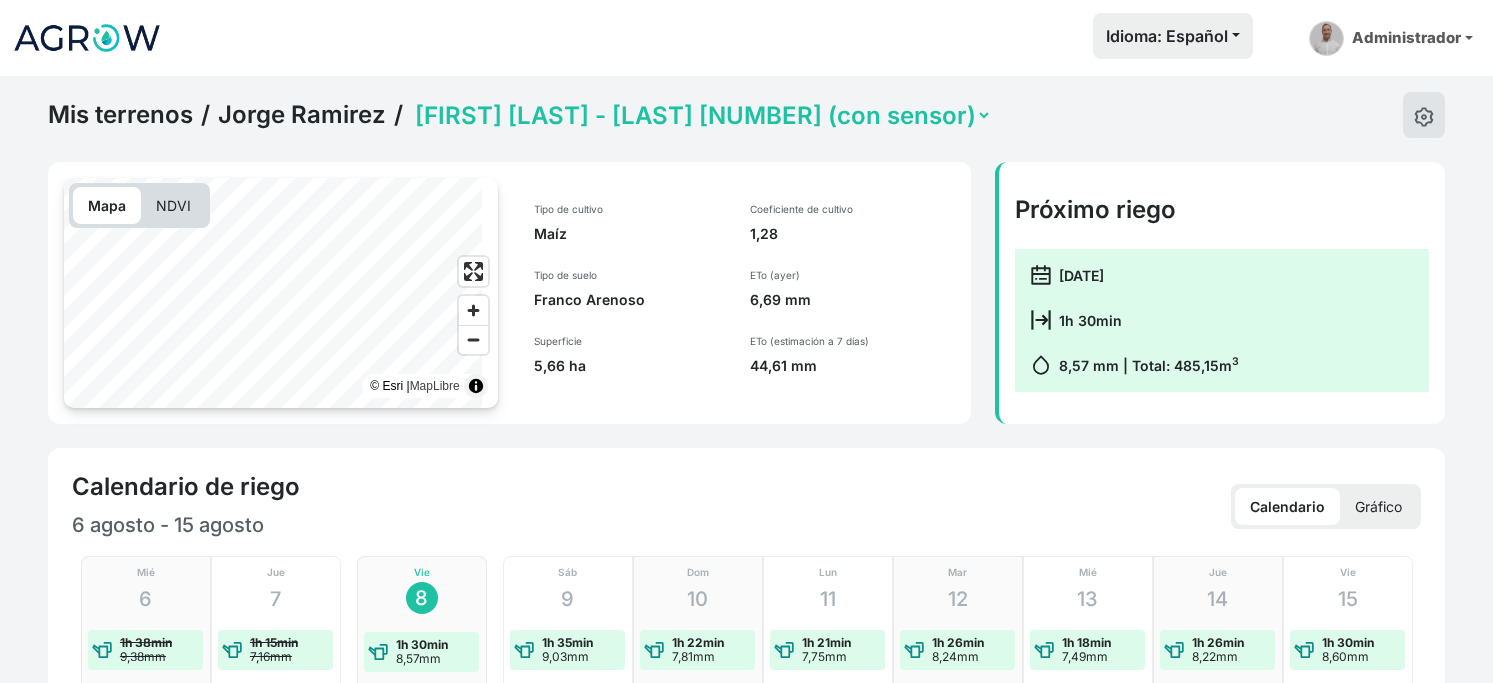 select on "2610" 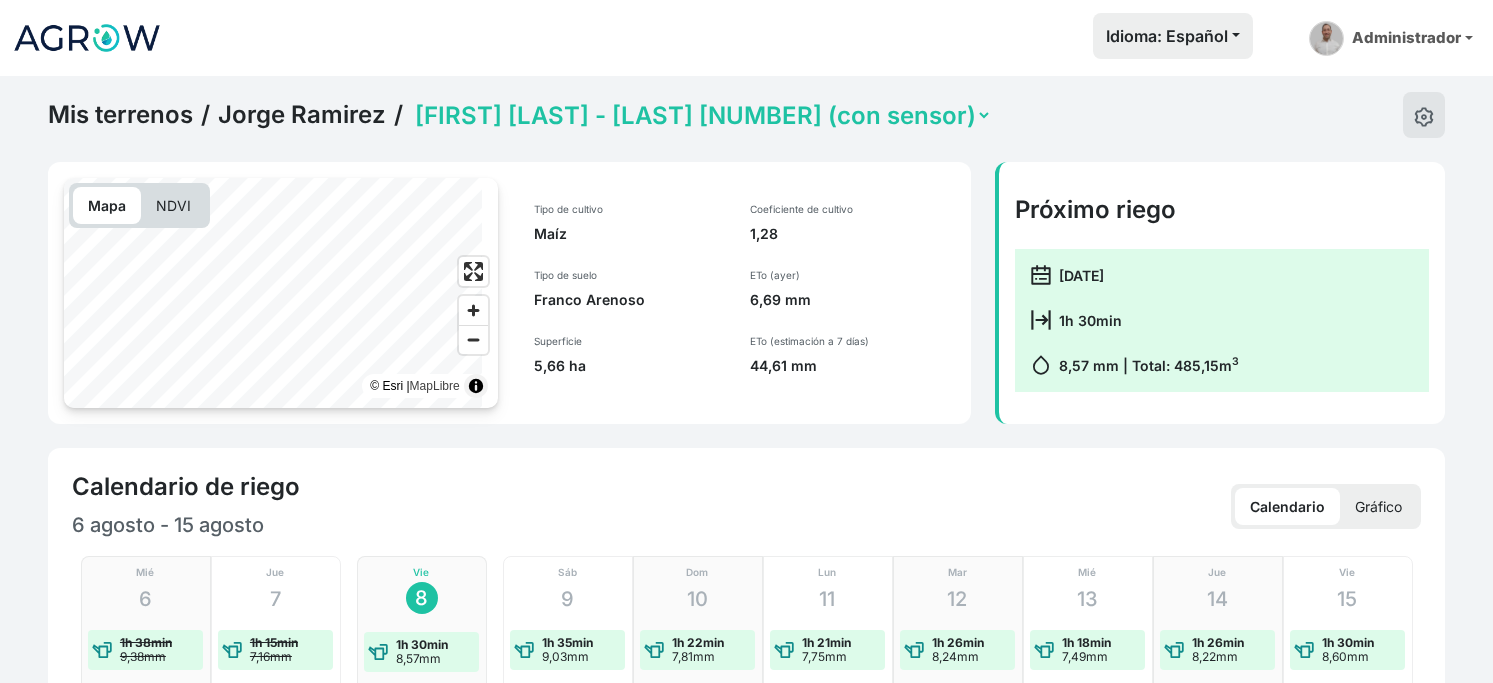 click on "Mis terrenos" 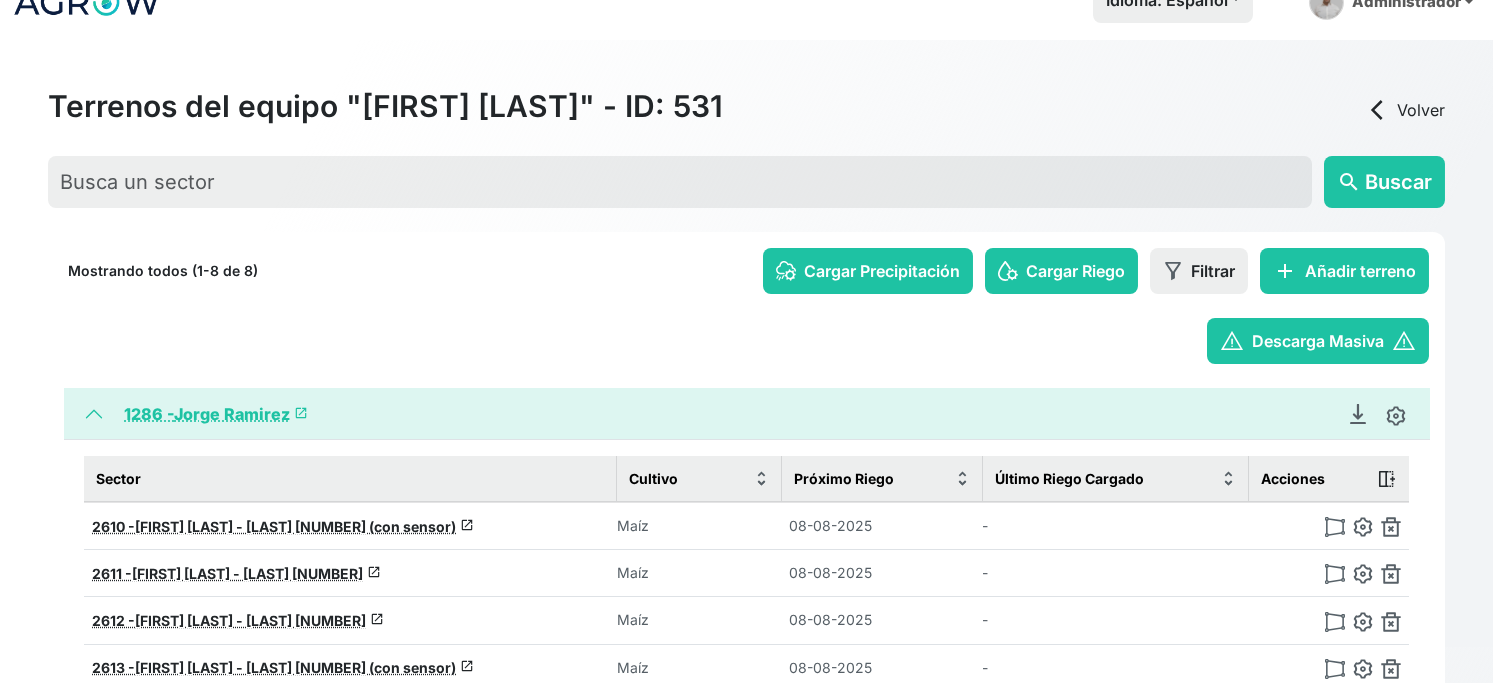 scroll, scrollTop: 0, scrollLeft: 0, axis: both 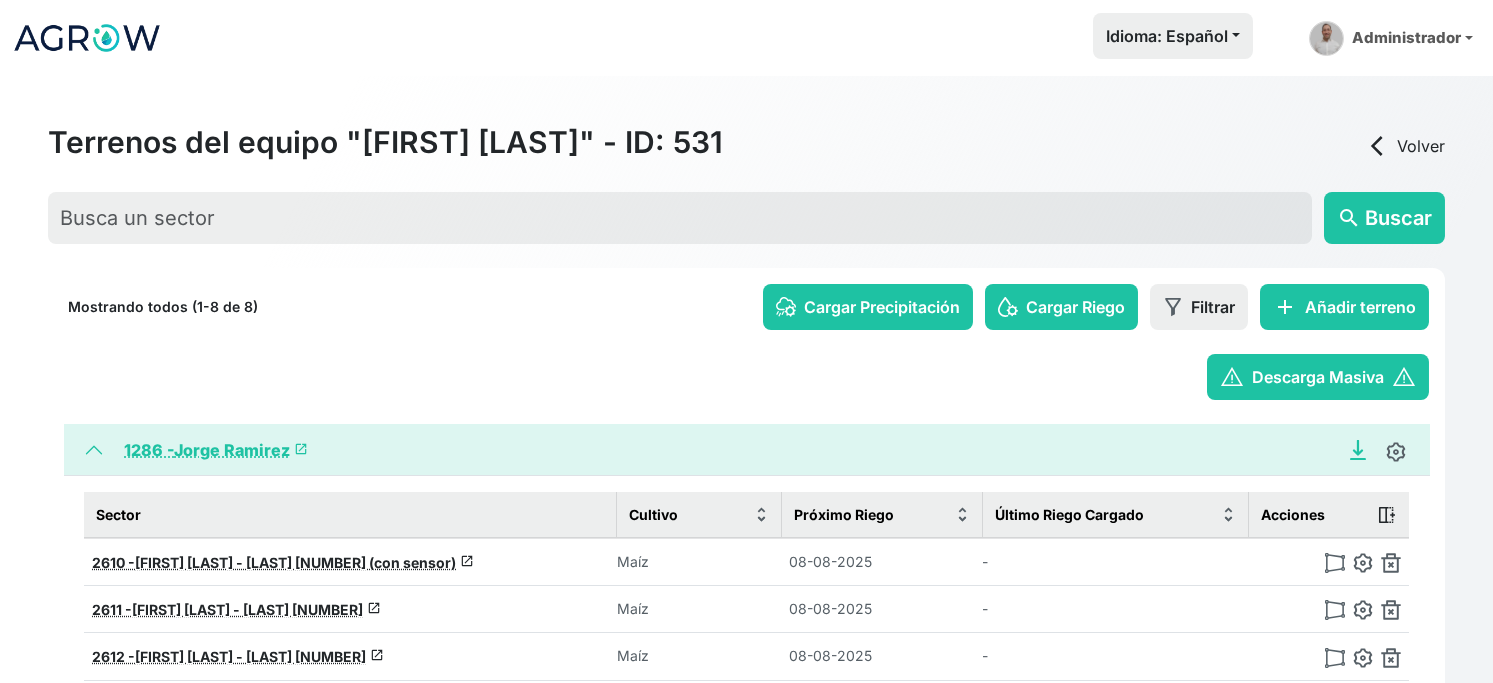 click 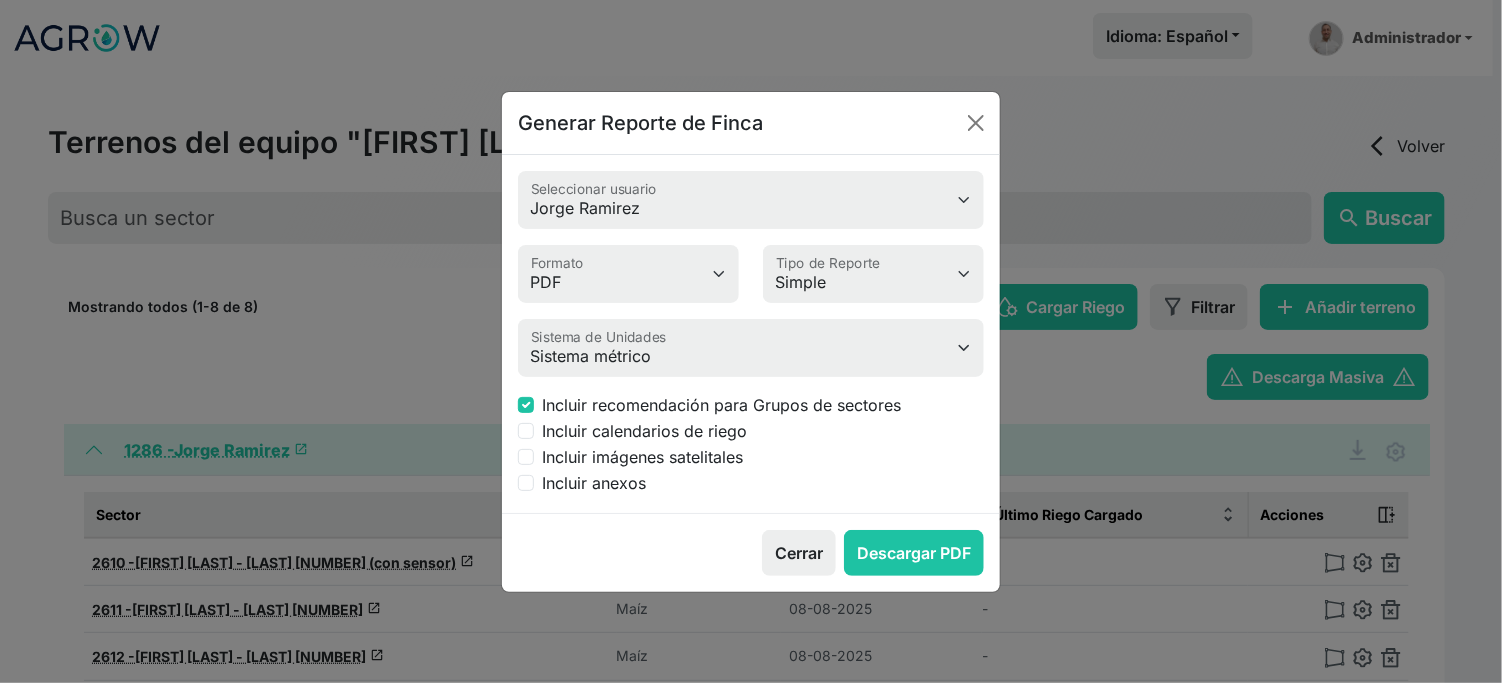 click on "Incluir calendarios de riego" at bounding box center (644, 431) 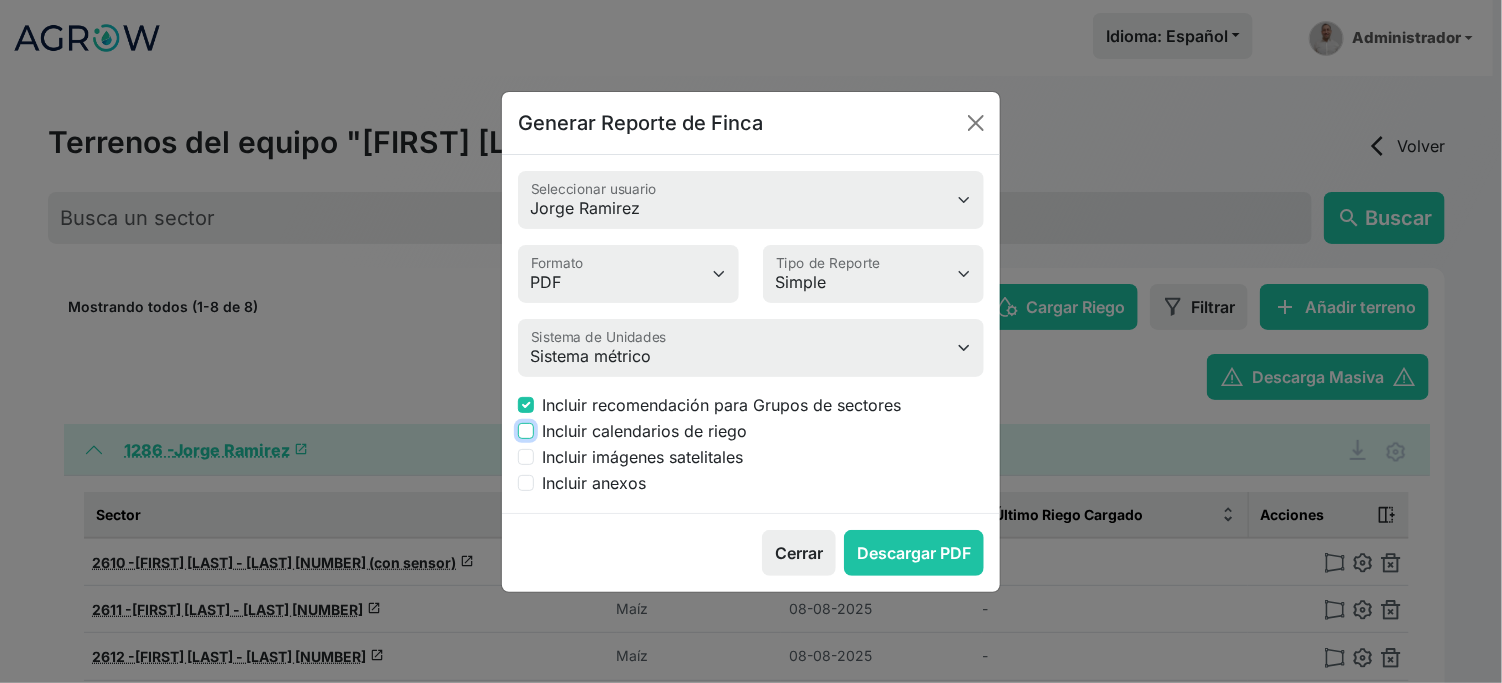 checkbox on "true" 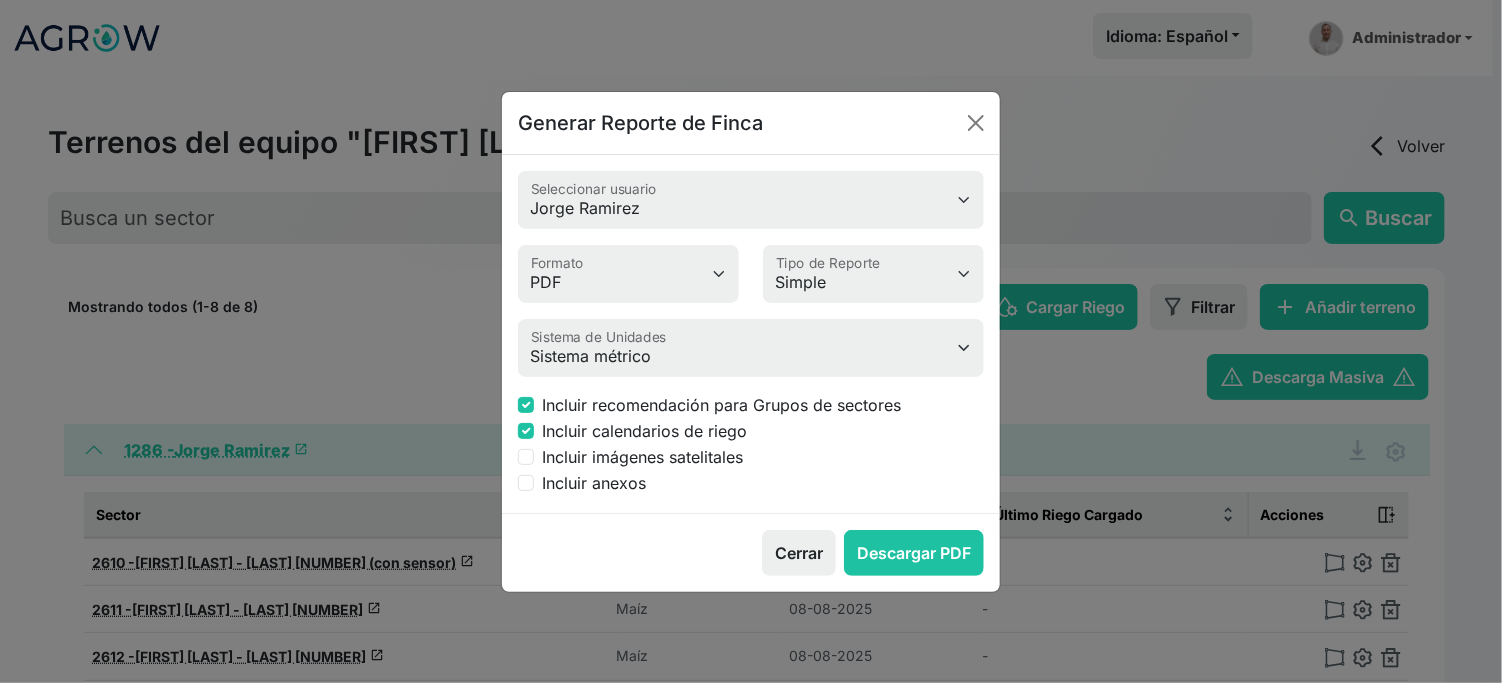 click on "Incluir imágenes satelitales" at bounding box center (642, 457) 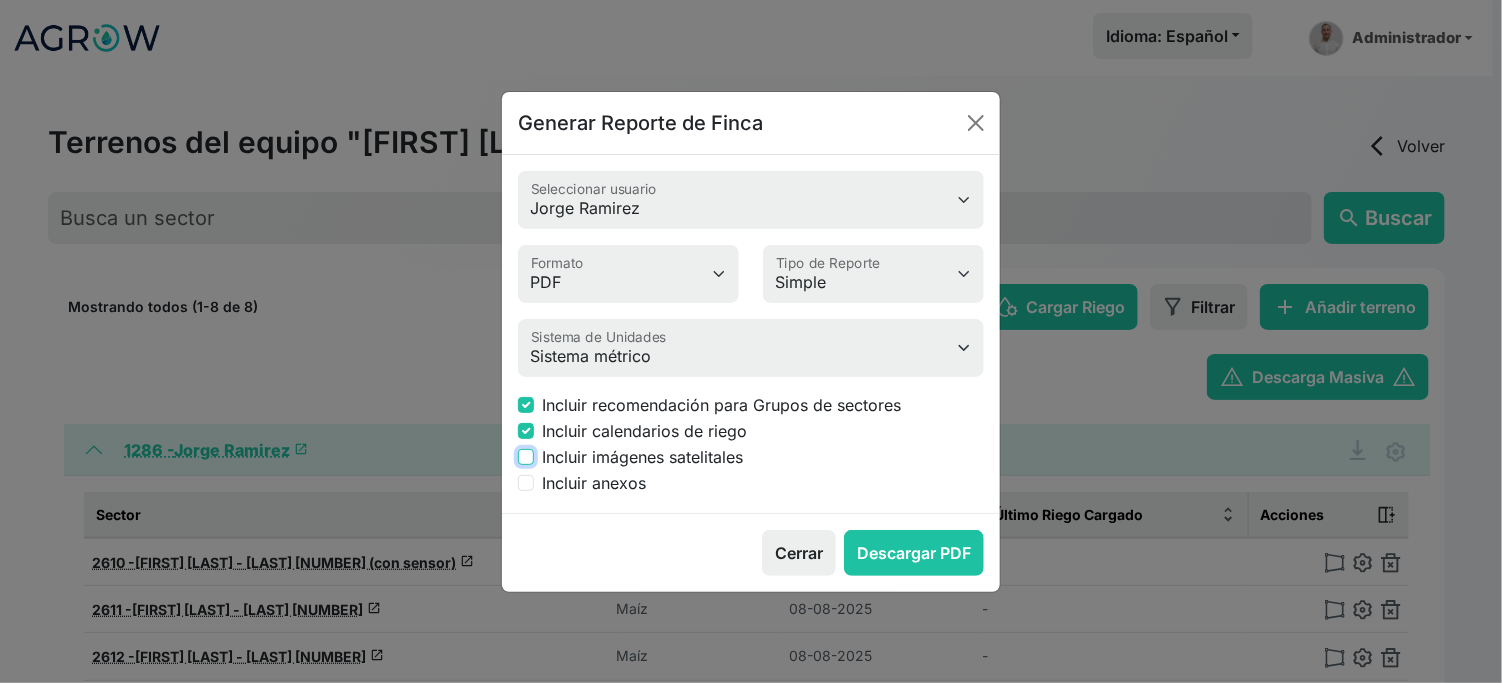 checkbox on "true" 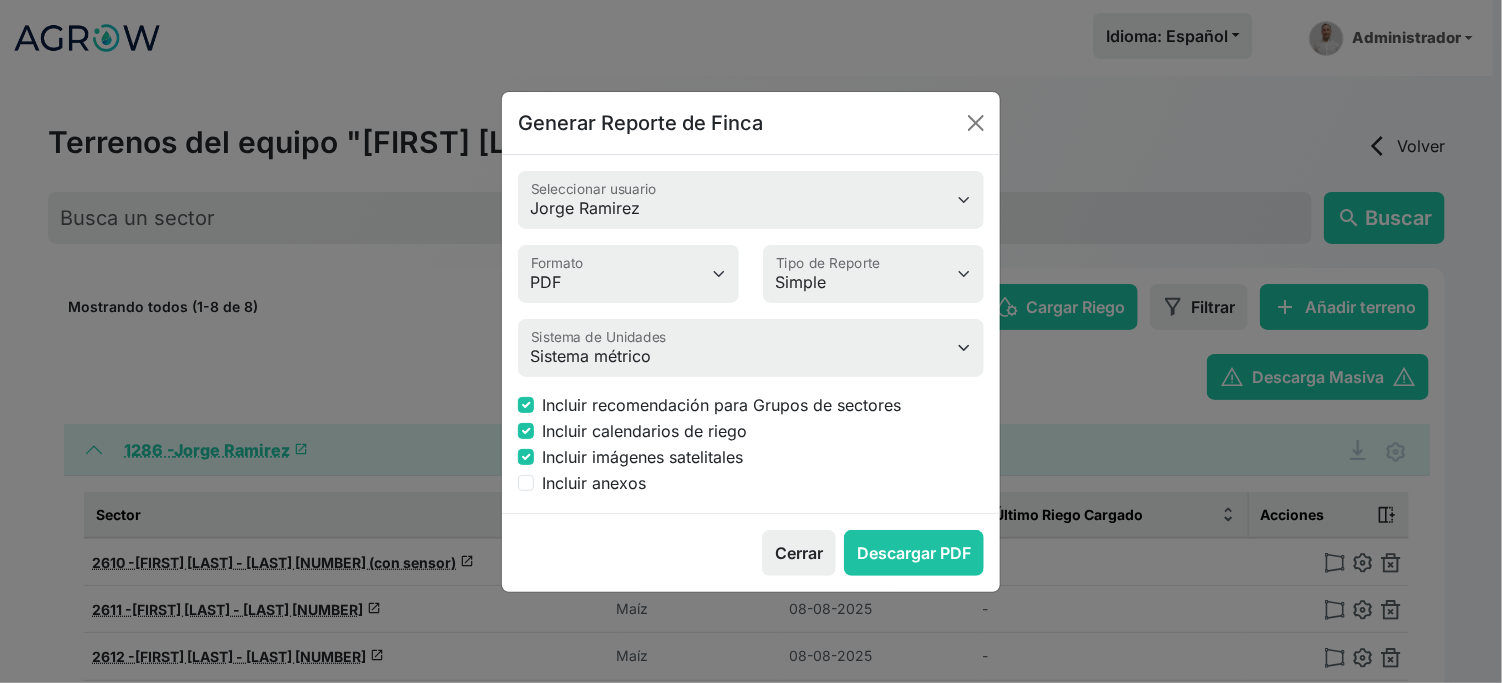 click on "Incluir anexos" at bounding box center [594, 483] 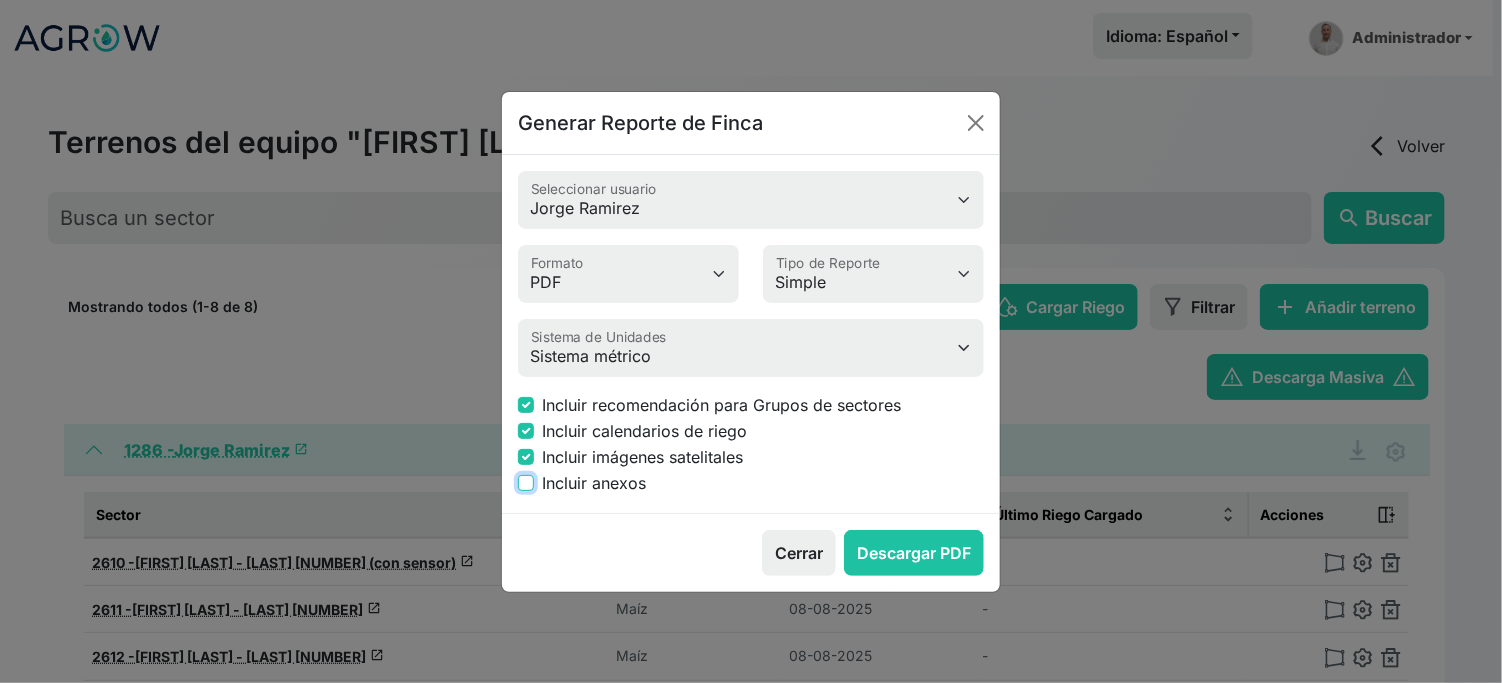 checkbox on "true" 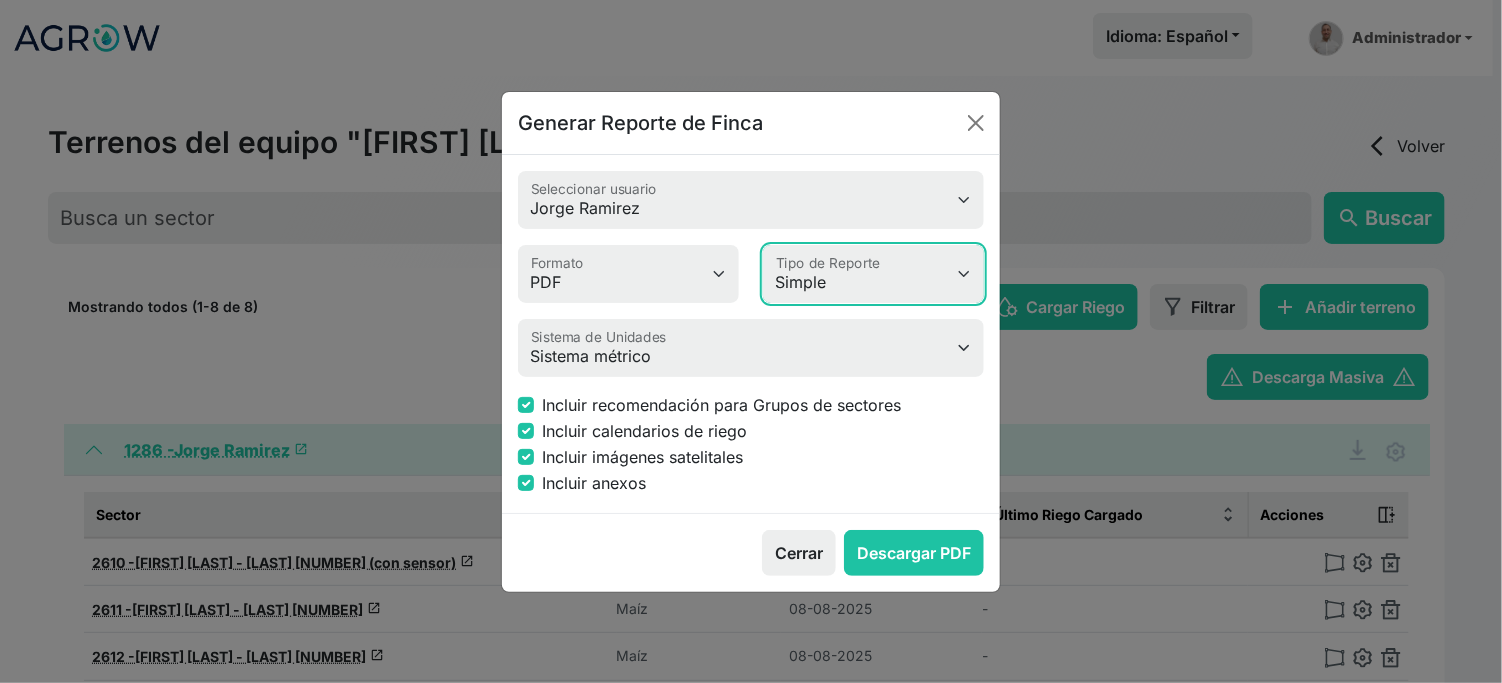 click on "Simple   Avanzado" at bounding box center (873, 274) 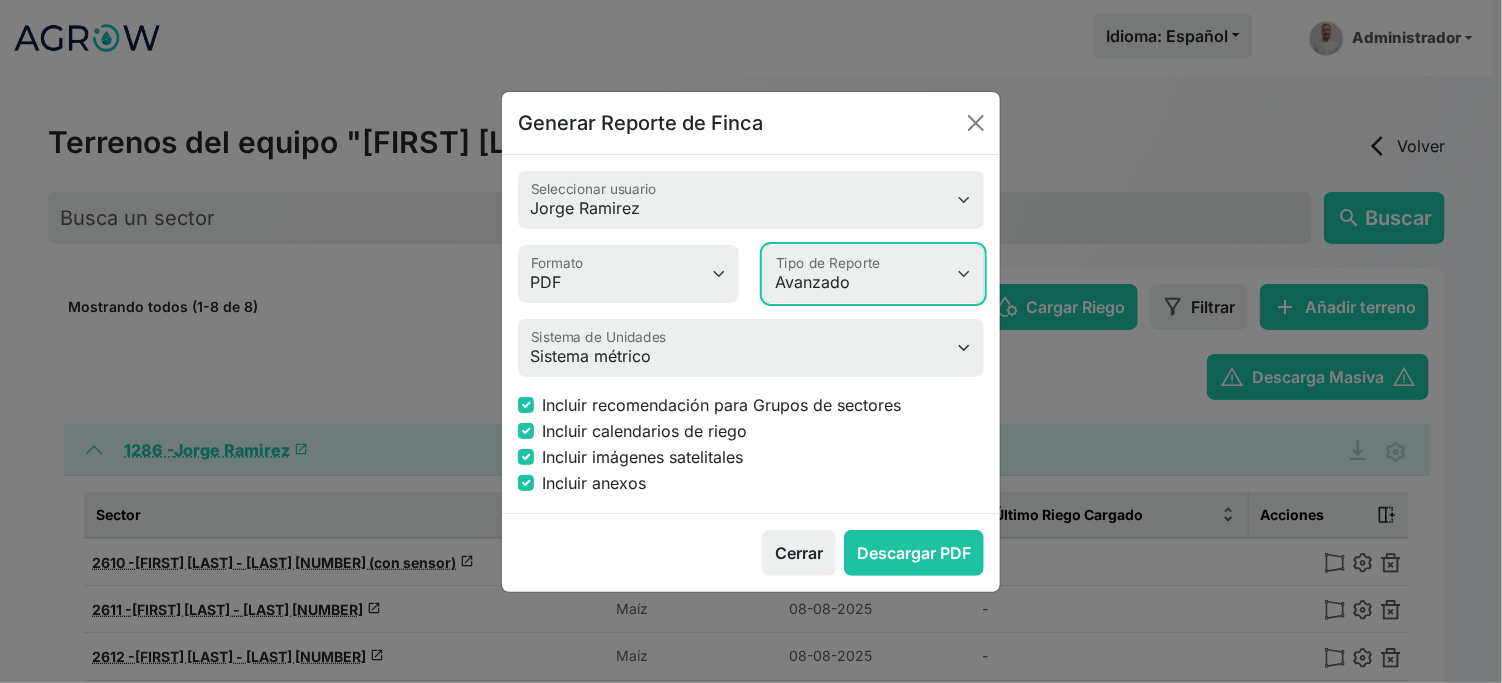 click on "Simple   Avanzado" at bounding box center (873, 274) 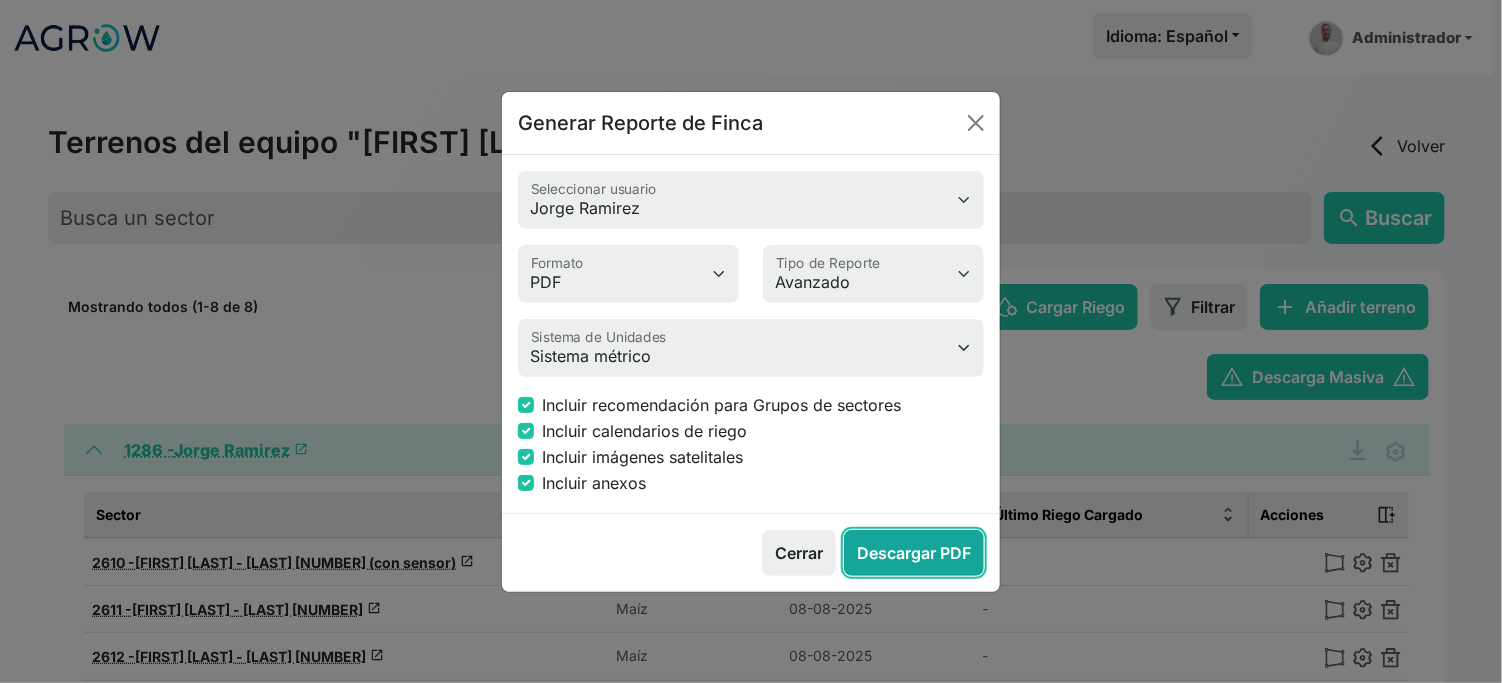 click on "Descargar PDF" at bounding box center [914, 553] 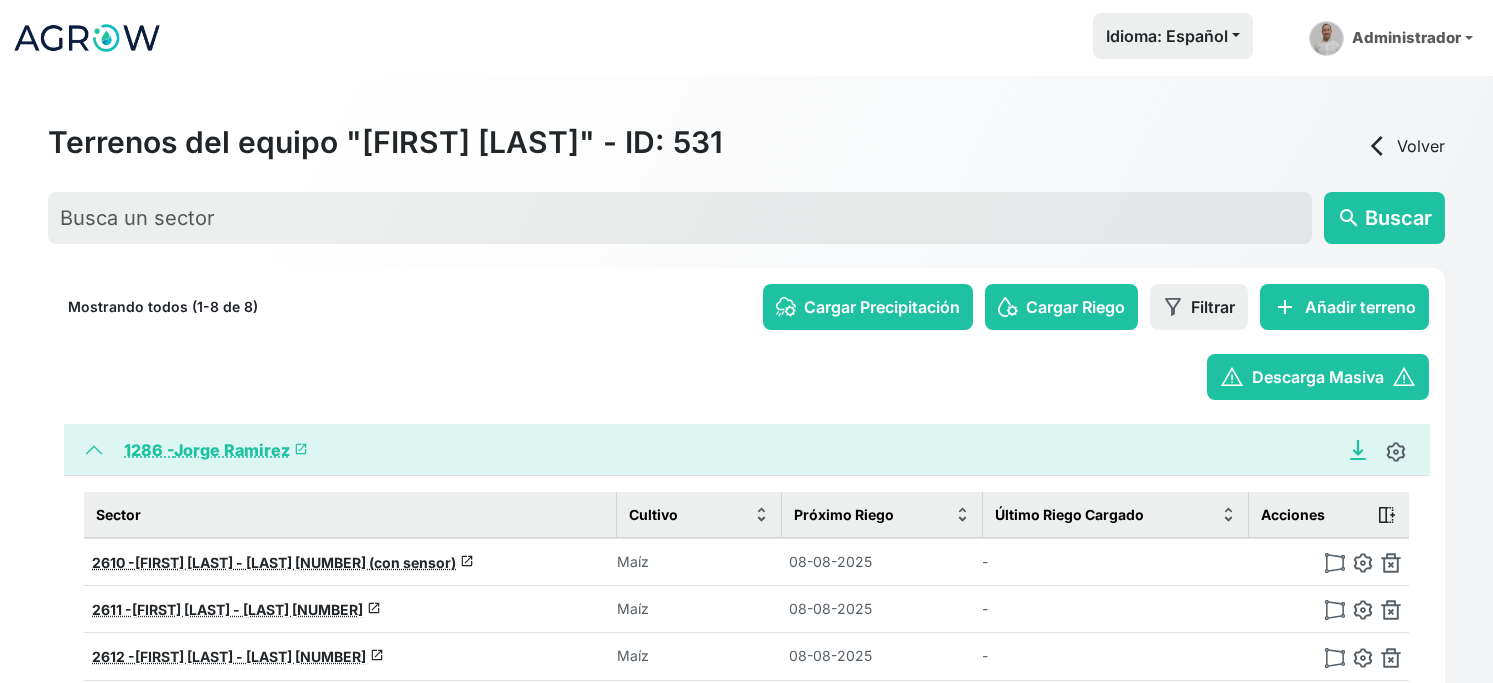 click 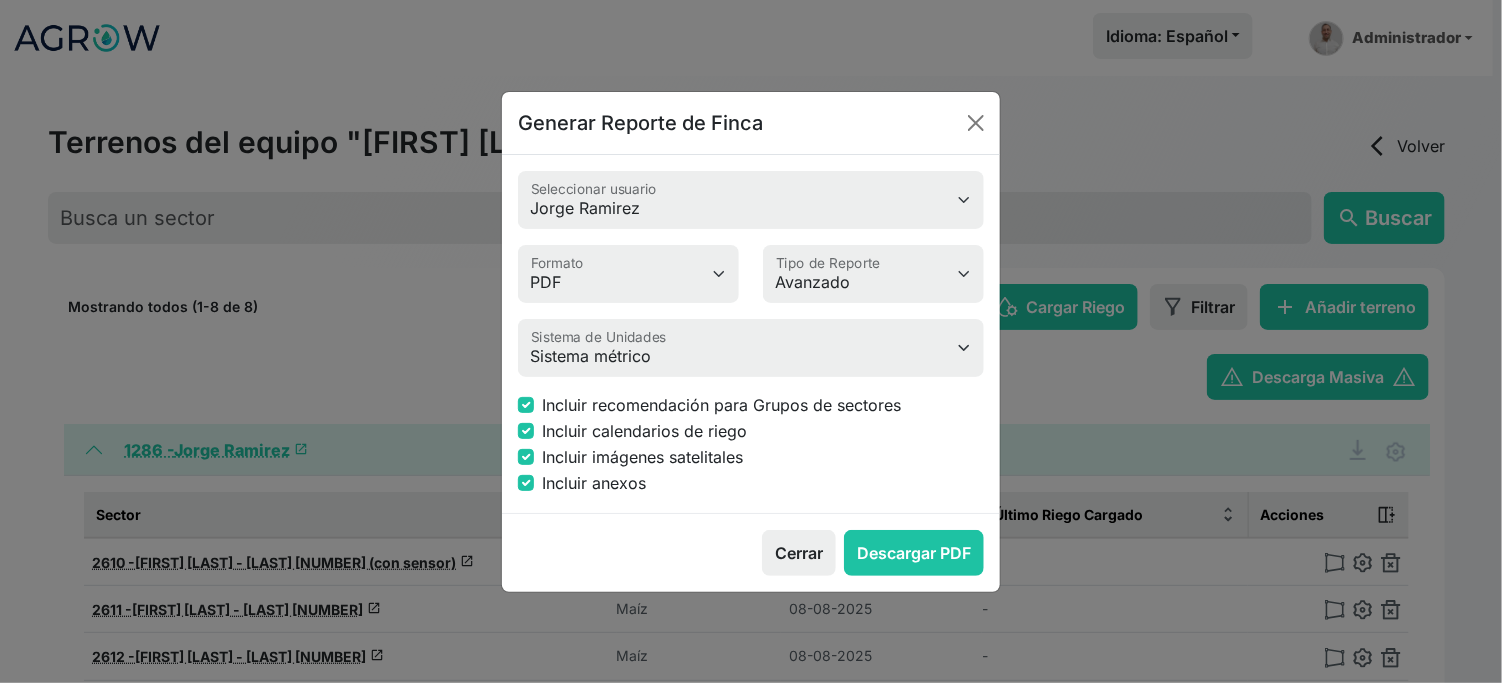 click on "Incluir anexos" at bounding box center (594, 483) 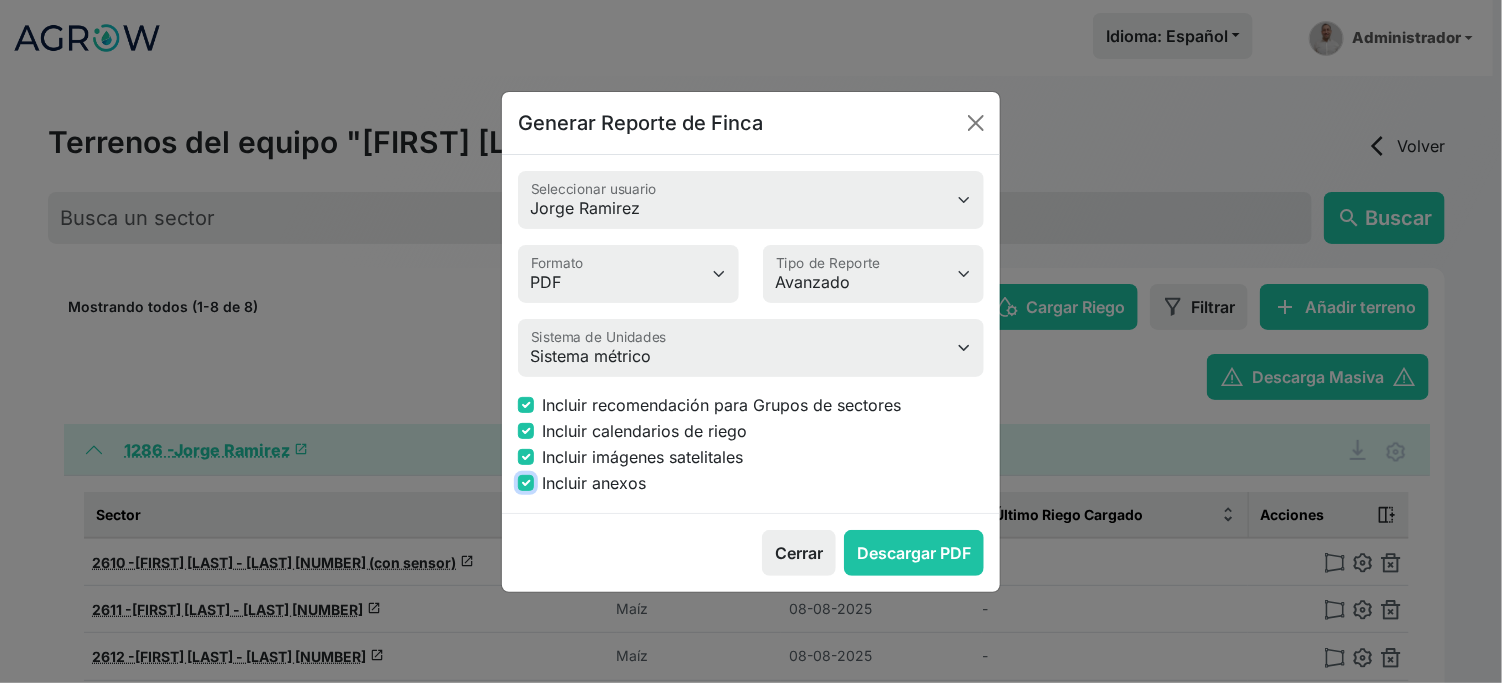 checkbox on "false" 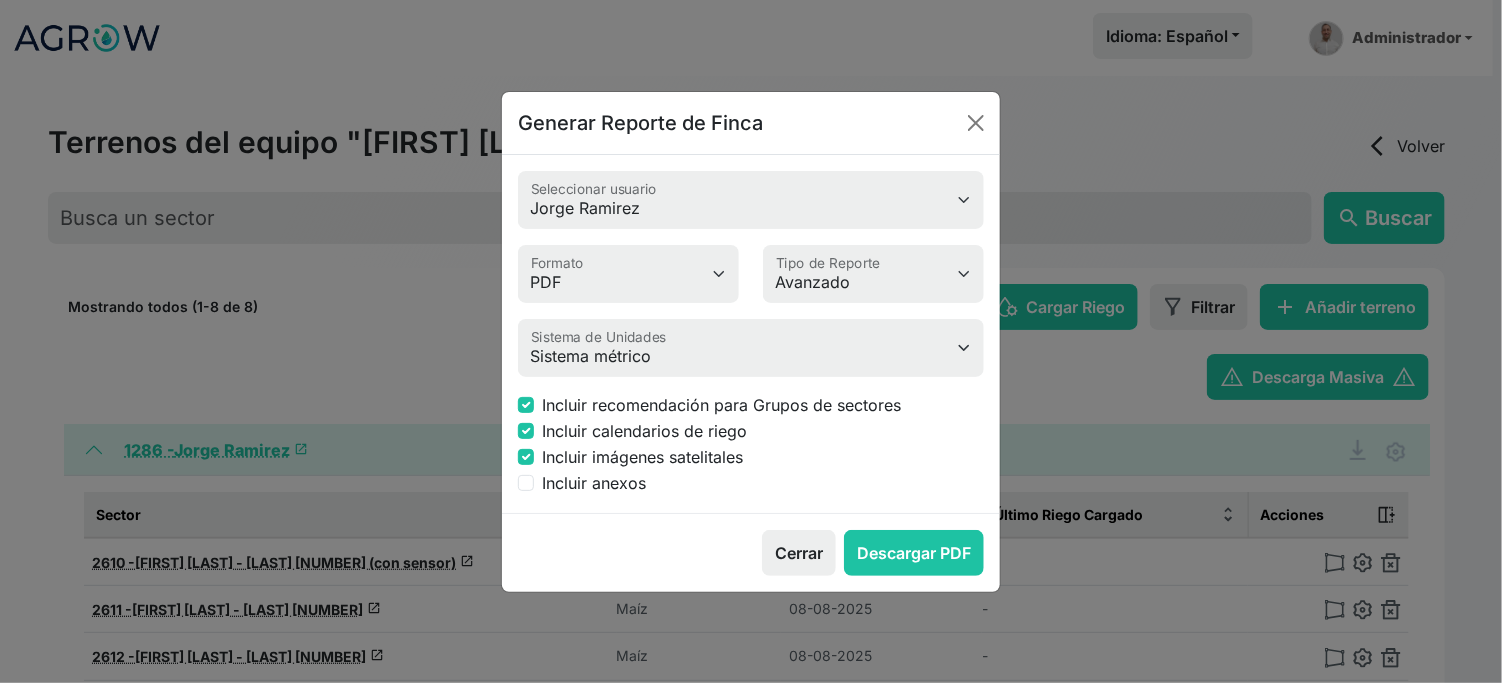 click on "Incluir imágenes satelitales" at bounding box center [642, 457] 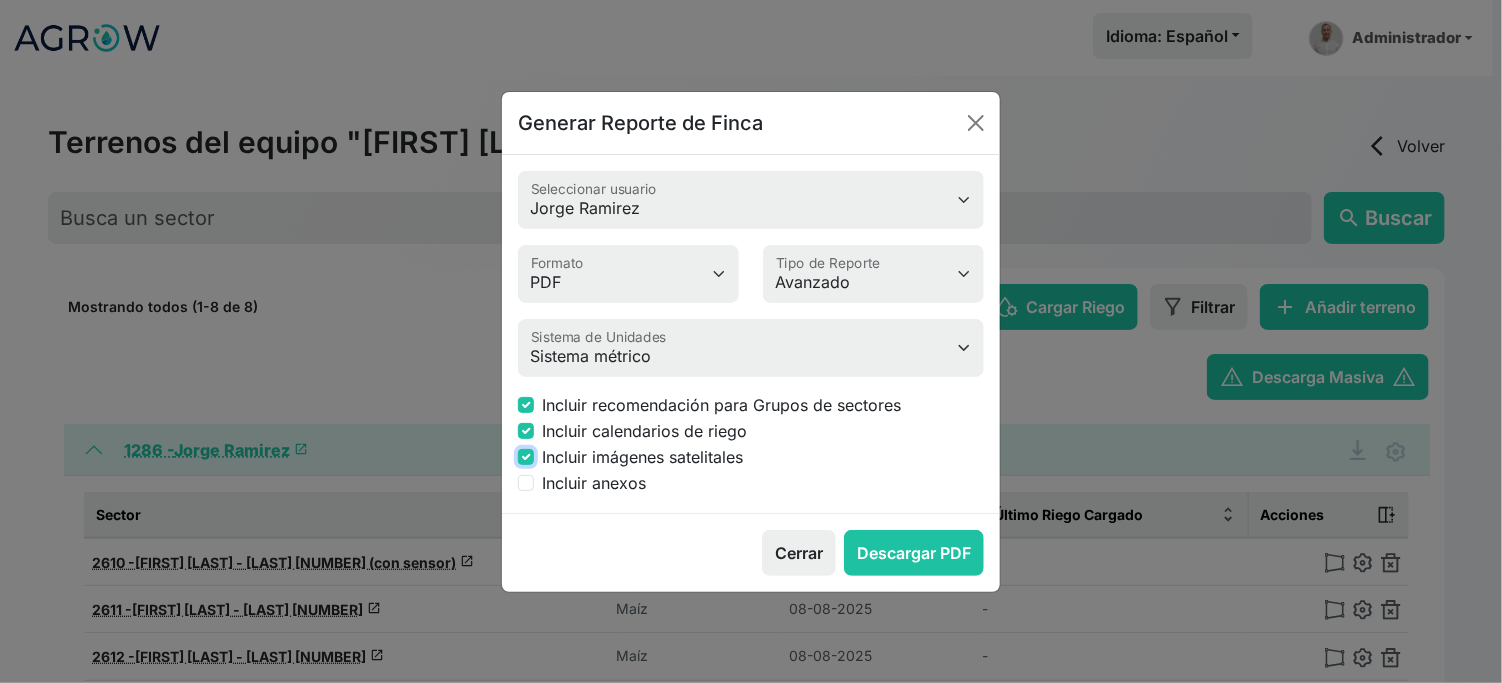 checkbox on "false" 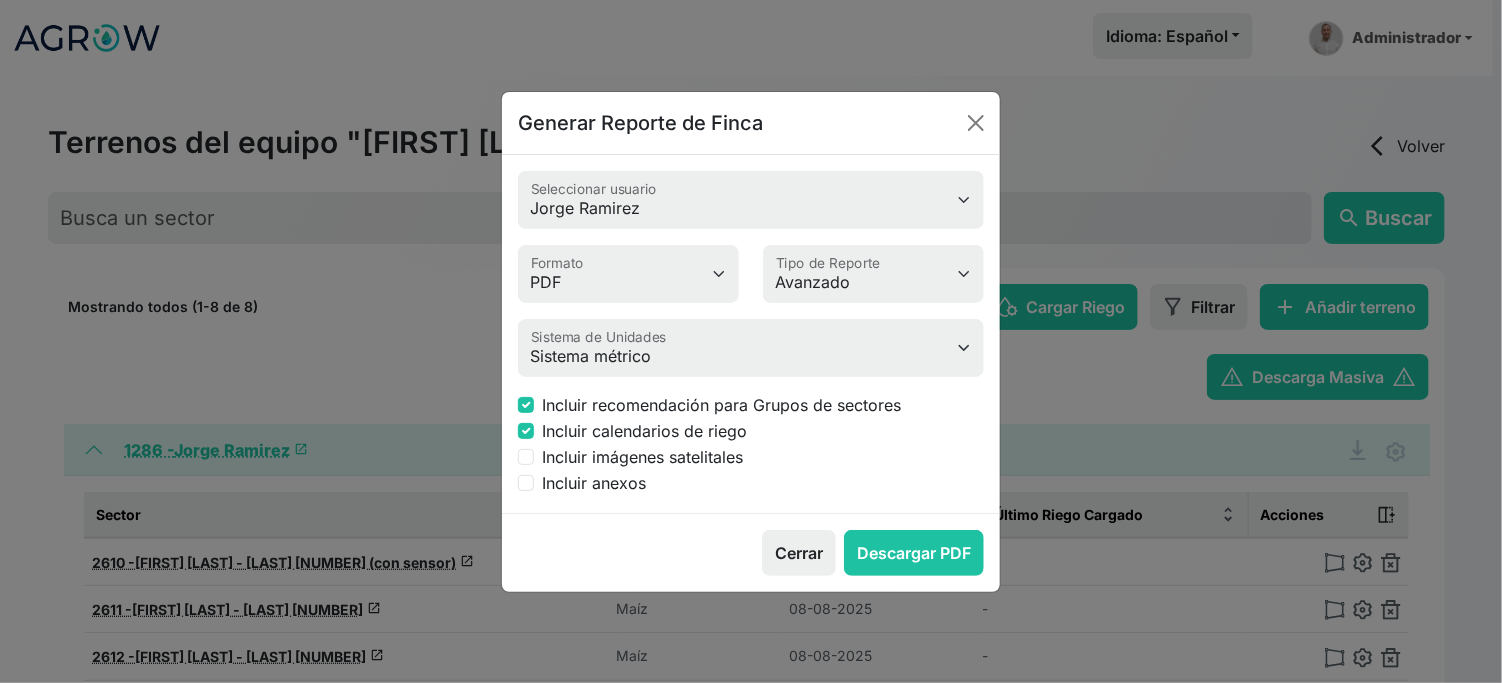 click on "Incluir calendarios de riego" at bounding box center (644, 431) 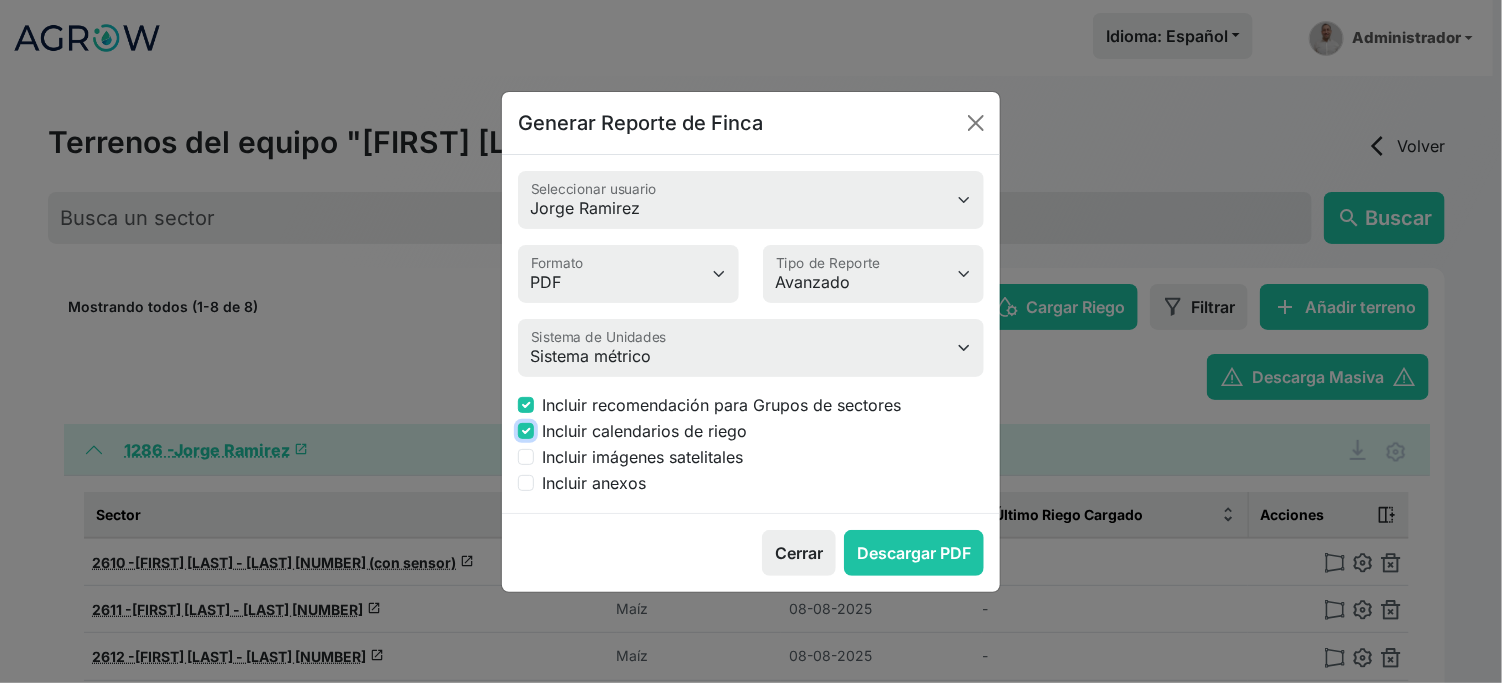 checkbox on "false" 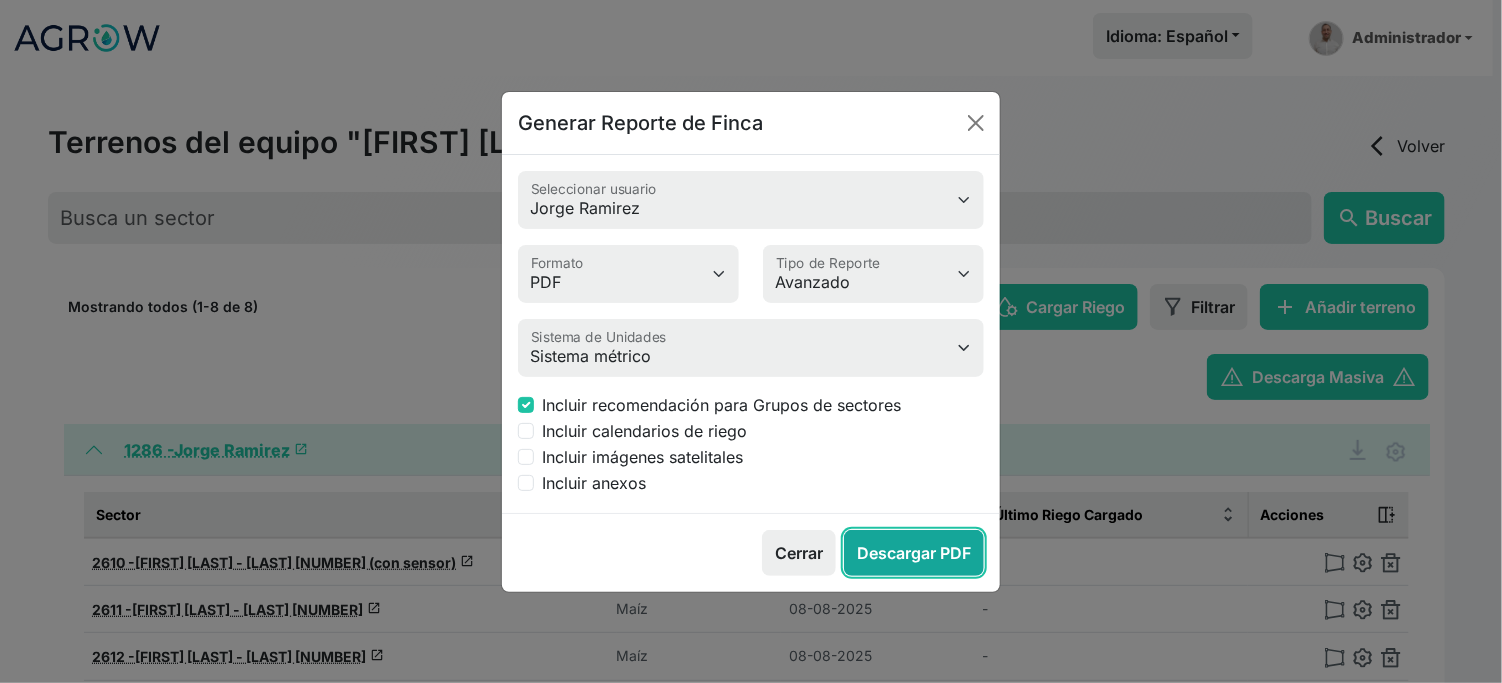 click on "Descargar PDF" at bounding box center (914, 553) 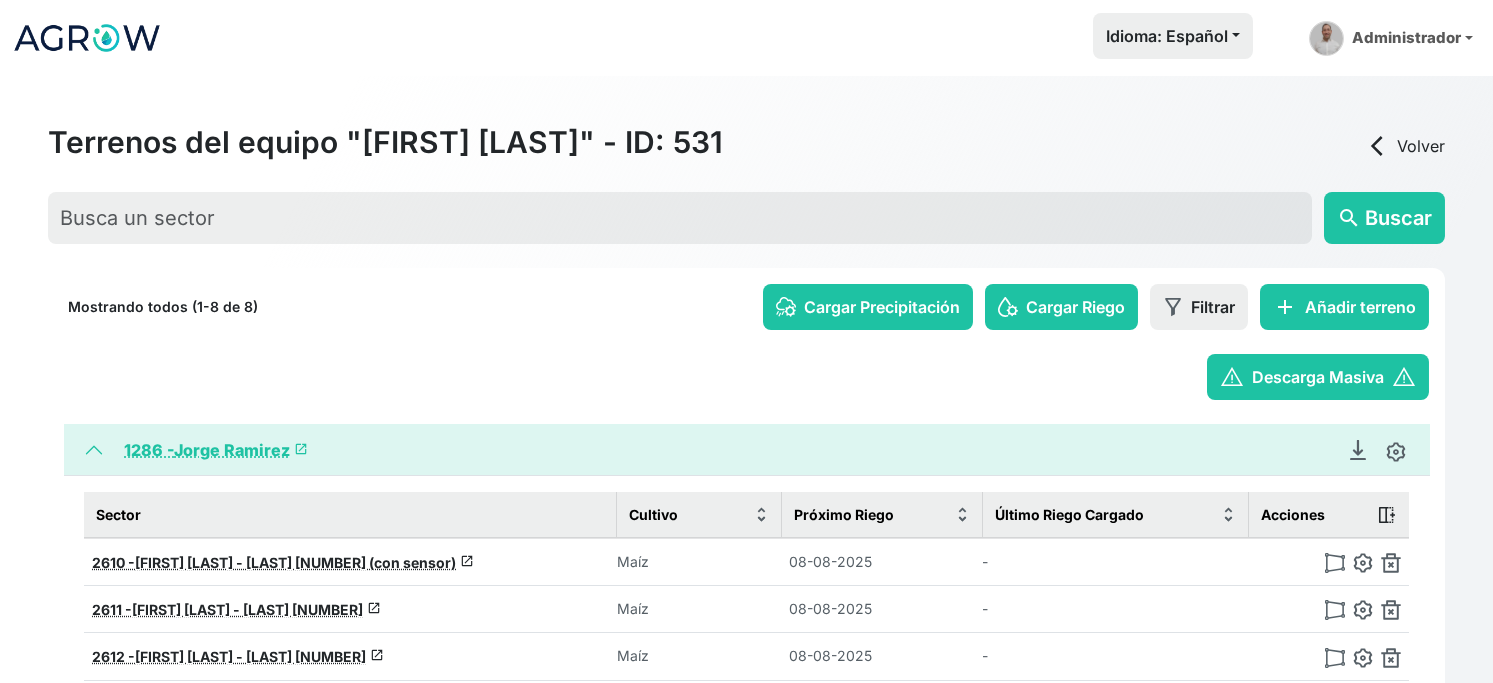 click on "Idioma: Español  Español English Português  Administrador Preferencias Usuarios de la plataforma Volver a la página web  launch  Cerrar sesión" at bounding box center [829, 38] 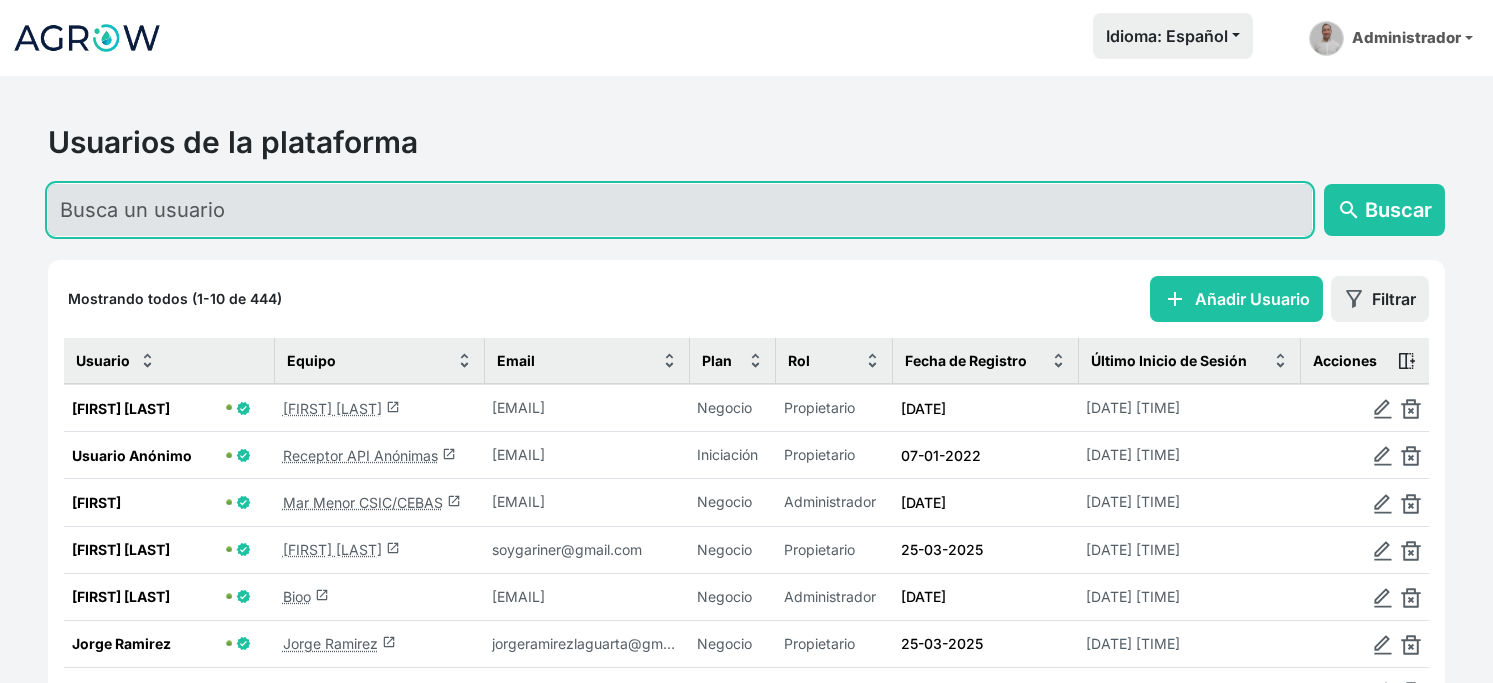 click 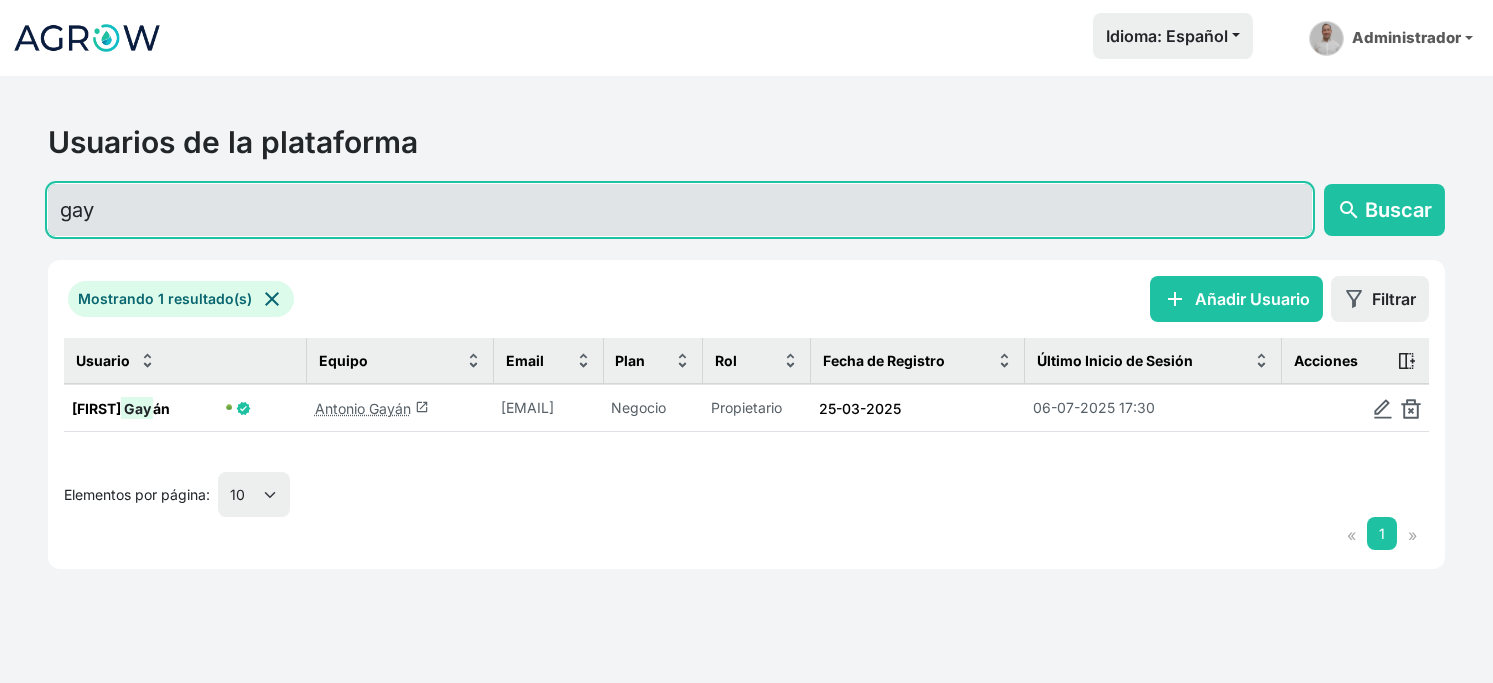 type on "gay" 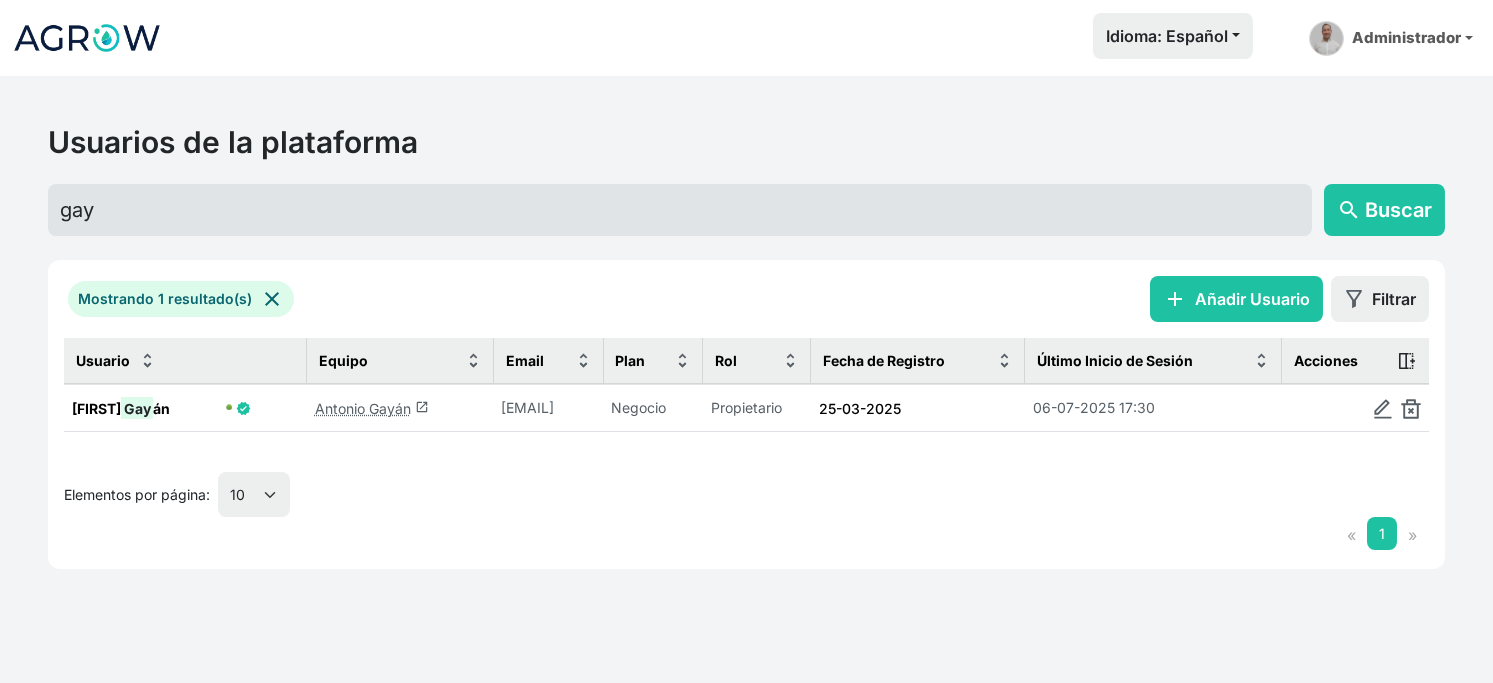click on "[FIRST] [LAST]  launch" 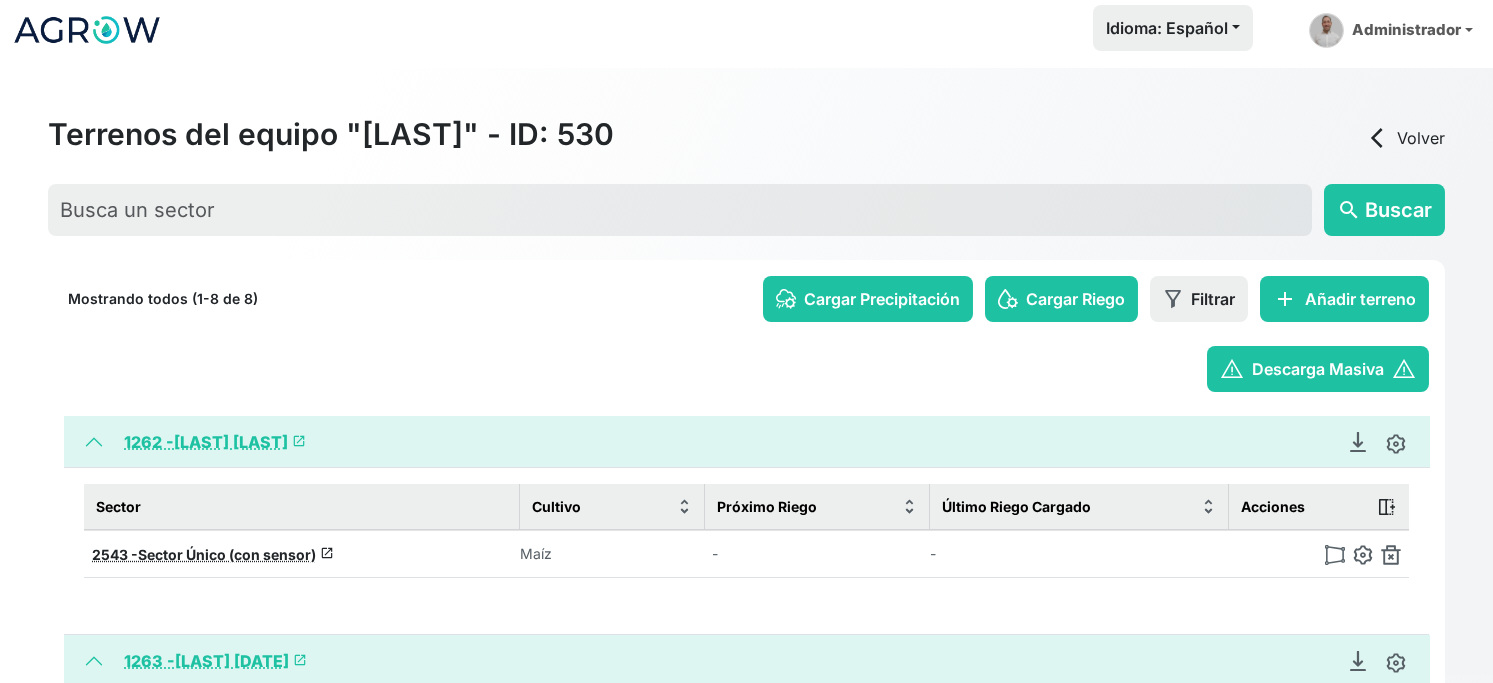 scroll, scrollTop: 0, scrollLeft: 0, axis: both 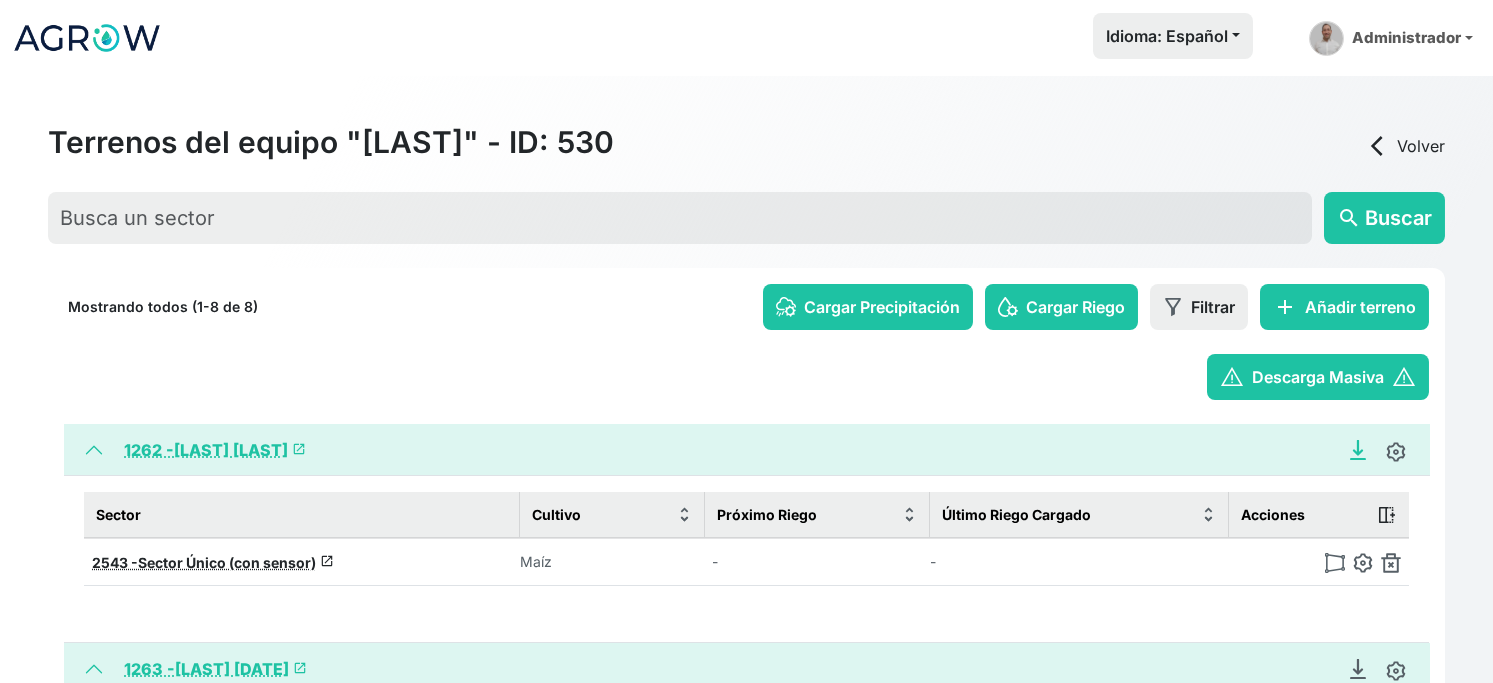 click 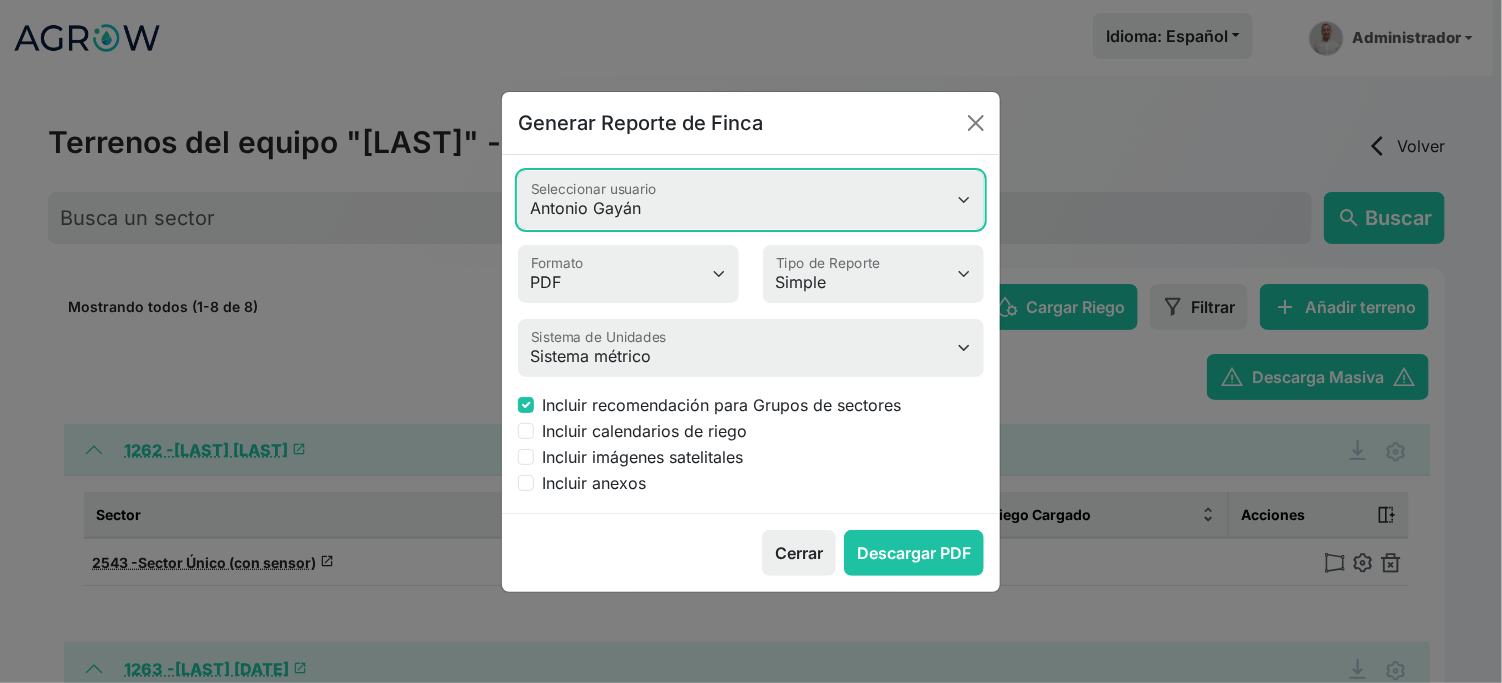 click on "Antonio Gayán" at bounding box center (751, 200) 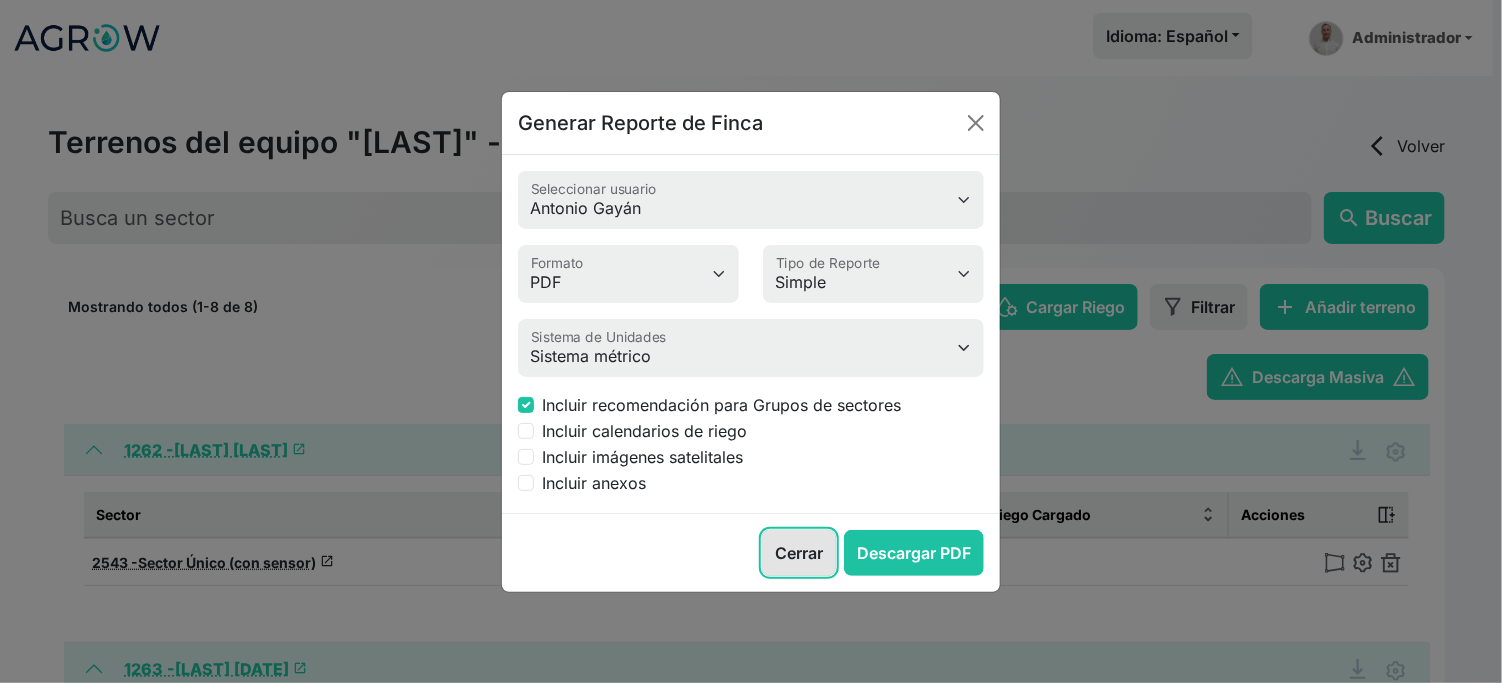 click on "Cerrar" at bounding box center [799, 553] 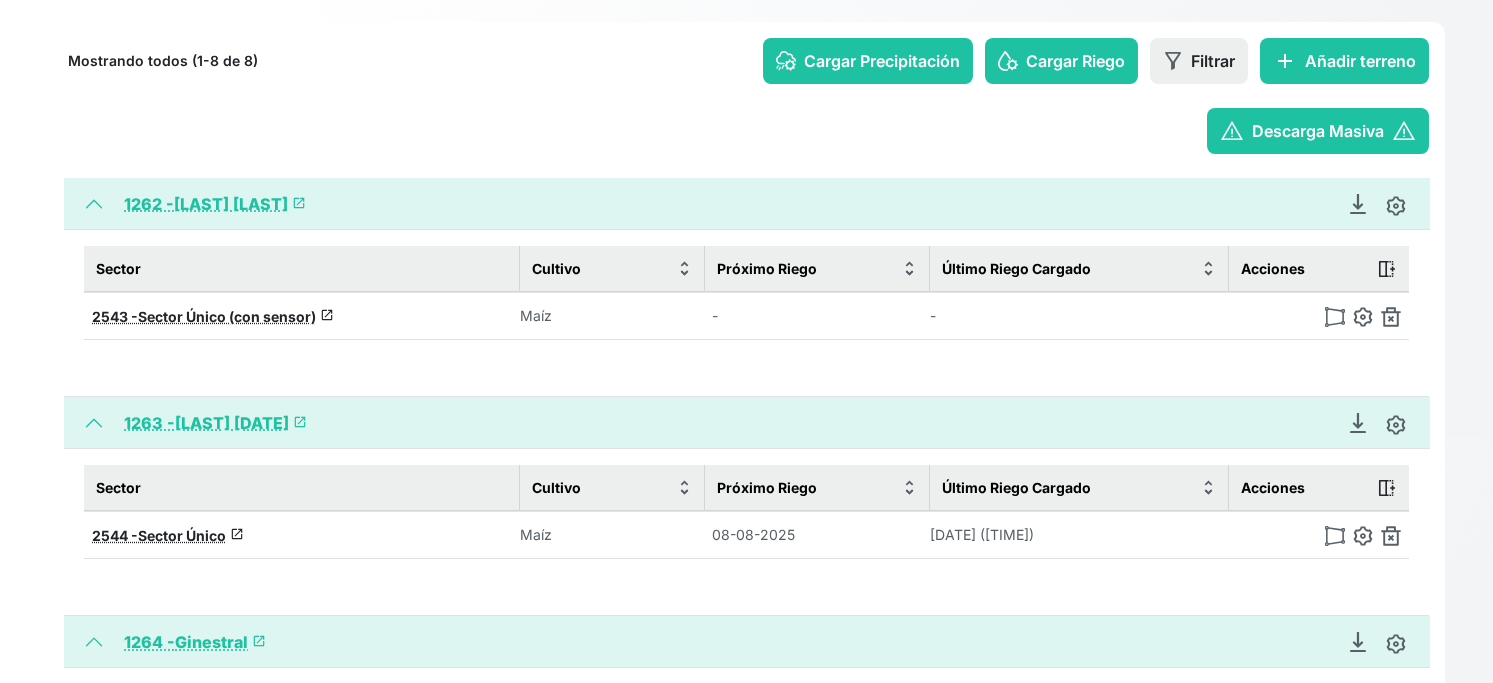 scroll, scrollTop: 333, scrollLeft: 0, axis: vertical 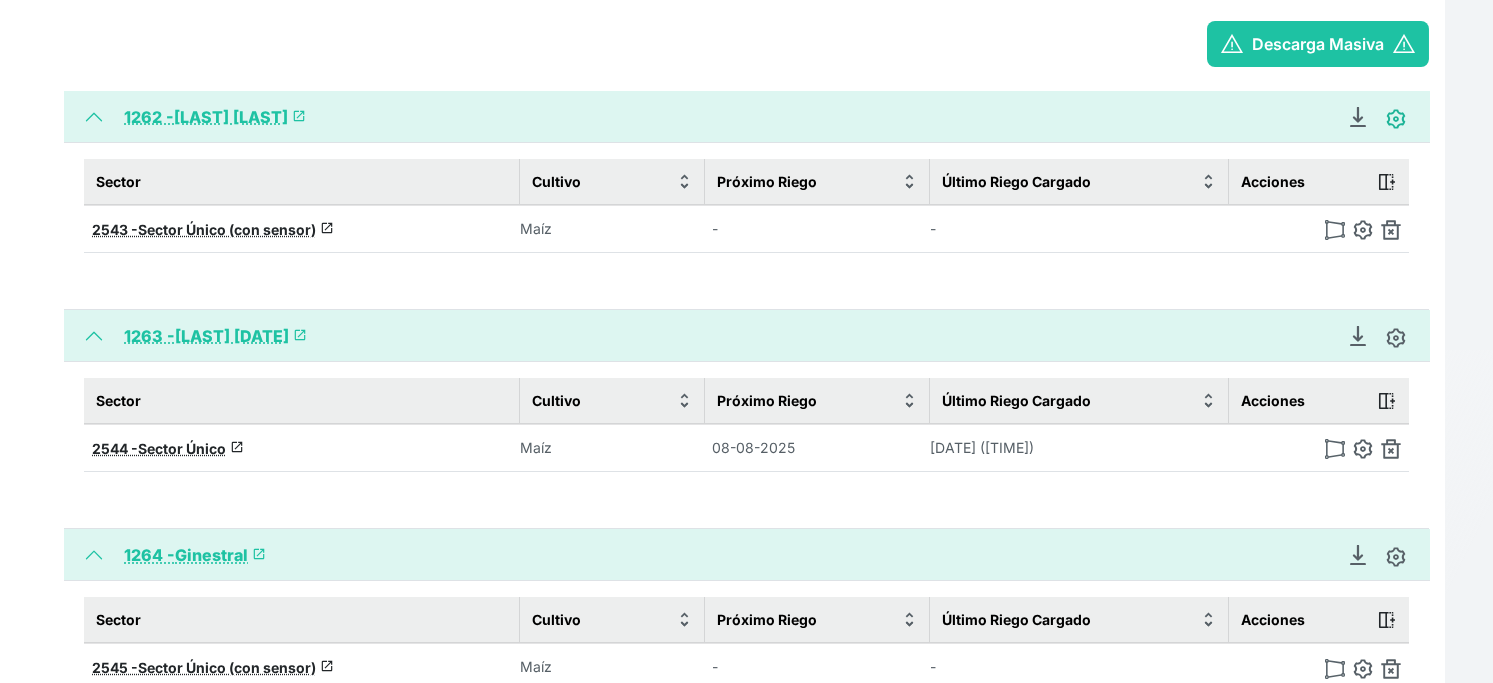 click at bounding box center [1396, 119] 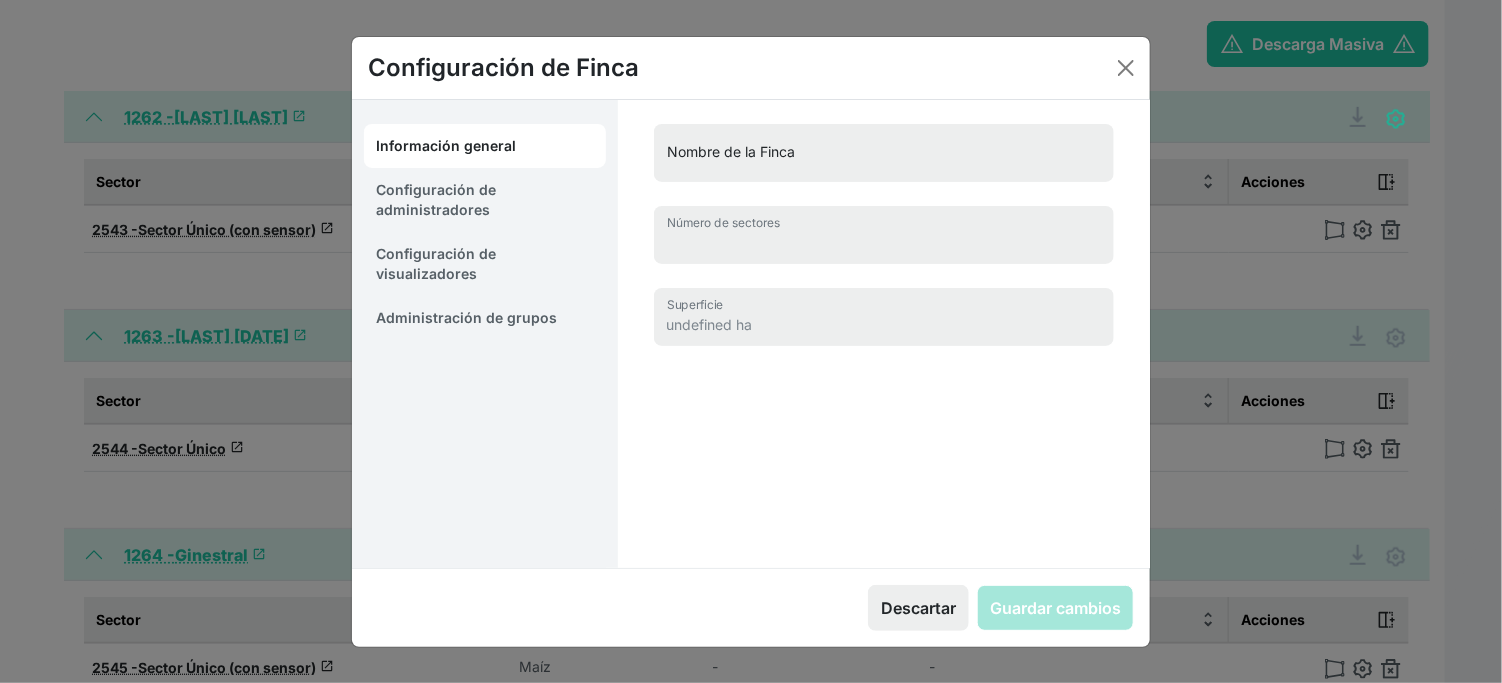 type on "[LAST] [LAST]" 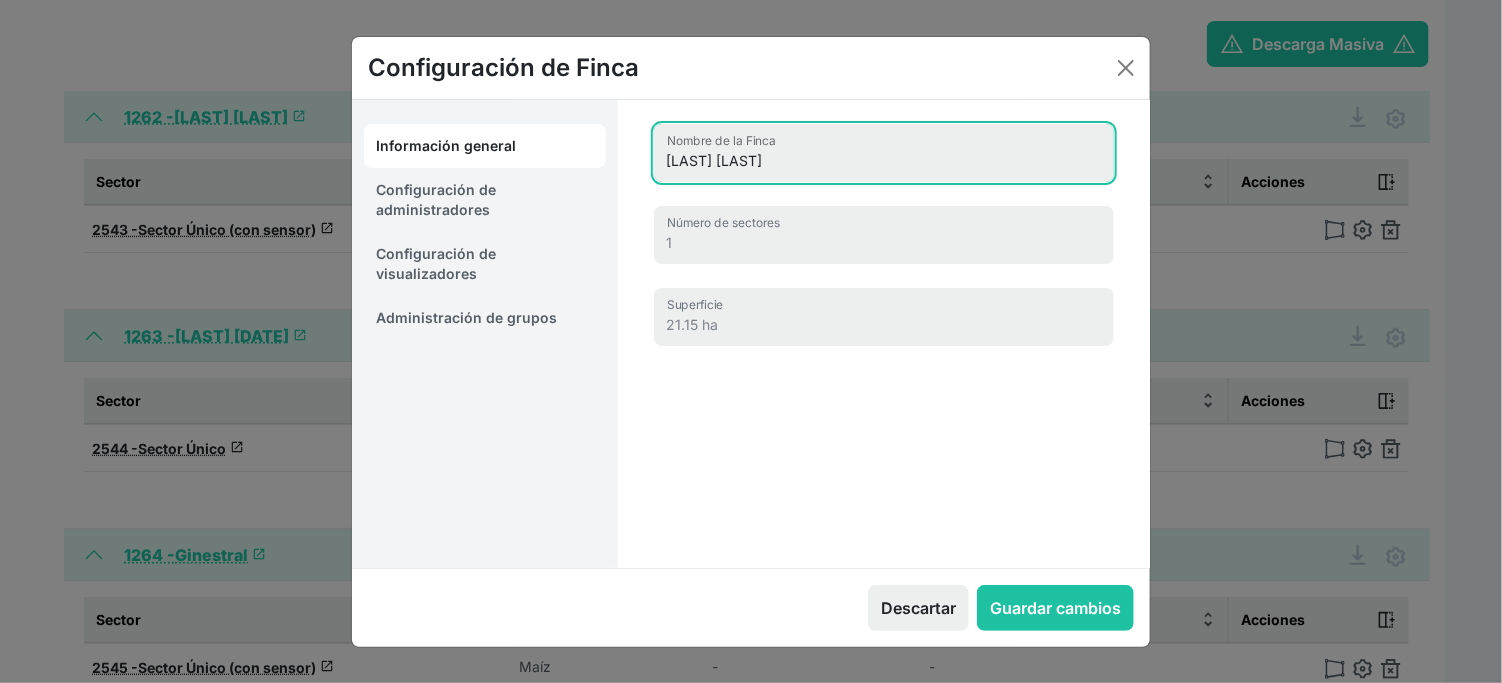click on "[LAST] [LAST]" at bounding box center (884, 153) 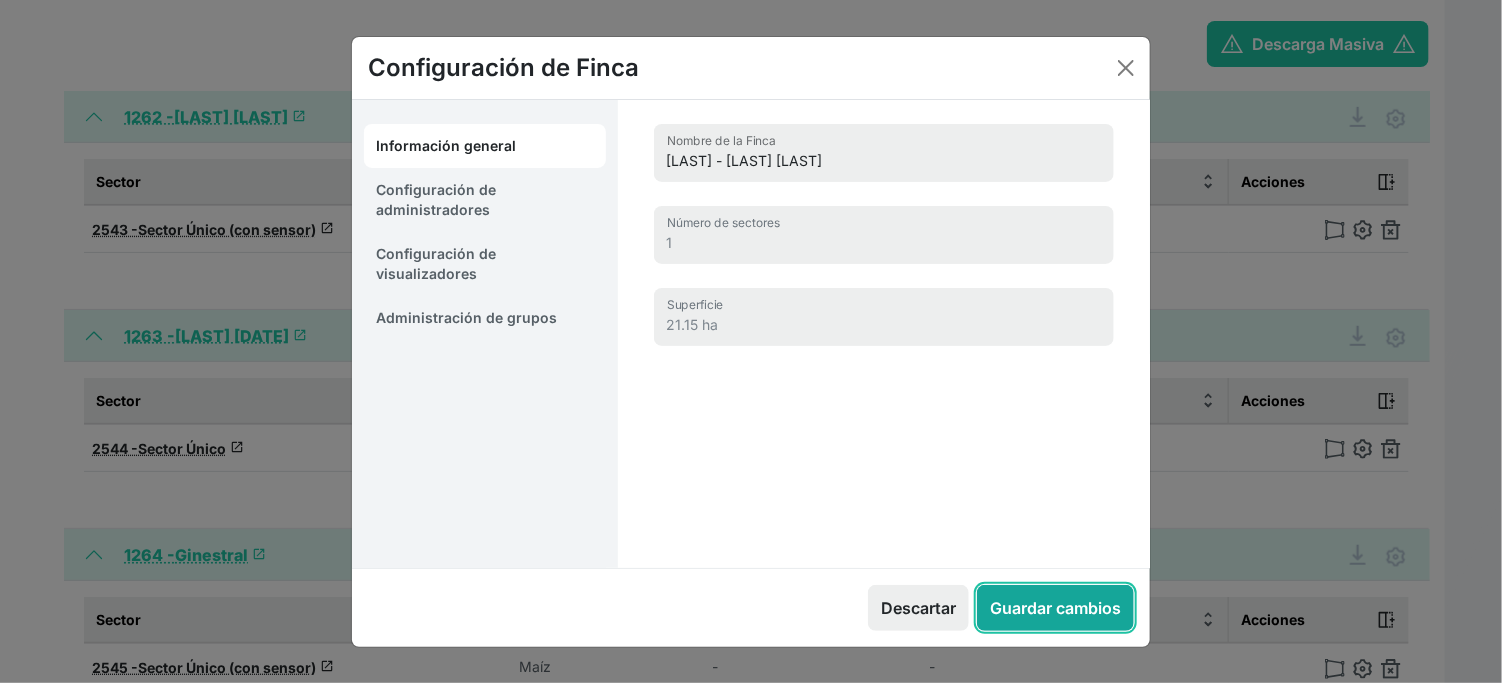 click on "Guardar cambios" at bounding box center [1055, 608] 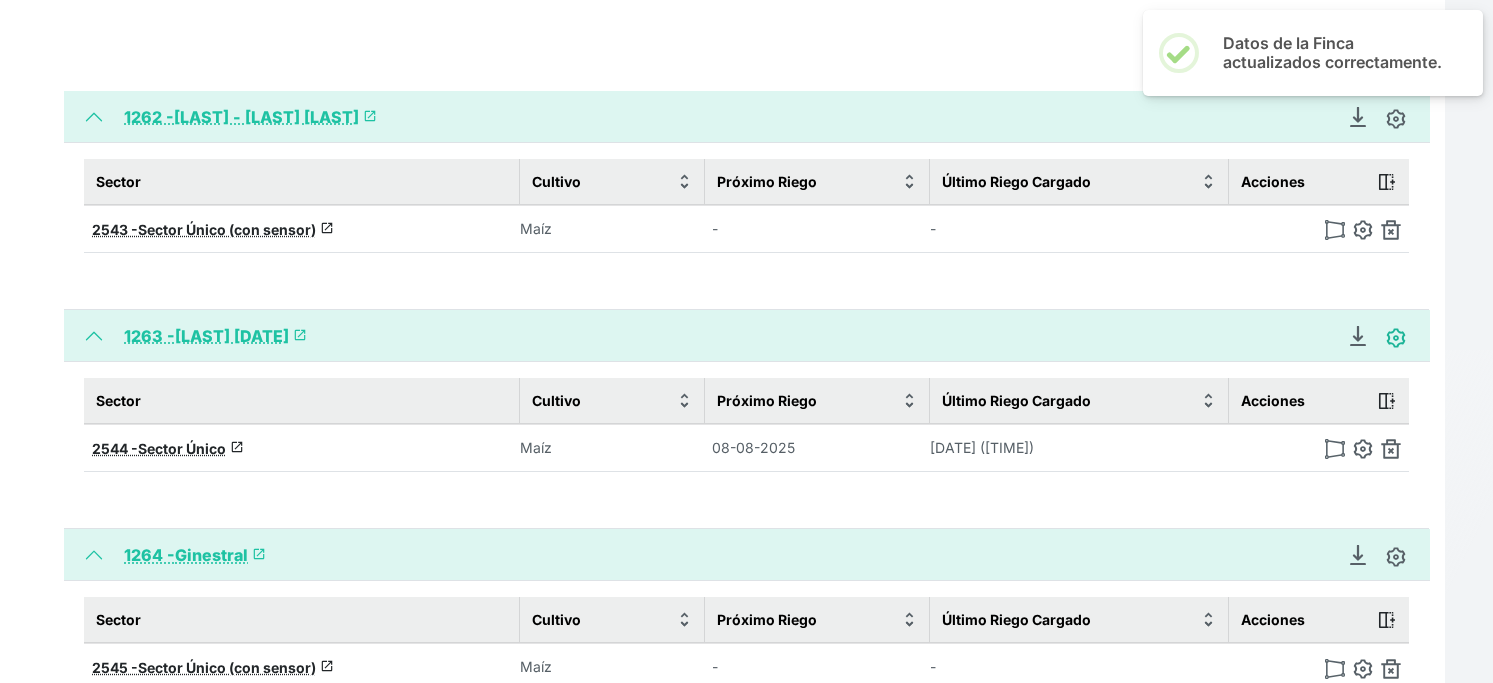 click at bounding box center (1396, 338) 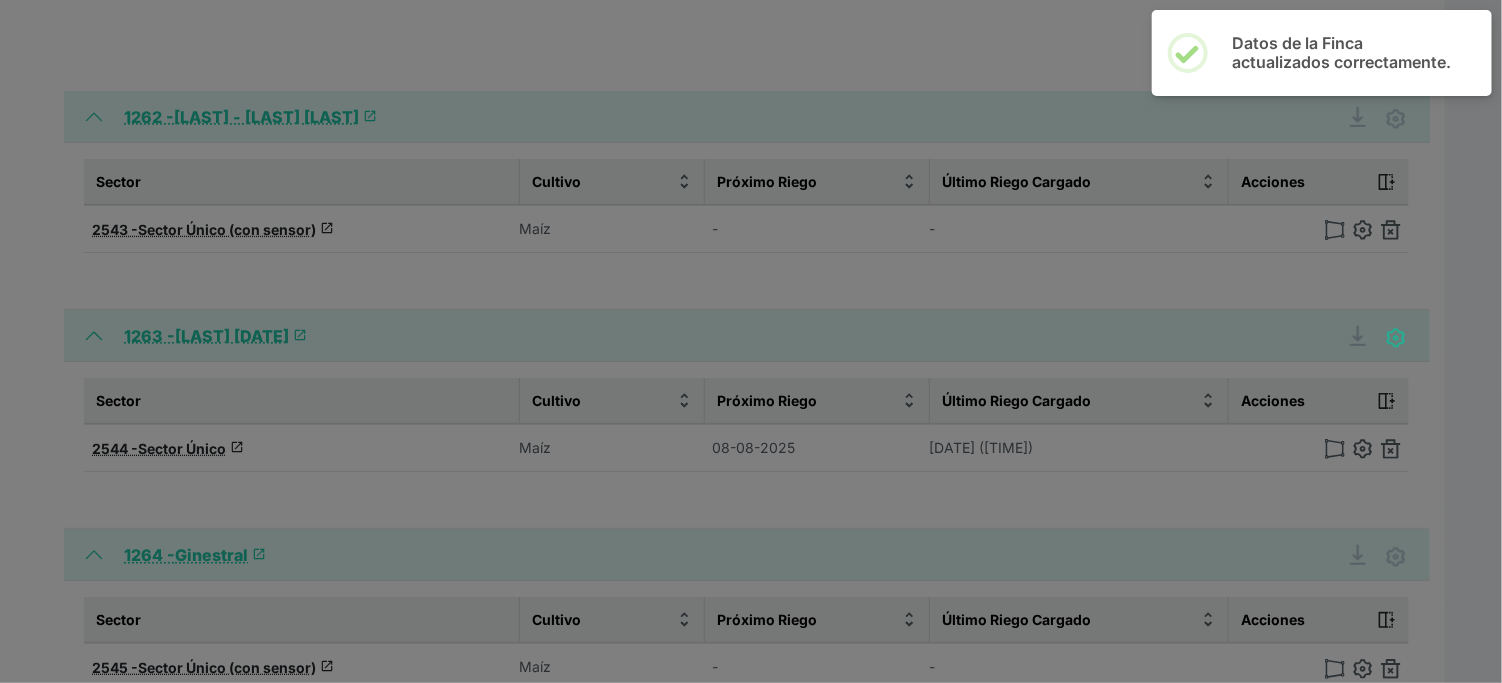 type on "[LAST] [DATE]" 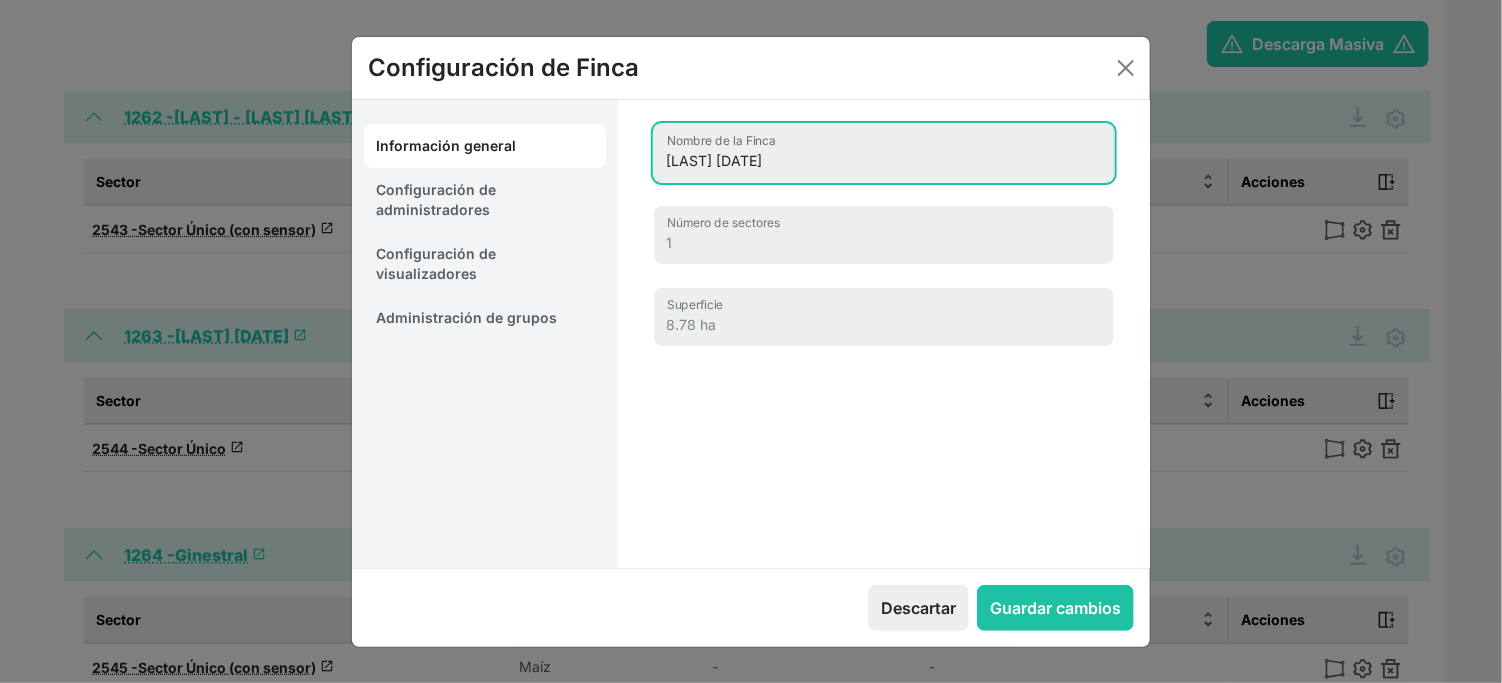 click on "[LAST] [DATE]" at bounding box center [884, 153] 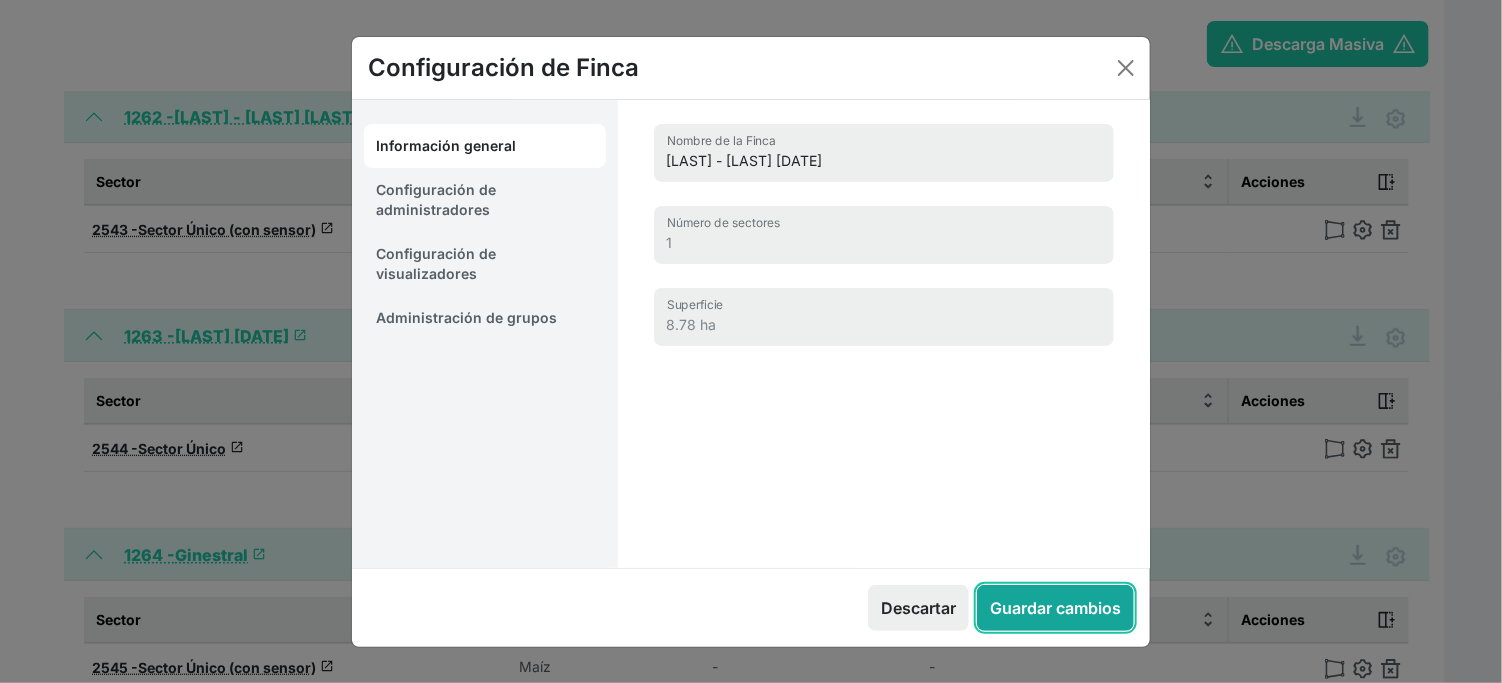 click on "Guardar cambios" at bounding box center [1055, 608] 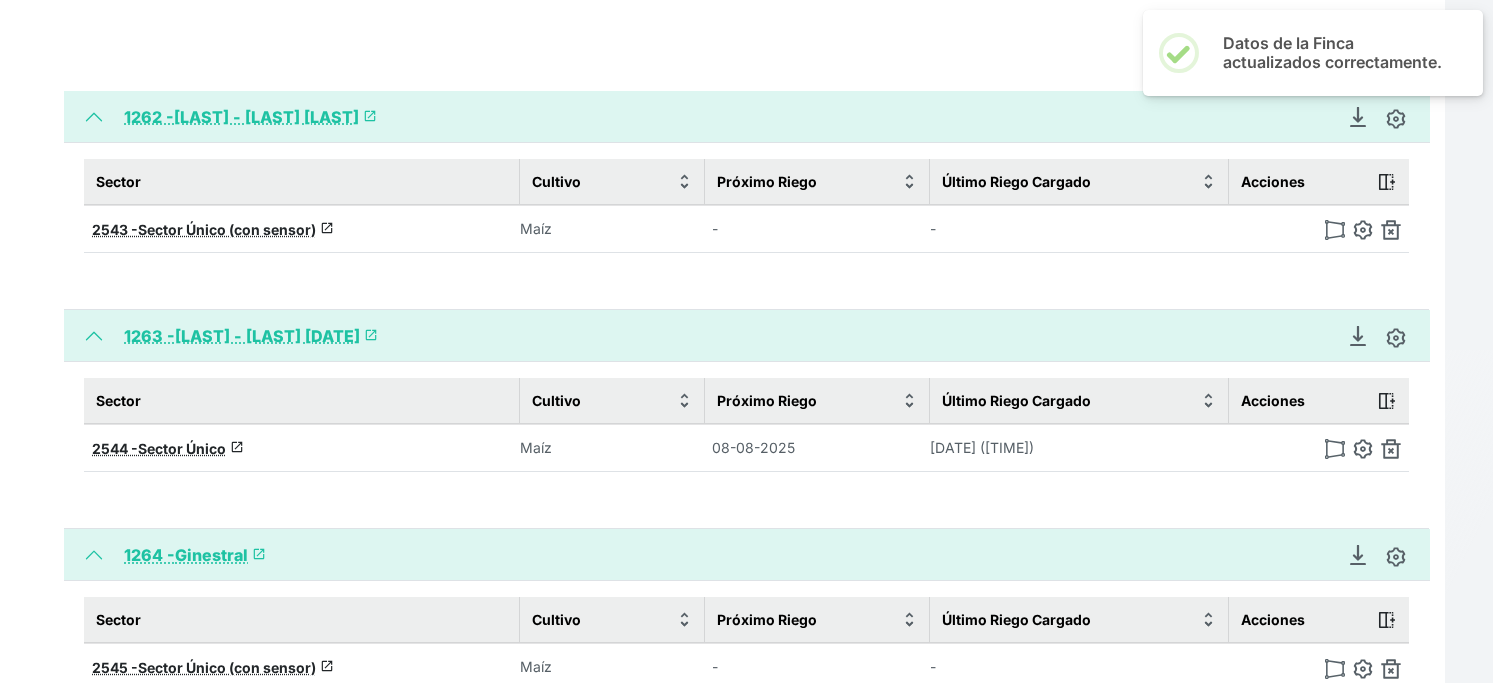 scroll, scrollTop: 555, scrollLeft: 0, axis: vertical 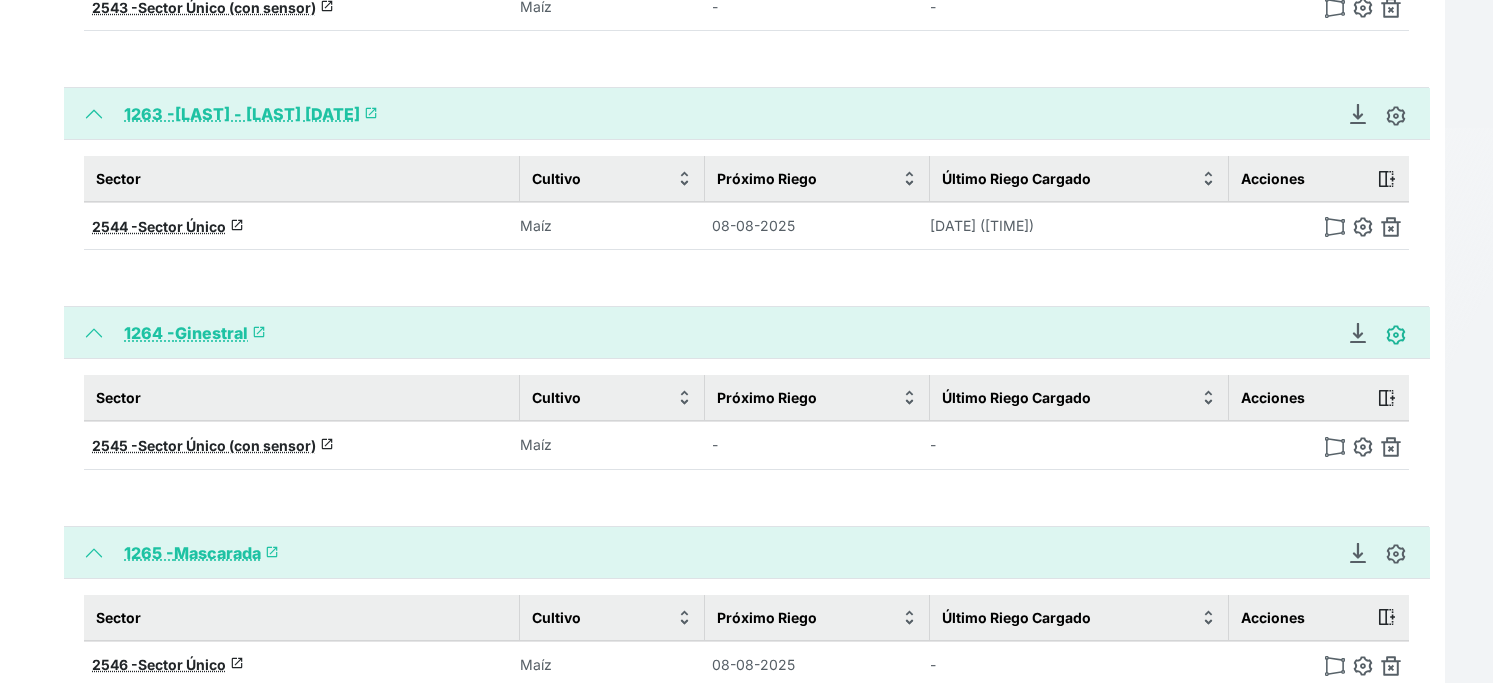 click at bounding box center [1396, 335] 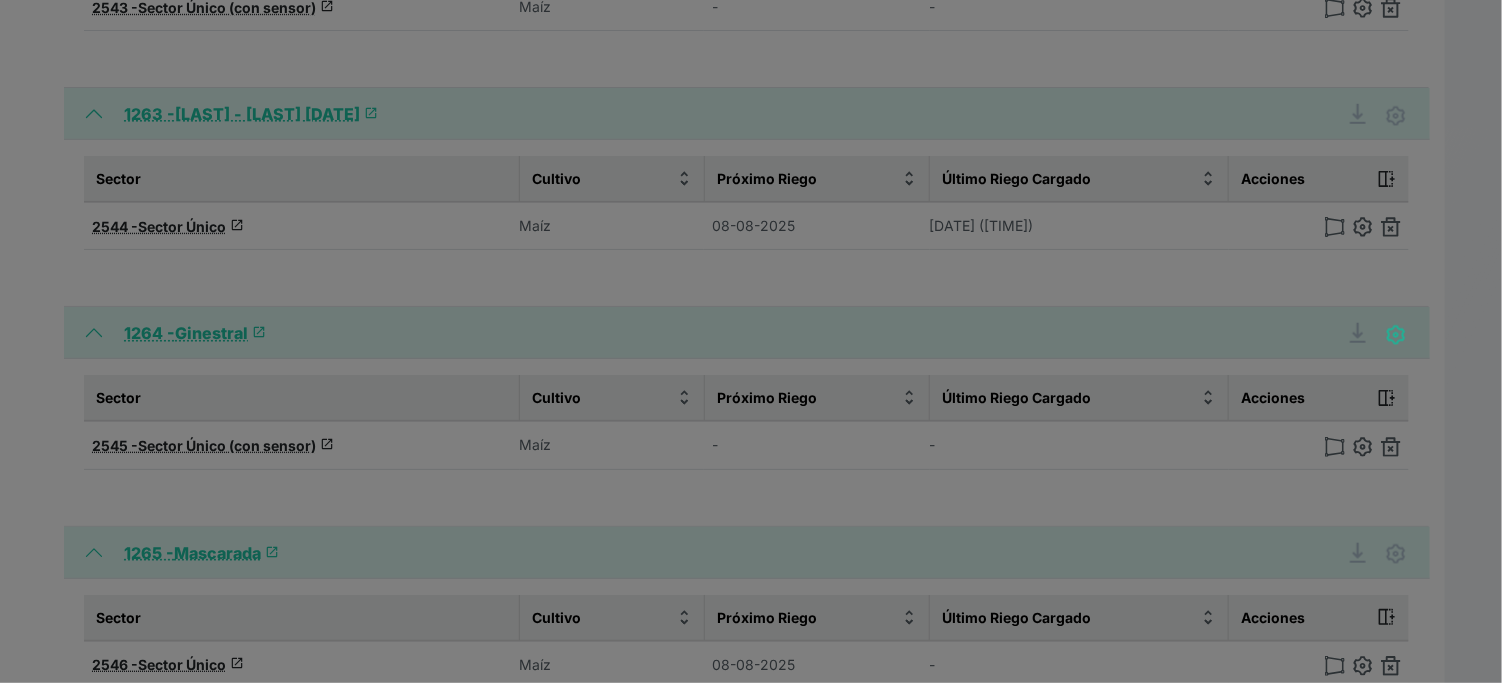 type on "Ginestral" 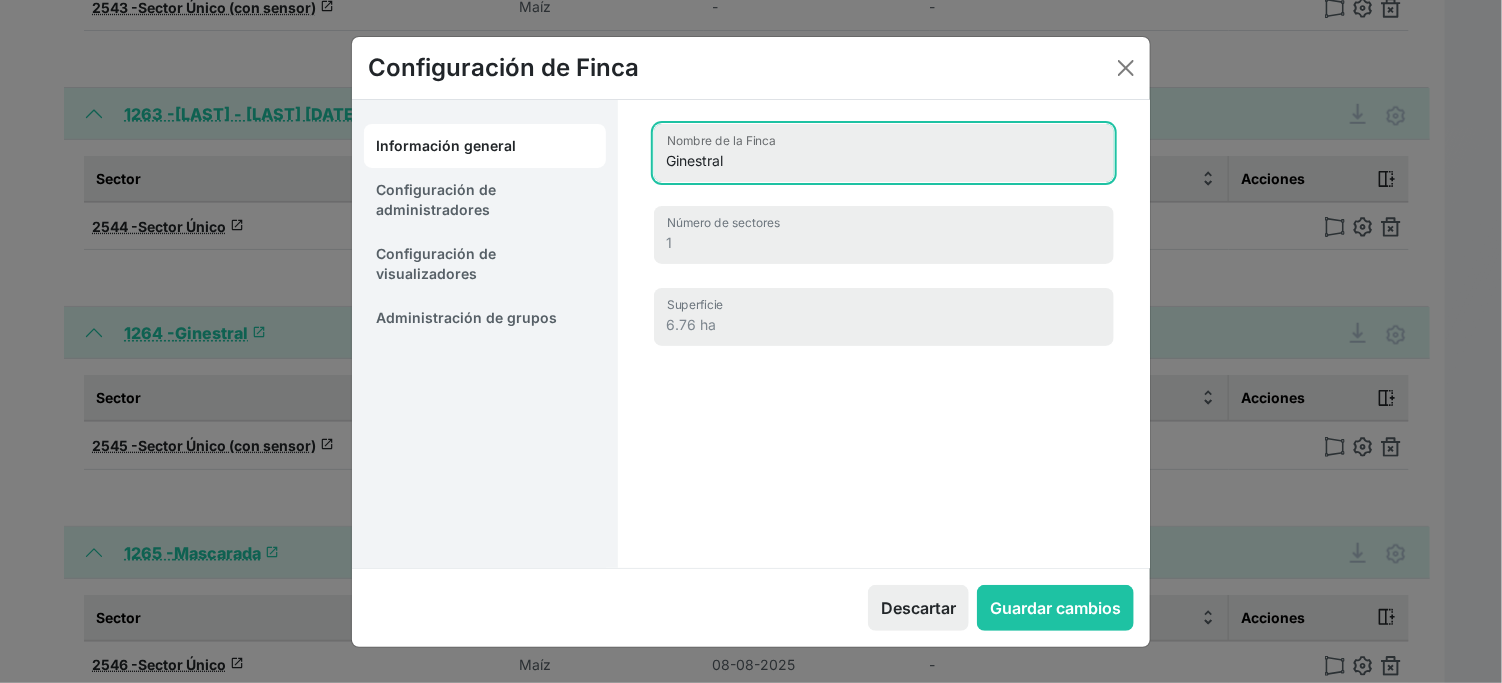 click on "Ginestral" at bounding box center [884, 153] 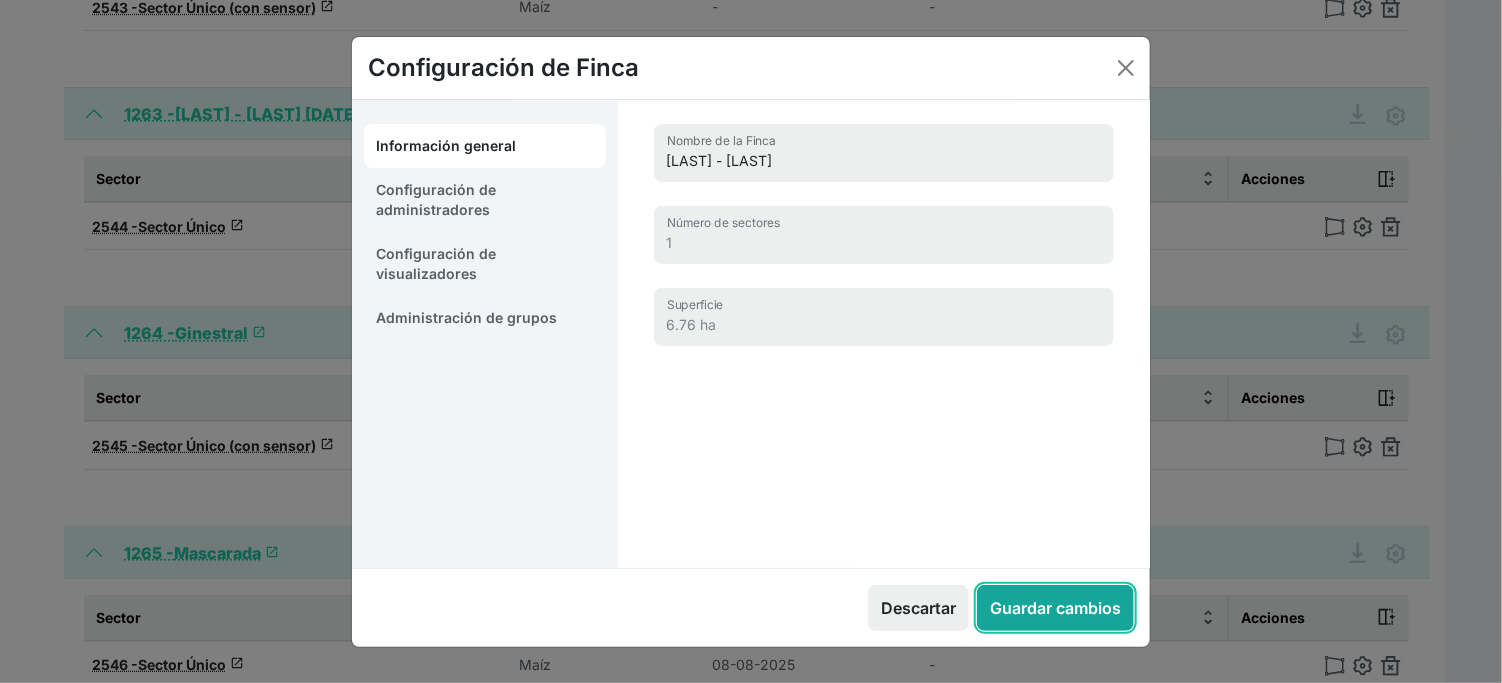 click on "Guardar cambios" at bounding box center [1055, 608] 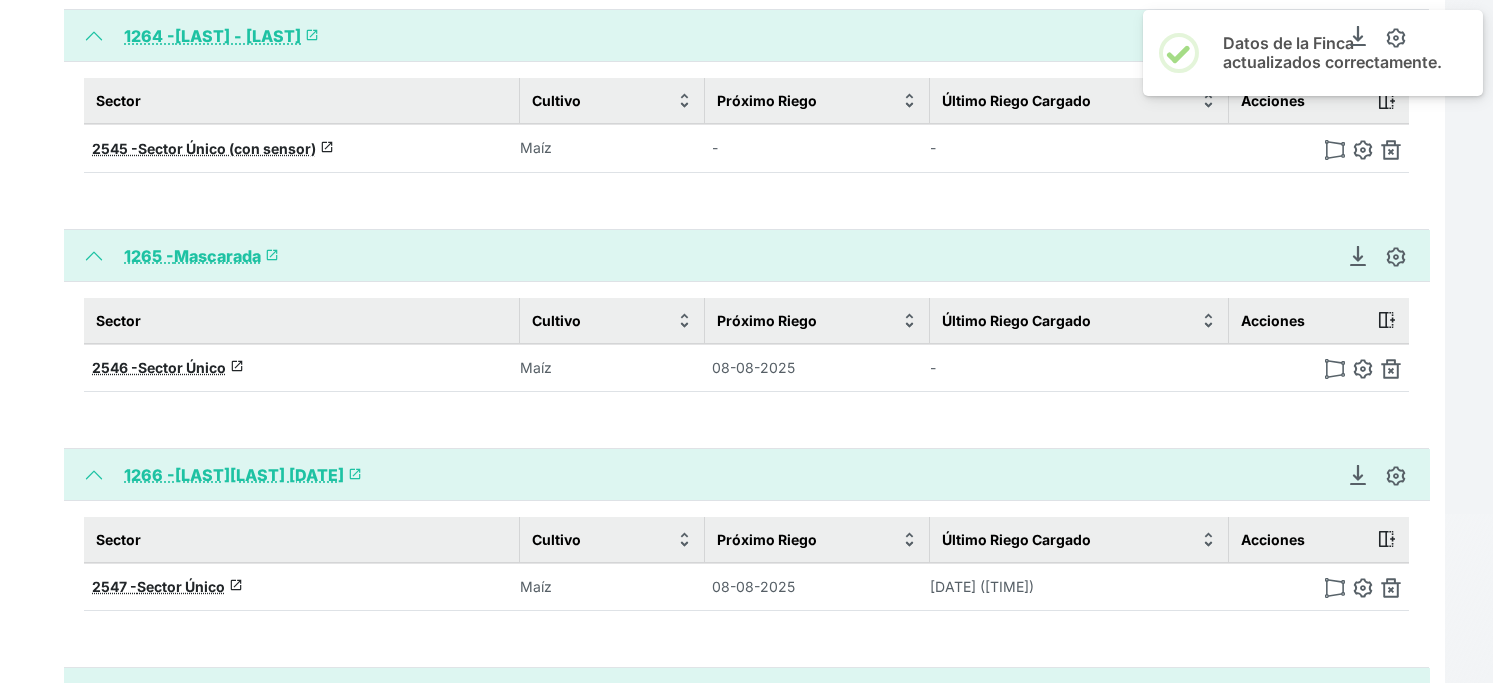 scroll, scrollTop: 888, scrollLeft: 0, axis: vertical 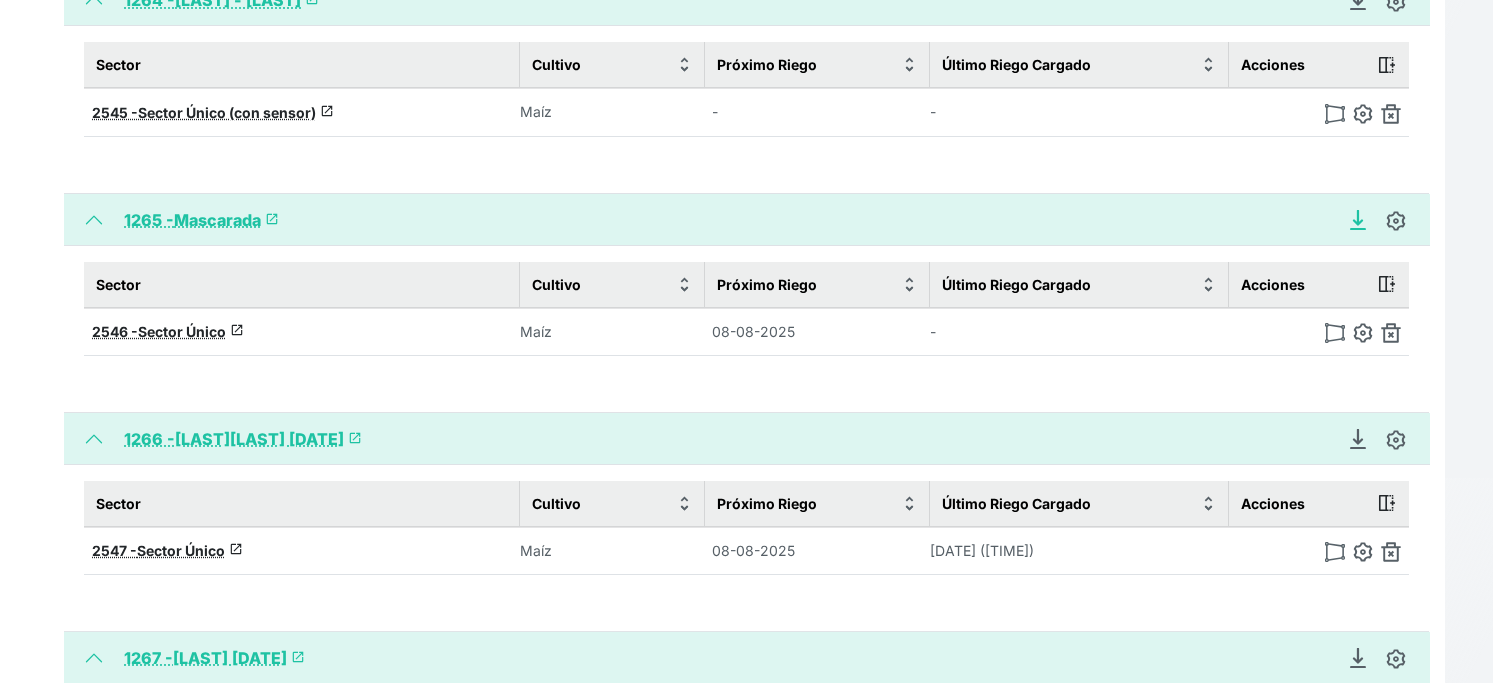 click 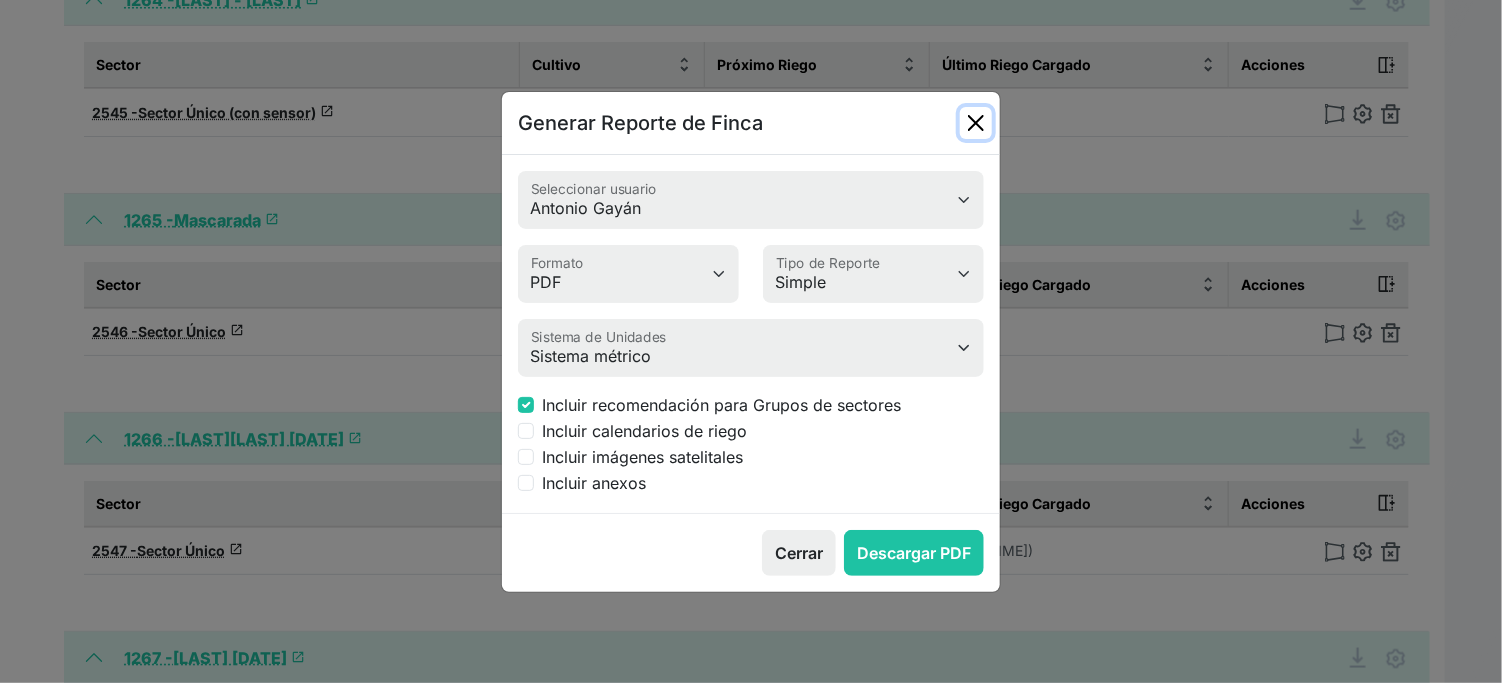 click at bounding box center (976, 123) 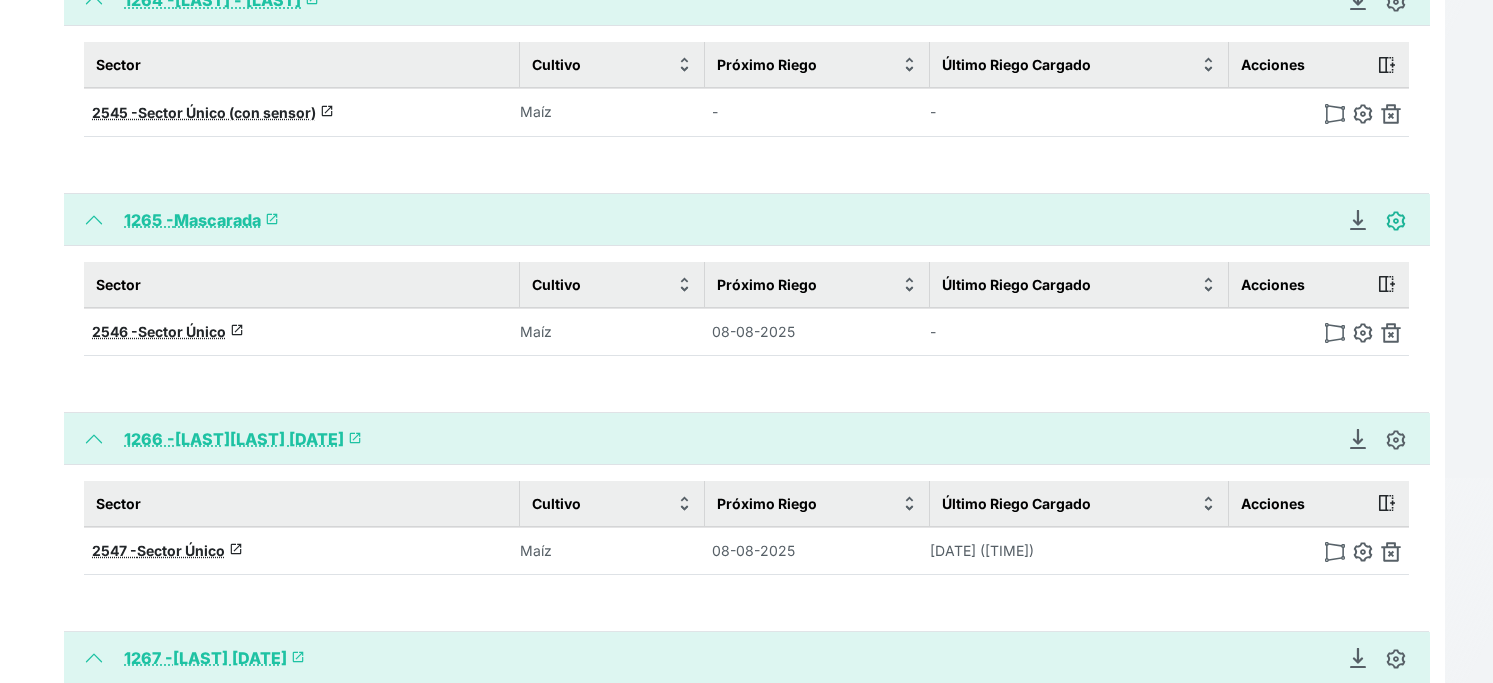 click at bounding box center (1396, 221) 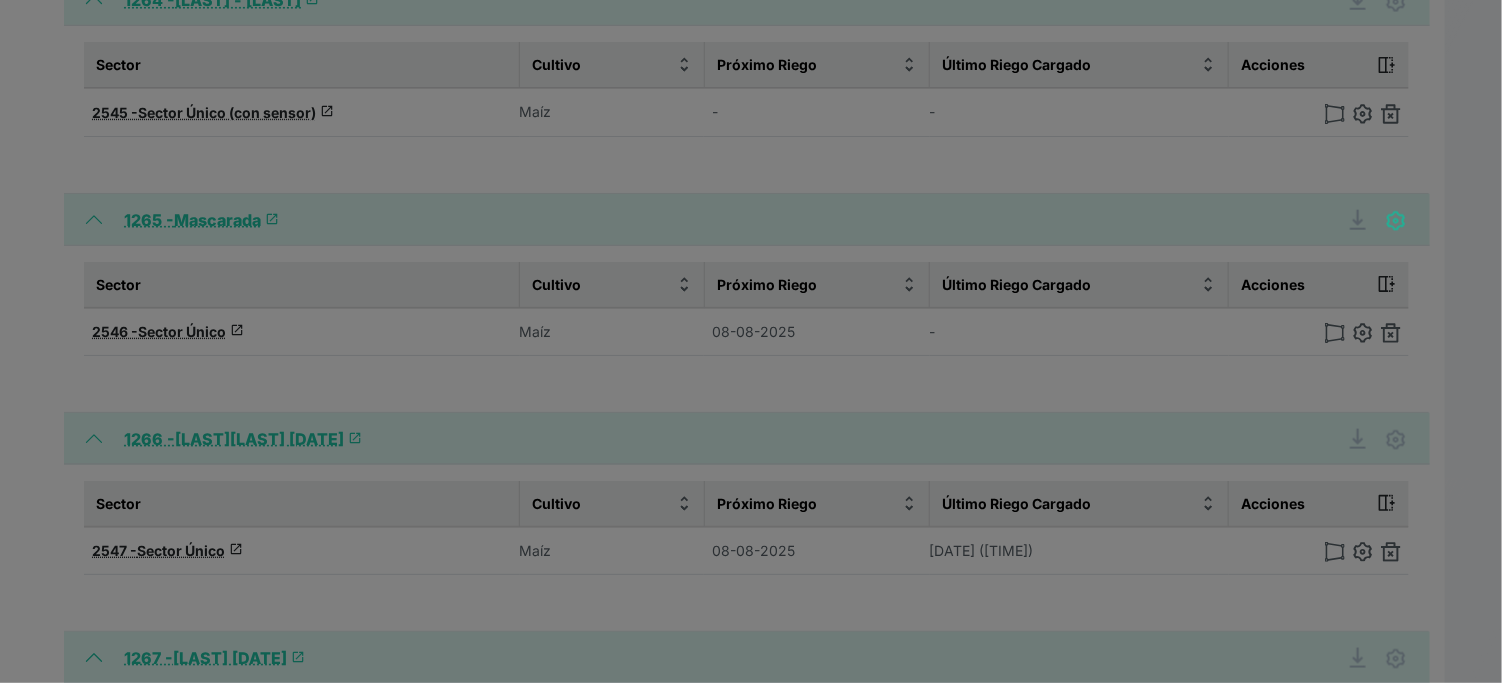 type on "Mascarada" 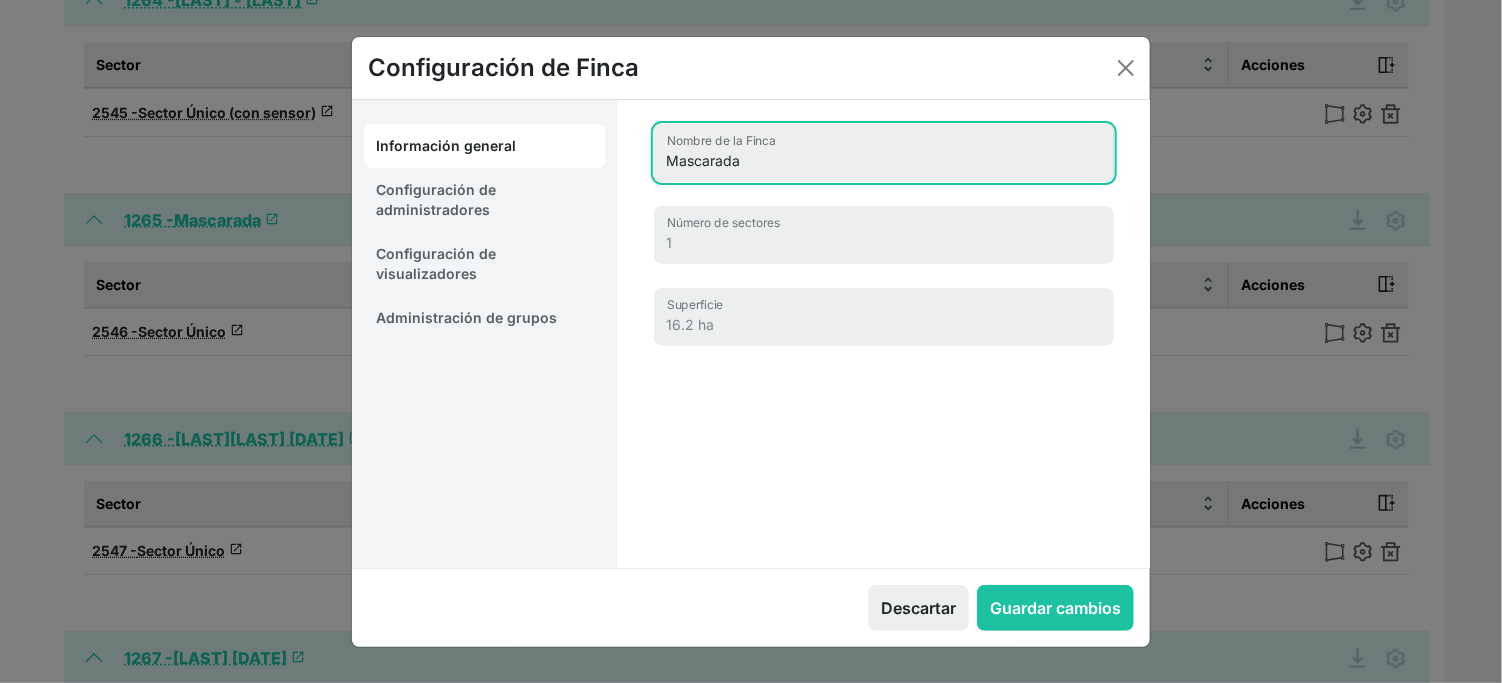 click on "Mascarada" at bounding box center (884, 153) 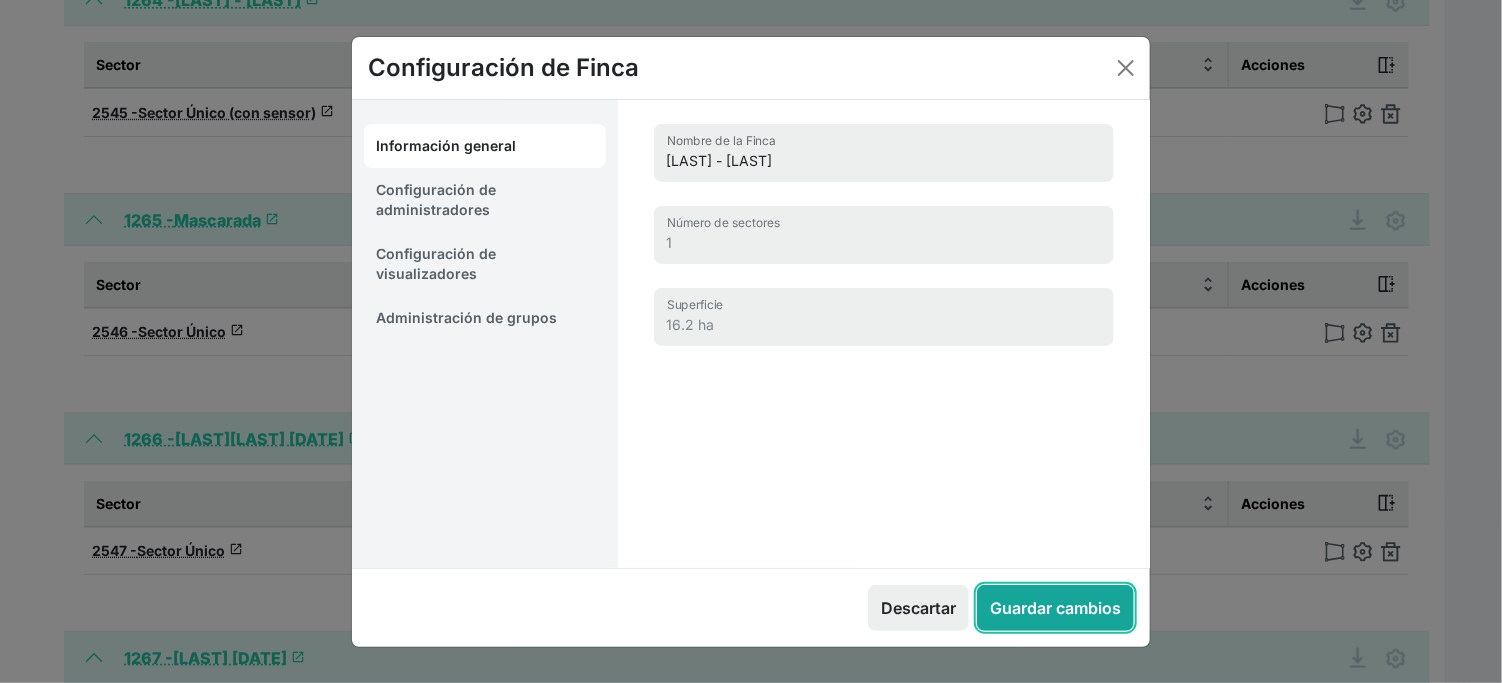 click on "Guardar cambios" at bounding box center [1055, 608] 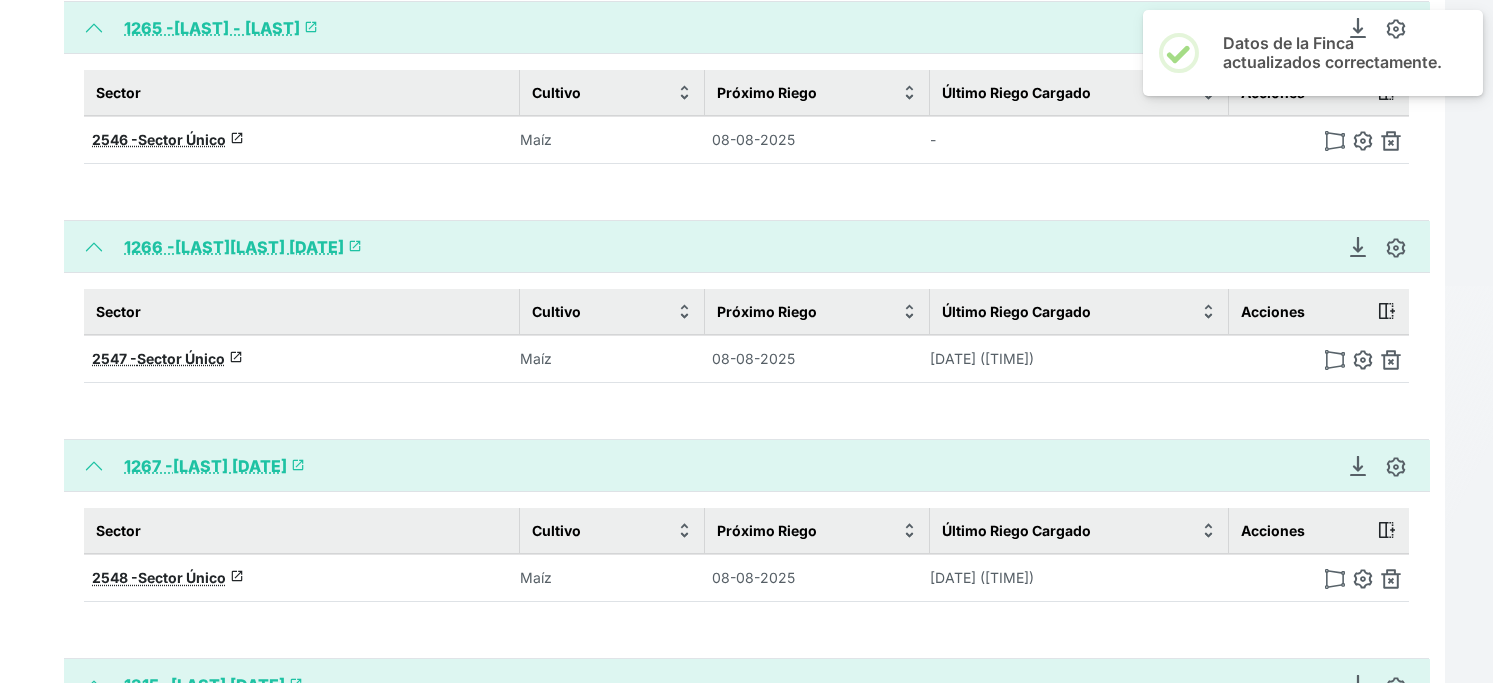 scroll, scrollTop: 1111, scrollLeft: 0, axis: vertical 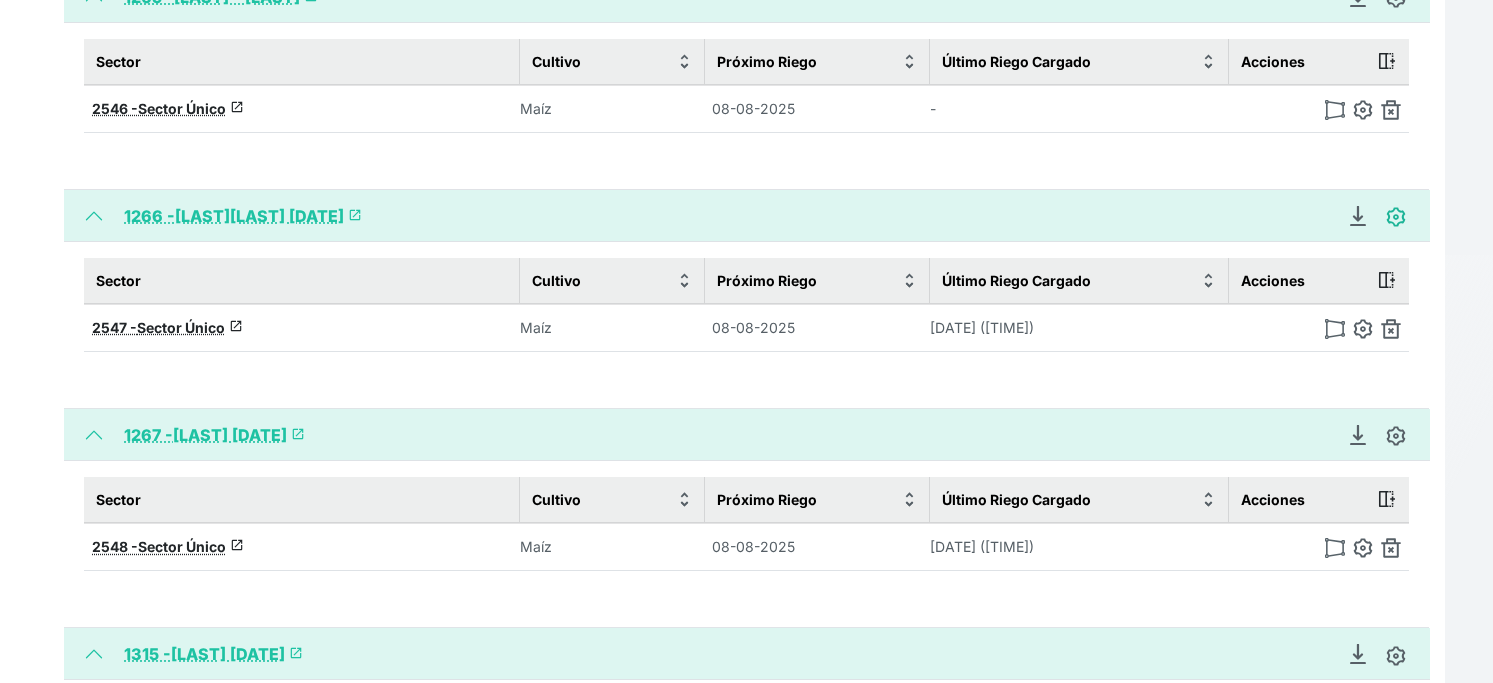 click at bounding box center [1396, 217] 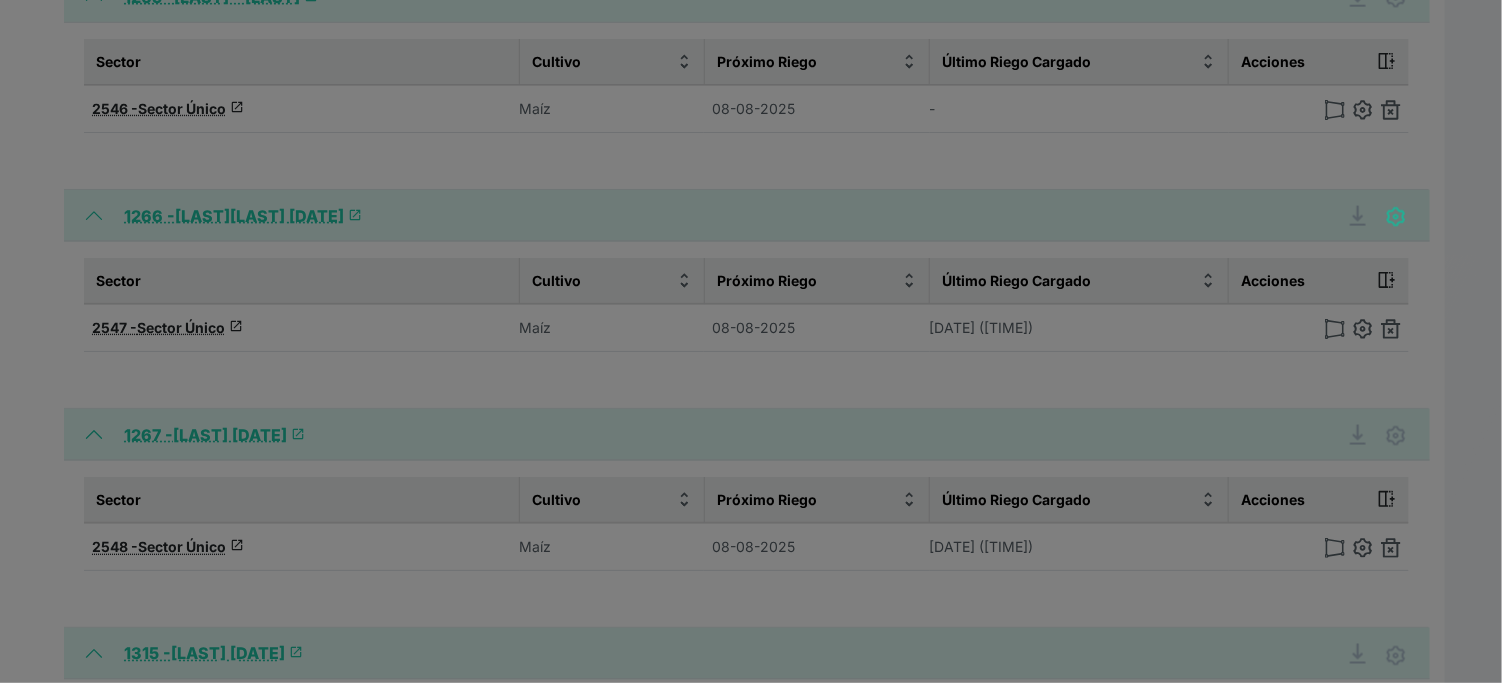 type on "Monte Albero Bajo y Peñacorva 15.06.2025" 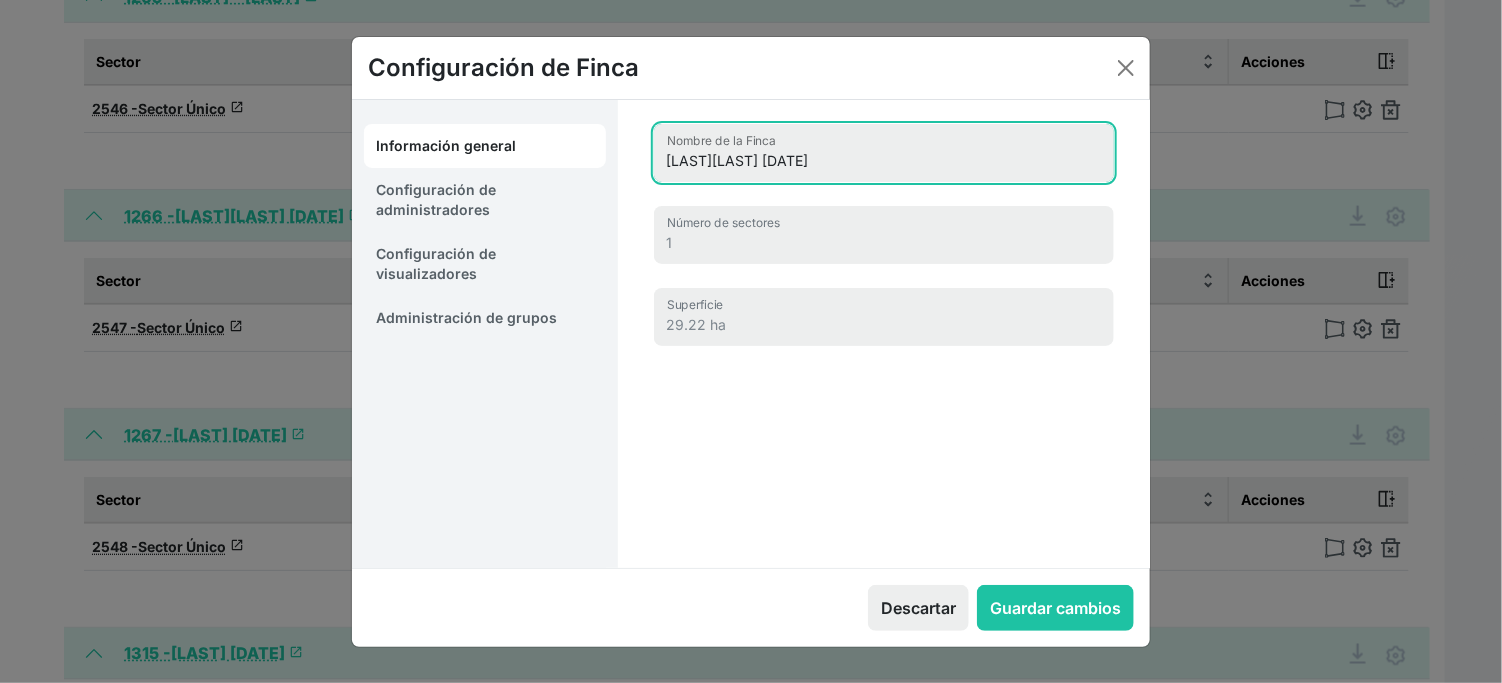 click on "Monte Albero Bajo y Peñacorva 15.06.2025" at bounding box center [884, 153] 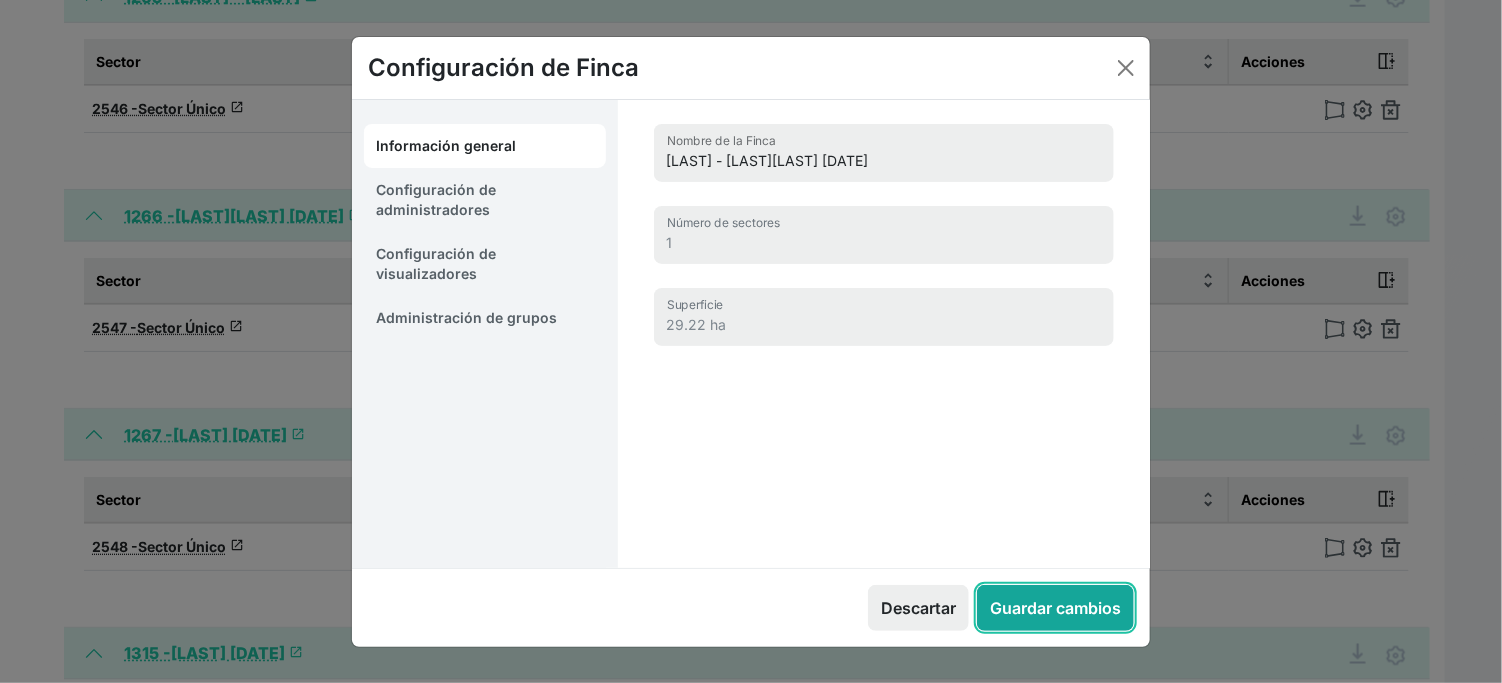 click on "Guardar cambios" at bounding box center [1055, 608] 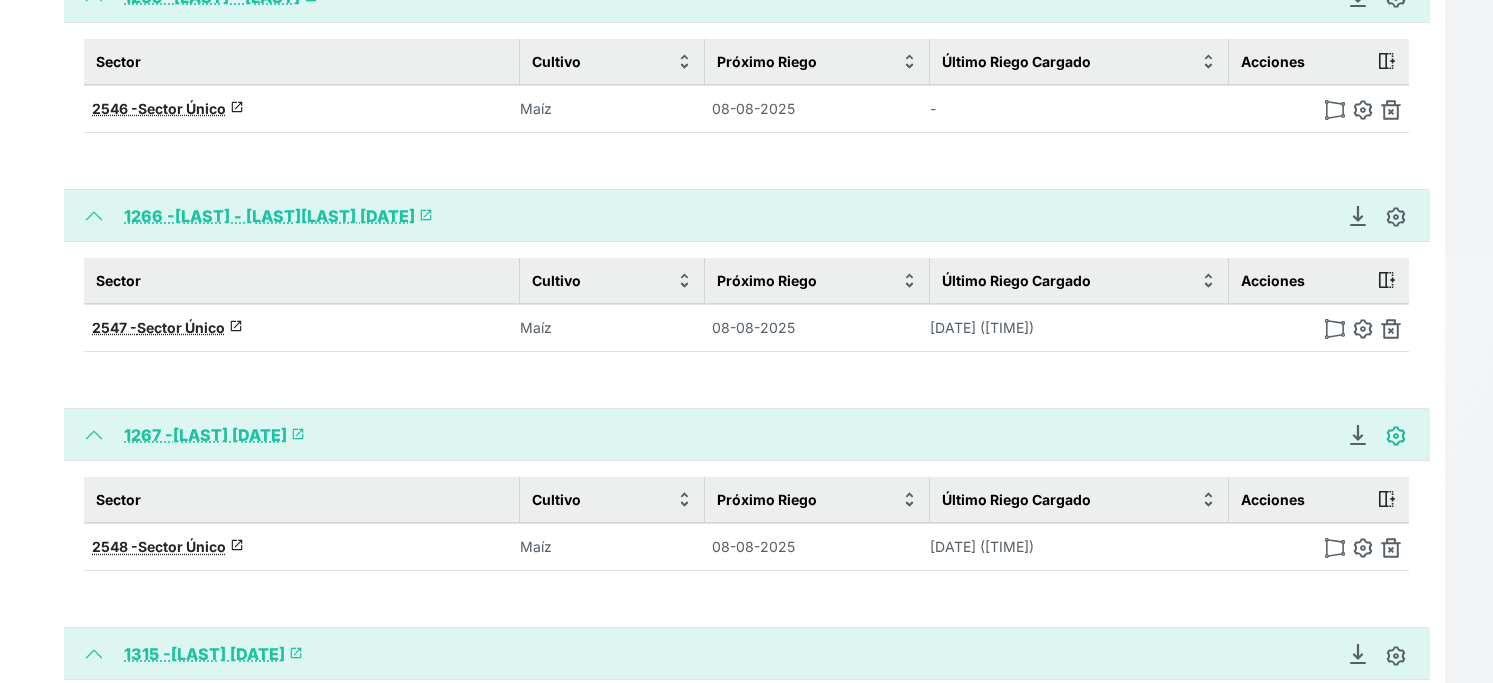 click at bounding box center [1396, 436] 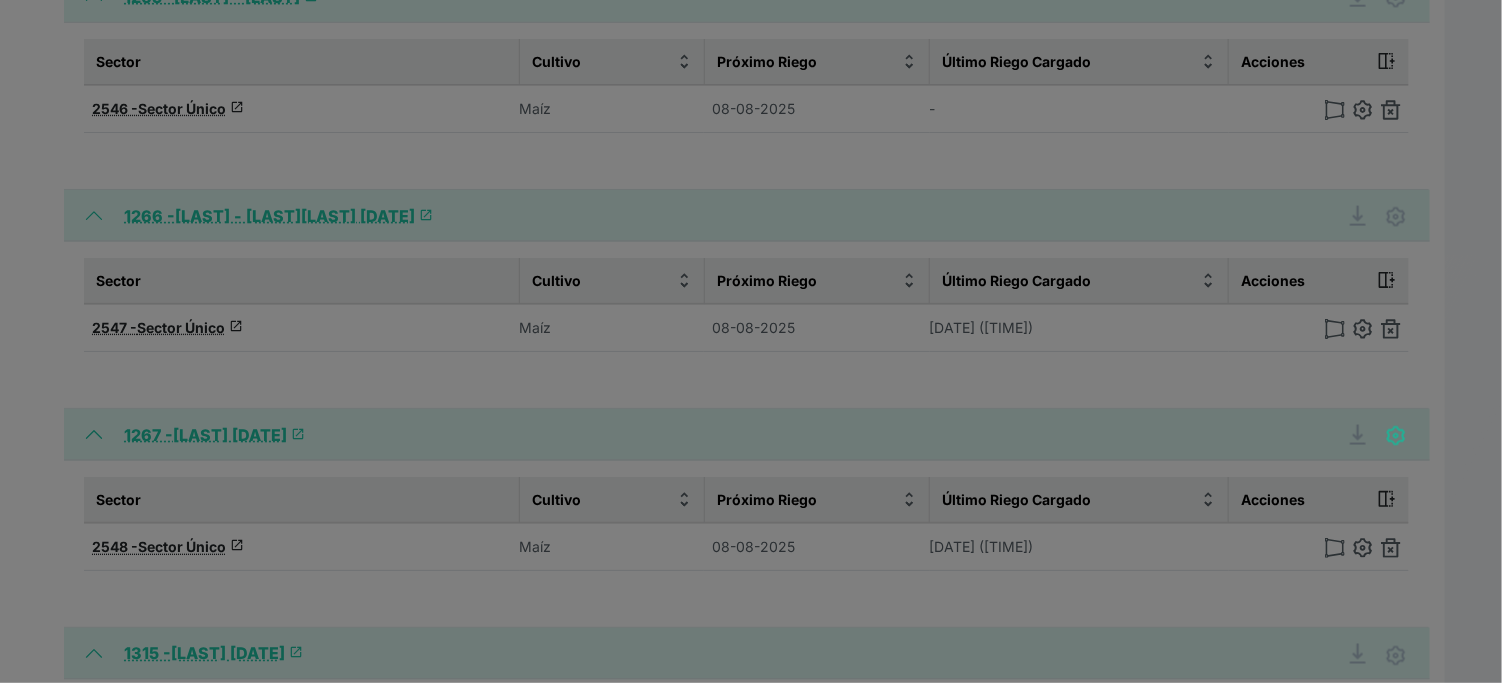 type on "Mocha 30.06.2025" 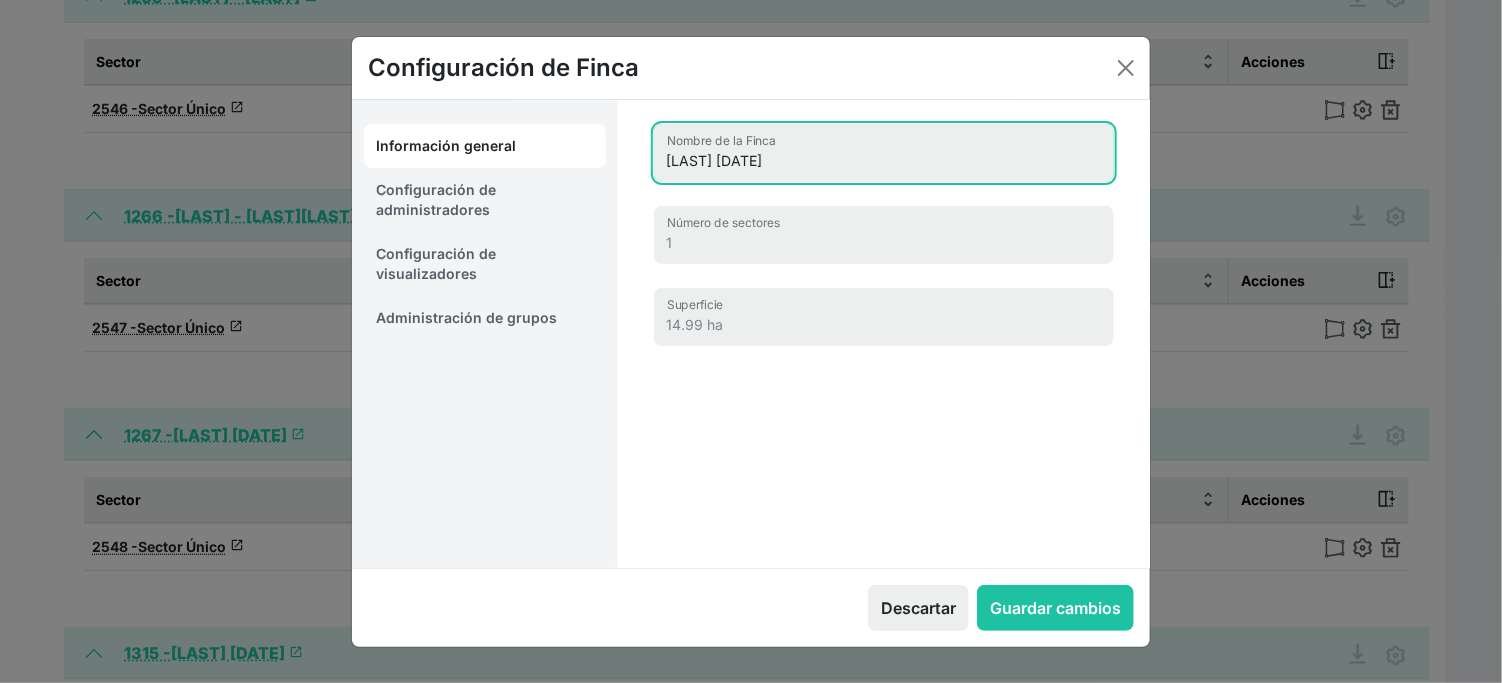 click on "Mocha 30.06.2025" at bounding box center [884, 153] 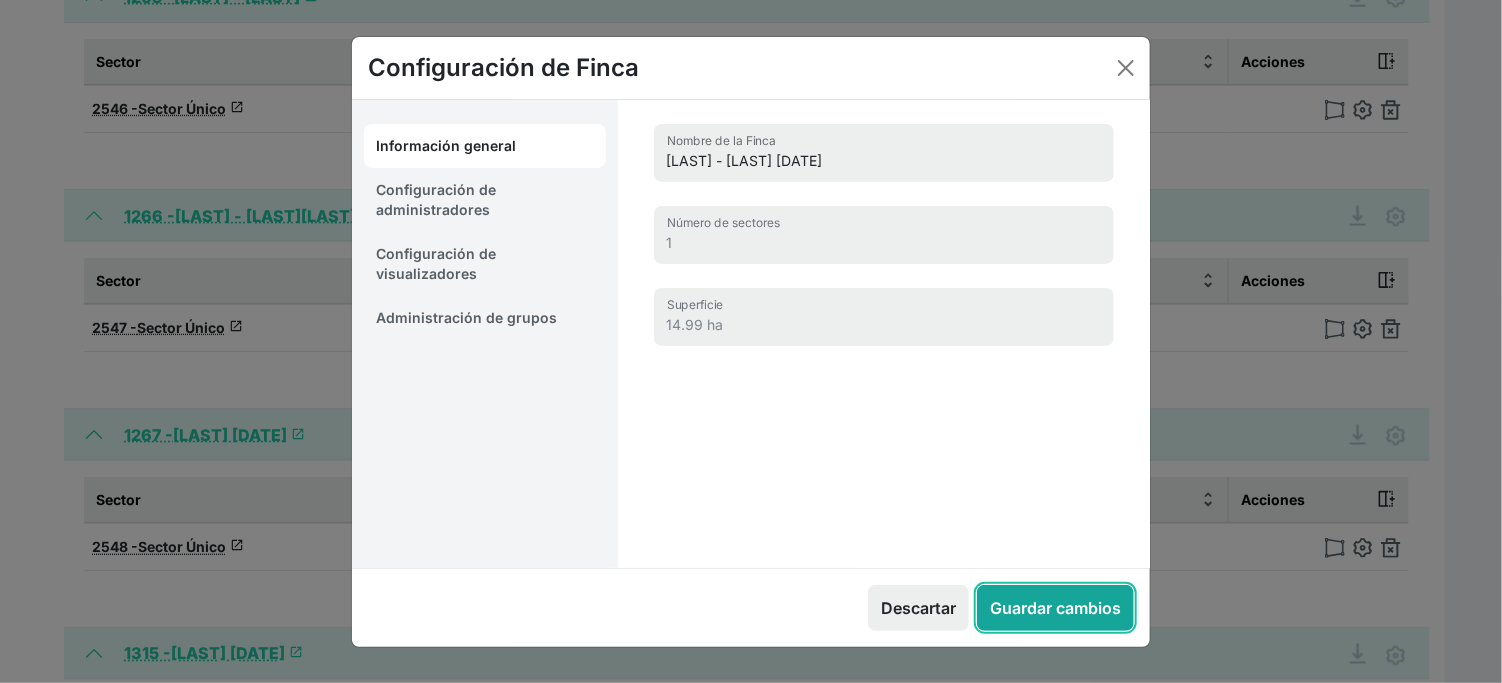 click on "Guardar cambios" at bounding box center (1055, 608) 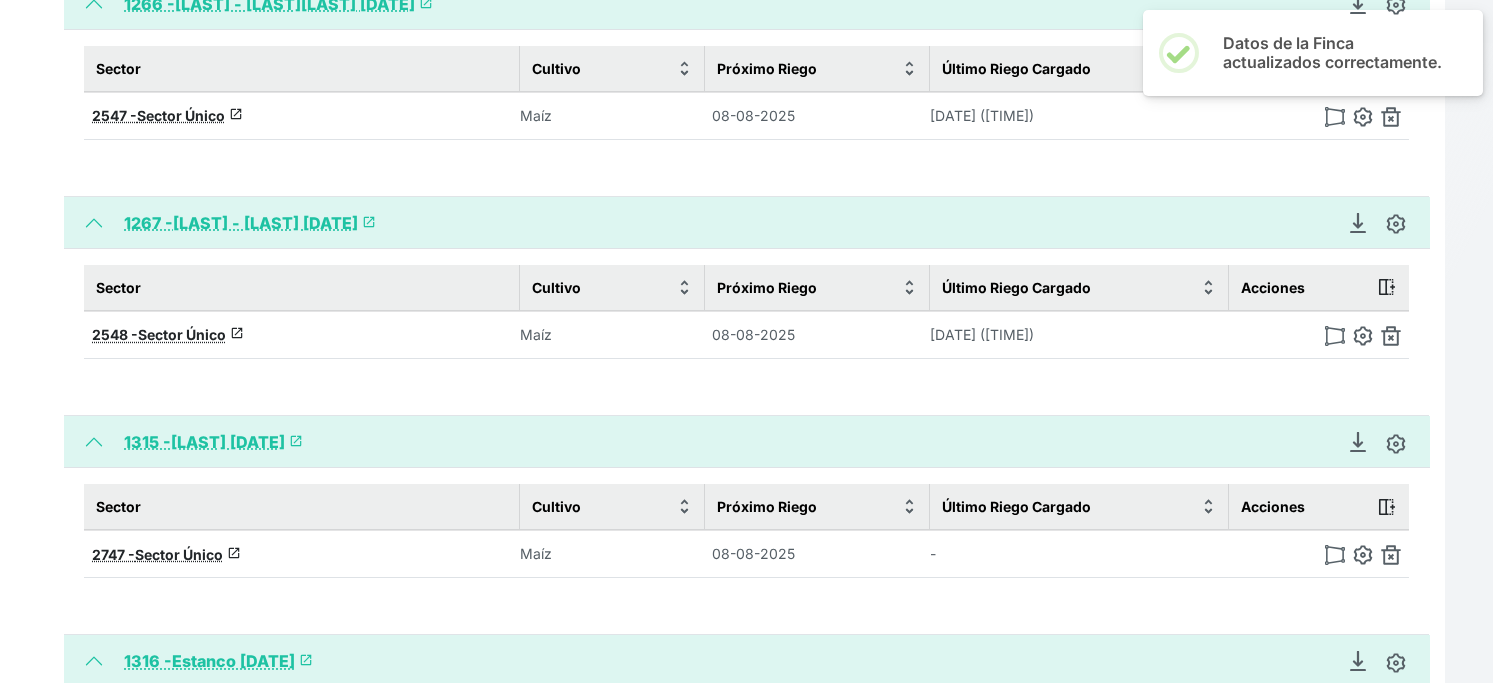 scroll, scrollTop: 1333, scrollLeft: 0, axis: vertical 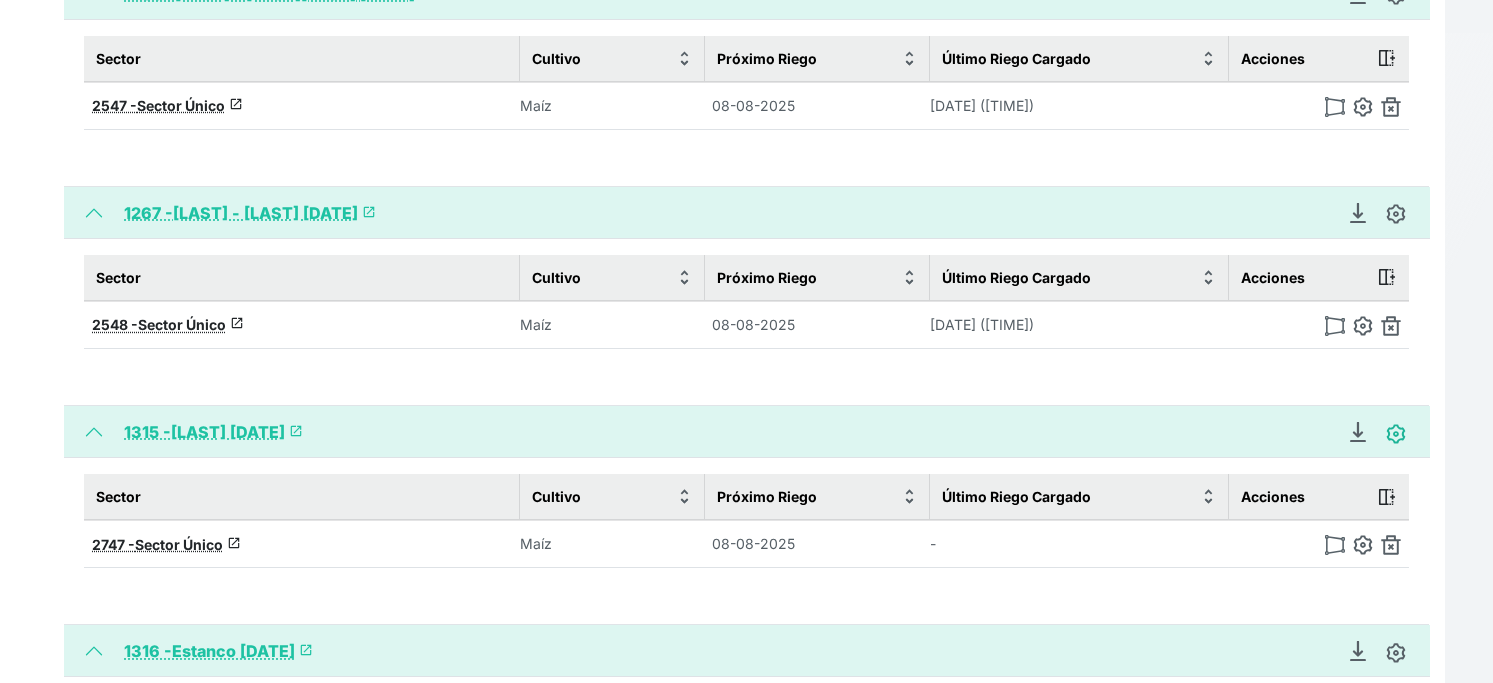 click at bounding box center (1396, 434) 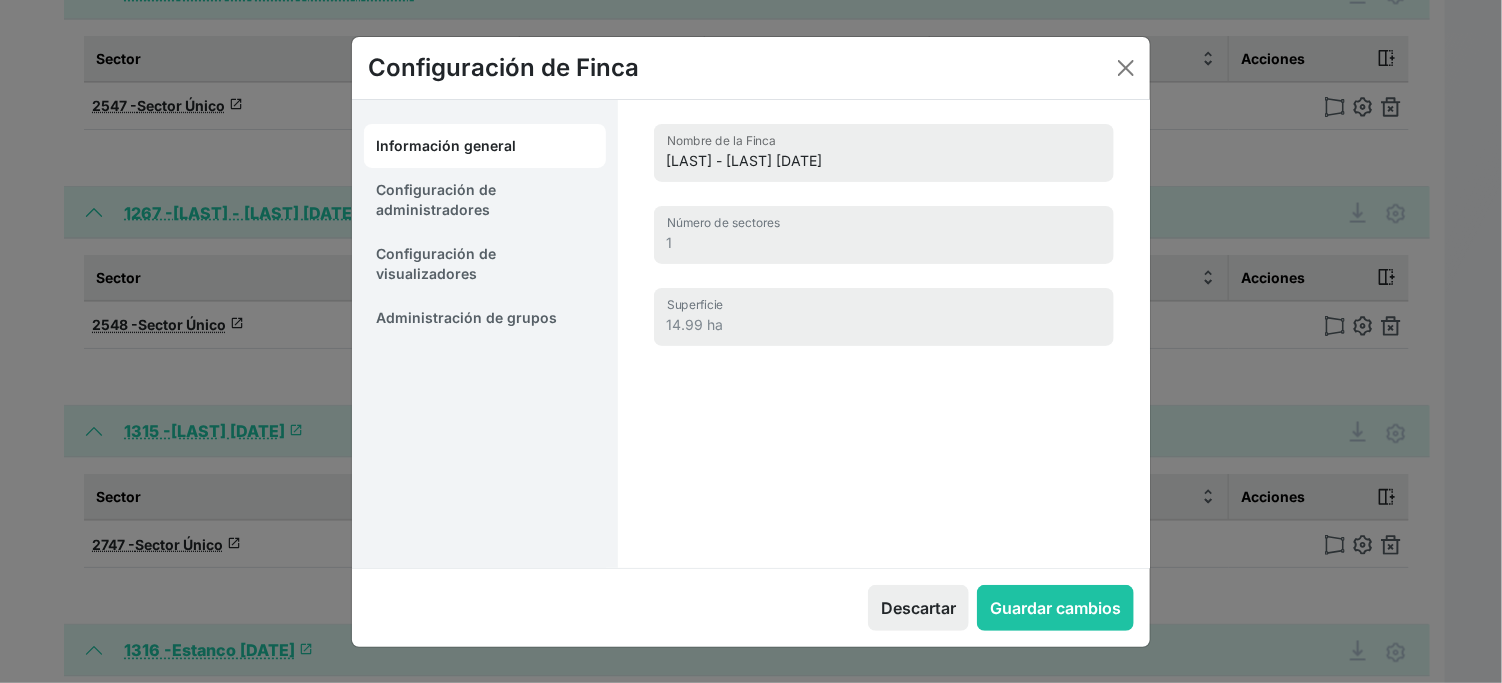 type on "Pedregado 30.06.2025" 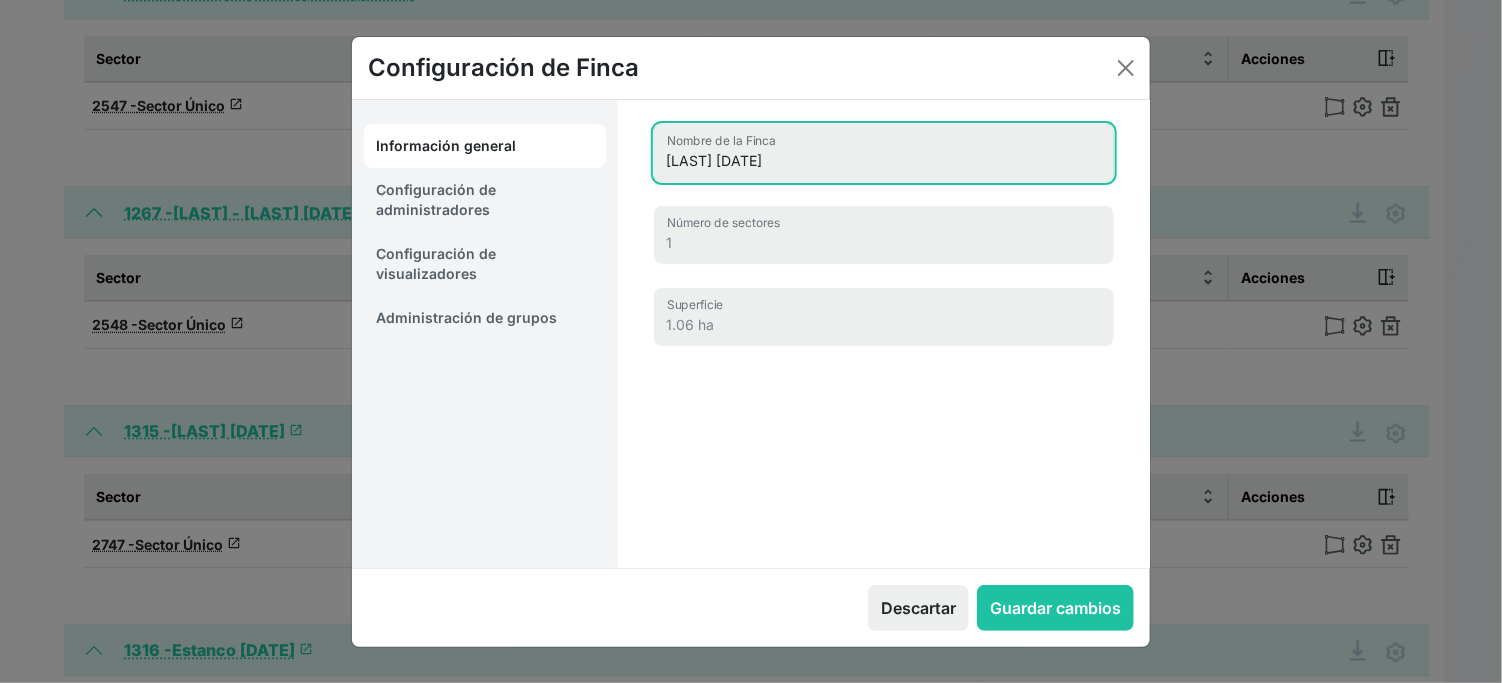click on "Pedregado 30.06.2025" at bounding box center (884, 153) 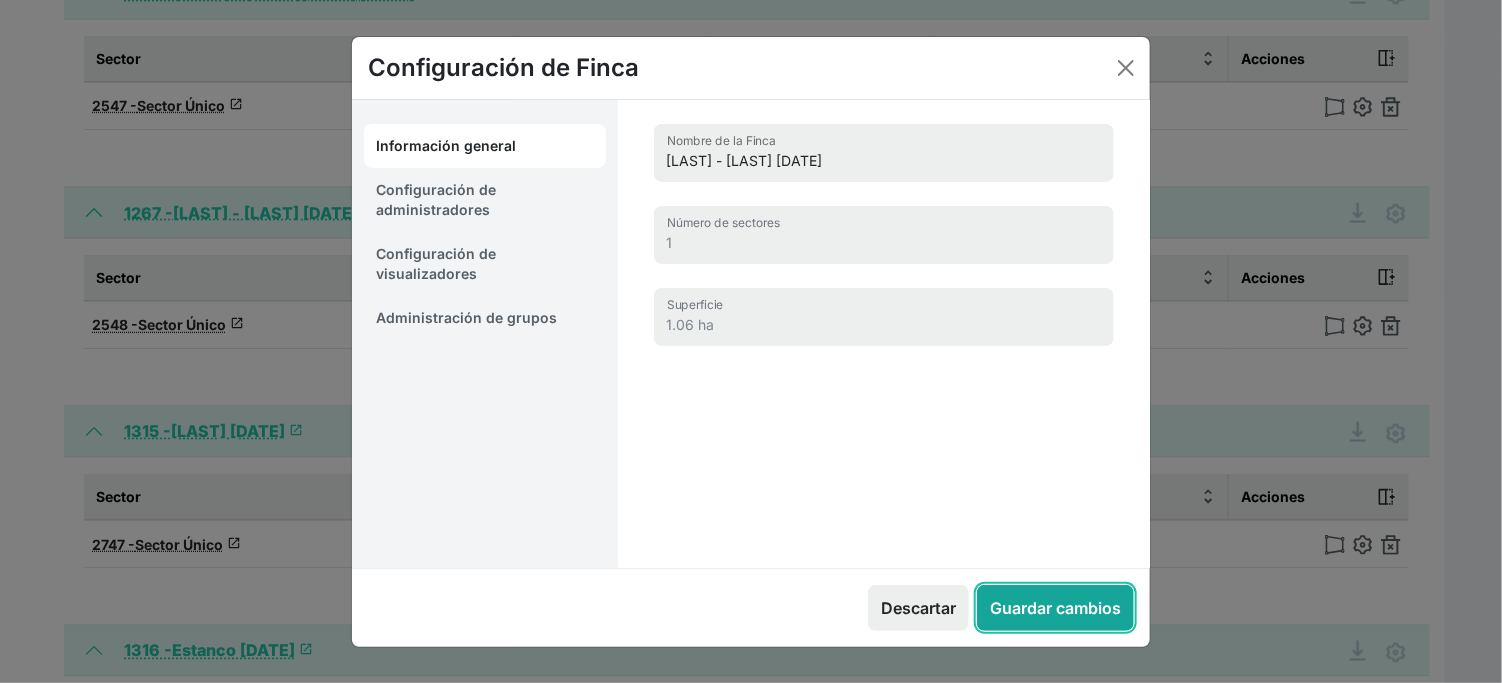 click on "Guardar cambios" at bounding box center (1055, 608) 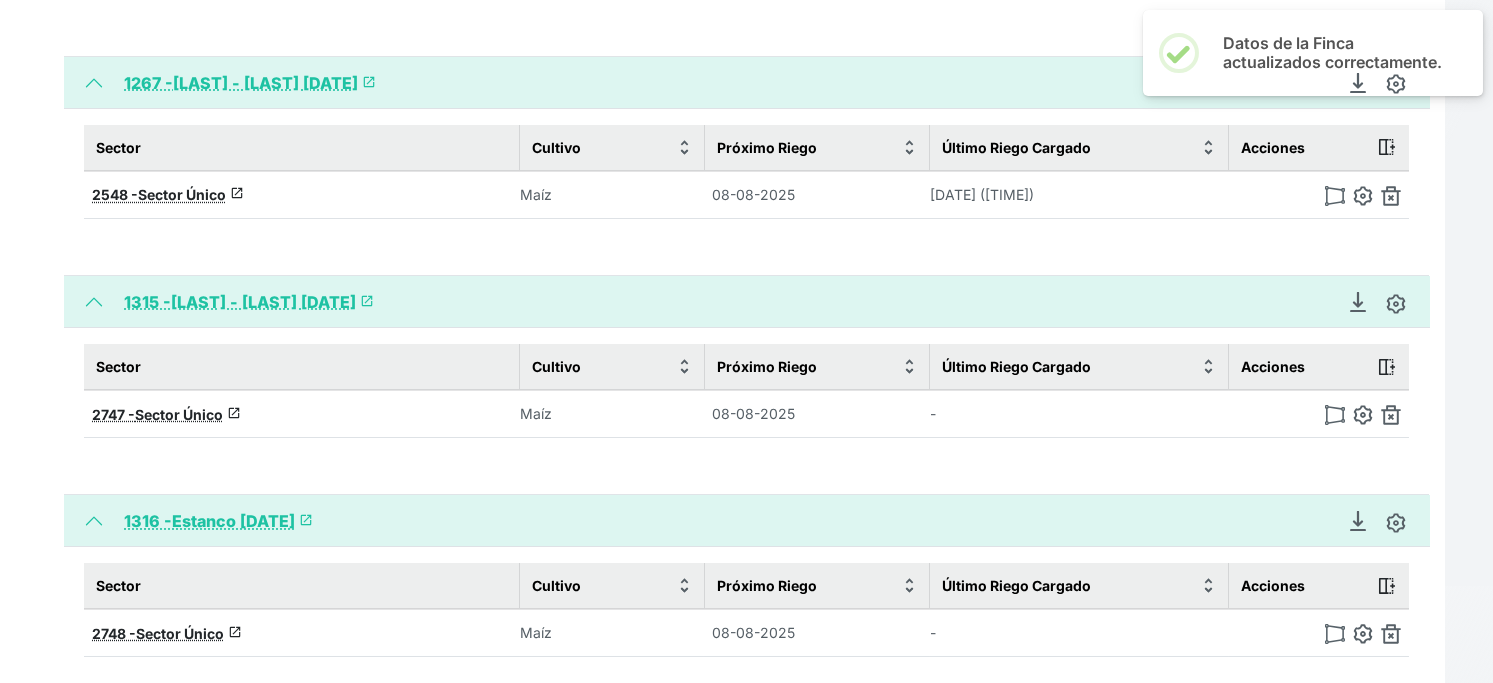 scroll, scrollTop: 1666, scrollLeft: 0, axis: vertical 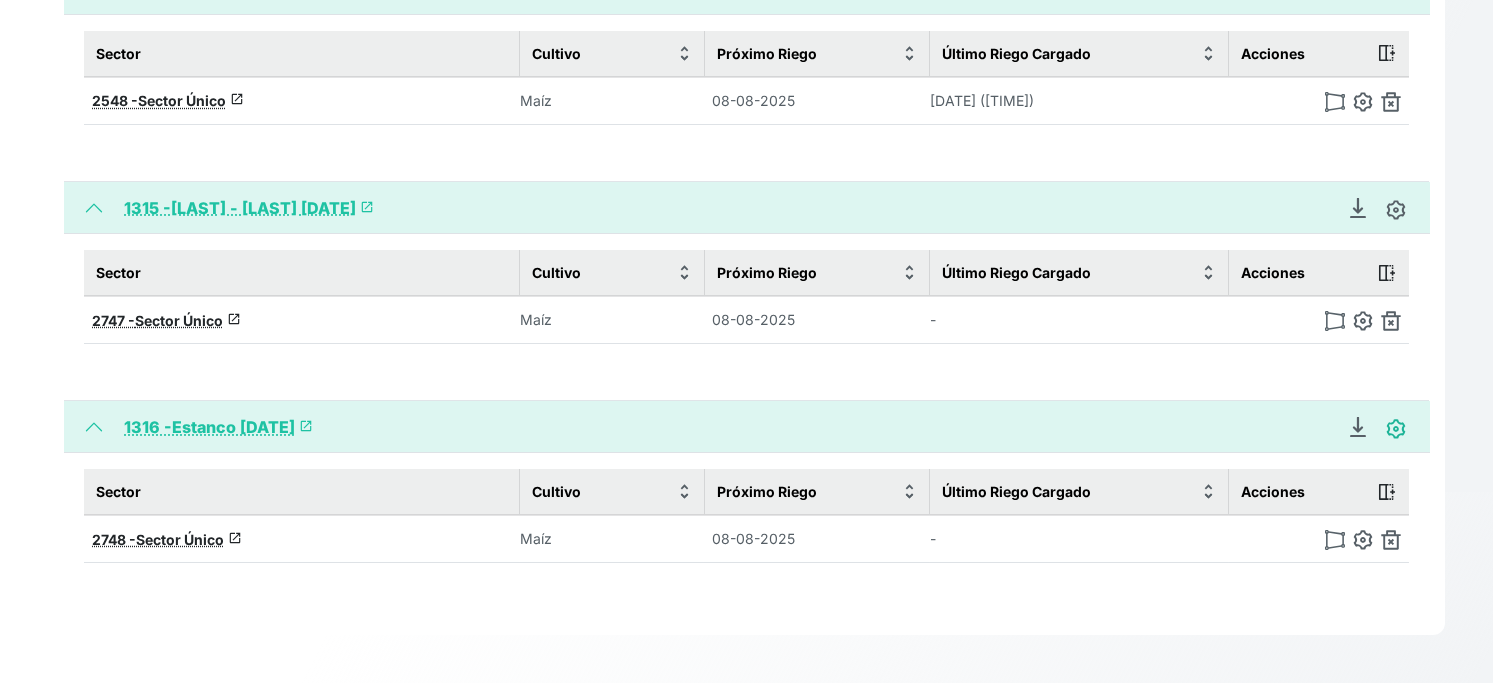 click at bounding box center (1396, 429) 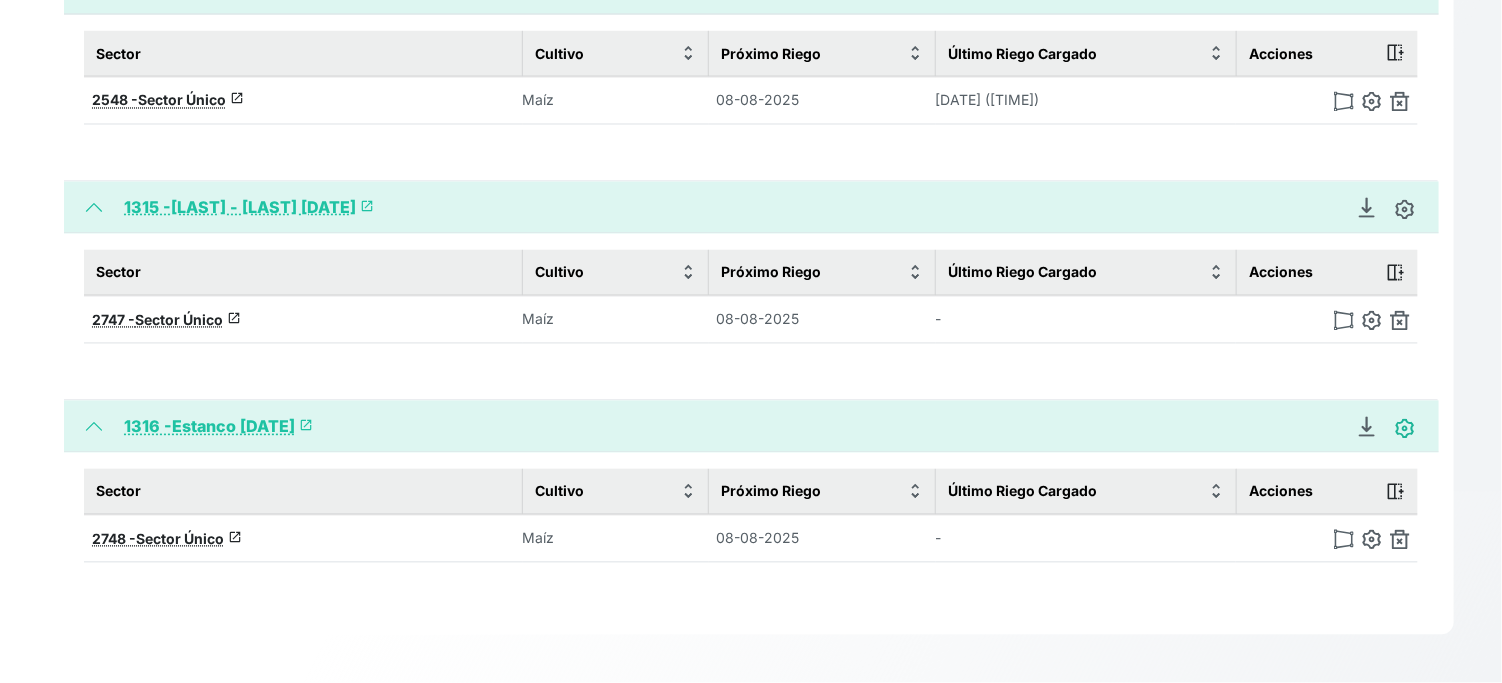 type on "Estanco 20.06.2025" 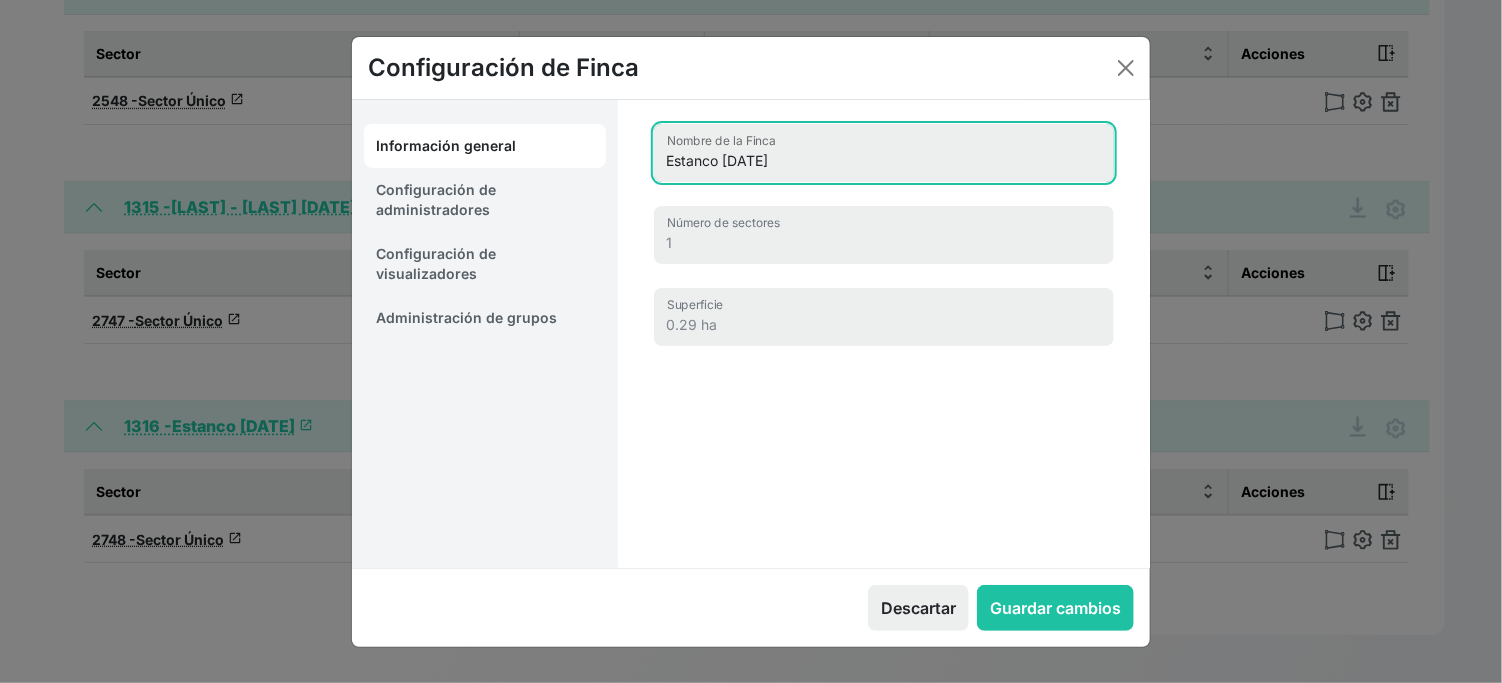 click on "Estanco 20.06.2025" at bounding box center [884, 153] 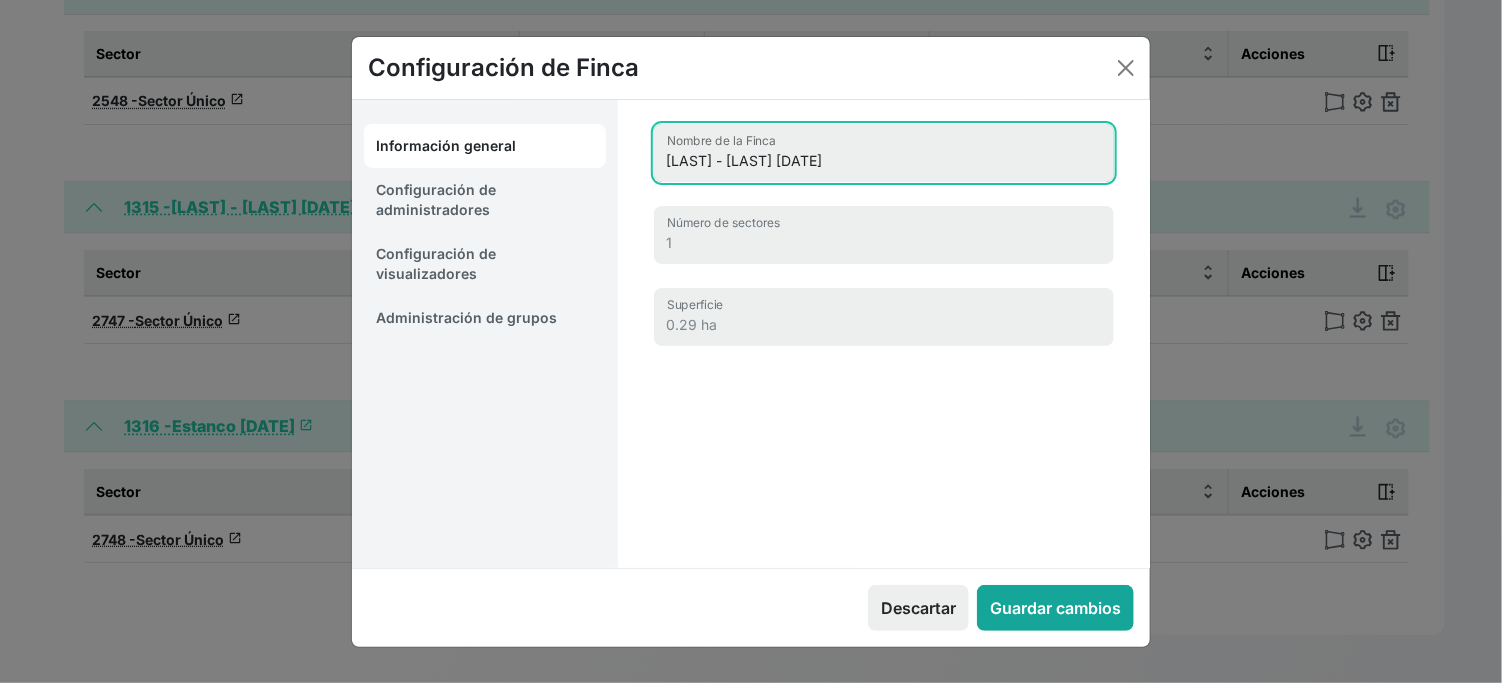 type on "Gayán - Estanco 20.06.2025" 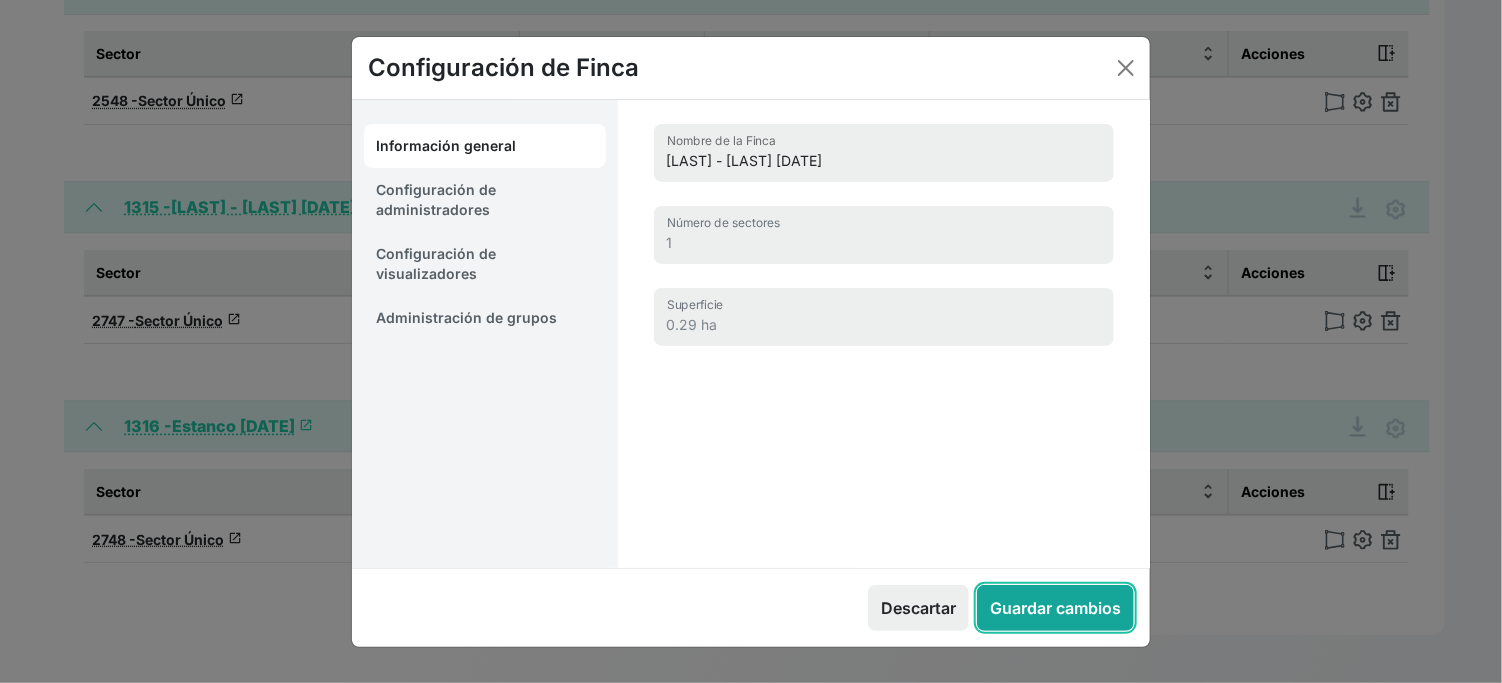 click on "Guardar cambios" at bounding box center (1055, 608) 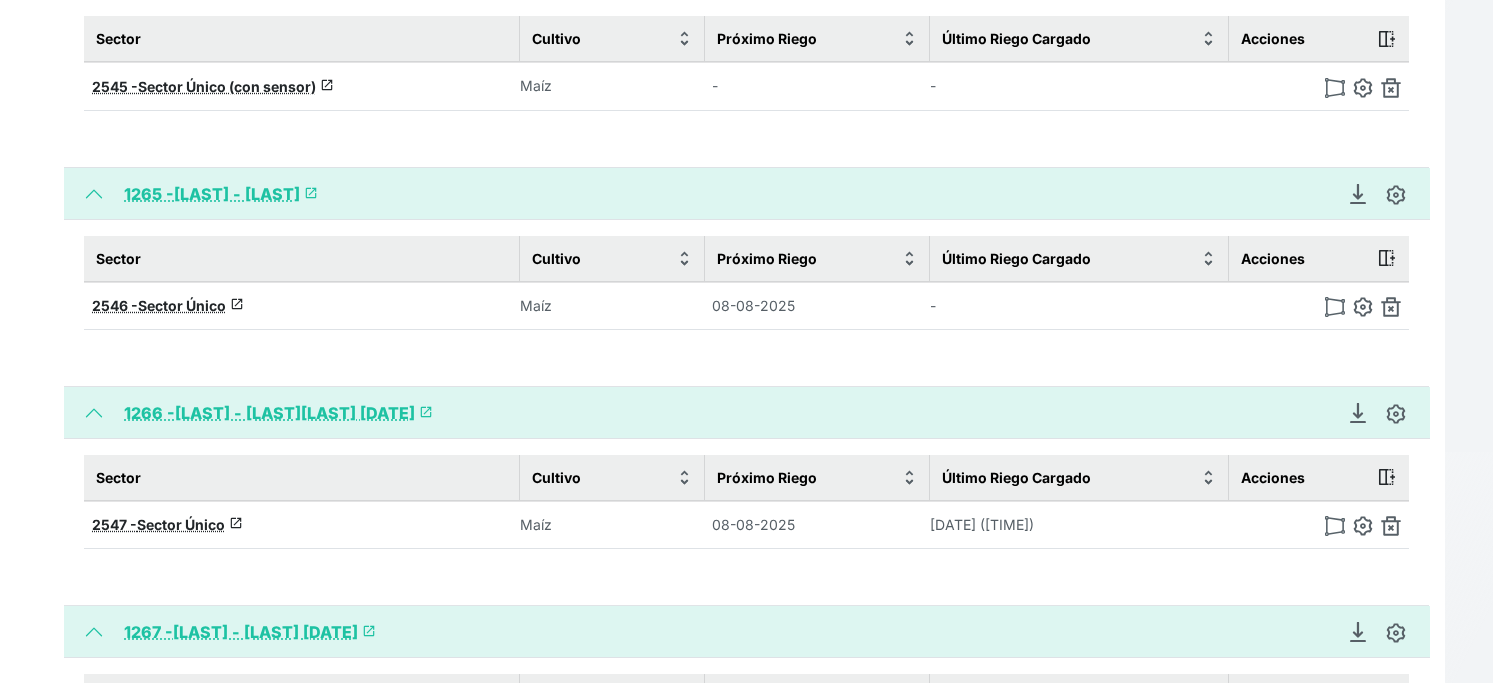 scroll, scrollTop: 915, scrollLeft: 0, axis: vertical 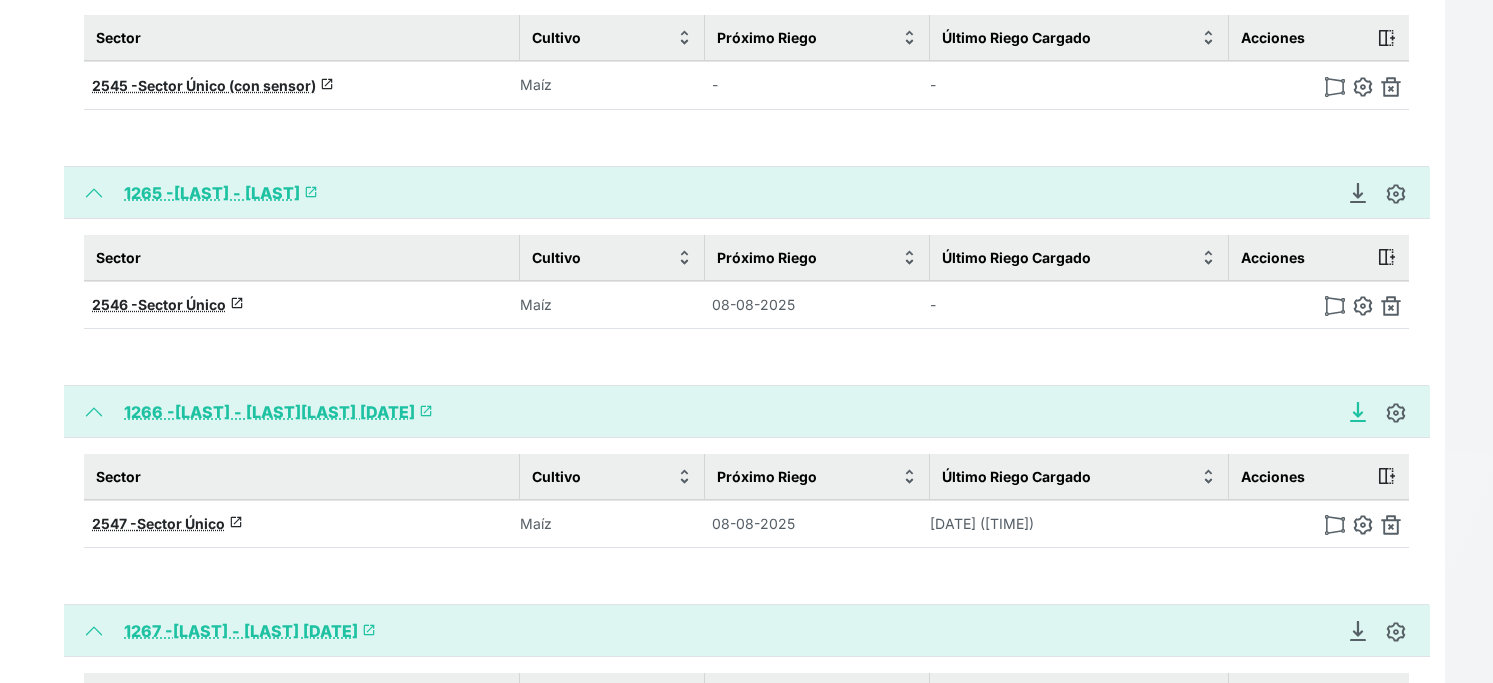 click 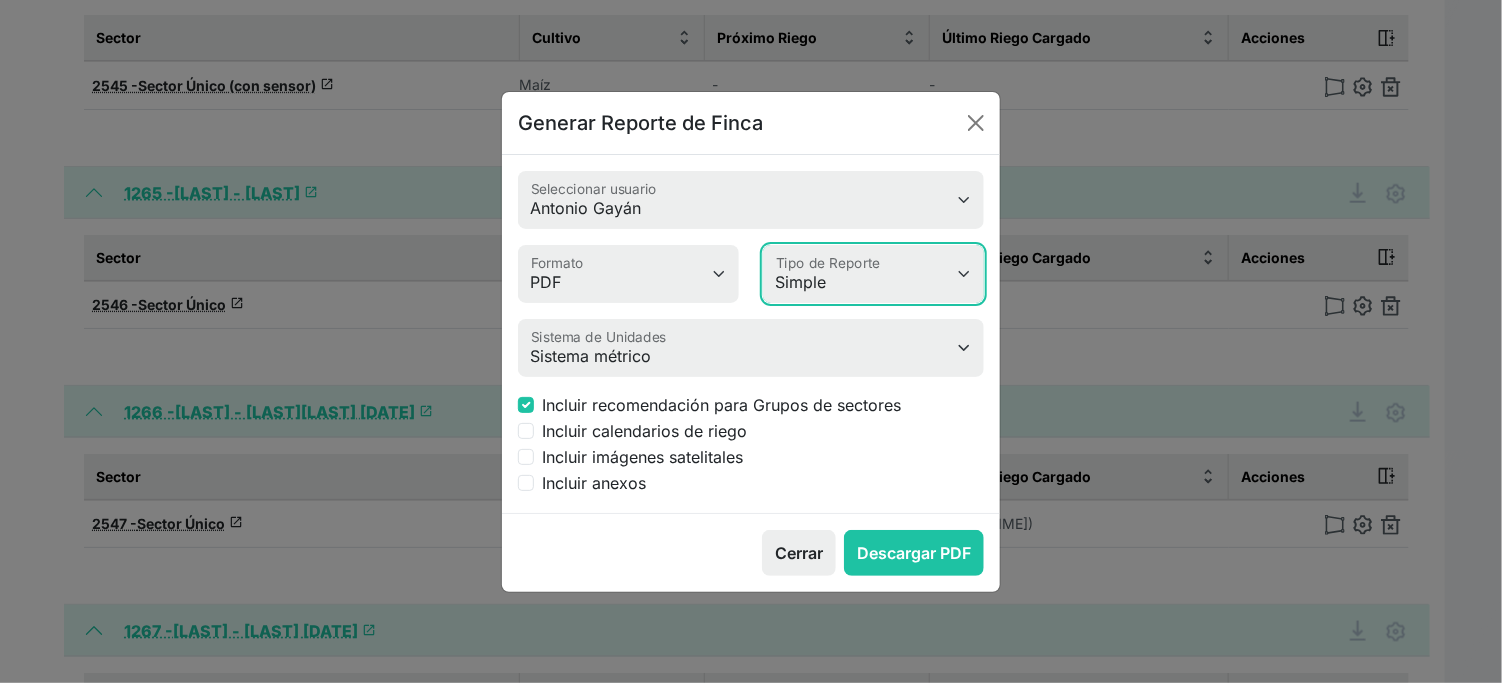 click on "Simple   Avanzado" at bounding box center (873, 274) 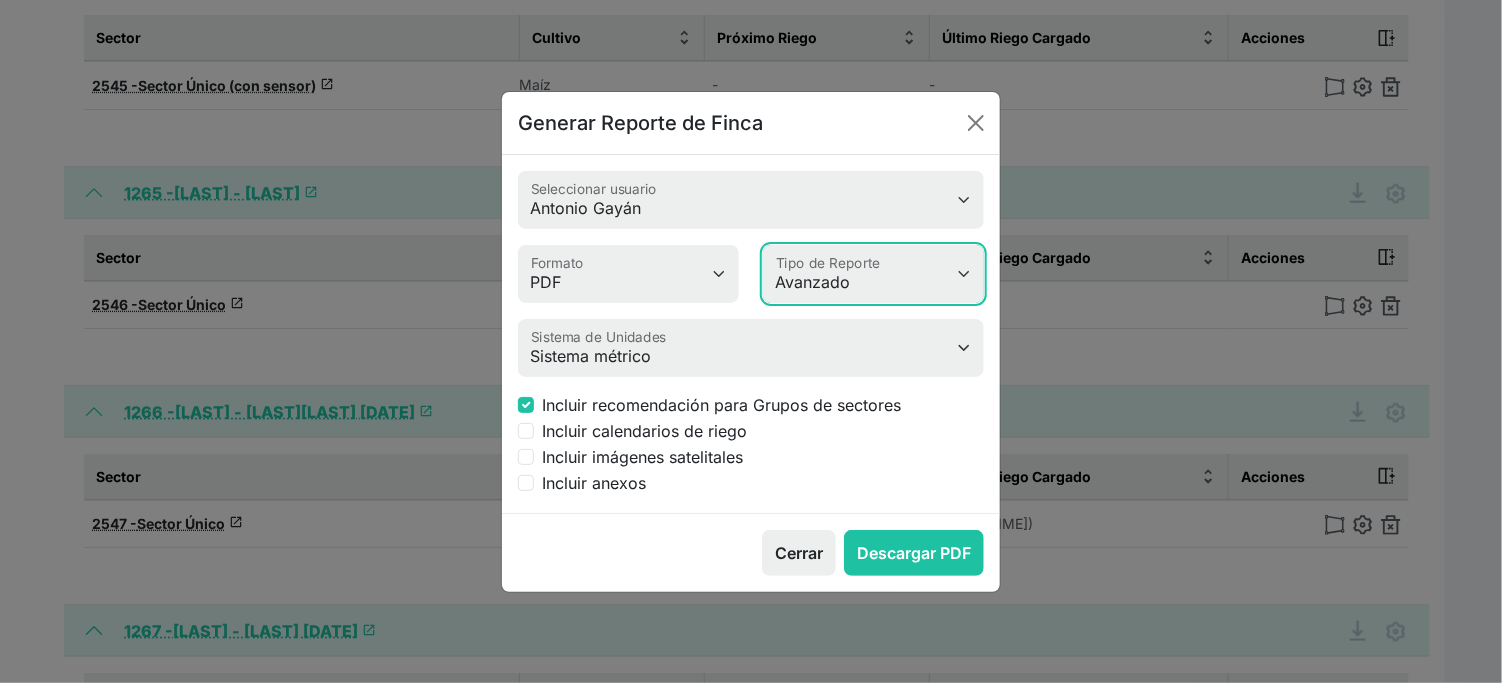 click on "Simple   Avanzado" at bounding box center [873, 274] 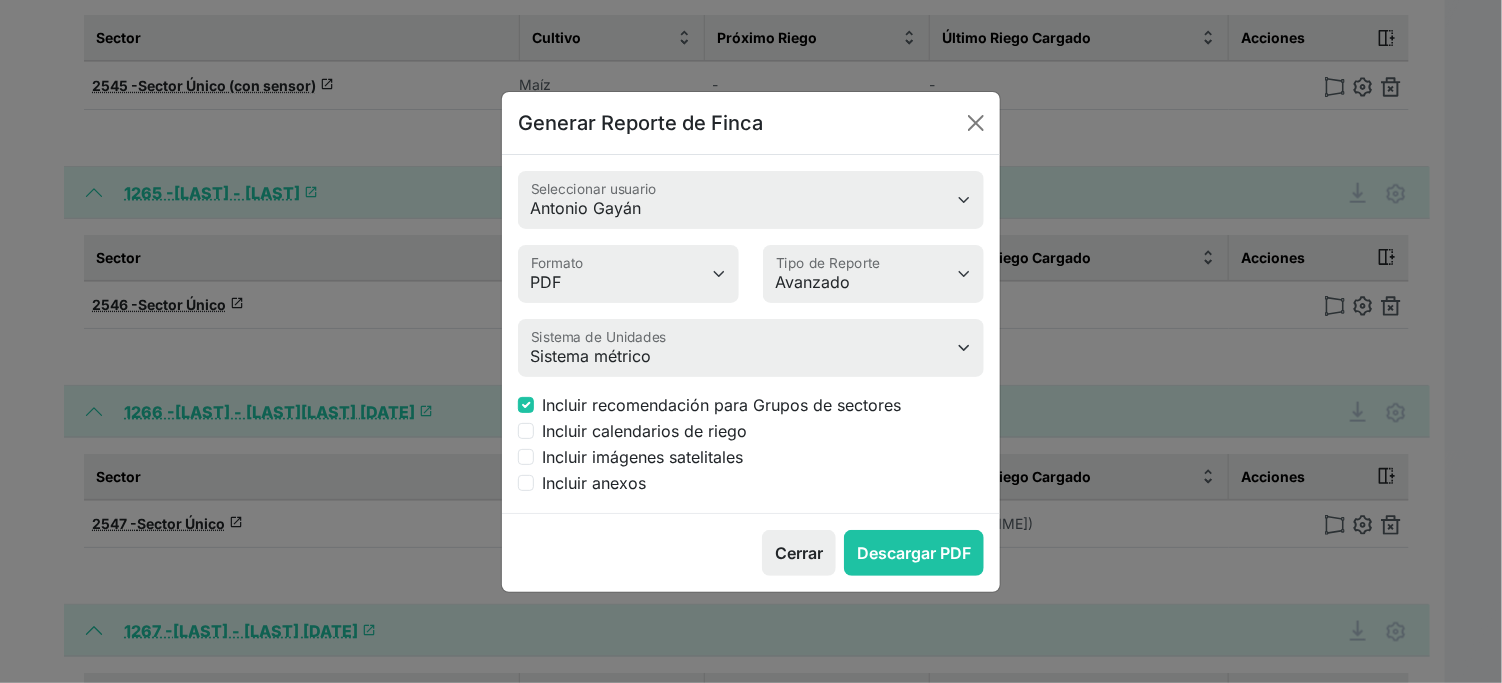 click on "Incluir calendarios de riego" at bounding box center [644, 431] 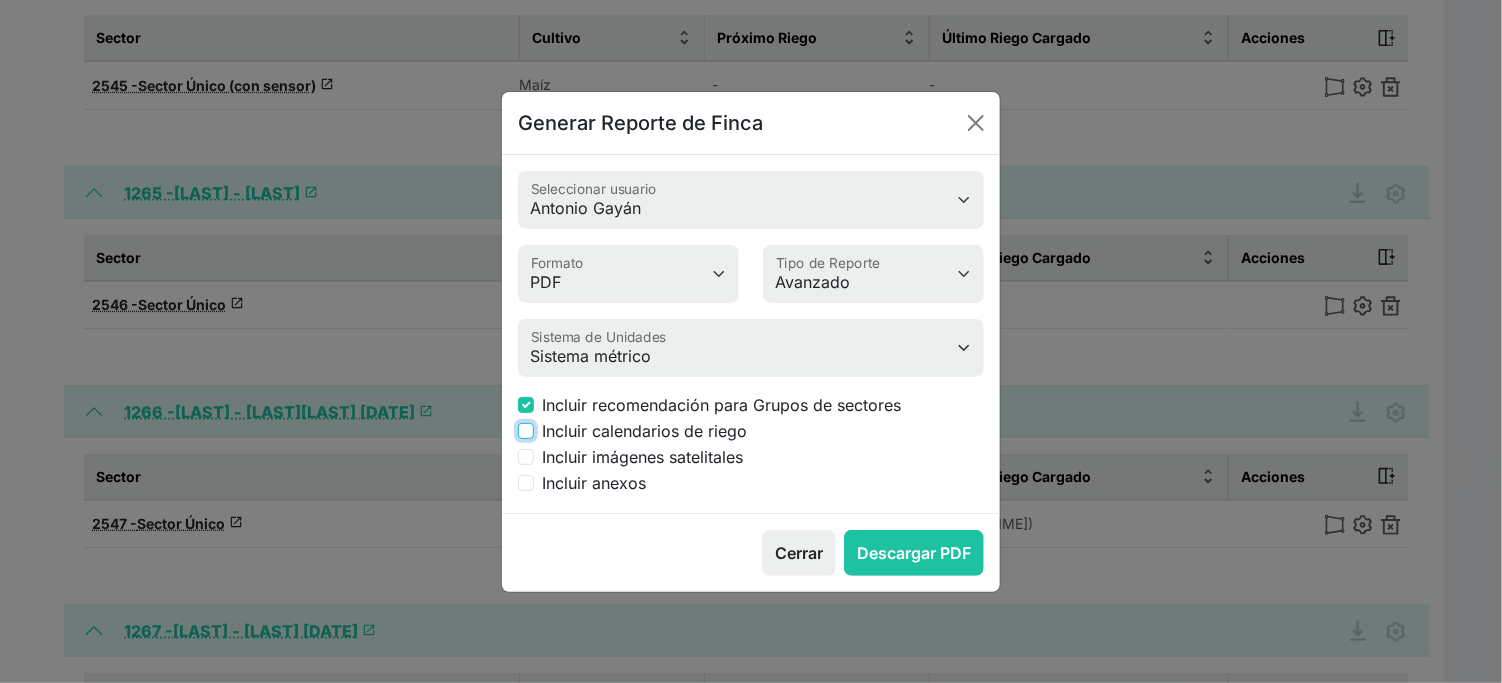 checkbox on "true" 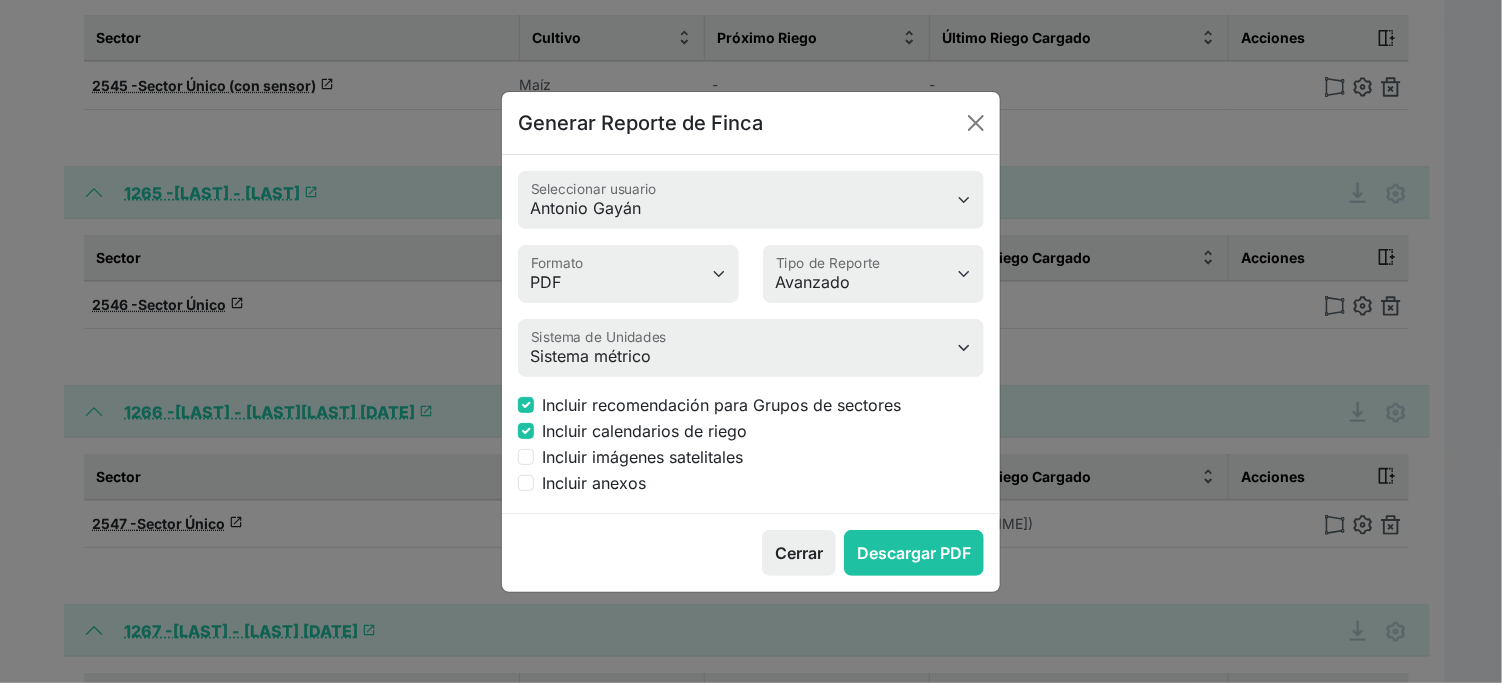 click on "Incluir imágenes satelitales" at bounding box center (642, 457) 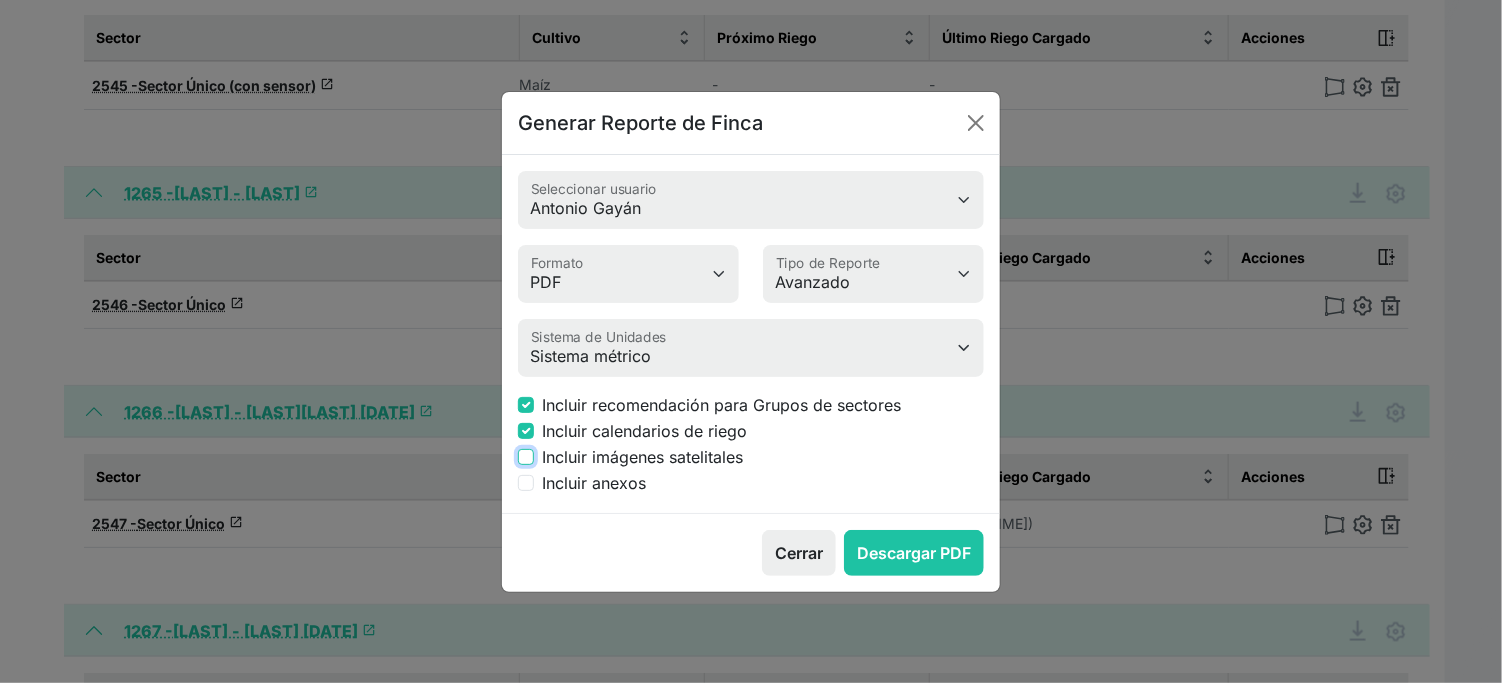 checkbox on "true" 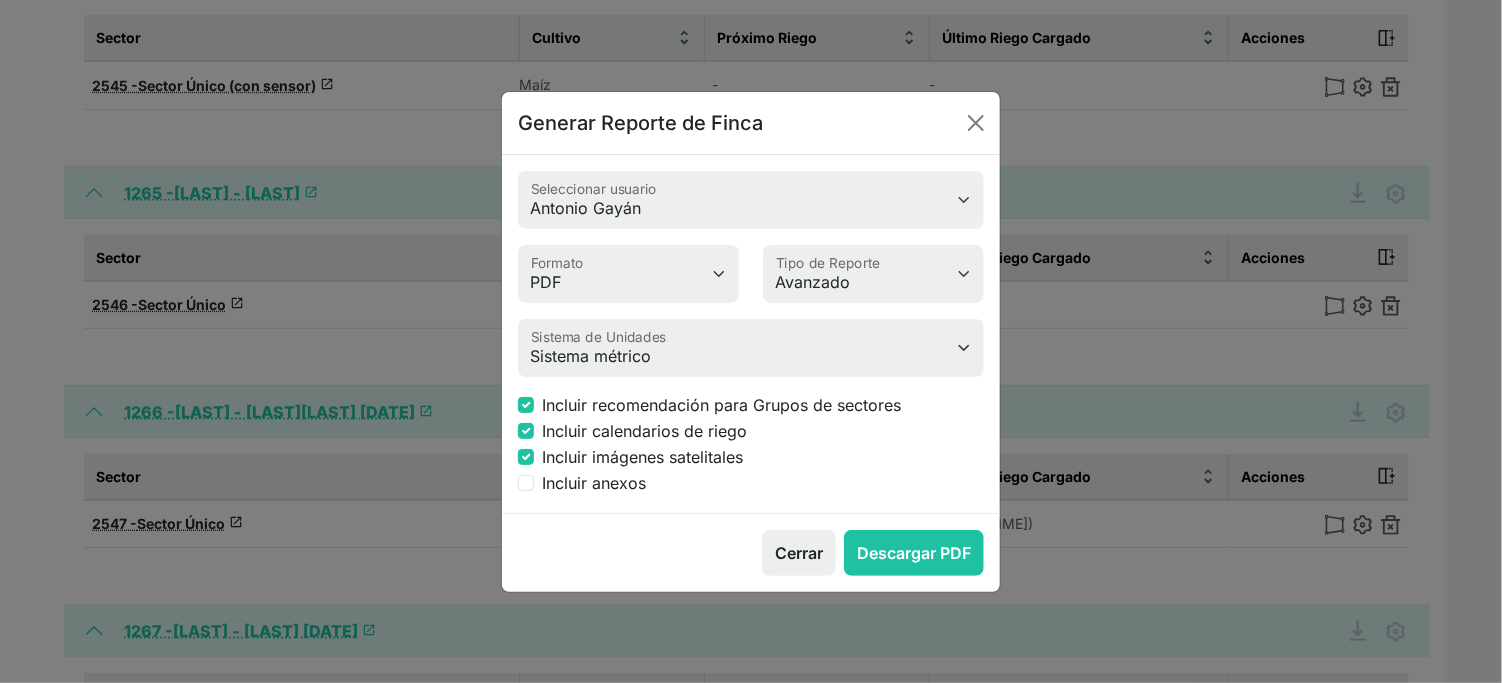 click on "Incluir anexos" at bounding box center (594, 483) 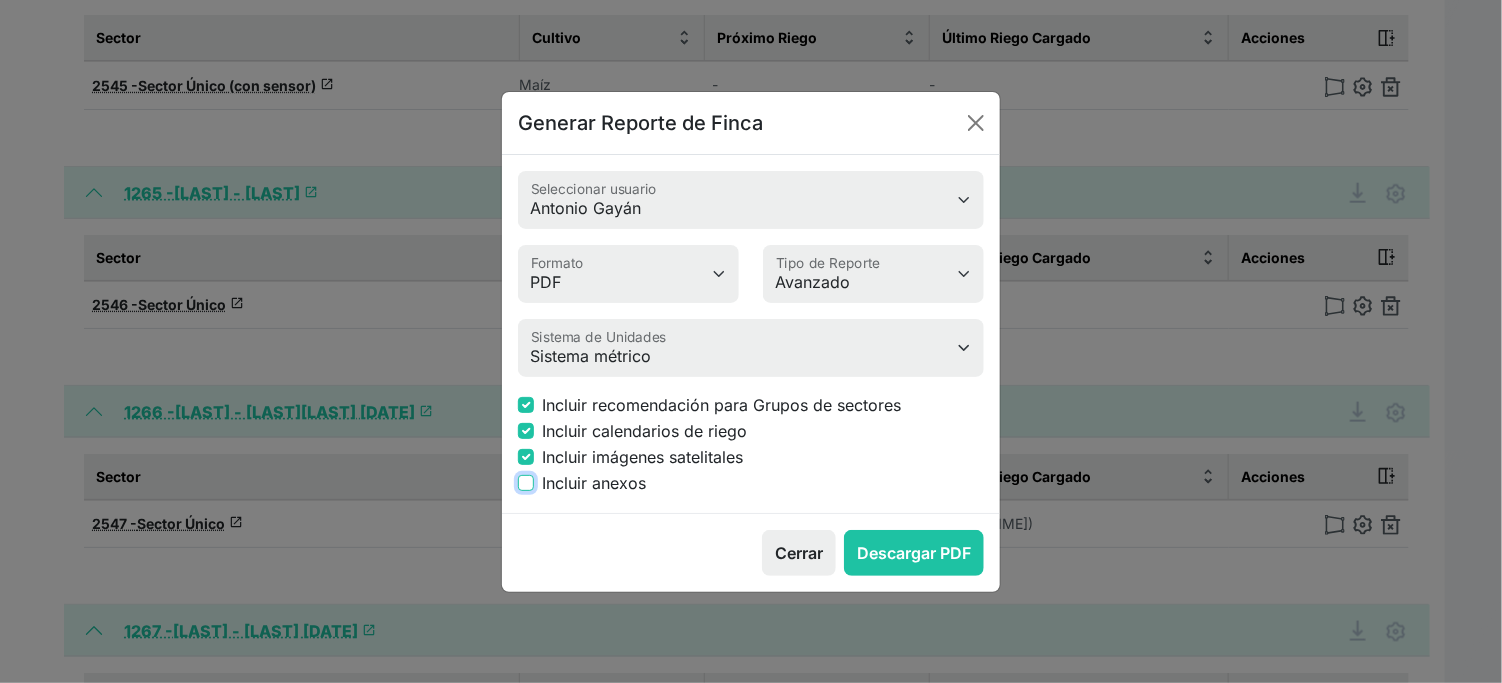 click on "Incluir anexos" at bounding box center [526, 483] 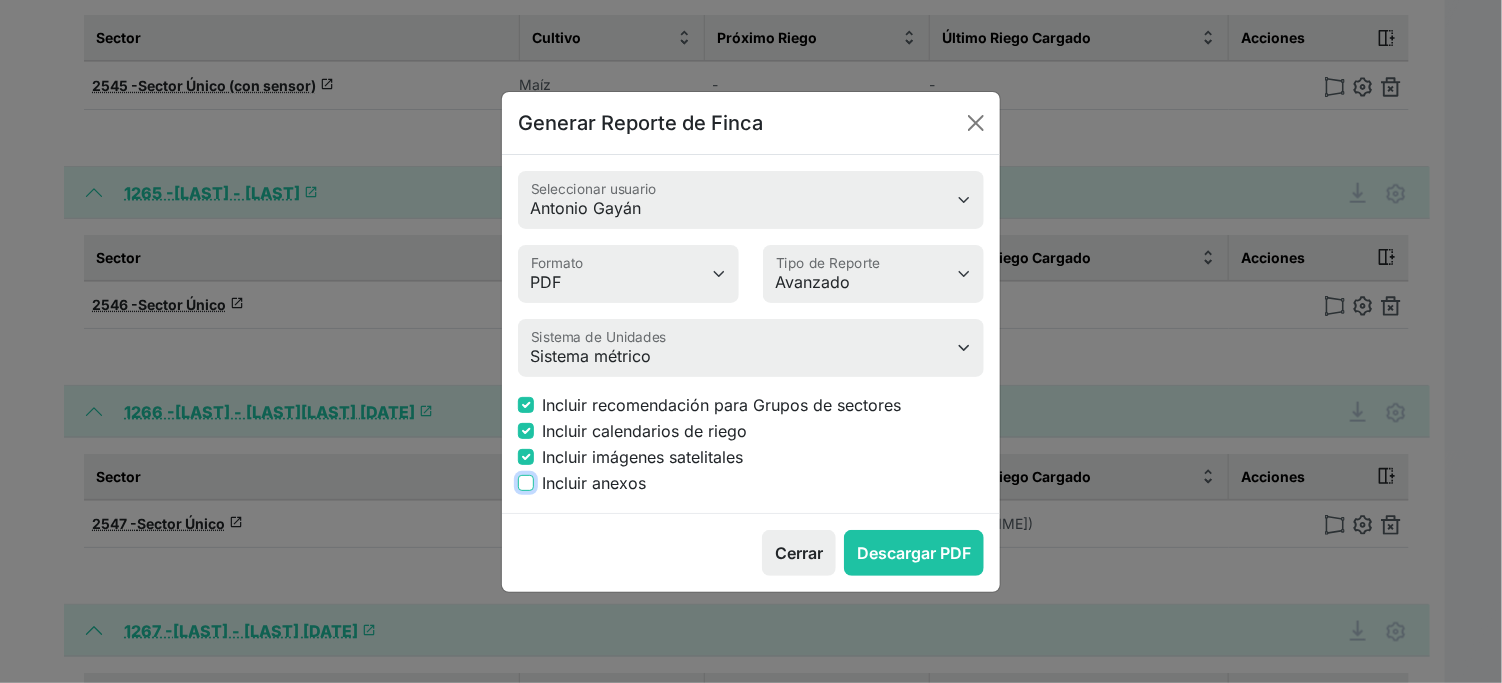 checkbox on "true" 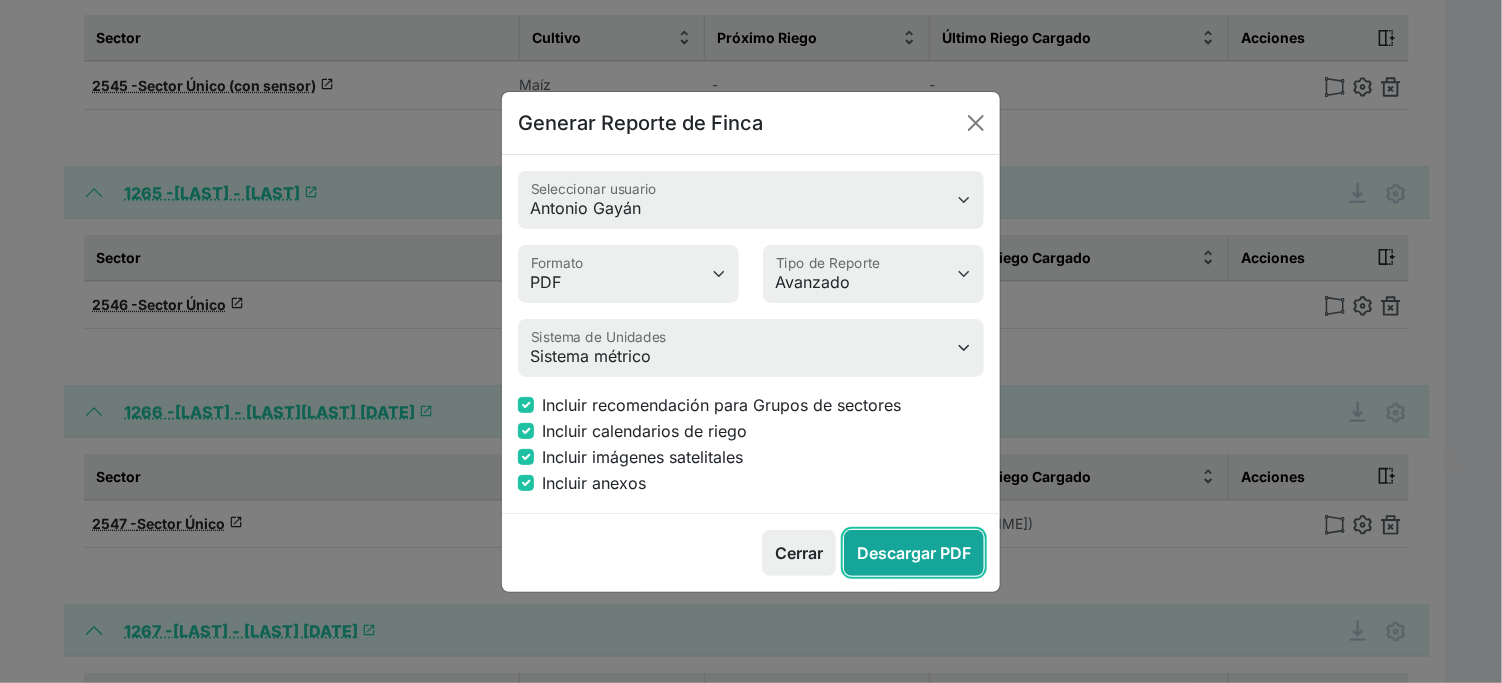 click on "Descargar PDF" at bounding box center (914, 553) 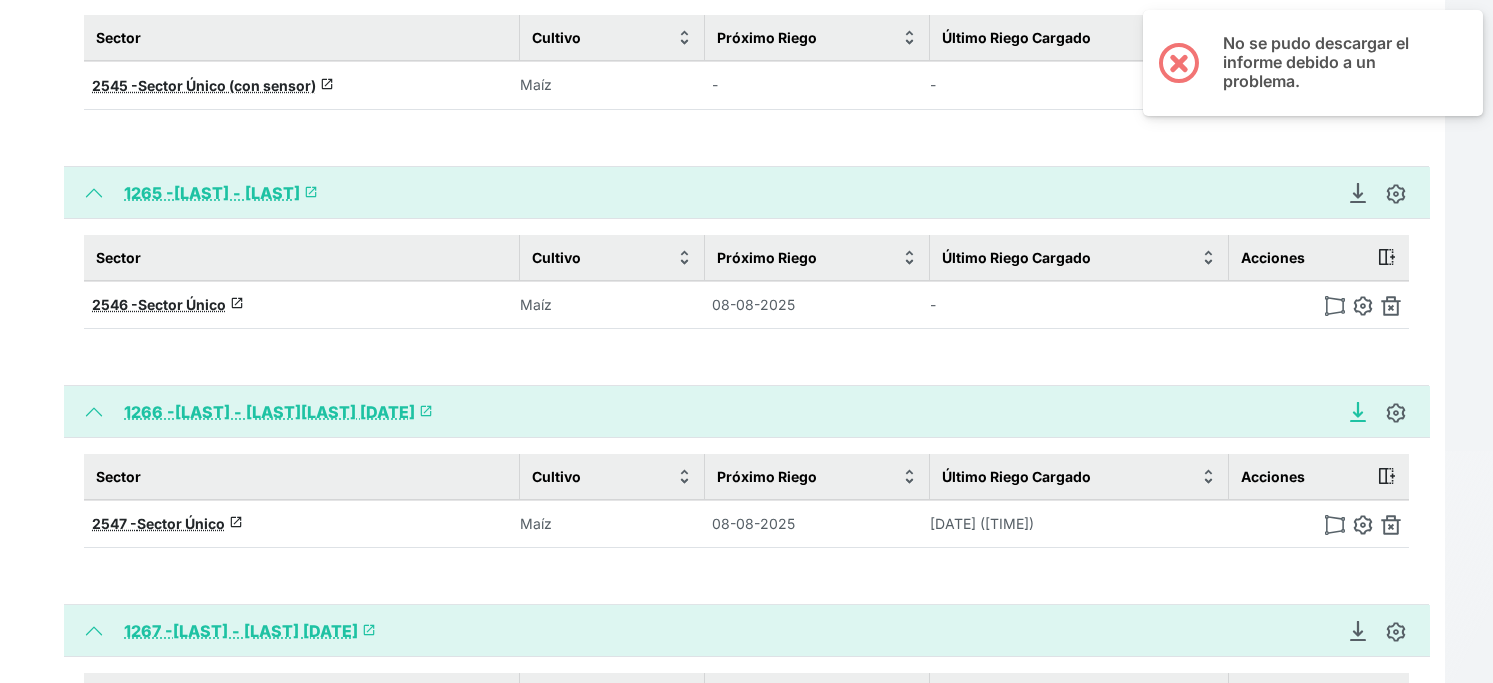 click 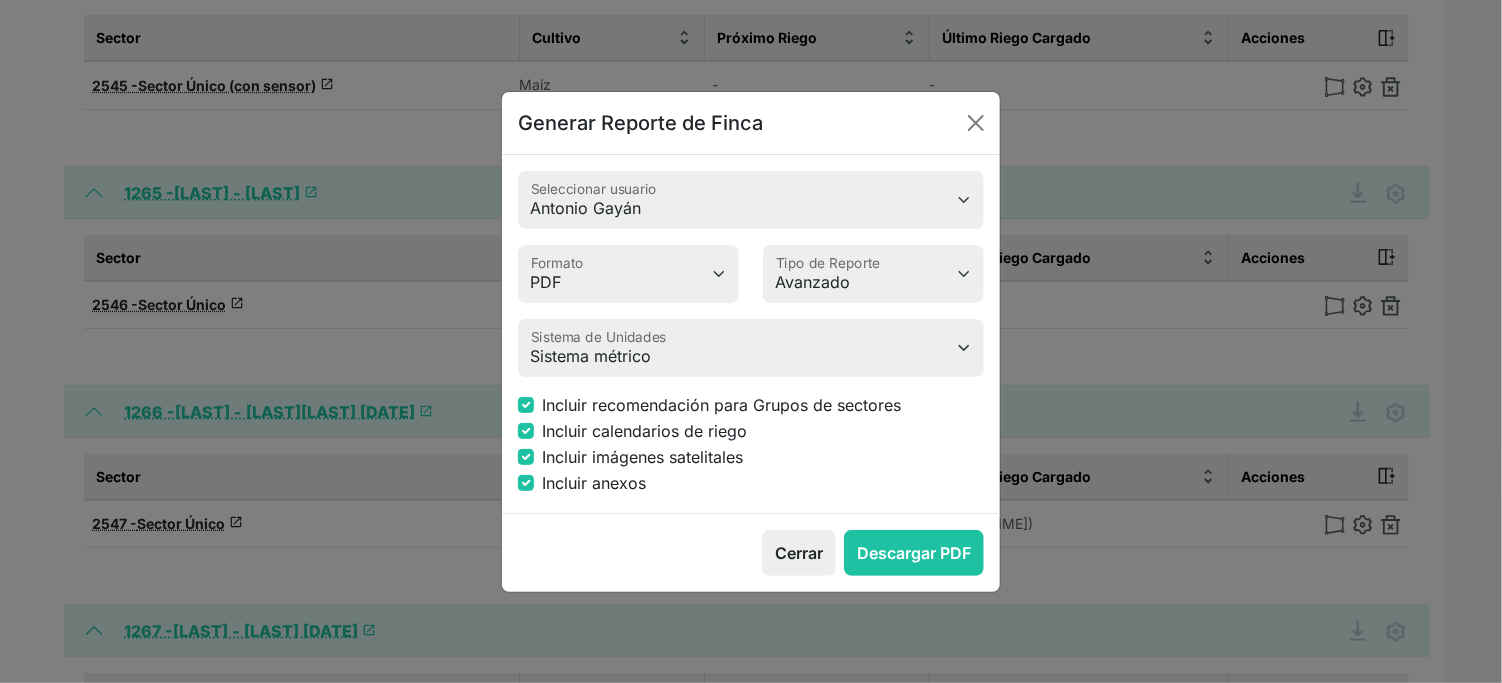 click on "Incluir imágenes satelitales" at bounding box center (642, 457) 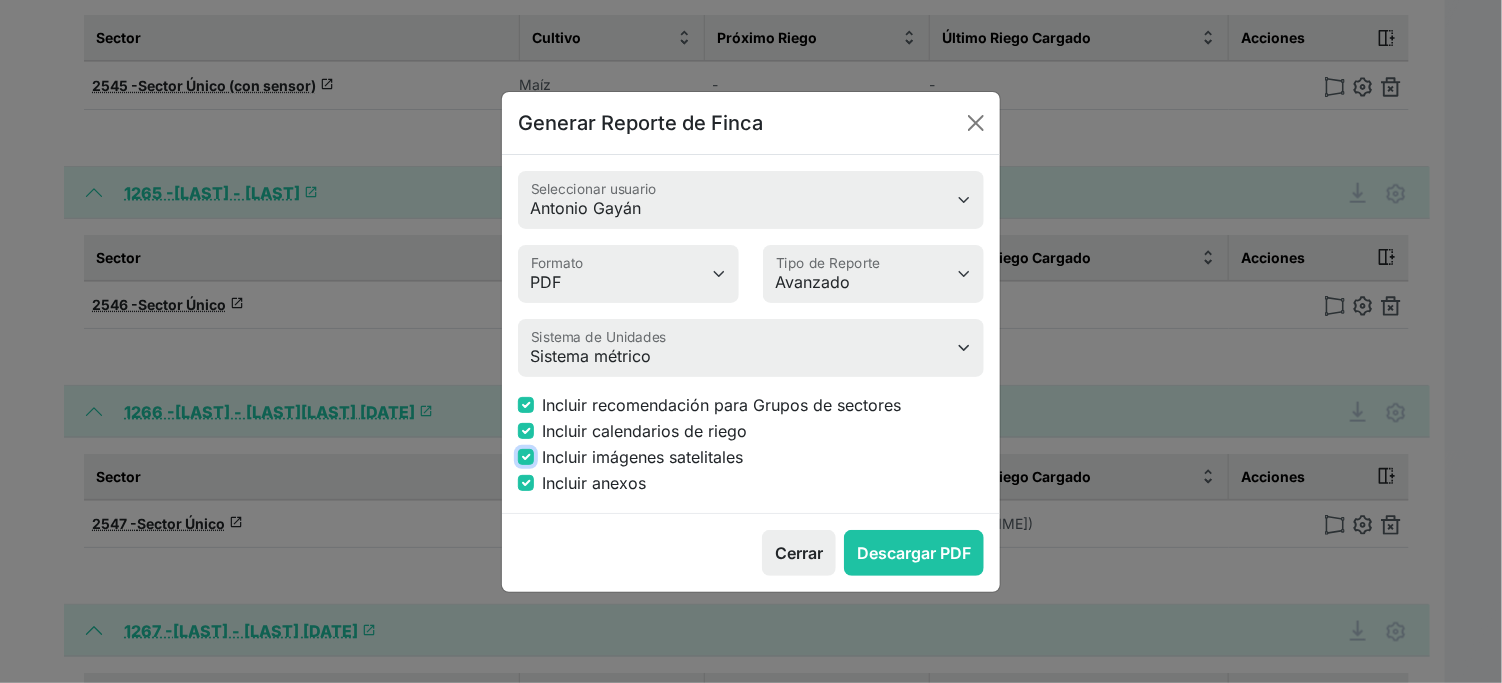 click on "Incluir imágenes satelitales" at bounding box center [526, 457] 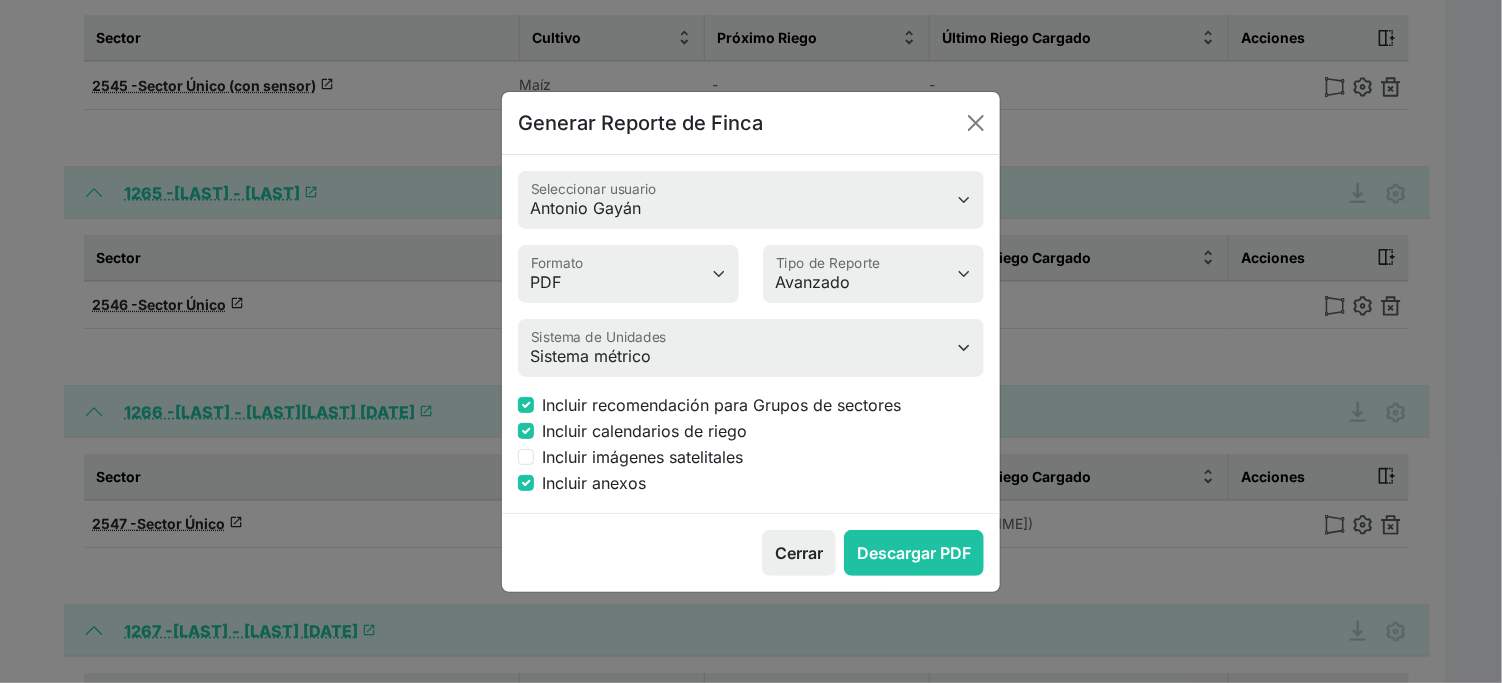 click on "Incluir anexos" at bounding box center [594, 483] 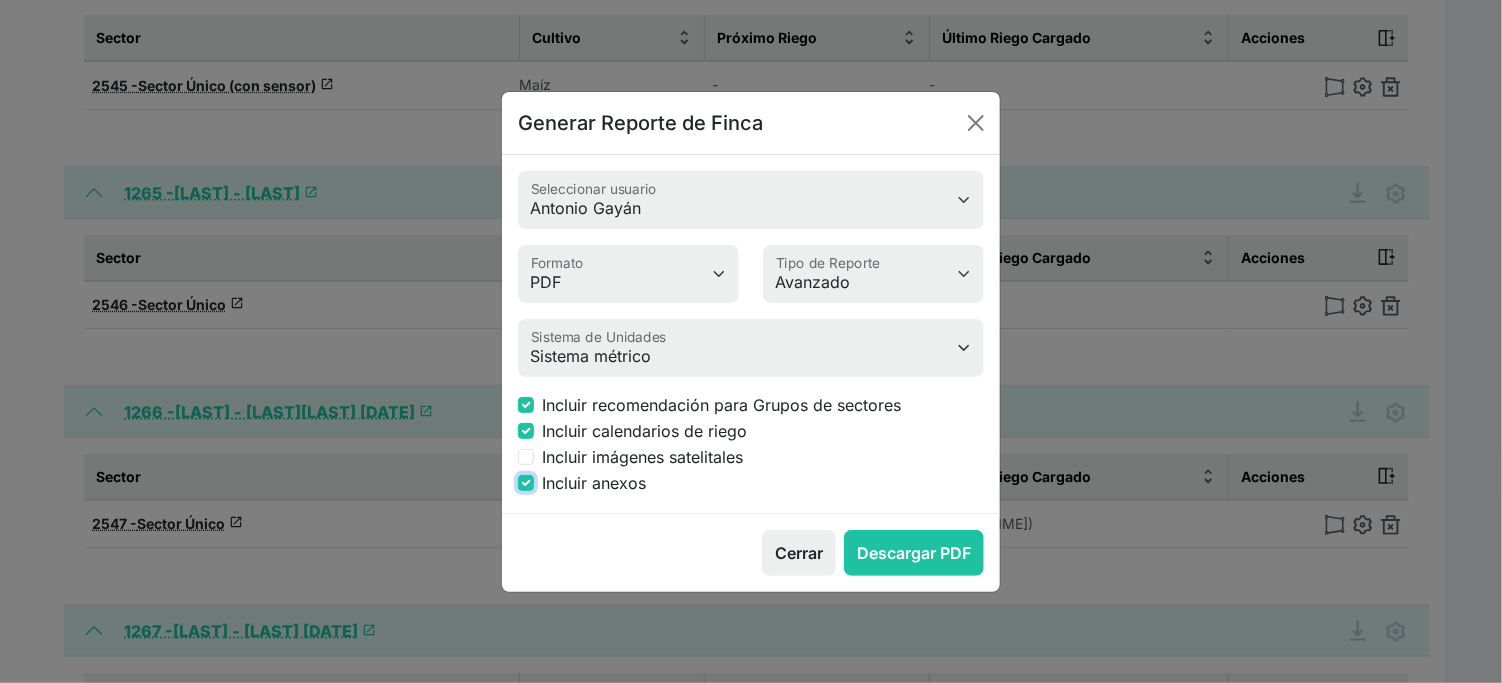 click on "Incluir anexos" at bounding box center [526, 483] 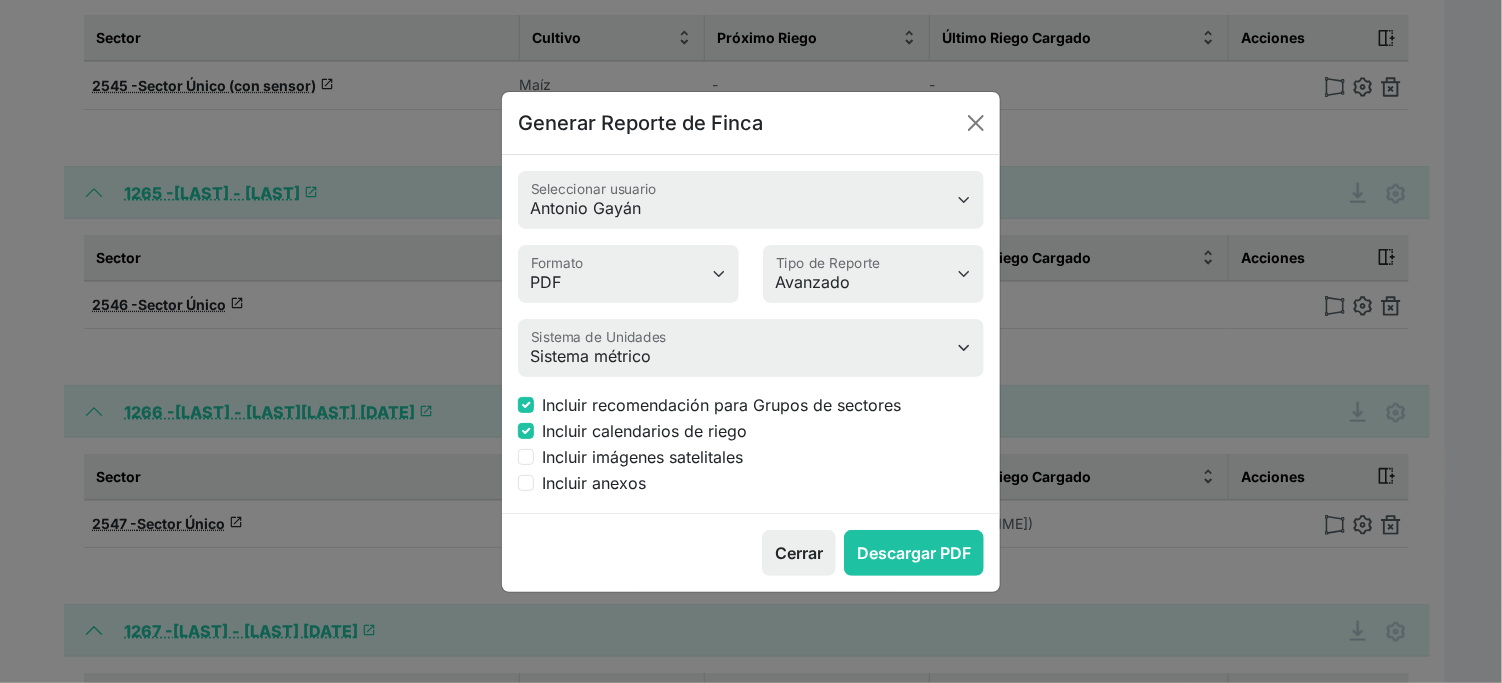 click on "Incluir imágenes satelitales" at bounding box center (642, 457) 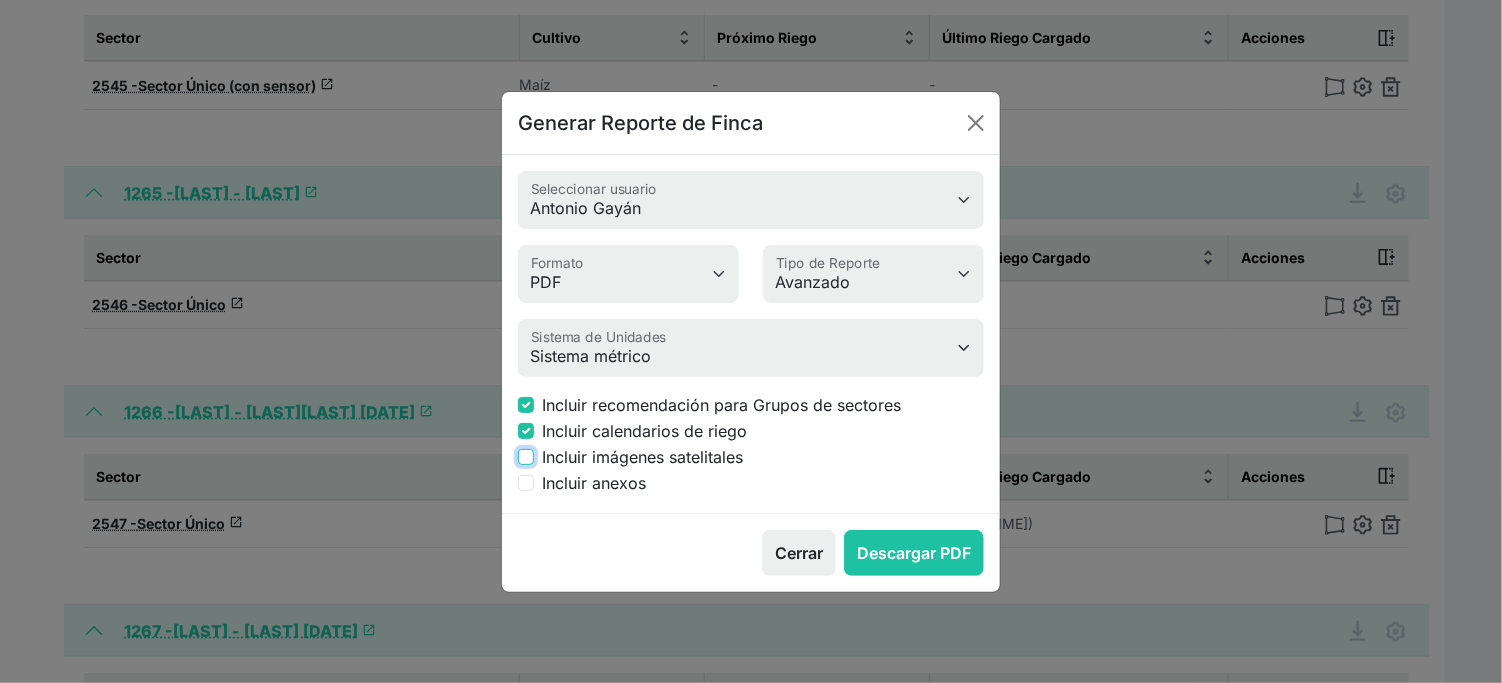 checkbox on "true" 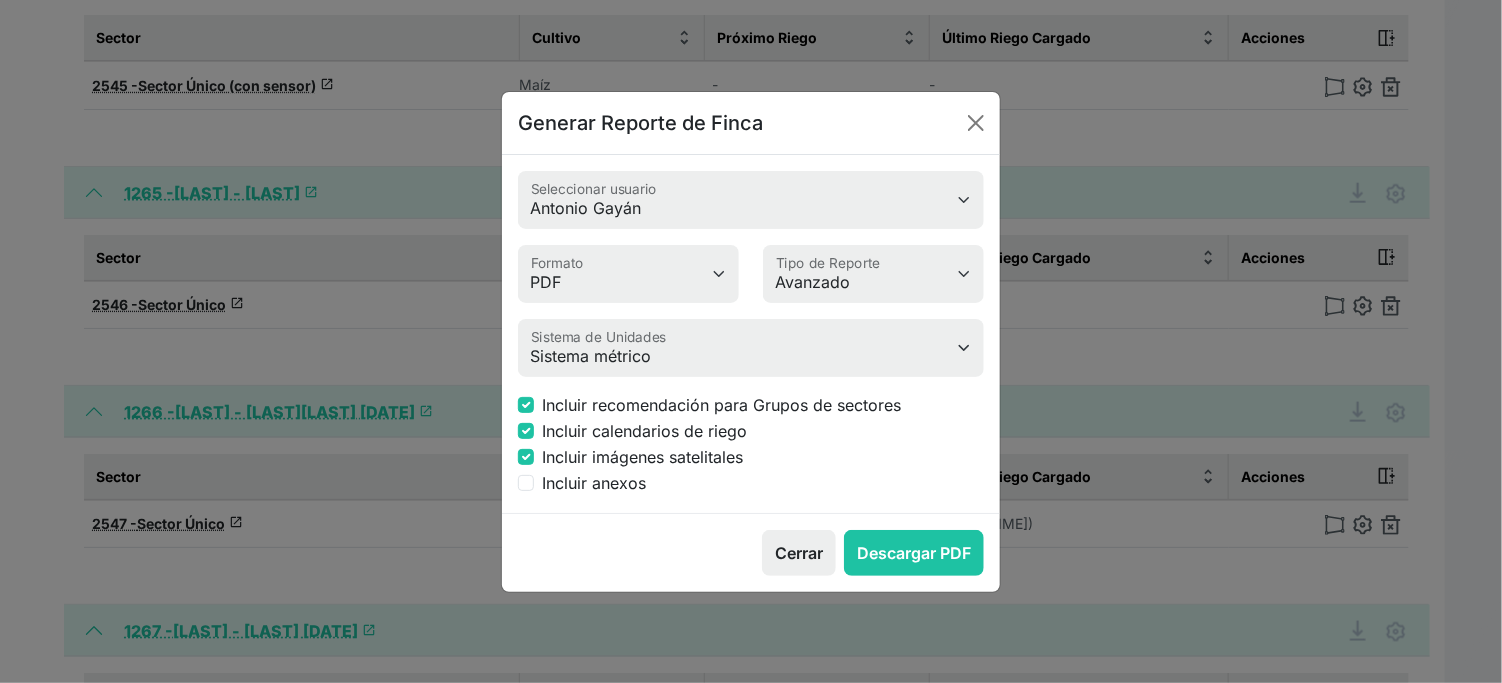 click on "Incluir calendarios de riego" at bounding box center (644, 431) 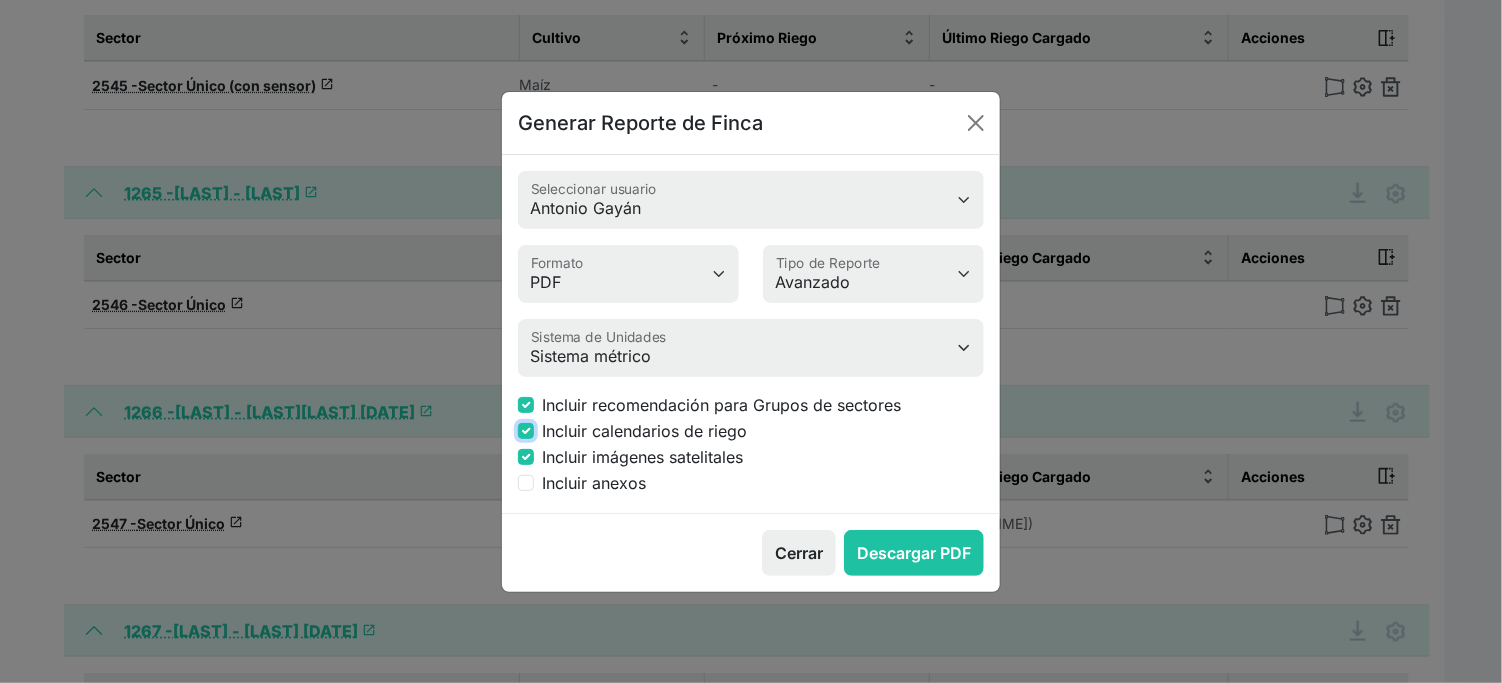 checkbox on "false" 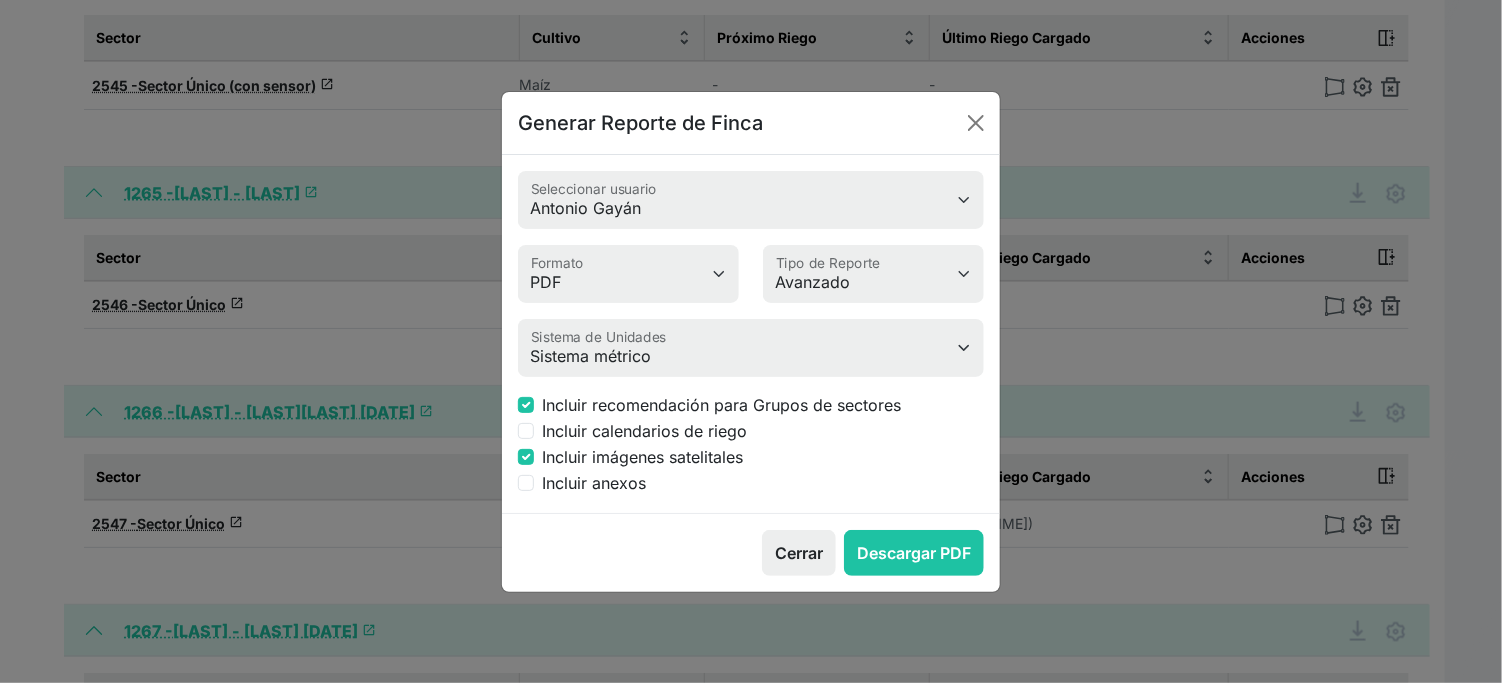 click on "Incluir anexos" at bounding box center (594, 483) 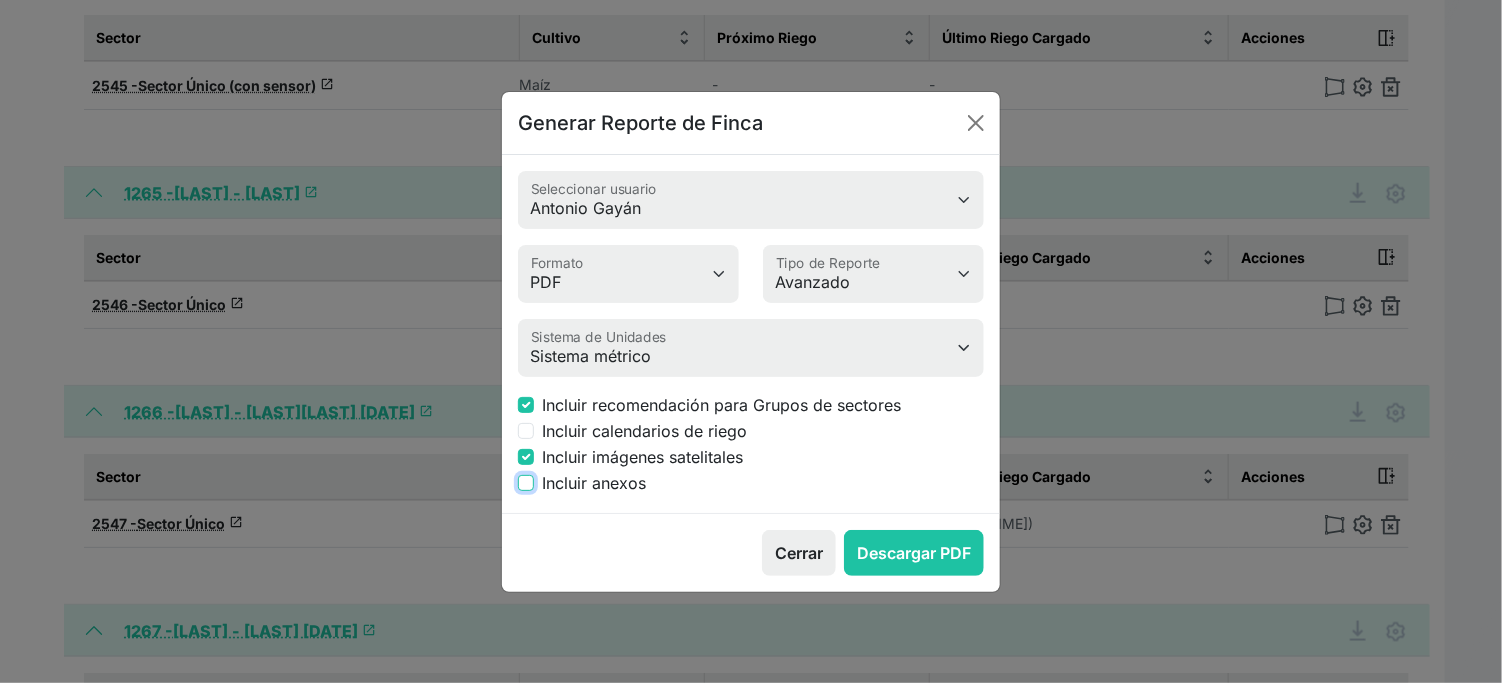 checkbox on "true" 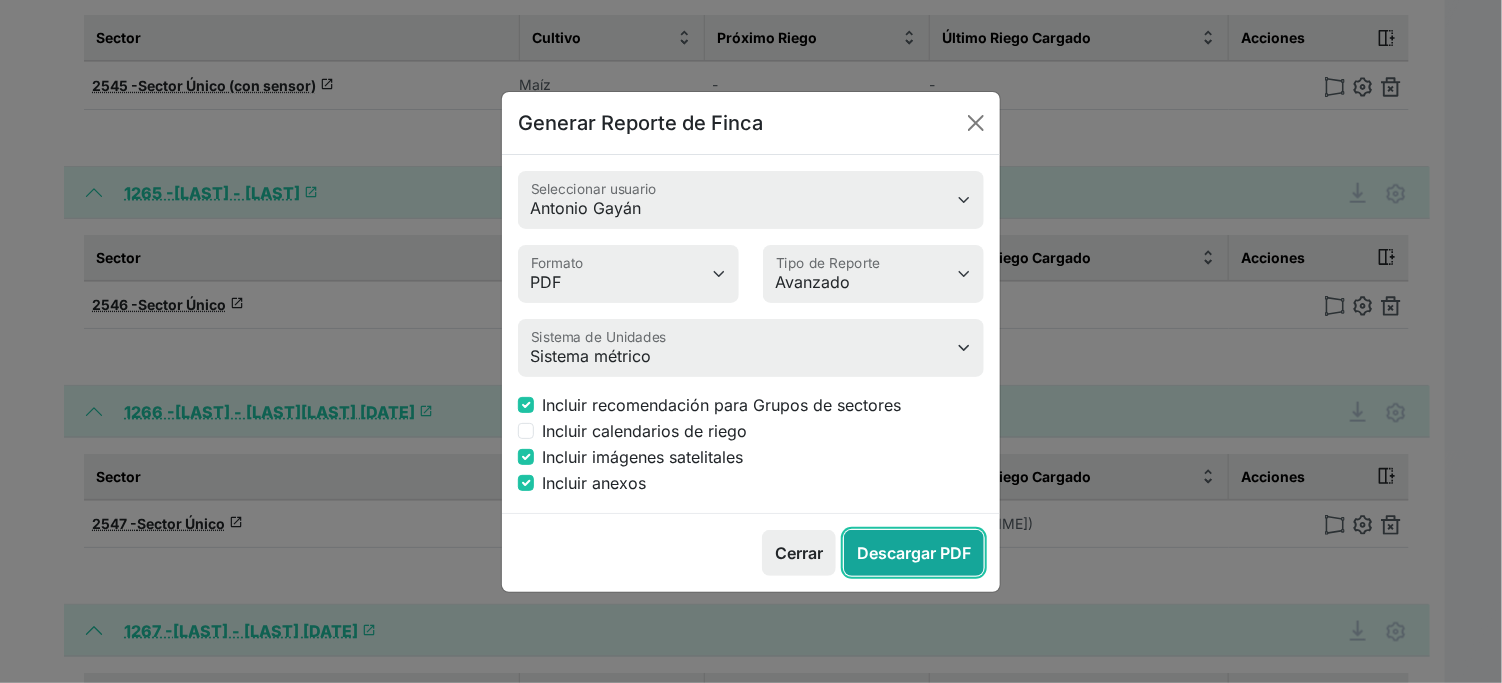 click on "Descargar PDF" at bounding box center [914, 553] 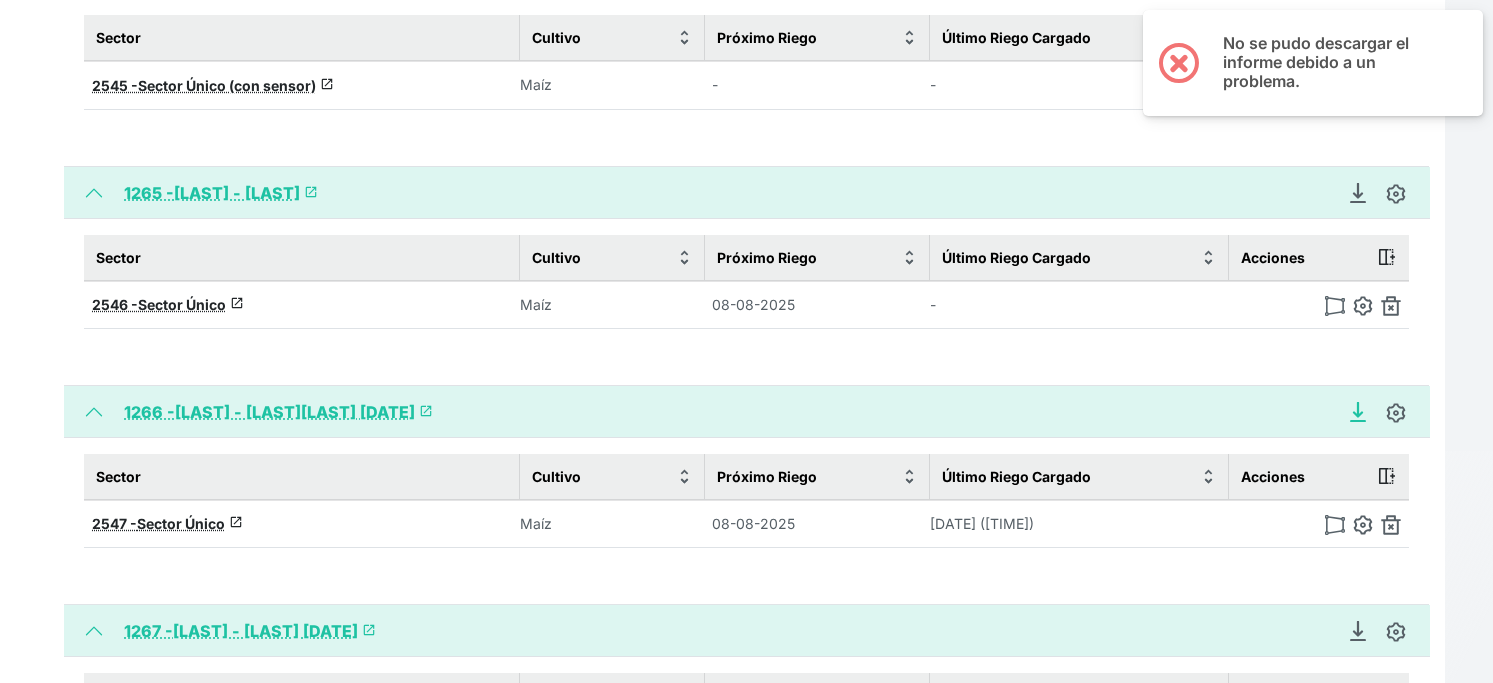 click 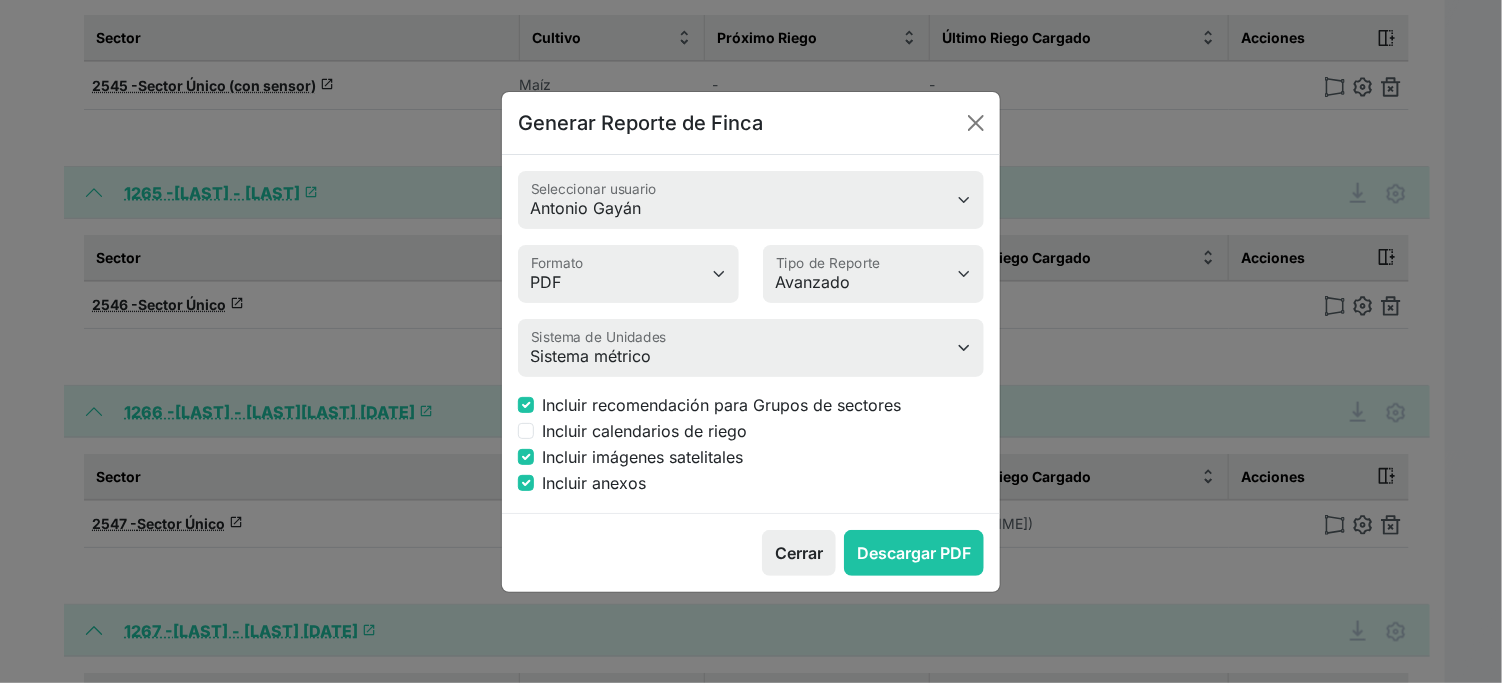 click on "Incluir imágenes satelitales" at bounding box center (642, 457) 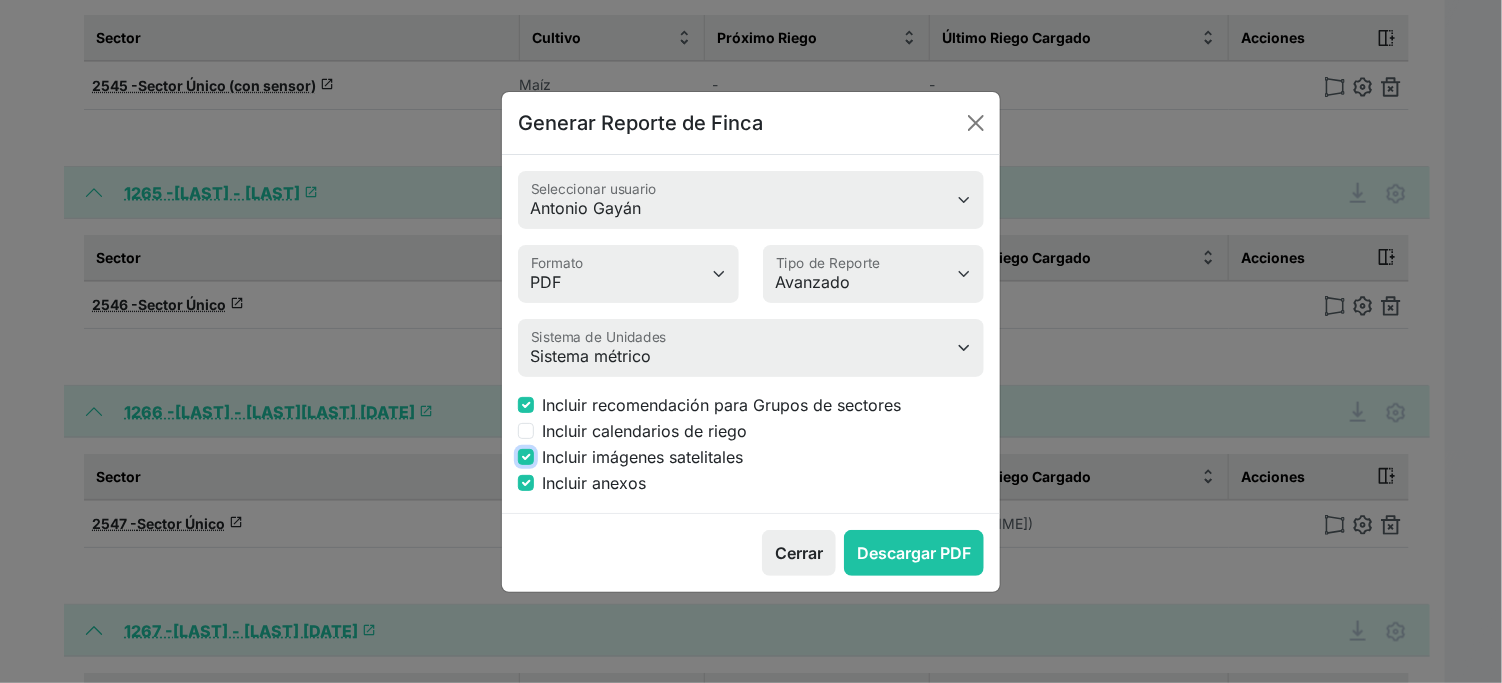 checkbox on "false" 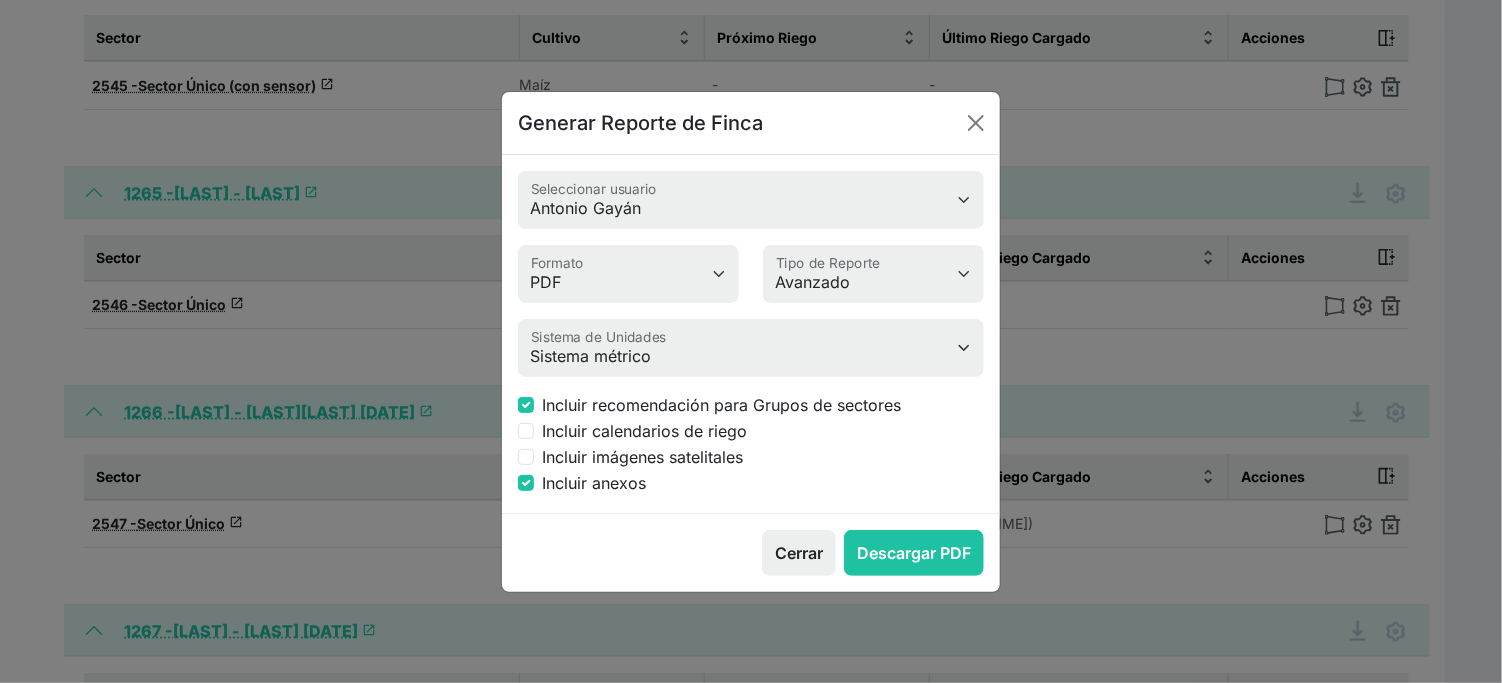 click on "Incluir anexos" at bounding box center (594, 483) 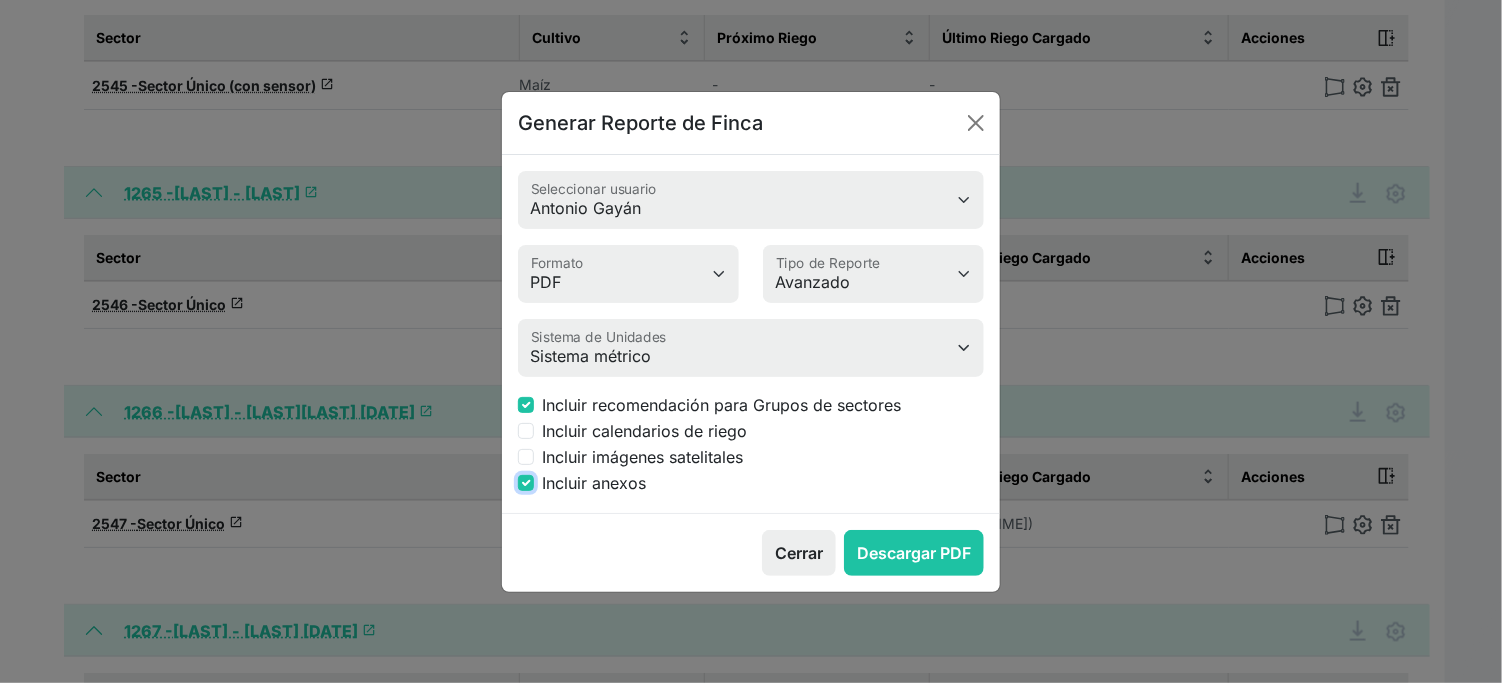 checkbox on "false" 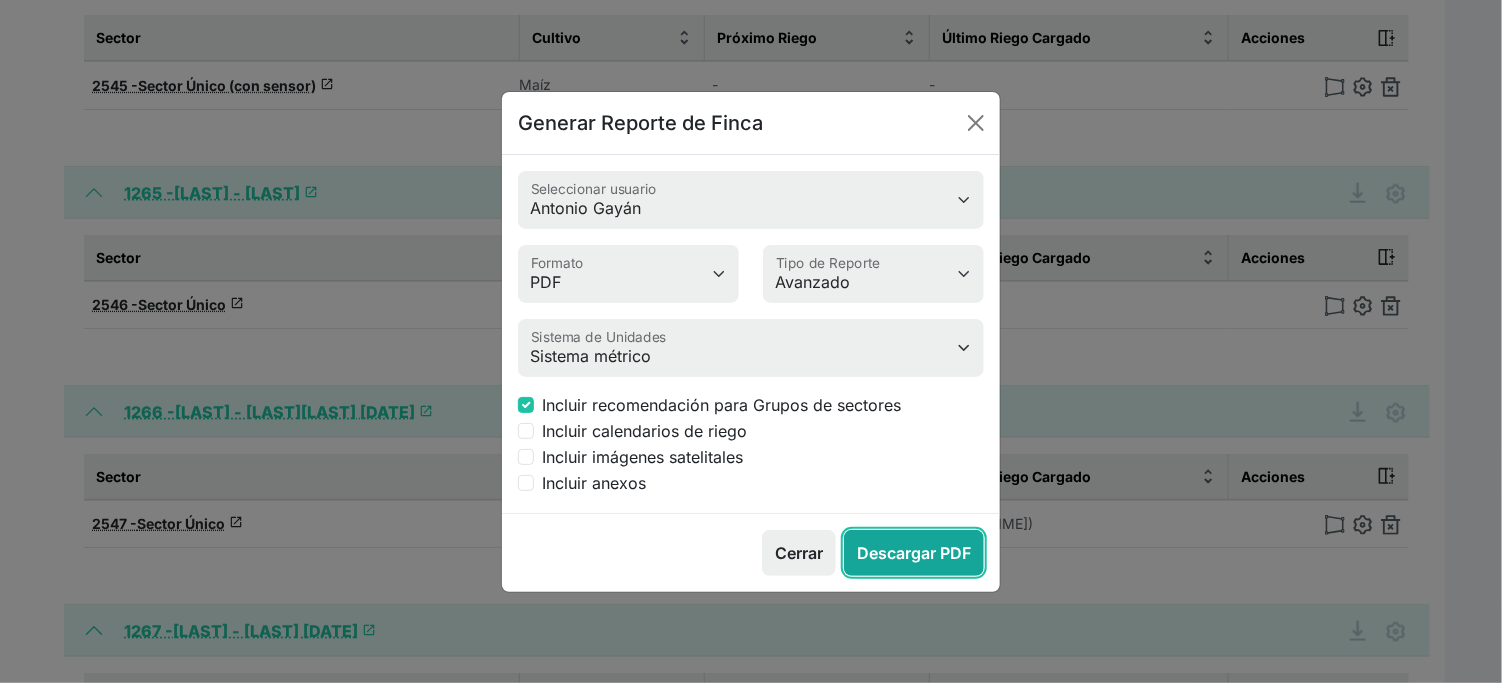 click on "Descargar PDF" at bounding box center (914, 553) 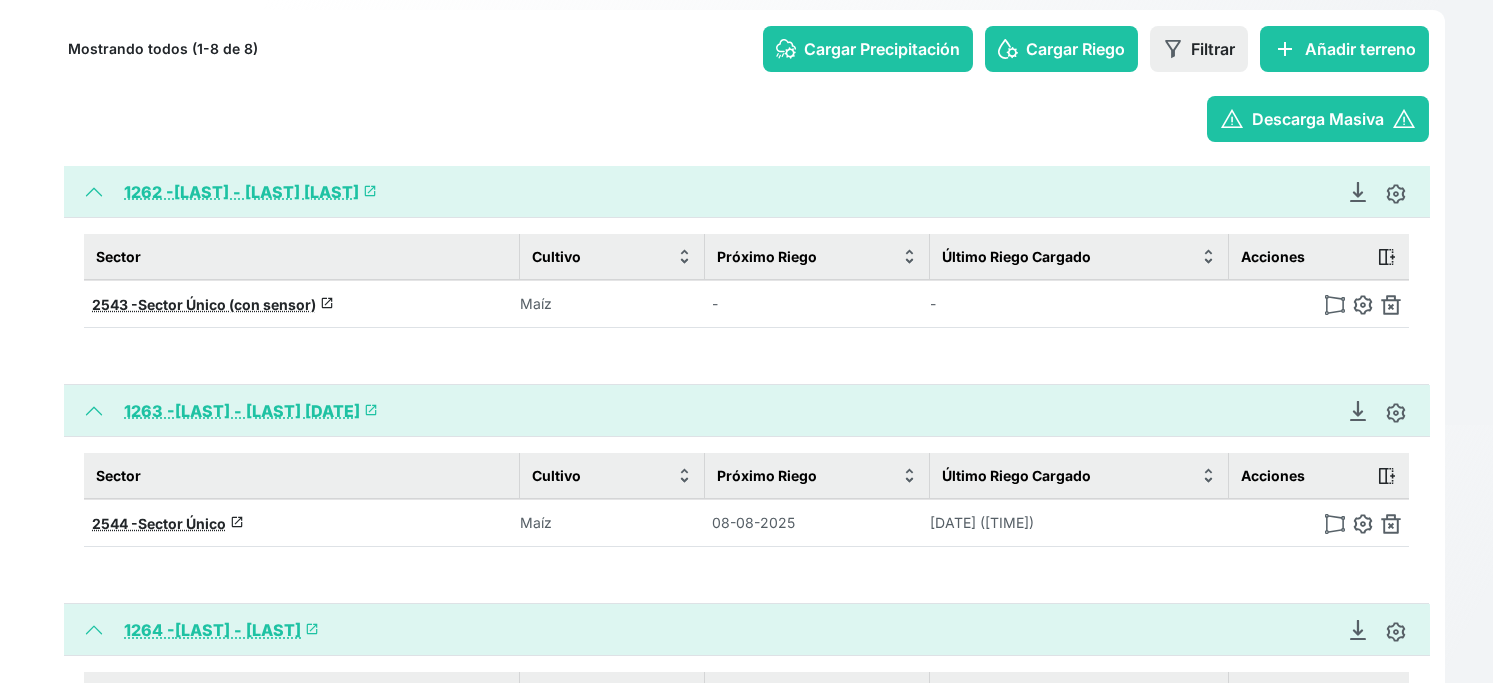 scroll, scrollTop: 249, scrollLeft: 0, axis: vertical 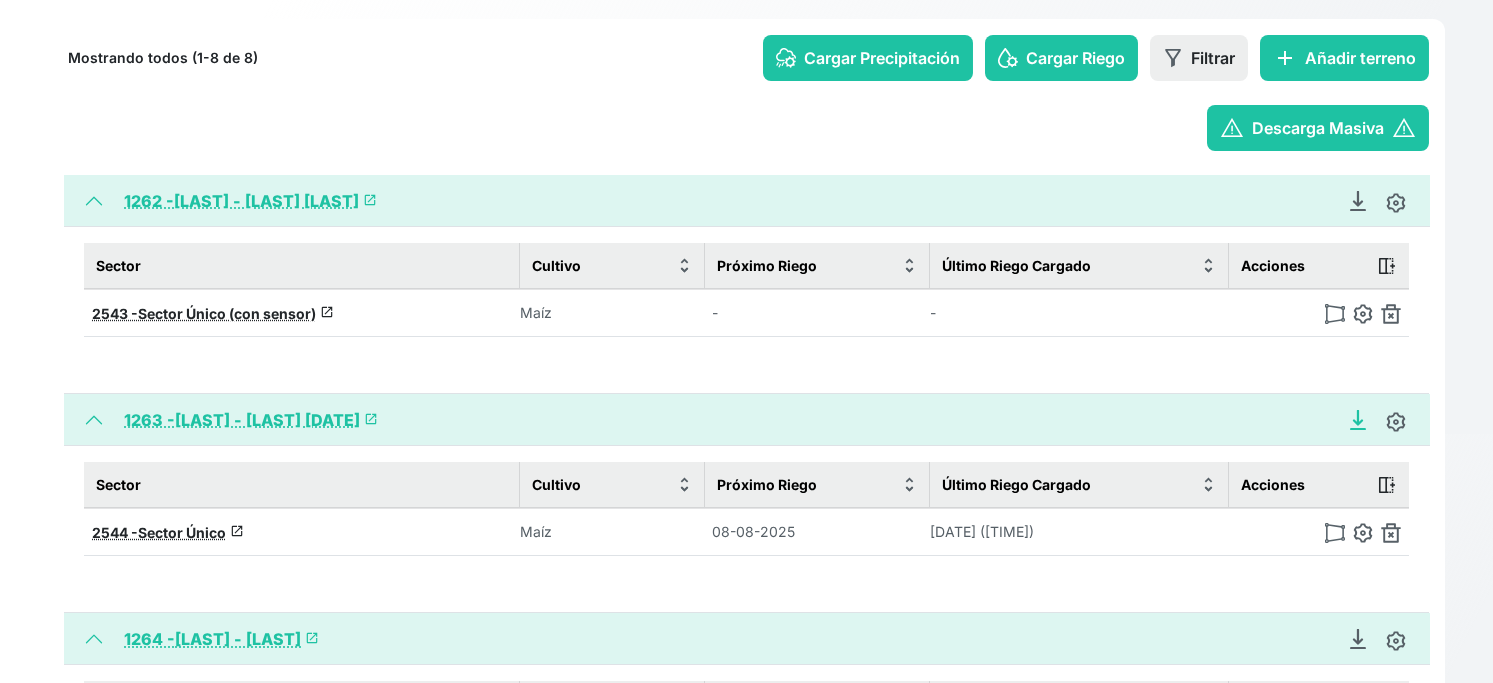 click 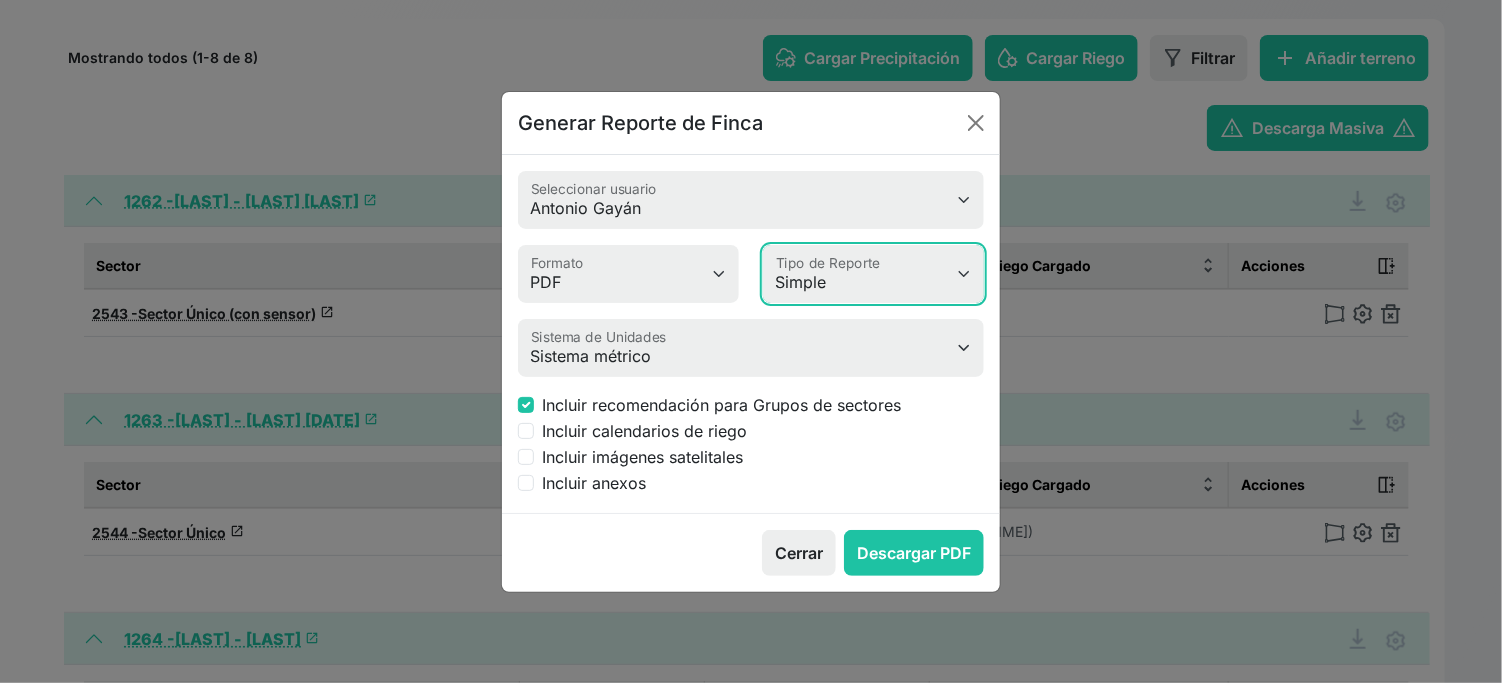 click on "Simple   Avanzado" at bounding box center [873, 274] 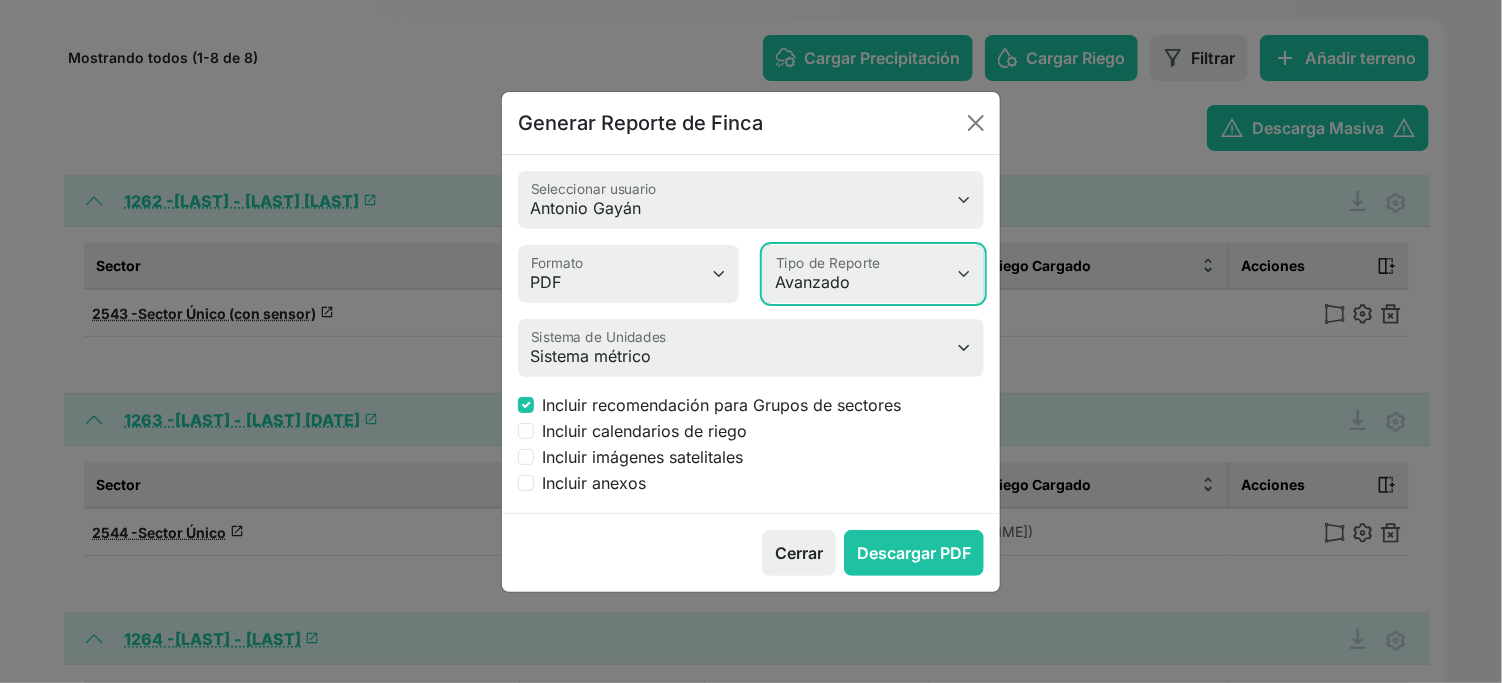 click on "Simple   Avanzado" at bounding box center [873, 274] 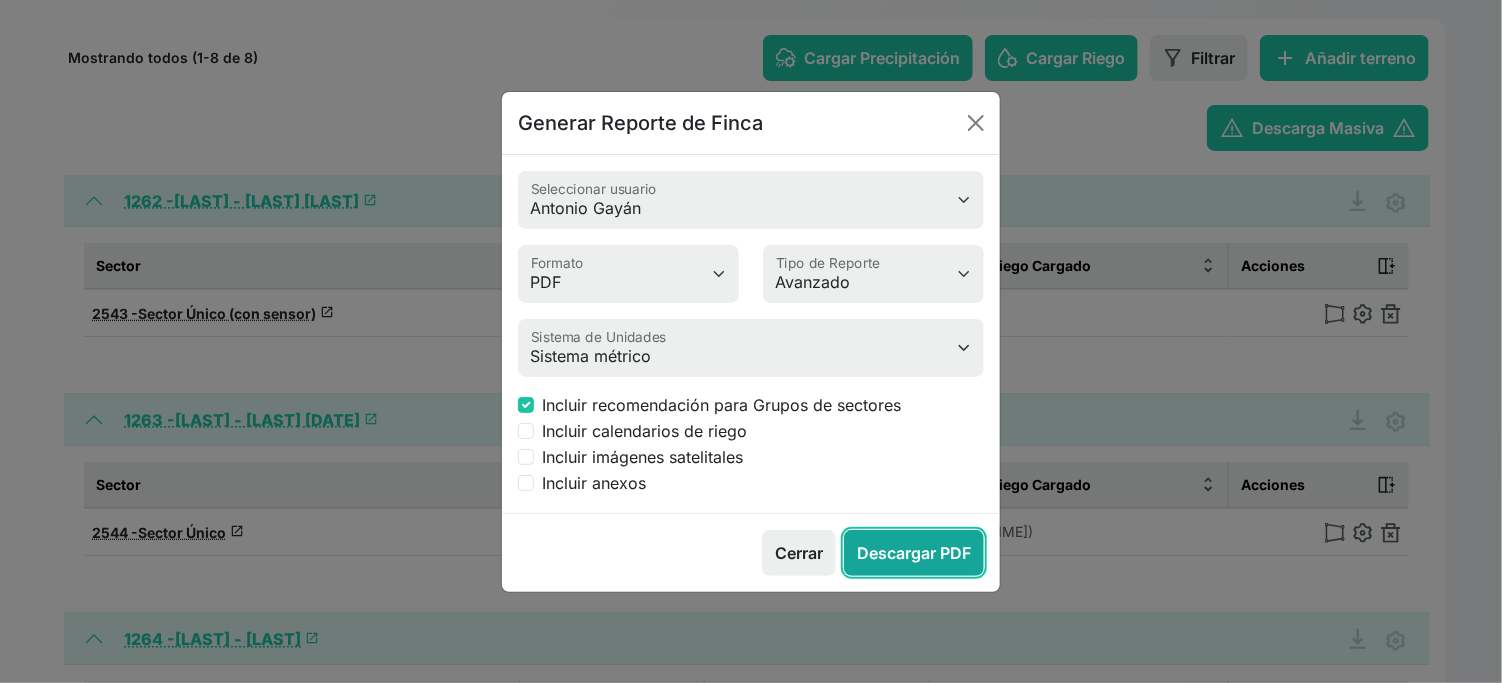 click on "Descargar PDF" at bounding box center [914, 553] 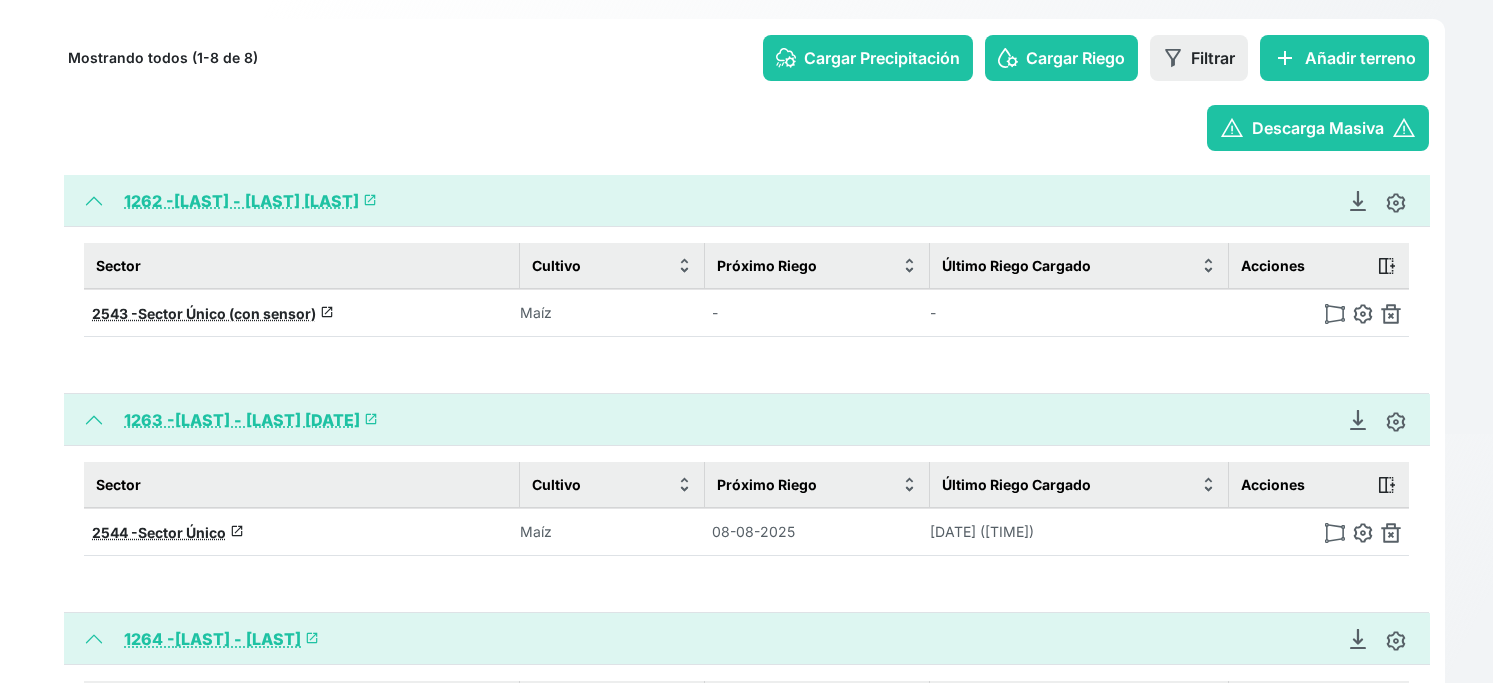 click on "Sector Cultivo Próximo Riego Último Riego Cargado Acciones 2543 -  Sector Único (con sensor)  launch   Maíz   -   -" at bounding box center [746, 310] 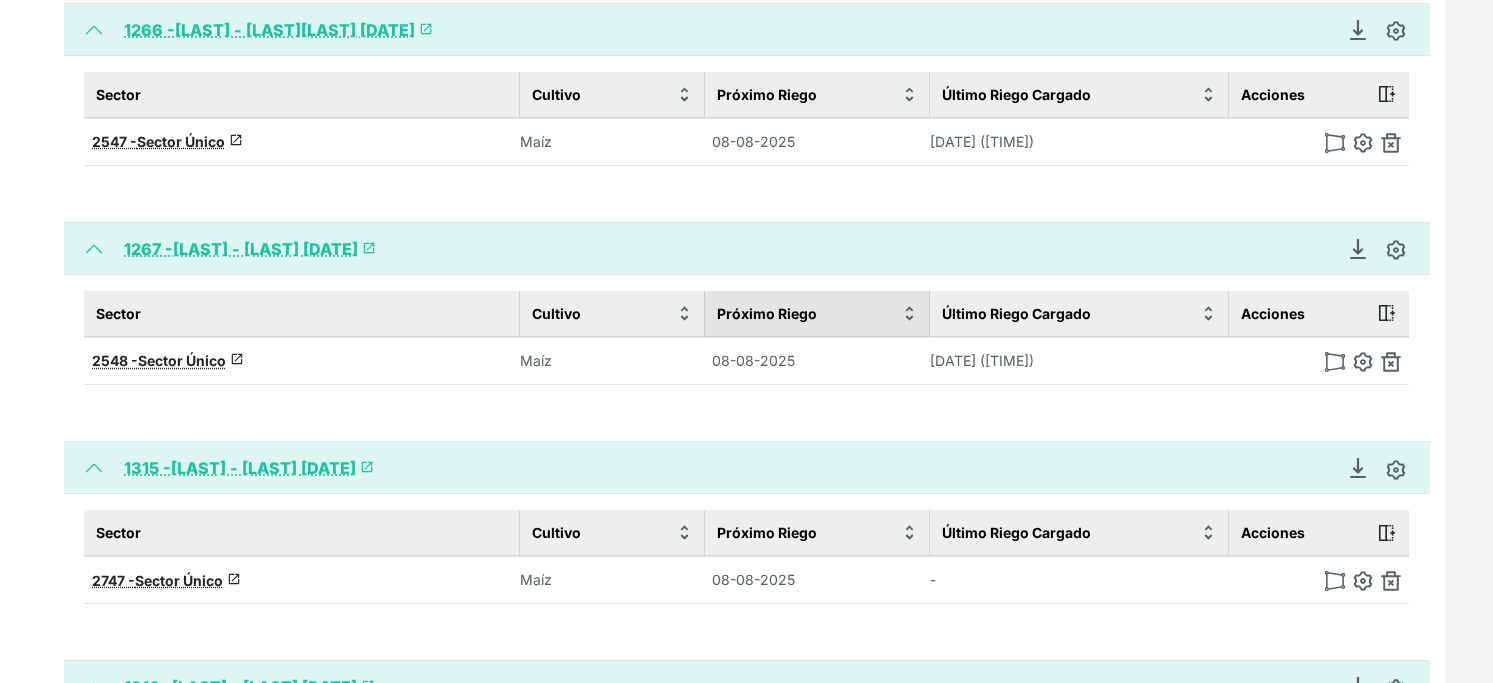 scroll, scrollTop: 1360, scrollLeft: 0, axis: vertical 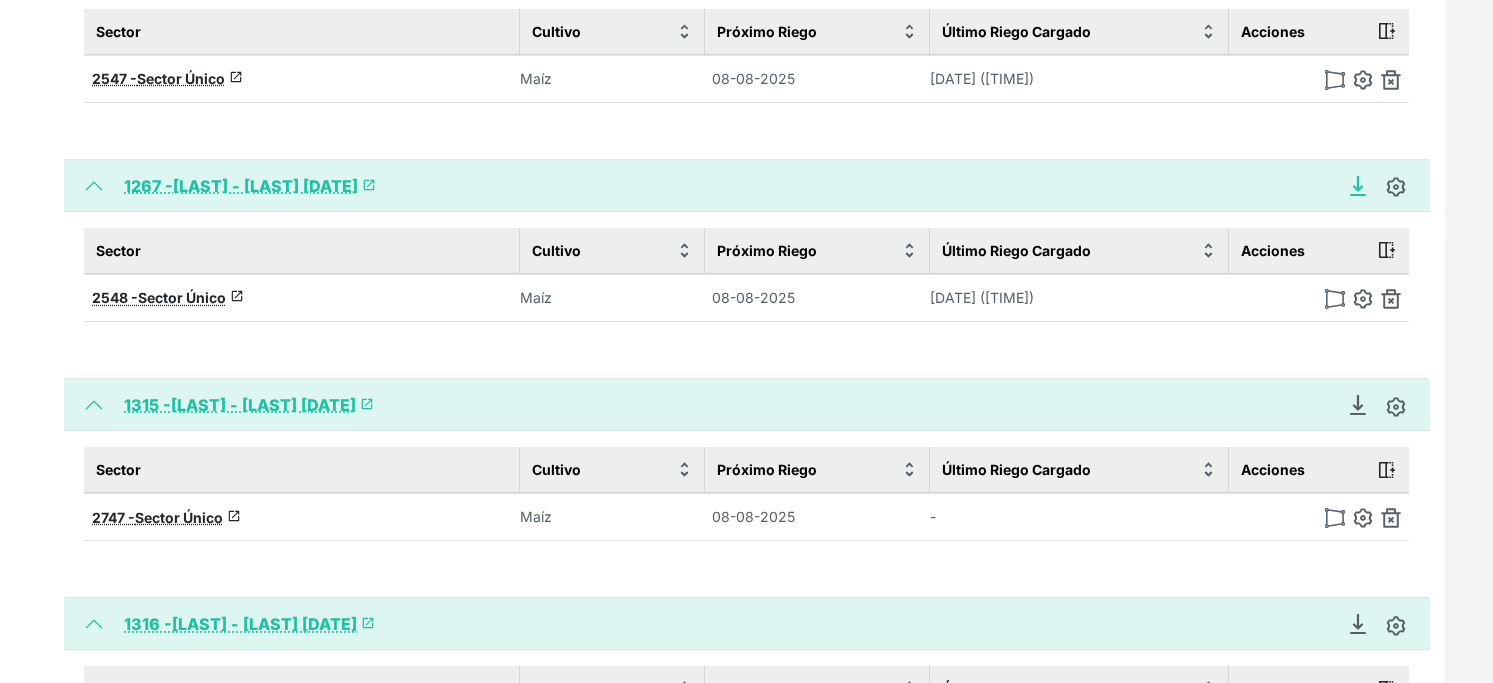 click at bounding box center (1358, 186) 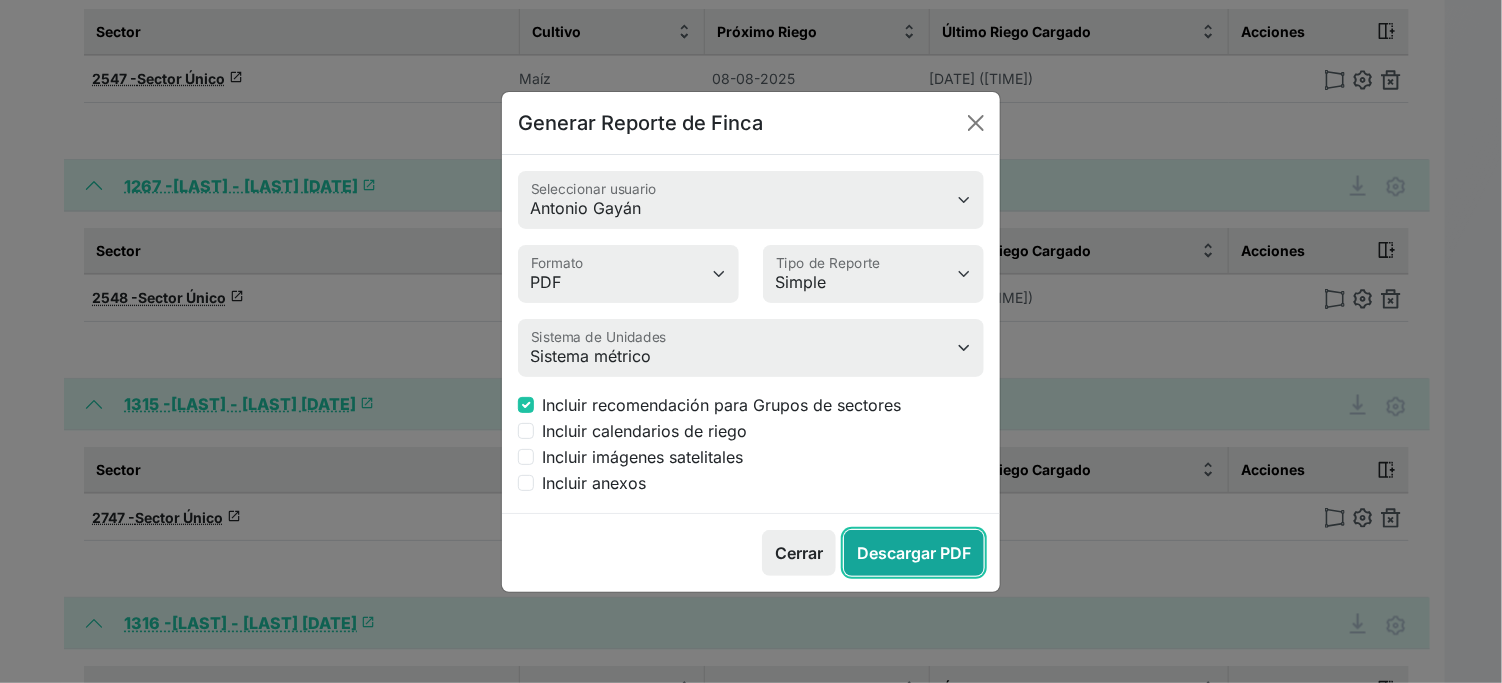 click on "Descargar PDF" at bounding box center (914, 553) 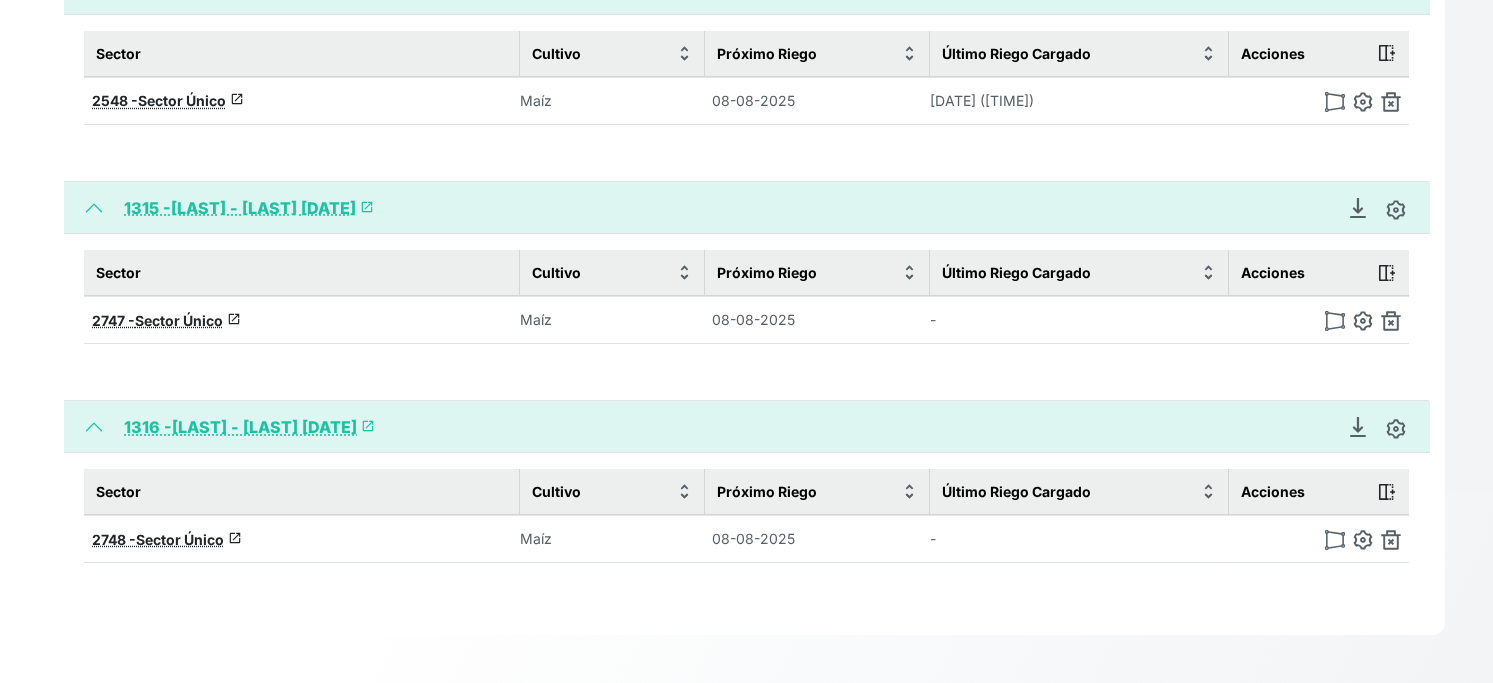 scroll, scrollTop: 1693, scrollLeft: 0, axis: vertical 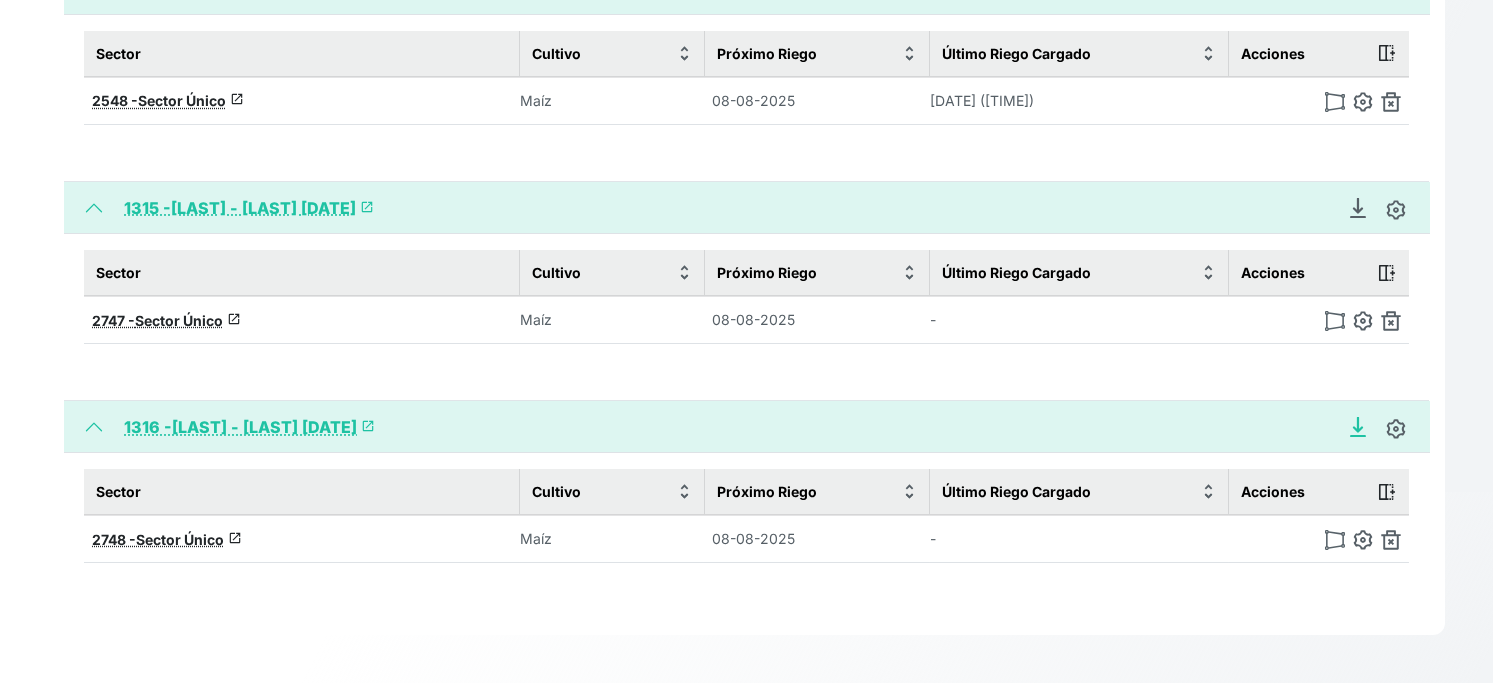 click 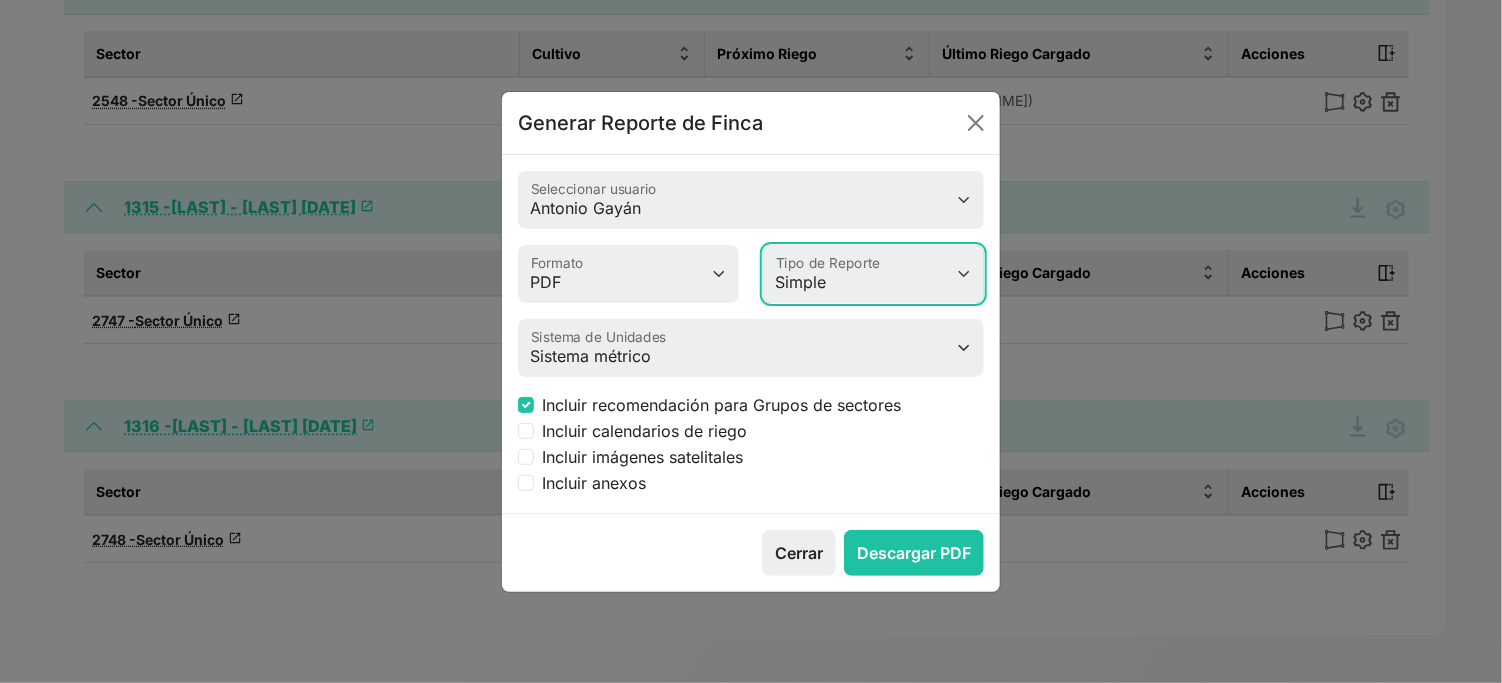 click on "Simple   Avanzado" at bounding box center [873, 274] 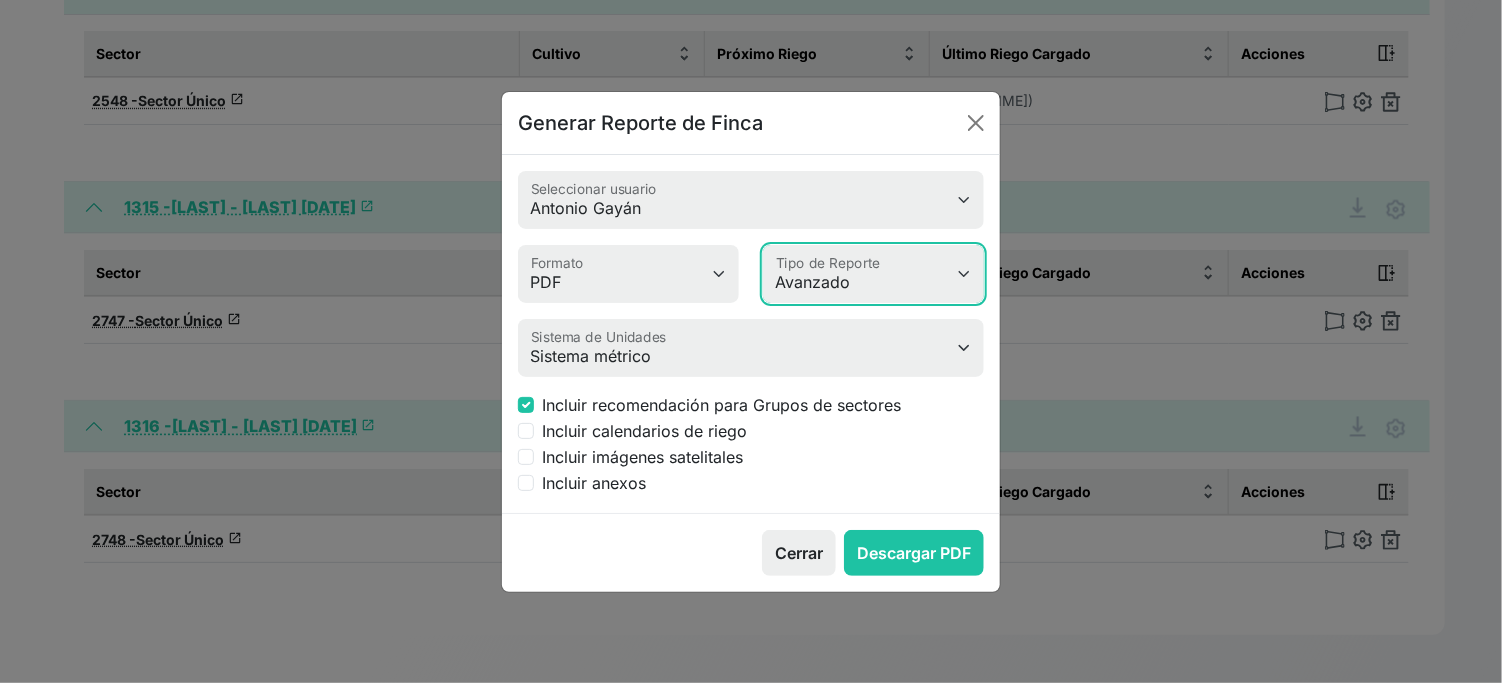 click on "Simple   Avanzado" at bounding box center [873, 274] 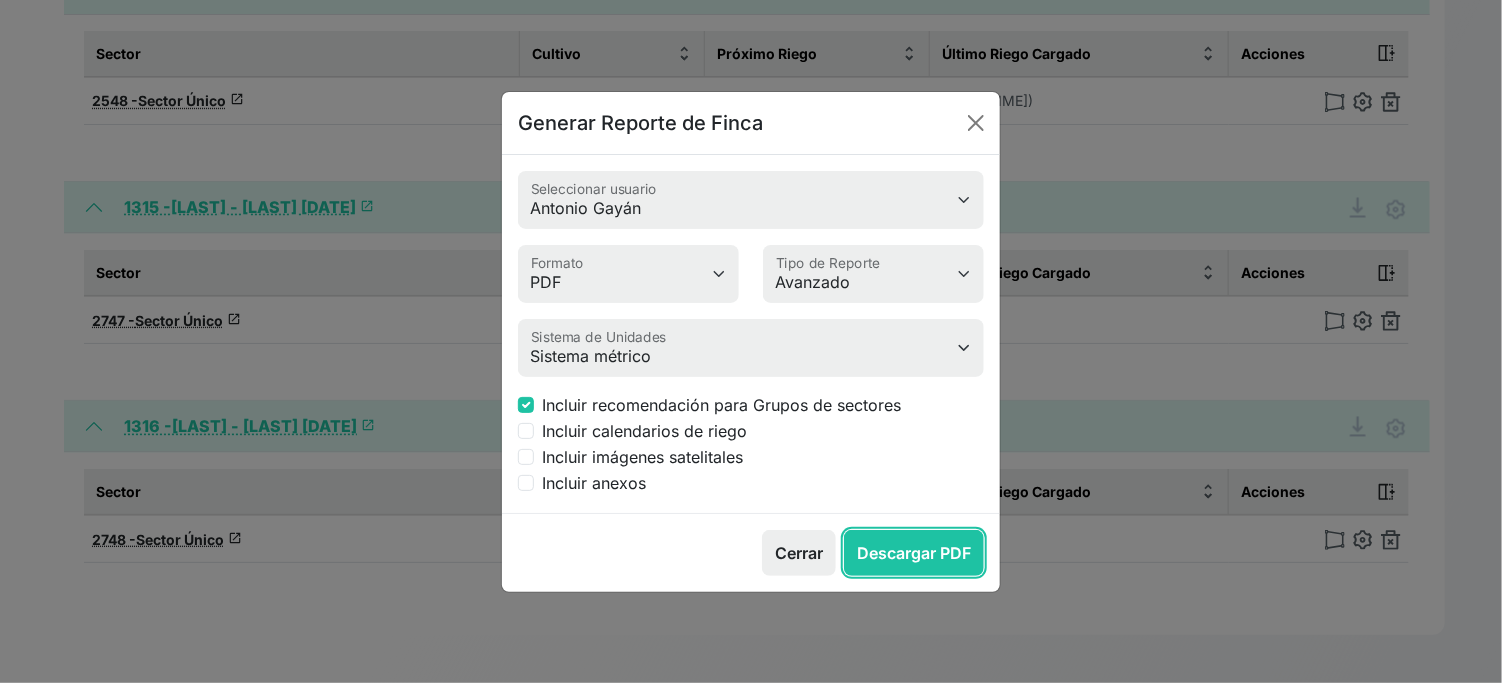 click on "Descargar PDF" at bounding box center [914, 553] 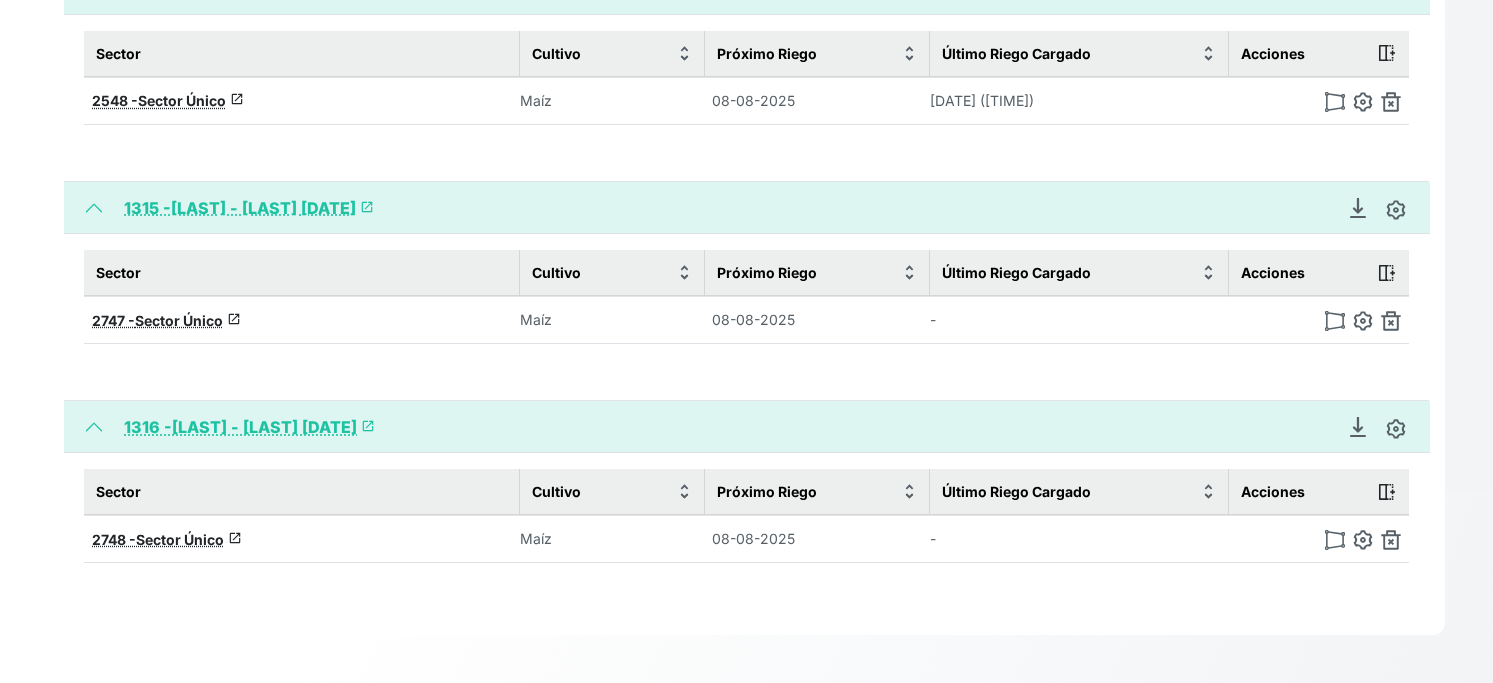 click on "Mostrando todos (1-8 de 8)  Cargar Precipitación Cargar Riego Filtrar   add   Añadir terreno   warning   Descarga Masiva   warning  1262 -   Gayán - Camino La Tardienta   launch   Generar Reporte de Finca   Antonio Gayán  Seleccionar usuario  PDF   MS Word  Formato  Simple   Avanzado  Tipo de Reporte  Sistema métrico   Sistema imperial  Sistema de Unidades  Incluir recomendación para Grupos de sectores   Incluir calendarios de riego   Incluir imágenes satelitales   Incluir anexos   Cerrar   Descargar PDF  Sector Cultivo Próximo Riego Último Riego Cargado Acciones 2543 -  Sector Único (con sensor)  launch   Maíz   -   -   1263 -   Gayán - Forato 02.07.2025   launch   Generar Reporte de Finca   Antonio Gayán  Seleccionar usuario  PDF   MS Word  Formato  Simple   Avanzado  Tipo de Reporte  Sistema métrico   Sistema imperial  Sistema de Unidades  Incluir recomendación para Grupos de sectores   Incluir calendarios de riego   Incluir imágenes satelitales   Incluir anexos   Cerrar   Descargar PDF" 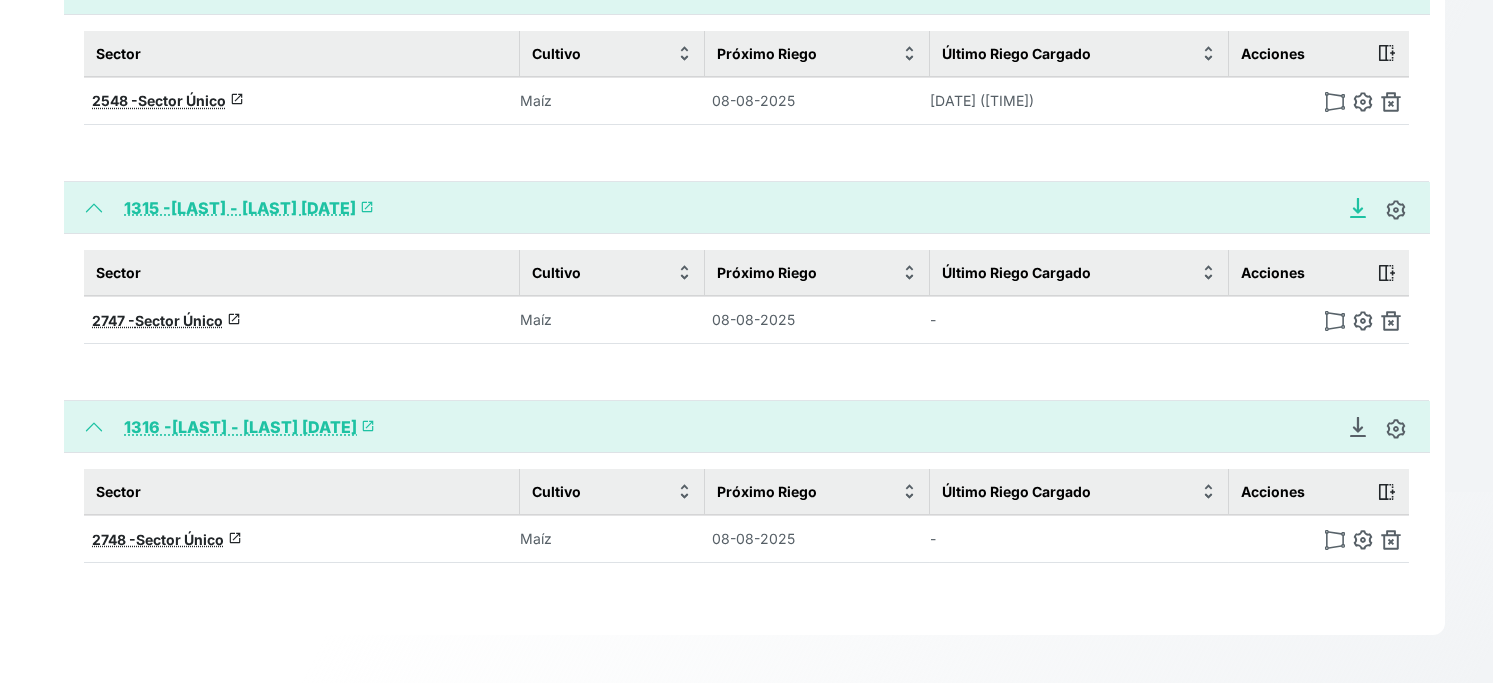 click 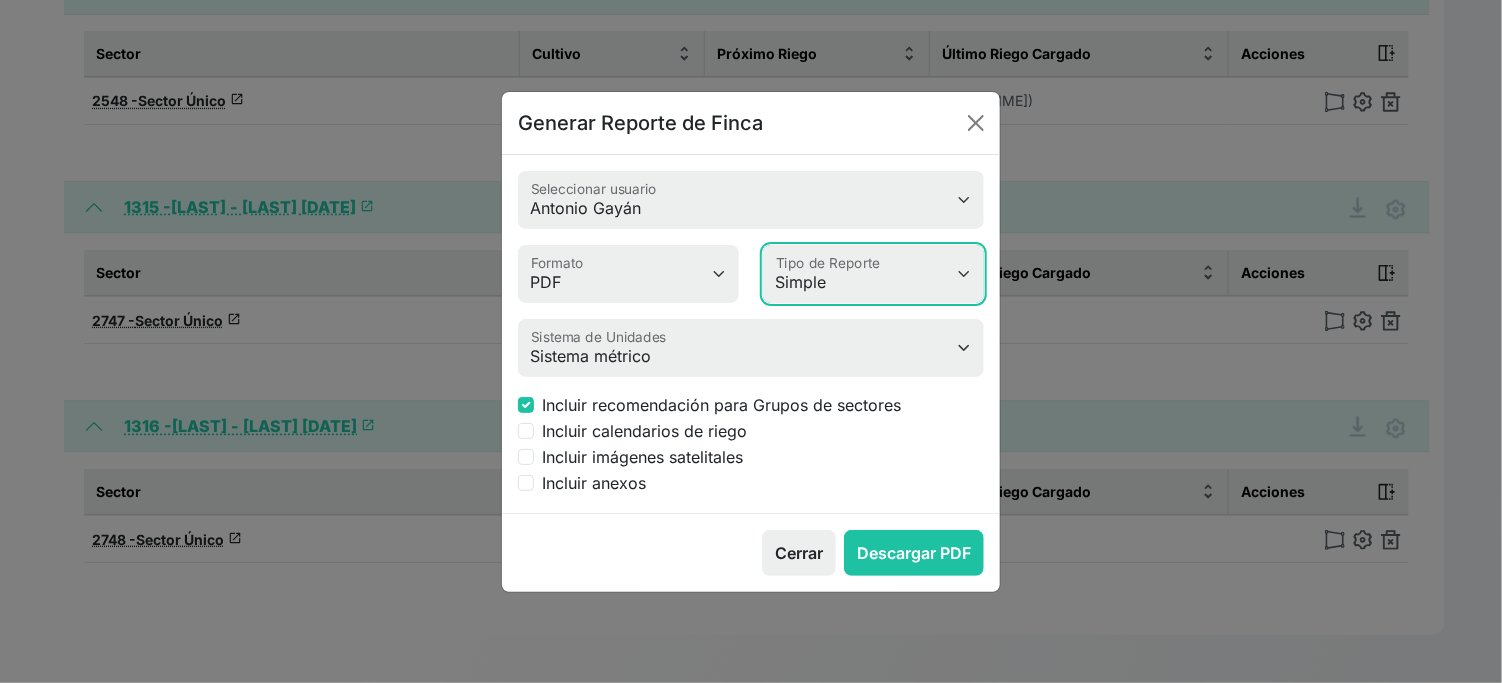 click on "Simple   Avanzado" at bounding box center [873, 274] 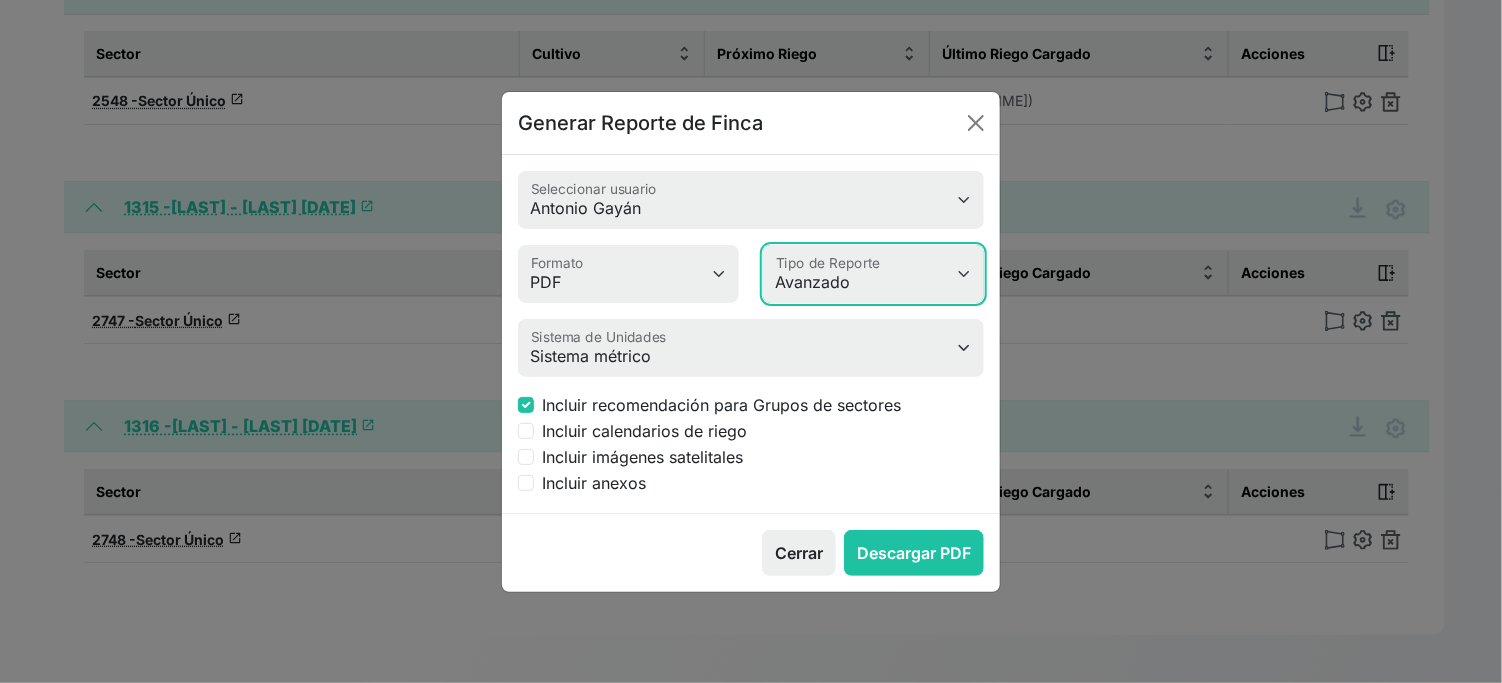 click on "Simple   Avanzado" at bounding box center (873, 274) 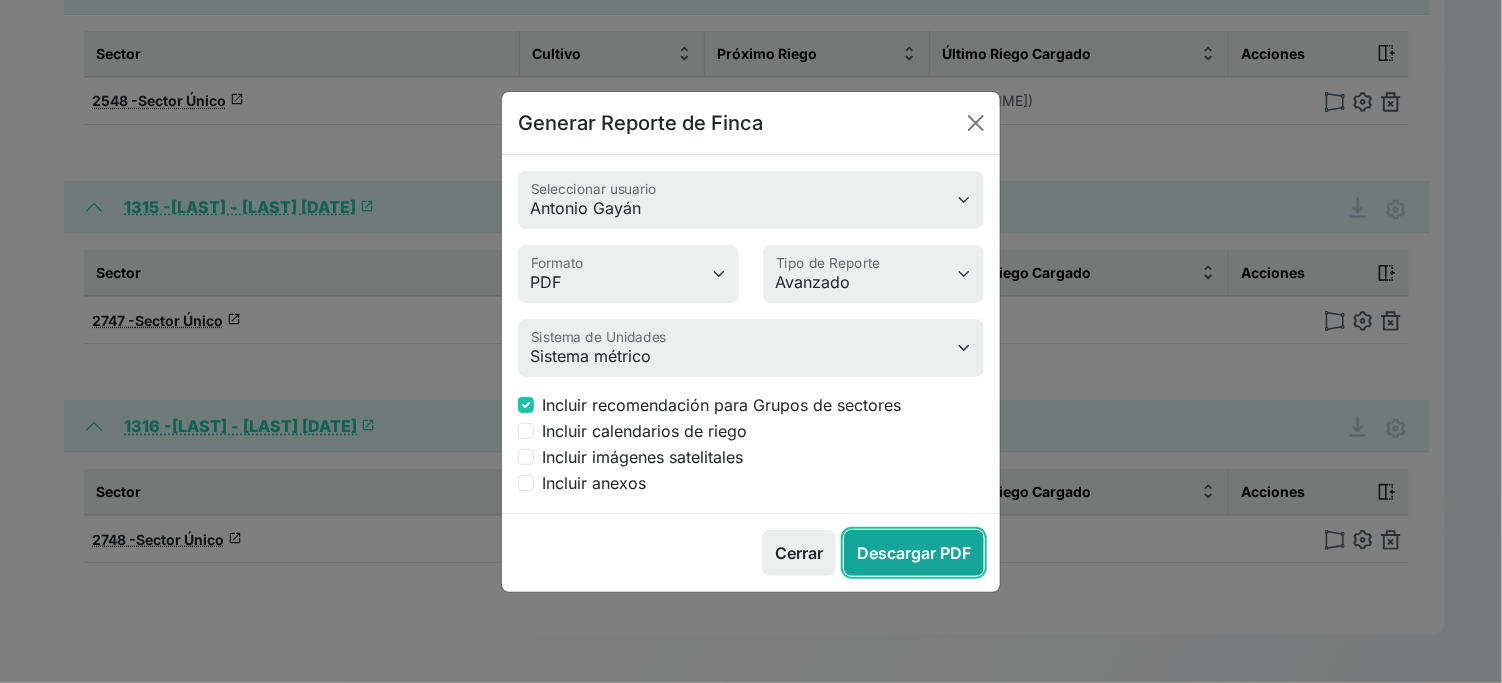 click on "Descargar PDF" at bounding box center [914, 553] 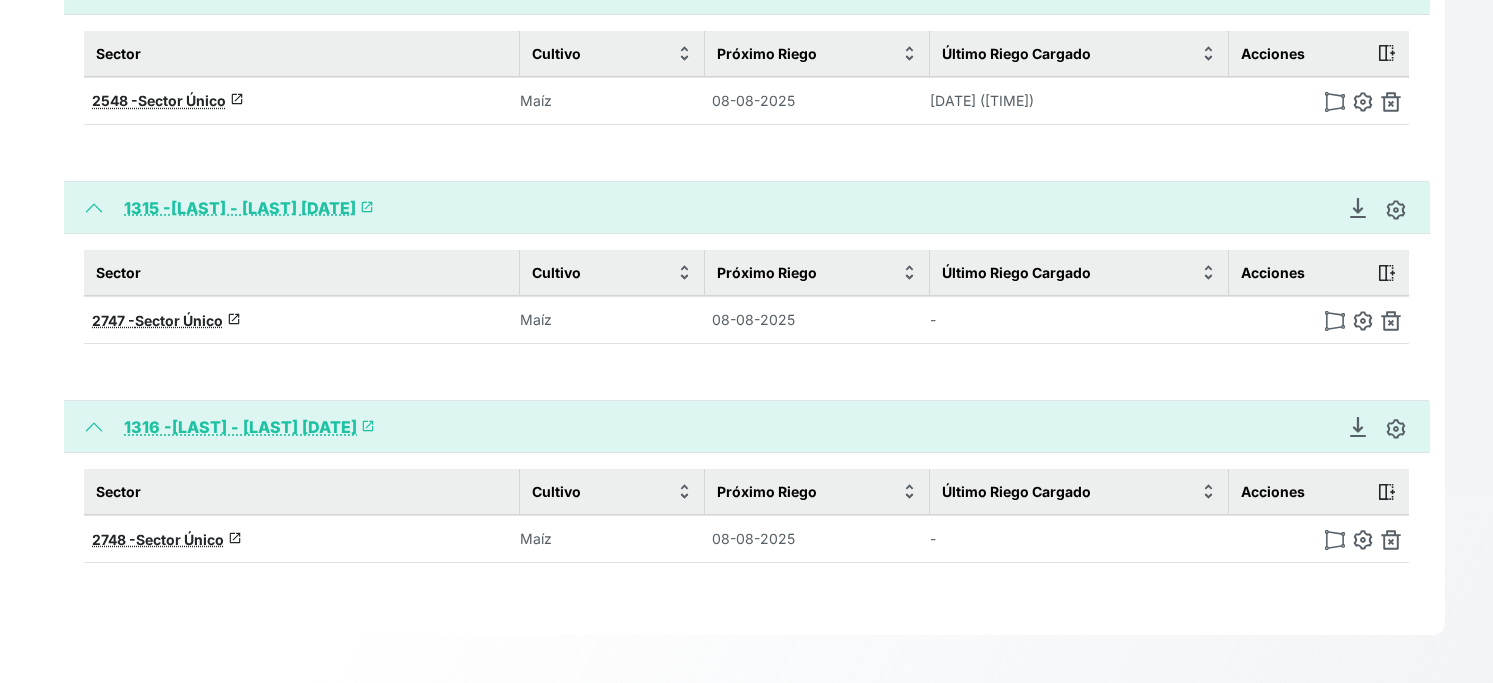 click on "Idioma: Español  Español English Português  Administrador Preferencias Usuarios de la plataforma Volver a la página web  launch  Cerrar sesión Terrenos del equipo "Antonio Gayán" - ID: 530
arrow_back_ios  Volver  search  Buscar  Mostrando todos (1-8 de 8)  Cargar Precipitación Cargar Riego Filtrar   add   Añadir terreno   warning   Descarga Masiva   warning  1262 -   Gayán - Camino La Tardienta   launch   Generar Reporte de Finca   Antonio Gayán  Seleccionar usuario  PDF   MS Word  Formato  Simple   Avanzado  Tipo de Reporte  Sistema métrico   Sistema imperial  Sistema de Unidades  Incluir recomendación para Grupos de sectores   Incluir calendarios de riego   Incluir imágenes satelitales   Incluir anexos   Cerrar   Descargar PDF  Sector Cultivo Próximo Riego Último Riego Cargado Acciones 2543 -  Sector Único (con sensor)  launch   Maíz   -   -   1263 -   Gayán - Forato 02.07.2025   launch   Generar Reporte de Finca   Antonio Gayán  Seleccionar usuario  PDF   MS Word   -" at bounding box center [746, -1216] 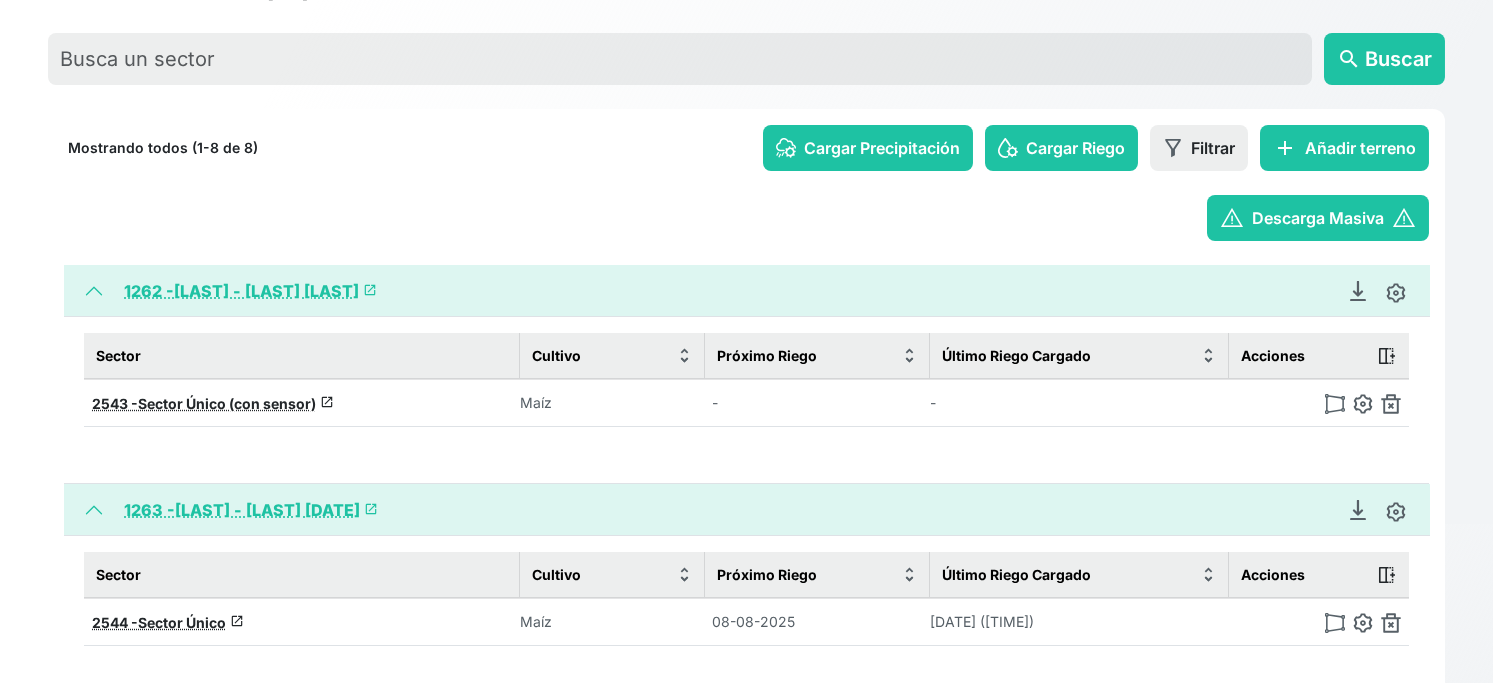 scroll, scrollTop: 0, scrollLeft: 0, axis: both 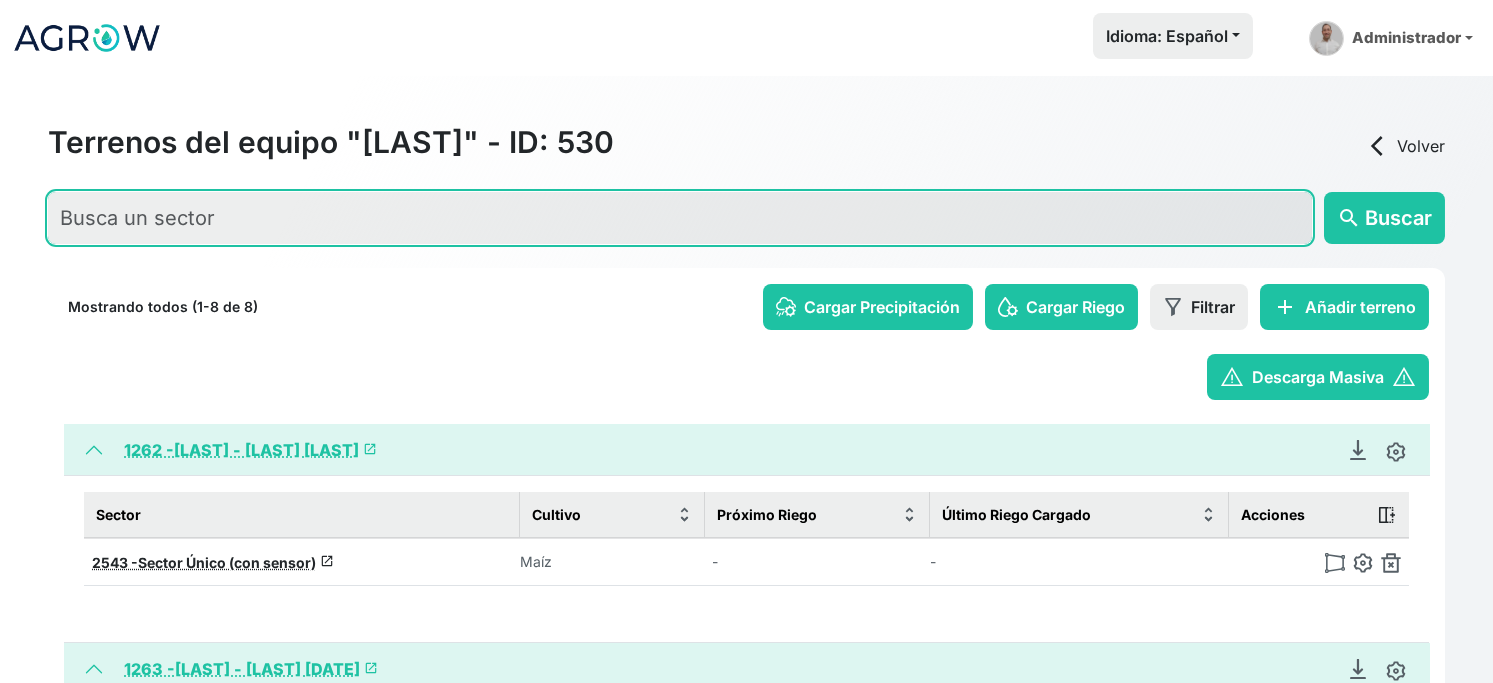 click 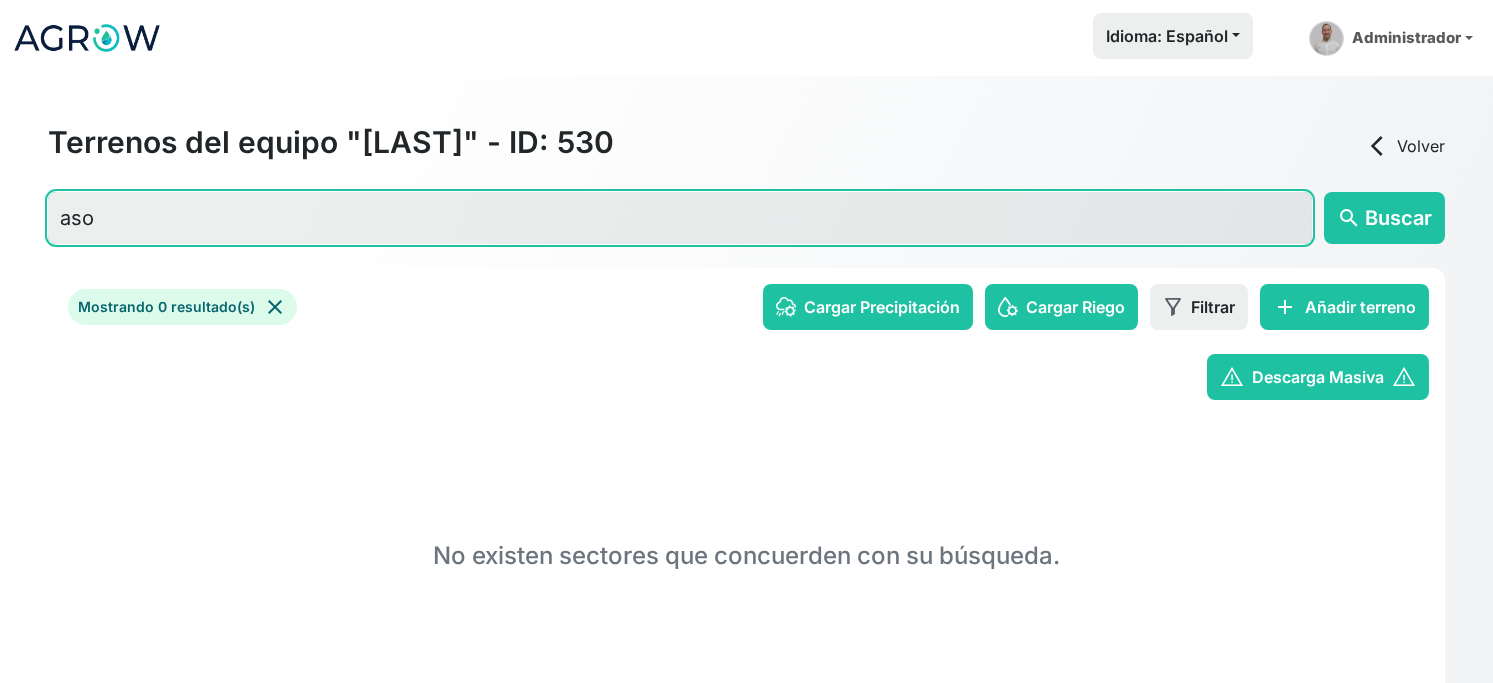 type on "aso" 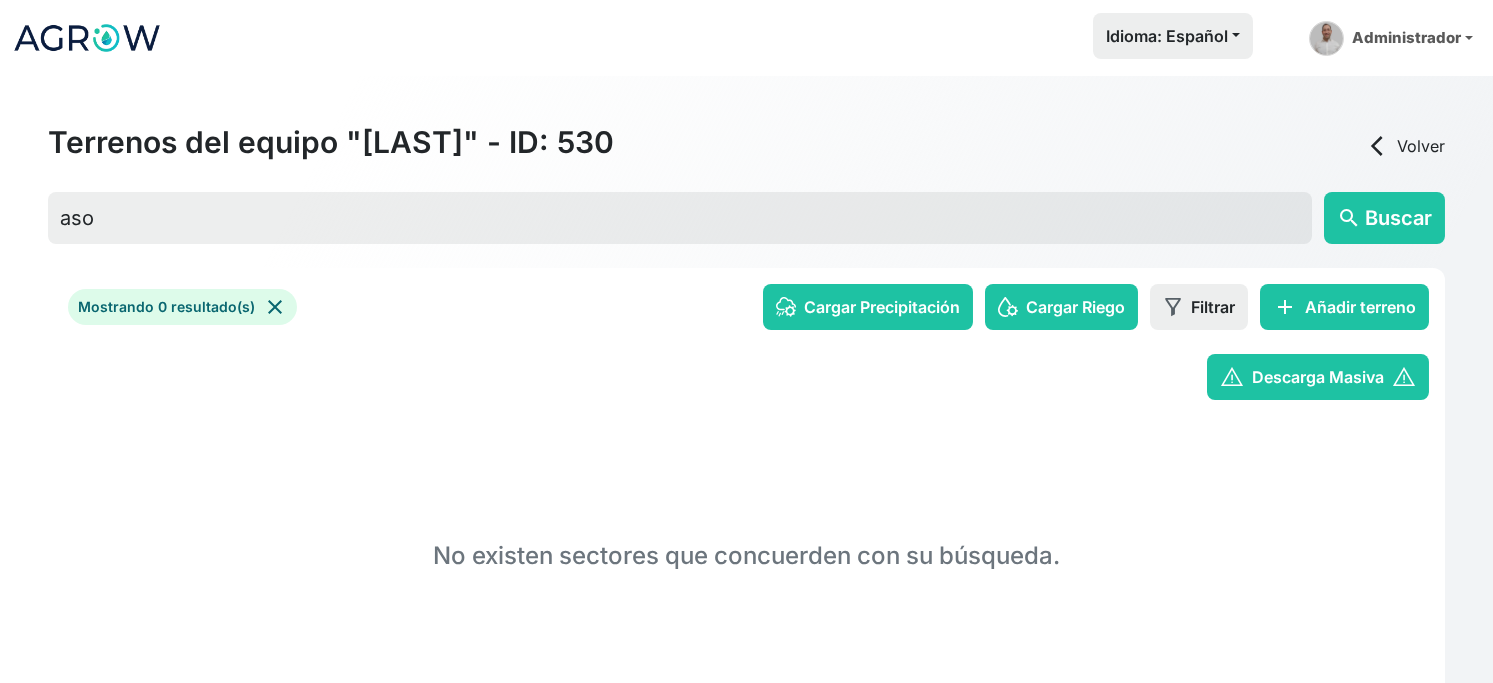click 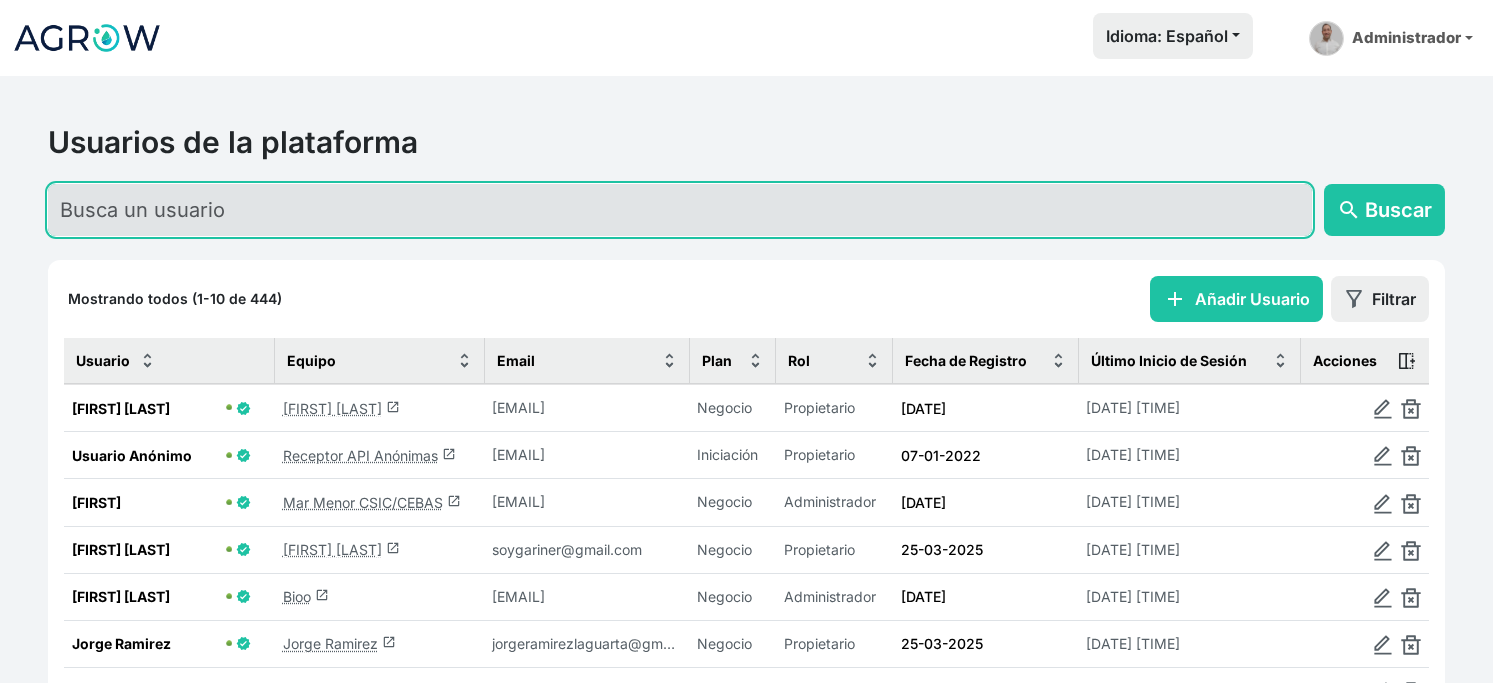 click 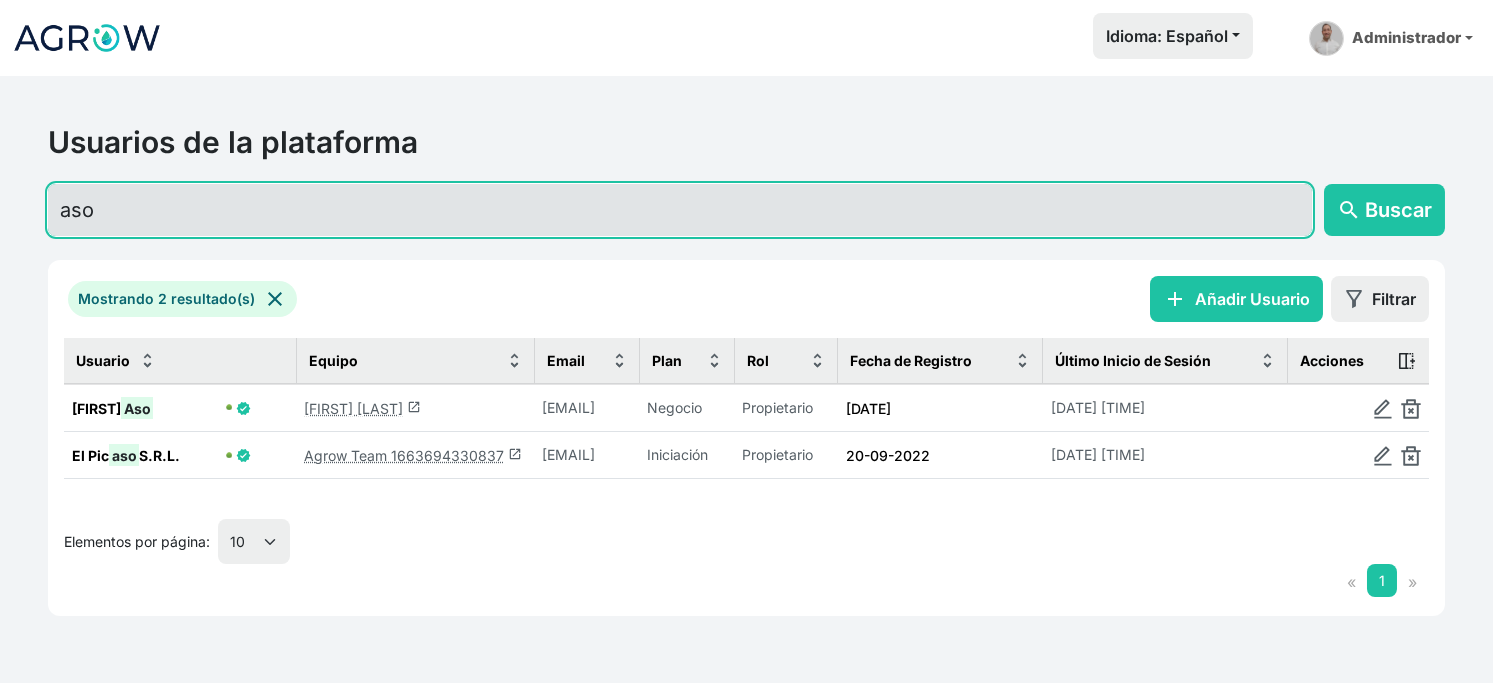 type on "aso" 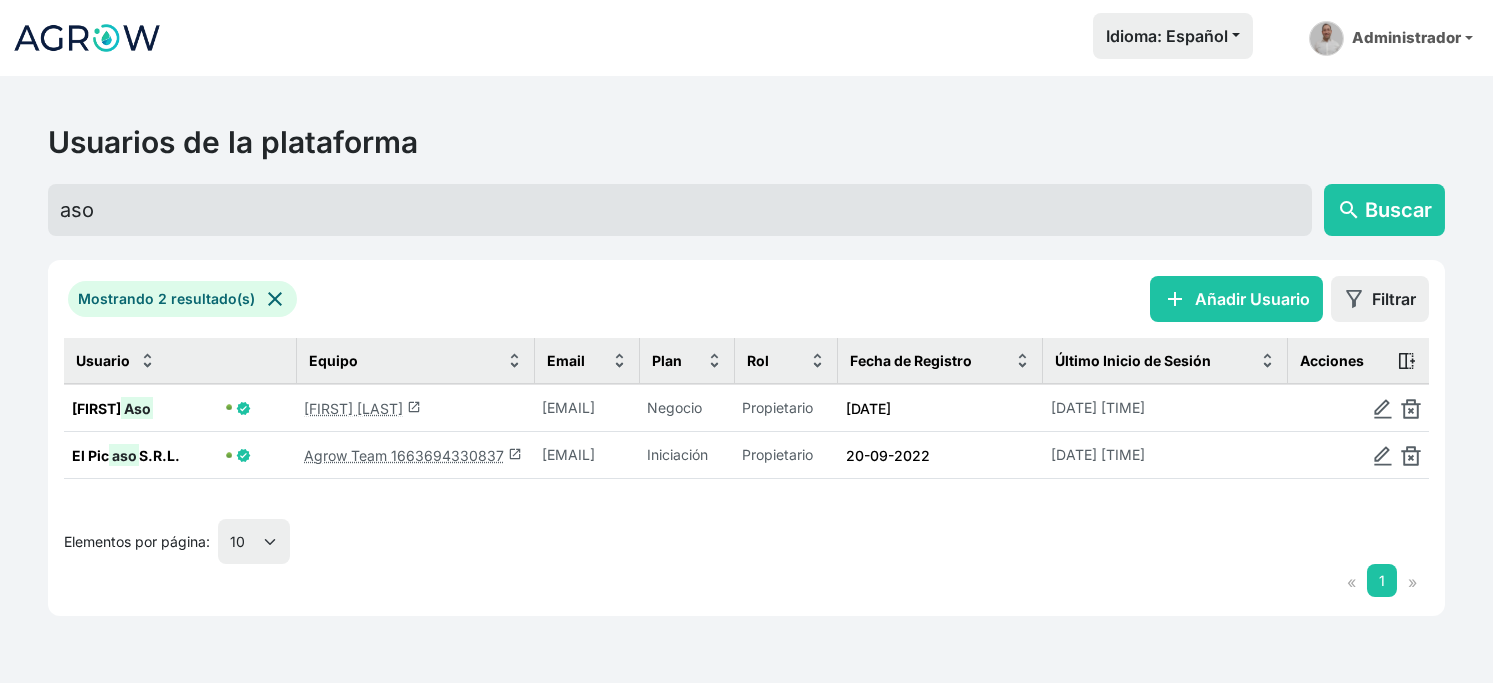 click on "Jorge Aso  launch" 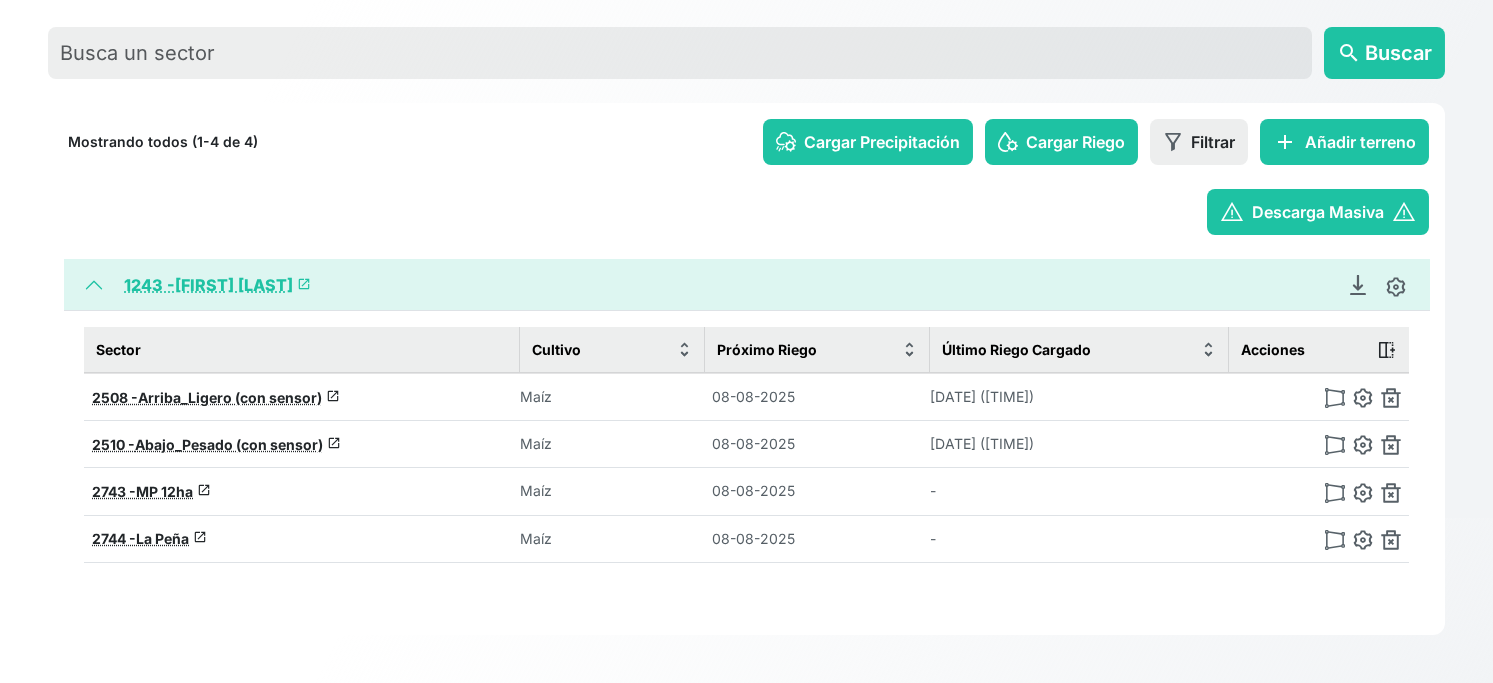 scroll, scrollTop: 247, scrollLeft: 0, axis: vertical 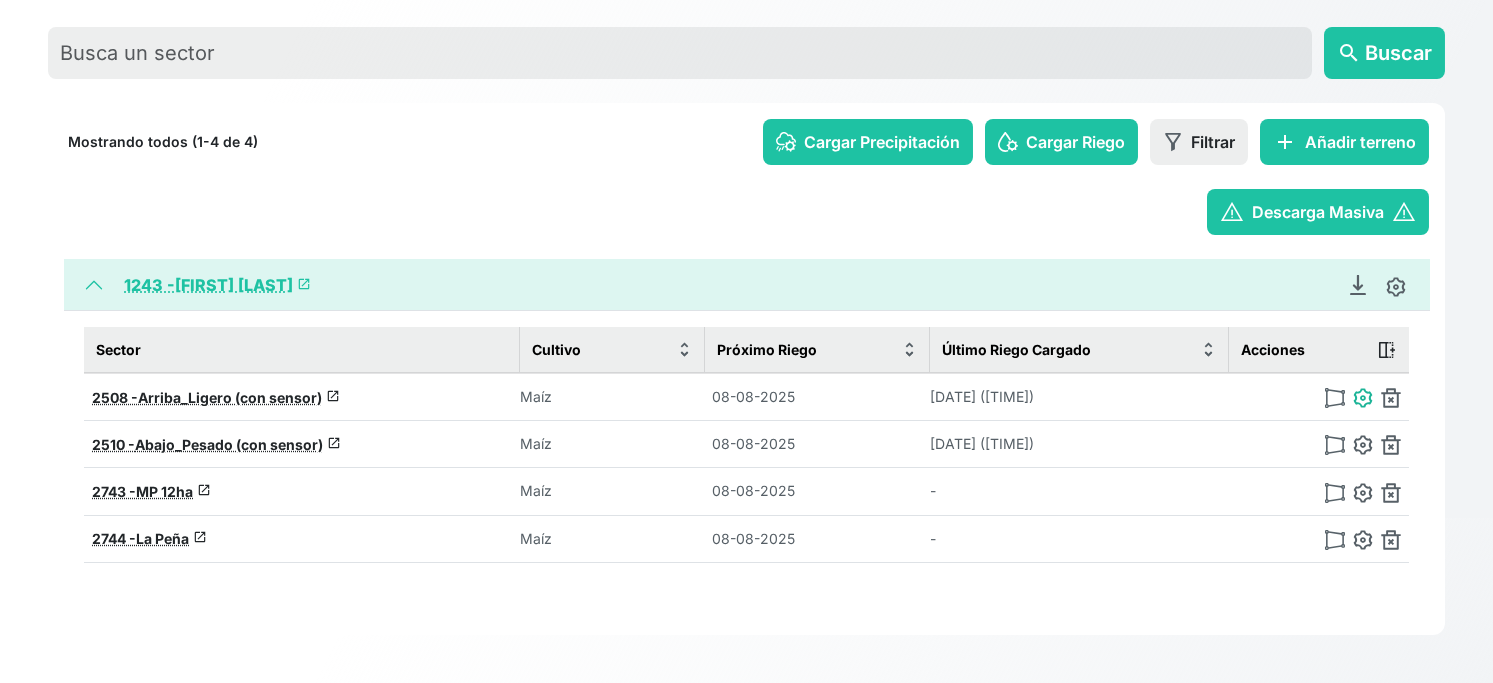 click at bounding box center (1363, 398) 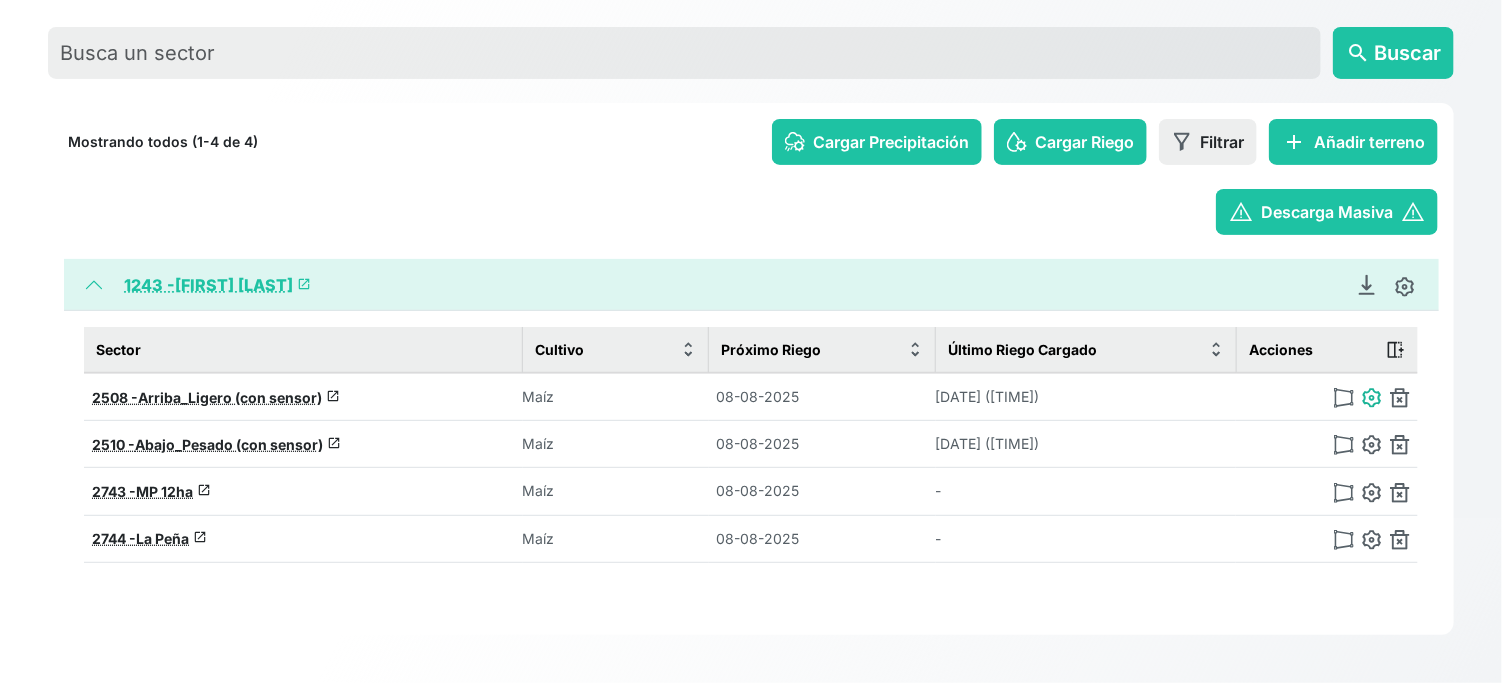 type on "Arriba_Ligero (con sensor)" 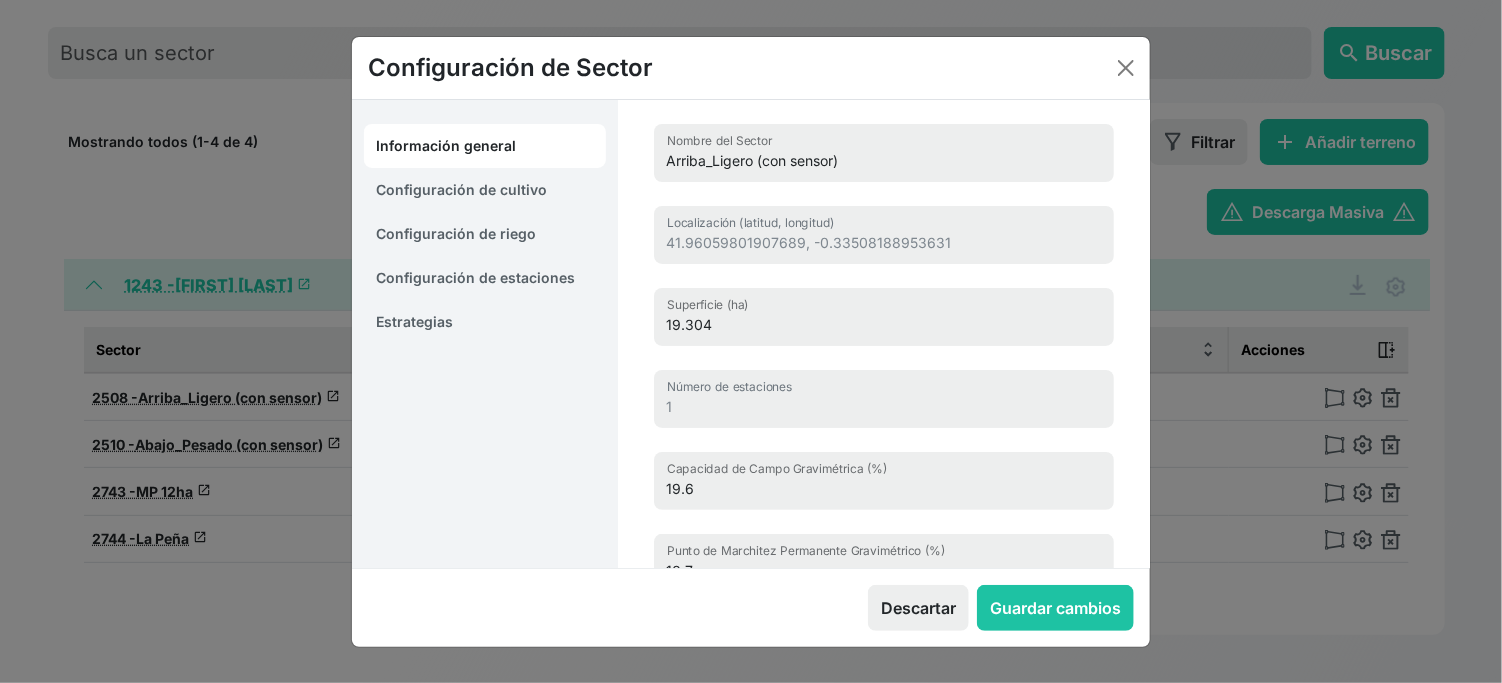 click on "Estrategias" at bounding box center [485, 322] 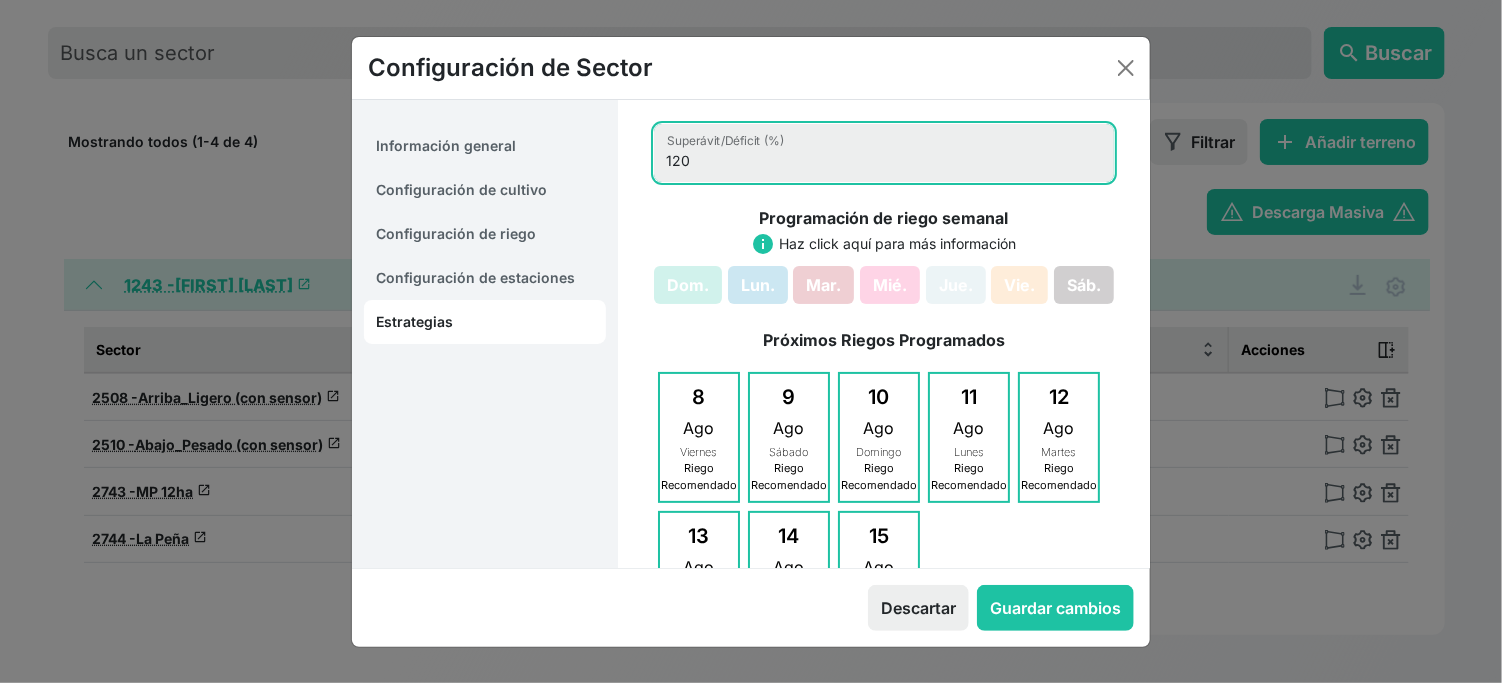 click on "120" at bounding box center [884, 153] 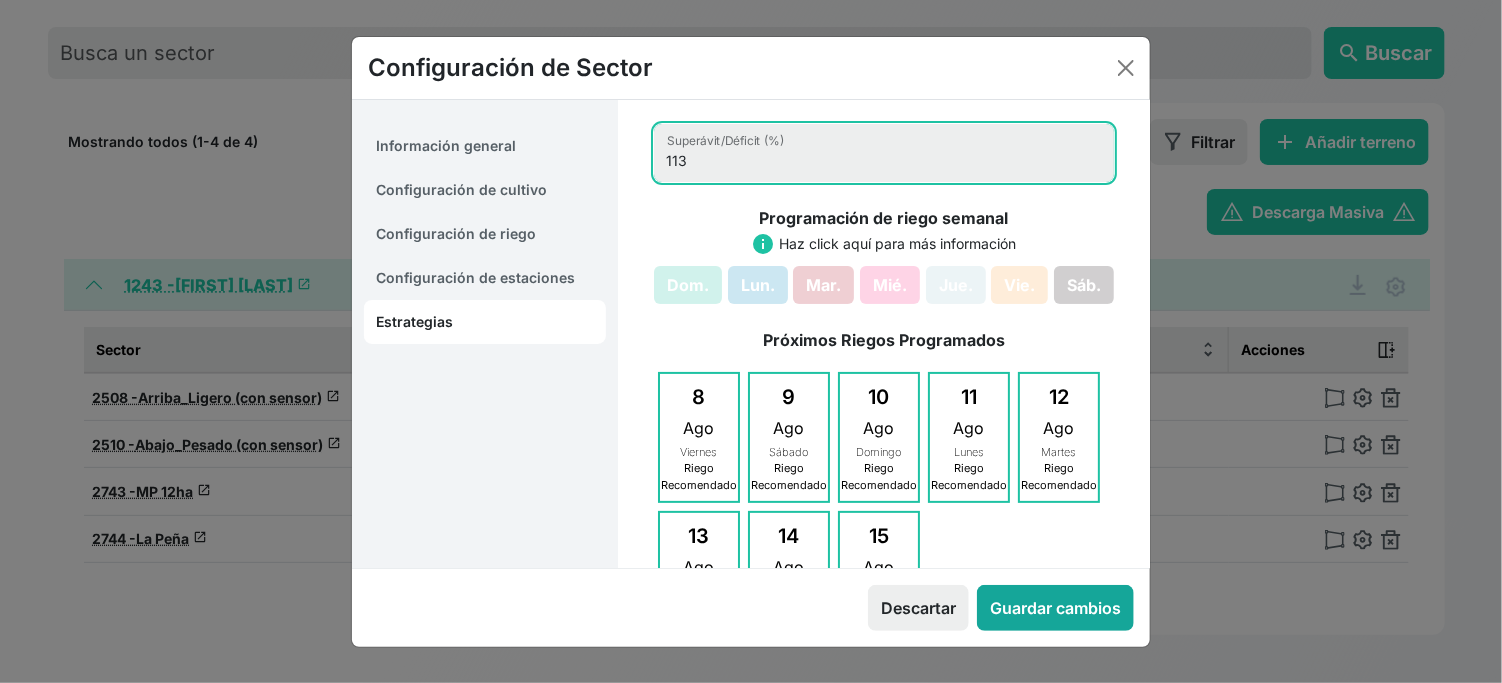 type on "113" 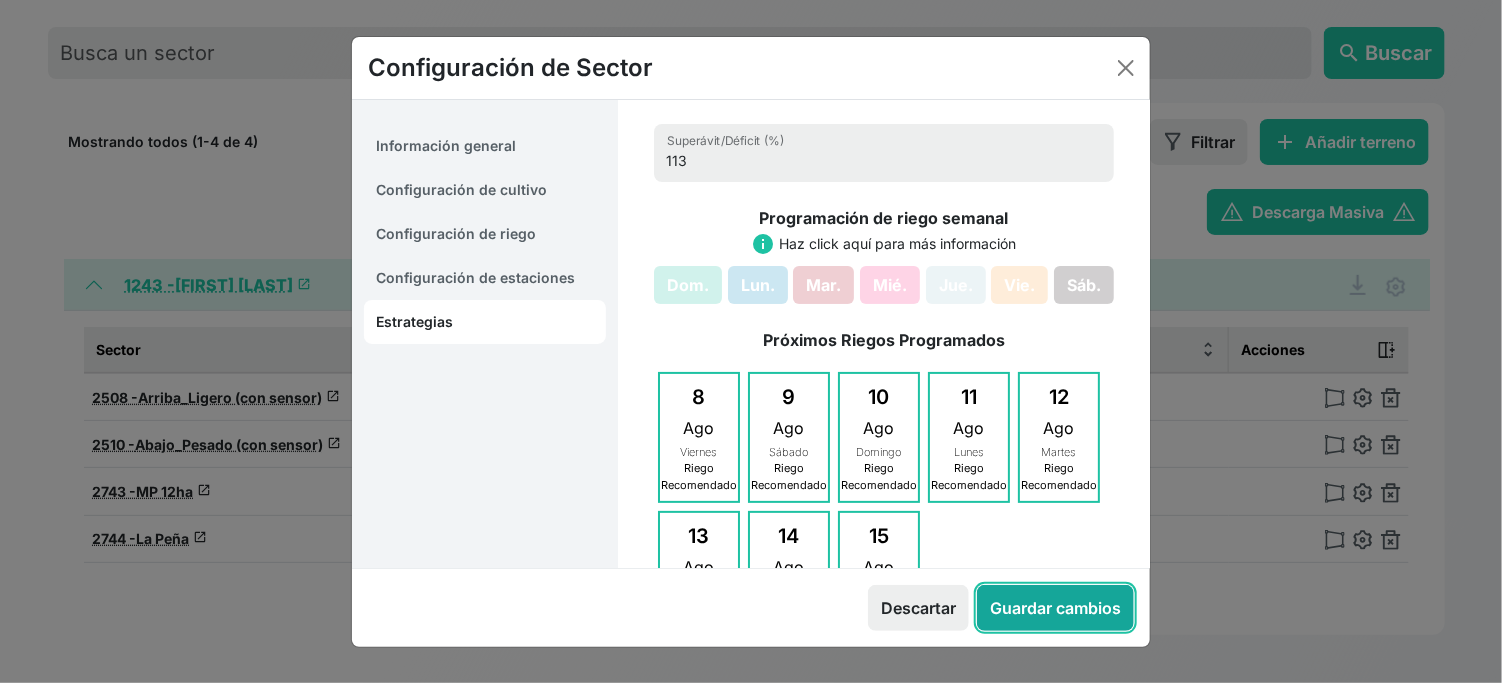 click on "Guardar cambios" at bounding box center [1055, 608] 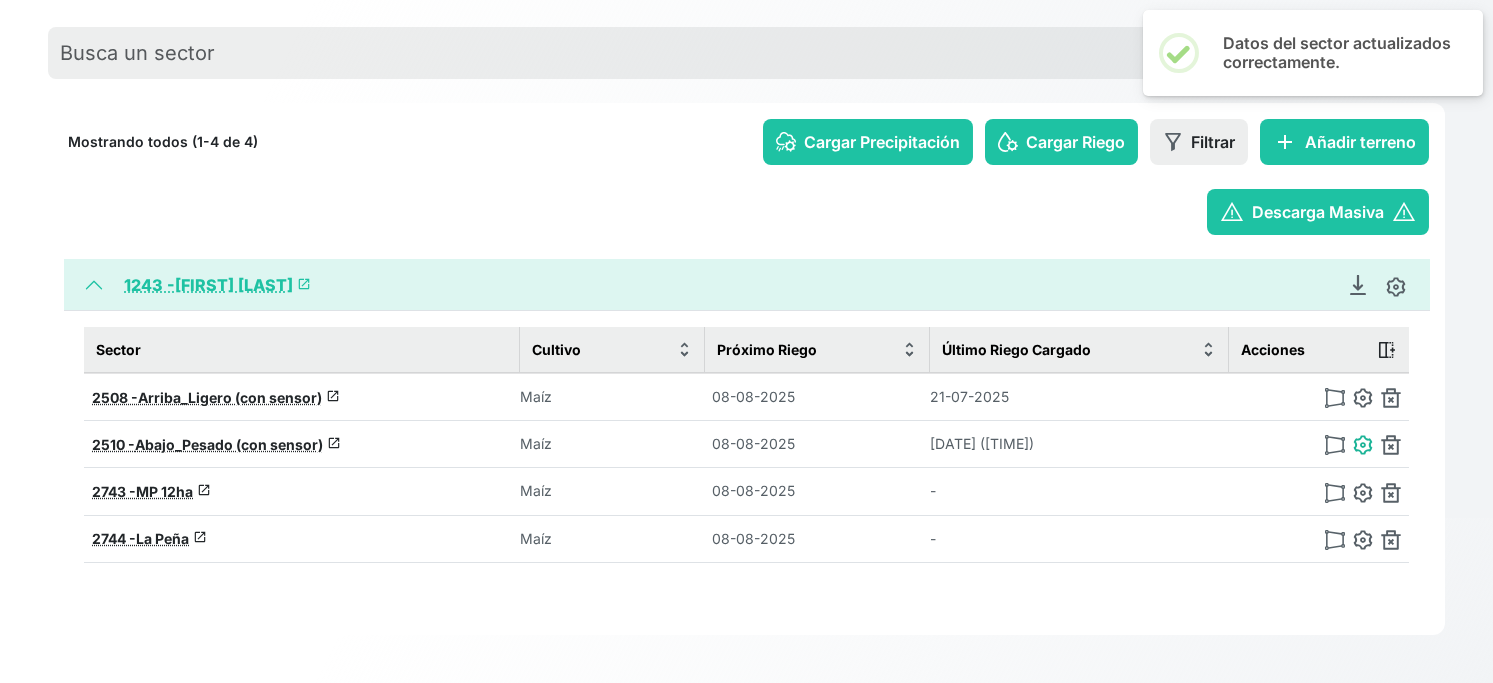 click at bounding box center (1363, 445) 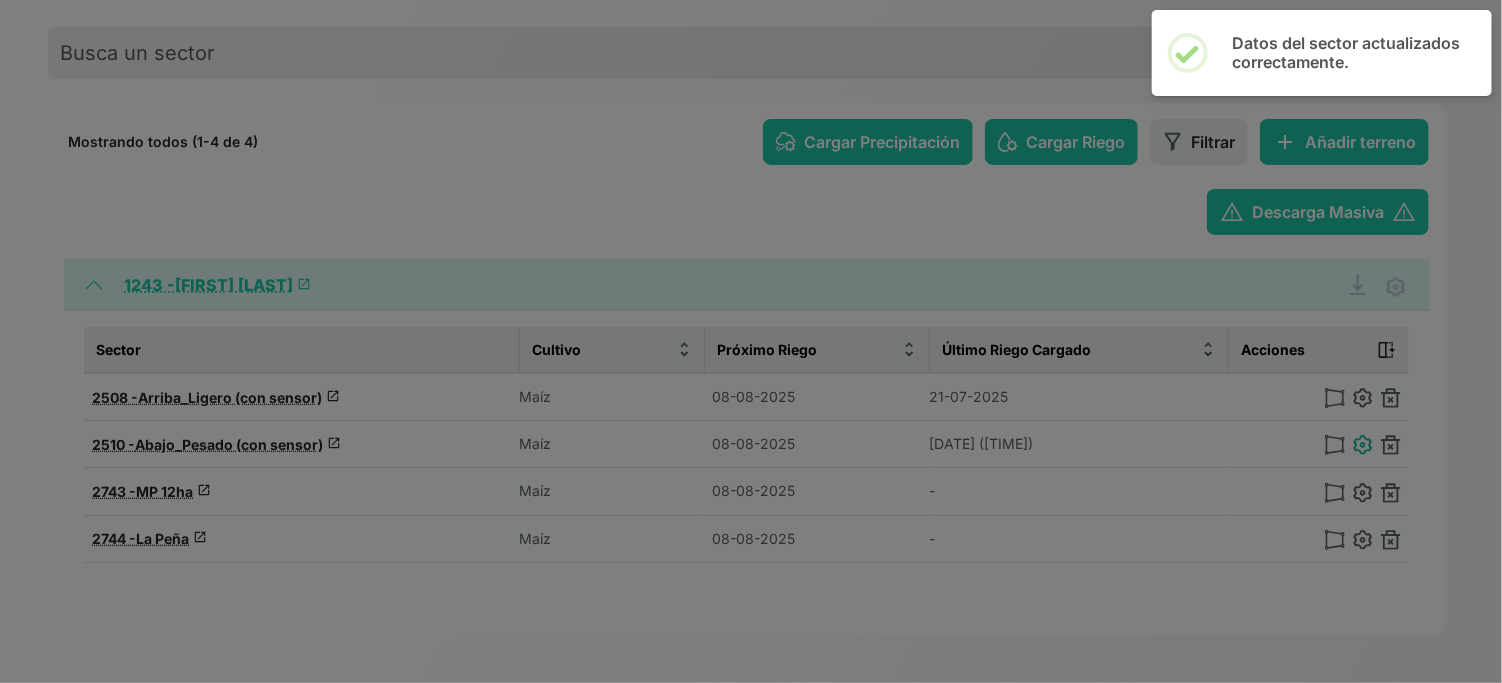 type on "Abajo_Pesado (con sensor)" 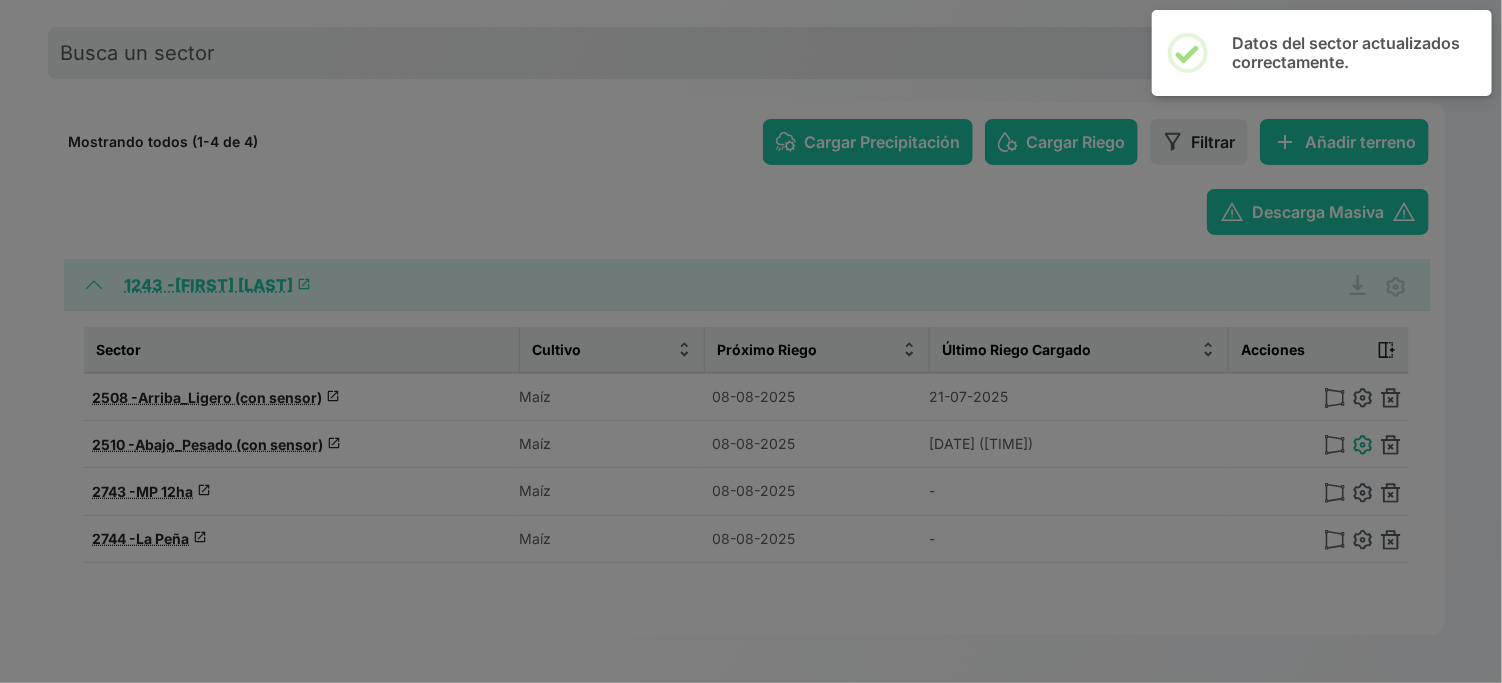 type on "41.95714151387153, -0.33329024126935" 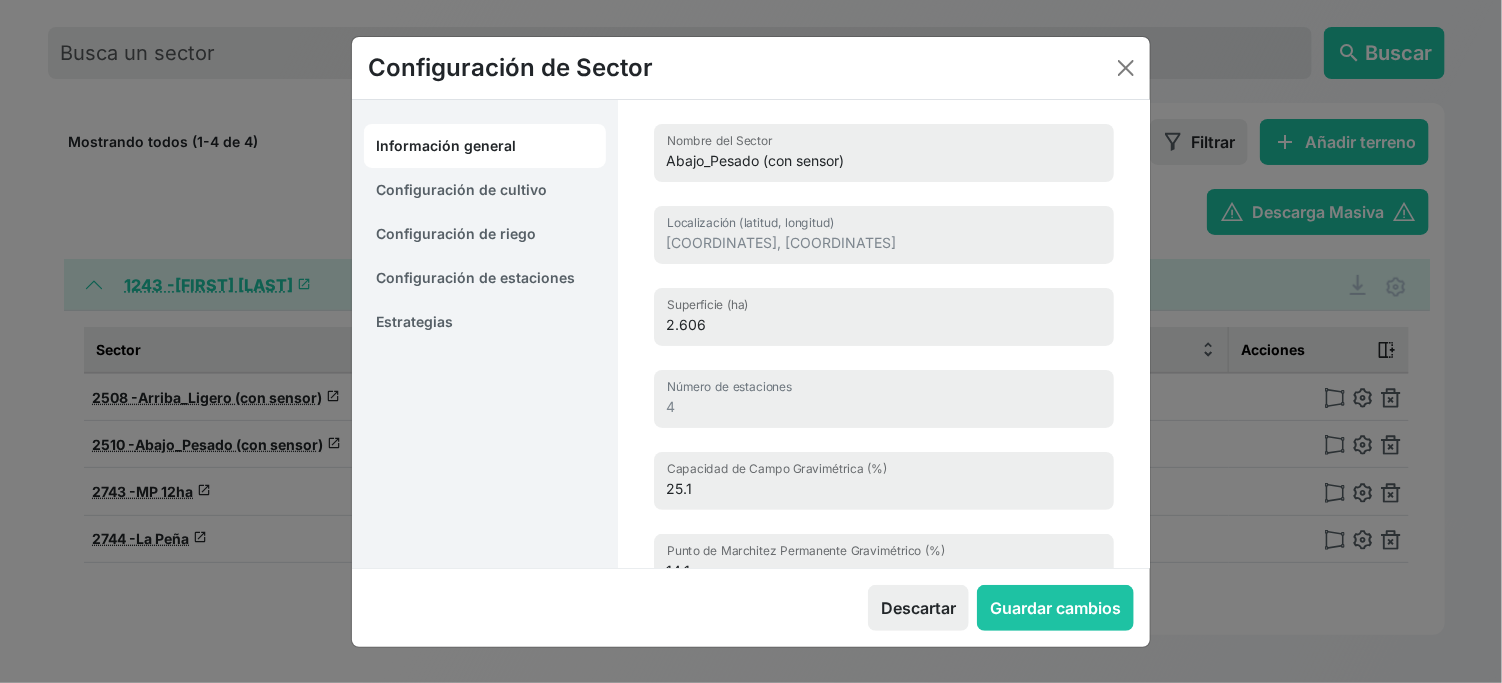 click on "Estrategias" at bounding box center [485, 322] 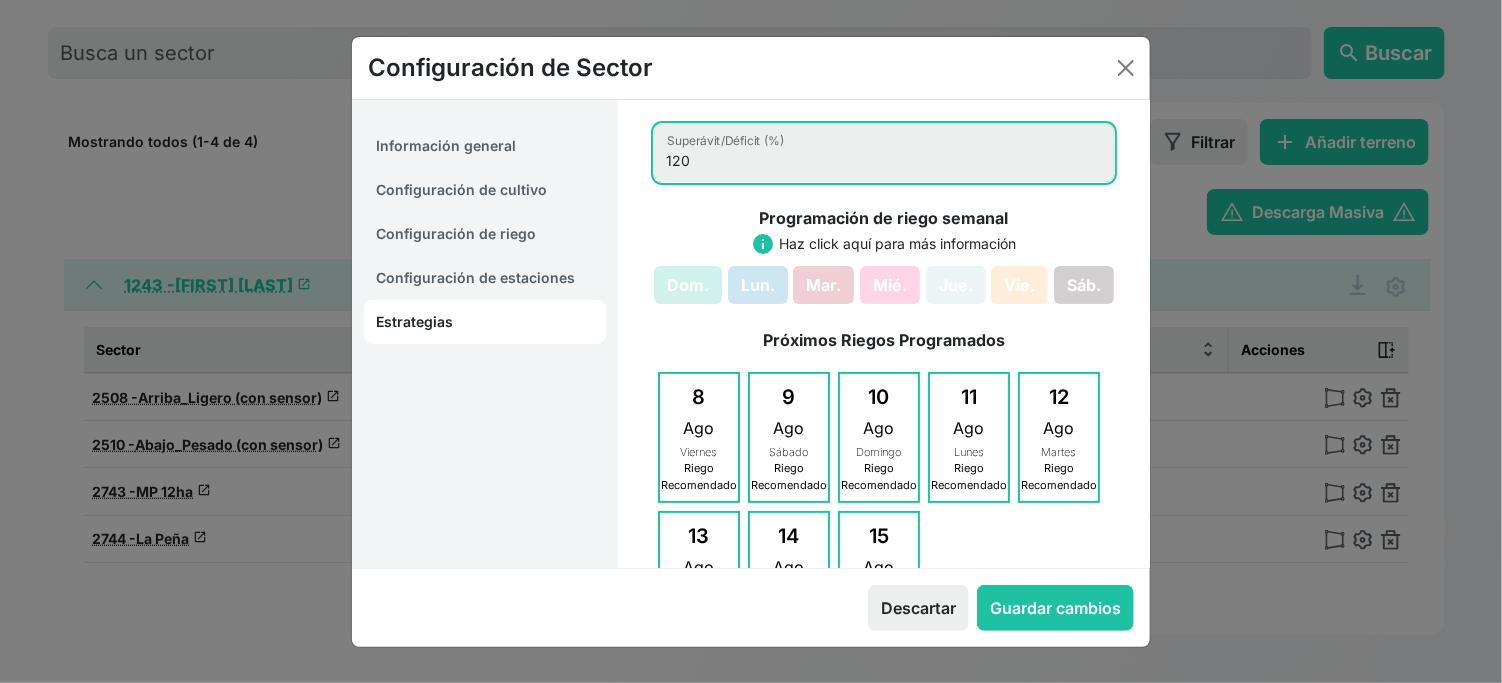 click on "120" at bounding box center (884, 153) 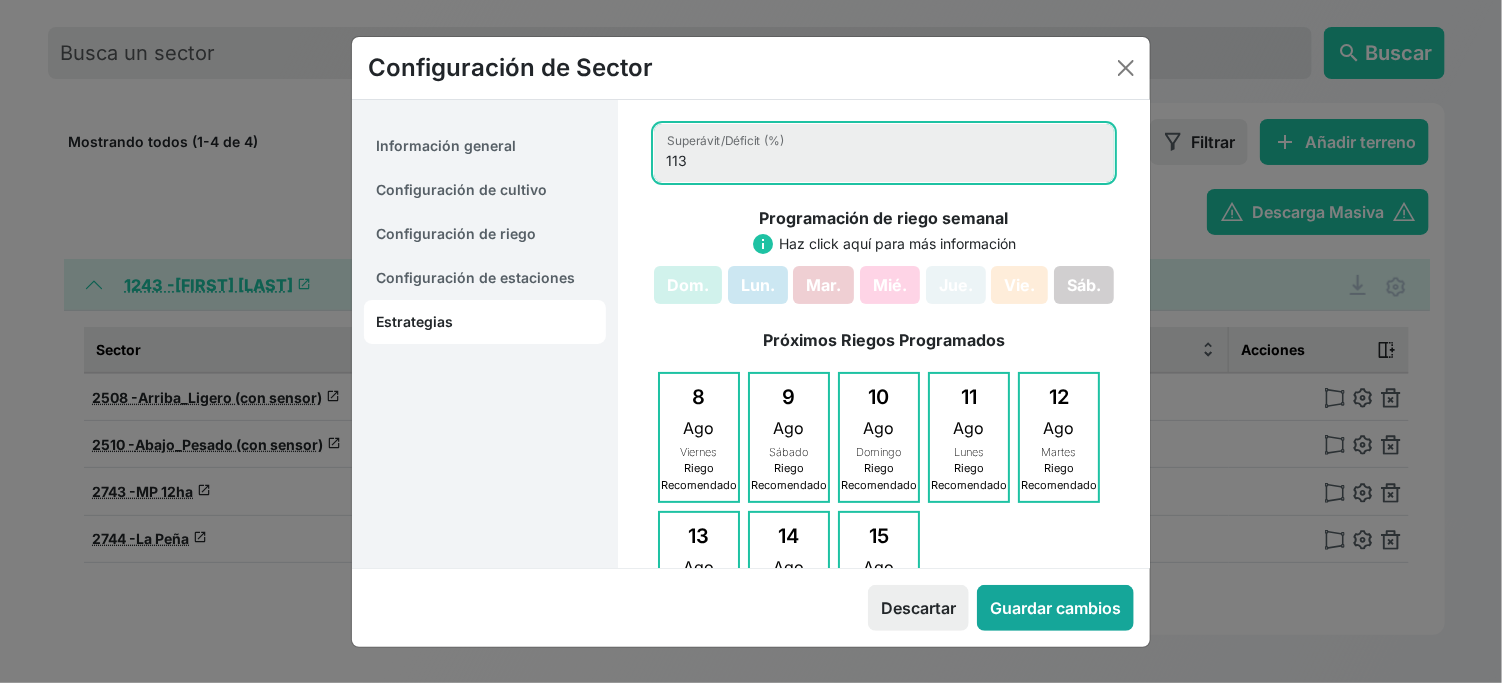 type on "113" 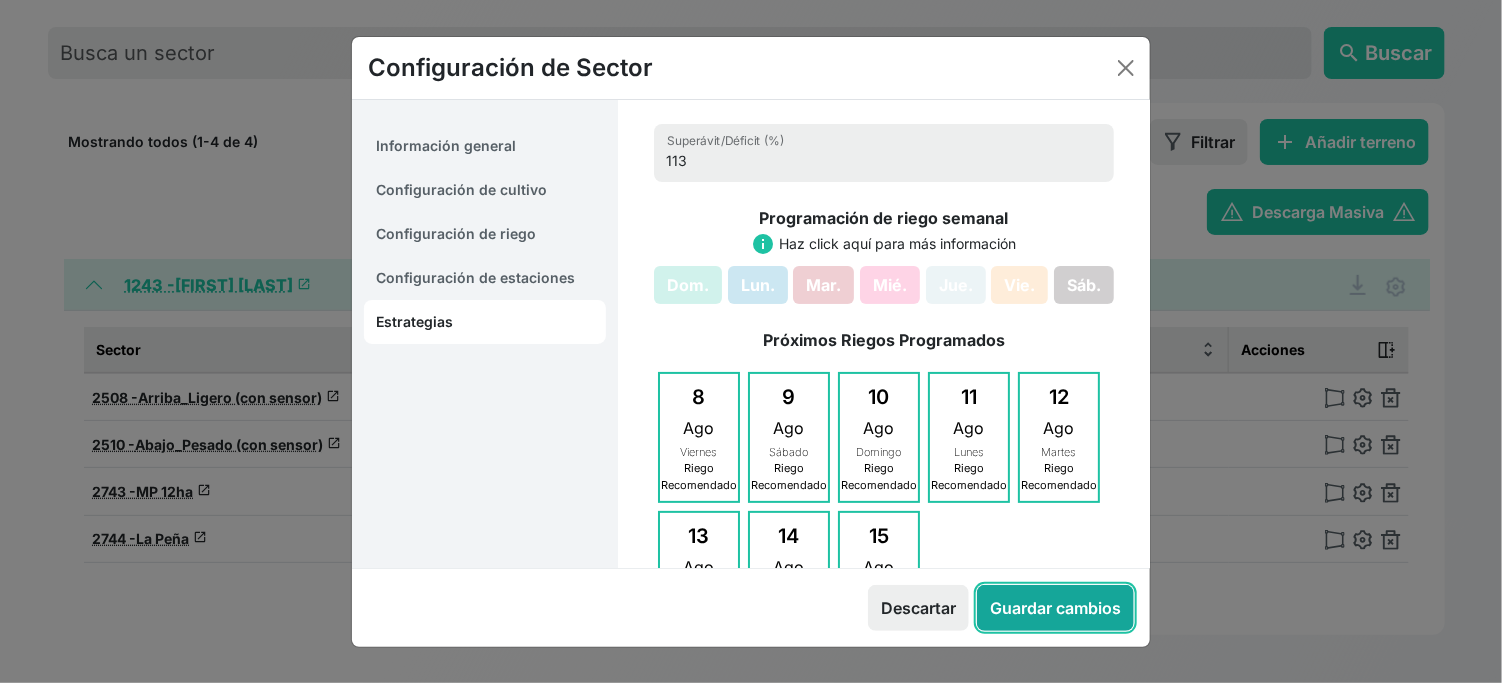 click on "Guardar cambios" at bounding box center [1055, 608] 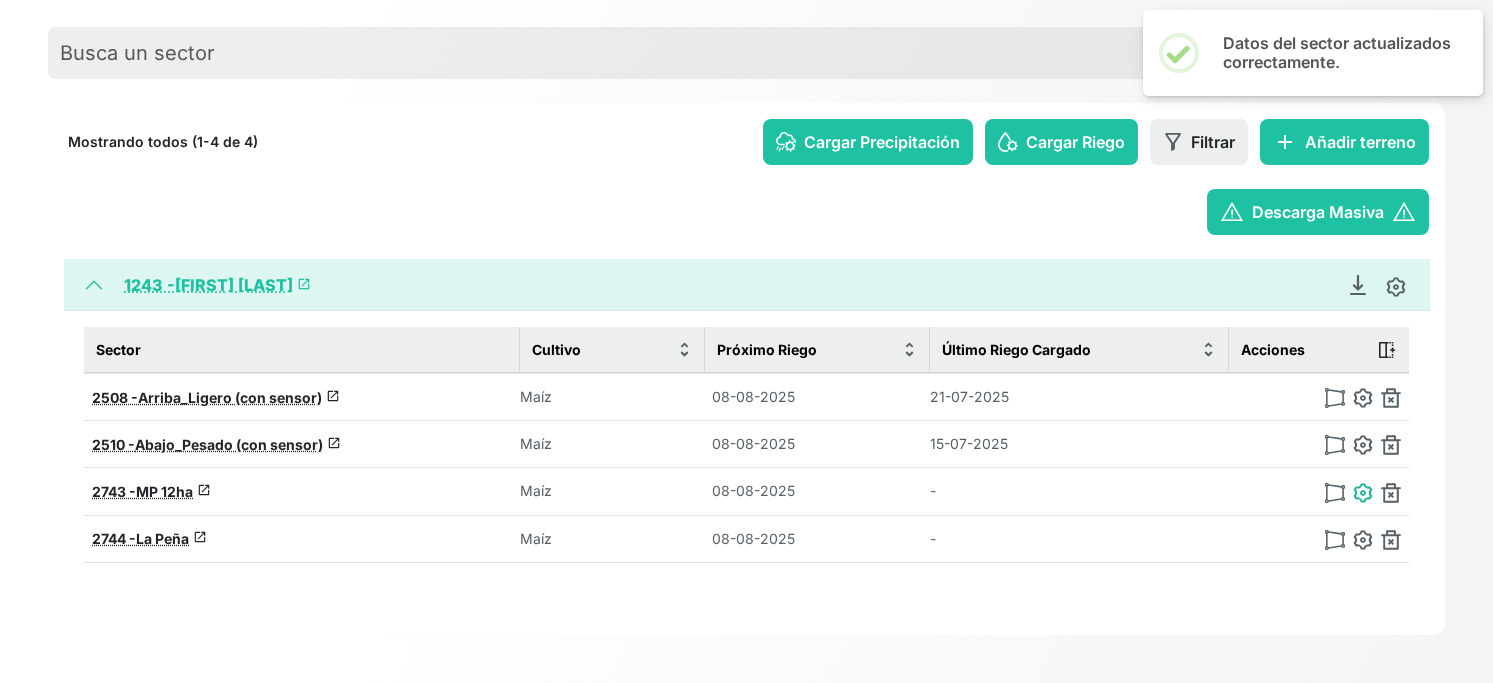 click at bounding box center (1363, 493) 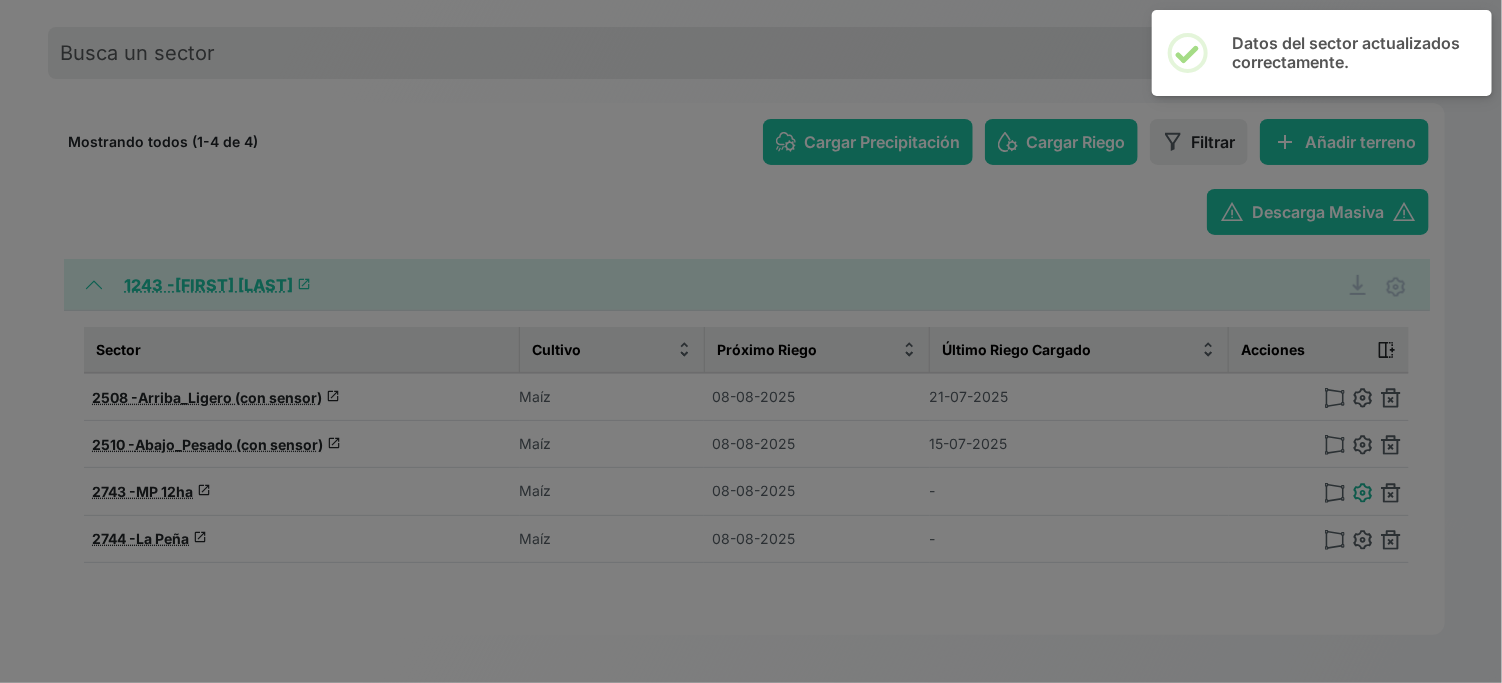 type on "MP 12ha" 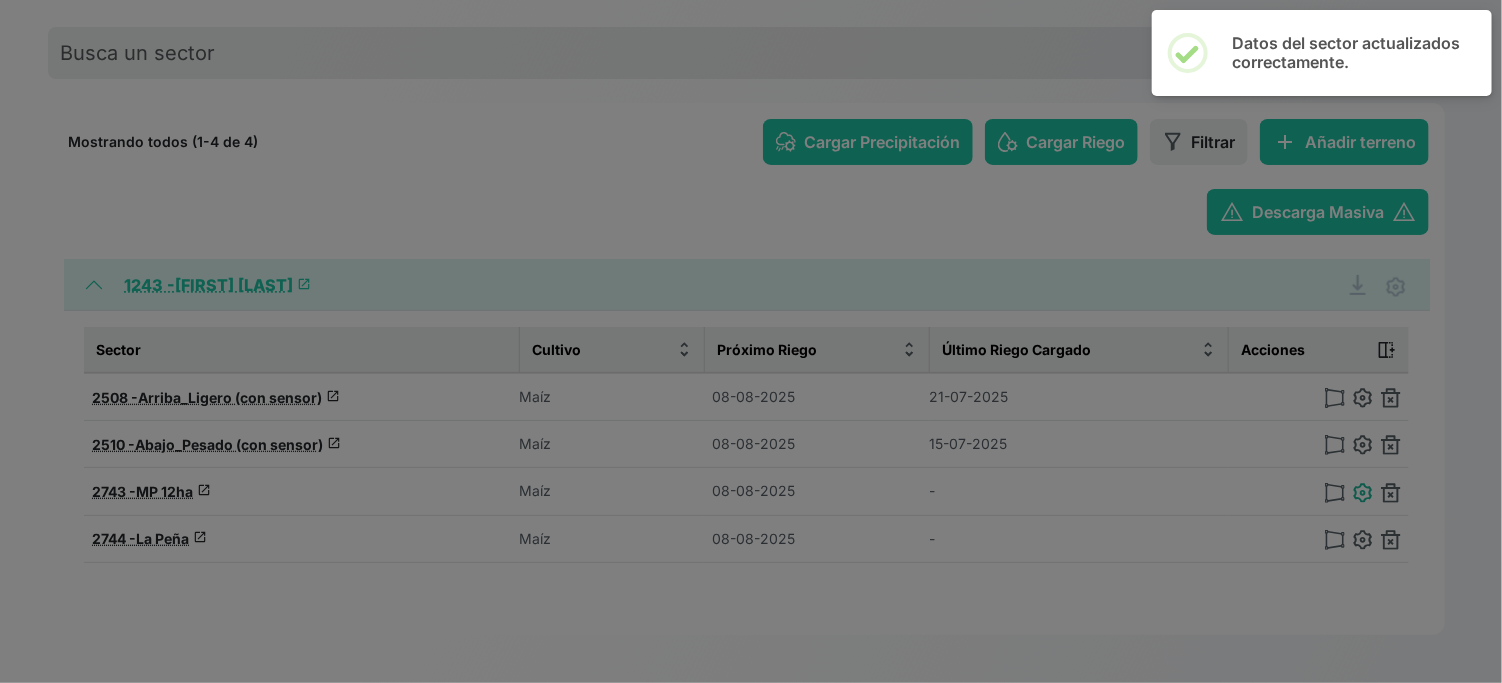 type on "41.96434444873802, -0.33492897712016" 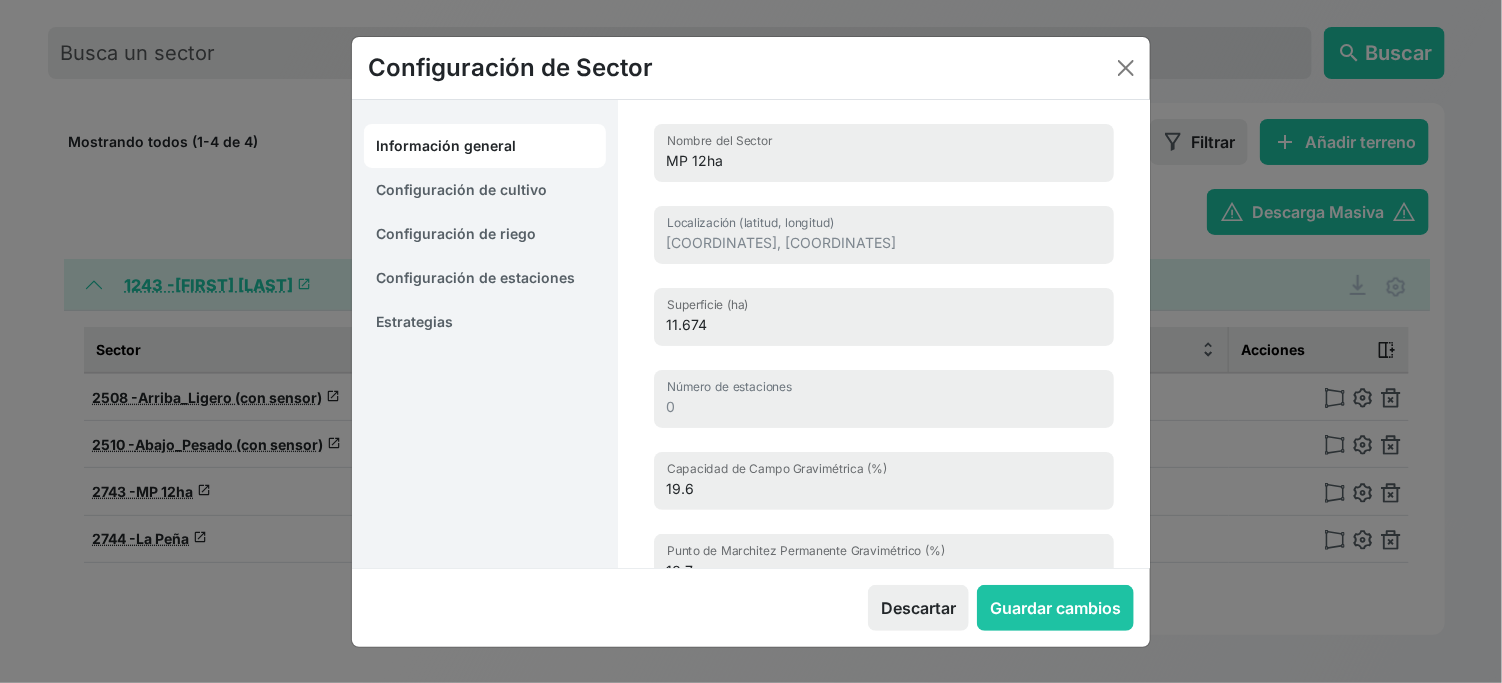 click on "Estrategias" at bounding box center (485, 322) 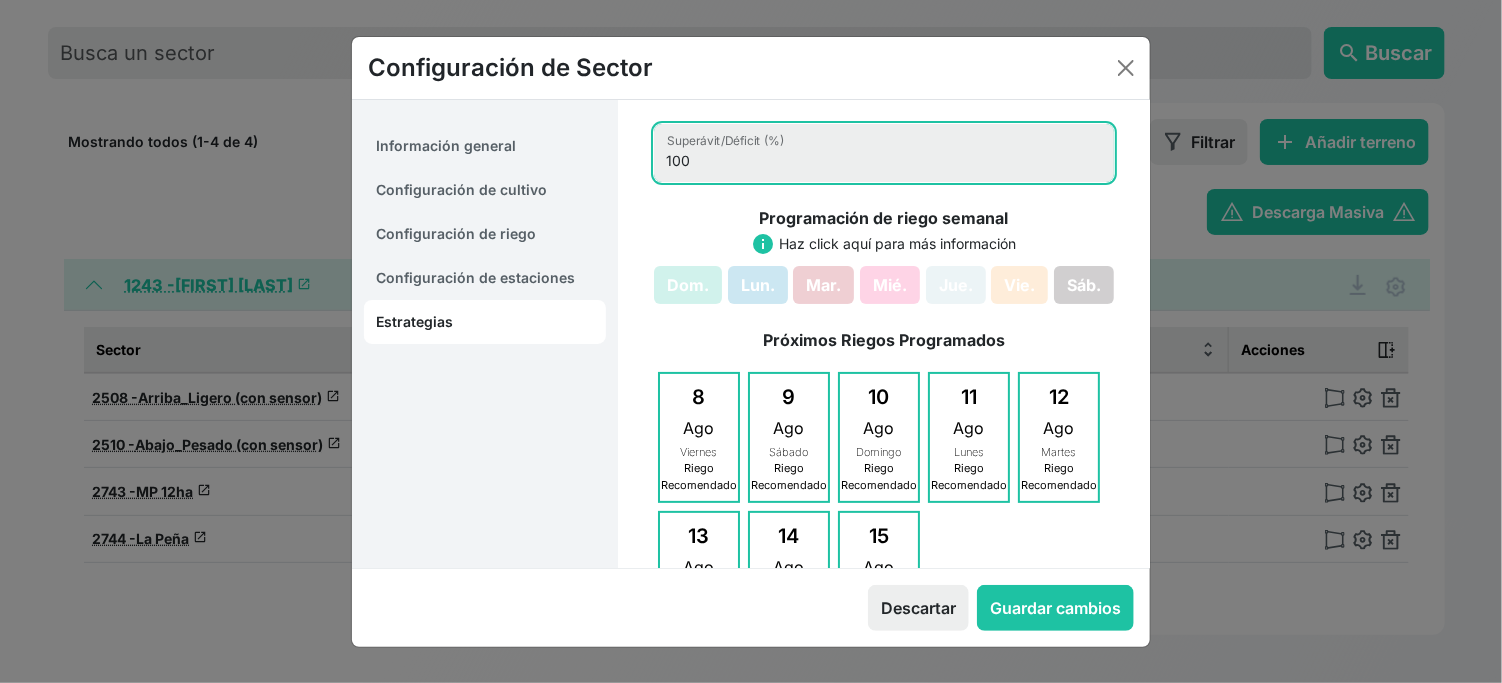click on "100" at bounding box center [884, 153] 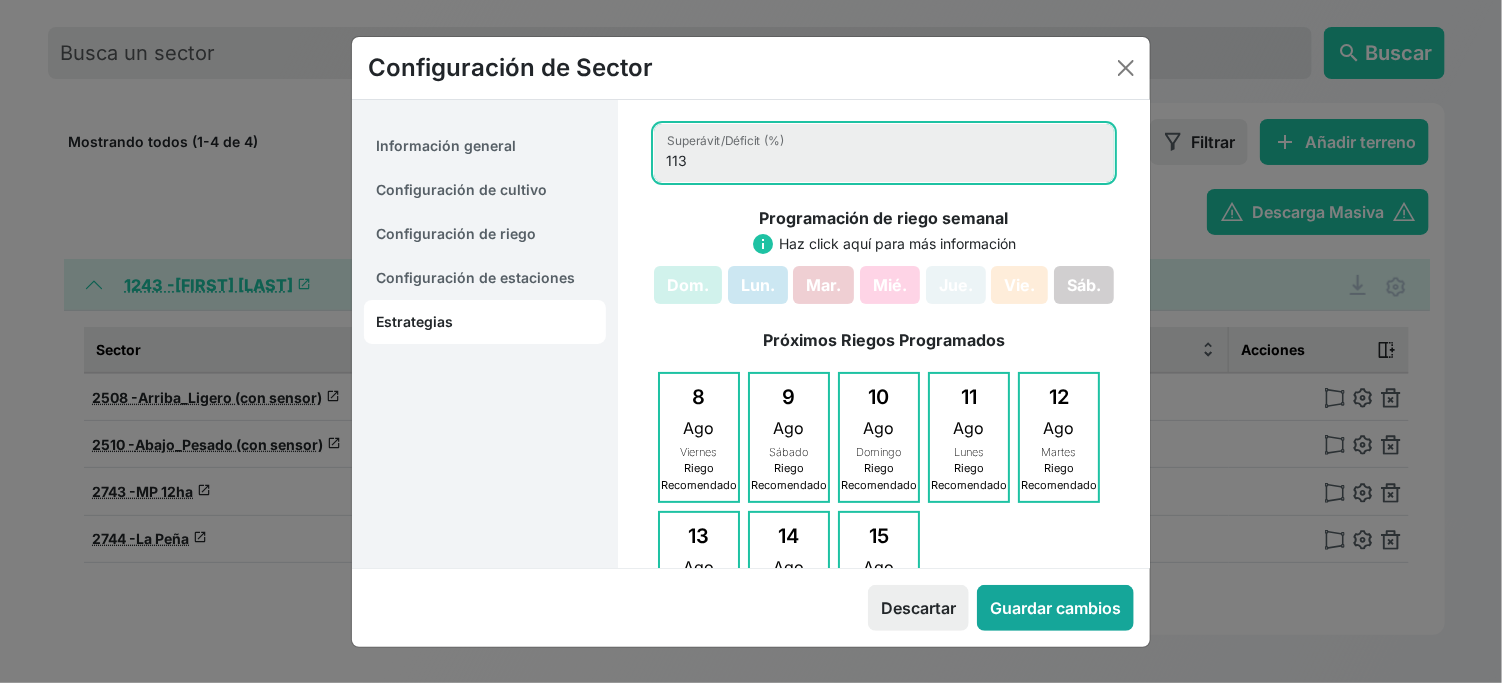 type on "113" 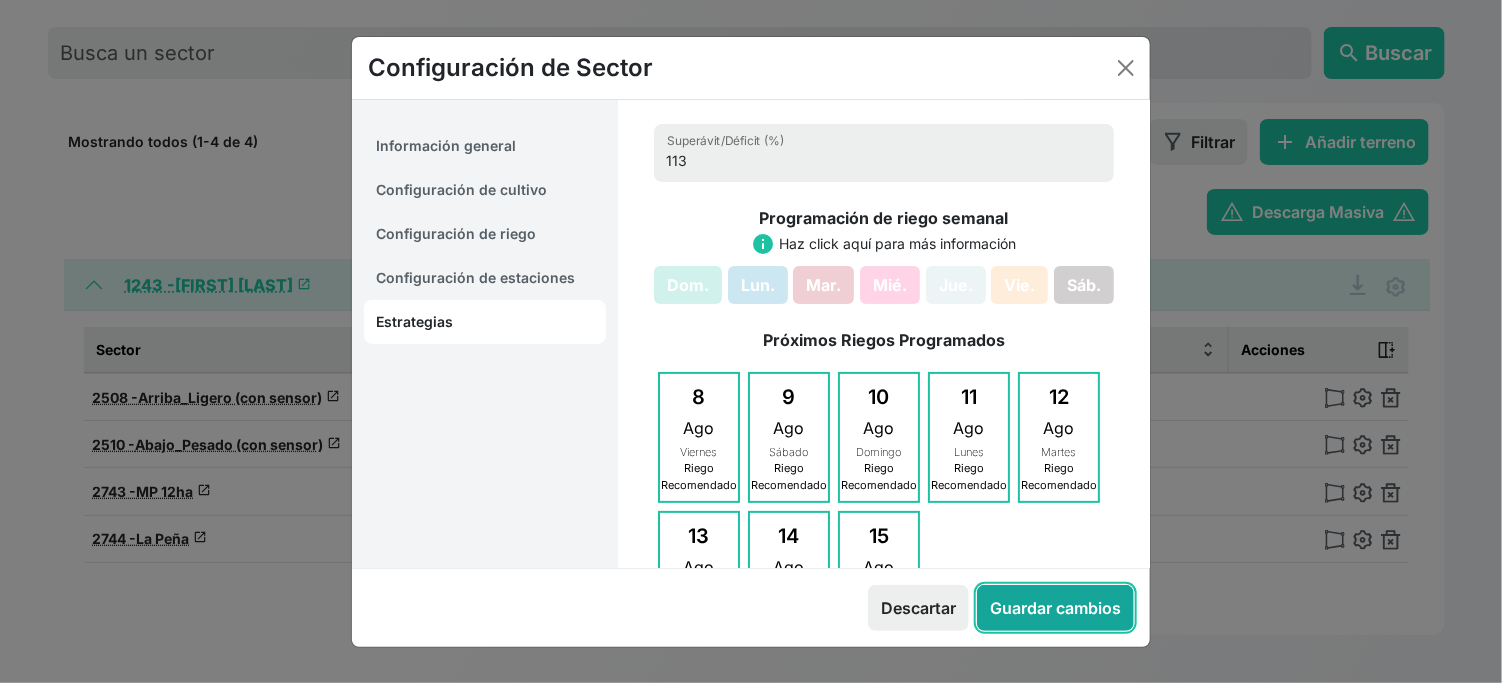 click on "Guardar cambios" at bounding box center (1055, 608) 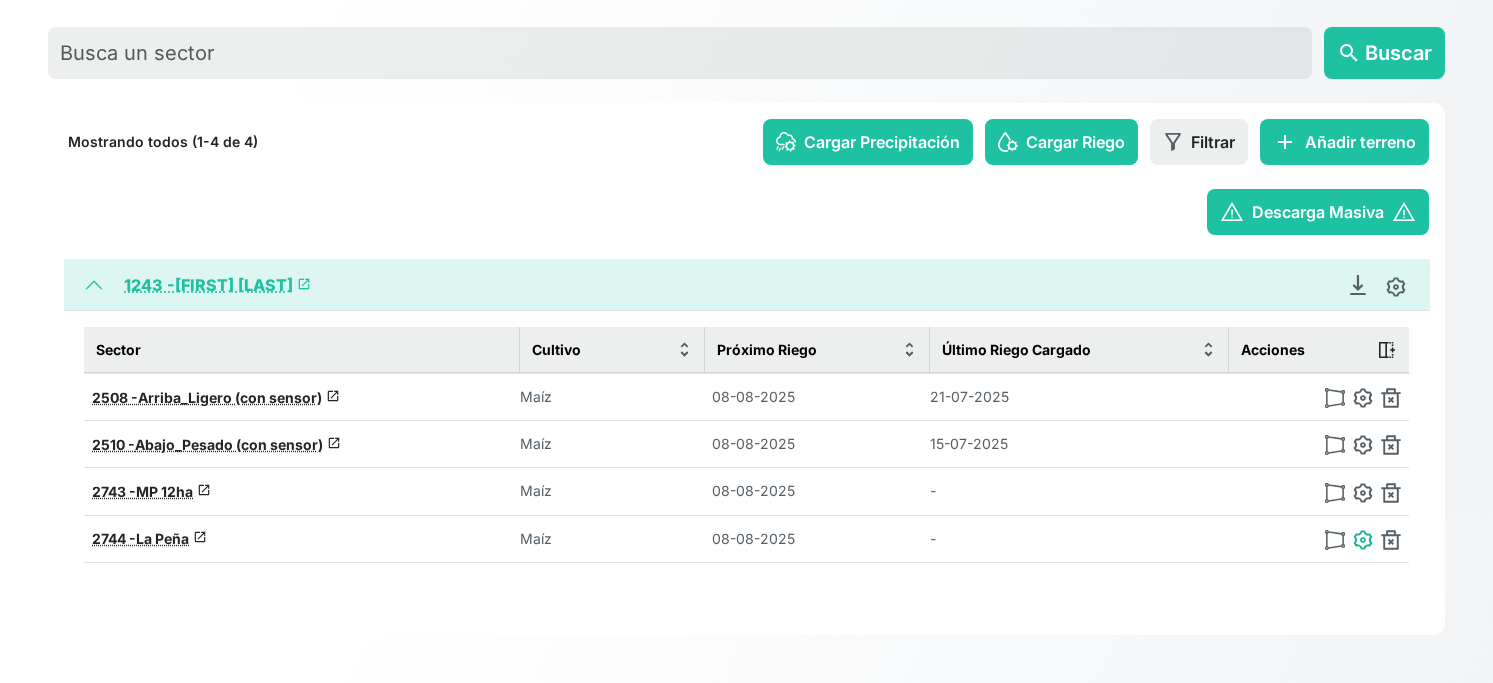 click at bounding box center [1363, 540] 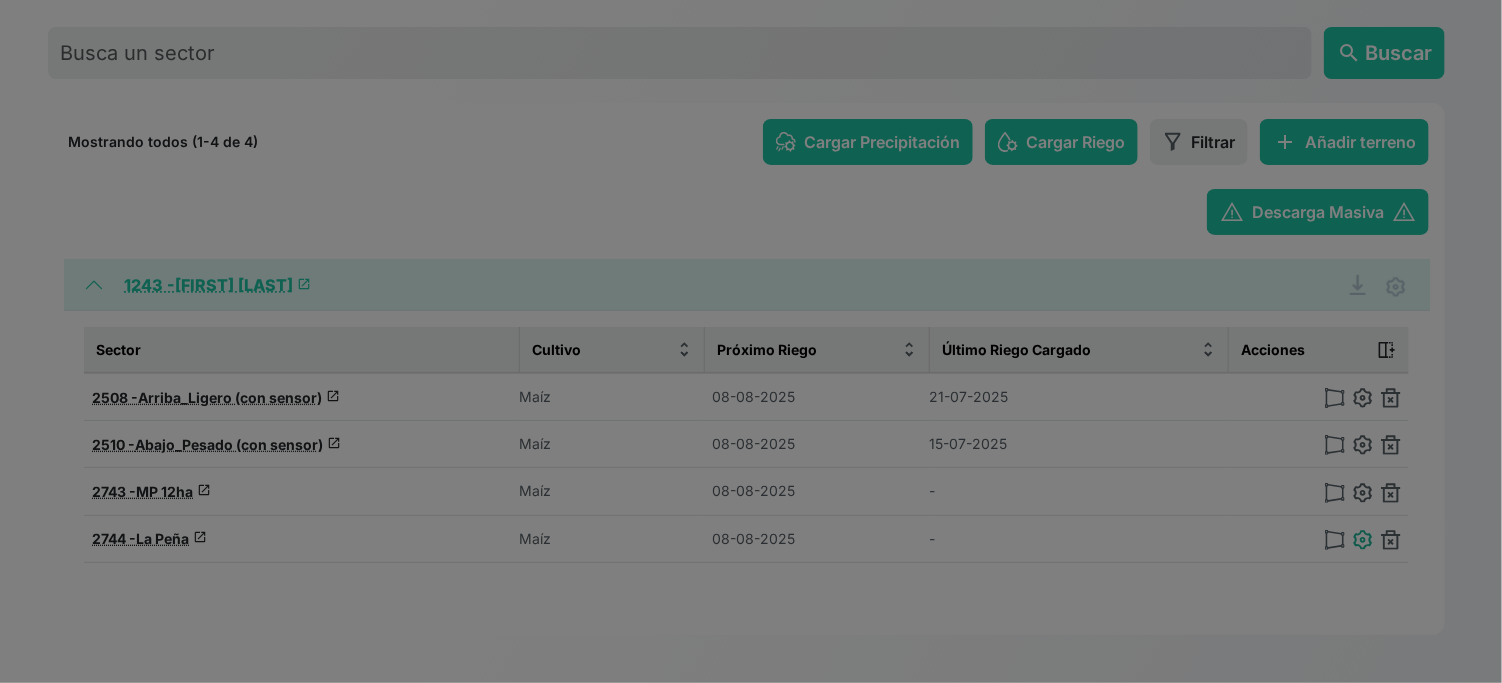 type on "La Peña" 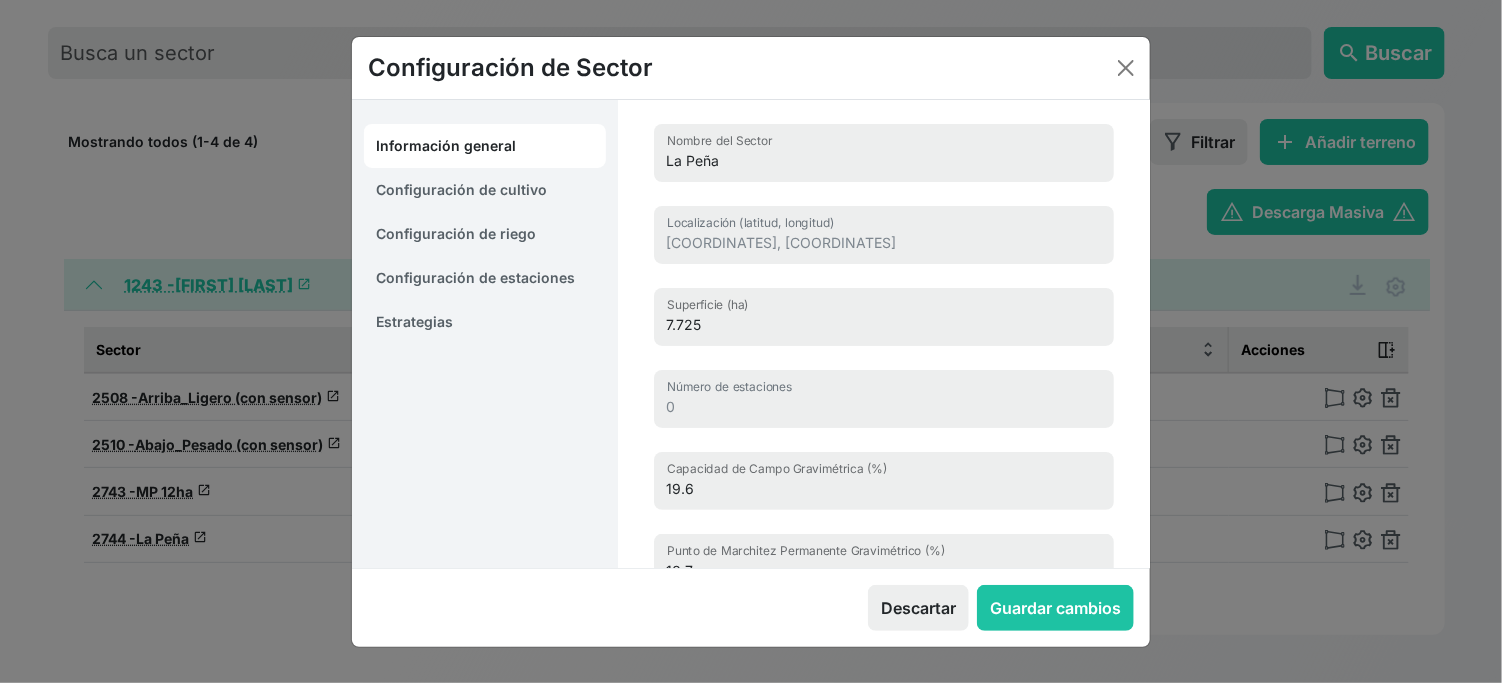 click on "Estrategias" at bounding box center (485, 322) 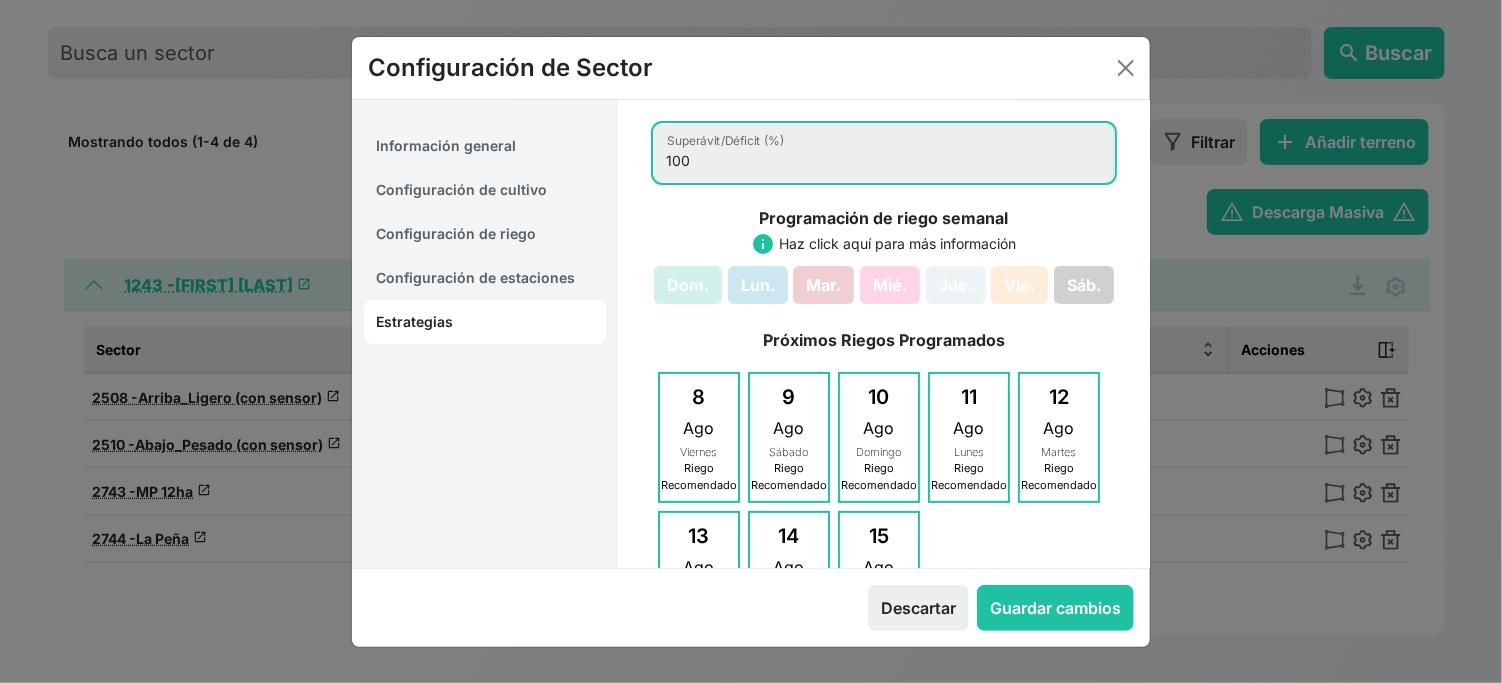 click on "100" at bounding box center [884, 153] 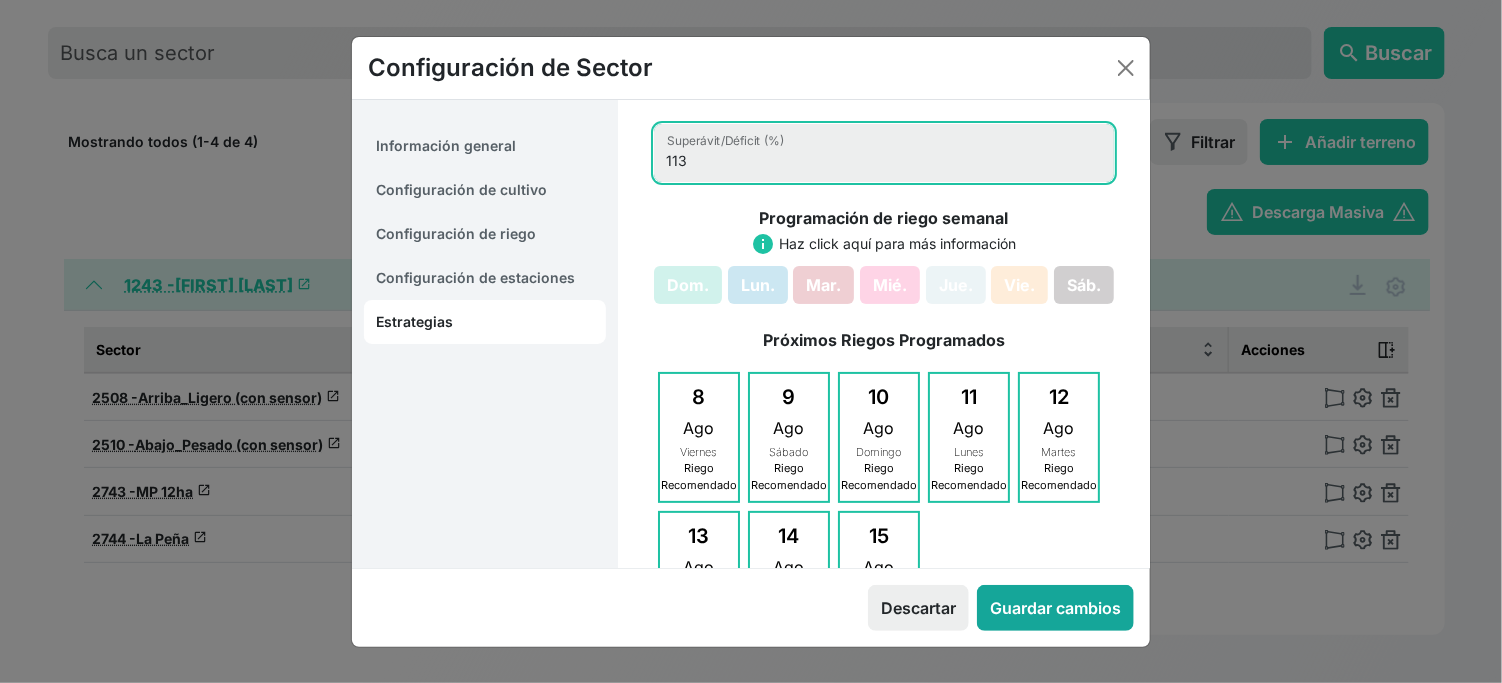 type on "113" 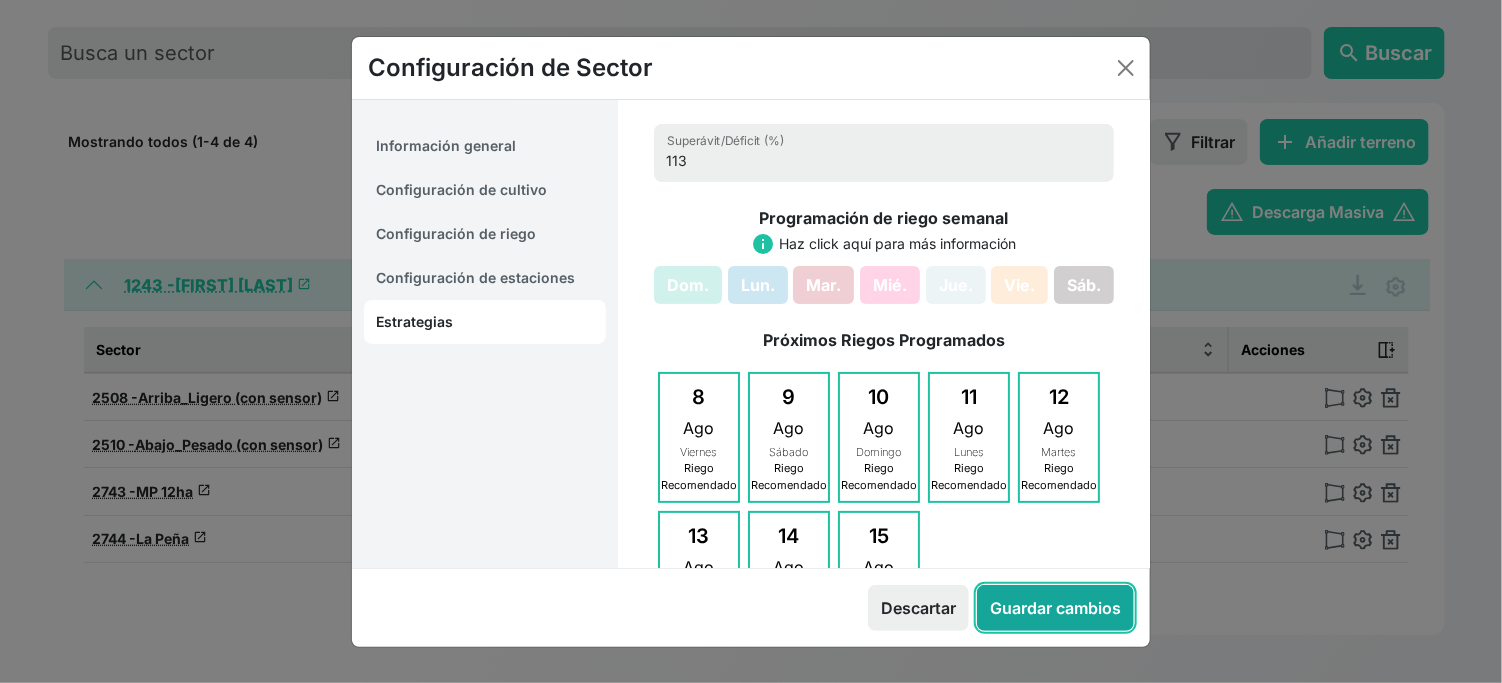 click on "Guardar cambios" at bounding box center [1055, 608] 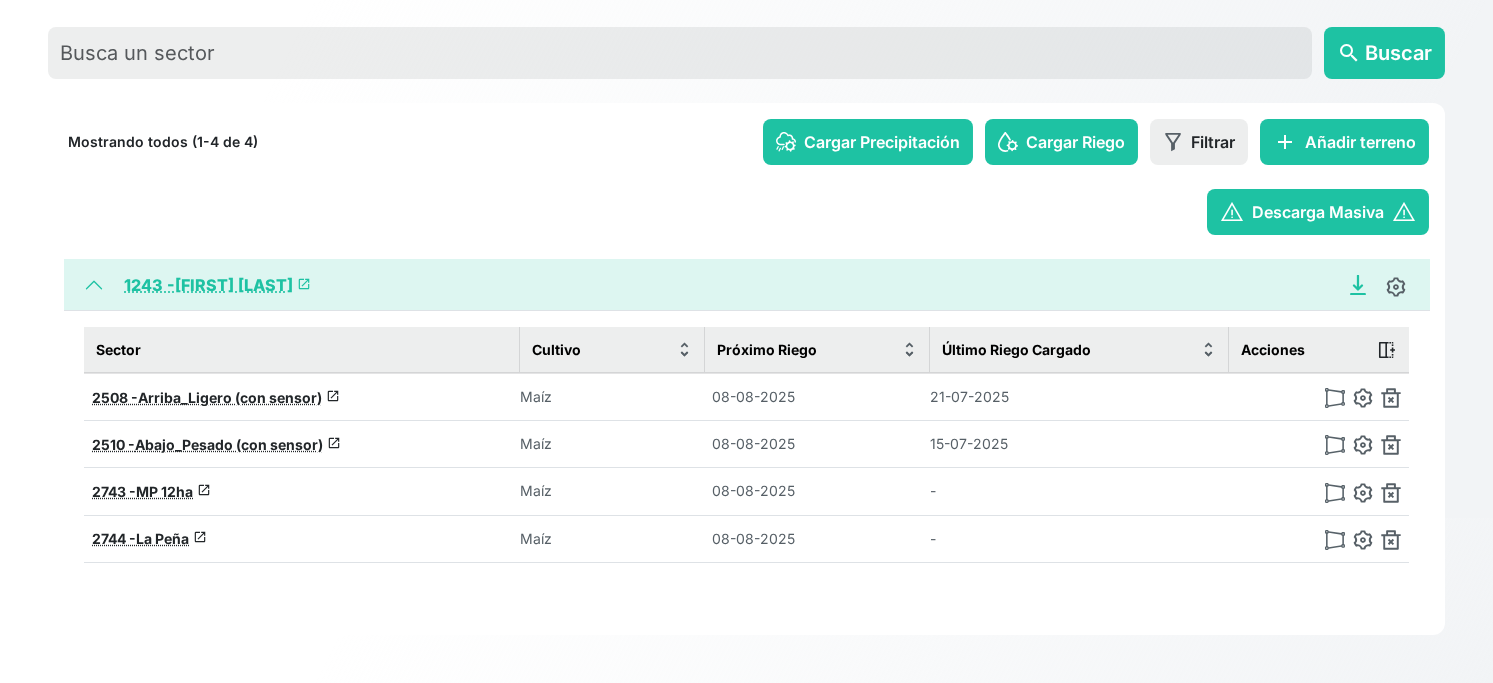 click 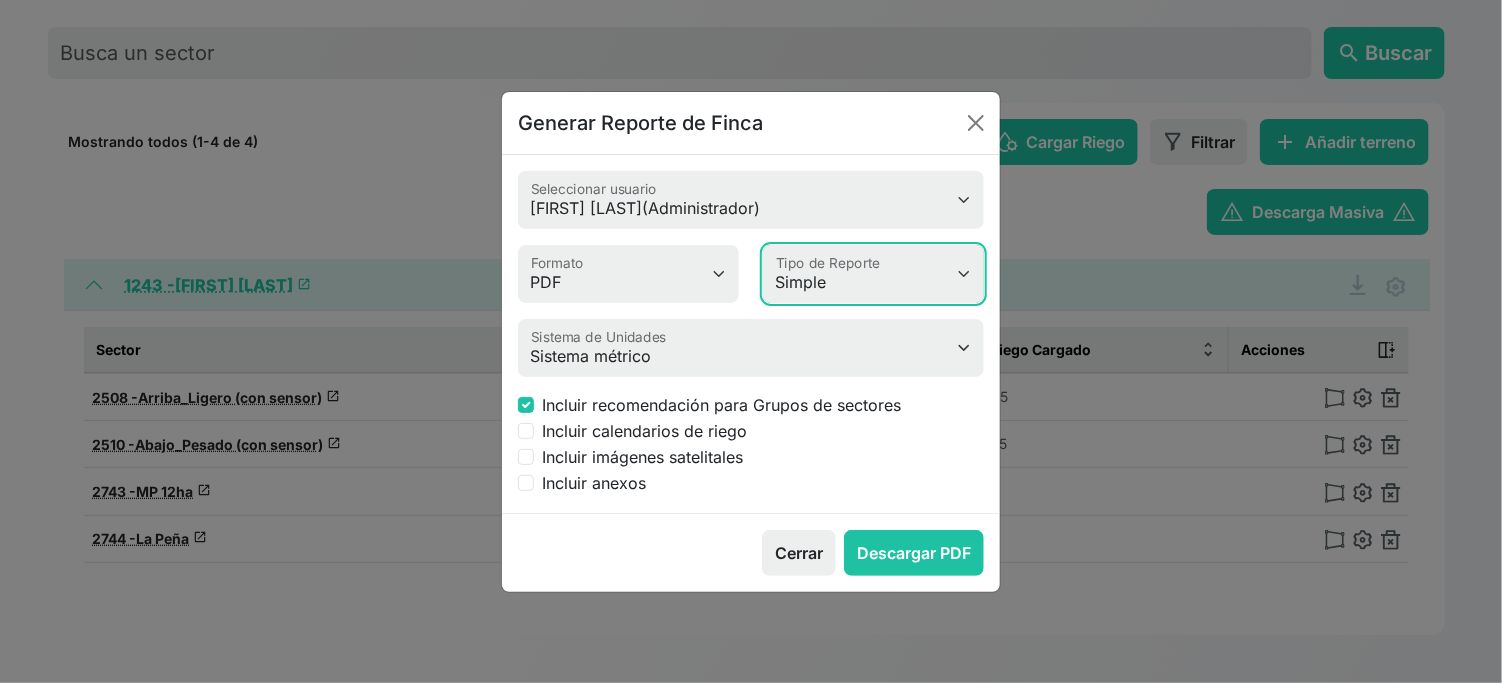 click on "Simple   Avanzado" at bounding box center [873, 274] 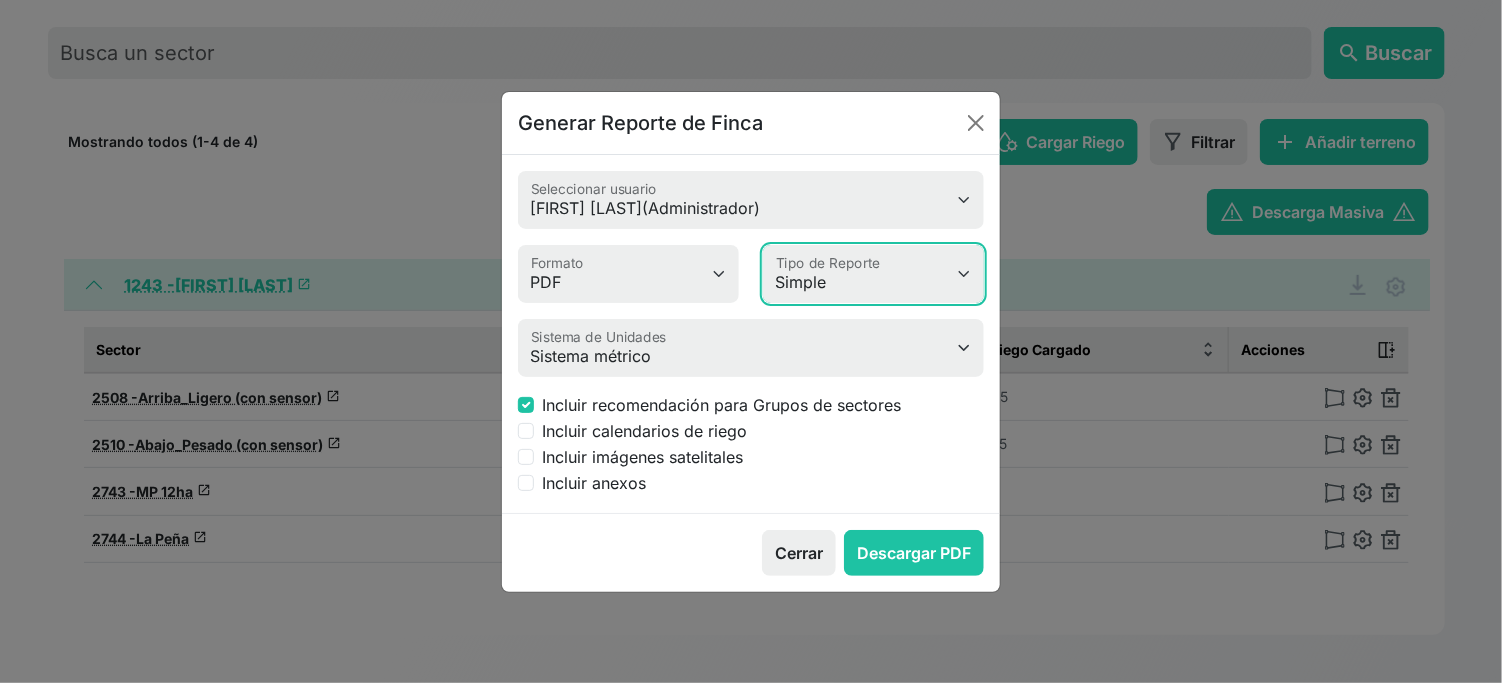 select on "advanced" 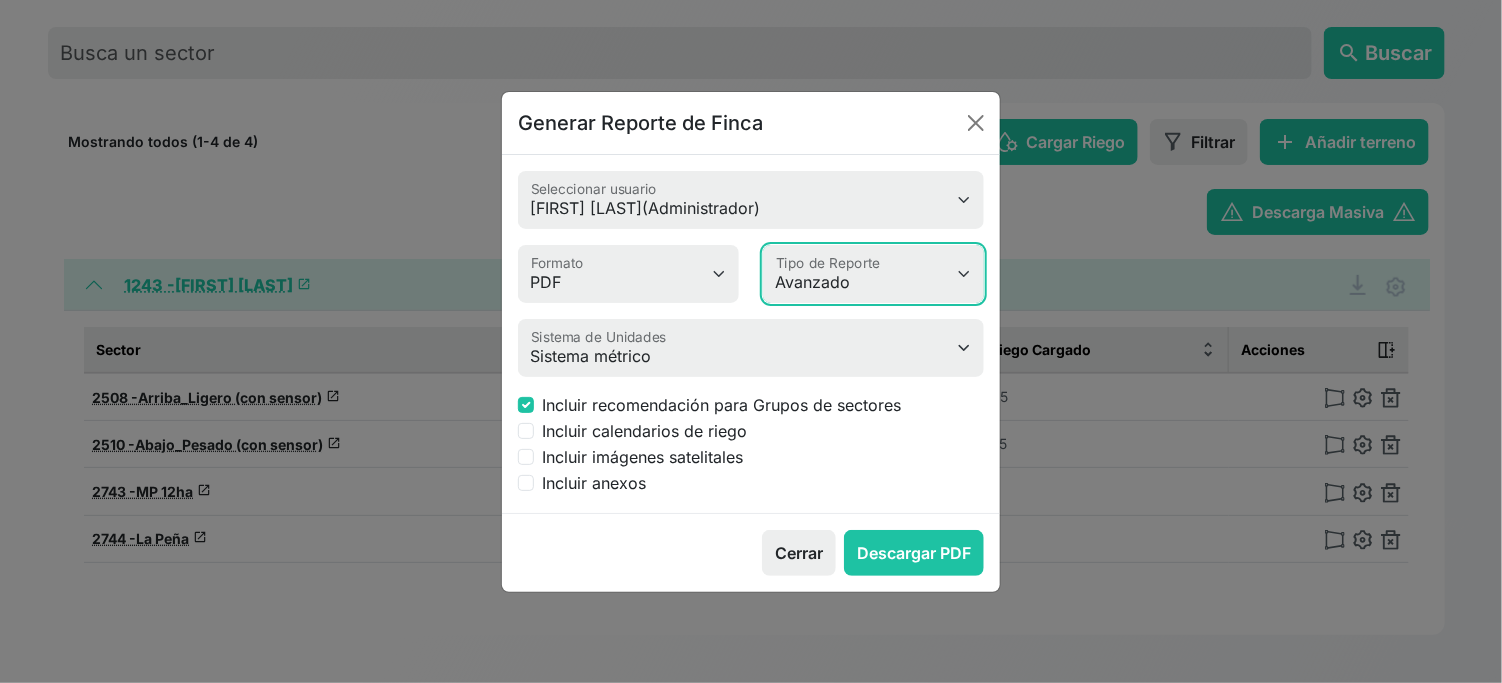 click on "Simple   Avanzado" at bounding box center [873, 274] 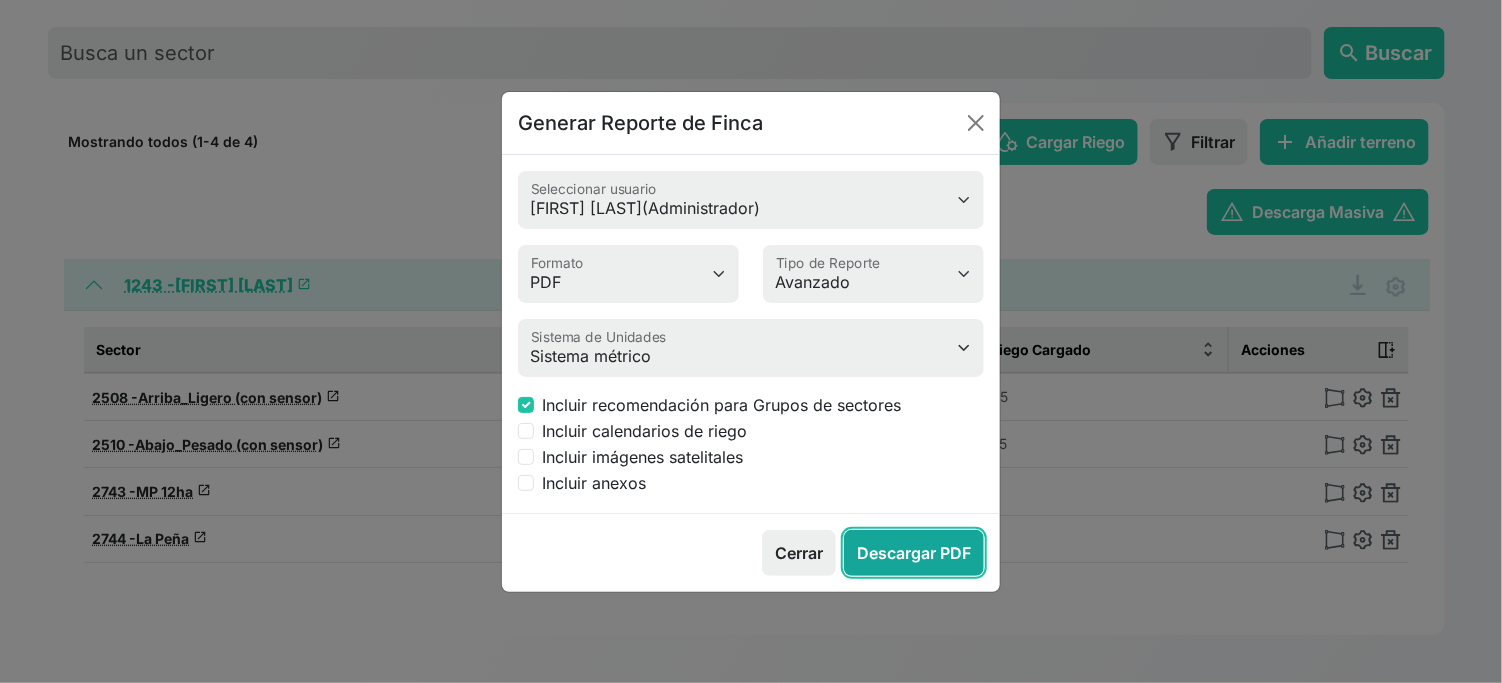 click on "Descargar PDF" at bounding box center (914, 553) 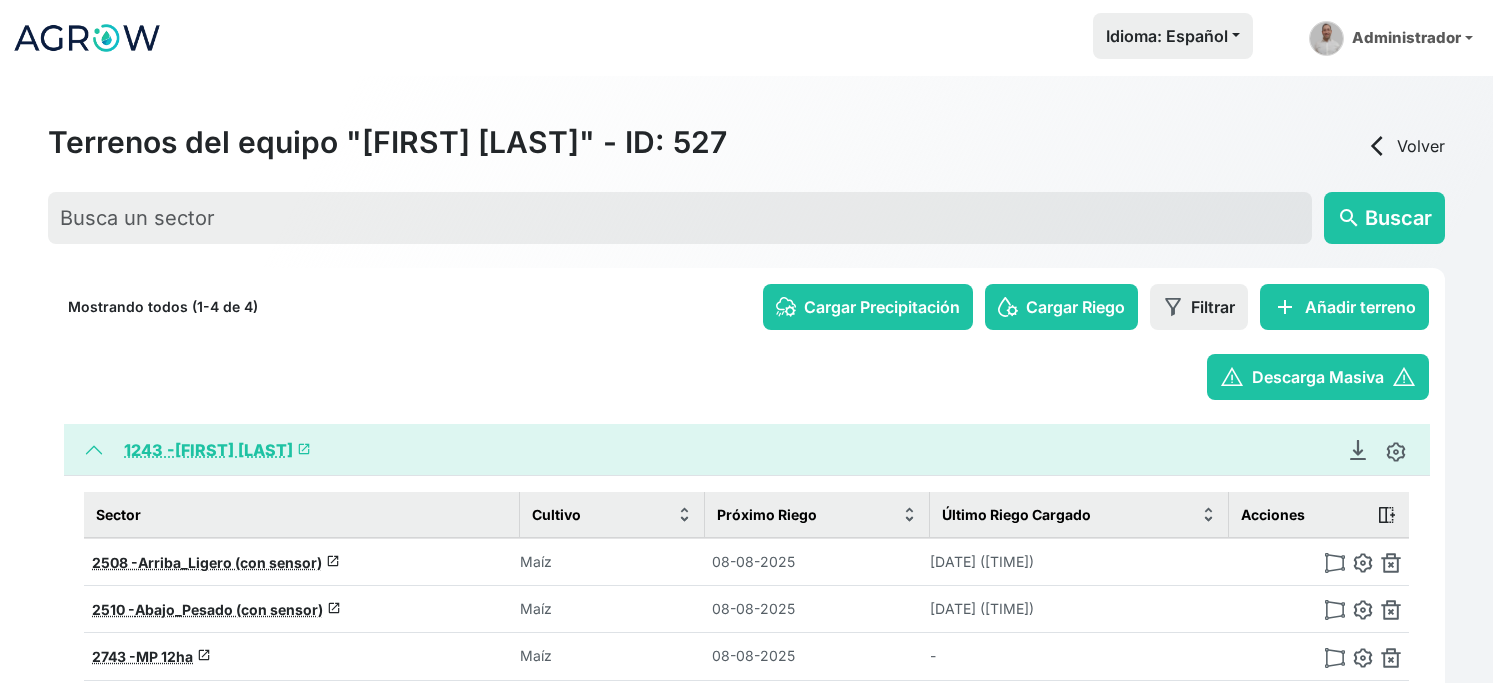 scroll, scrollTop: 0, scrollLeft: 0, axis: both 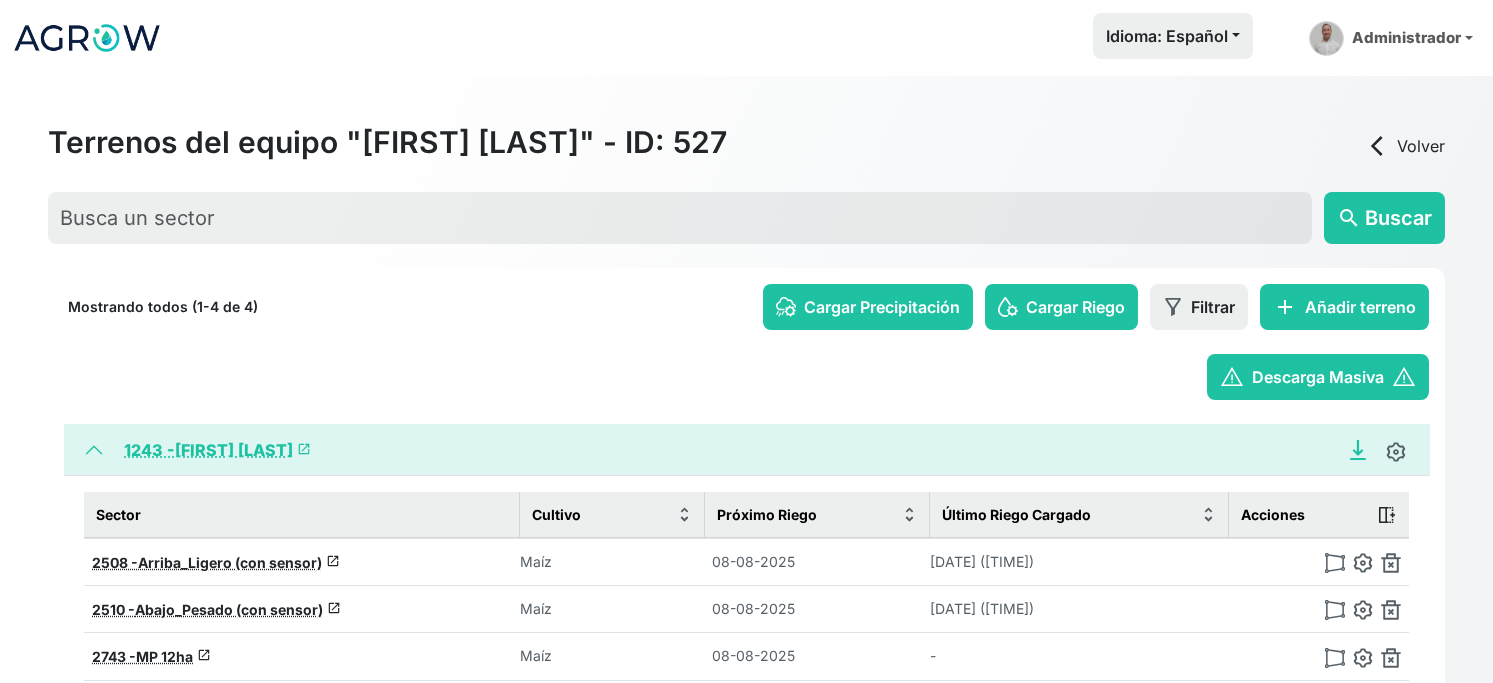 click 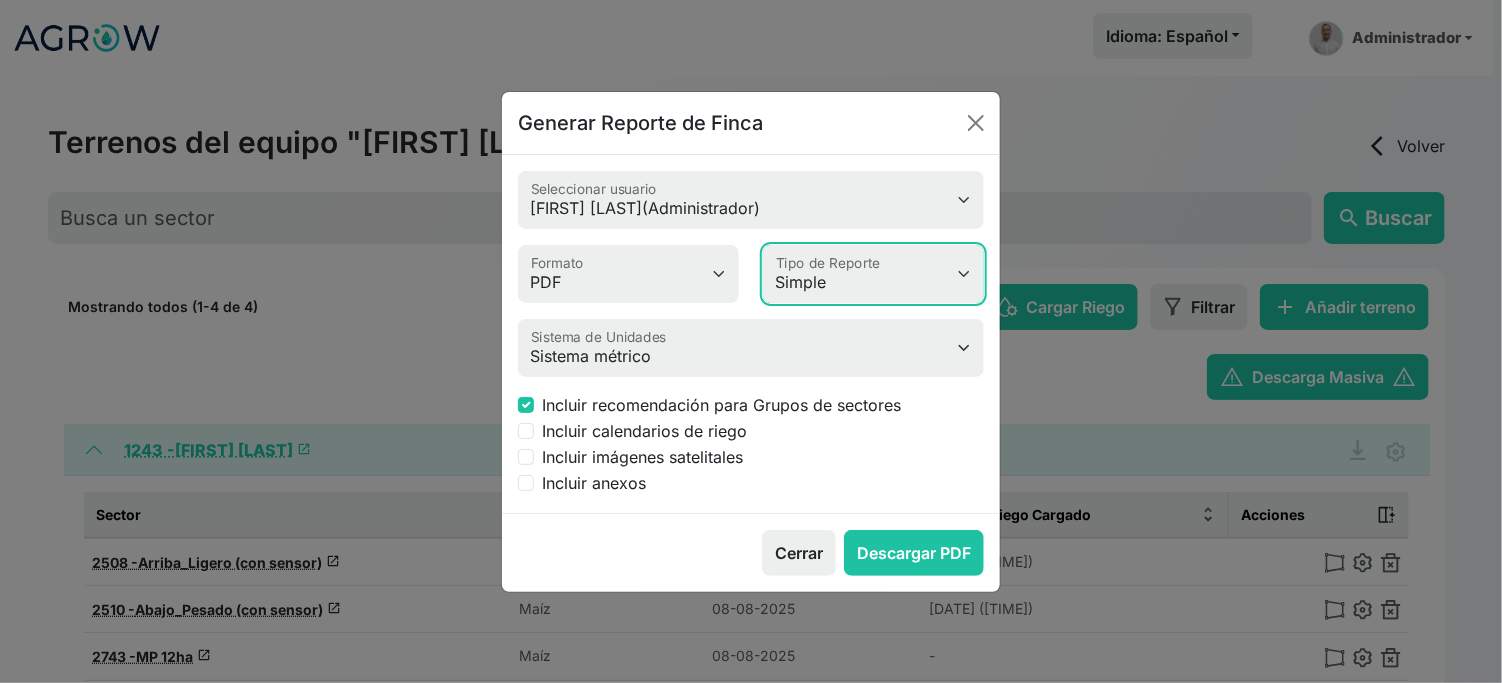 click on "Simple   Avanzado" at bounding box center (873, 274) 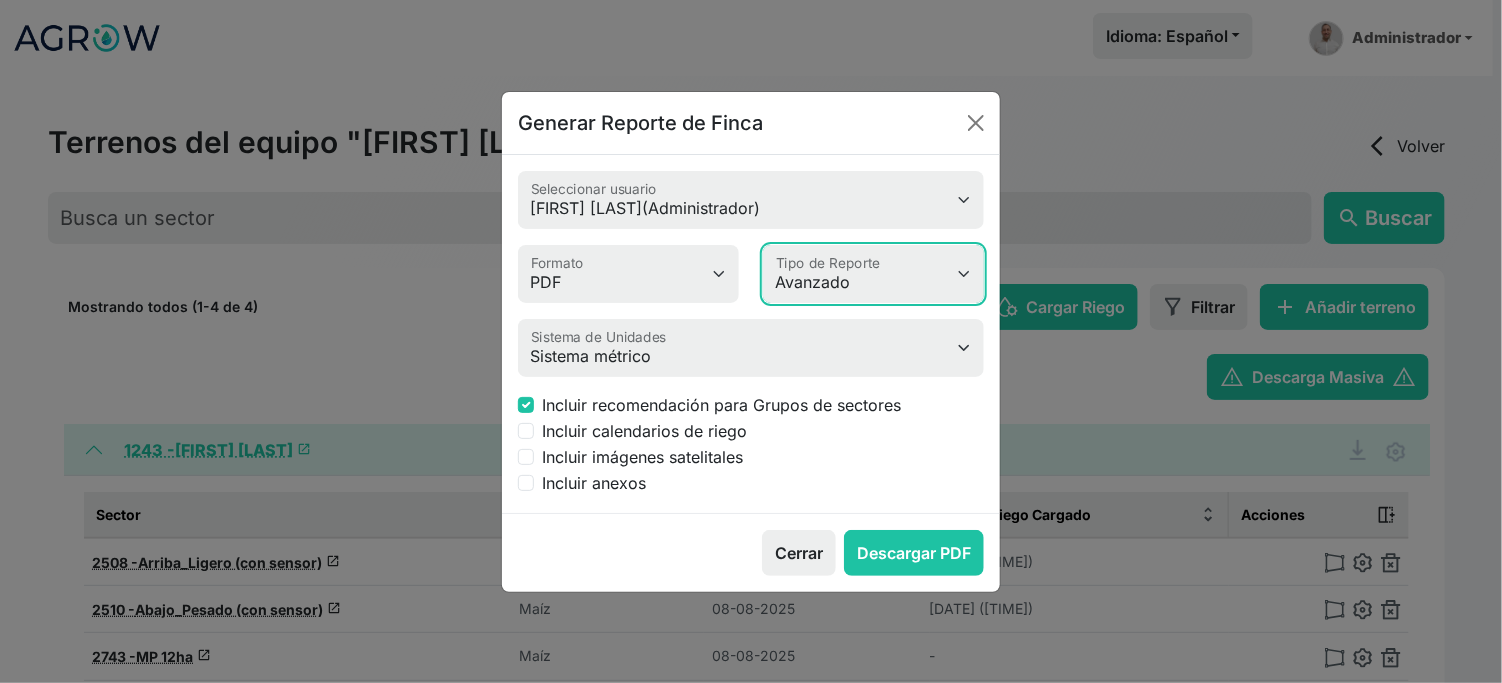 click on "Simple   Avanzado" at bounding box center (873, 274) 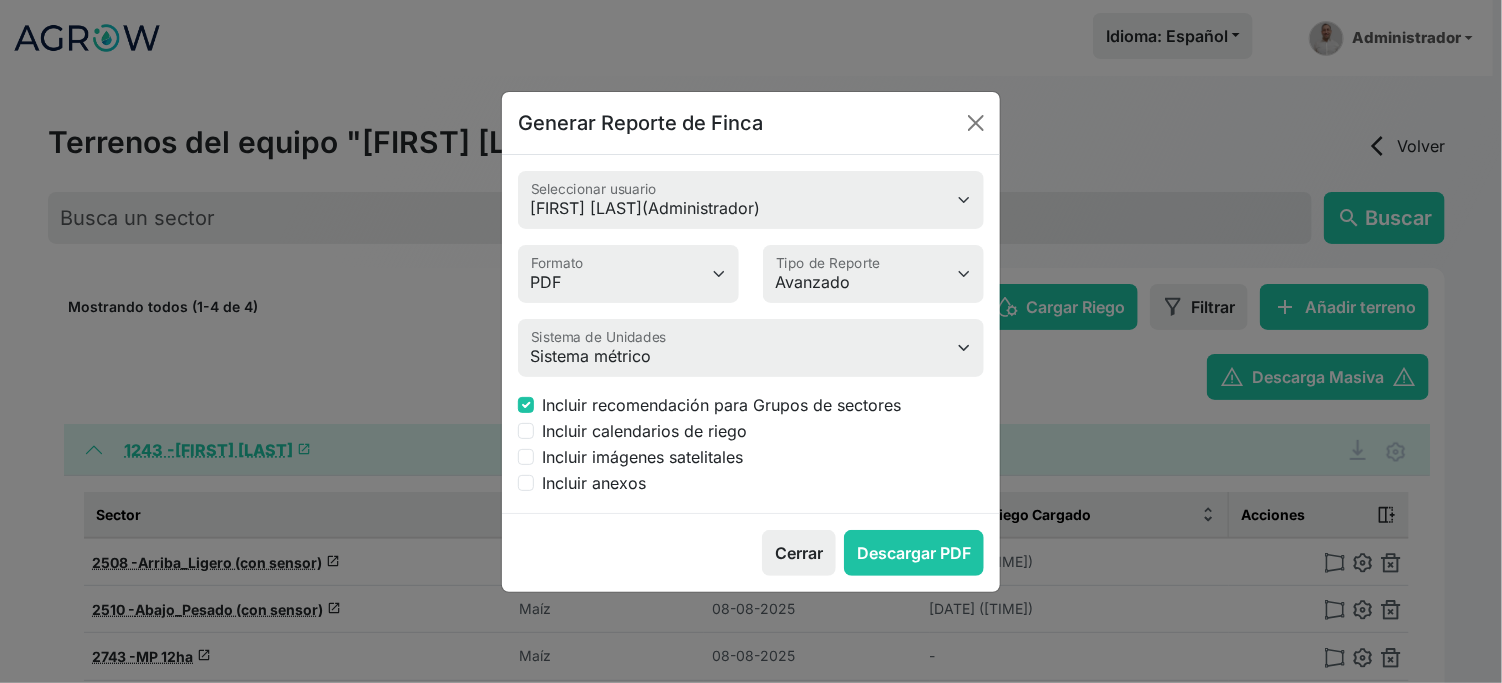 click on "Incluir calendarios de riego" at bounding box center [644, 431] 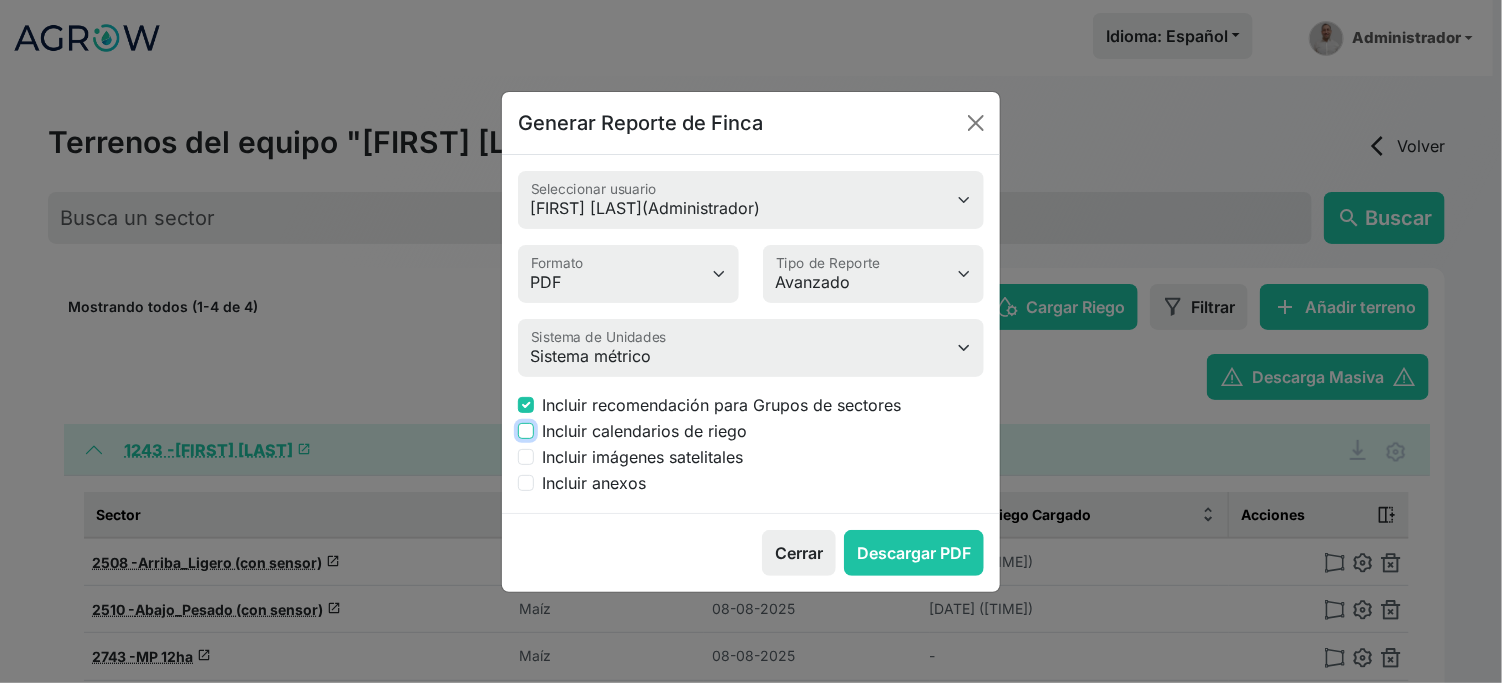 click on "Incluir calendarios de riego" at bounding box center (526, 431) 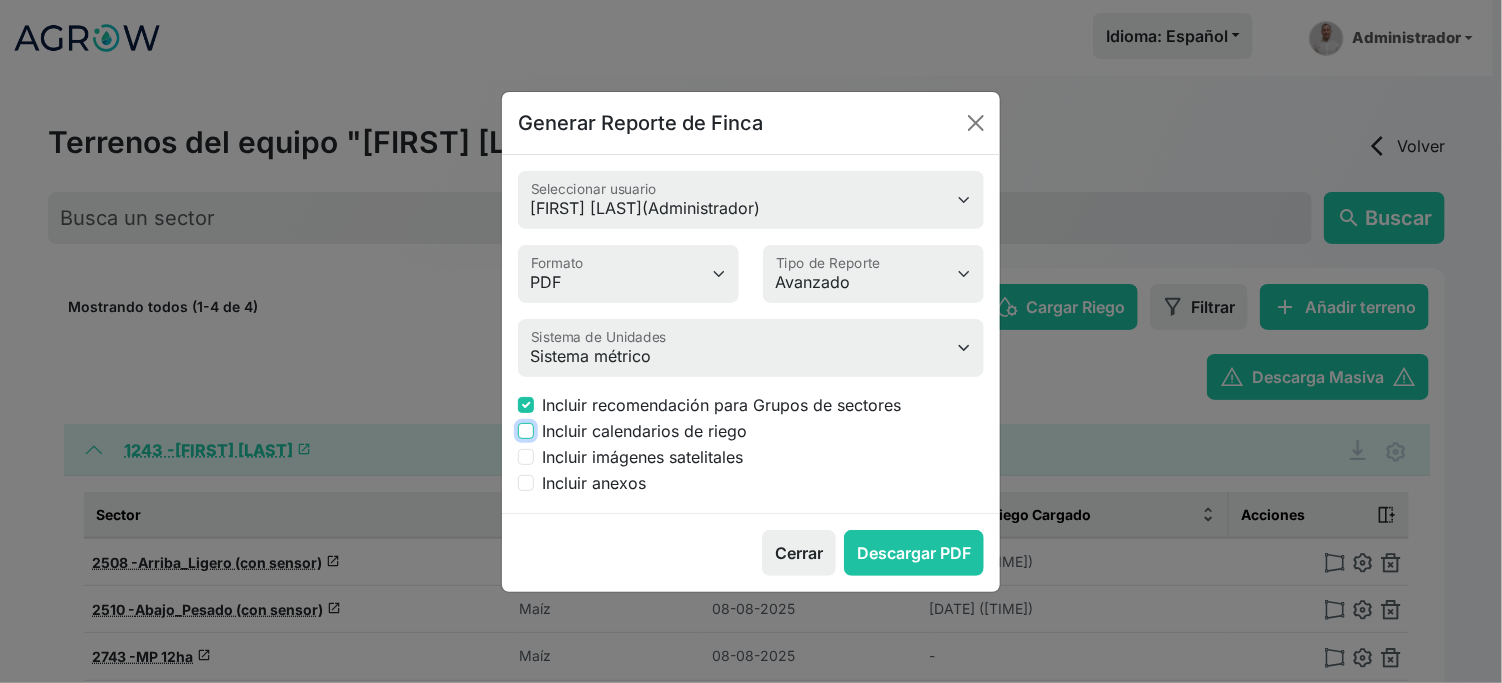 checkbox on "true" 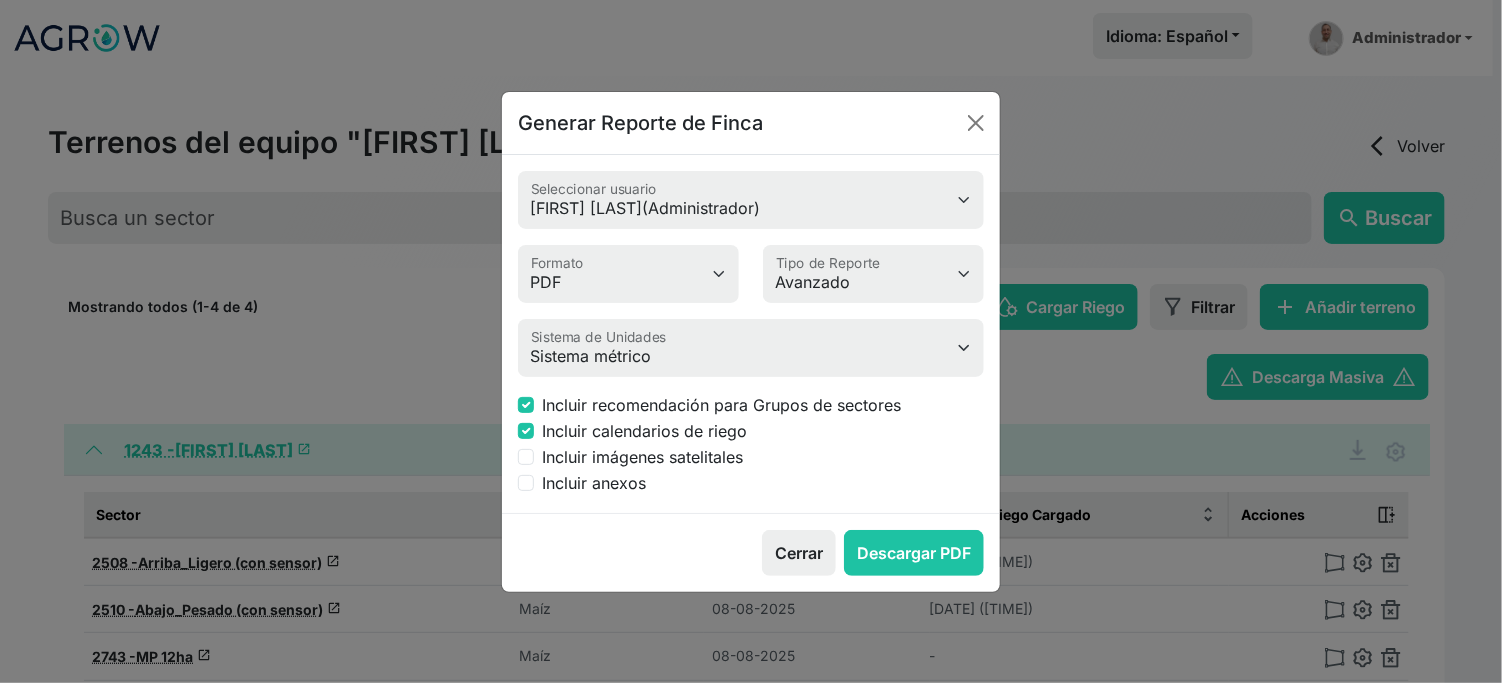 click on "Incluir imágenes satelitales" at bounding box center [642, 457] 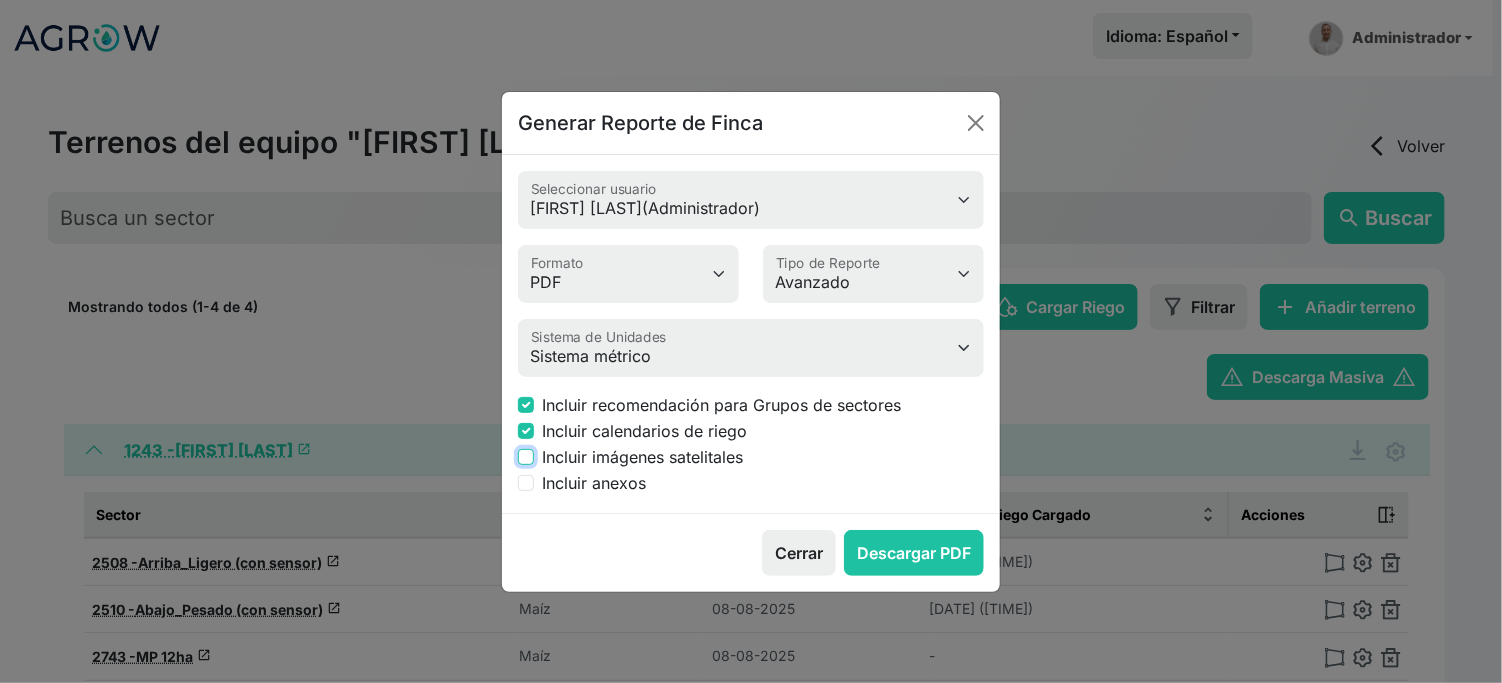 click on "Incluir imágenes satelitales" at bounding box center [526, 457] 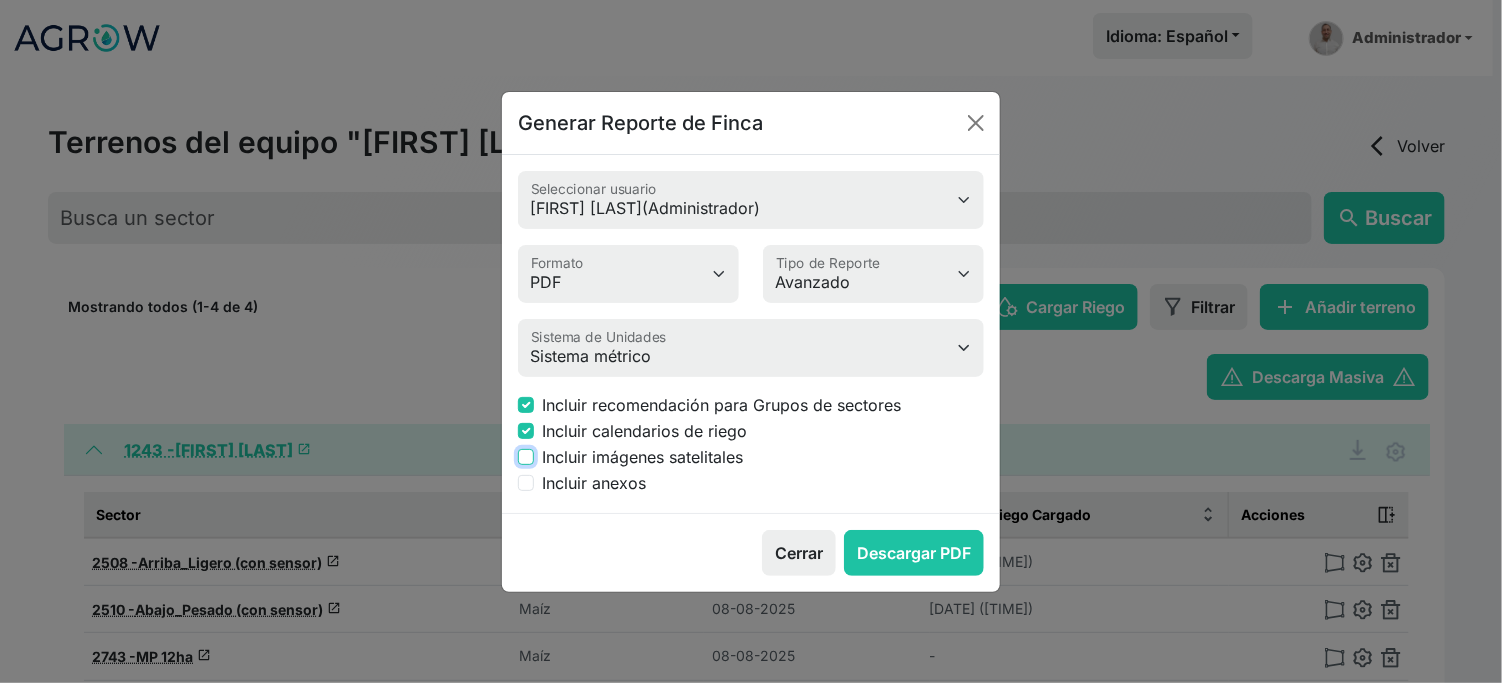 checkbox on "true" 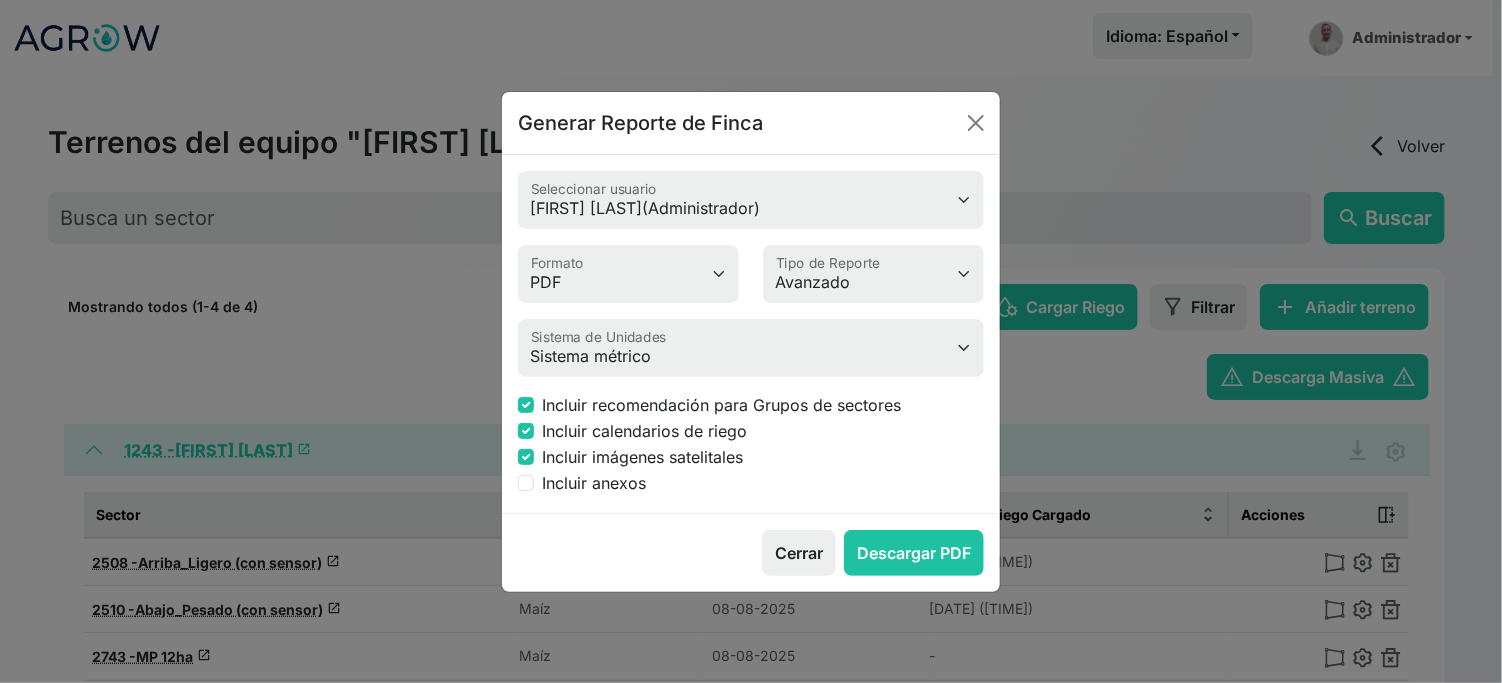 click on "Incluir anexos" at bounding box center [594, 483] 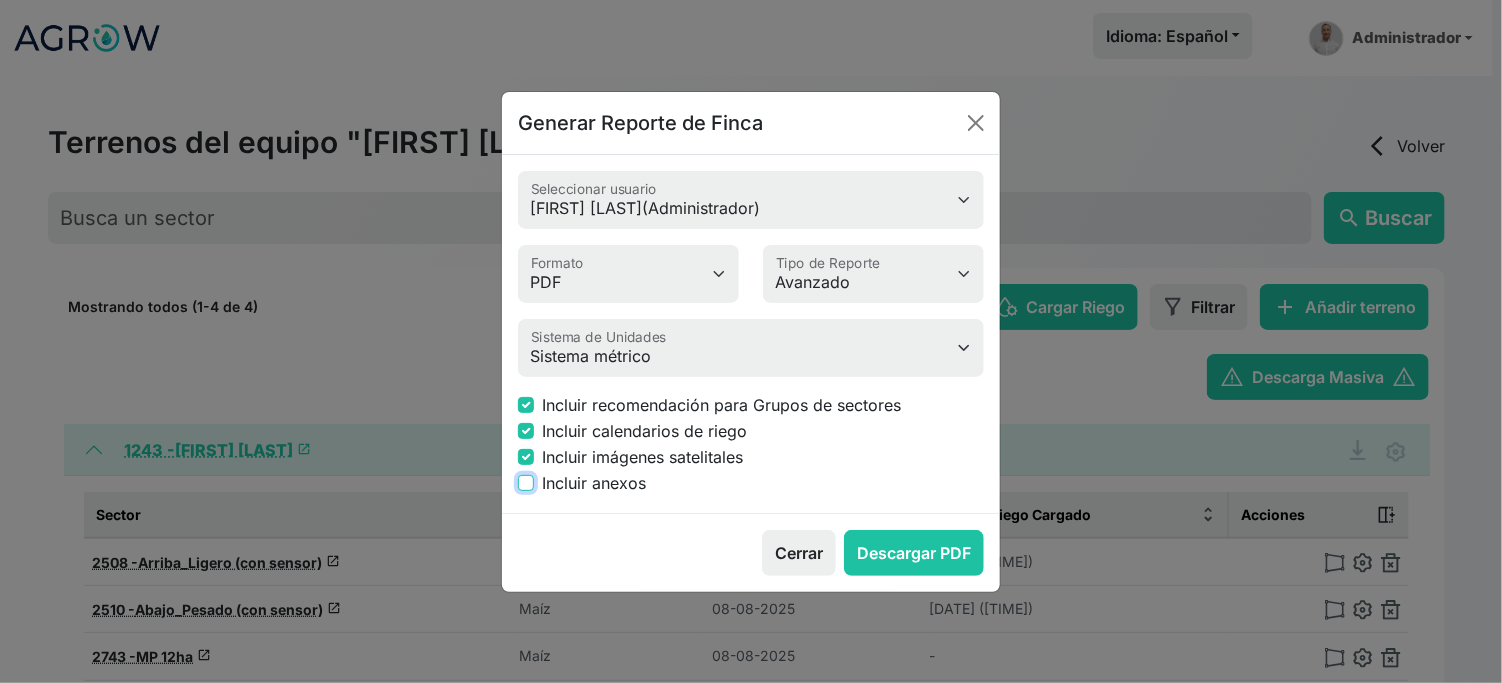 checkbox on "true" 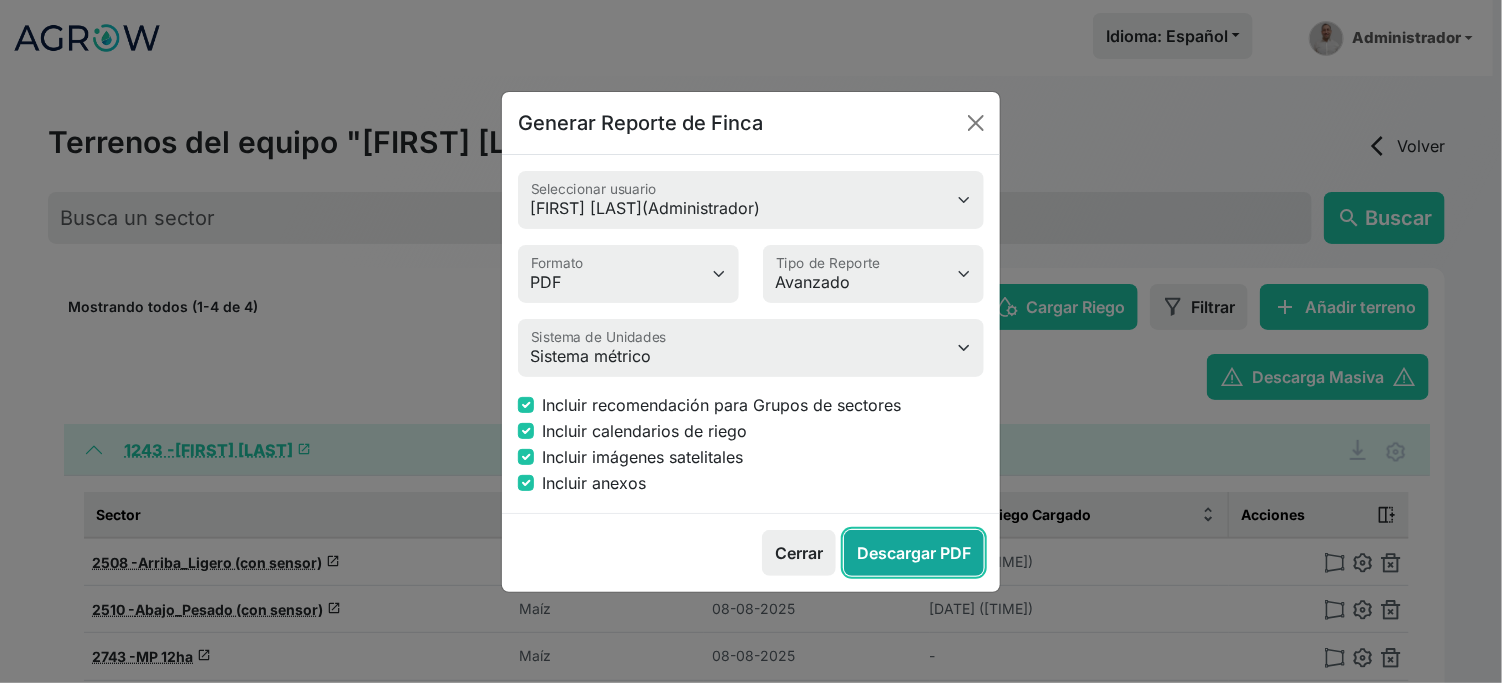 click on "Descargar PDF" at bounding box center (914, 553) 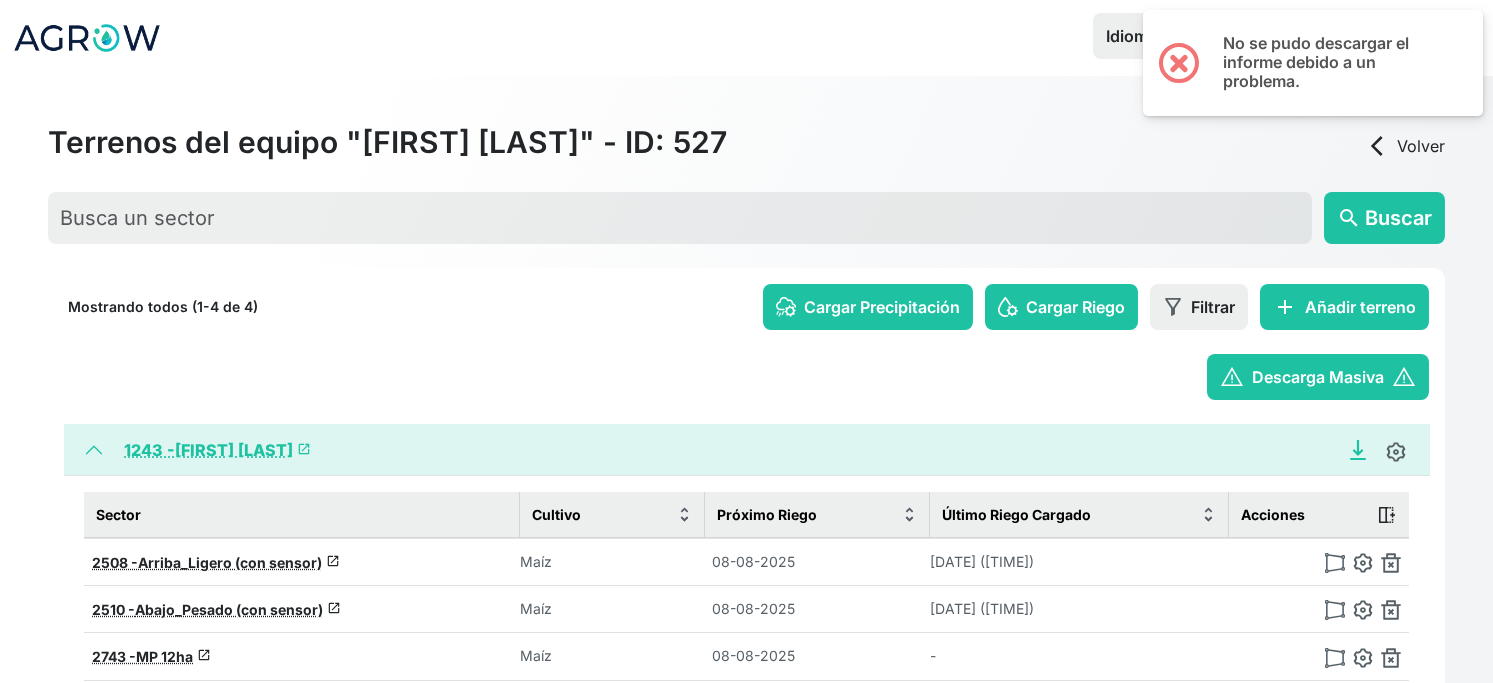 click 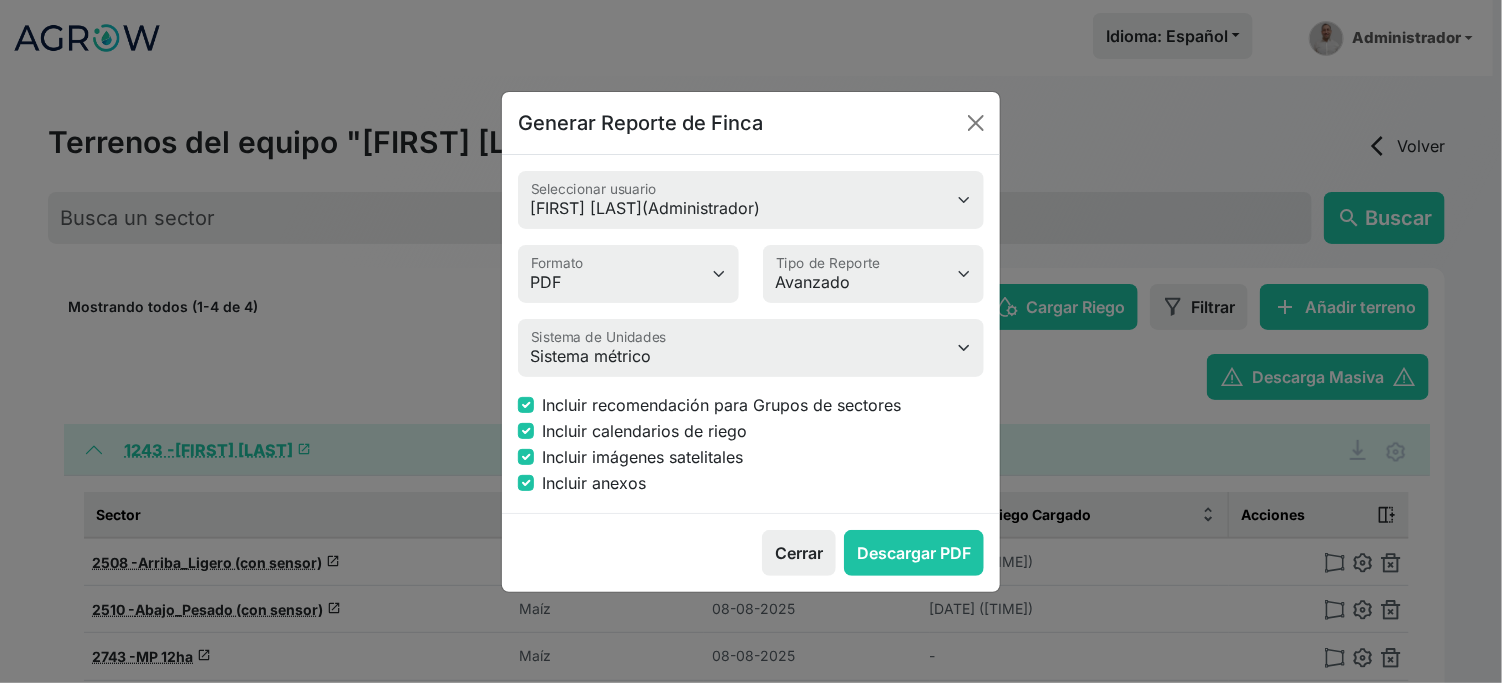 click on "Incluir imágenes satelitales" at bounding box center (642, 457) 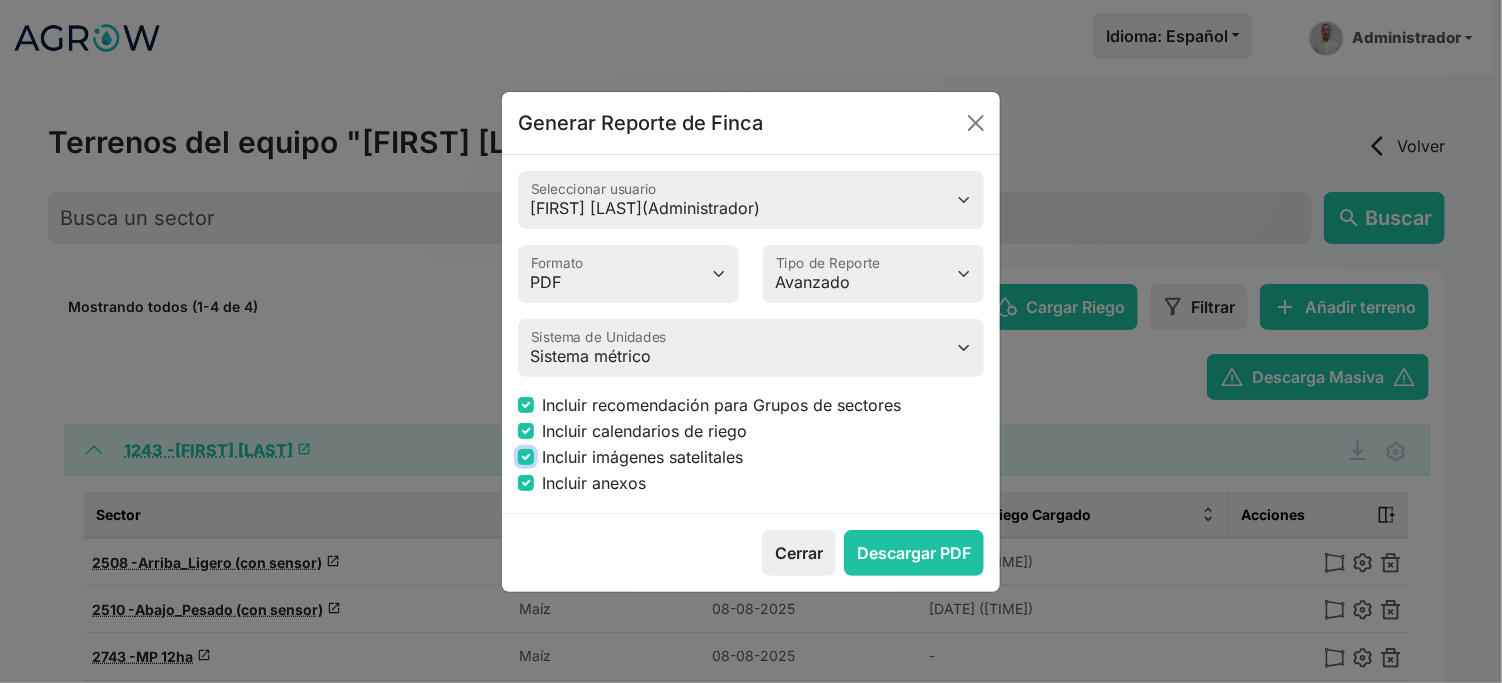 checkbox on "false" 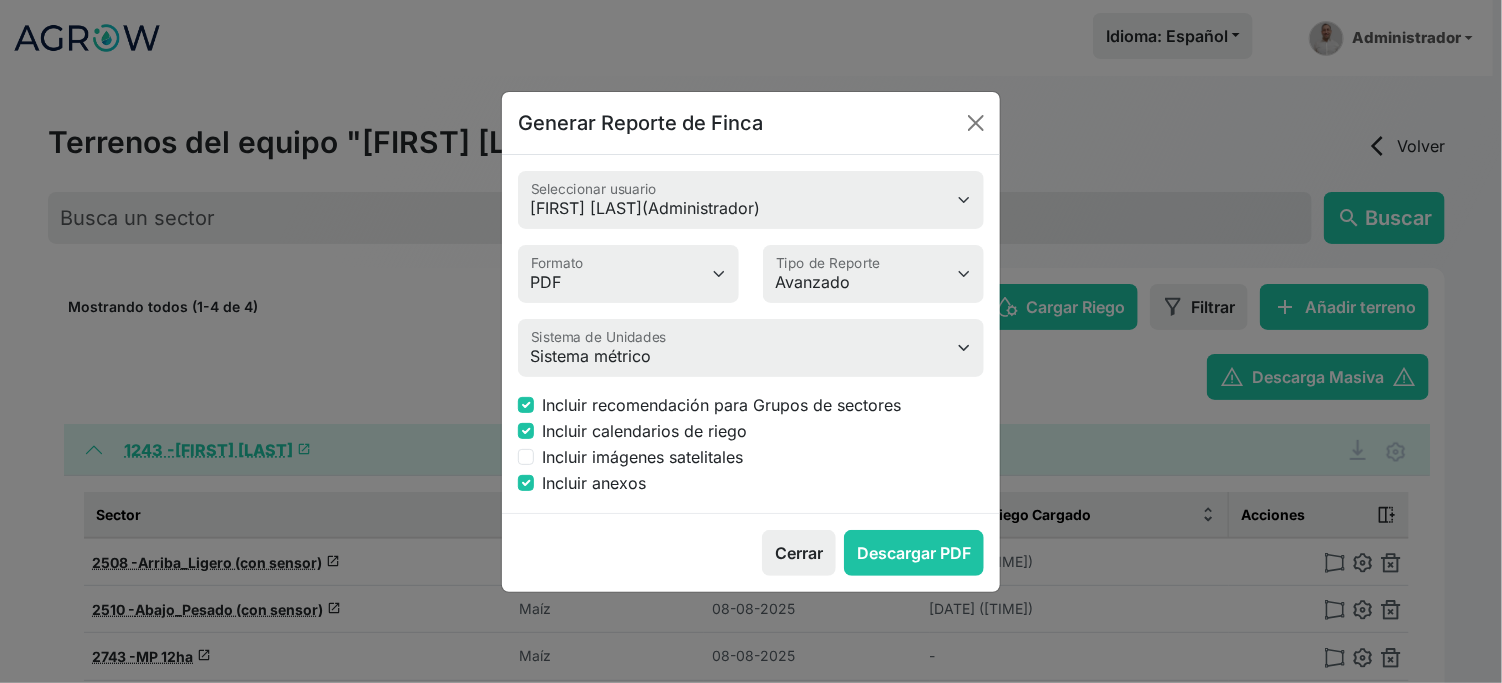 click on "Incluir anexos" at bounding box center (594, 483) 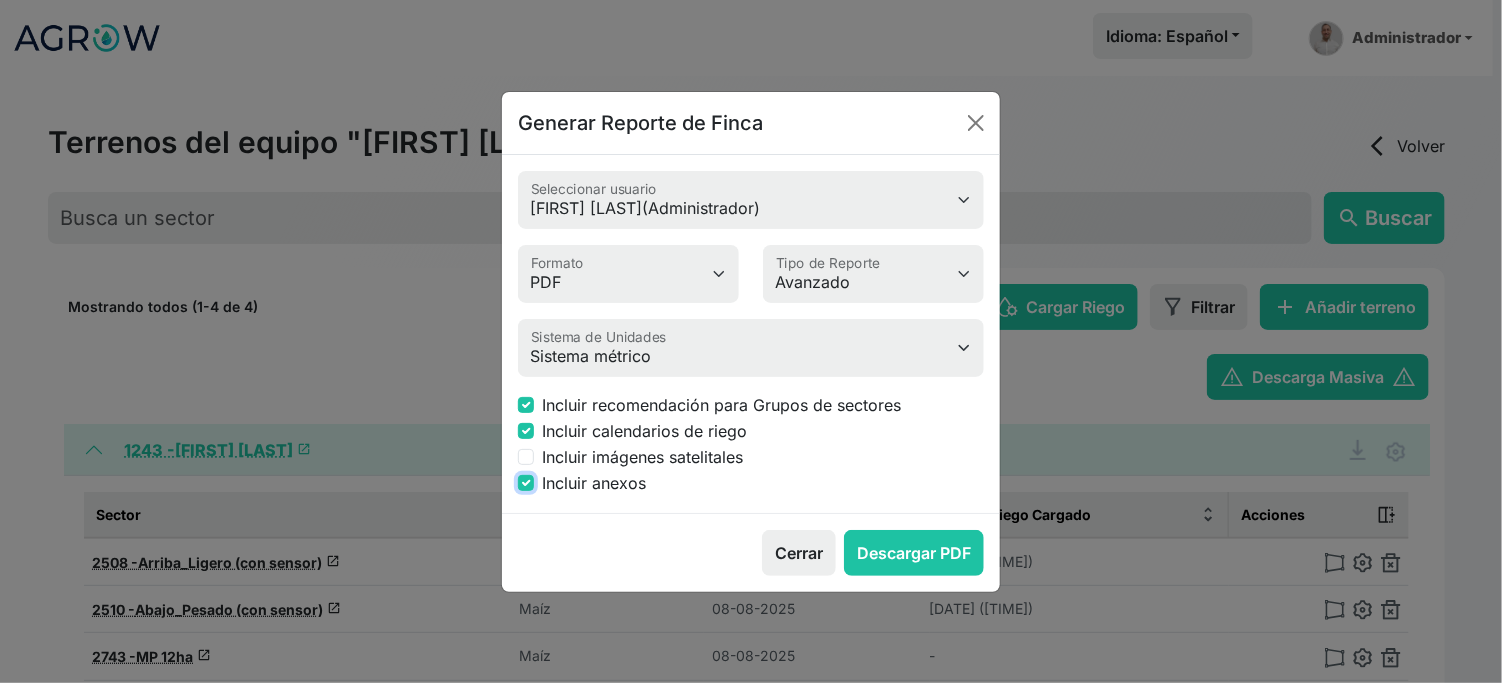 checkbox on "false" 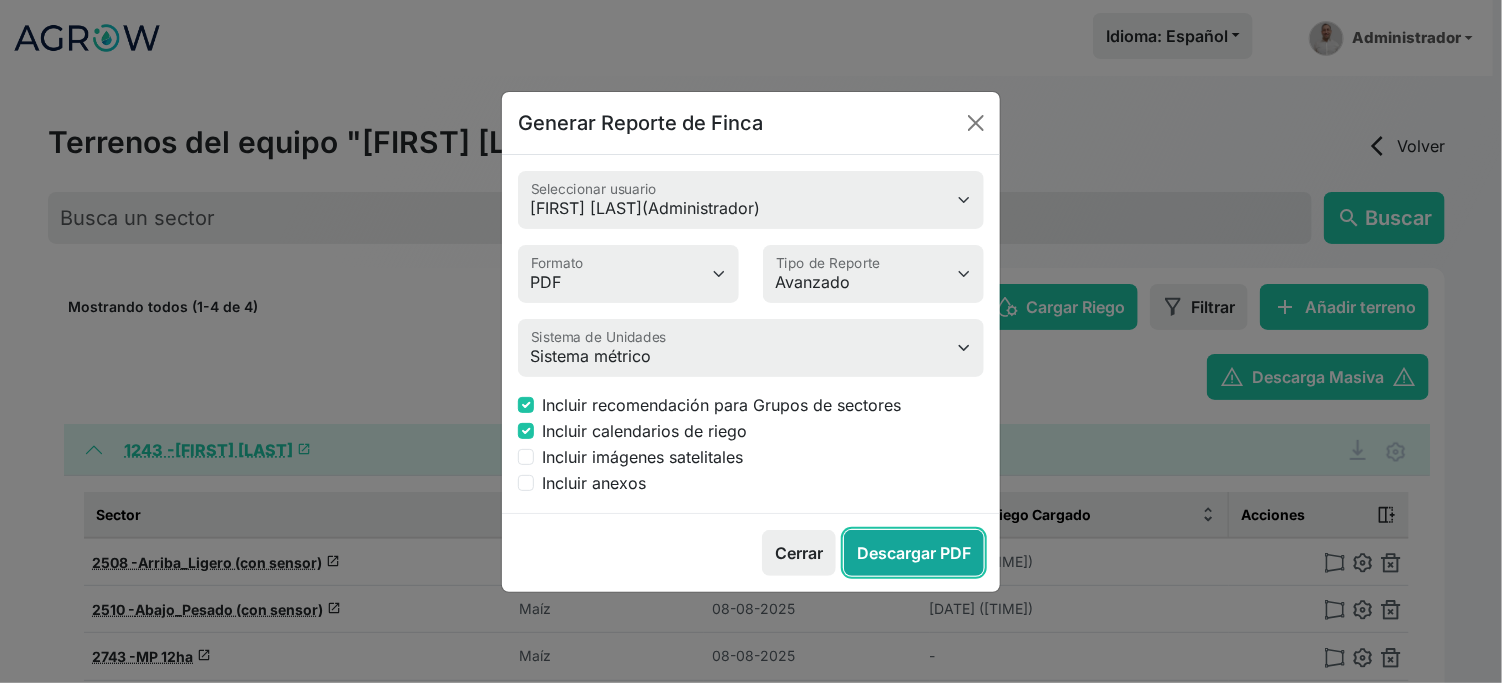 click on "Descargar PDF" at bounding box center [914, 553] 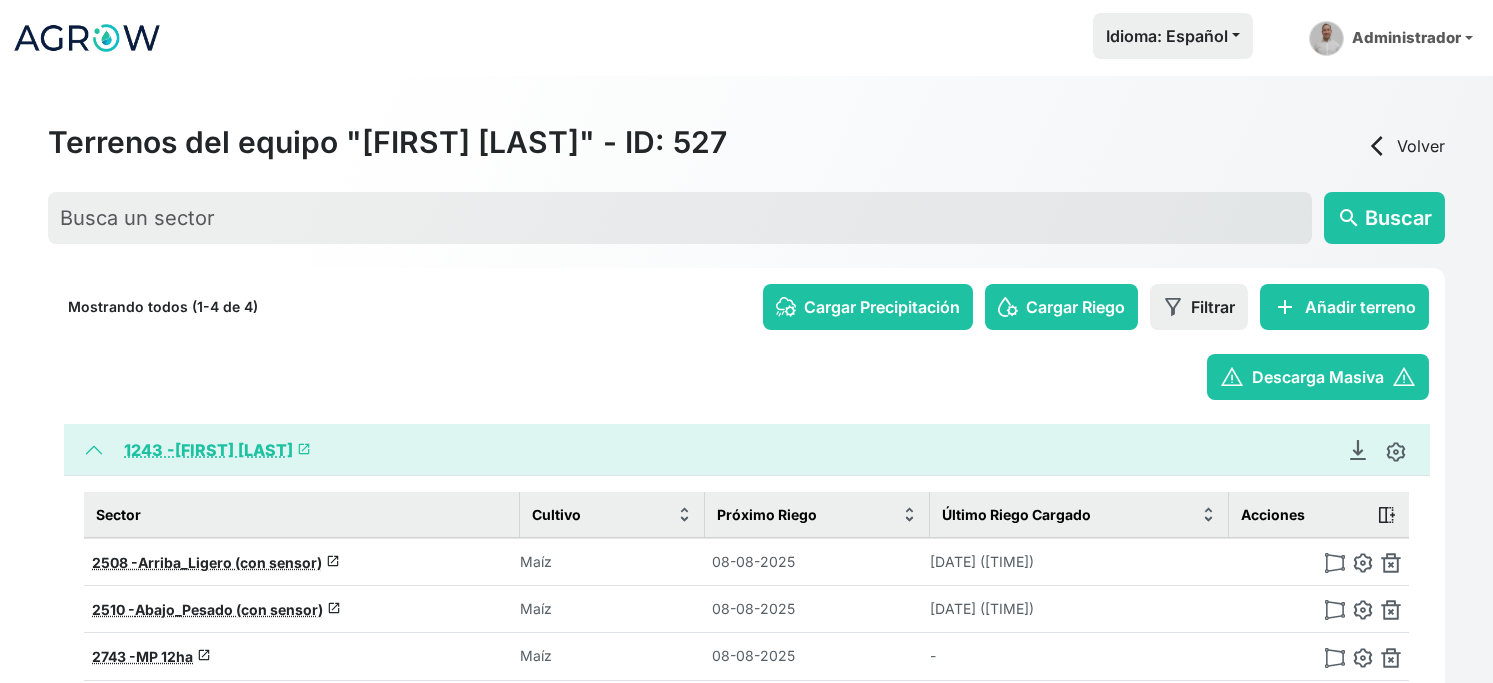 click 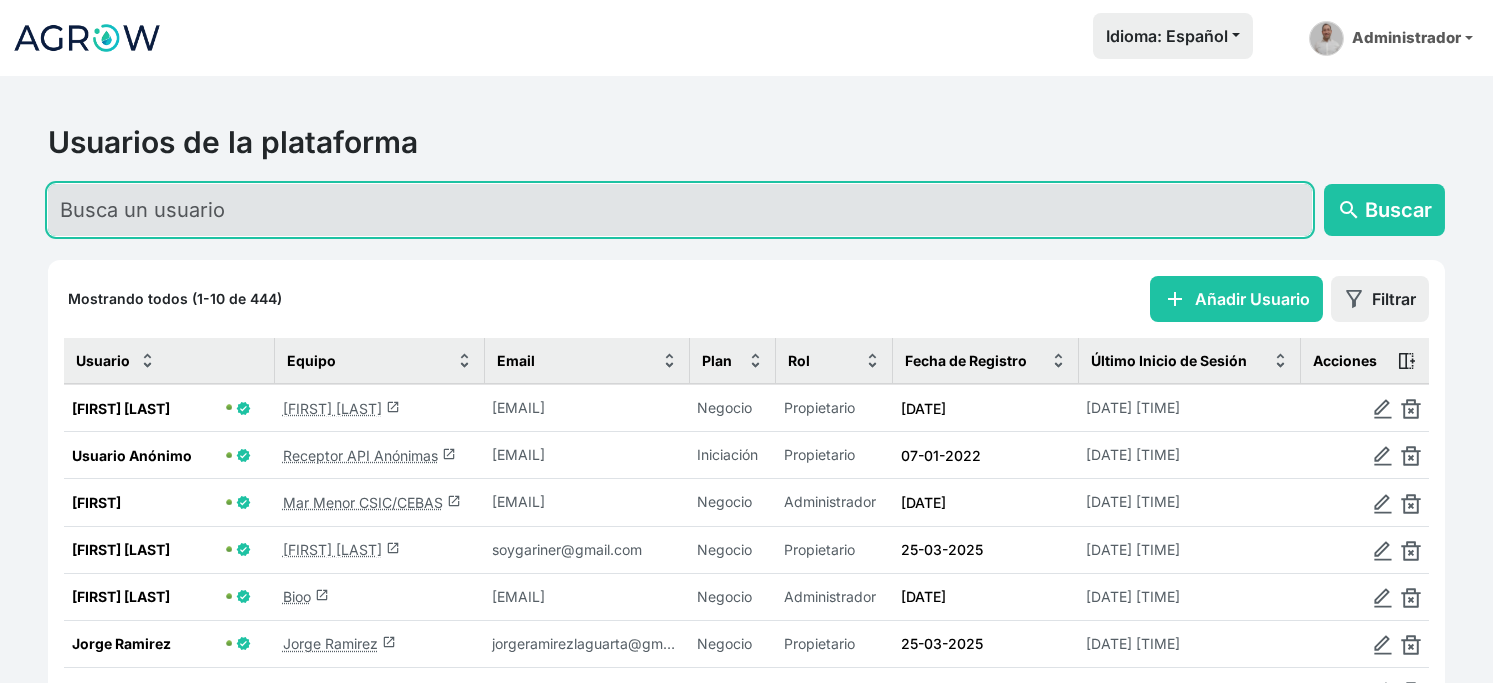 click 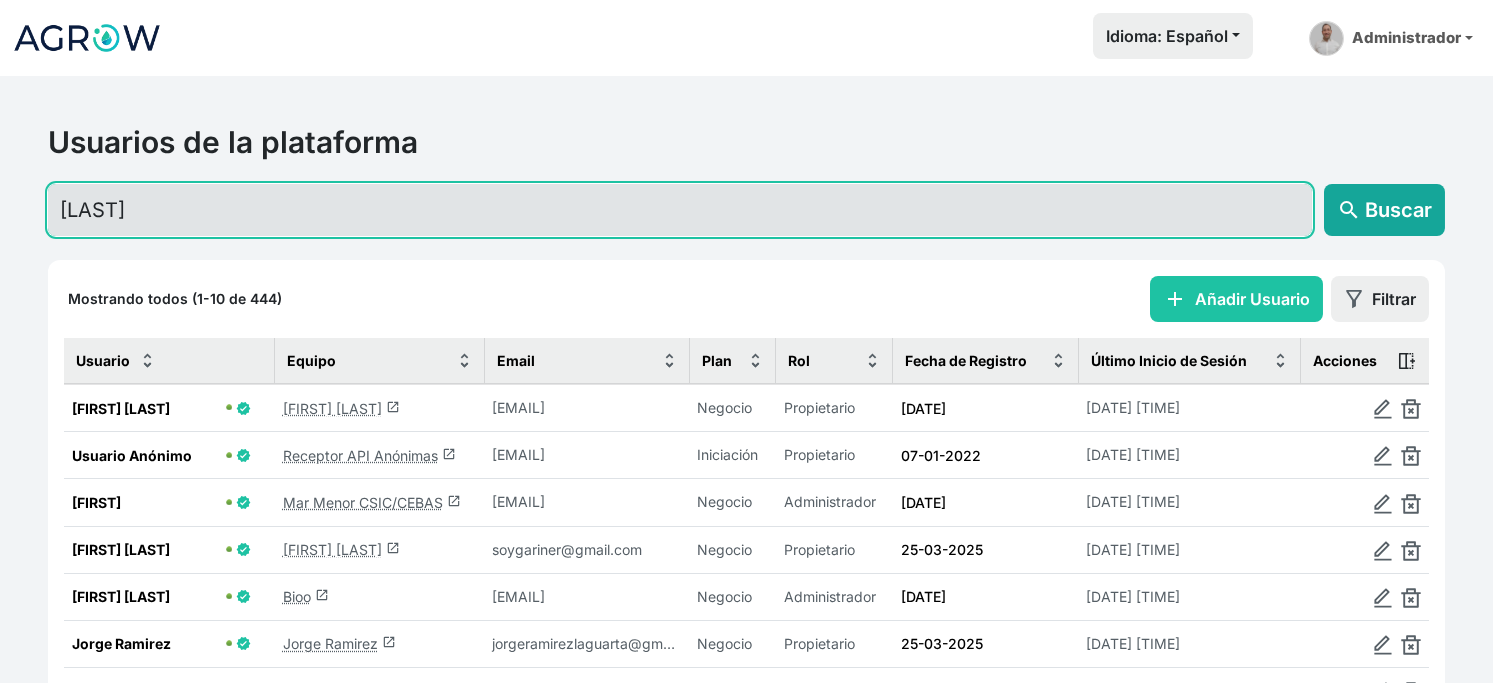 type on "garin" 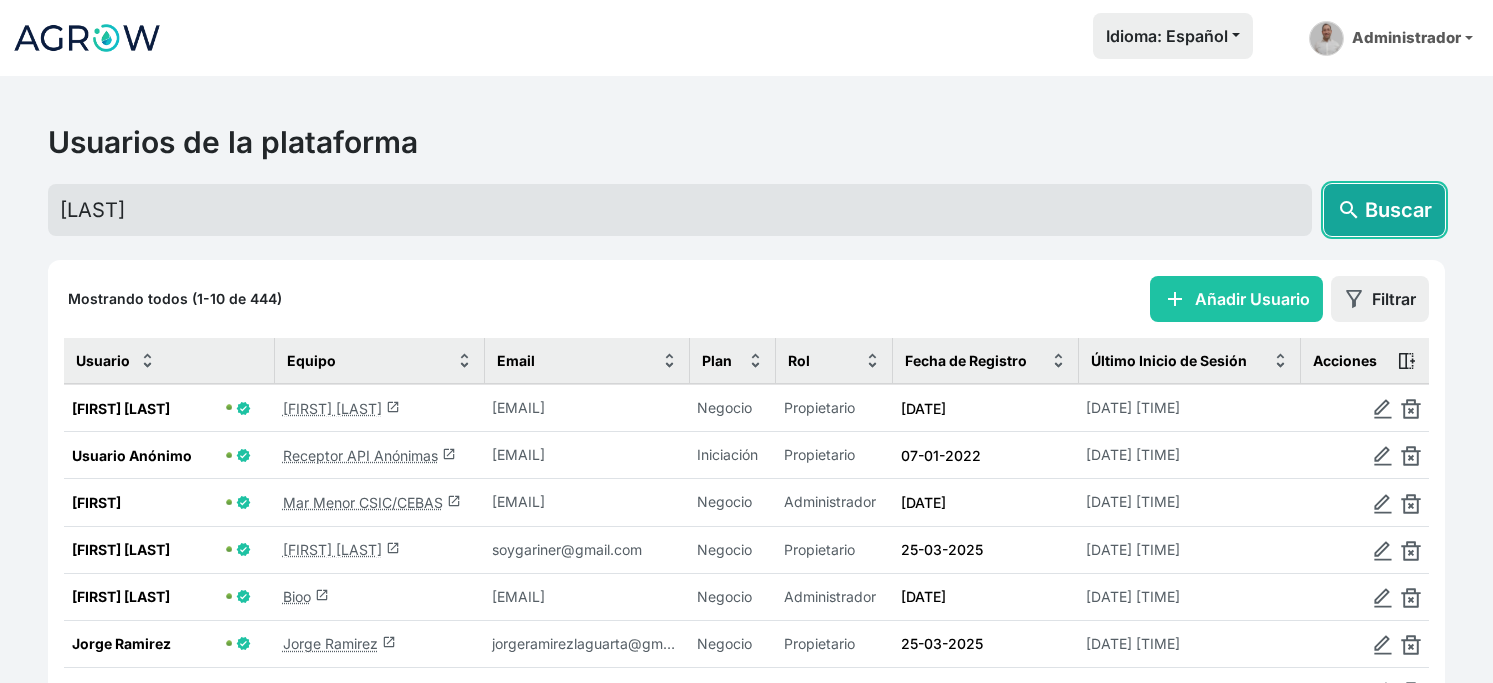click on "Buscar" 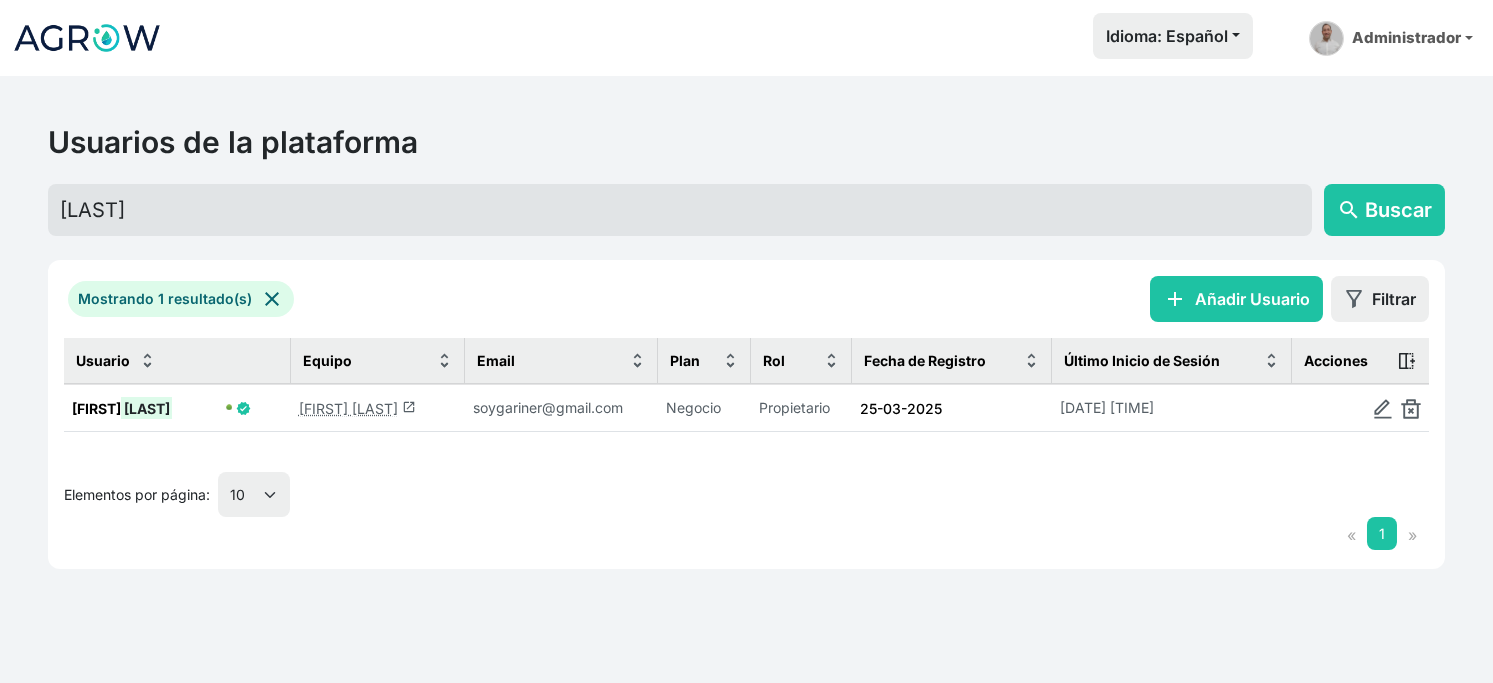click on "Luis Garin  launch" 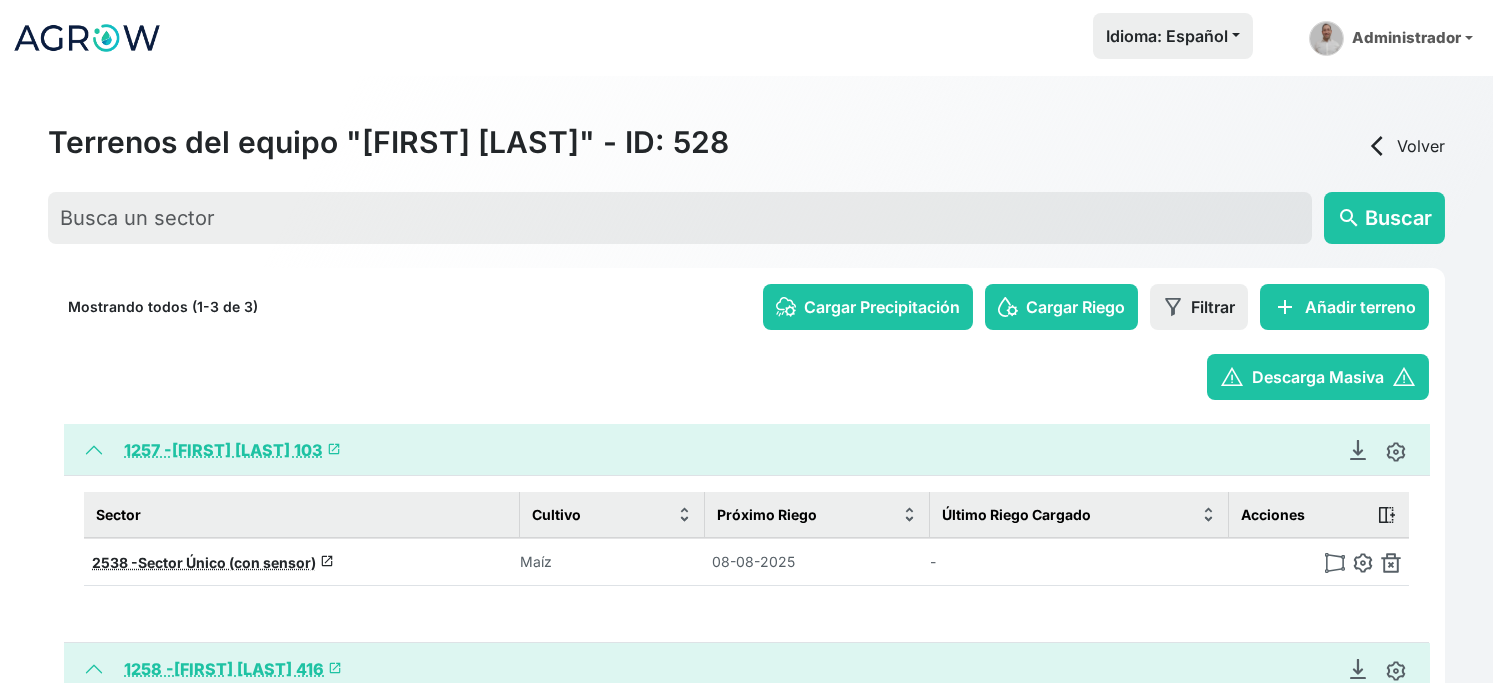 scroll, scrollTop: 222, scrollLeft: 0, axis: vertical 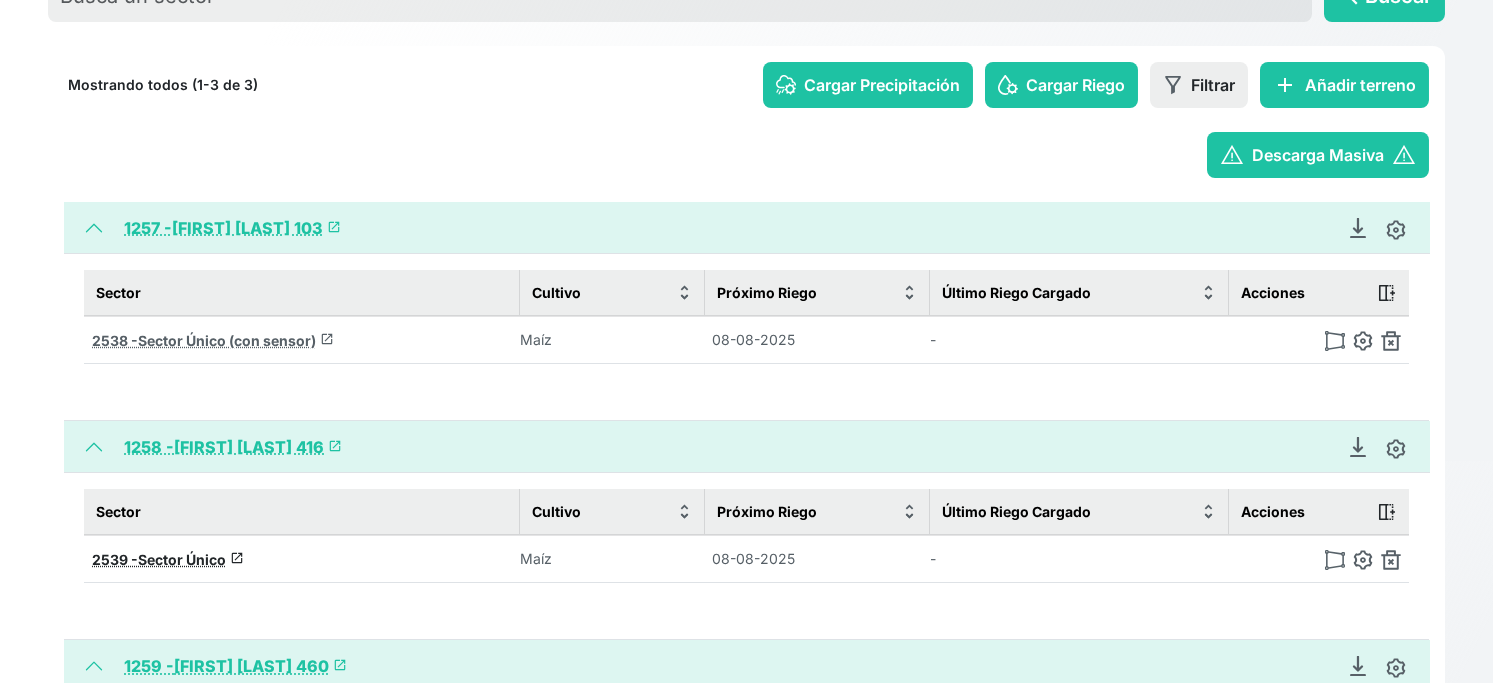 click on "Sector Único (con sensor)" at bounding box center (227, 340) 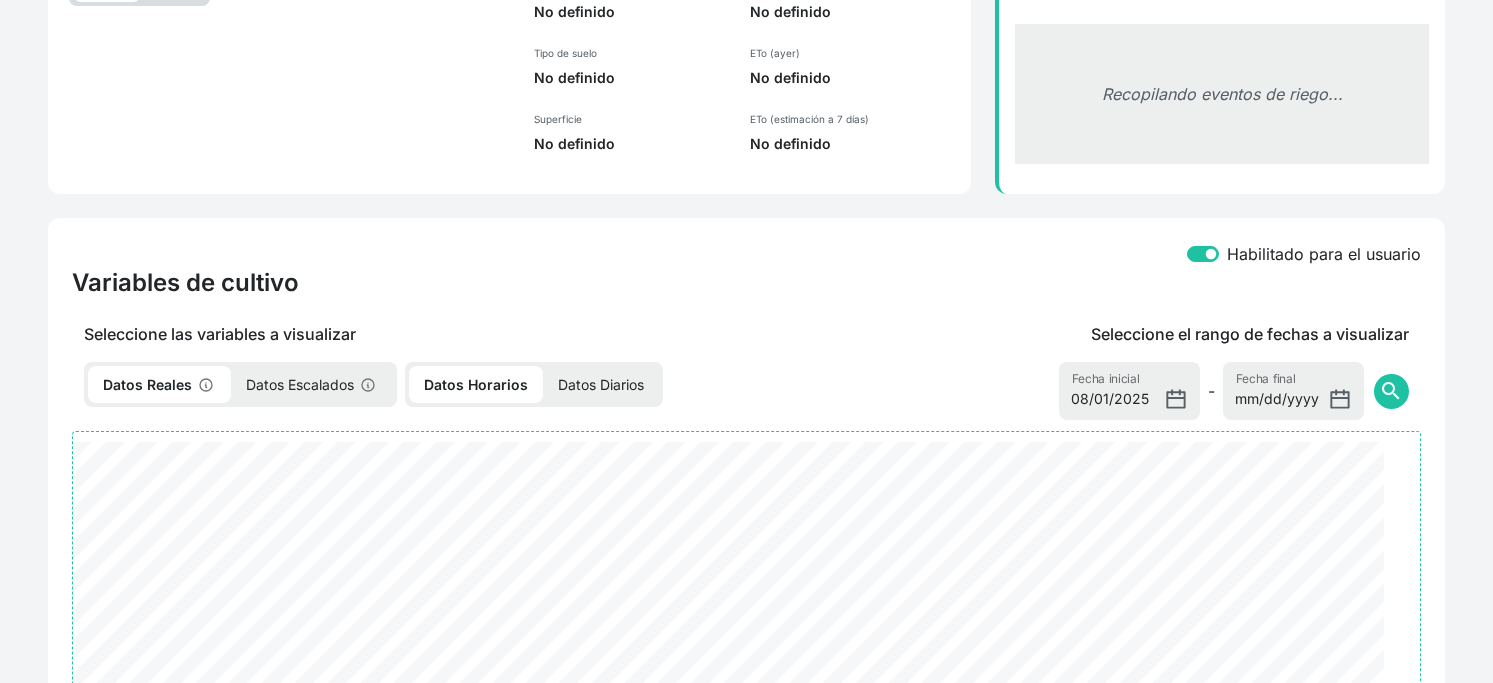 select on "2538" 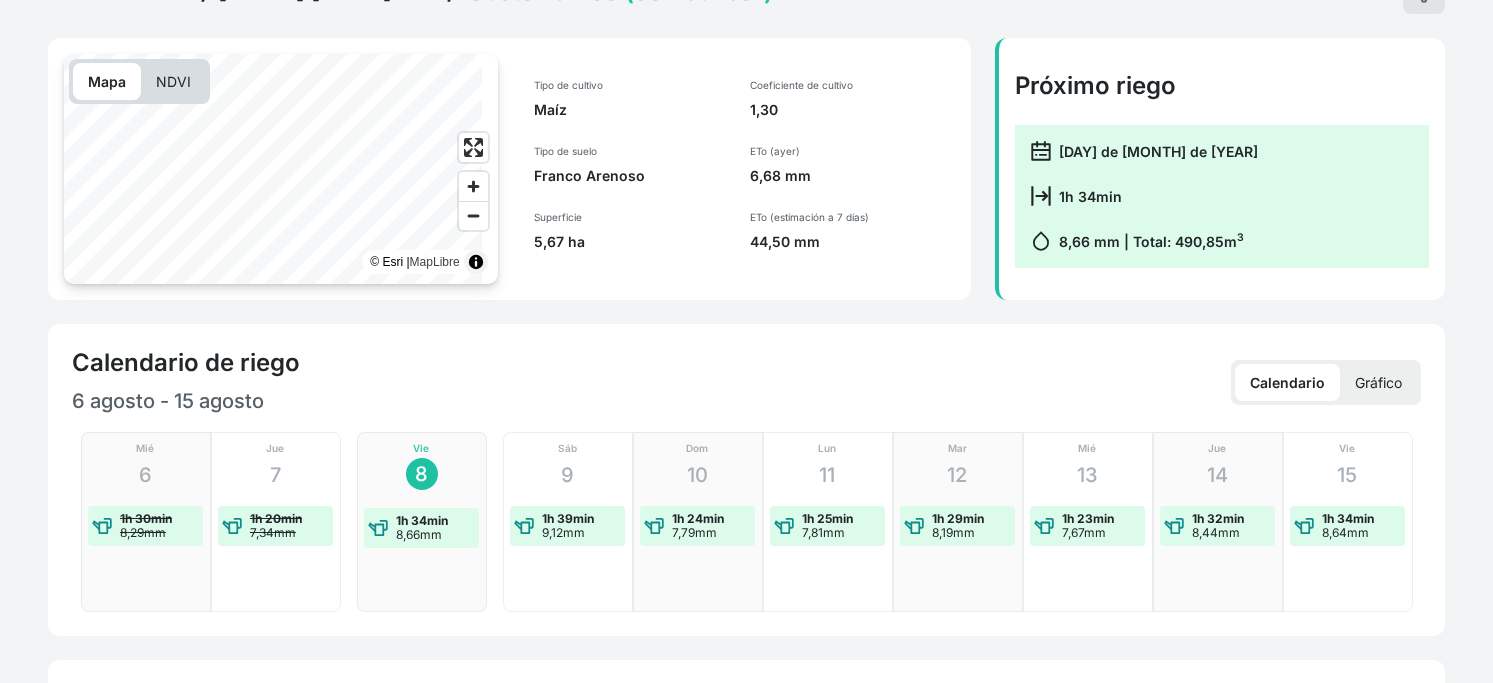 scroll, scrollTop: 0, scrollLeft: 0, axis: both 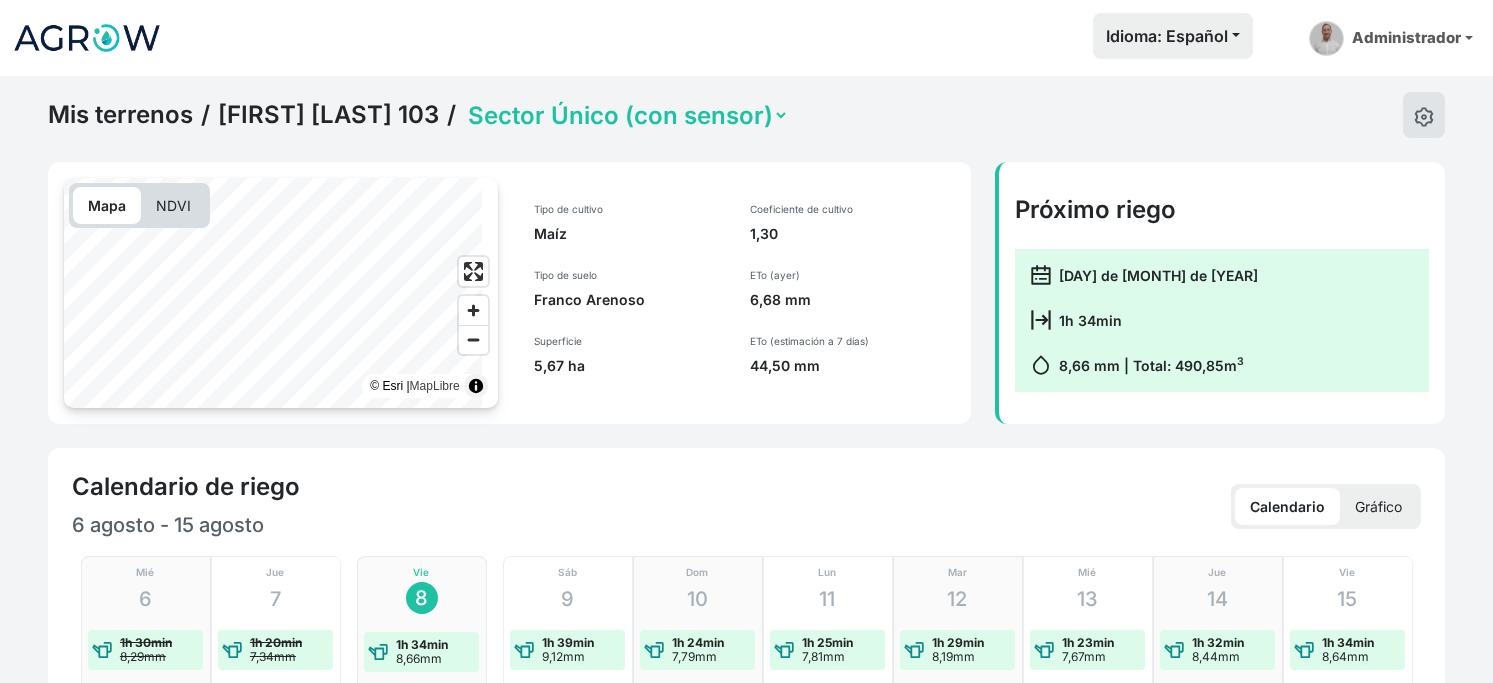 click on "Sector Único (con sensor)" 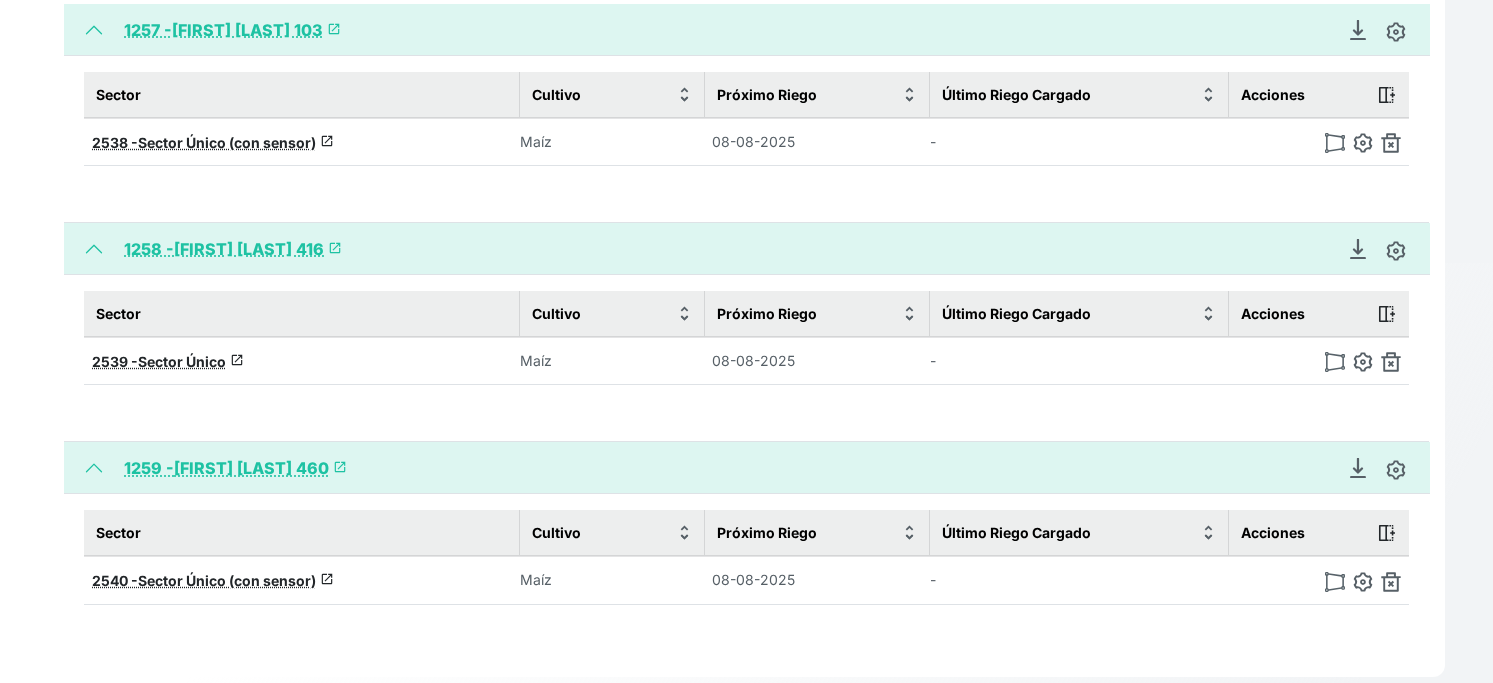 scroll, scrollTop: 444, scrollLeft: 0, axis: vertical 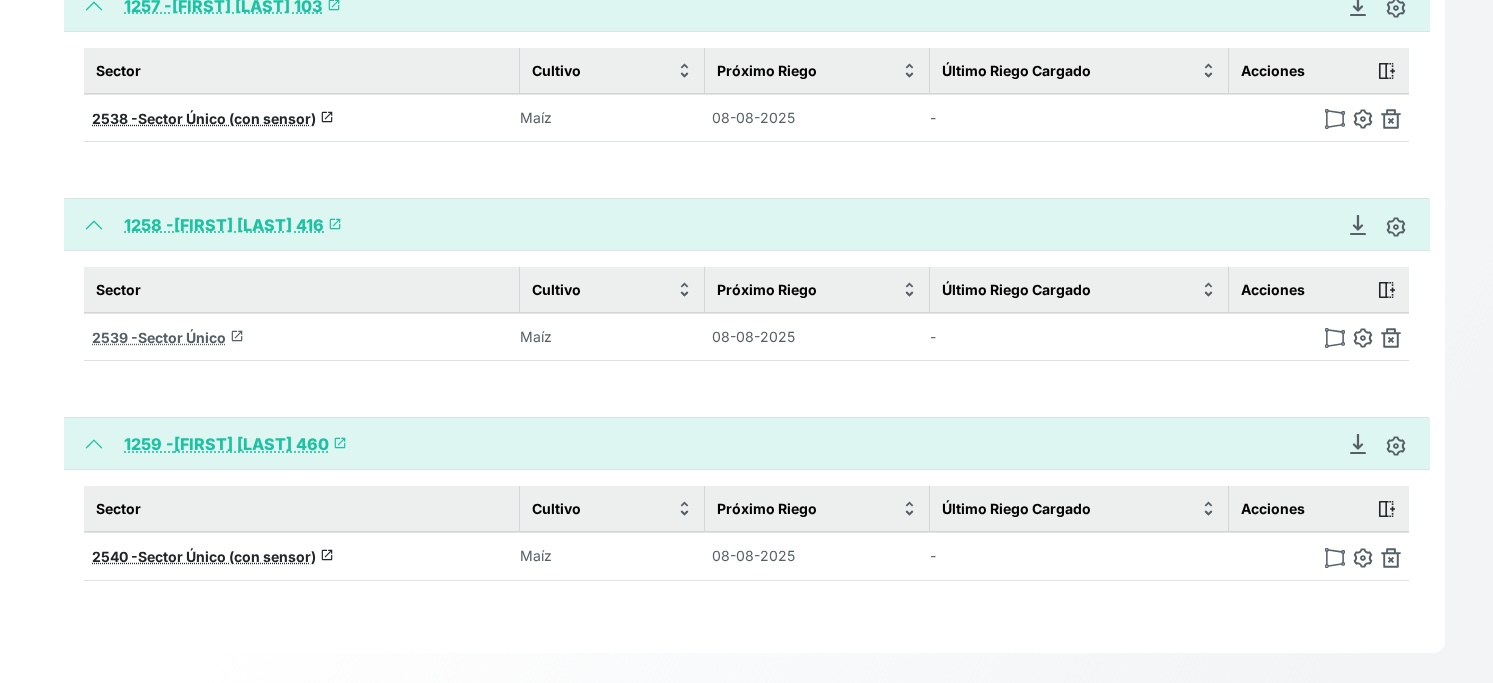 click on "Sector Único" at bounding box center (182, 337) 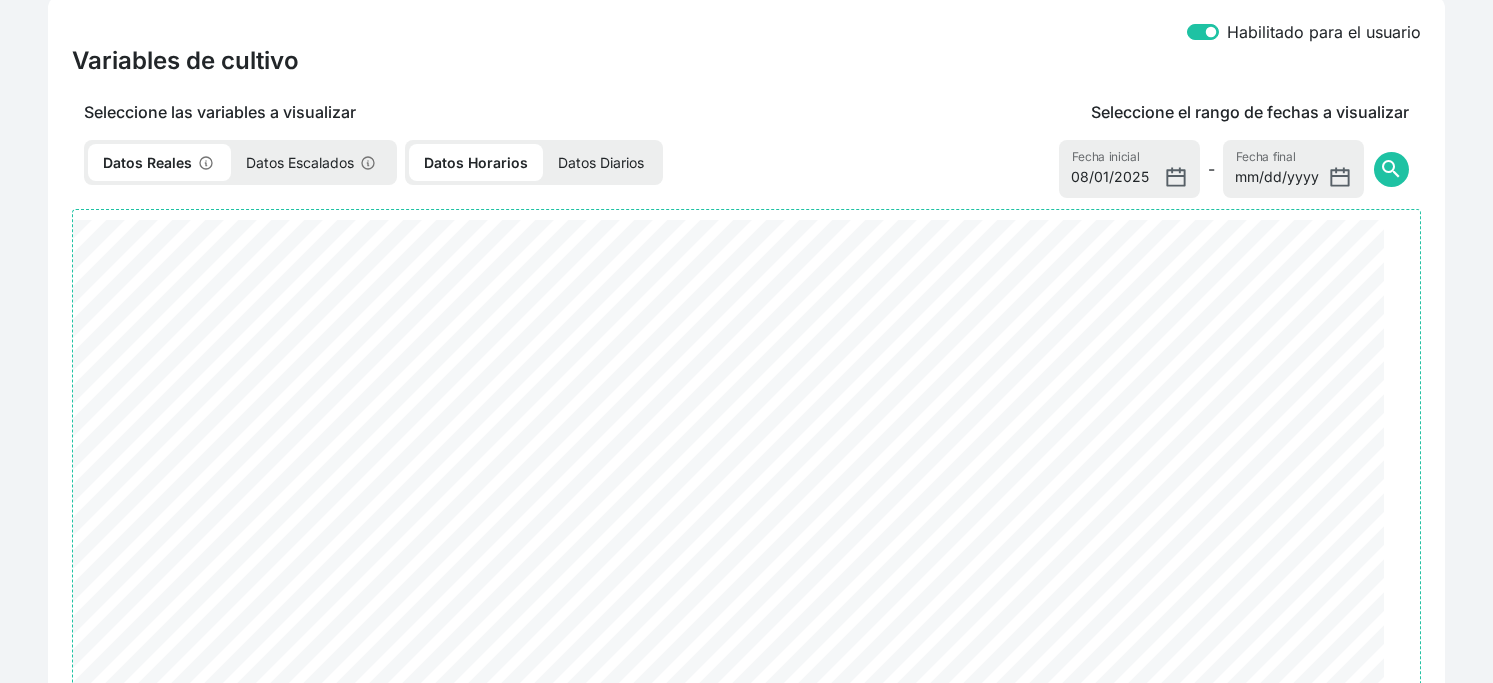 select on "2539" 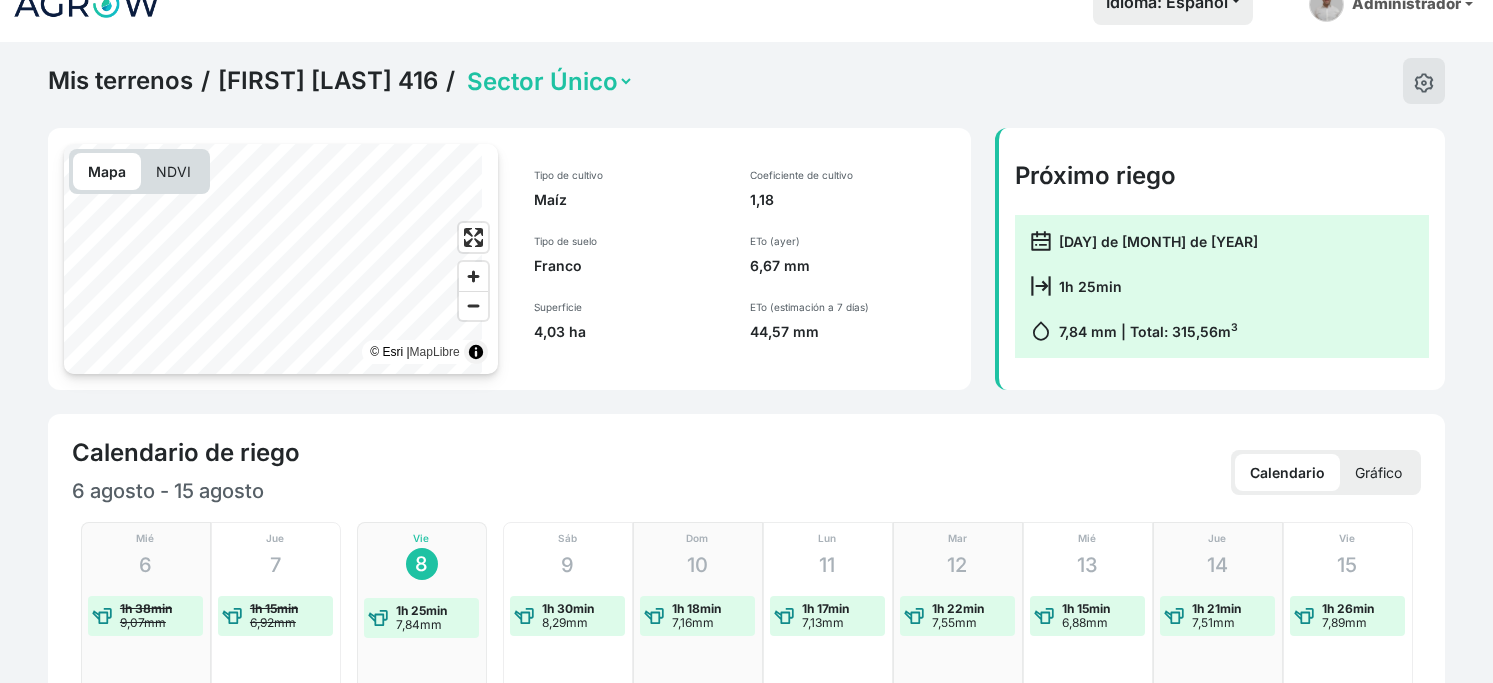 scroll, scrollTop: 0, scrollLeft: 0, axis: both 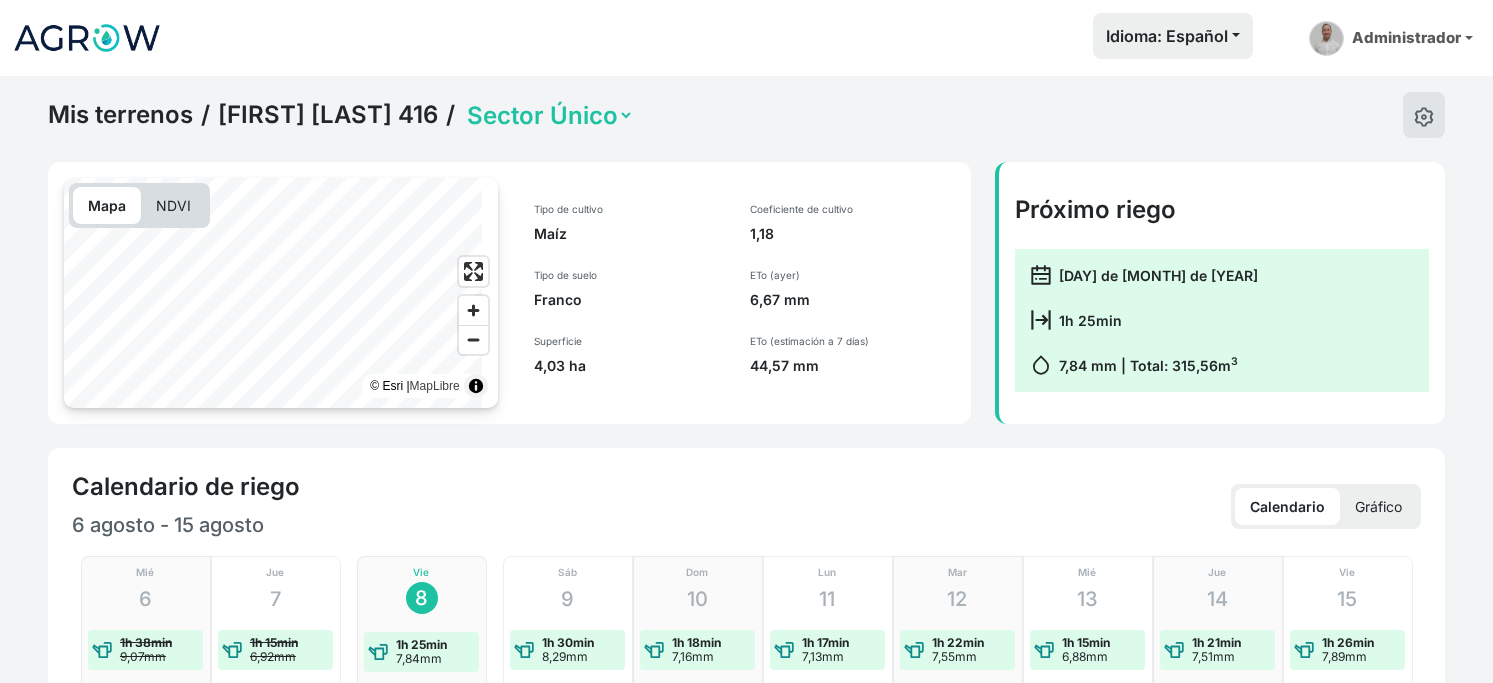 click on "Mis terrenos" 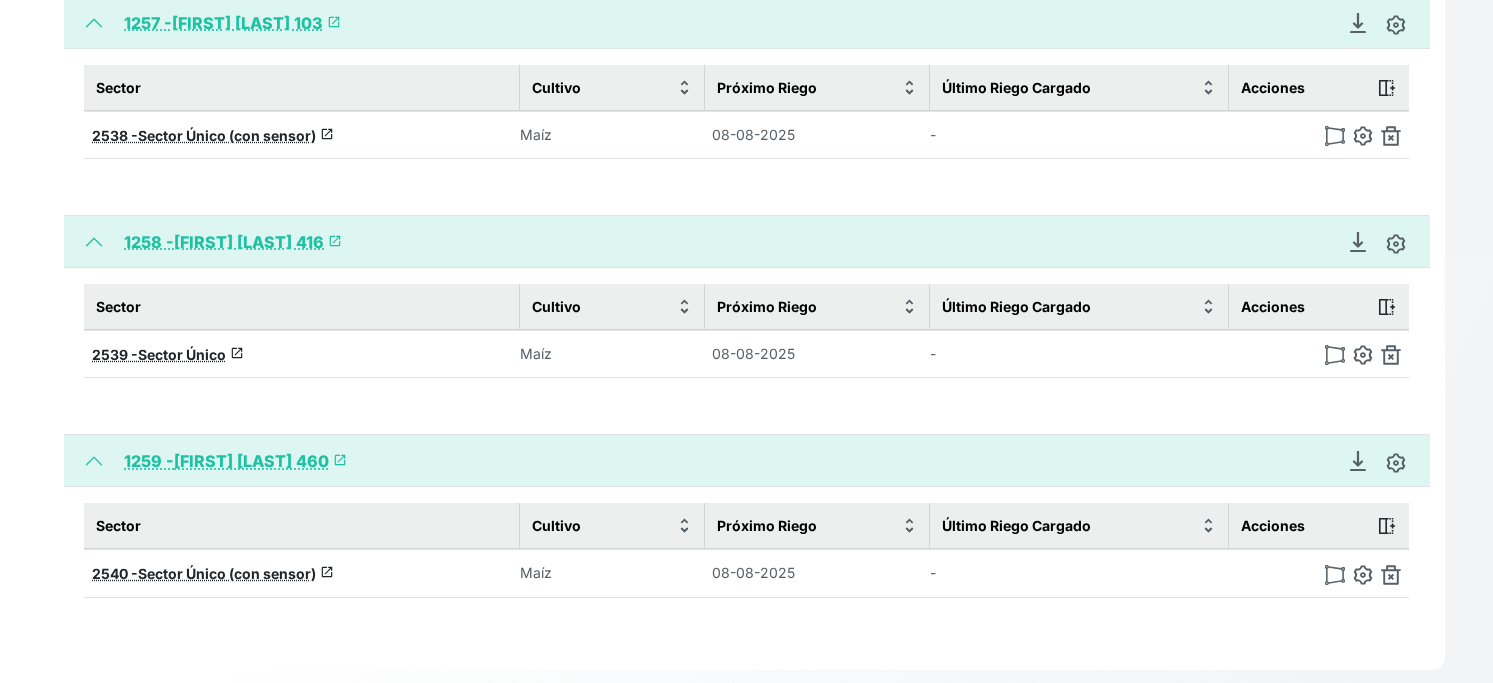 scroll, scrollTop: 593, scrollLeft: 0, axis: vertical 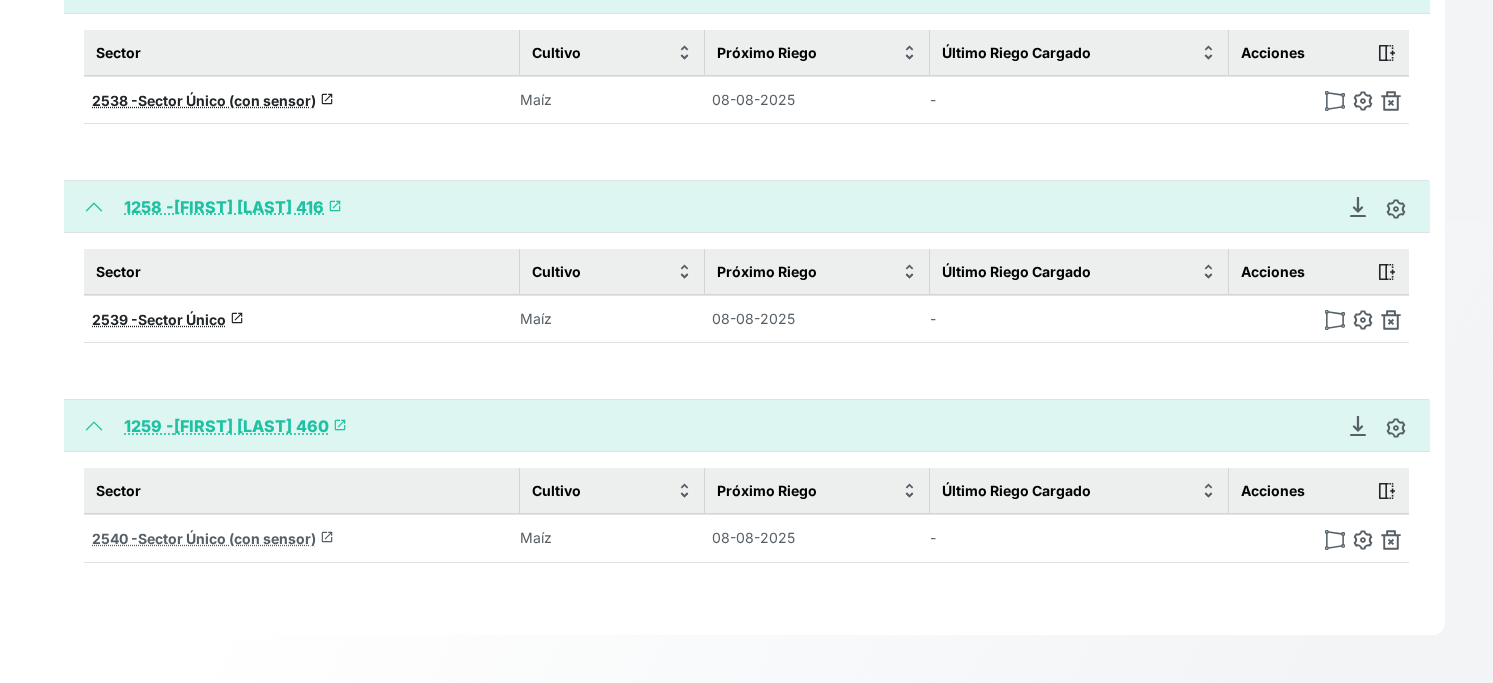 click on "Sector Único (con sensor)" at bounding box center [227, 538] 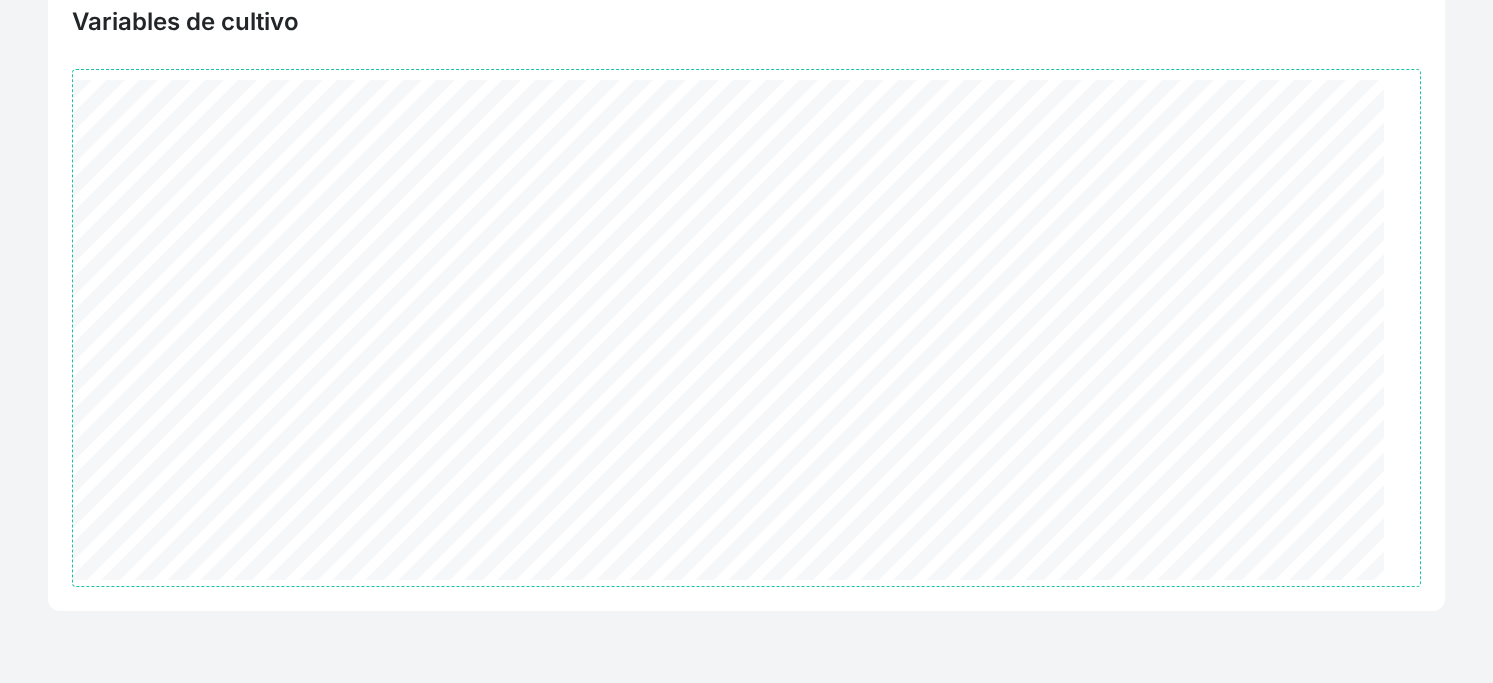 scroll, scrollTop: 593, scrollLeft: 0, axis: vertical 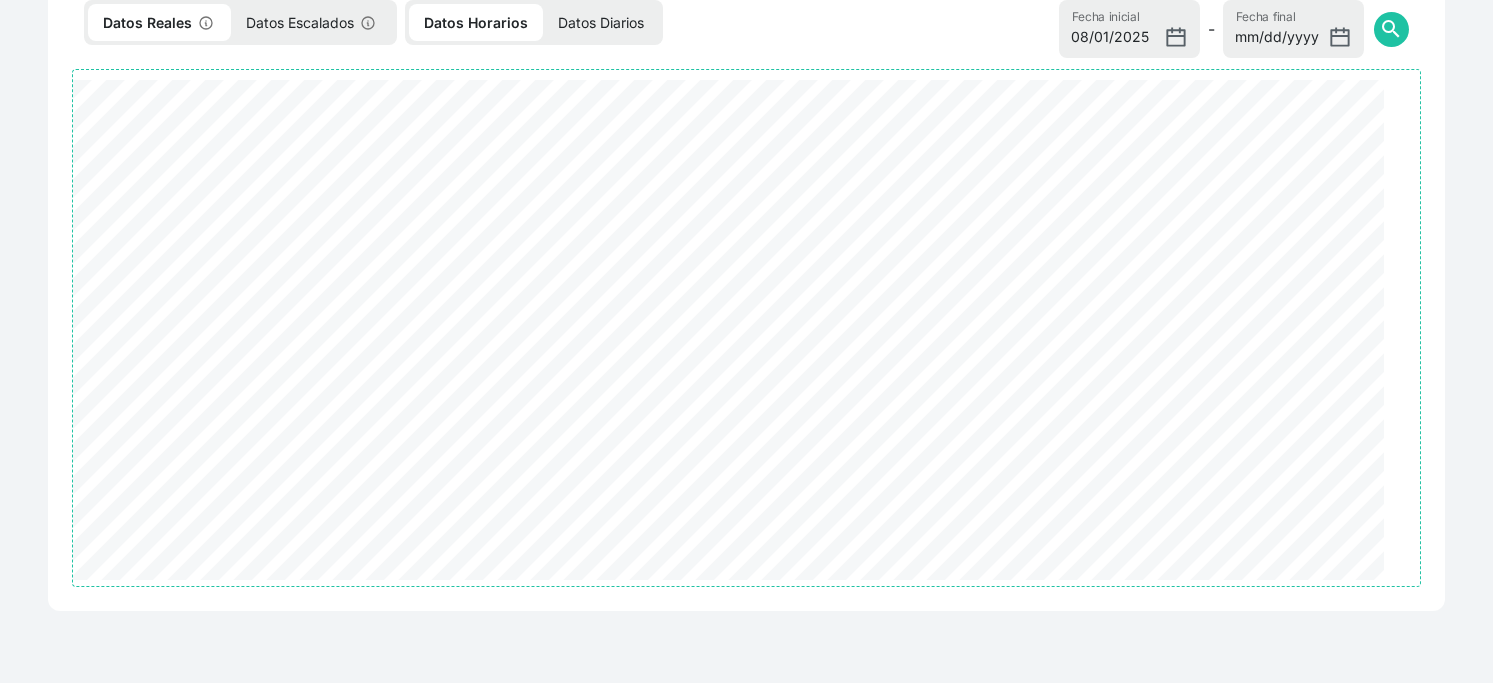 select on "2540" 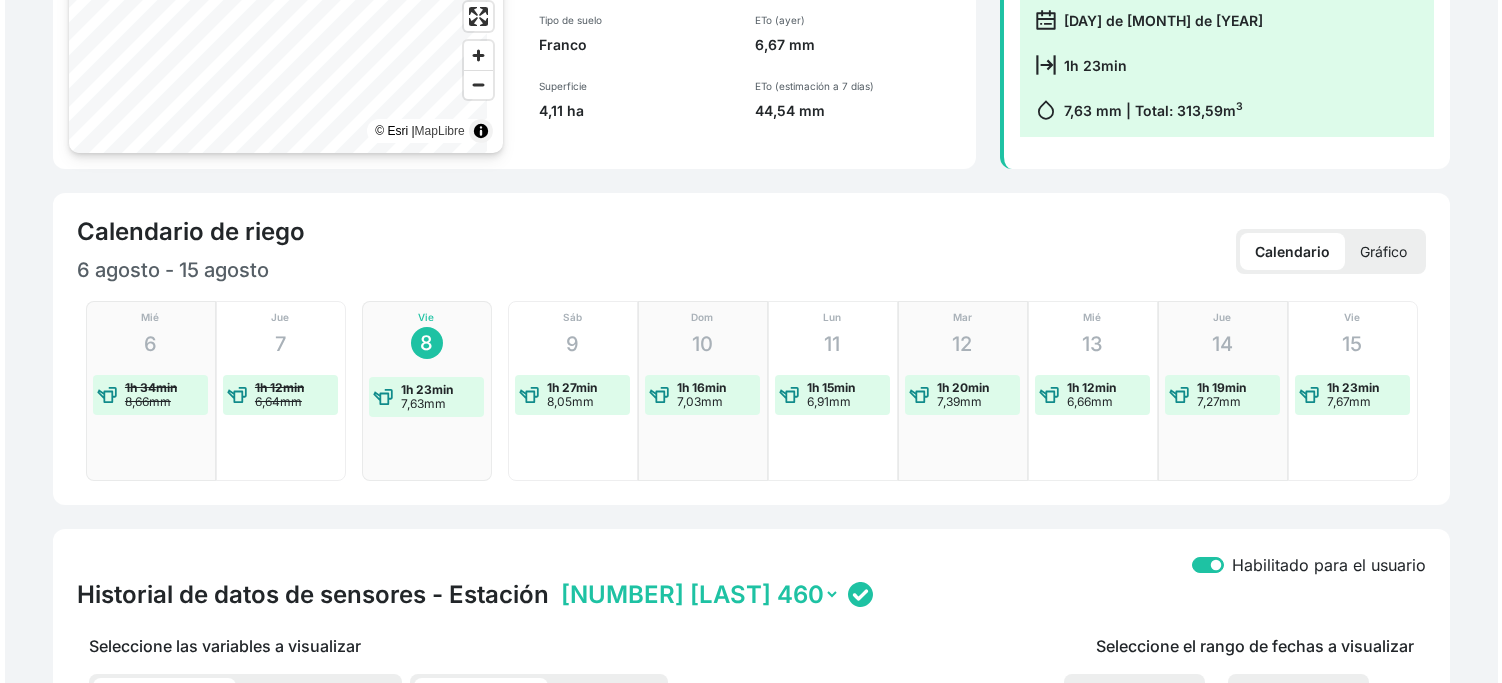 scroll, scrollTop: 110, scrollLeft: 0, axis: vertical 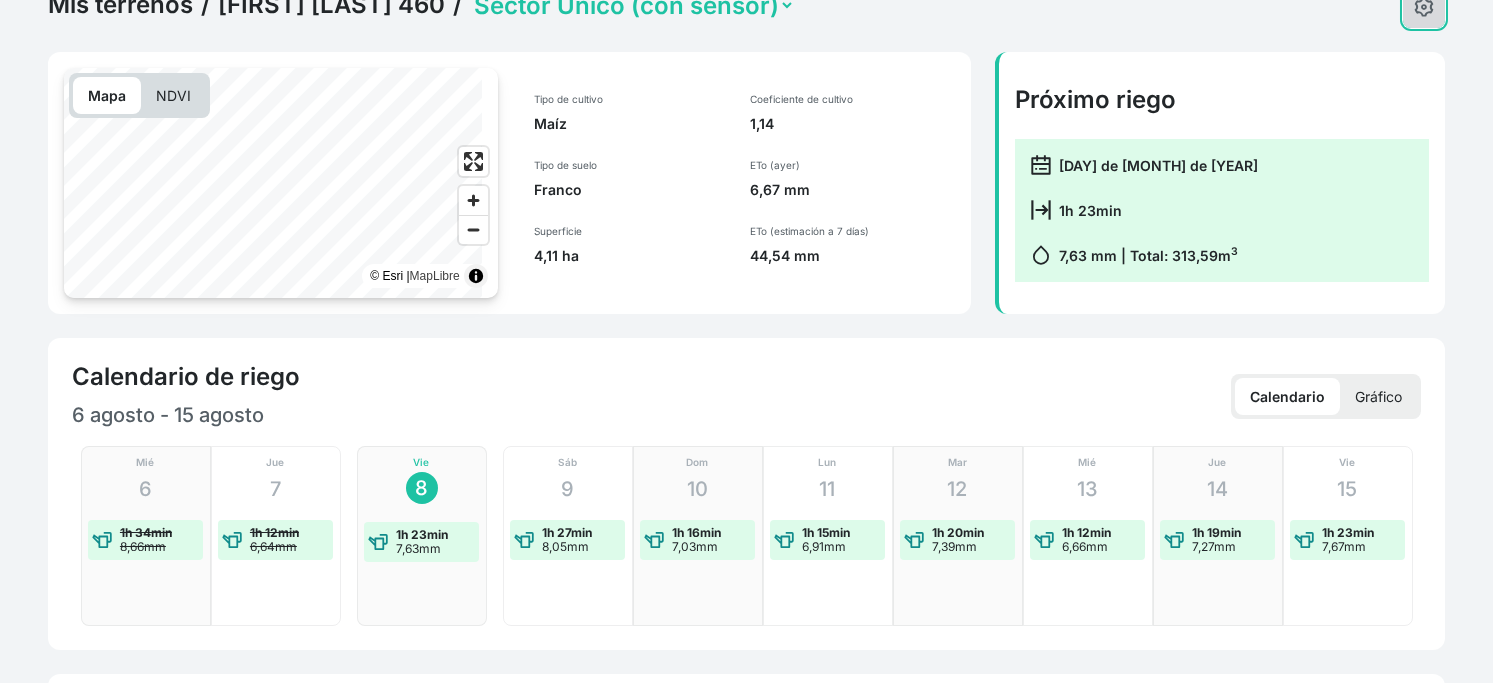 click 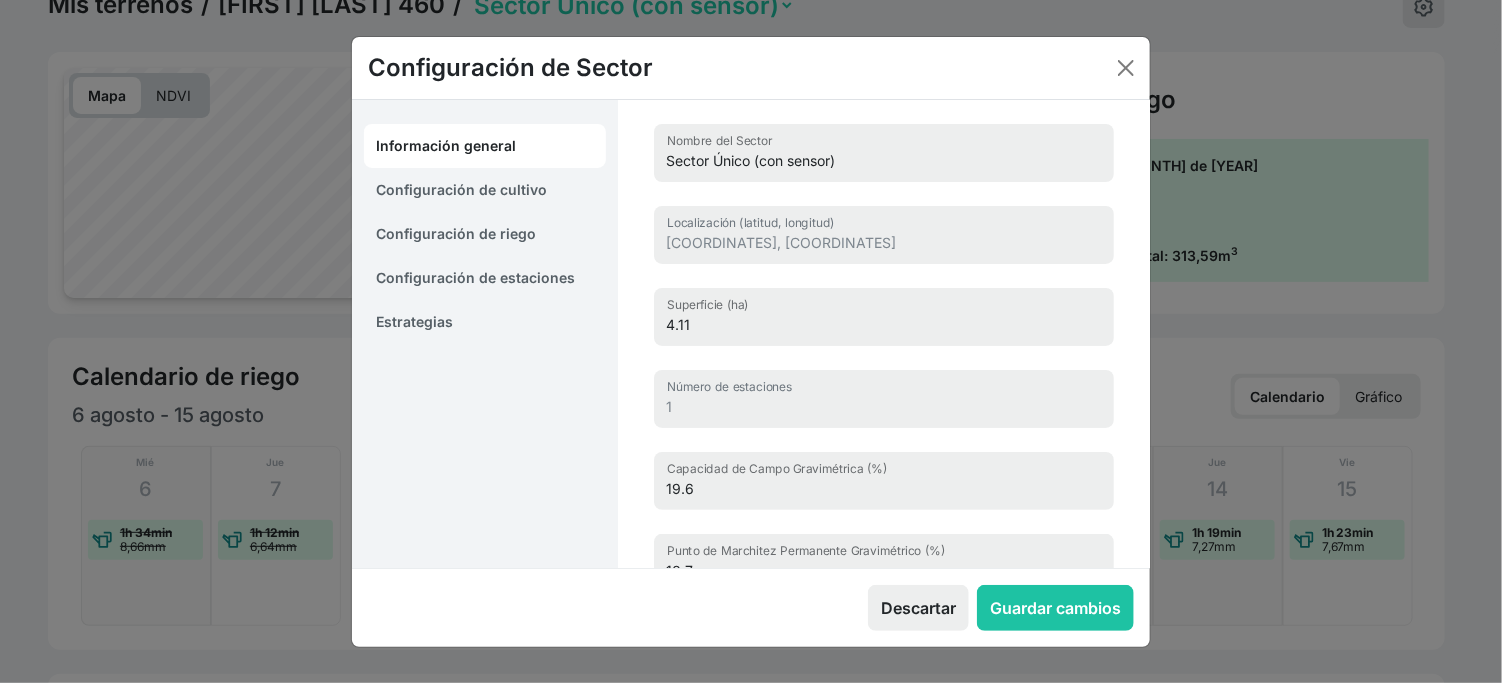 click on "Configuración de cultivo" at bounding box center (485, 190) 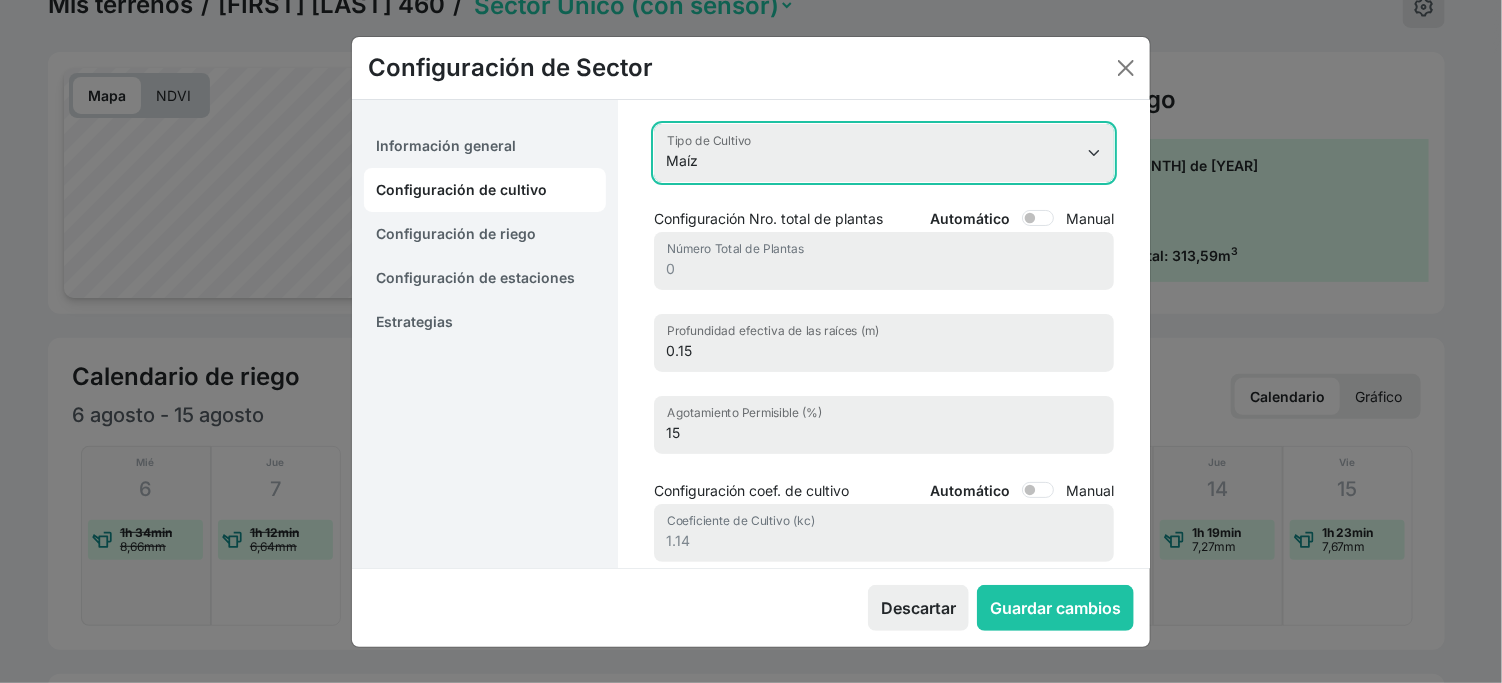 click on "Aguacate   Ajo   Albaricoque   Alcachofa   Alfalfa   Algarrobo   Almendro   Alquejenje   Apio   Arveja   Arándano   Avellano   Berenjena   Berro   Brachiaria   Brócoli   Calabacín   Calabaza   Camelina   Canola   Caqui   Carambola   Caña De Azúcar   Cebada   Cebolla   Cereza   Chirimoya   Ciruela   Citrus   Coco   Coles De Bruselas   Coliflor   Cultivo   Curuba   Cynodon dactylon   Dátil   Espinaca   Espárrago   Forestal   Frejol   Fresa   Fruta De La Pasión   Girasol   Greenes agrostis   Guayaba   Haba   Higo   Jengibre   Judía Verde   Kiwi   Lechuga   Lima   Limón   Litchi   Mandarina   Mango   Mangostán   Maíz   Melocotón   Melón   Nabo   Nashi   Nogal   Níspero   Olivo   Papaya   Patata   Paulownia   Pepino   Pera   Pimiento   Pistacho   Piña   Pomelo   Poroto granado   Poroto verde   Quinoto   Rambután   Remolacha   Repollo   Rábano   Sandía   Tamarillo   Tamarindo   Tomate   Trigo   Viñedo   Yuca   Zanahoria   Zapallo" at bounding box center (884, 153) 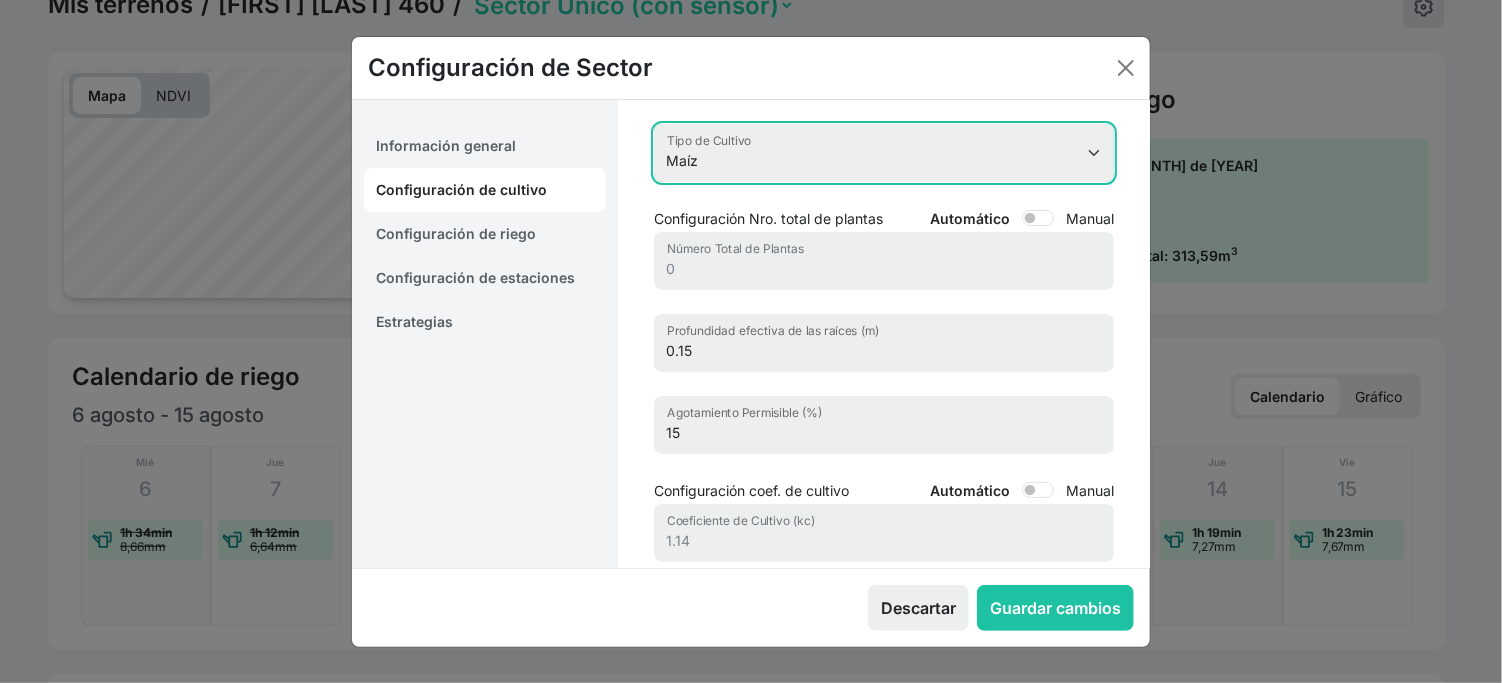 select on "16219" 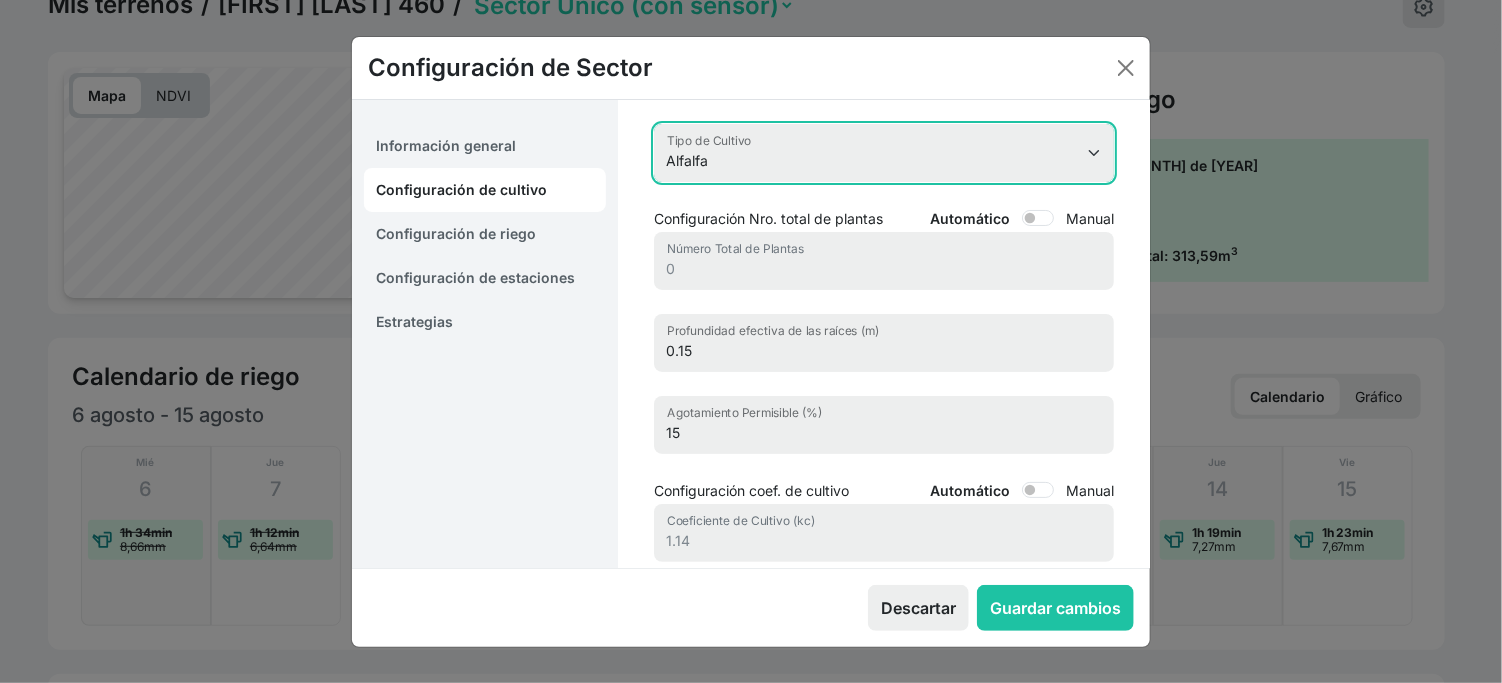 click on "Aguacate   Ajo   Albaricoque   Alcachofa   Alfalfa   Algarrobo   Almendro   Alquejenje   Apio   Arveja   Arándano   Avellano   Berenjena   Berro   Brachiaria   Brócoli   Calabacín   Calabaza   Camelina   Canola   Caqui   Carambola   Caña De Azúcar   Cebada   Cebolla   Cereza   Chirimoya   Ciruela   Citrus   Coco   Coles De Bruselas   Coliflor   Cultivo   Curuba   Cynodon dactylon   Dátil   Espinaca   Espárrago   Forestal   Frejol   Fresa   Fruta De La Pasión   Girasol   Greenes agrostis   Guayaba   Haba   Higo   Jengibre   Judía Verde   Kiwi   Lechuga   Lima   Limón   Litchi   Mandarina   Mango   Mangostán   Maíz   Melocotón   Melón   Nabo   Nashi   Nogal   Níspero   Olivo   Papaya   Patata   Paulownia   Pepino   Pera   Pimiento   Pistacho   Piña   Pomelo   Poroto granado   Poroto verde   Quinoto   Rambután   Remolacha   Repollo   Rábano   Sandía   Tamarillo   Tamarindo   Tomate   Trigo   Viñedo   Yuca   Zanahoria   Zapallo" at bounding box center (884, 153) 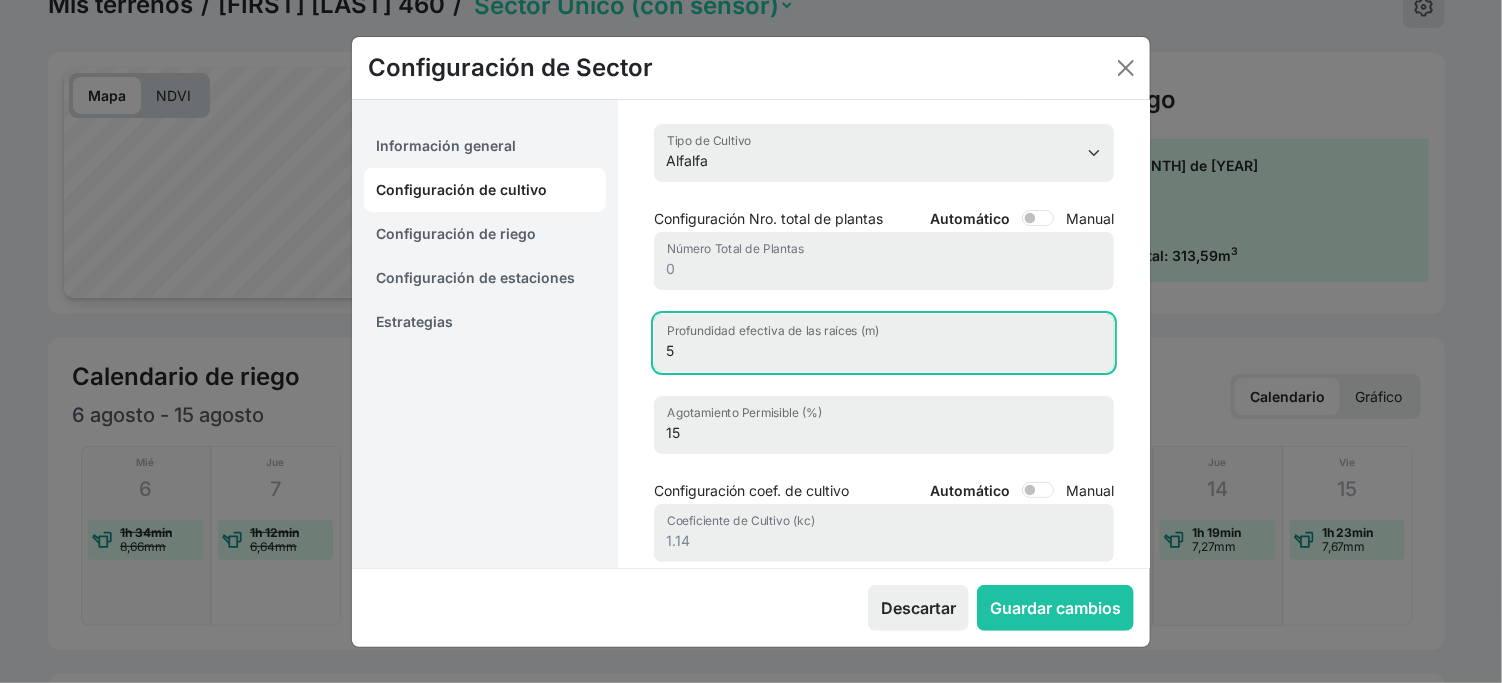 drag, startPoint x: 742, startPoint y: 424, endPoint x: 664, endPoint y: 422, distance: 78.025635 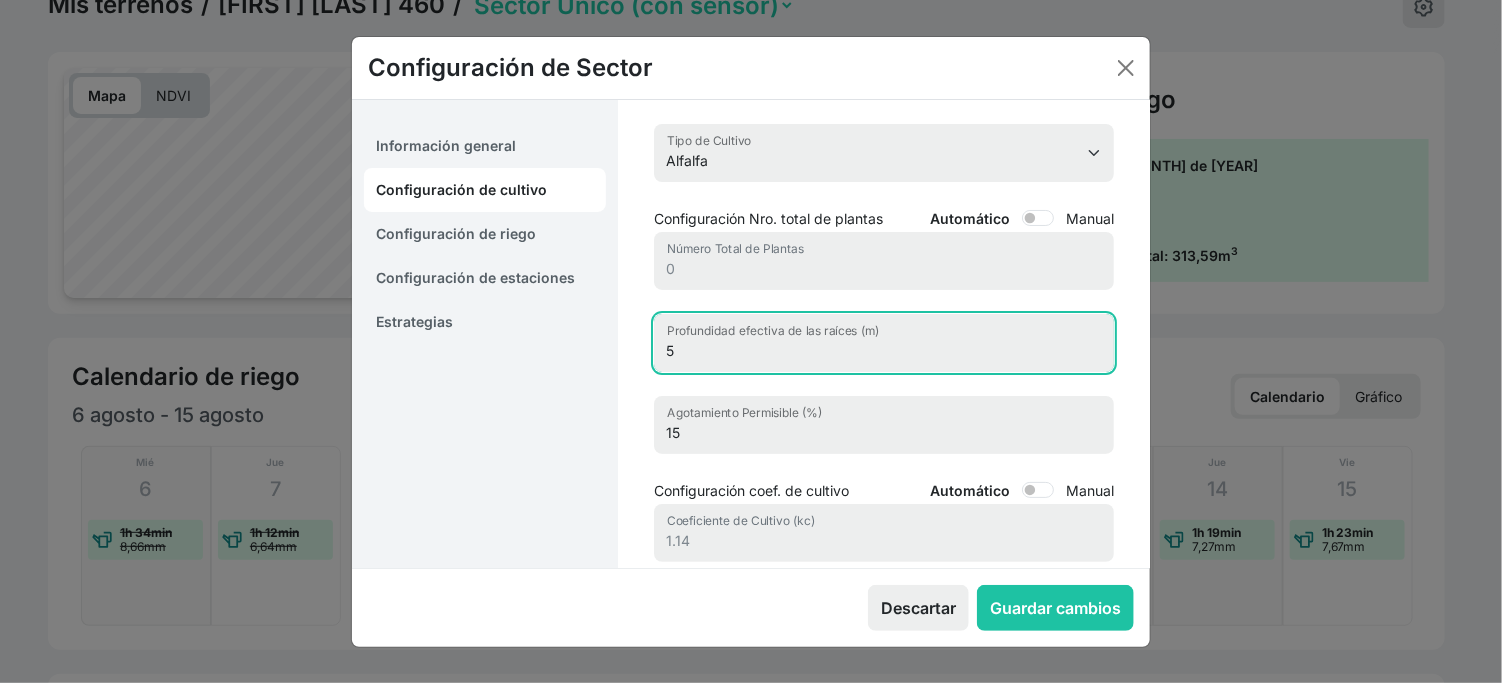 click on "5" at bounding box center (884, 343) 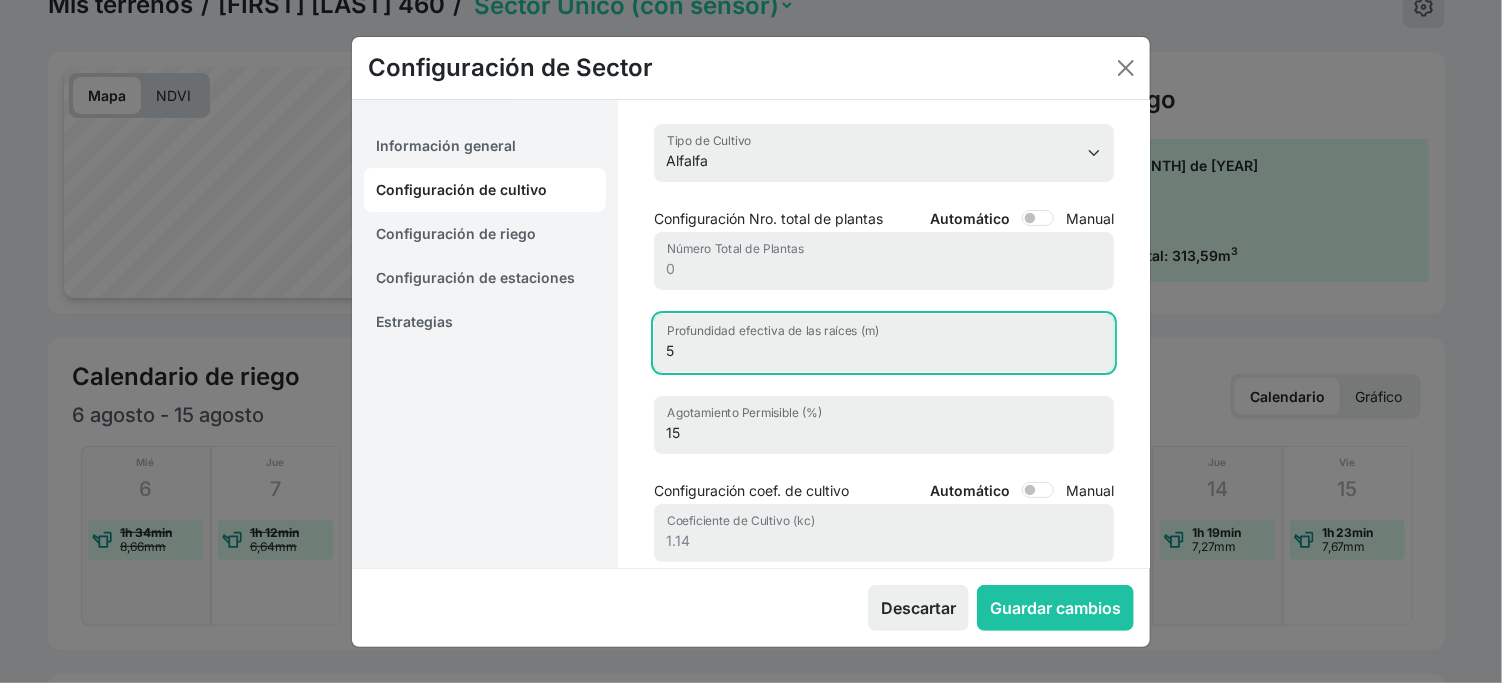 type on "0" 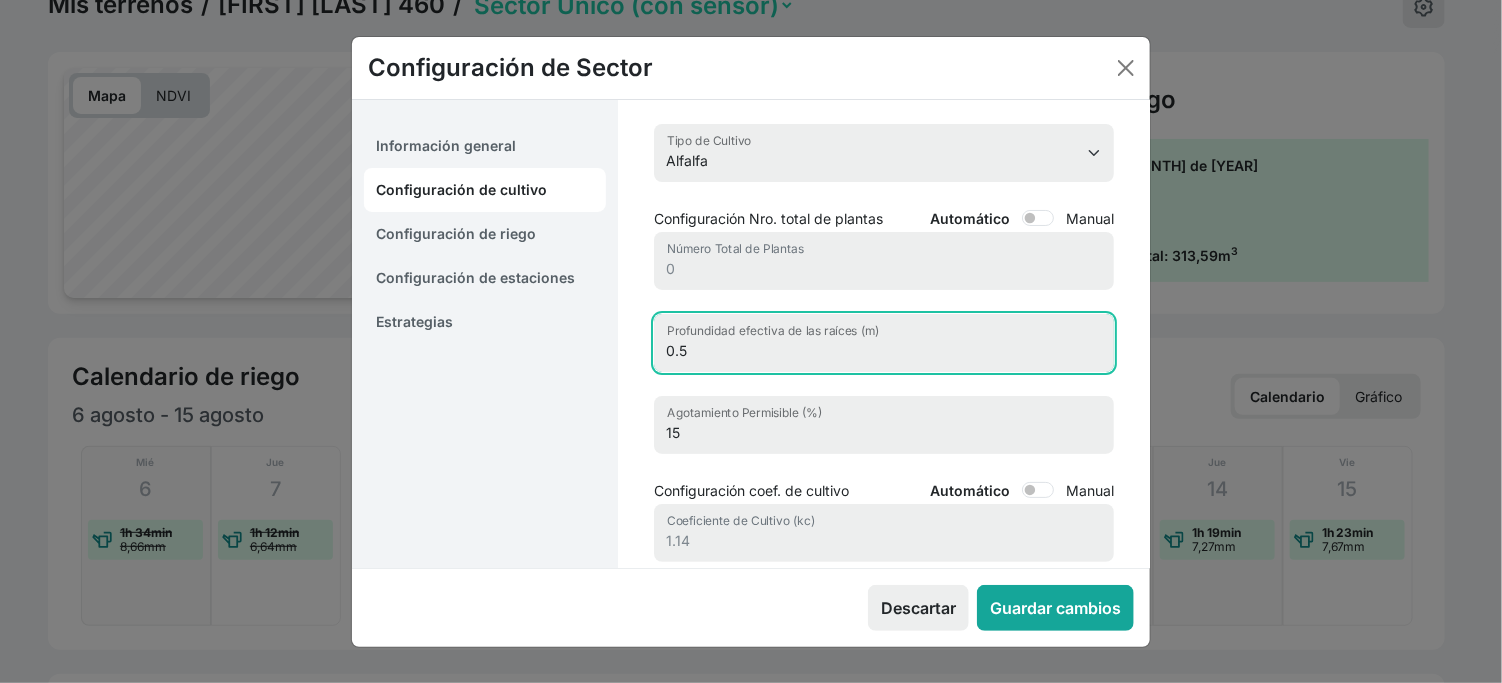 type on "0.5" 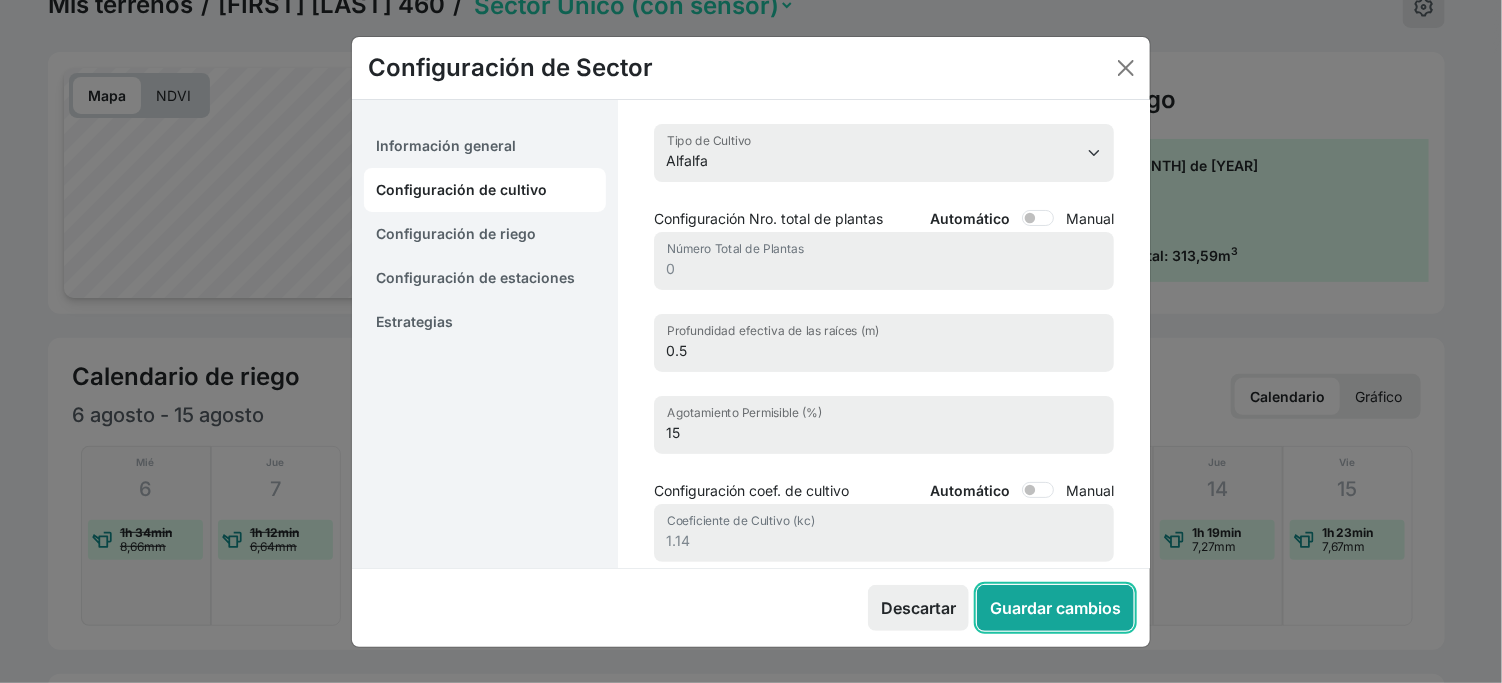 click on "Guardar cambios" at bounding box center (1055, 608) 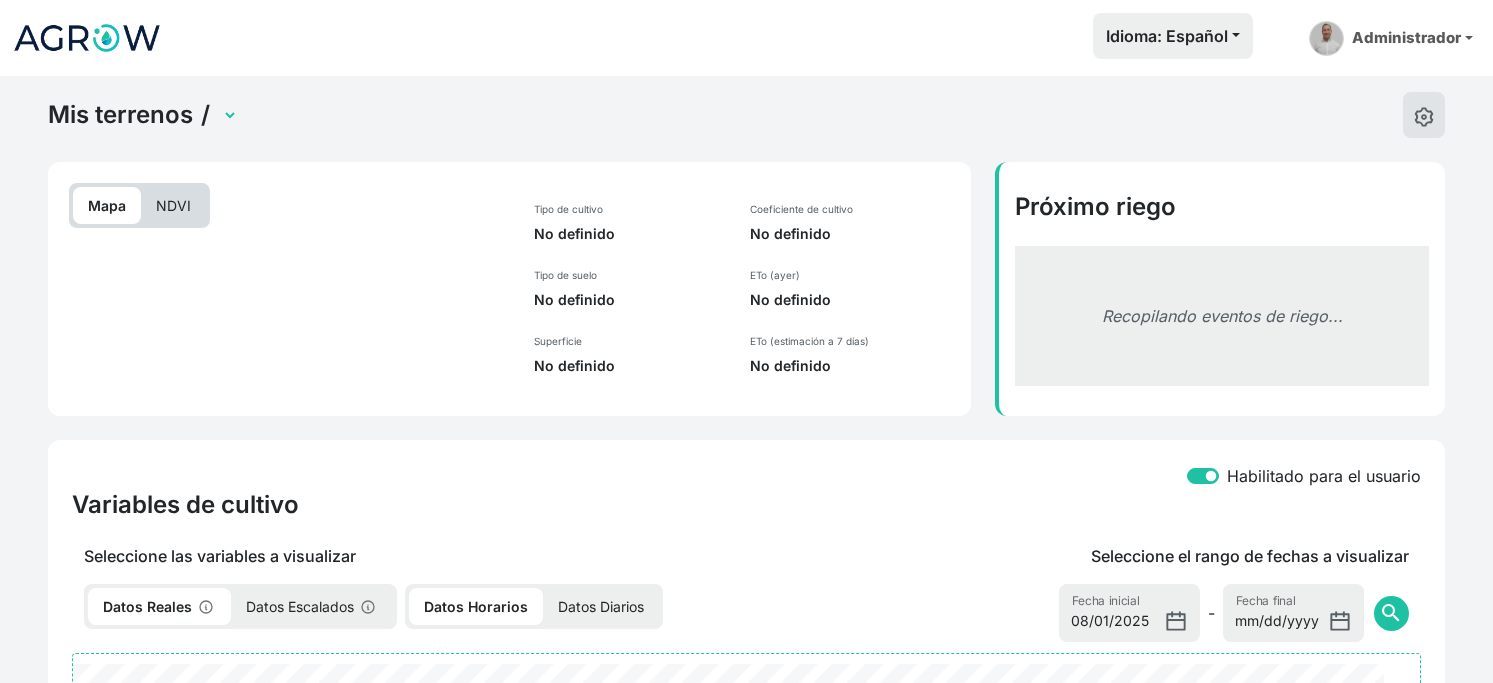 scroll, scrollTop: 110, scrollLeft: 0, axis: vertical 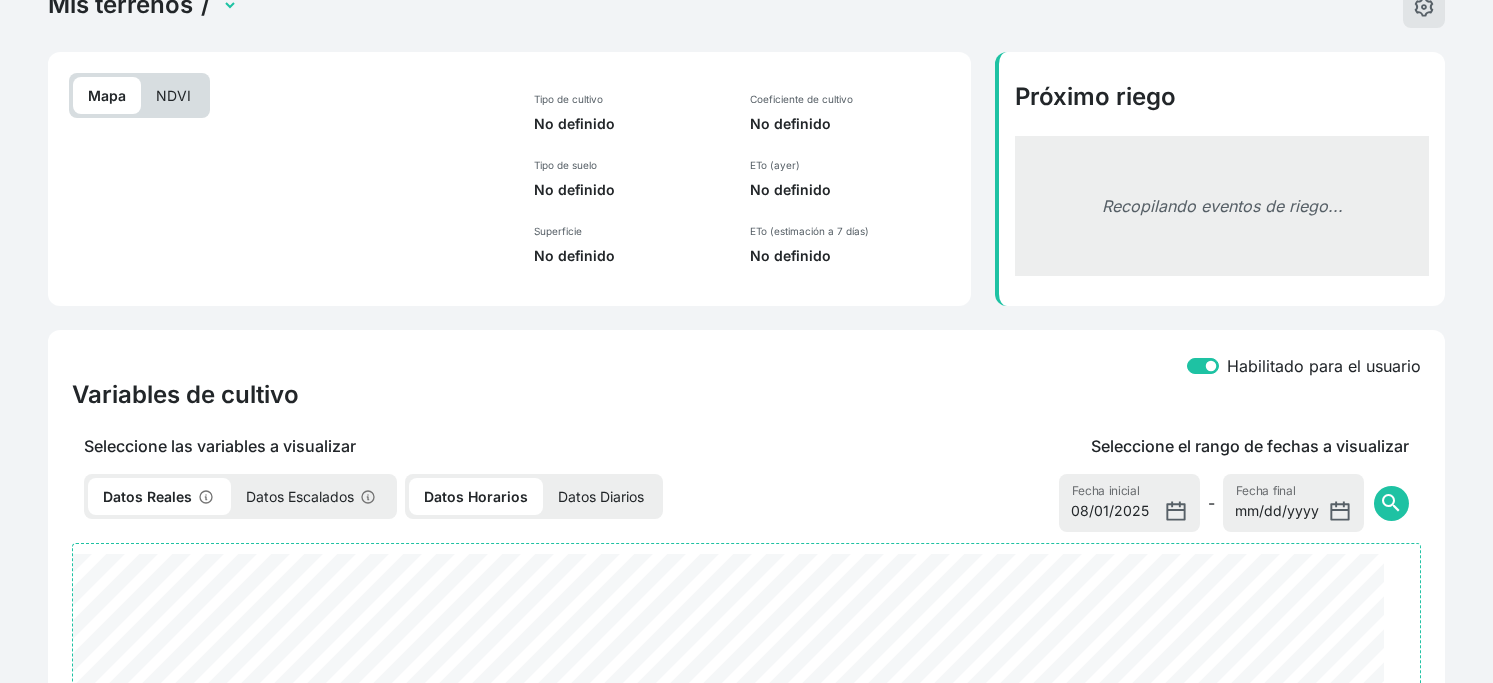 select on "2540" 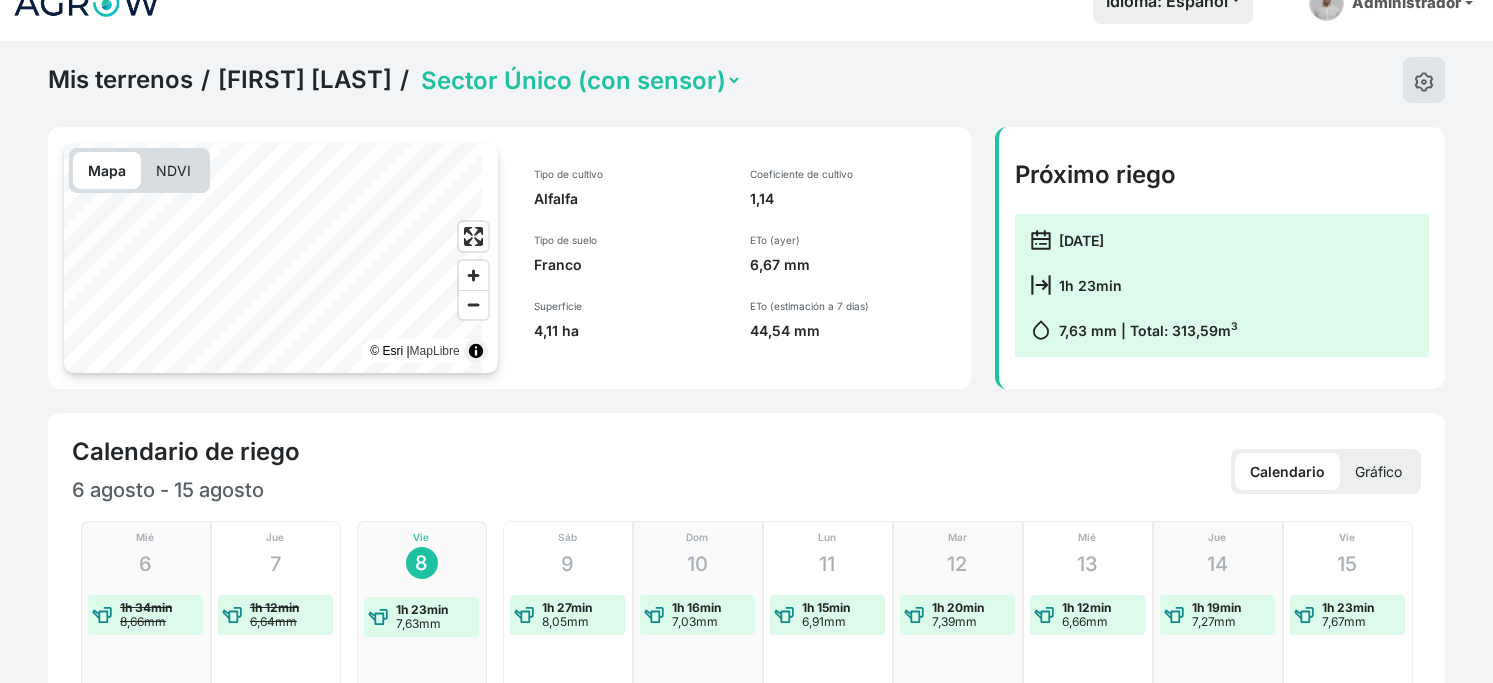 scroll, scrollTop: 0, scrollLeft: 0, axis: both 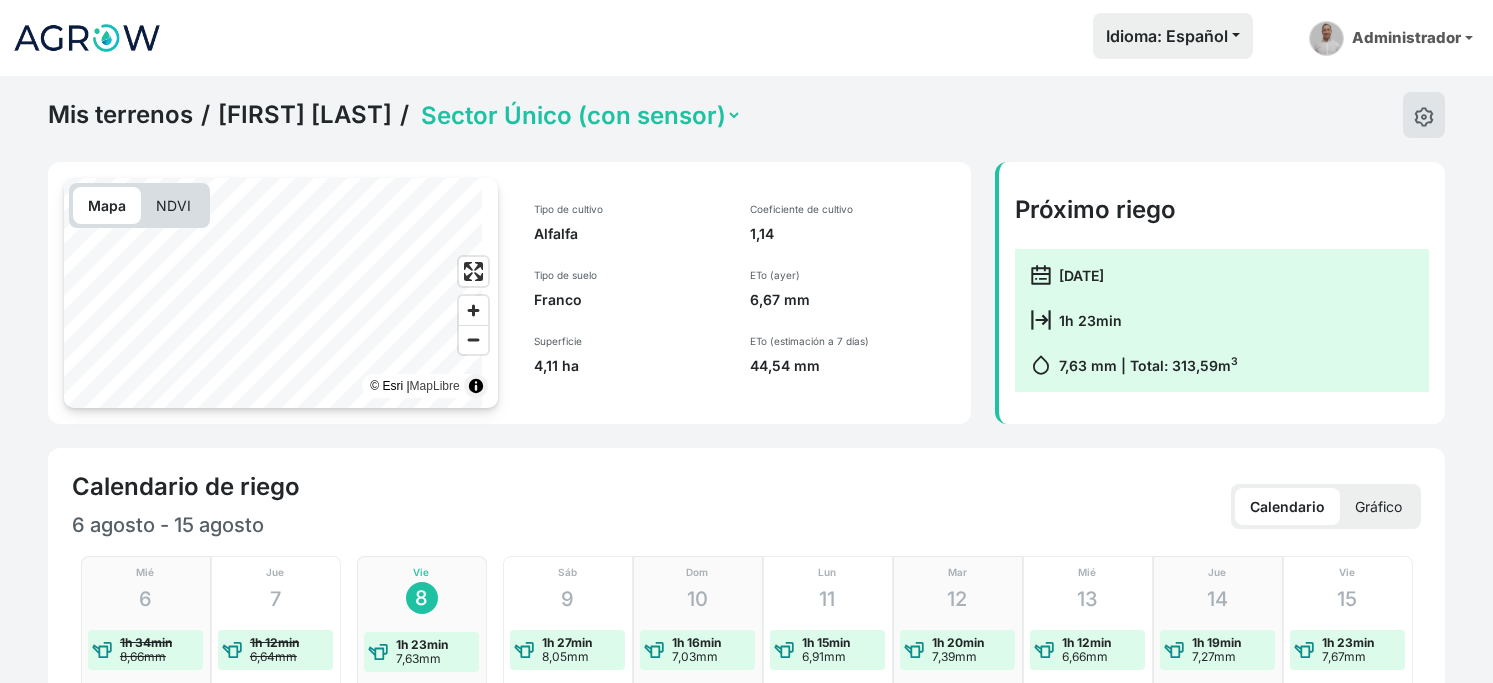 click on "Mis terrenos" 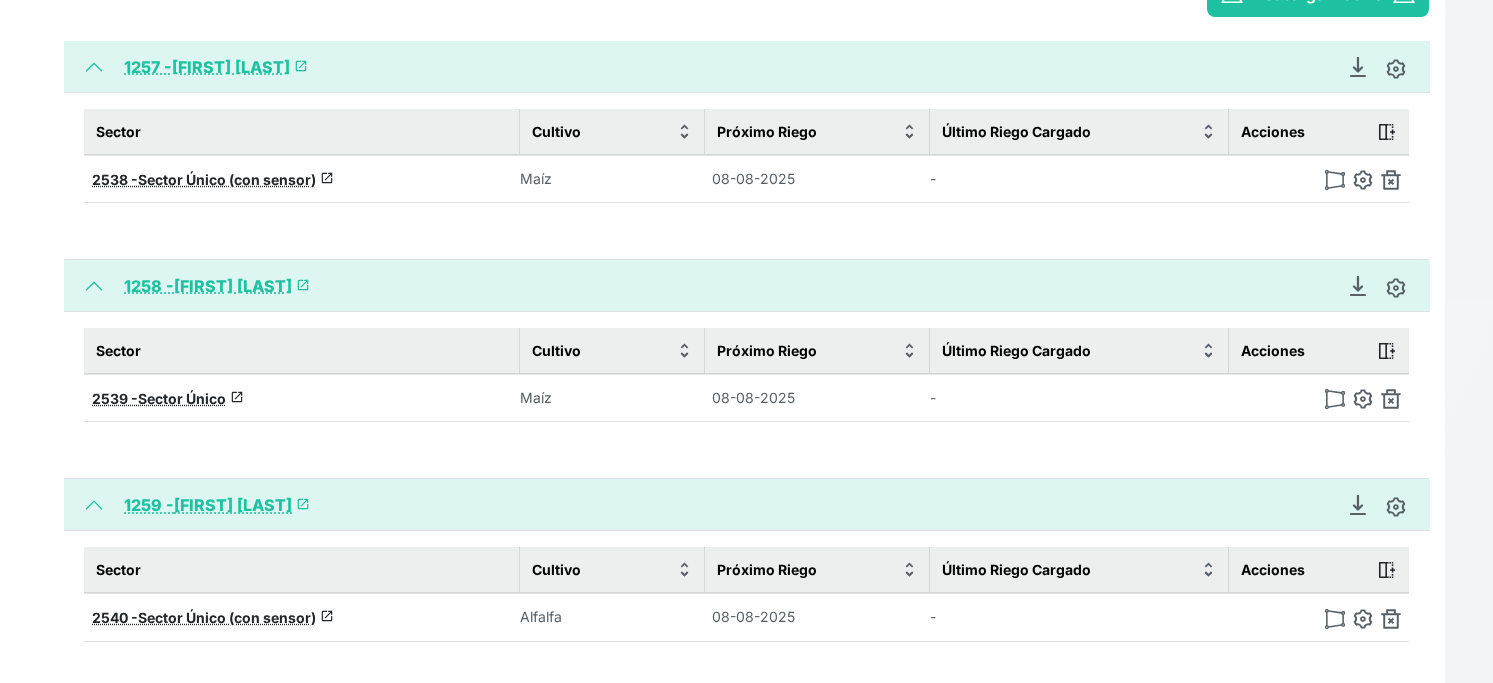 scroll, scrollTop: 444, scrollLeft: 0, axis: vertical 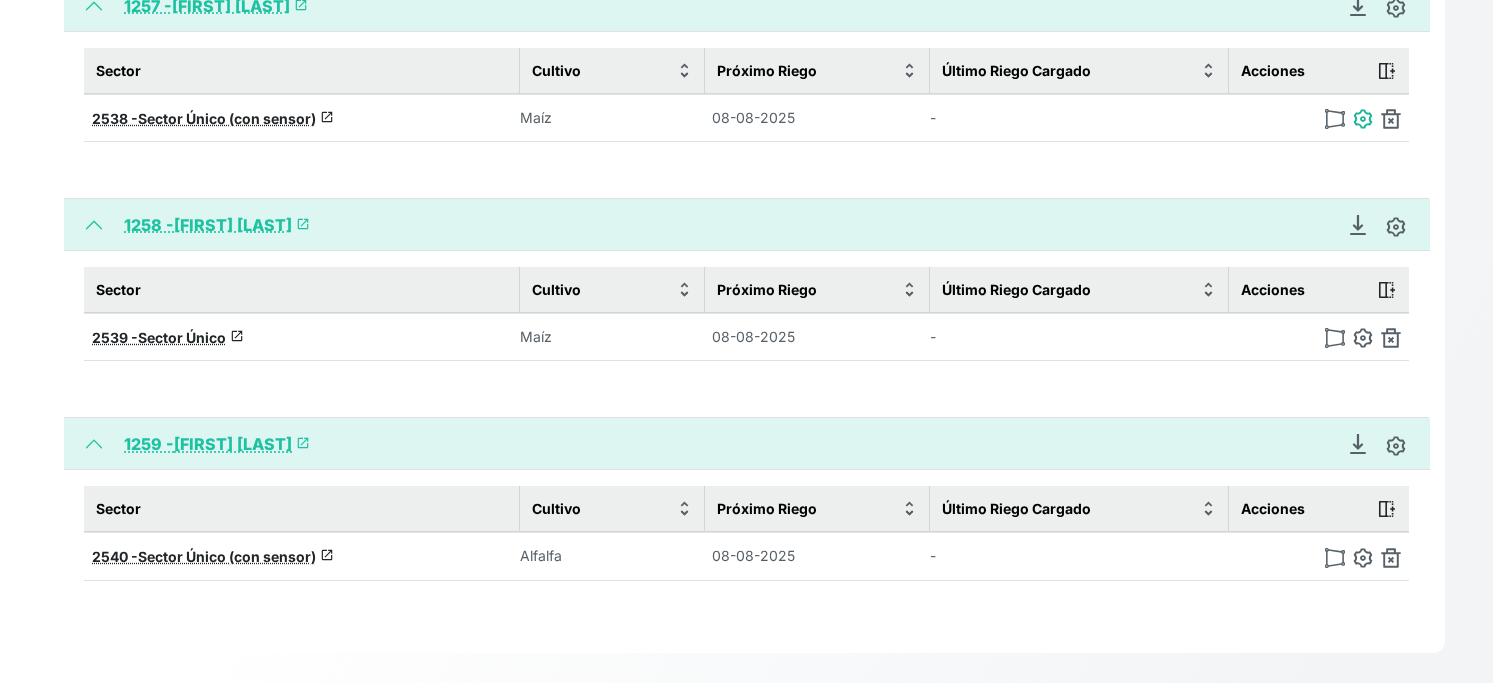 click at bounding box center [1363, 119] 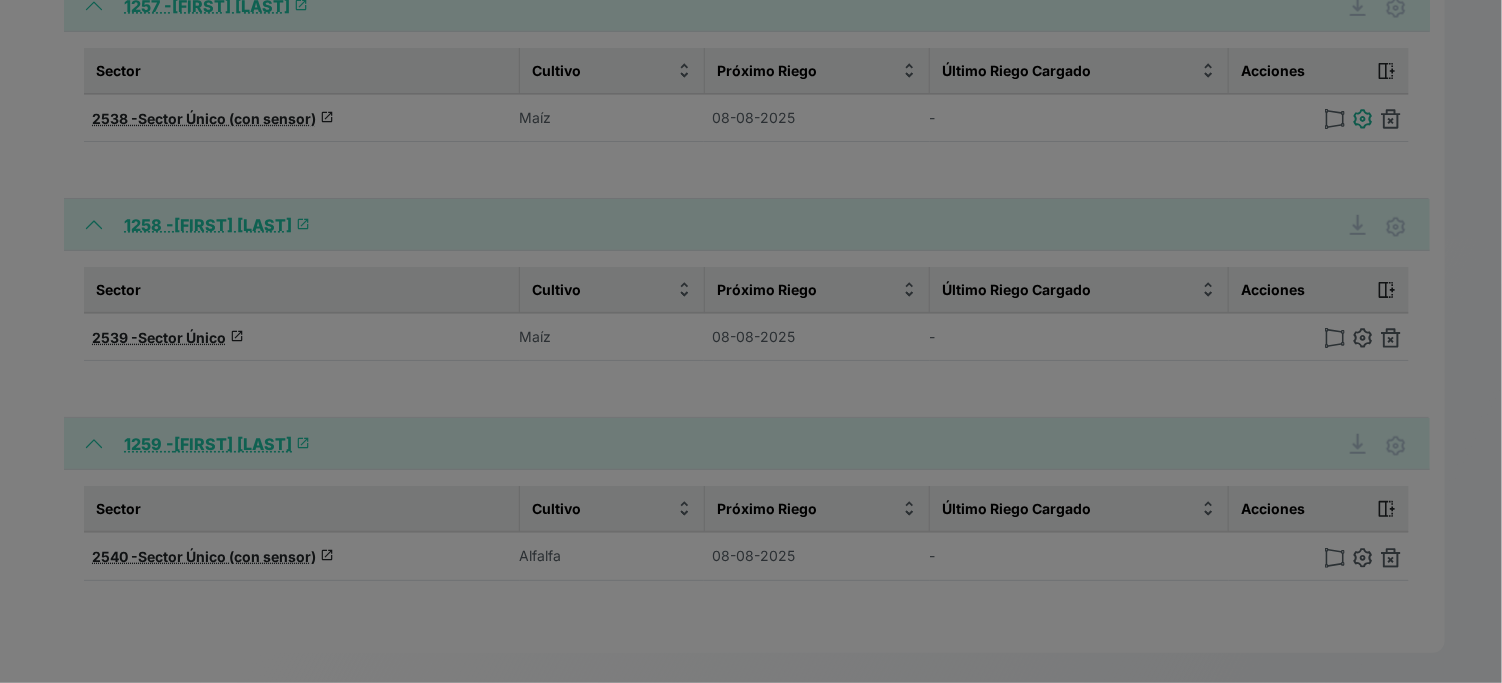type on "Sector Único (con sensor)" 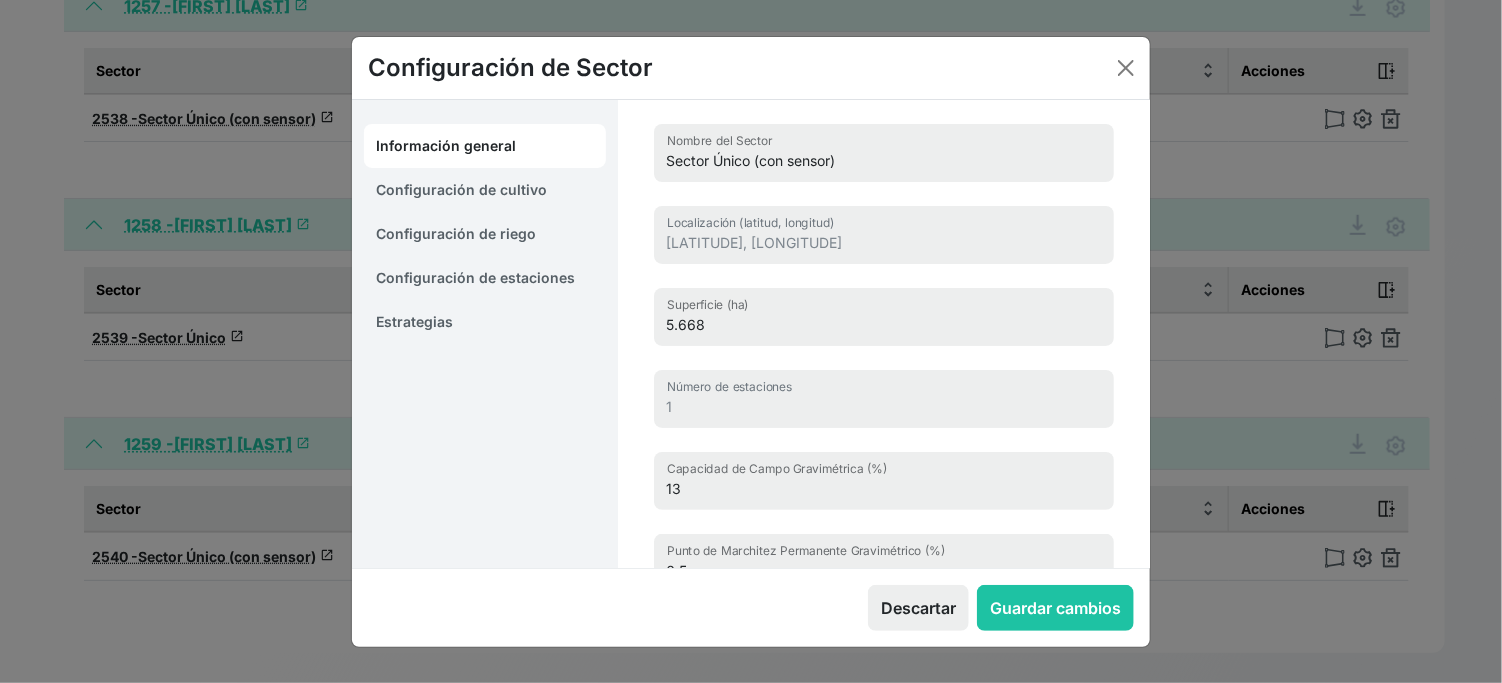 click on "Configuración de cultivo" at bounding box center (485, 190) 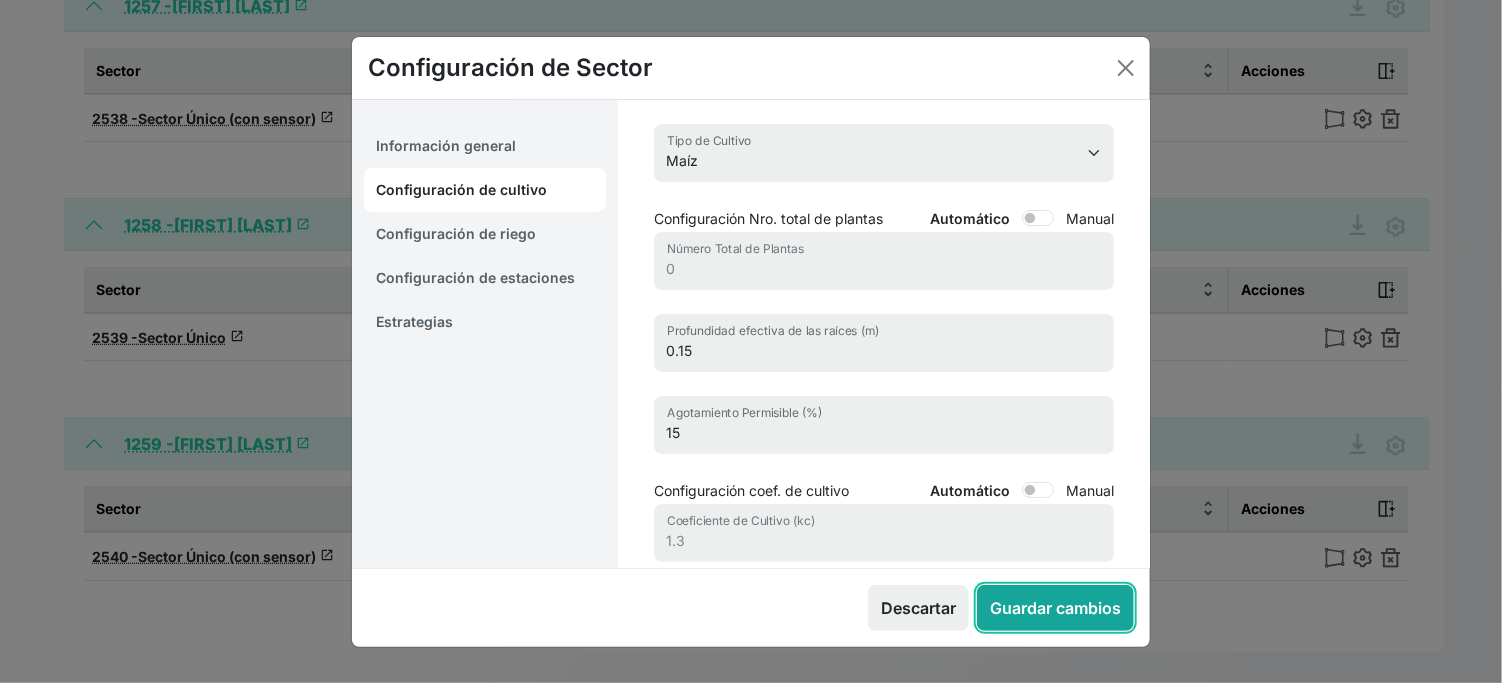 click on "Guardar cambios" at bounding box center [1055, 608] 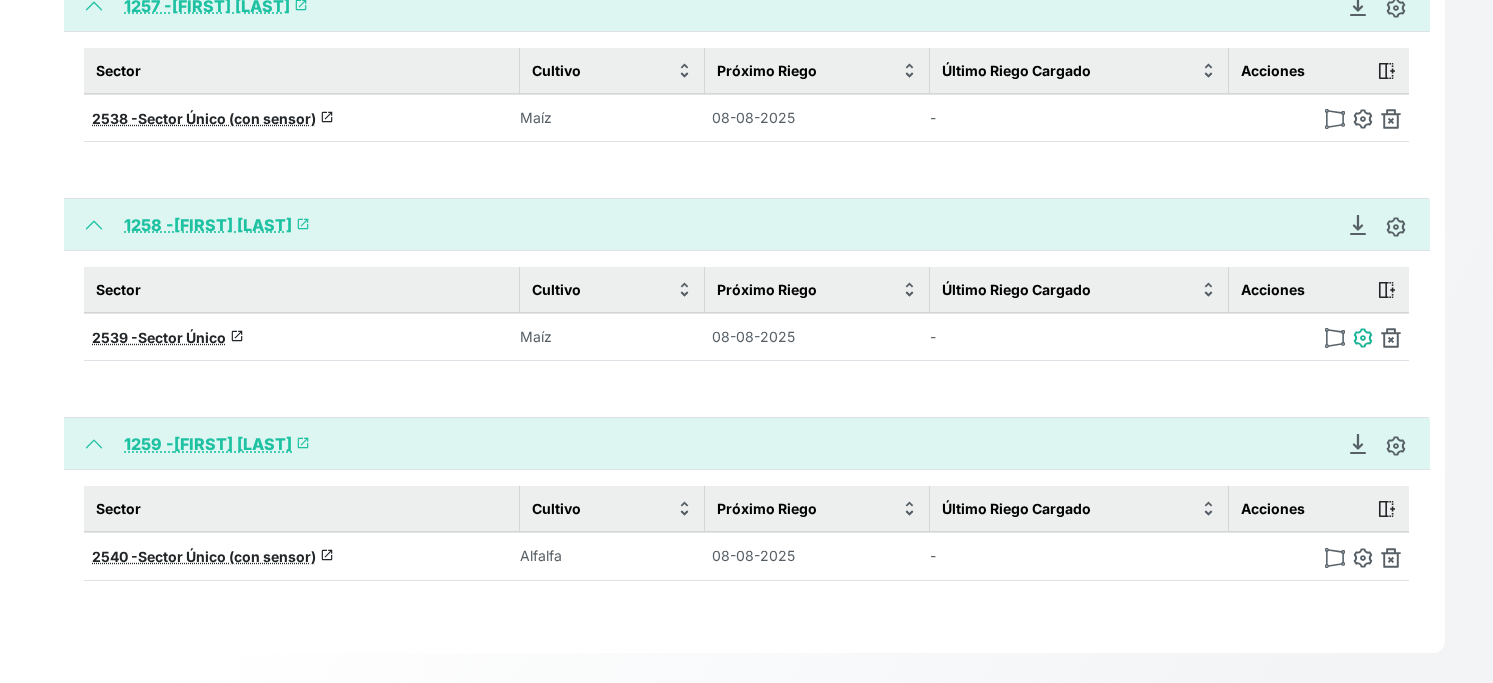click at bounding box center [1363, 338] 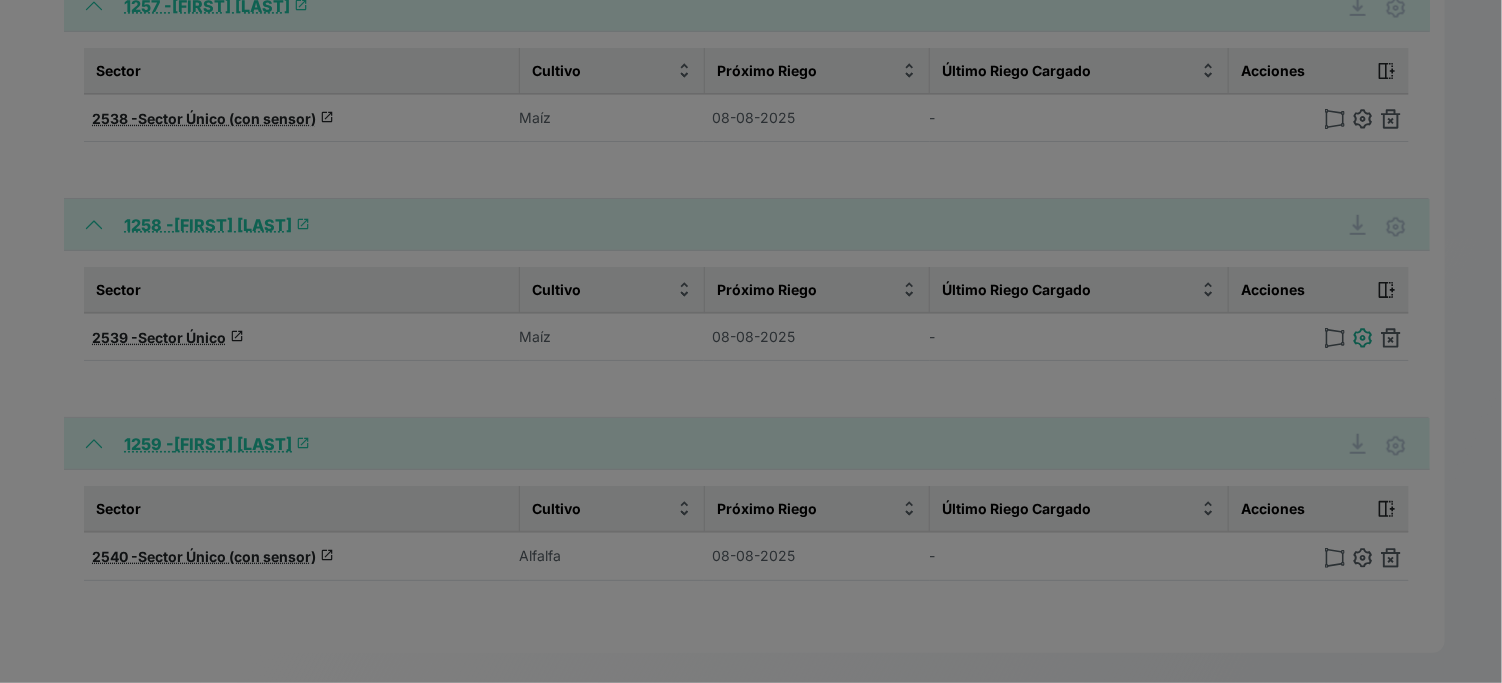 type on "Sector Único" 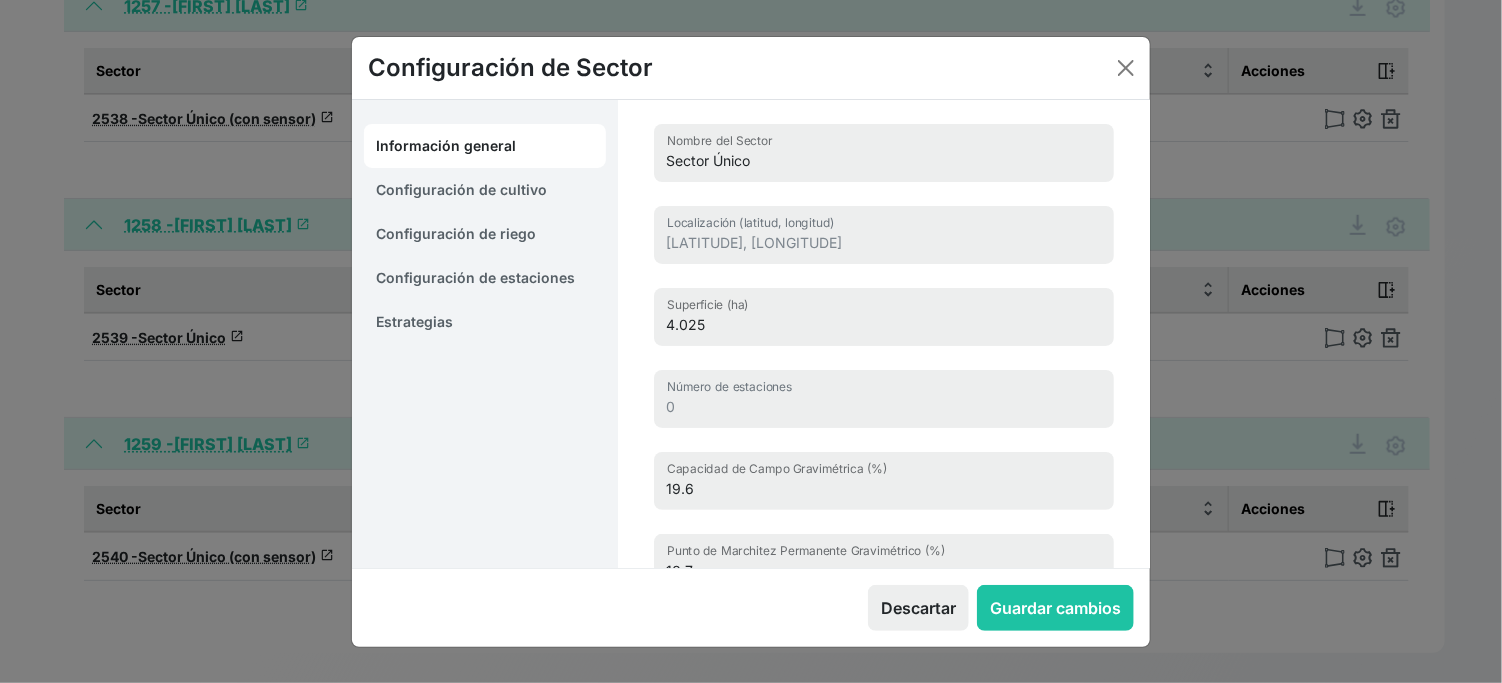 click on "Estrategias" at bounding box center (485, 322) 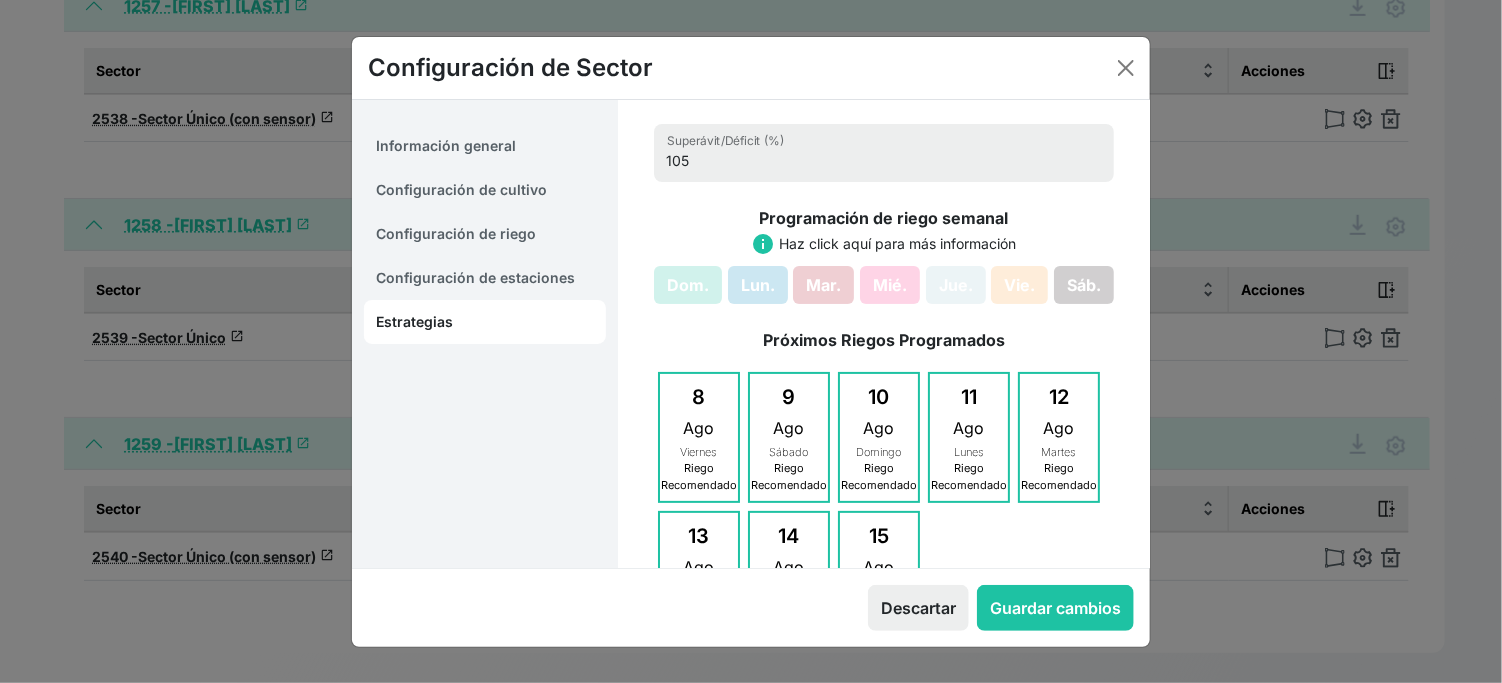 click on "Configuración de cultivo" at bounding box center (485, 190) 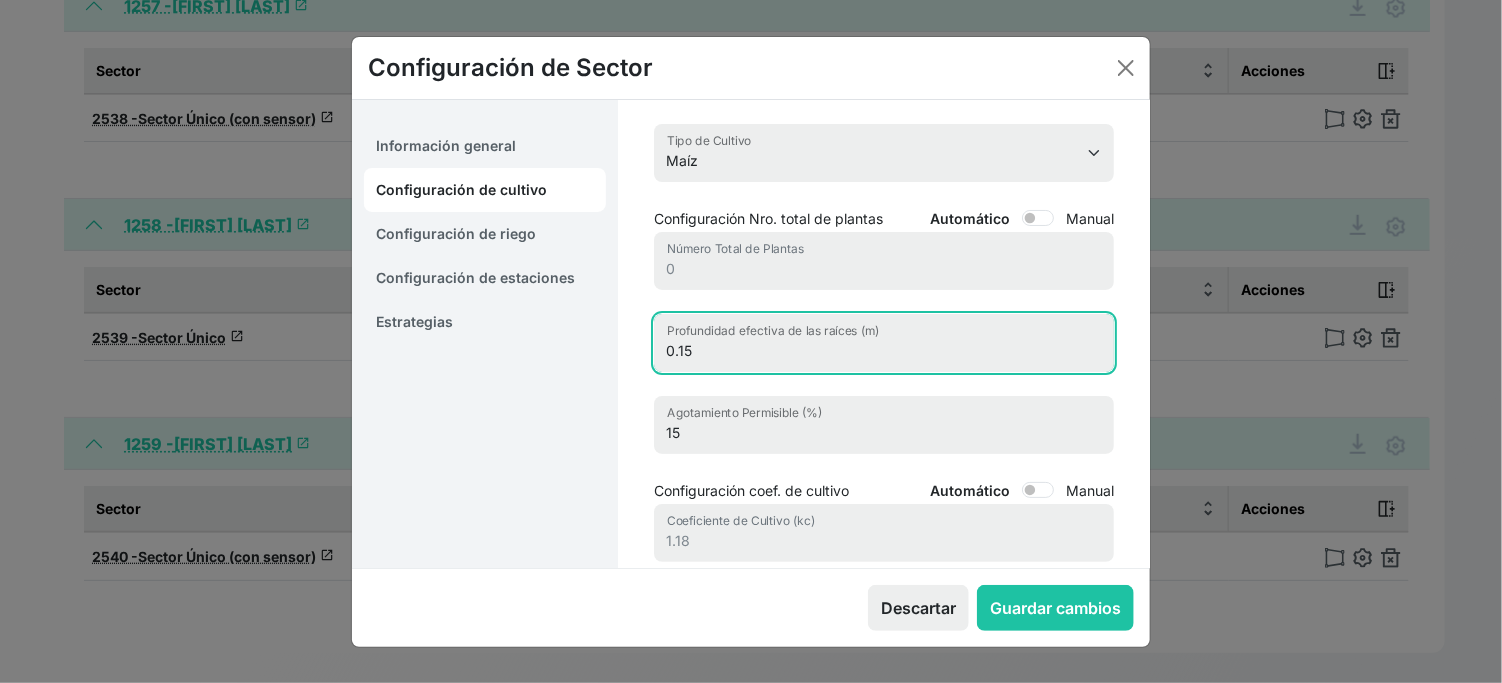click on "0.15" at bounding box center (884, 343) 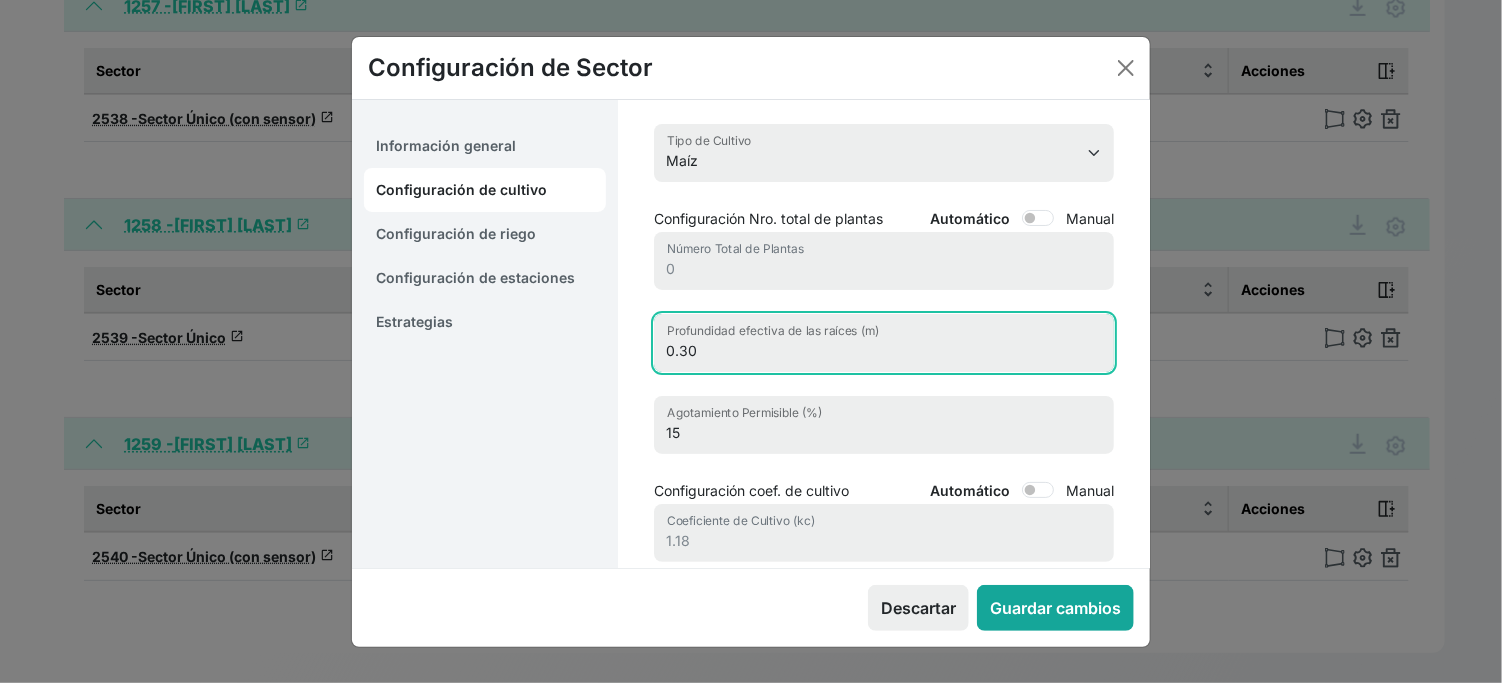 type on "0.30" 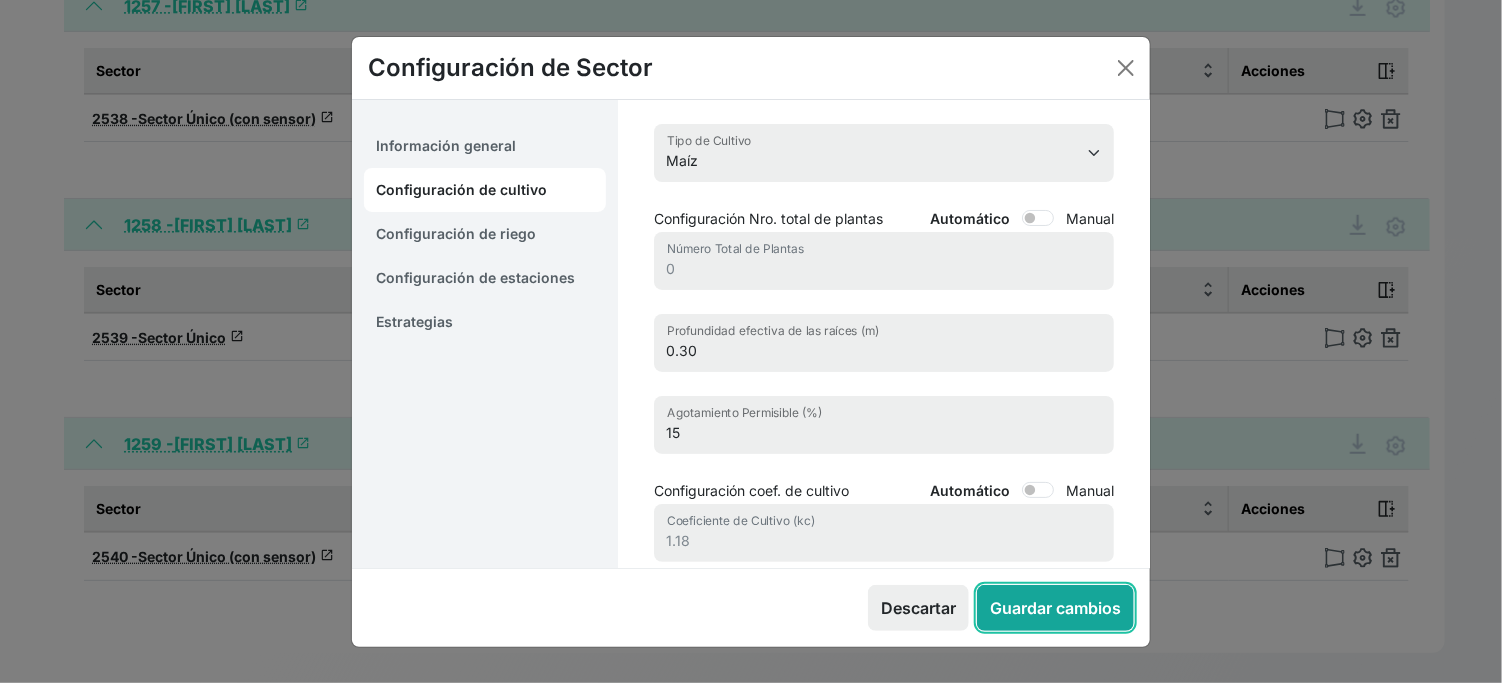 click on "Guardar cambios" at bounding box center (1055, 608) 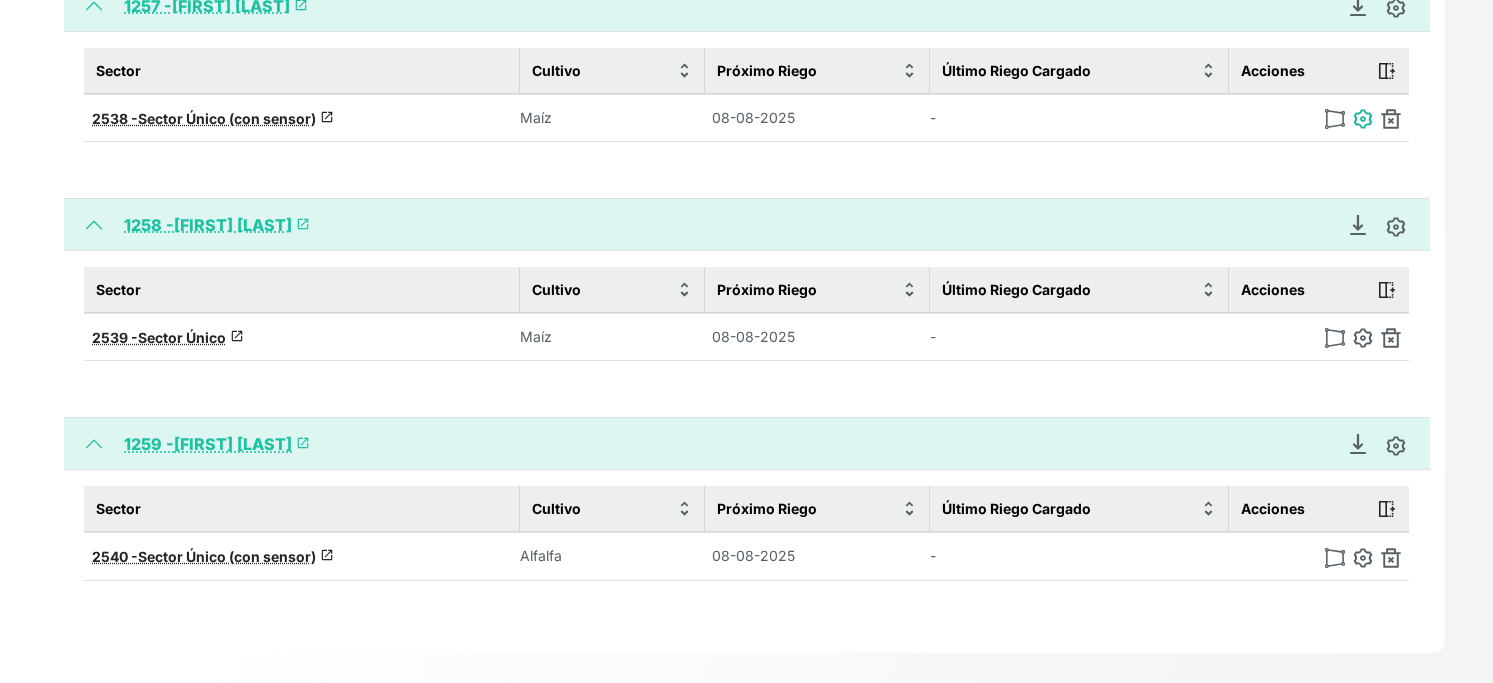 click at bounding box center (1363, 119) 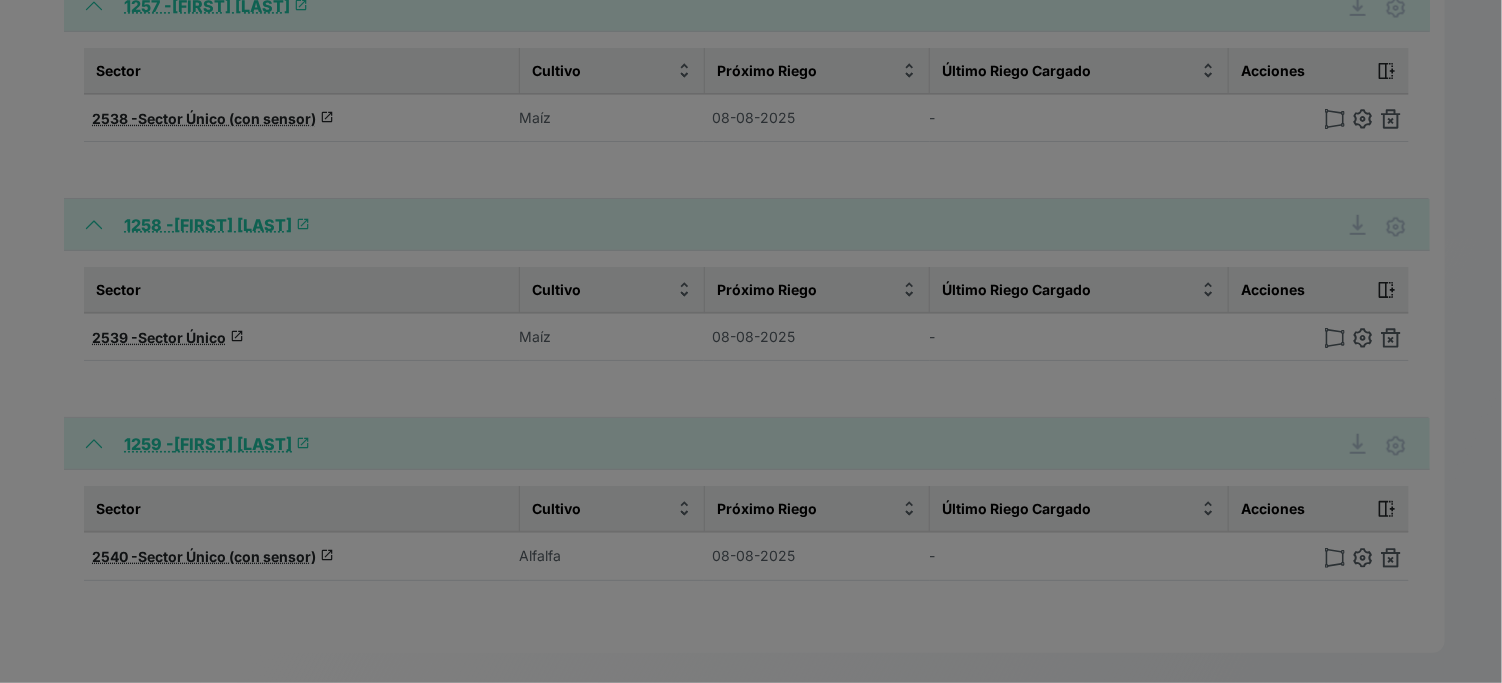 type on "Sector Único (con sensor)" 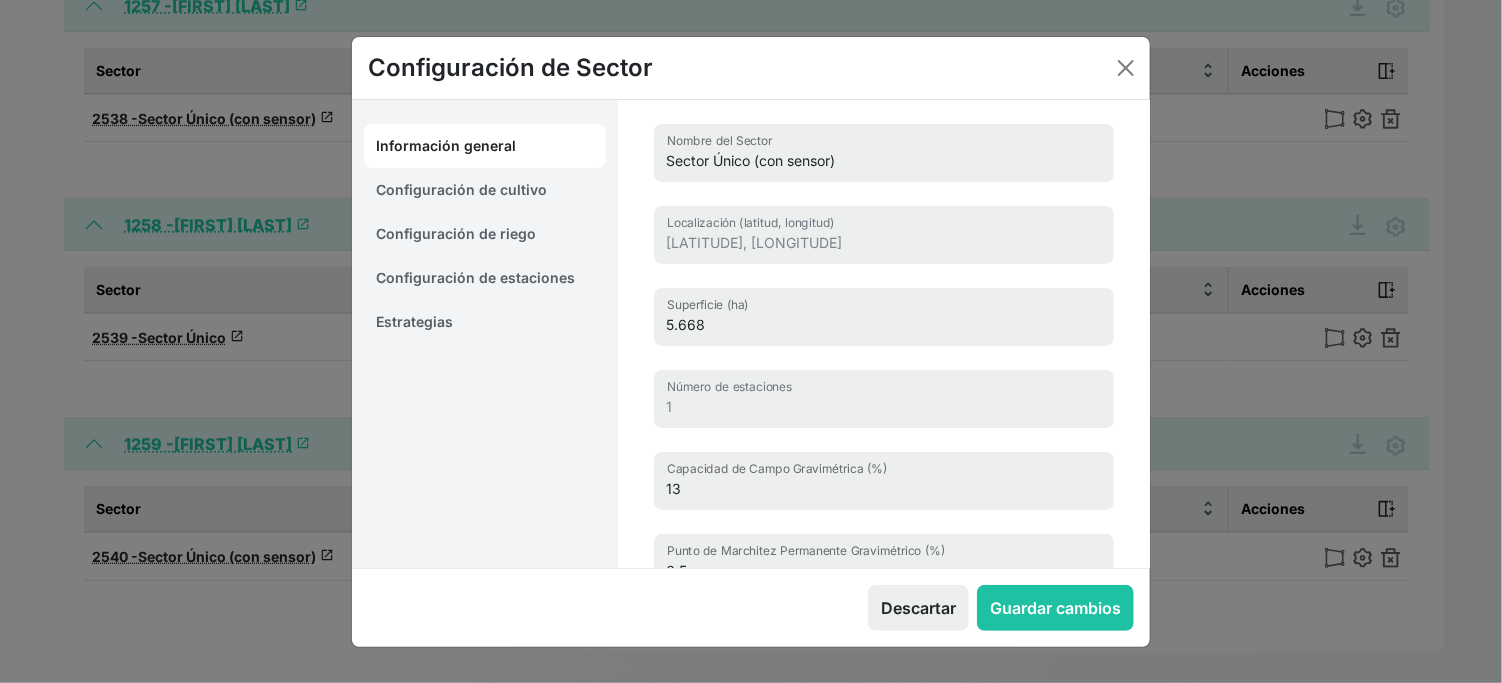 click on "Configuración de cultivo" at bounding box center [485, 190] 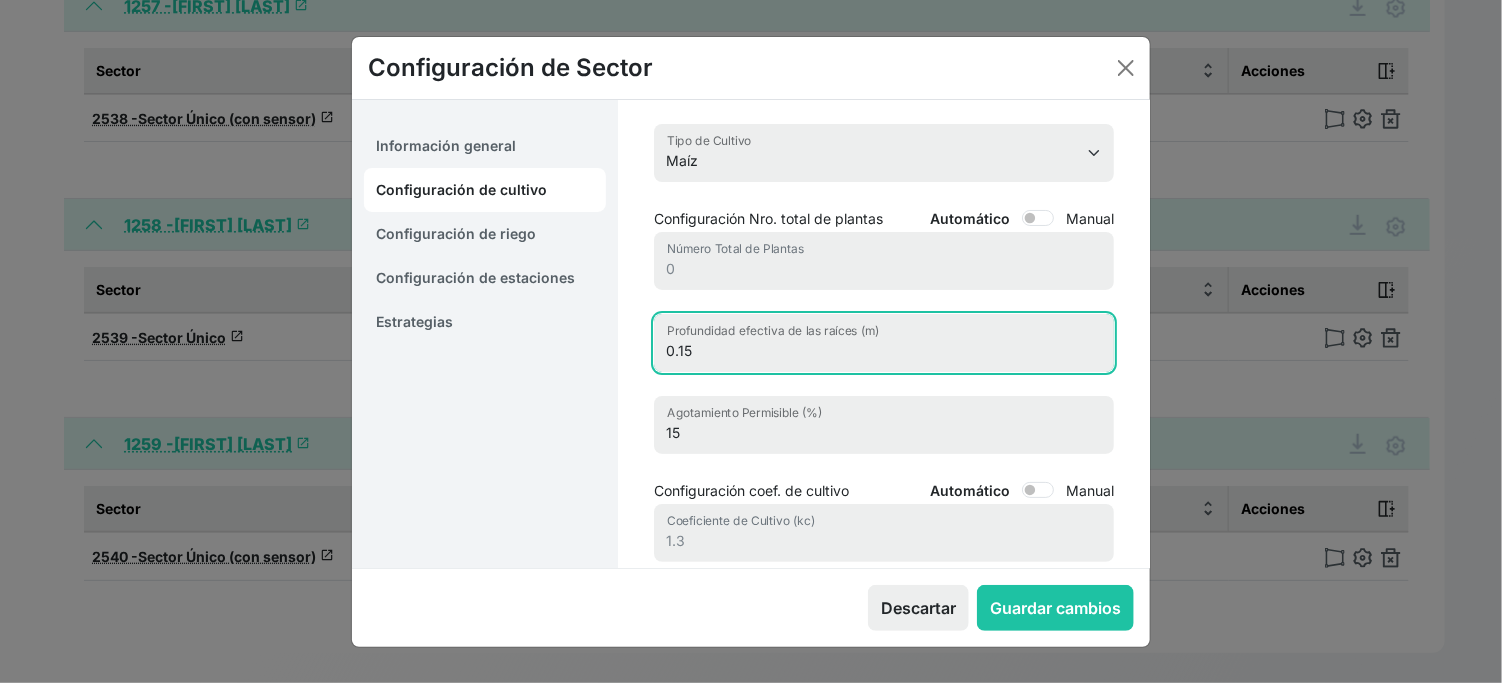 click on "0.15" at bounding box center (884, 343) 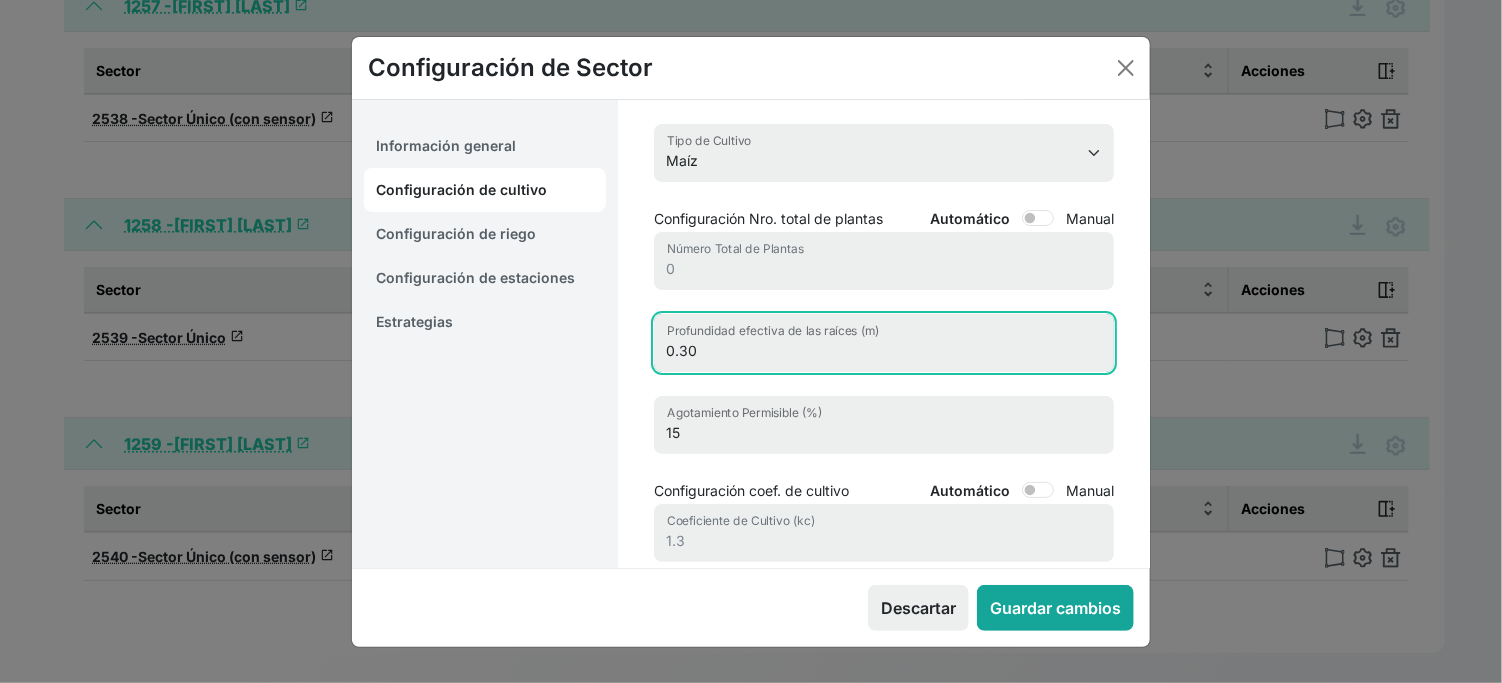 type on "0.30" 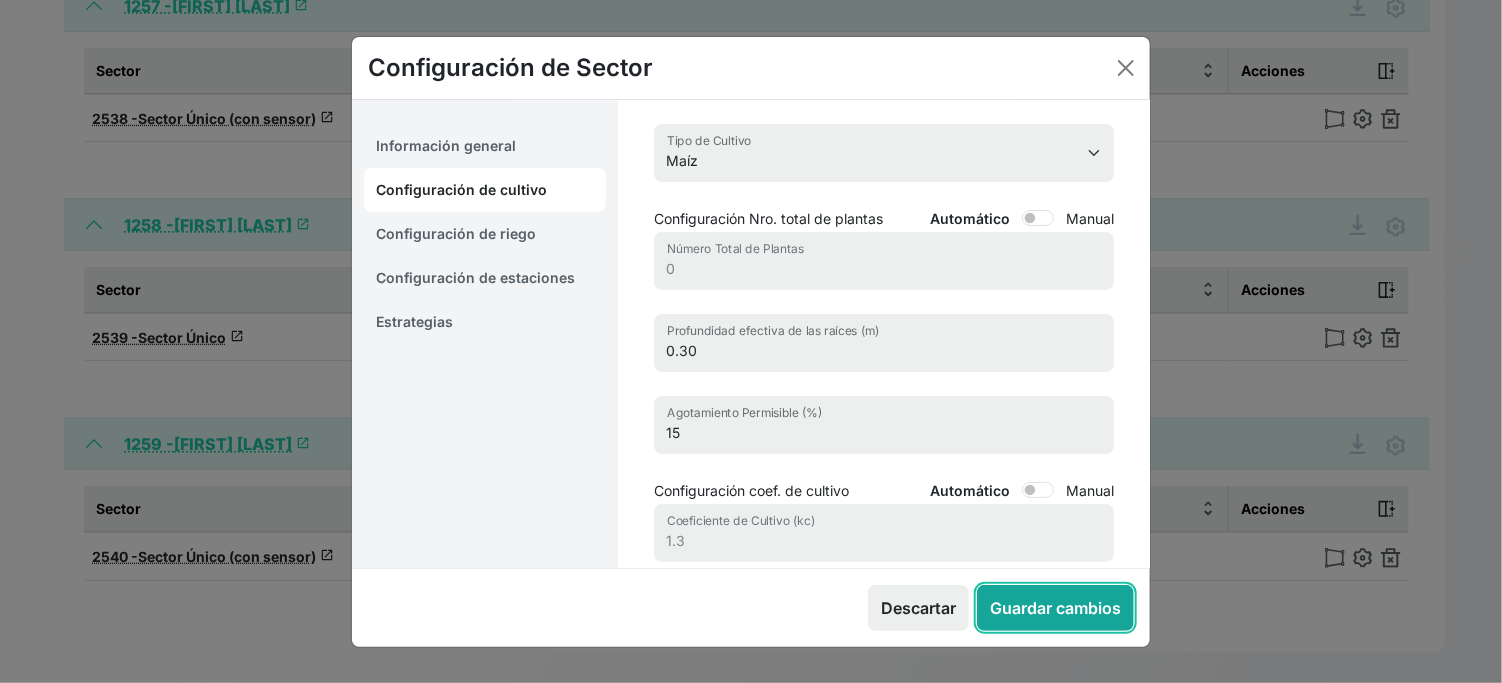 click on "Guardar cambios" at bounding box center (1055, 608) 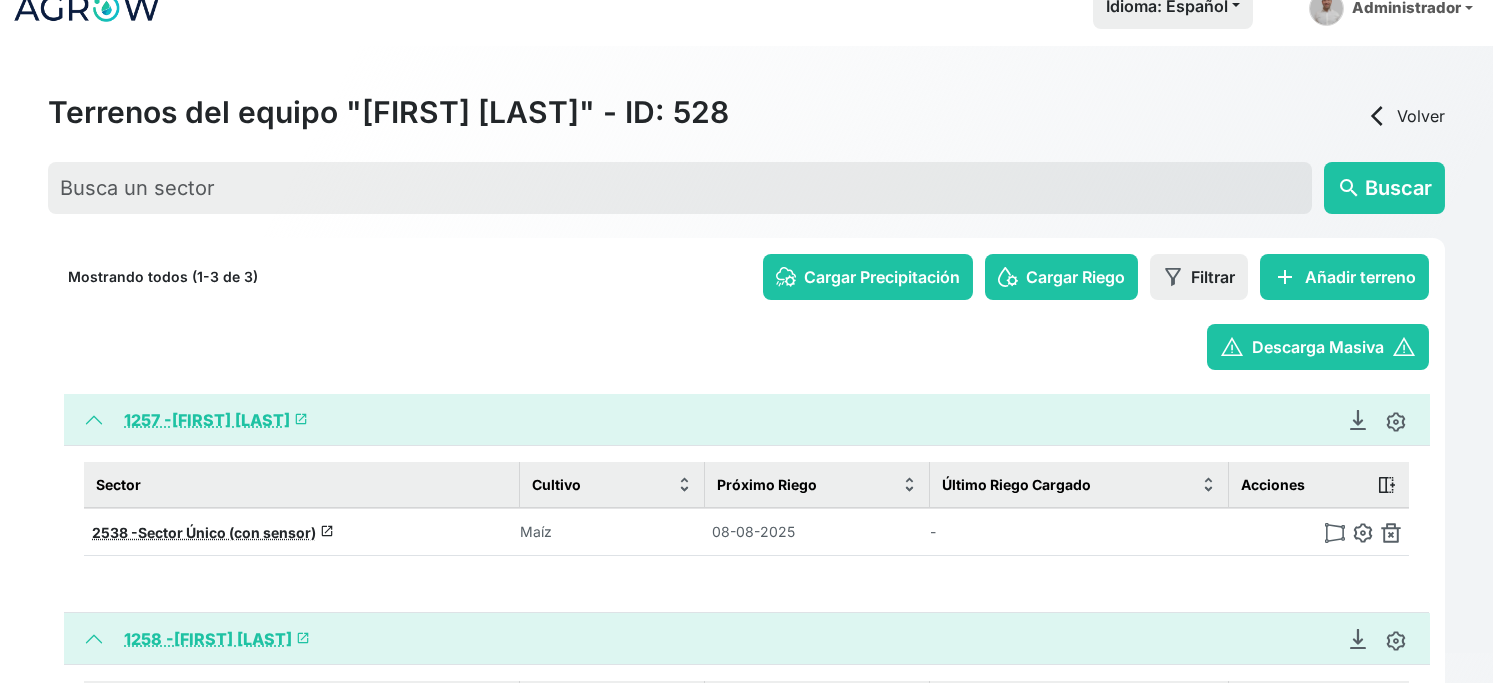 scroll, scrollTop: 0, scrollLeft: 0, axis: both 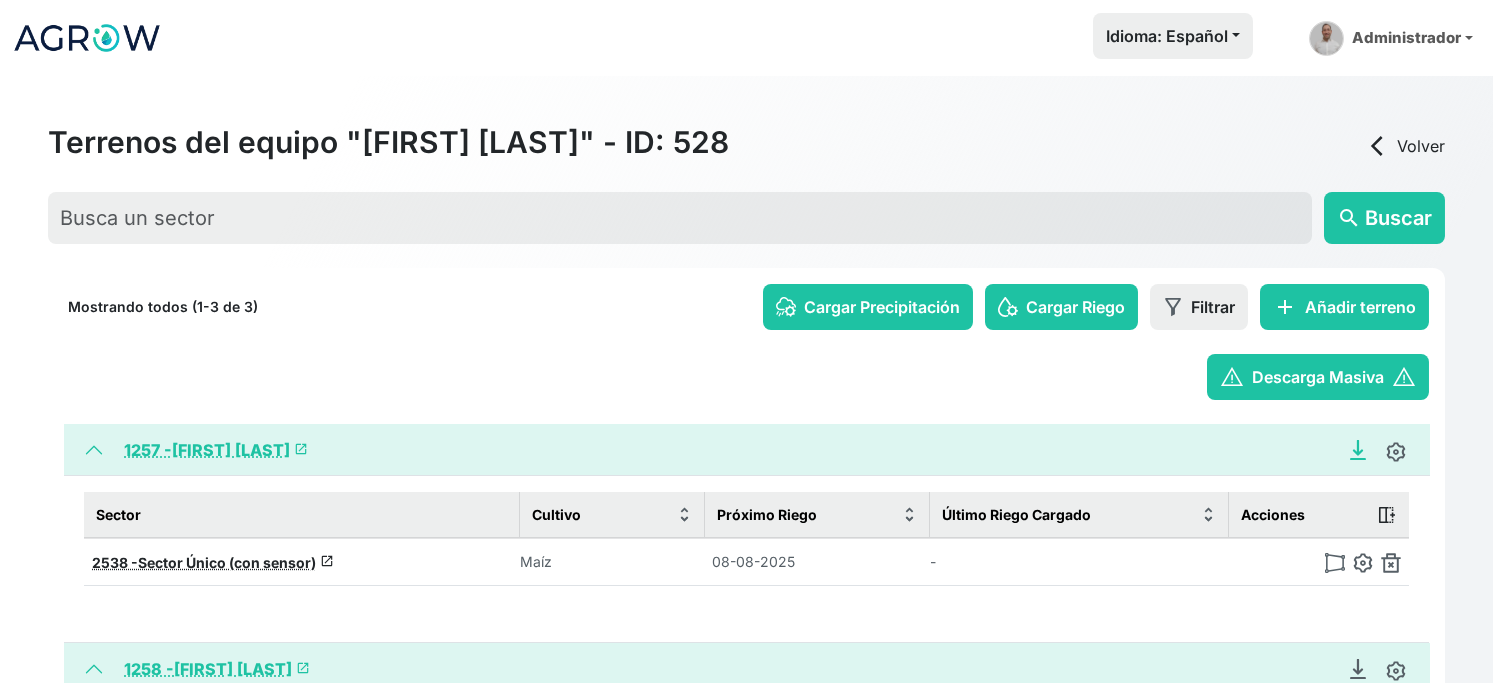 click 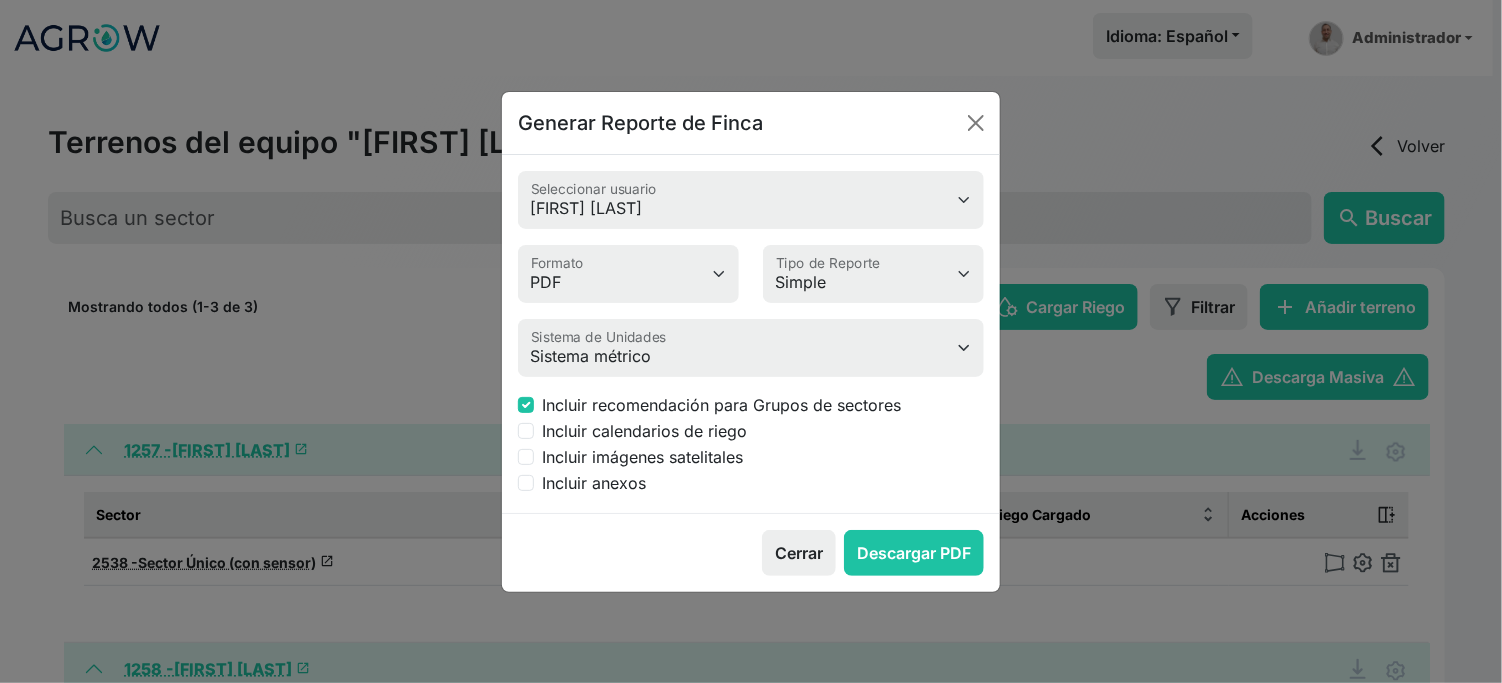 click on "Incluir calendarios de riego" at bounding box center (644, 431) 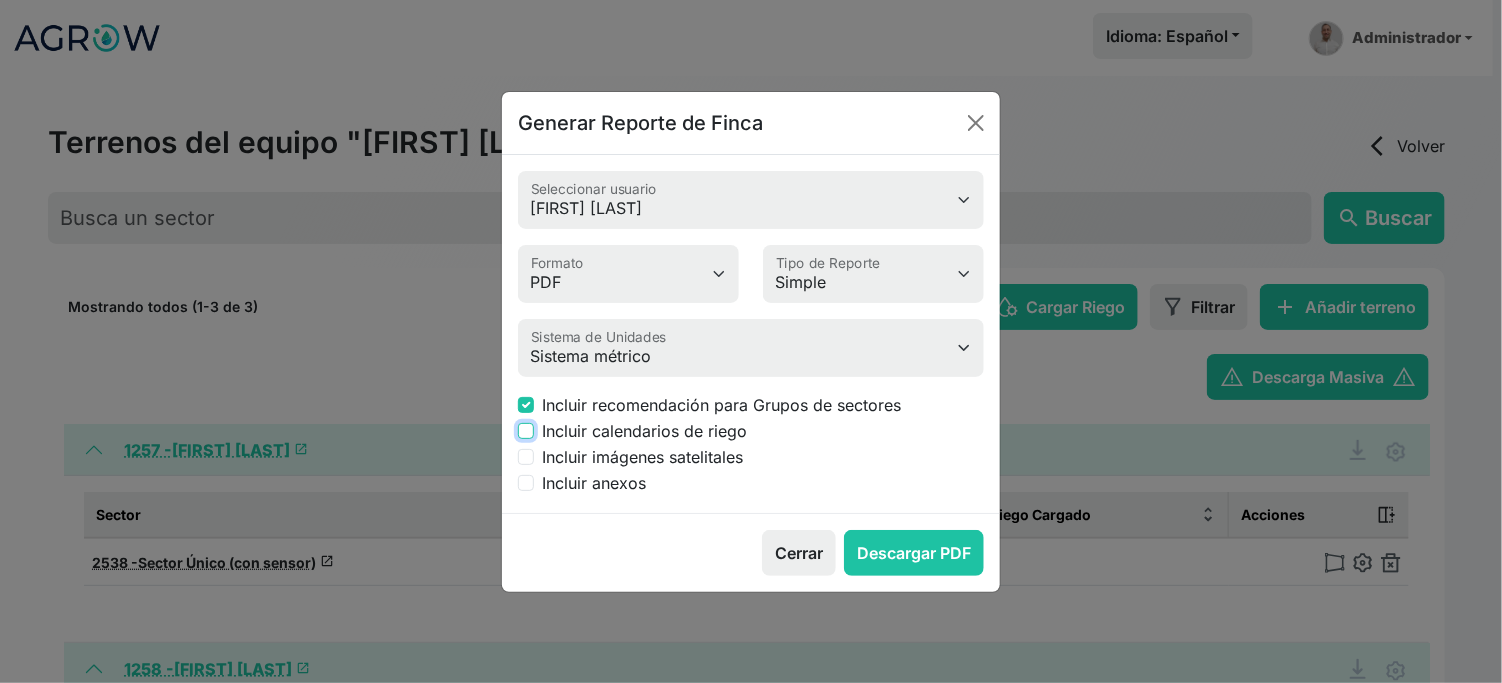 click on "Incluir calendarios de riego" at bounding box center (526, 431) 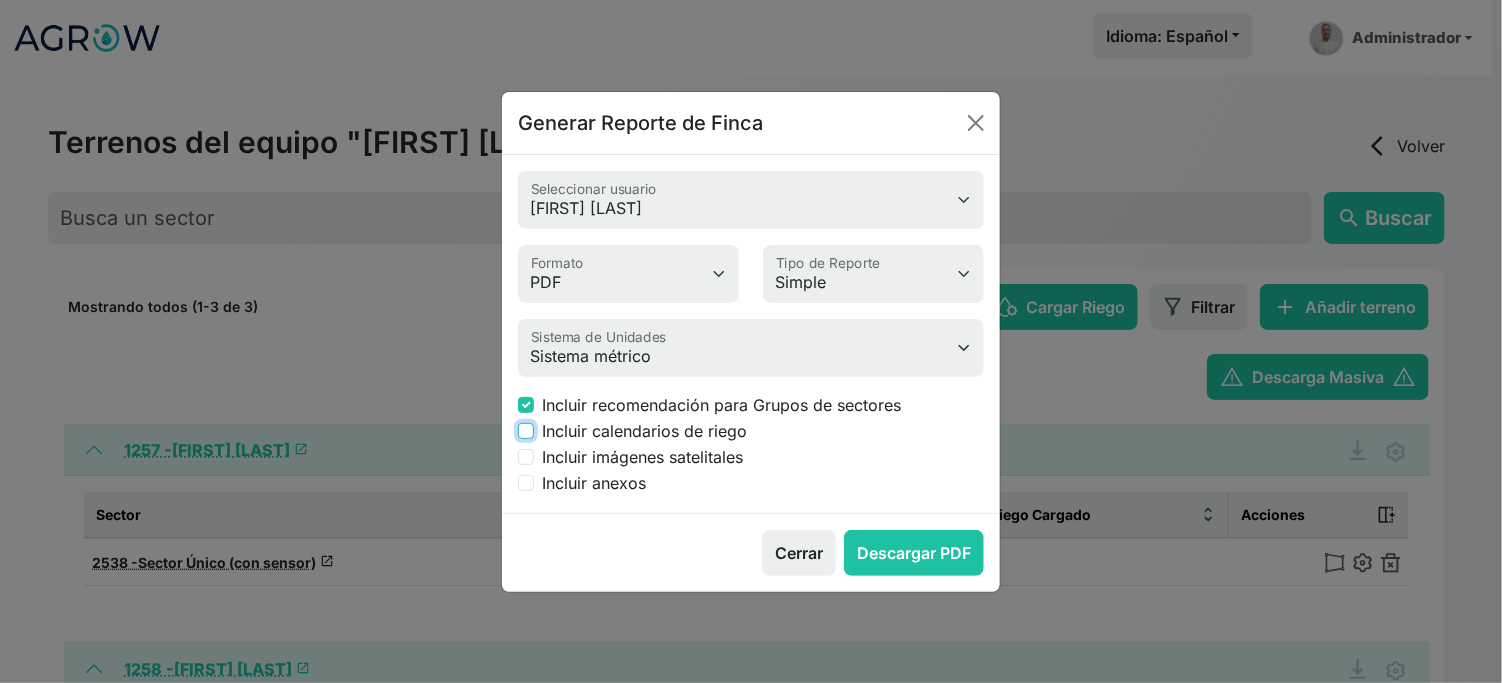 checkbox on "true" 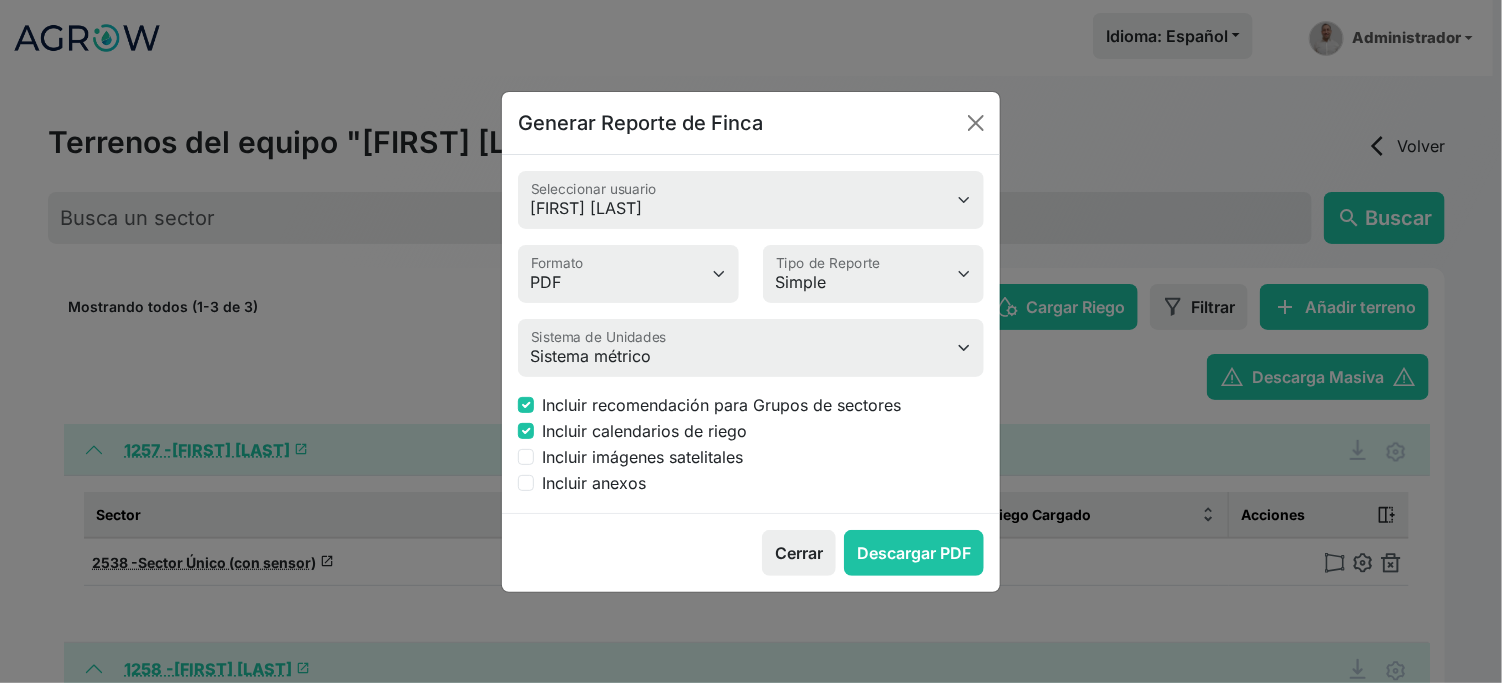 click on "Incluir imágenes satelitales" at bounding box center (642, 457) 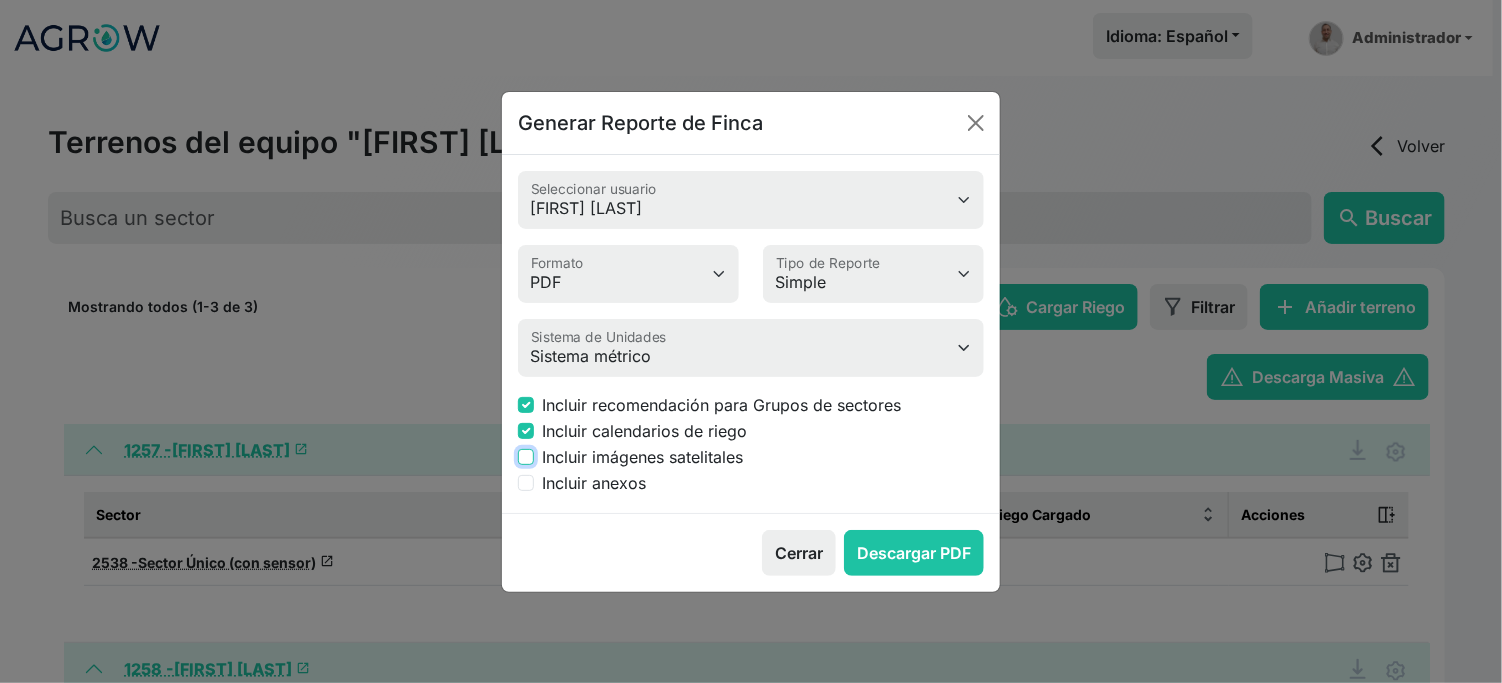 checkbox on "true" 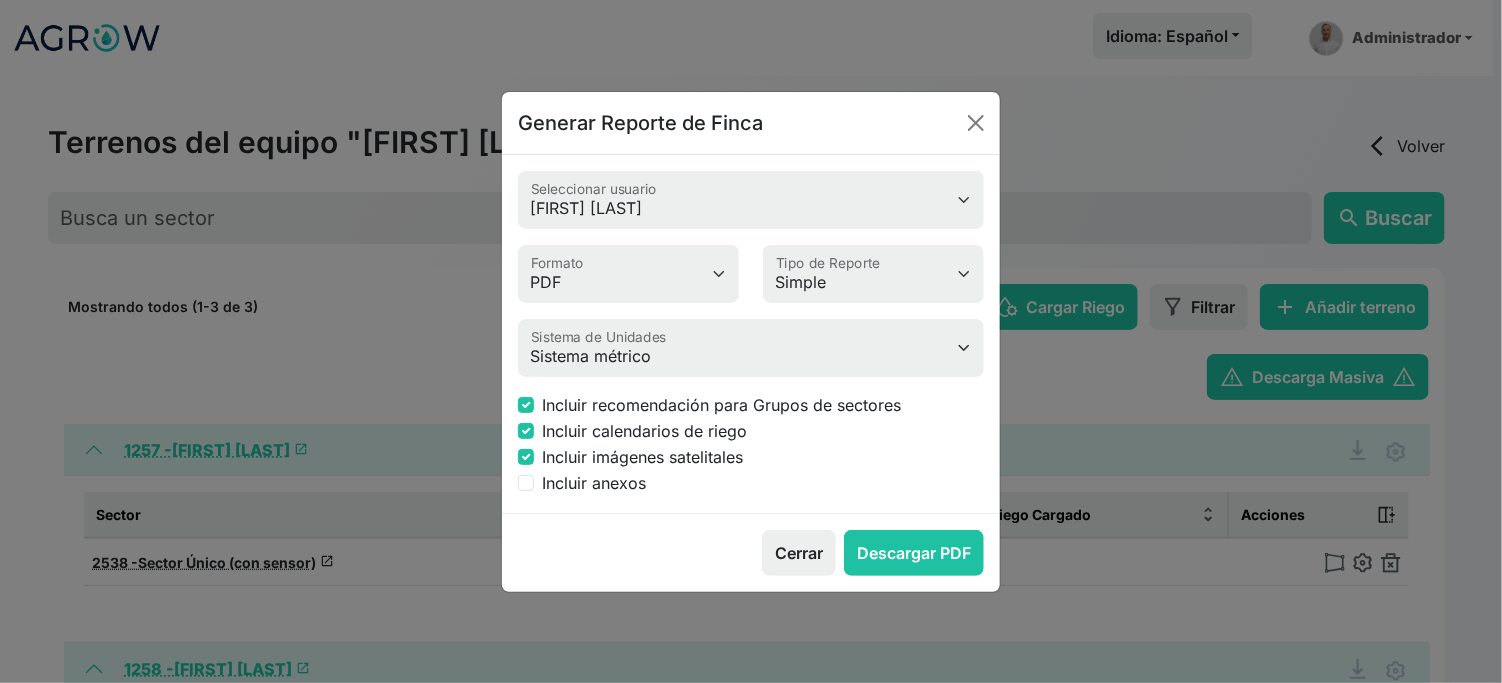 click on "Incluir anexos" at bounding box center [594, 483] 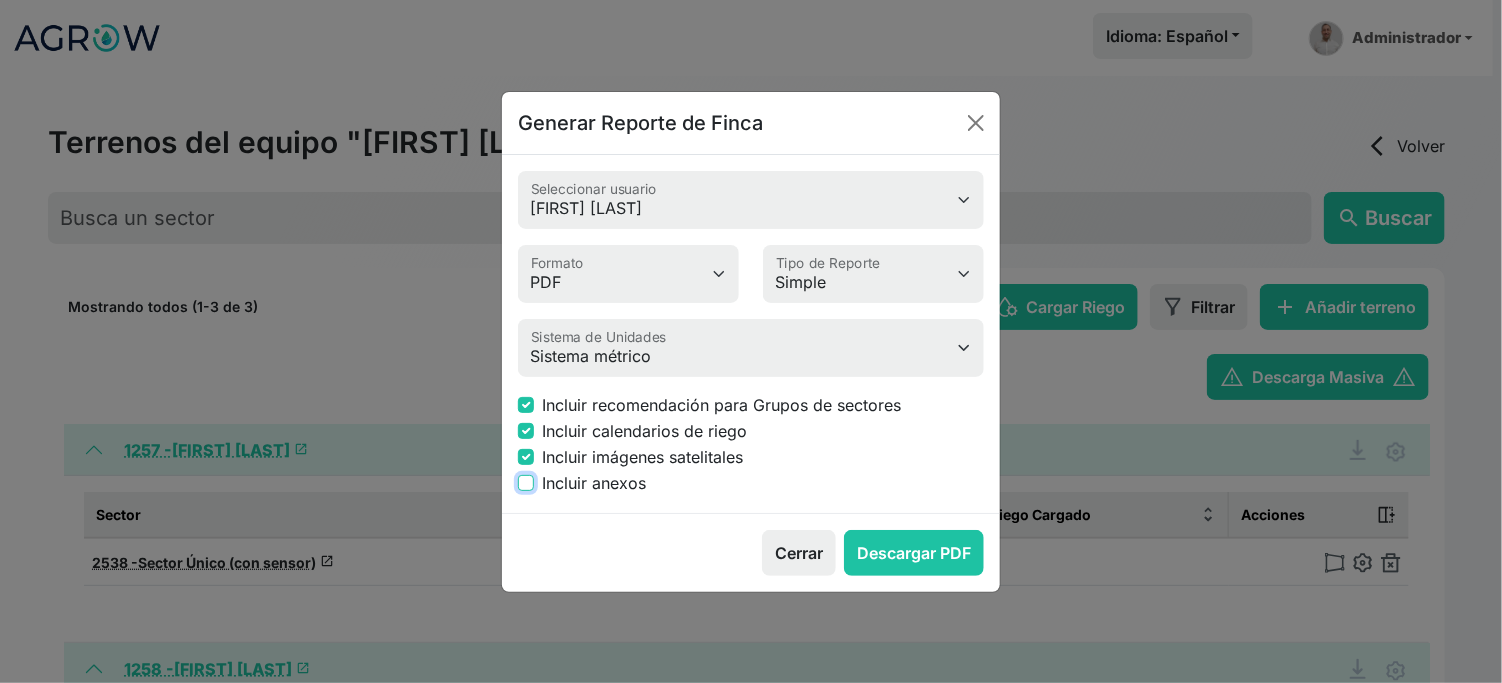 checkbox on "true" 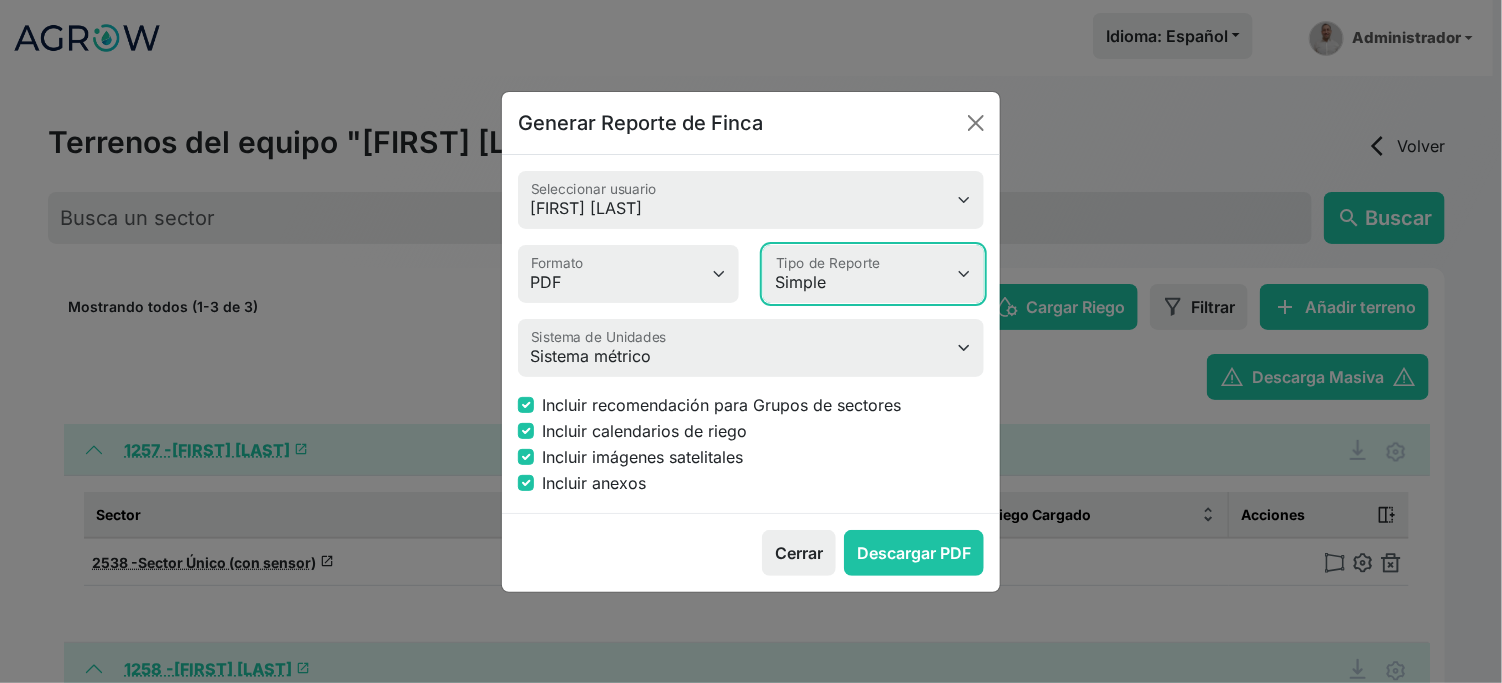 click on "Simple   Avanzado" at bounding box center (873, 274) 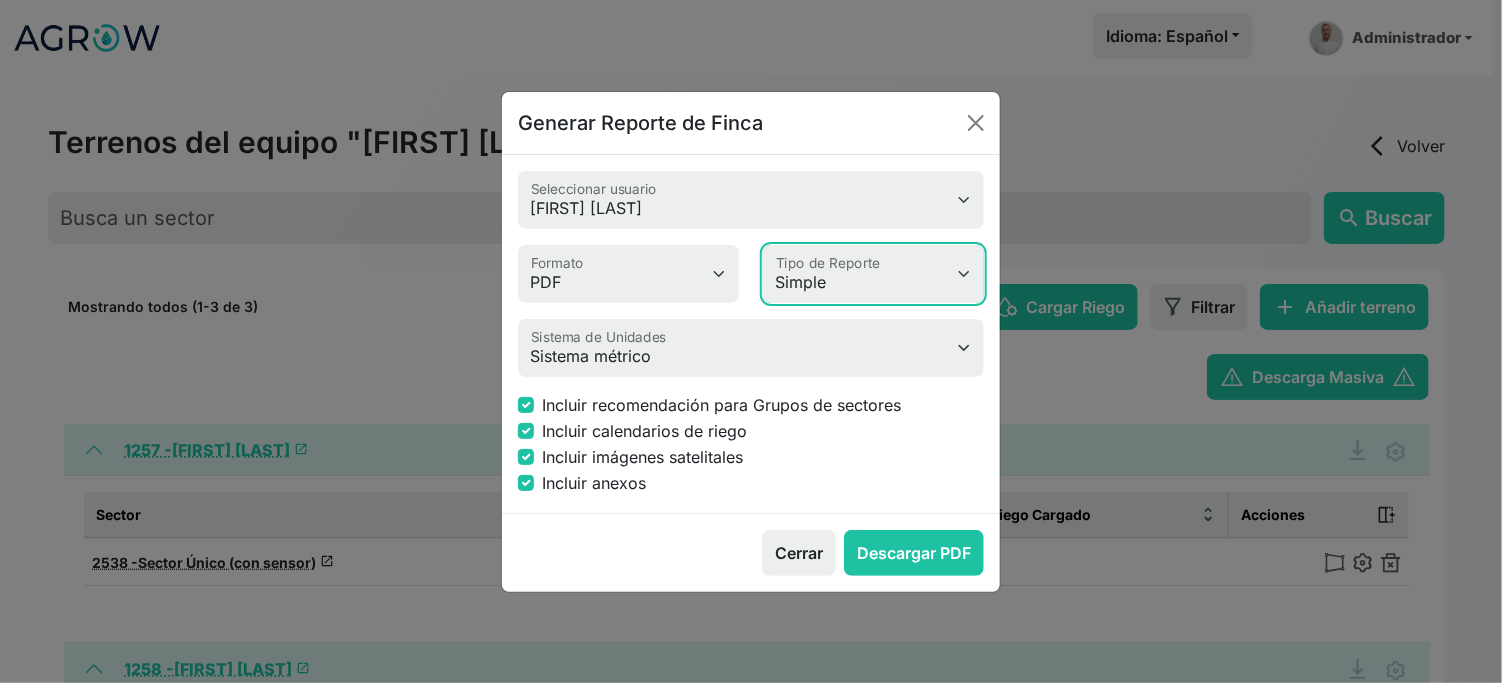 select on "advanced" 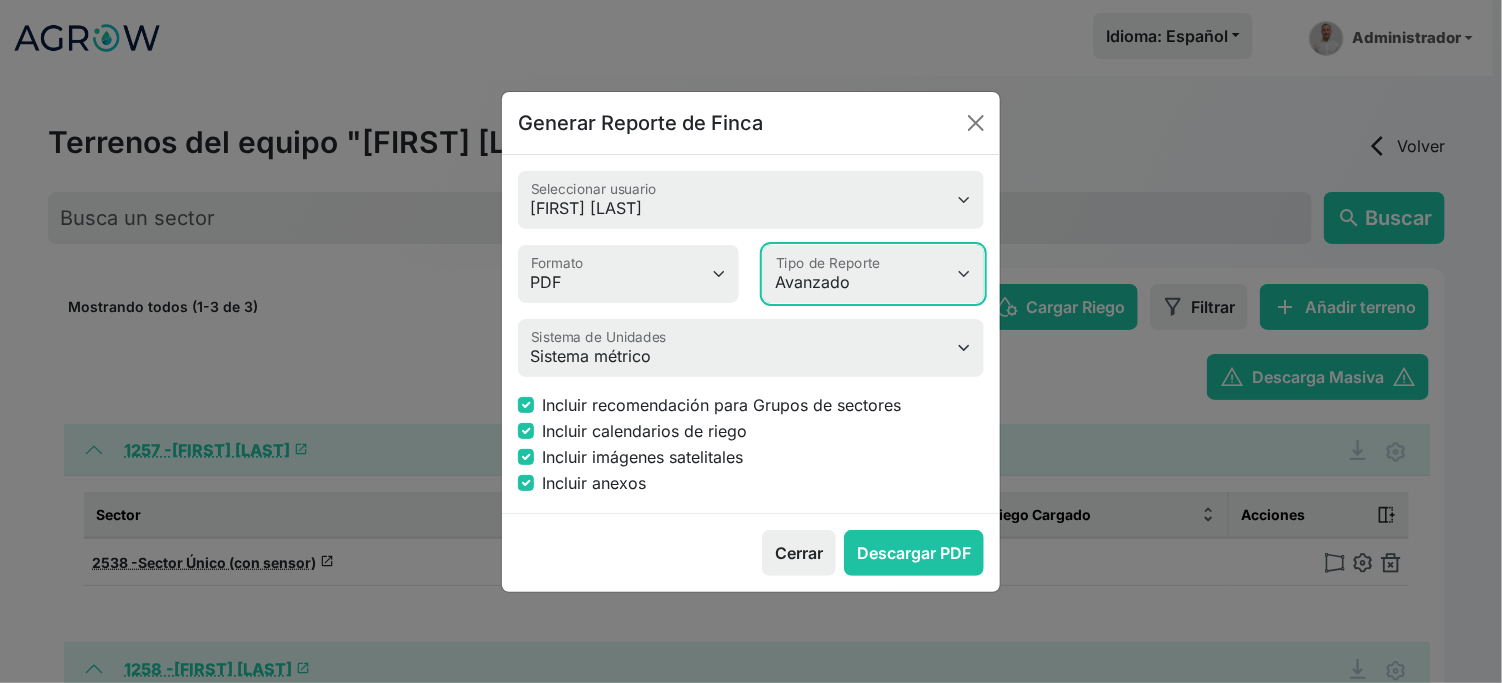 click on "Simple   Avanzado" at bounding box center [873, 274] 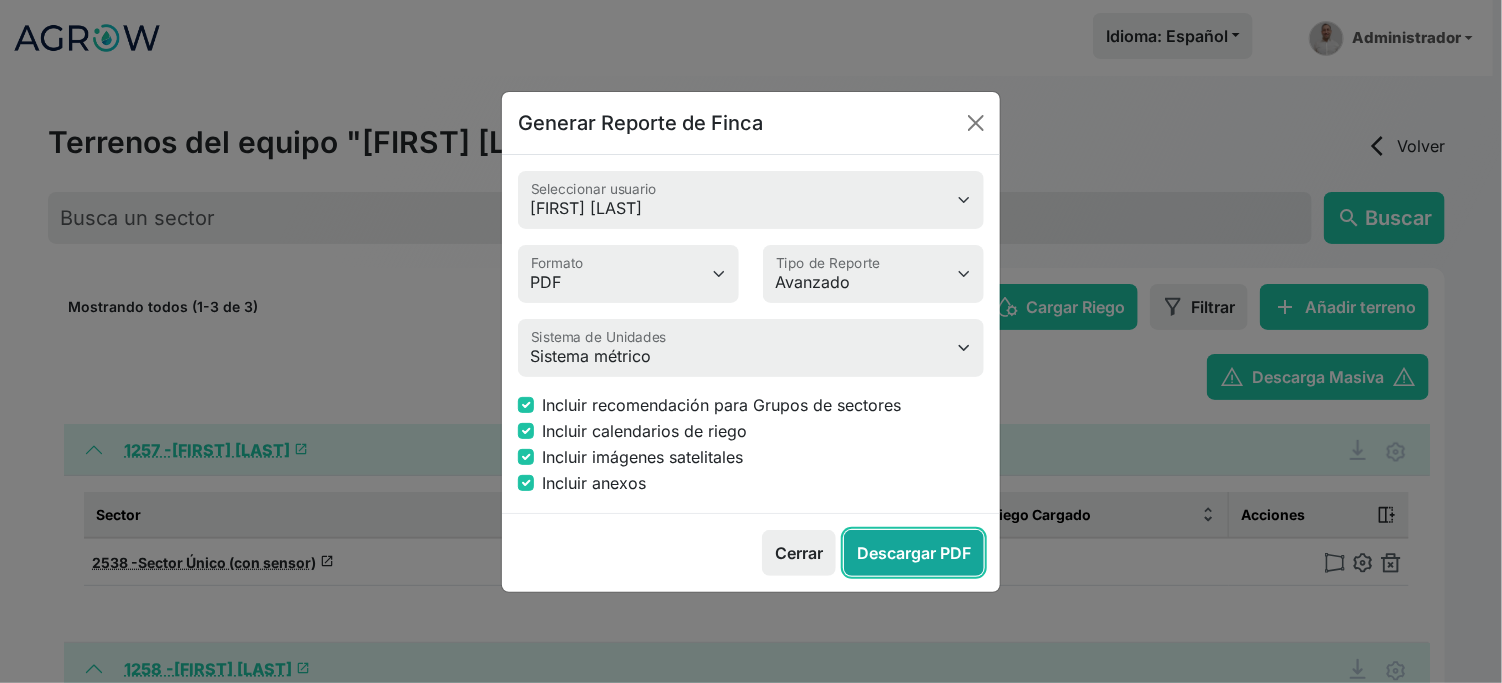 click on "Descargar PDF" at bounding box center [914, 553] 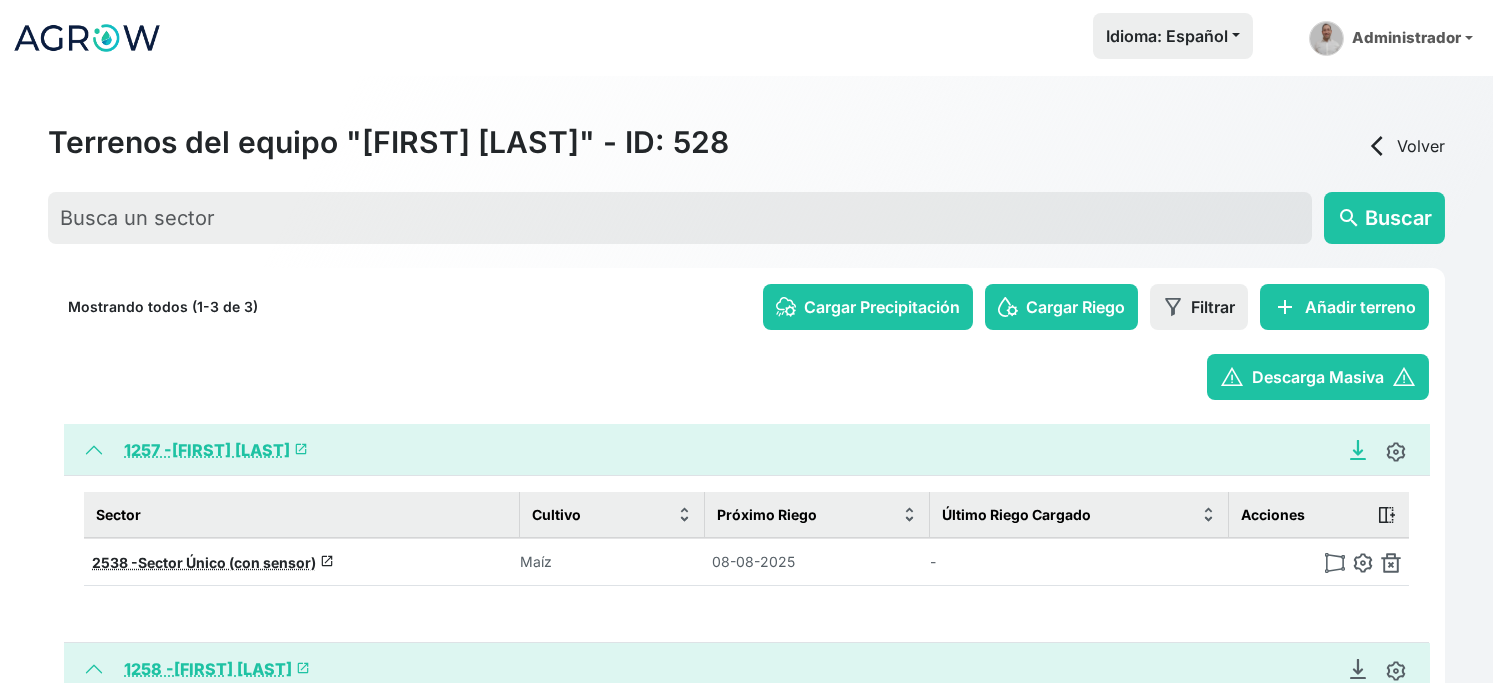 click 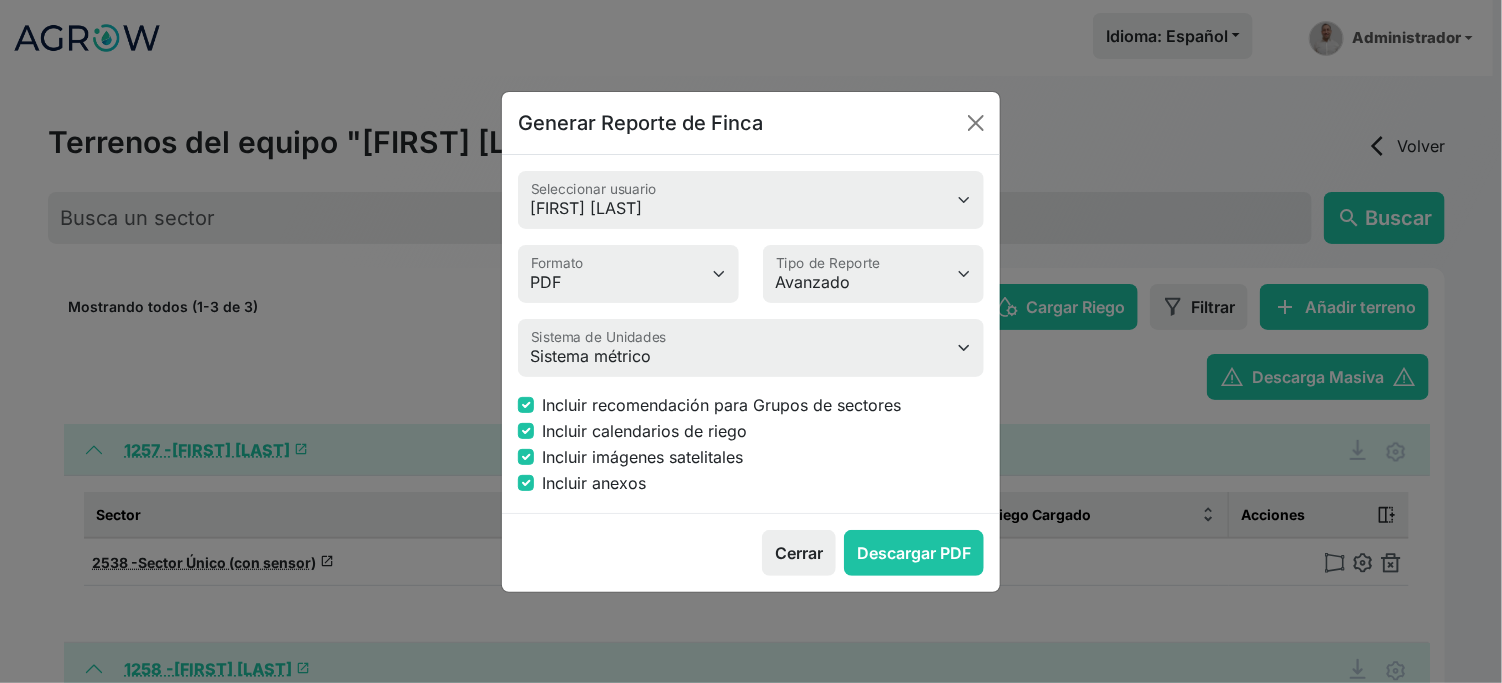 click on "Incluir imágenes satelitales" at bounding box center (642, 457) 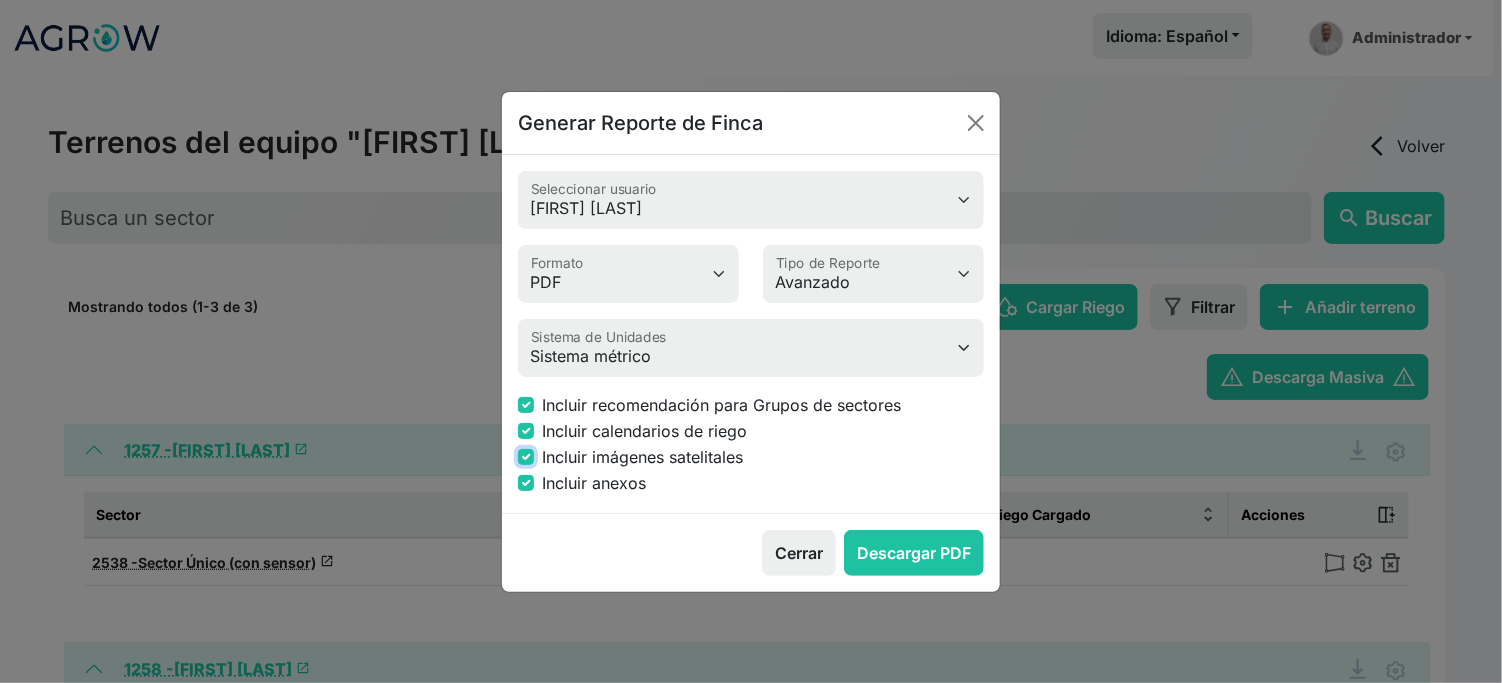 click on "Incluir imágenes satelitales" at bounding box center [526, 457] 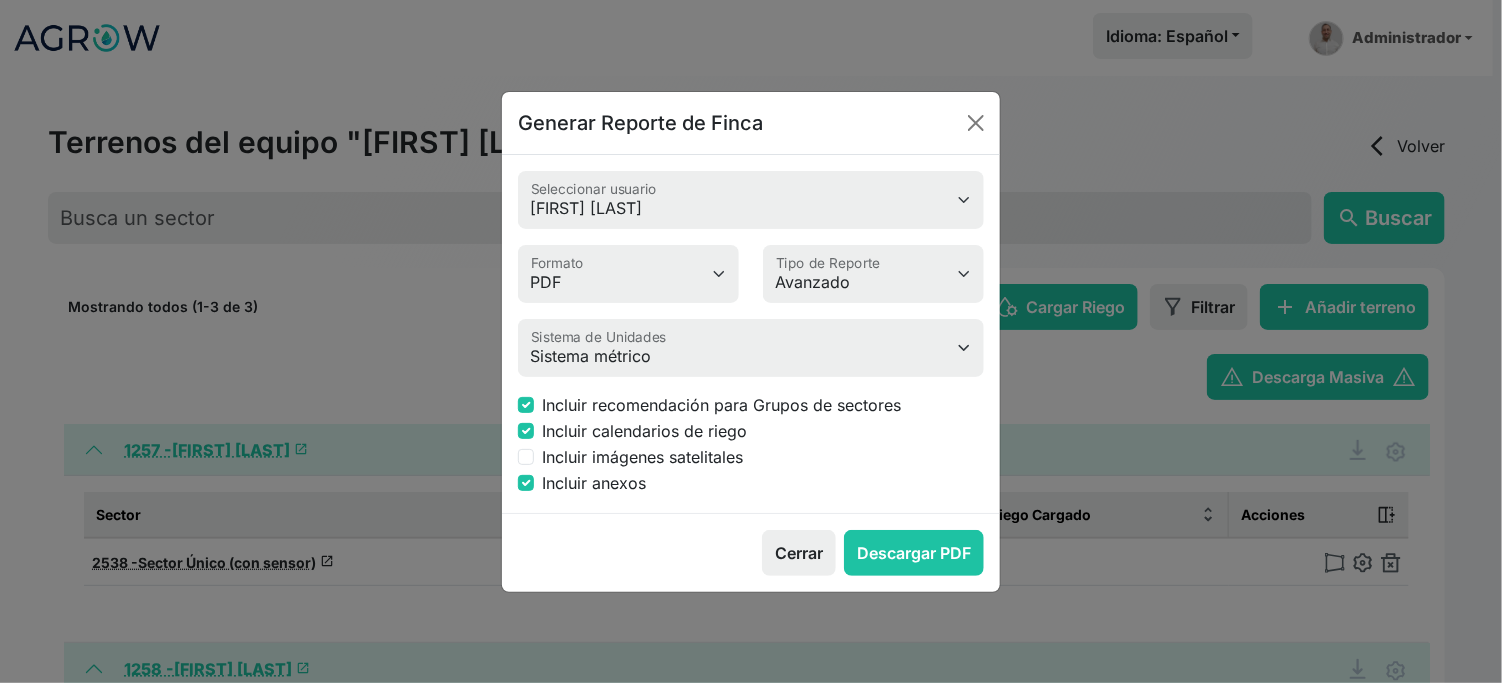 click on "Incluir anexos" at bounding box center [594, 483] 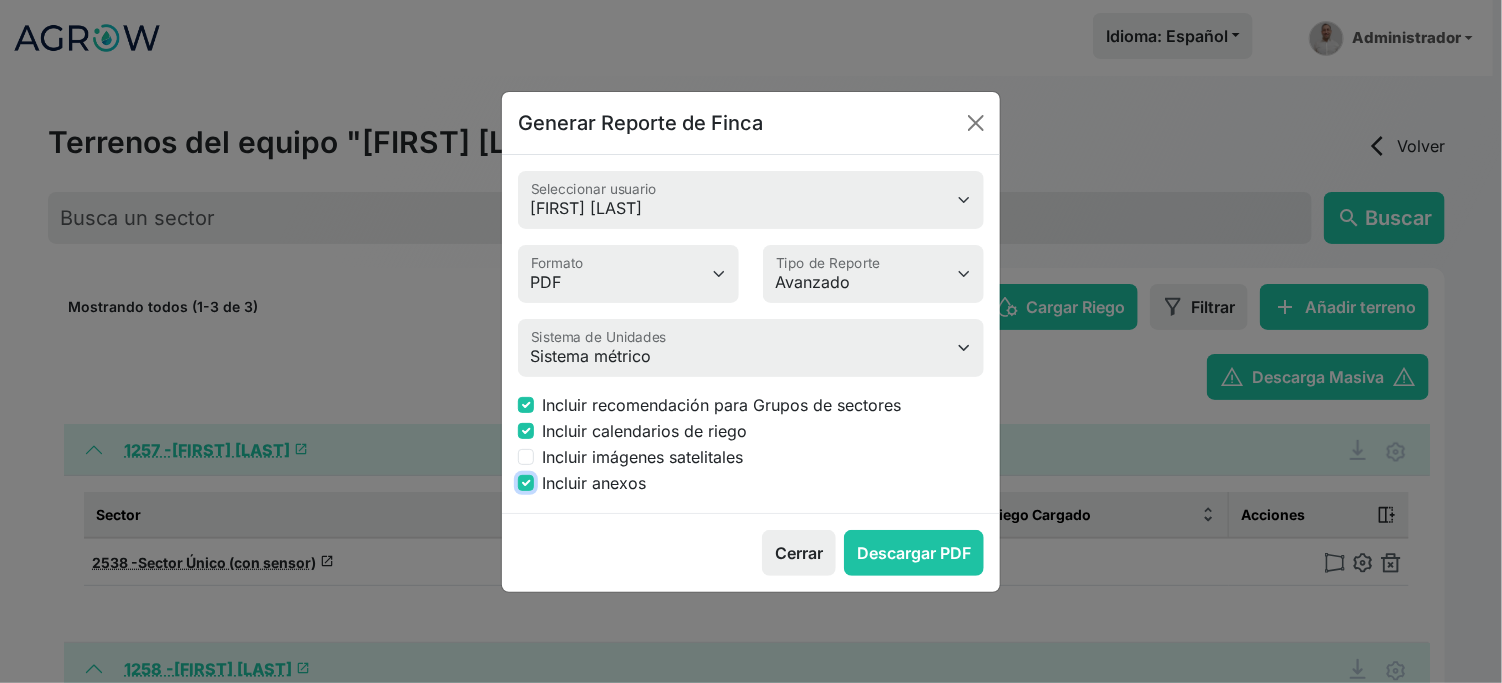 click on "Incluir anexos" at bounding box center [526, 483] 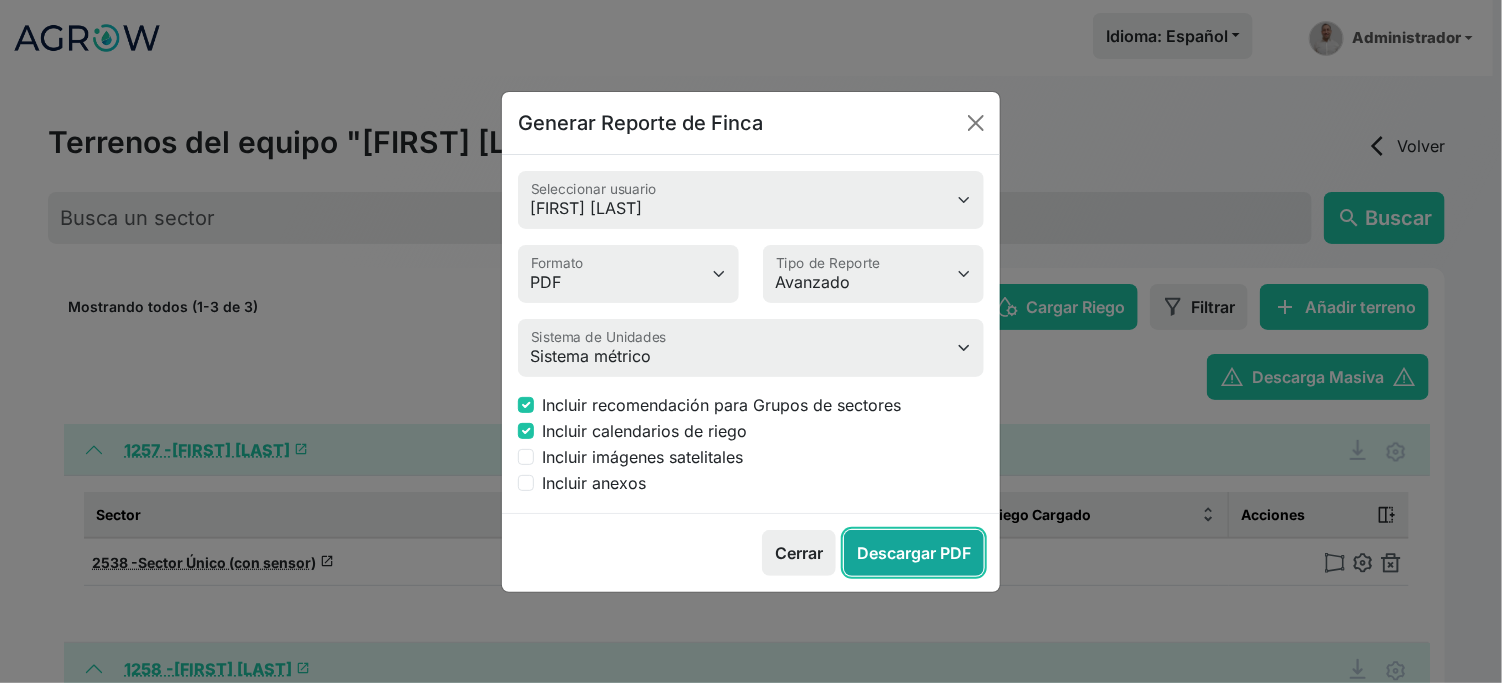 click on "Descargar PDF" at bounding box center [914, 553] 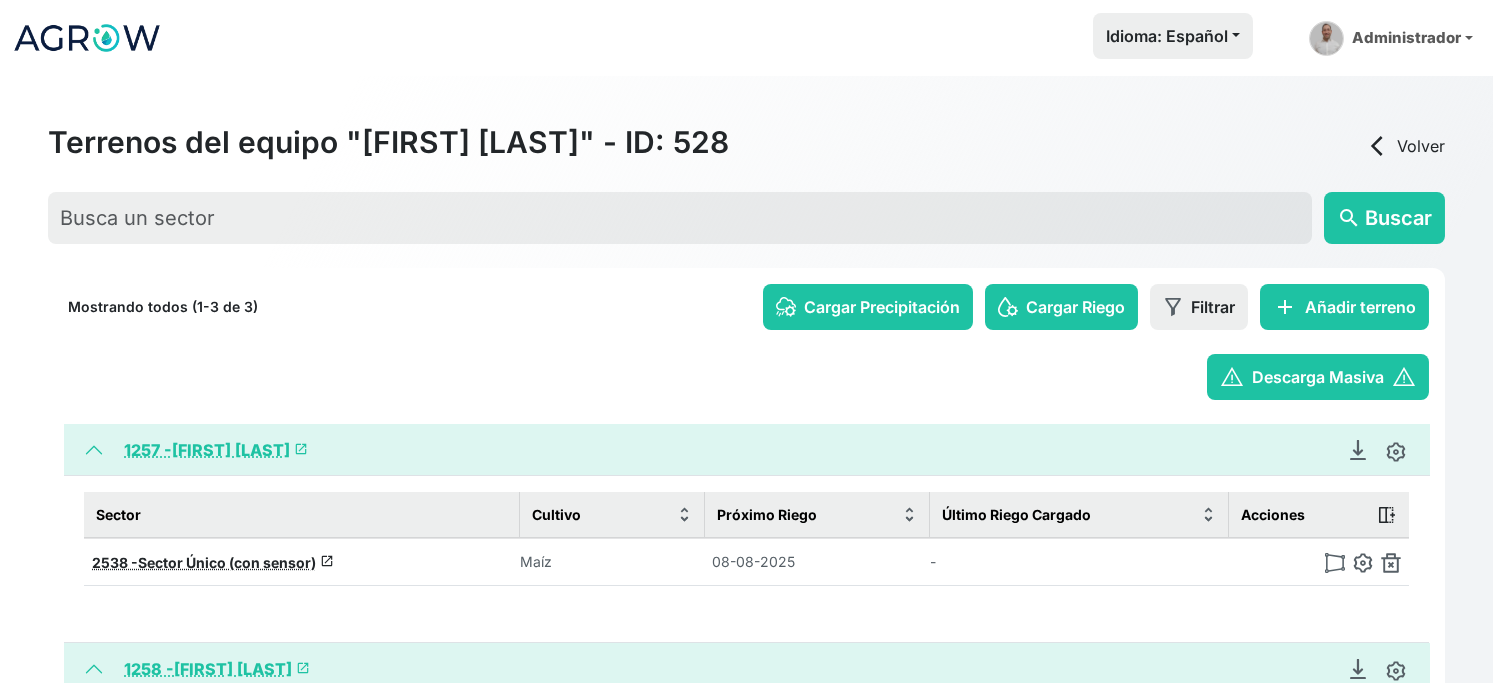 click 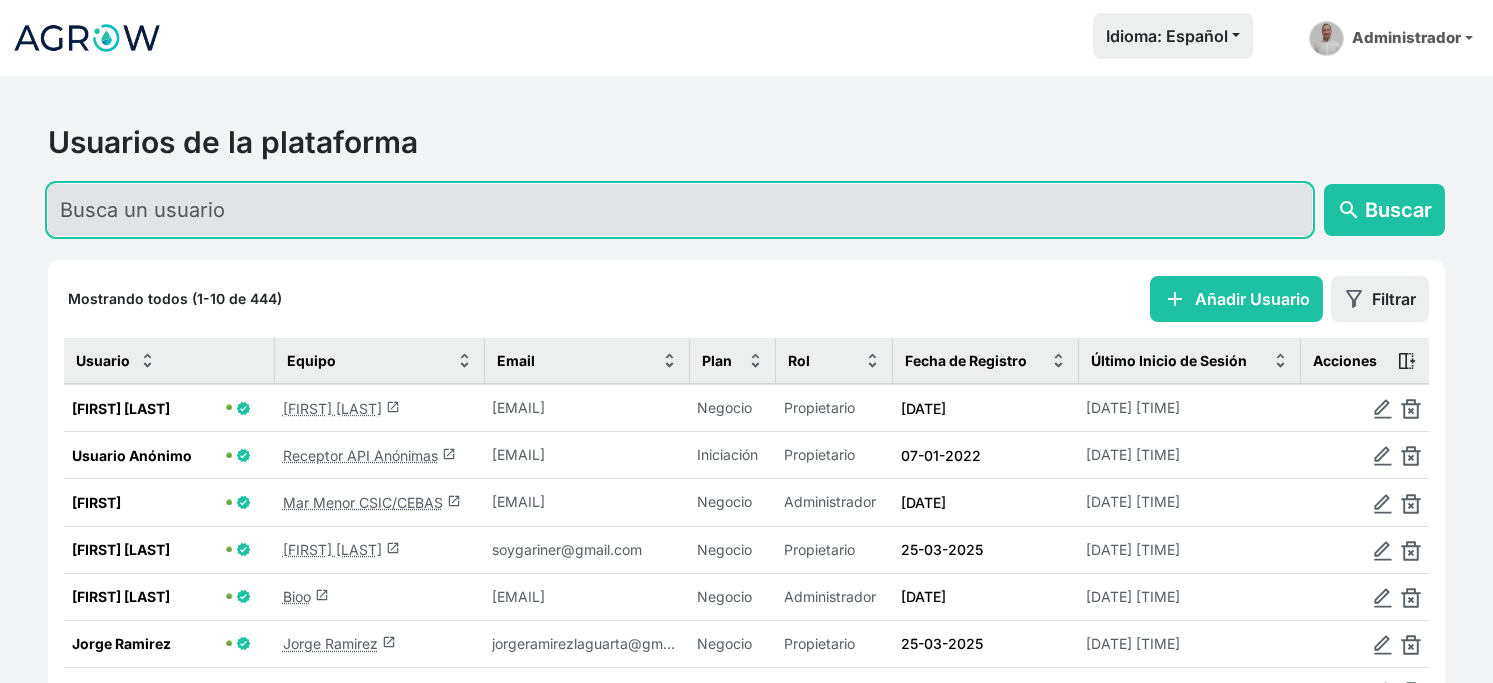 click 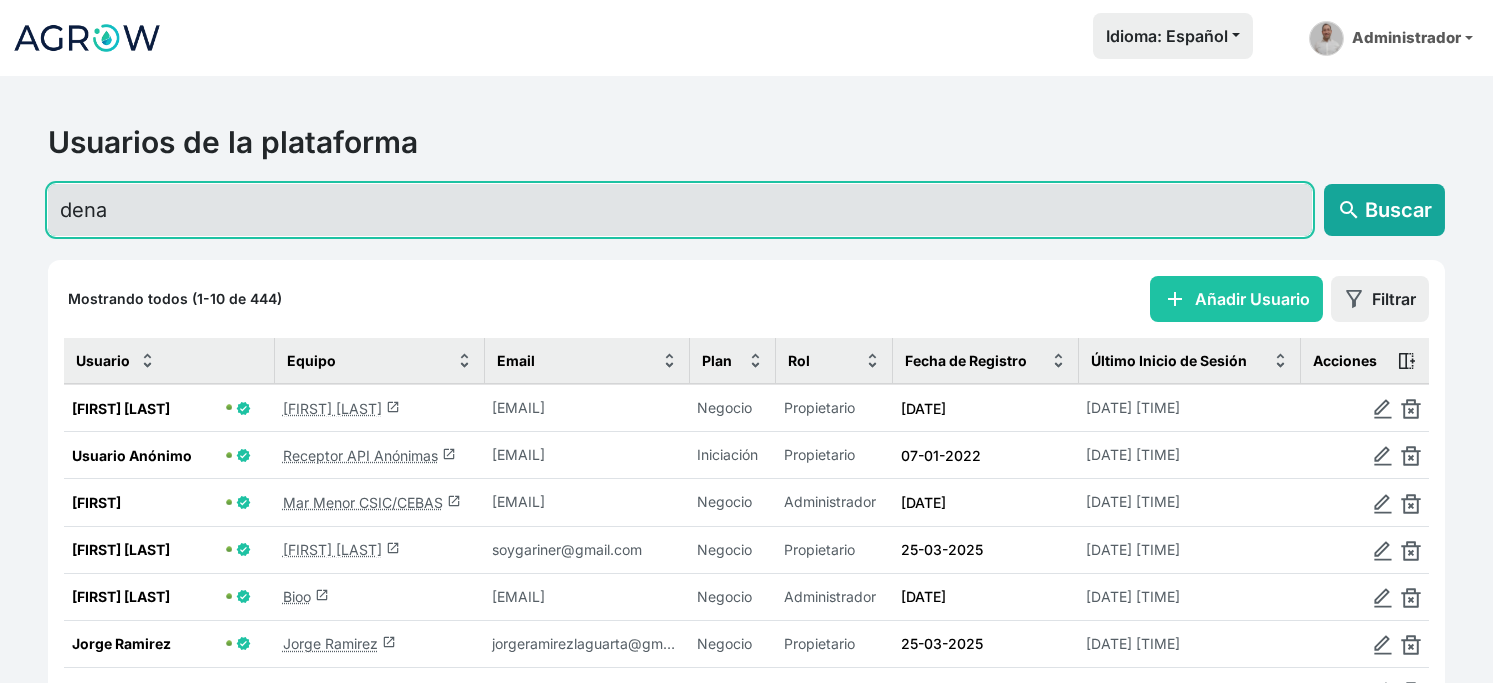type on "dena" 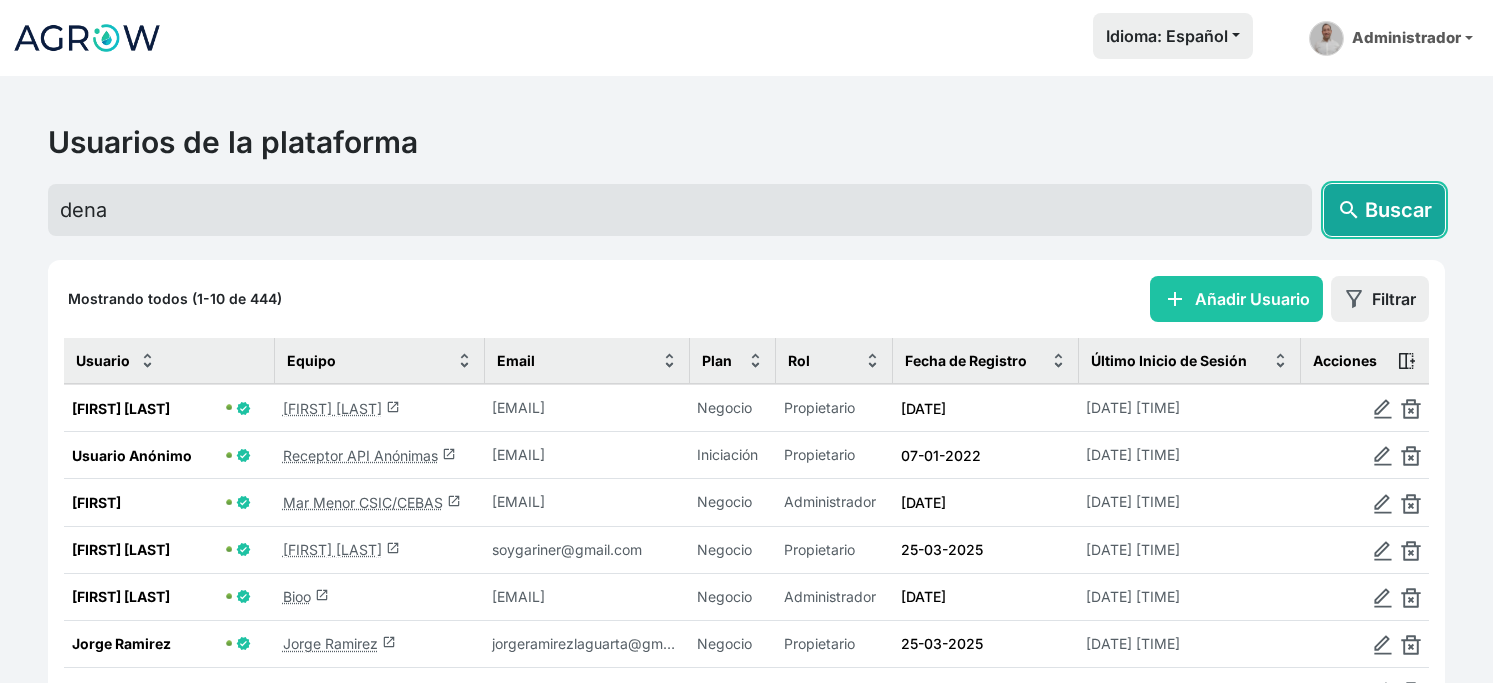 click on "search  Buscar" 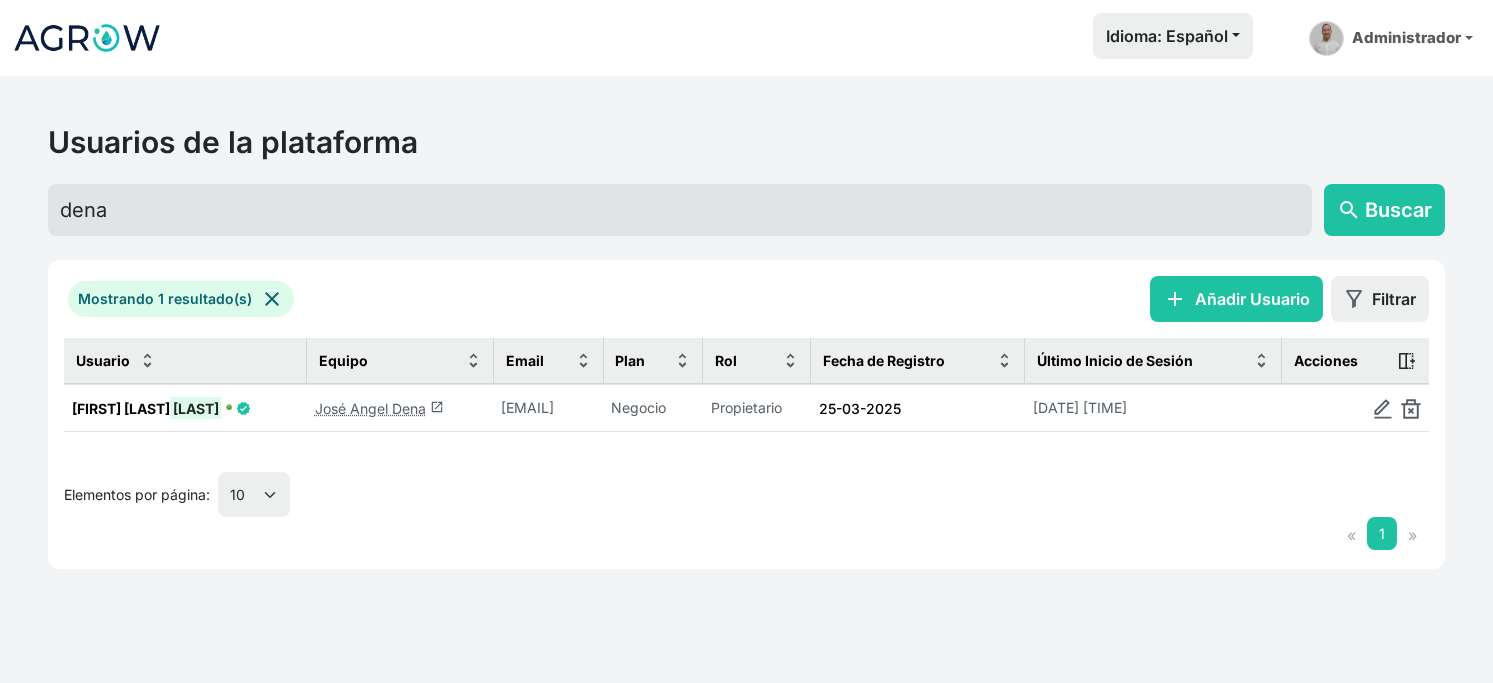 click on "José Angel Dena  launch" 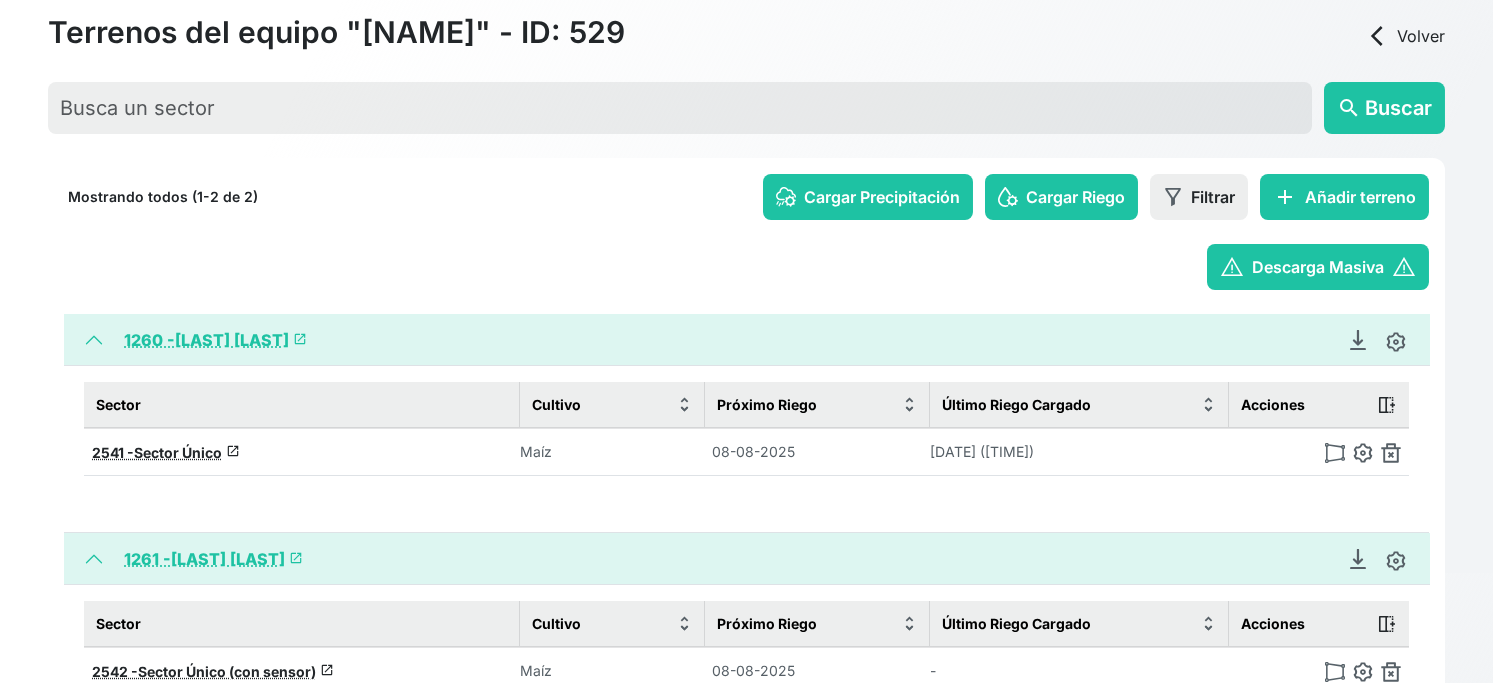 scroll, scrollTop: 222, scrollLeft: 0, axis: vertical 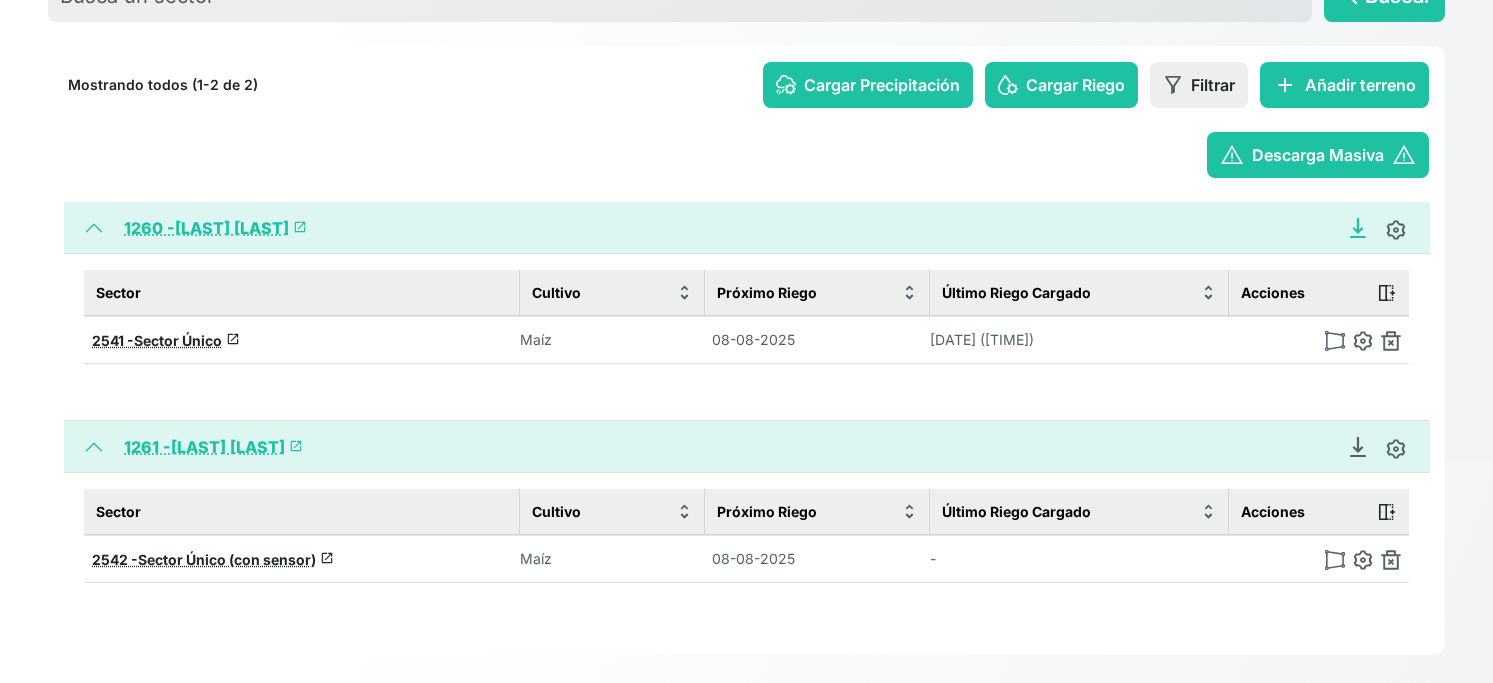 click 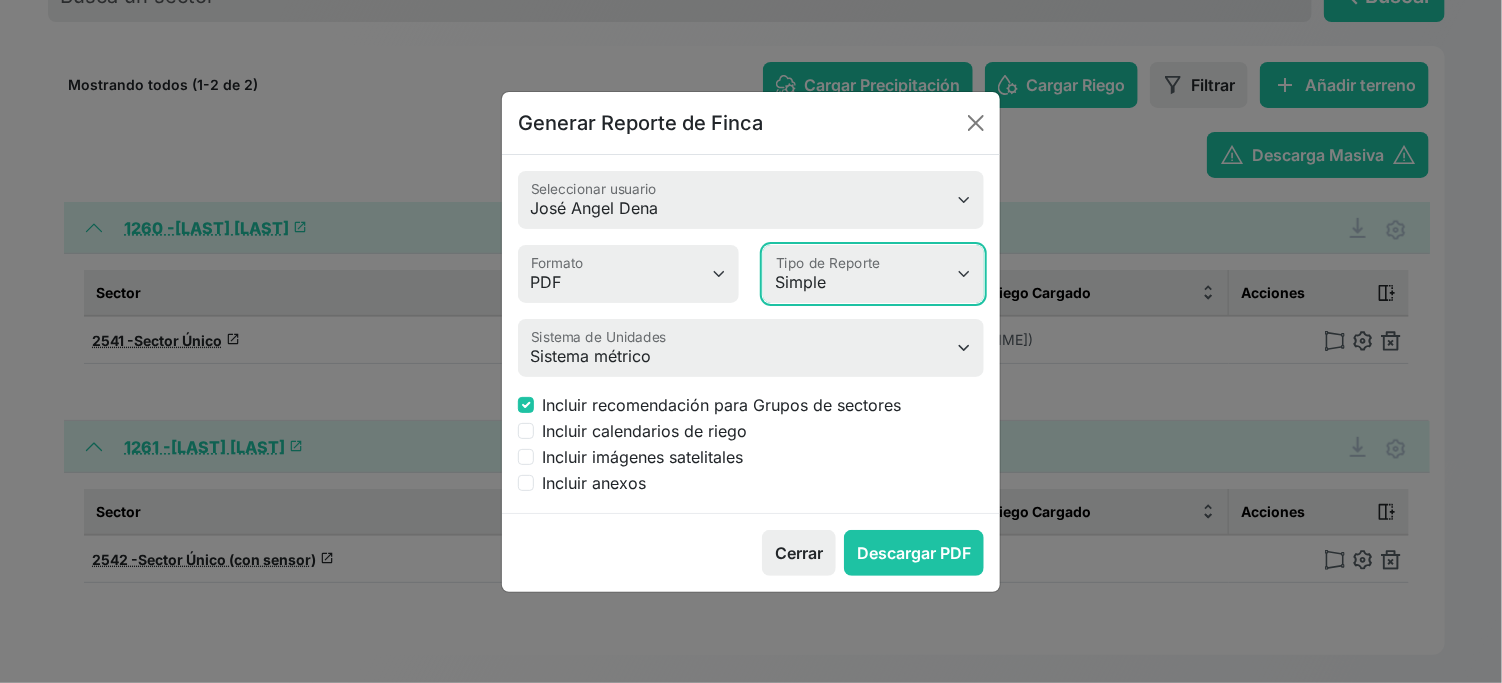 click on "Simple   Avanzado" at bounding box center (873, 274) 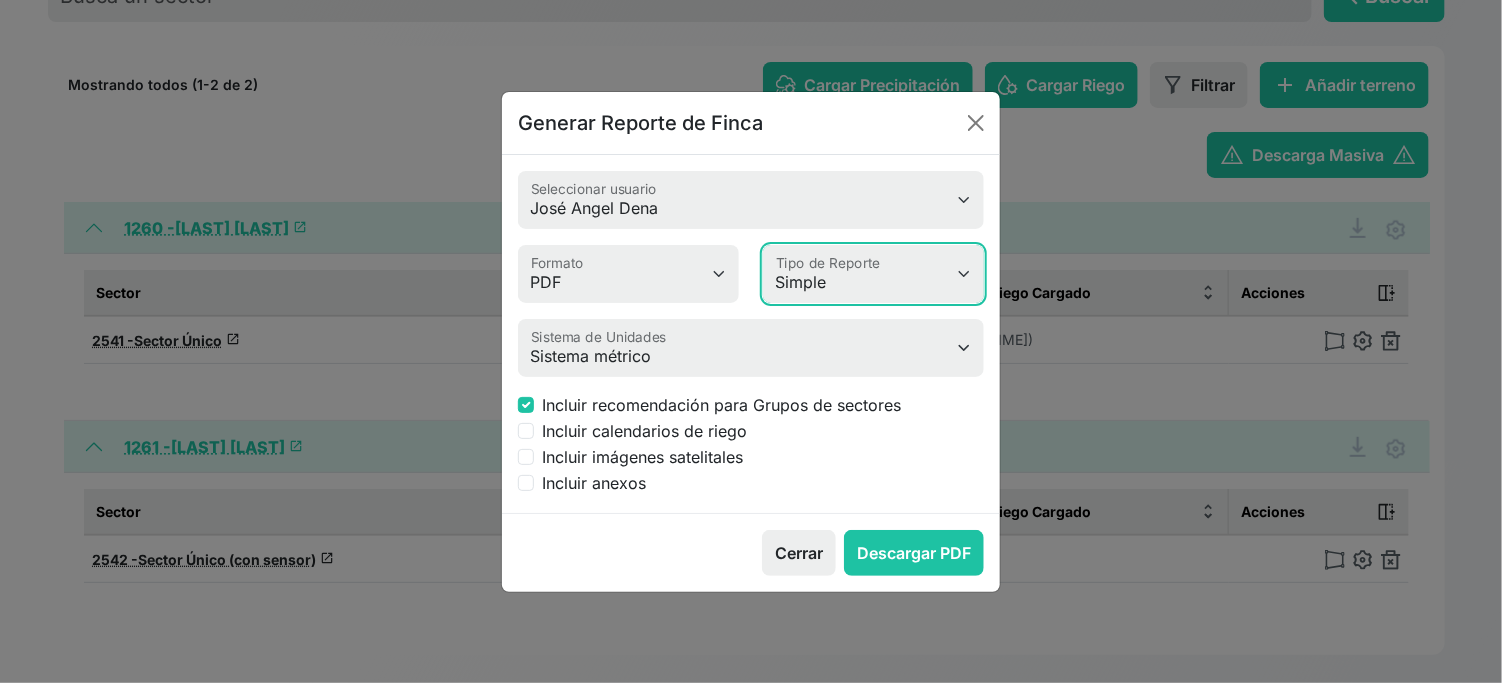select on "advanced" 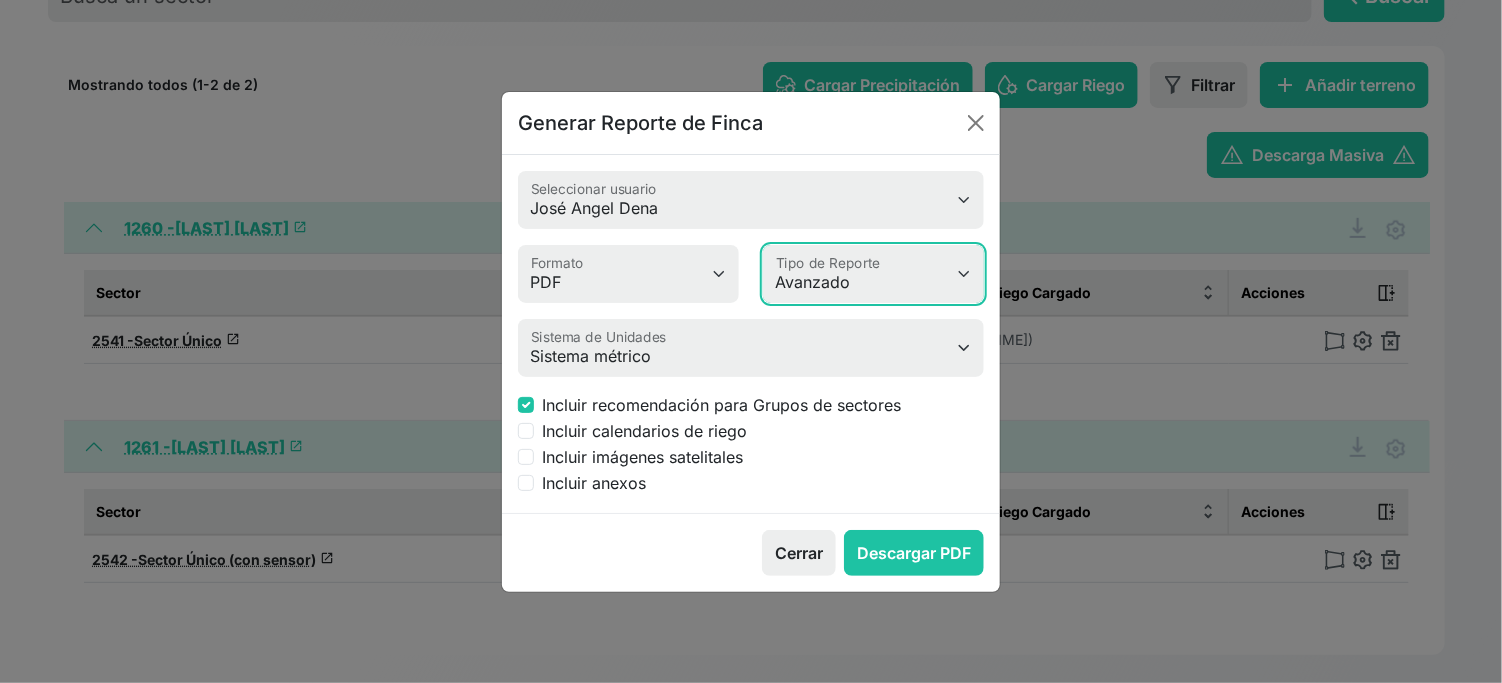 click on "Simple   Avanzado" at bounding box center (873, 274) 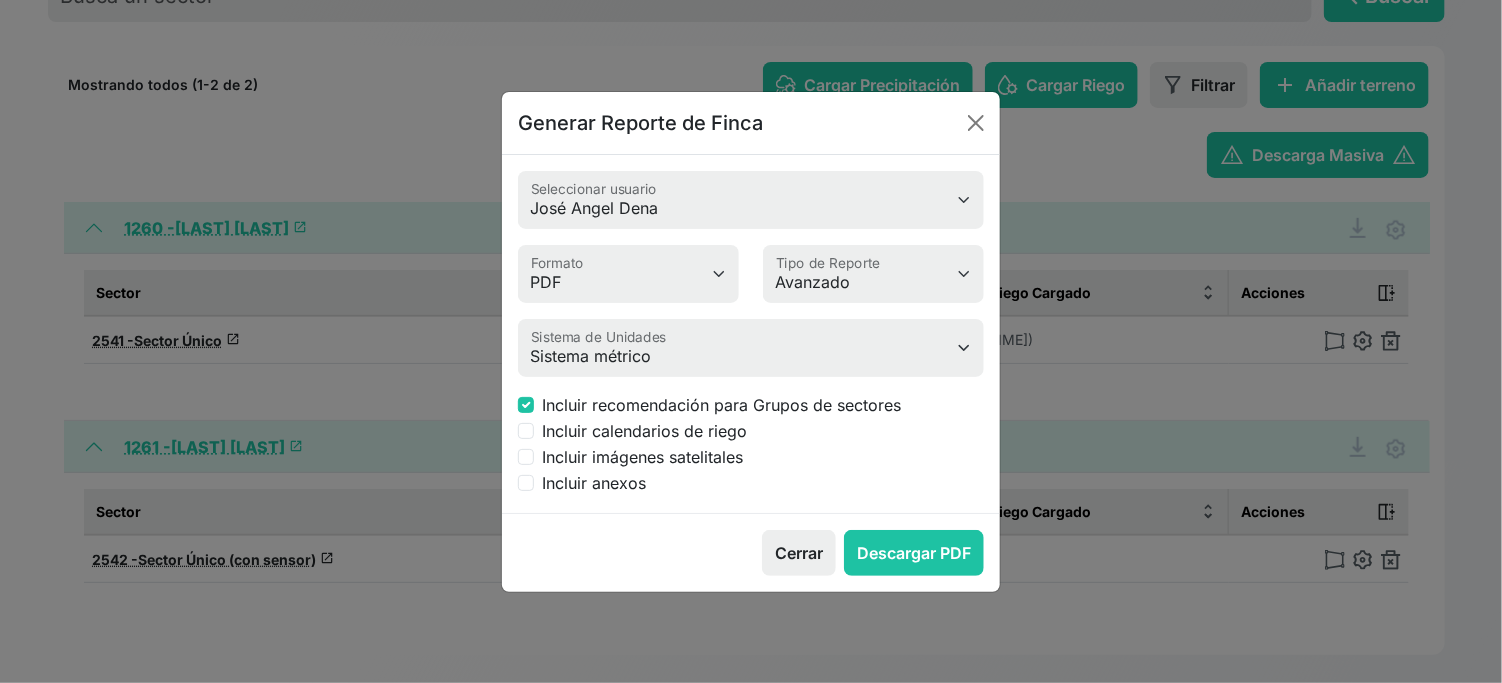 click on "Incluir calendarios de riego" at bounding box center [644, 431] 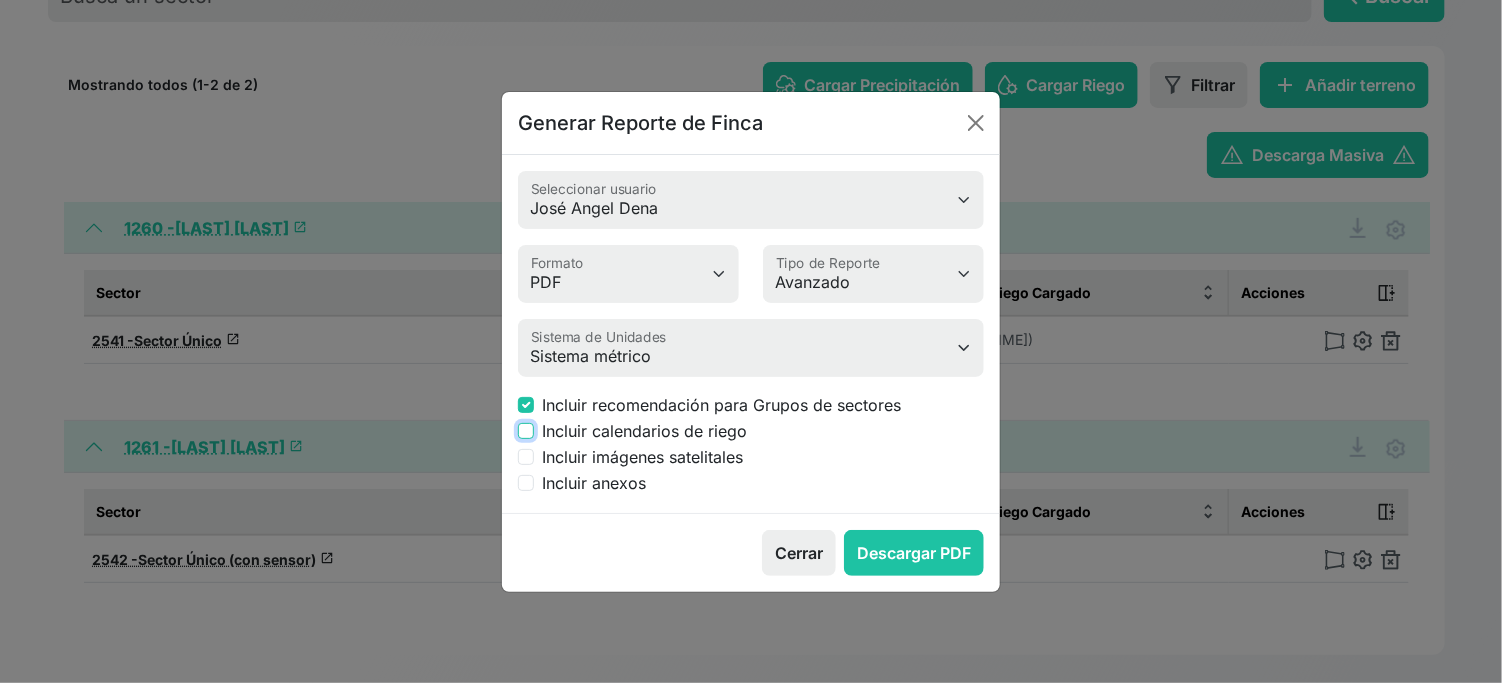 checkbox on "true" 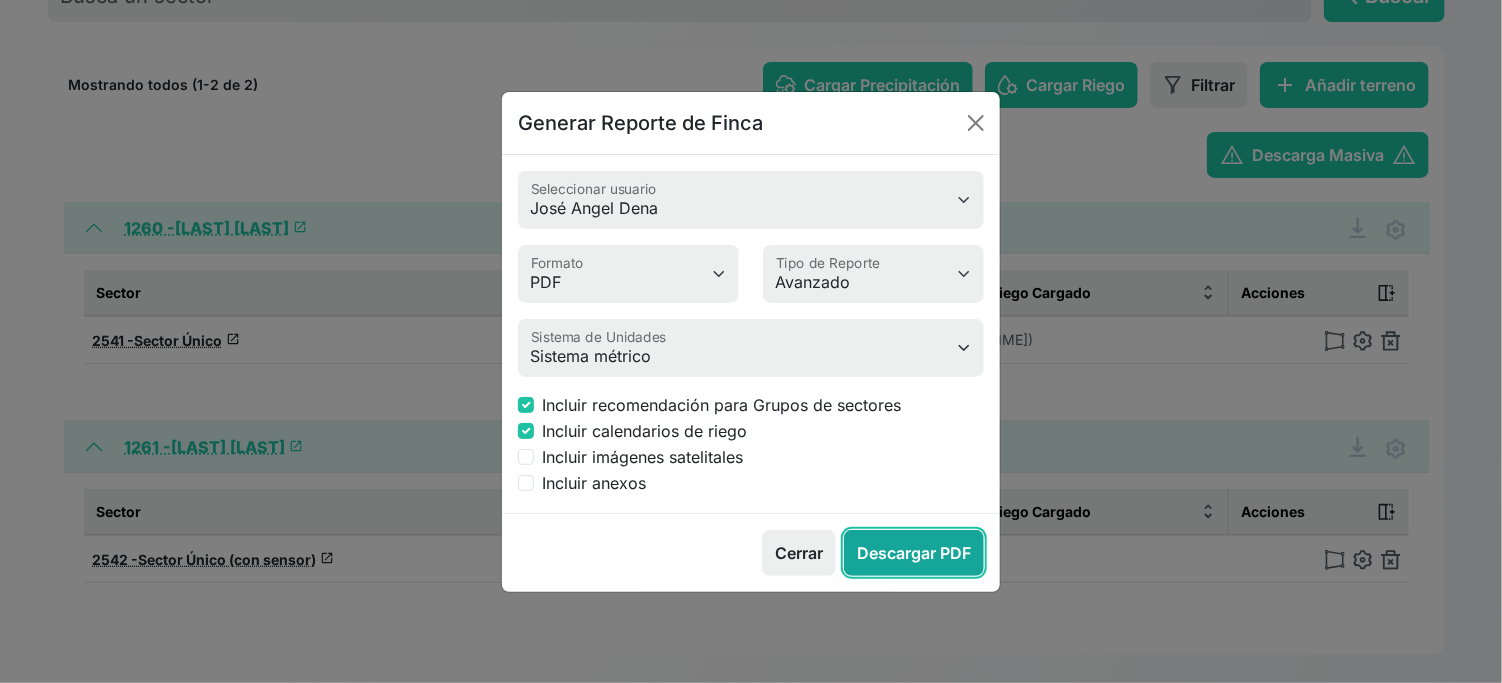 click on "Descargar PDF" at bounding box center [914, 553] 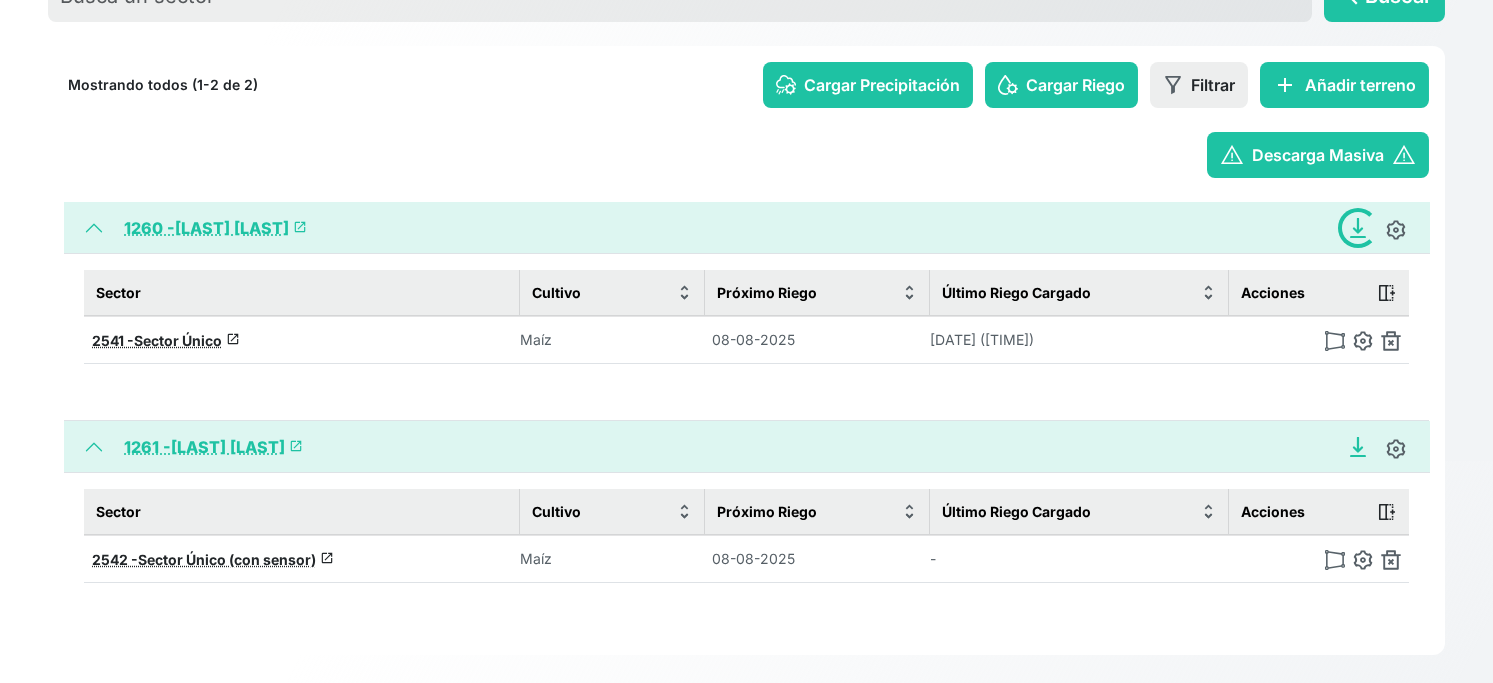 click 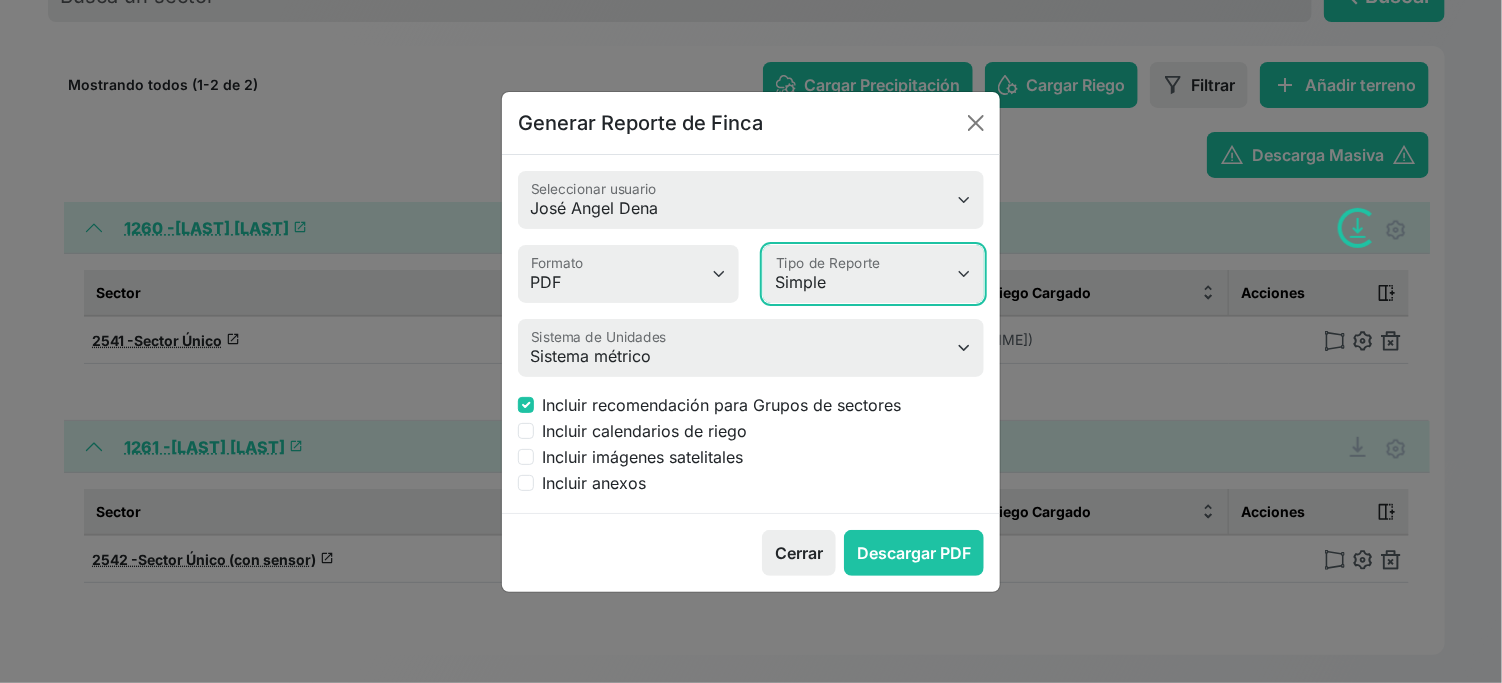 click on "Simple   Avanzado" at bounding box center (873, 274) 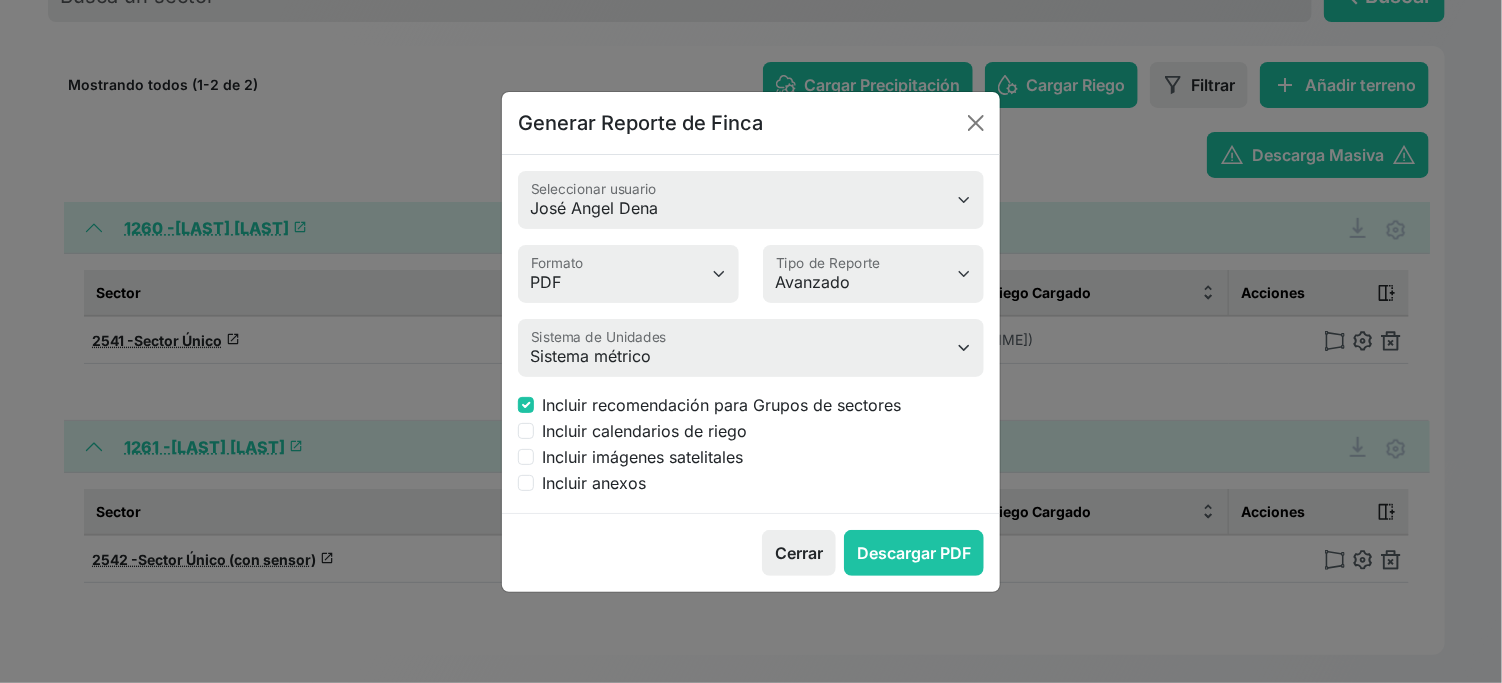 click on "Incluir calendarios de riego" at bounding box center (644, 431) 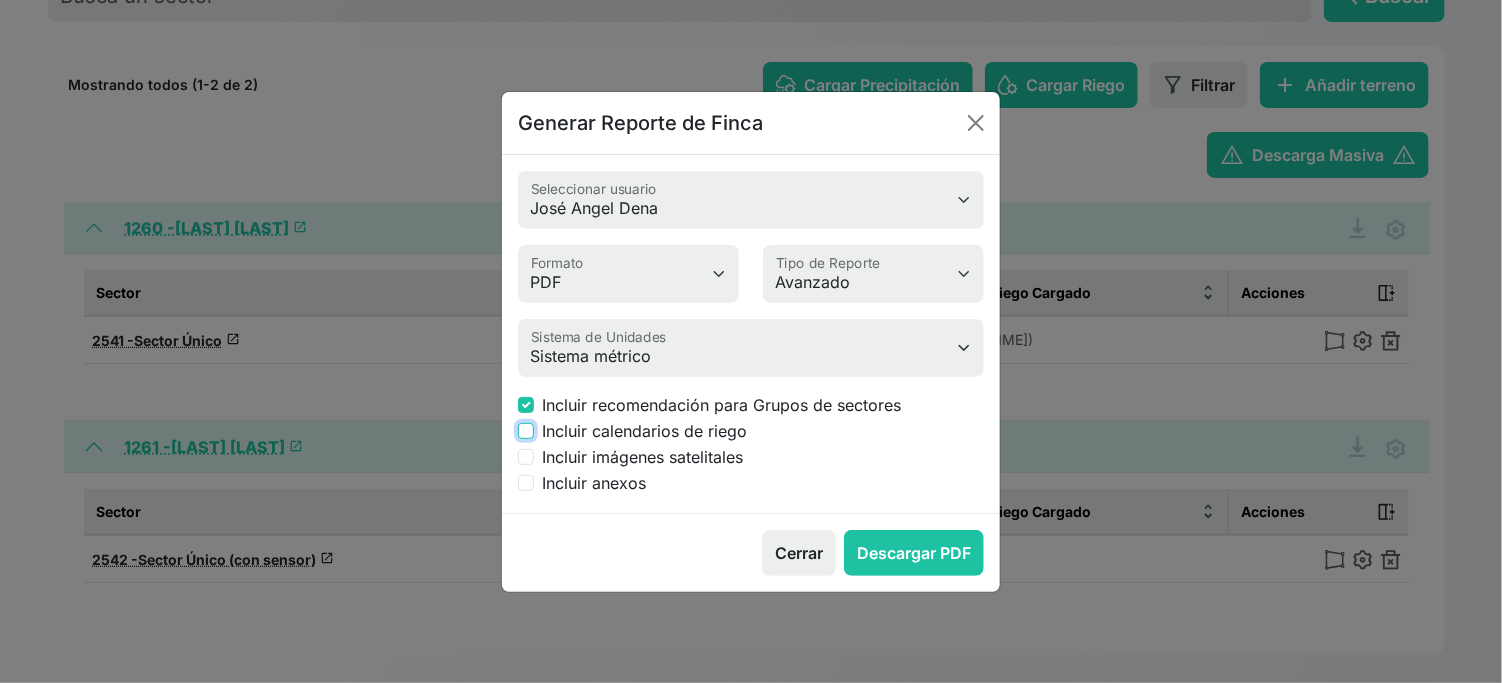 checkbox on "true" 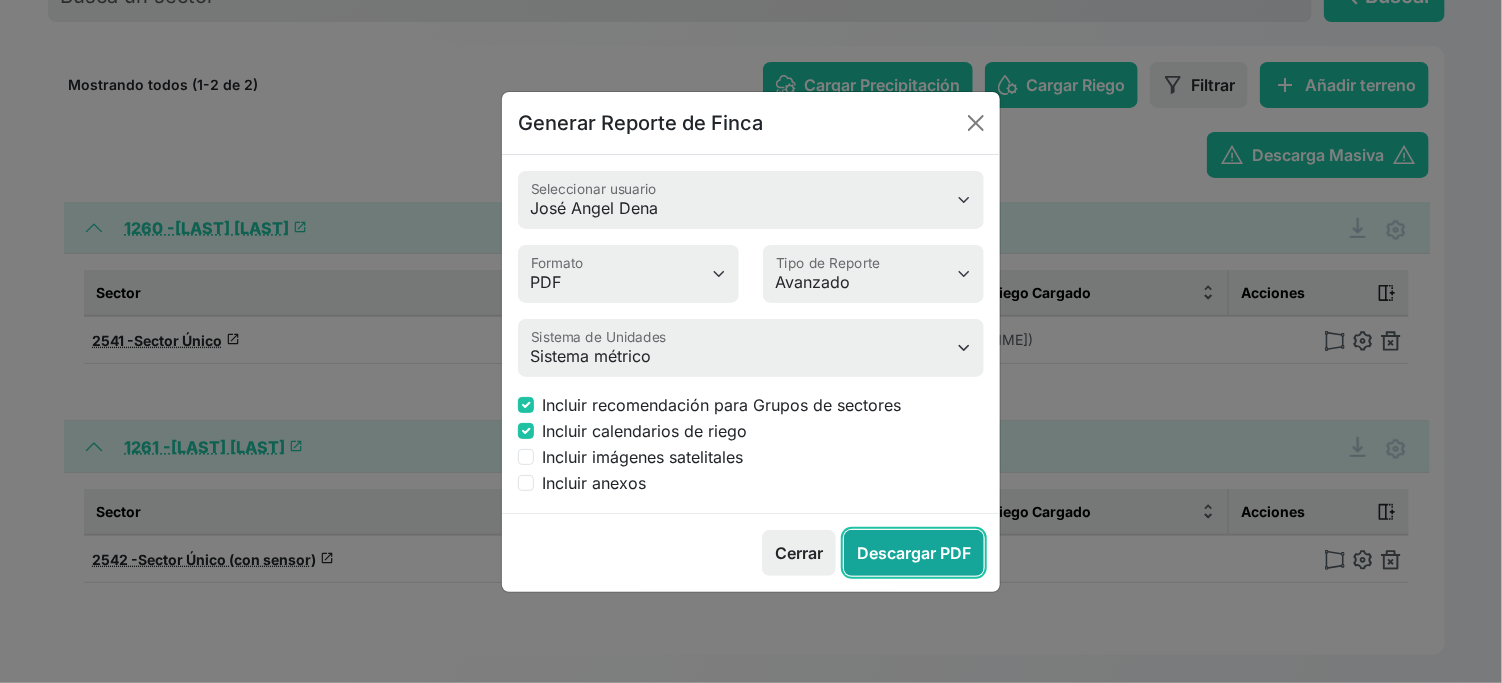 click on "Descargar PDF" at bounding box center [914, 553] 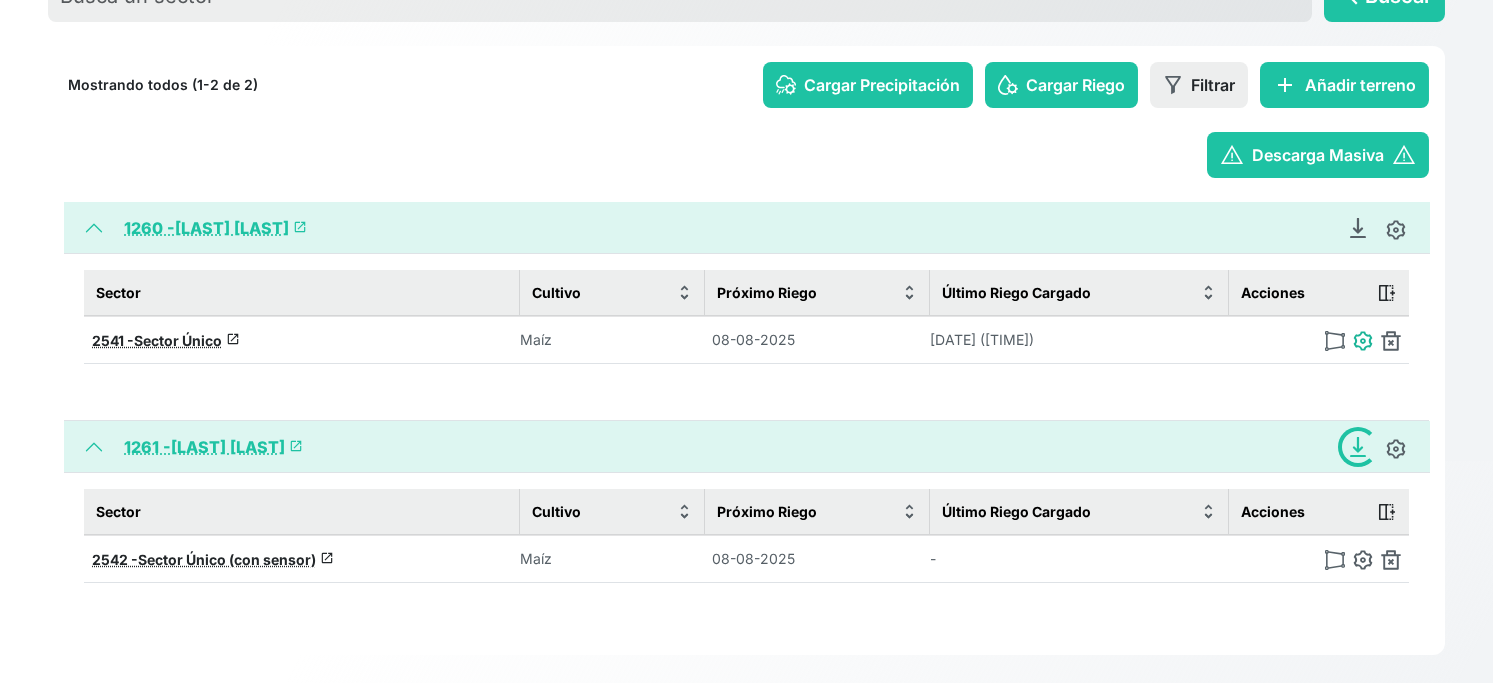 click at bounding box center [1363, 341] 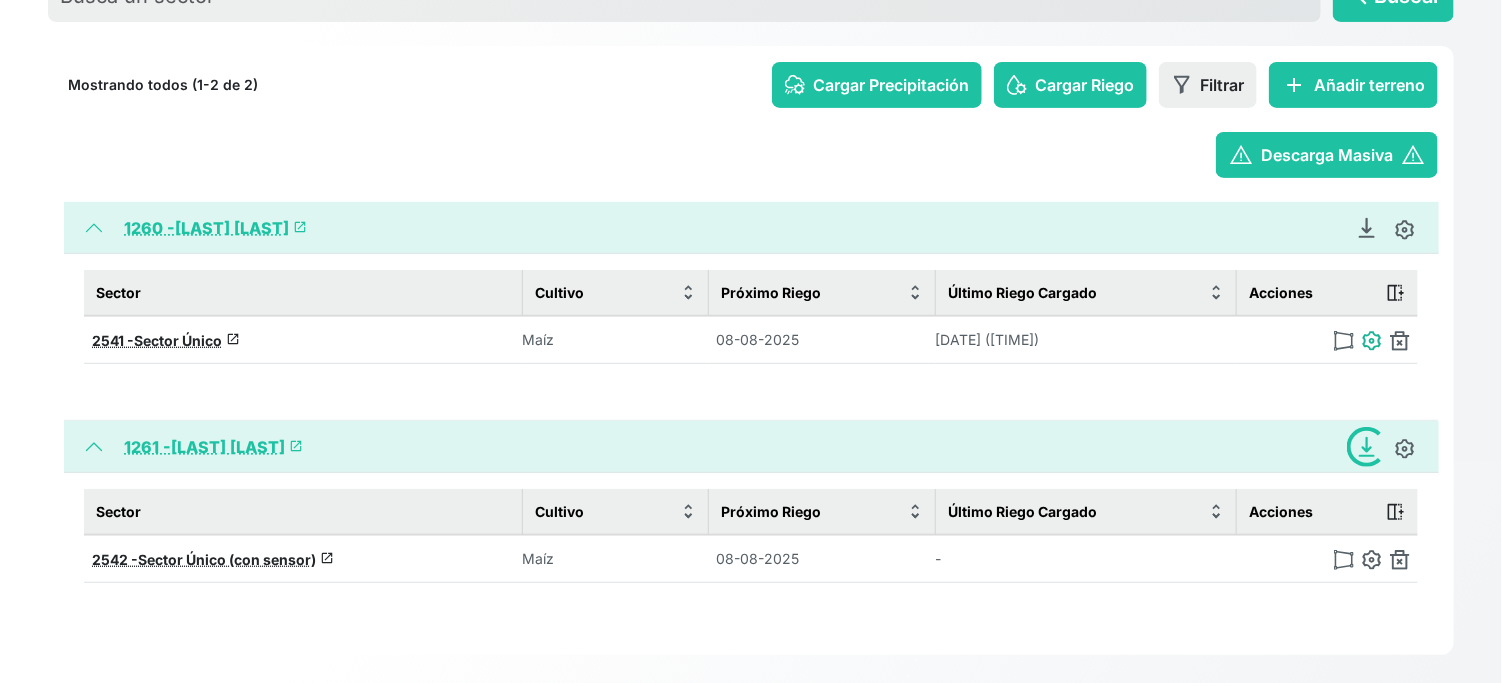 type on "Sector Único" 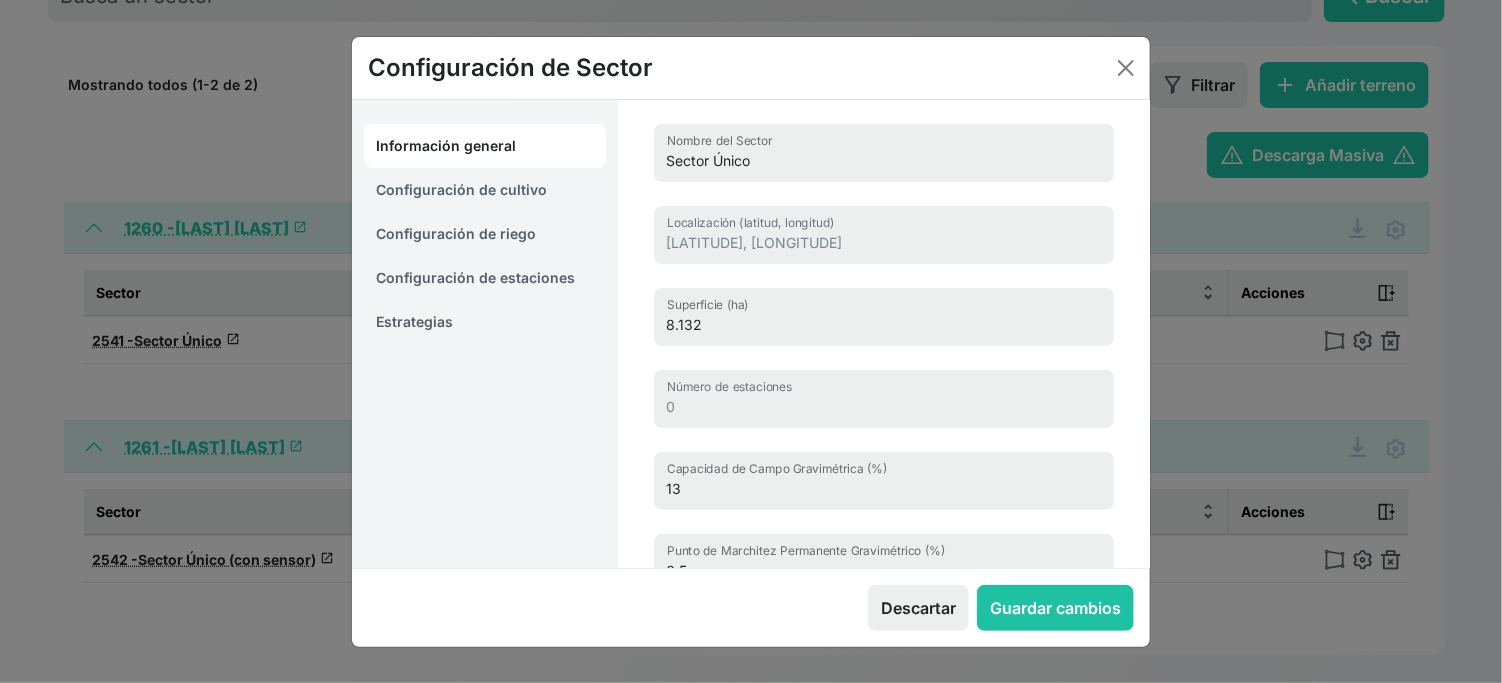 click on "Estrategias" at bounding box center (485, 322) 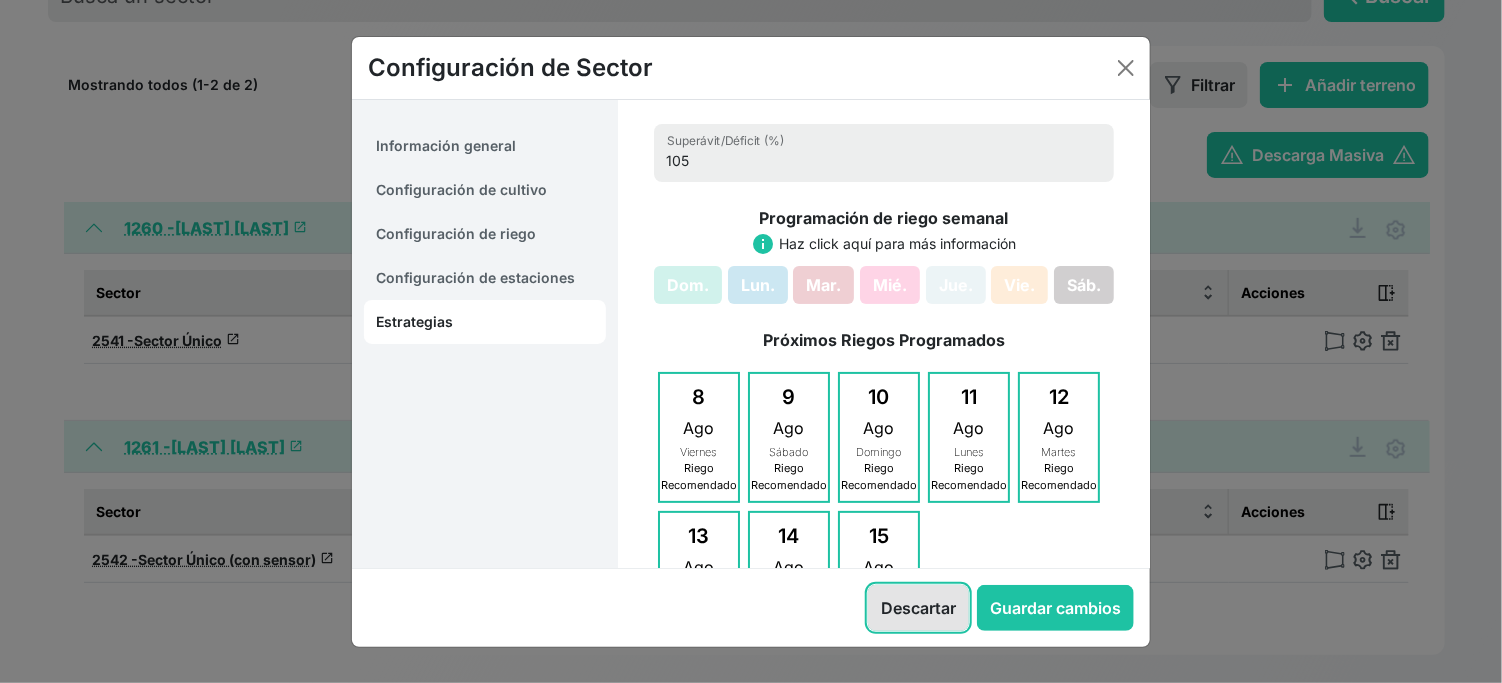 click on "Descartar" at bounding box center [918, 608] 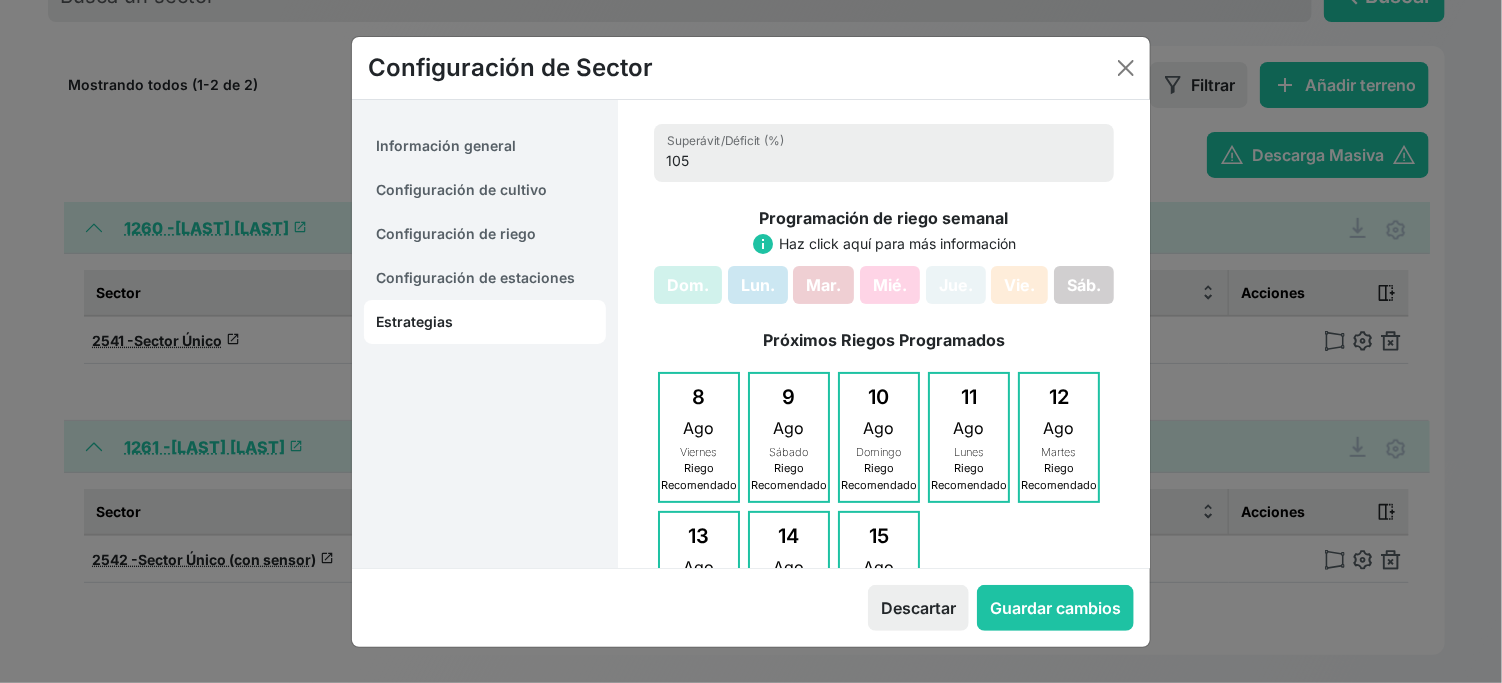 select on "10" 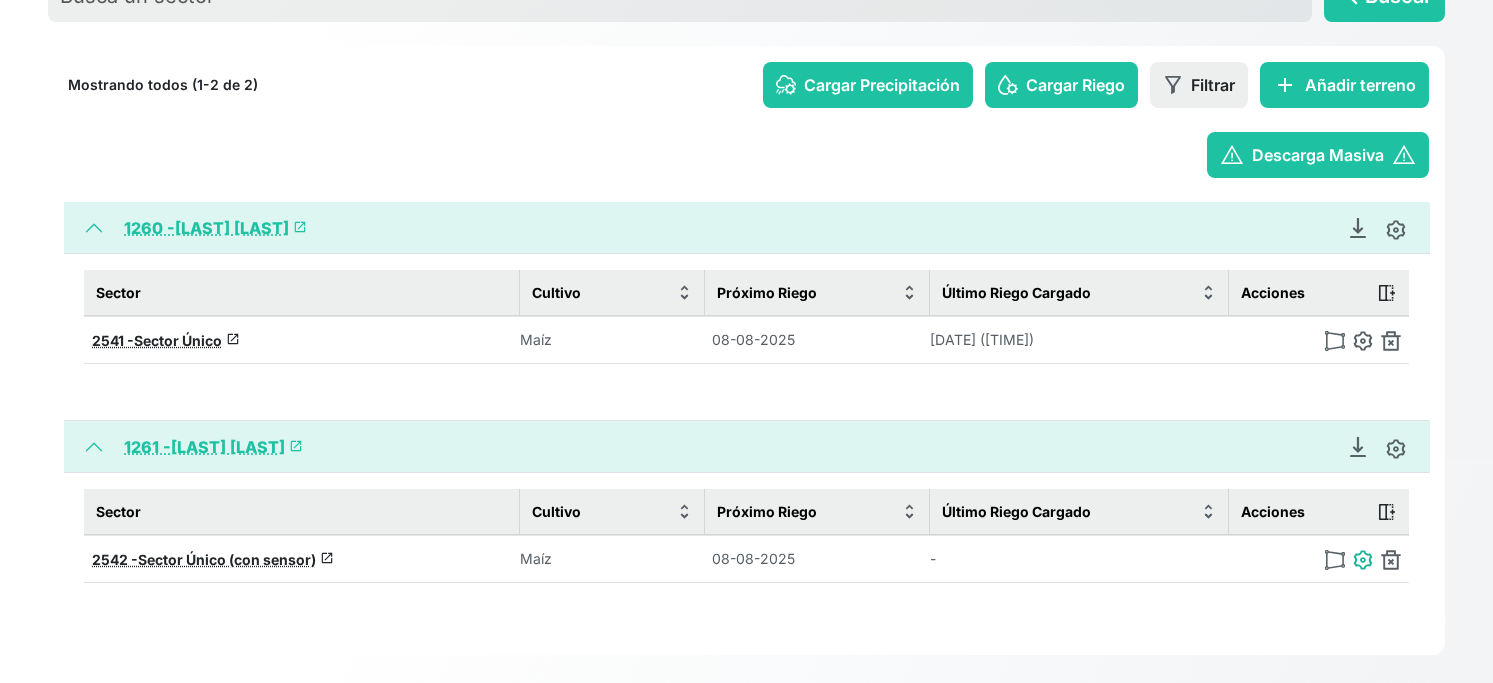 click at bounding box center [1363, 560] 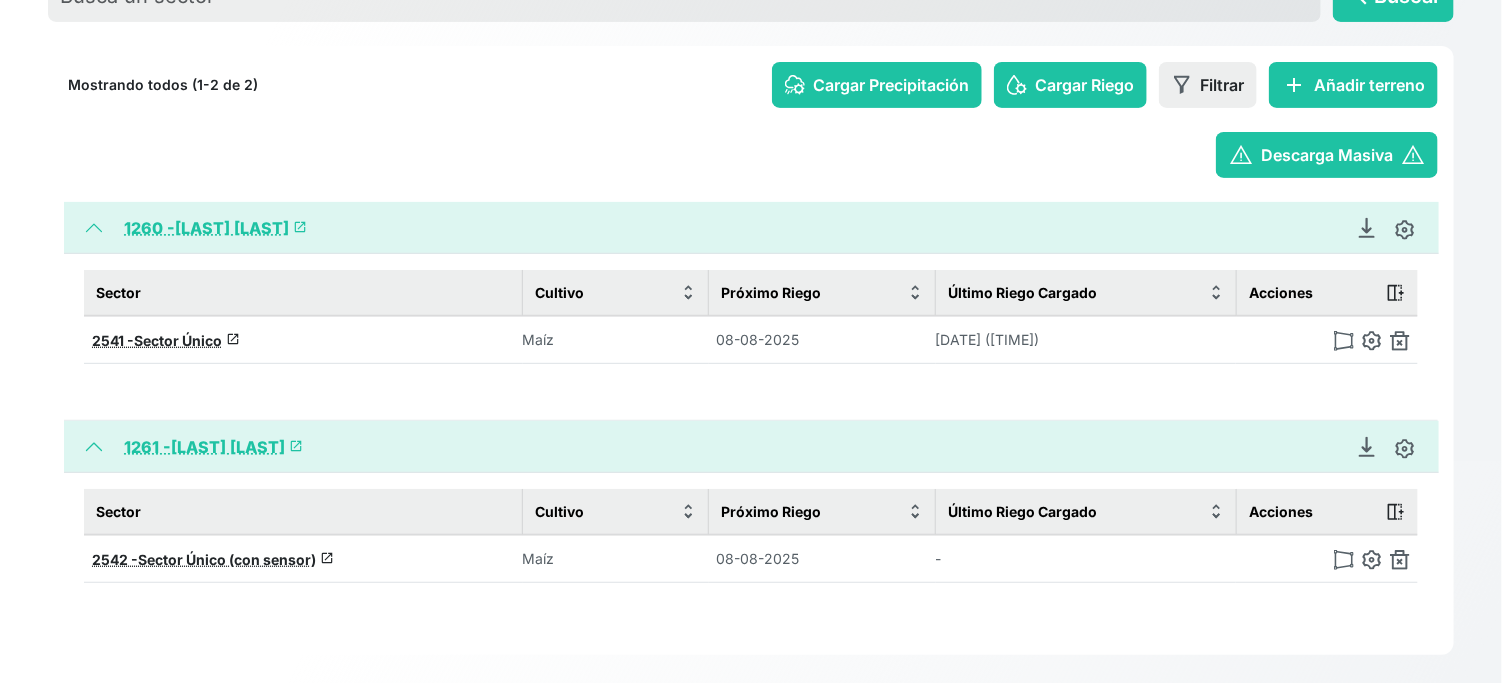 type on "Sector Único (con sensor)" 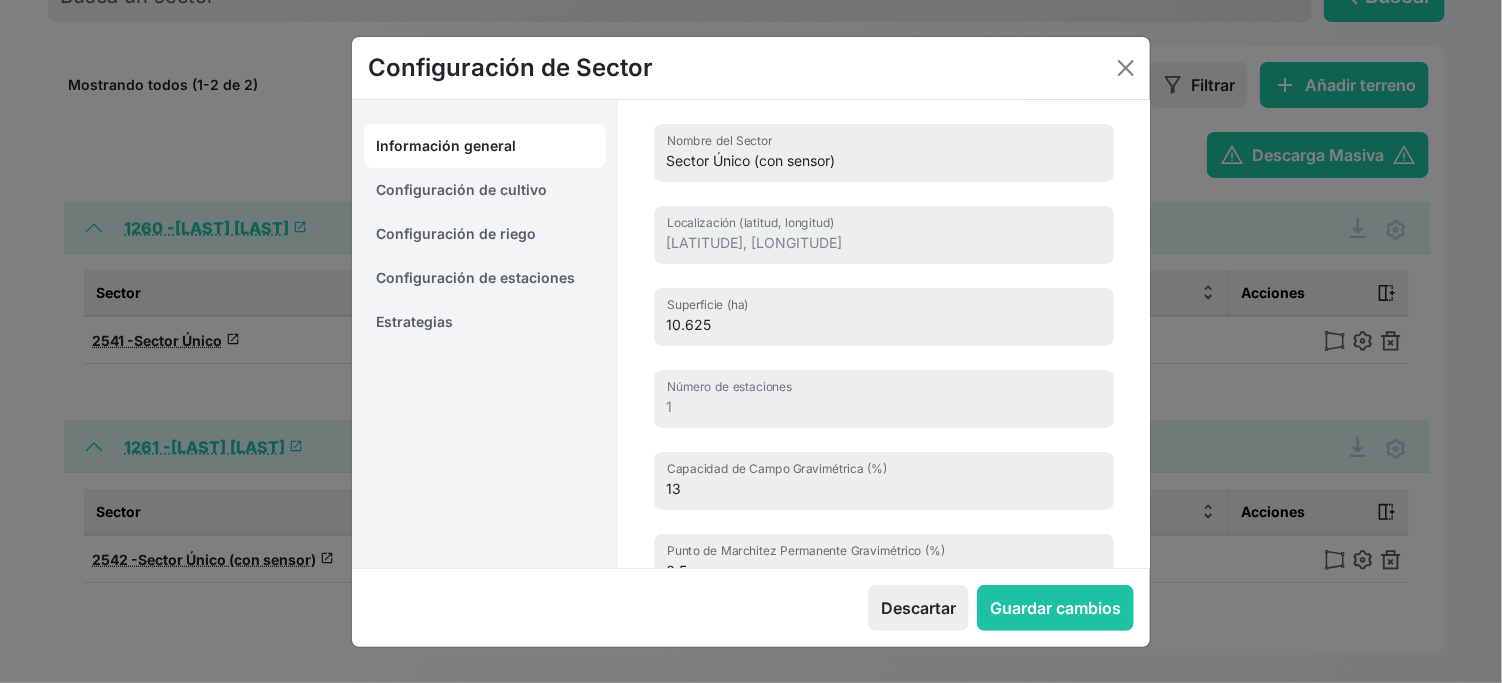 click on "Estrategias" at bounding box center (485, 322) 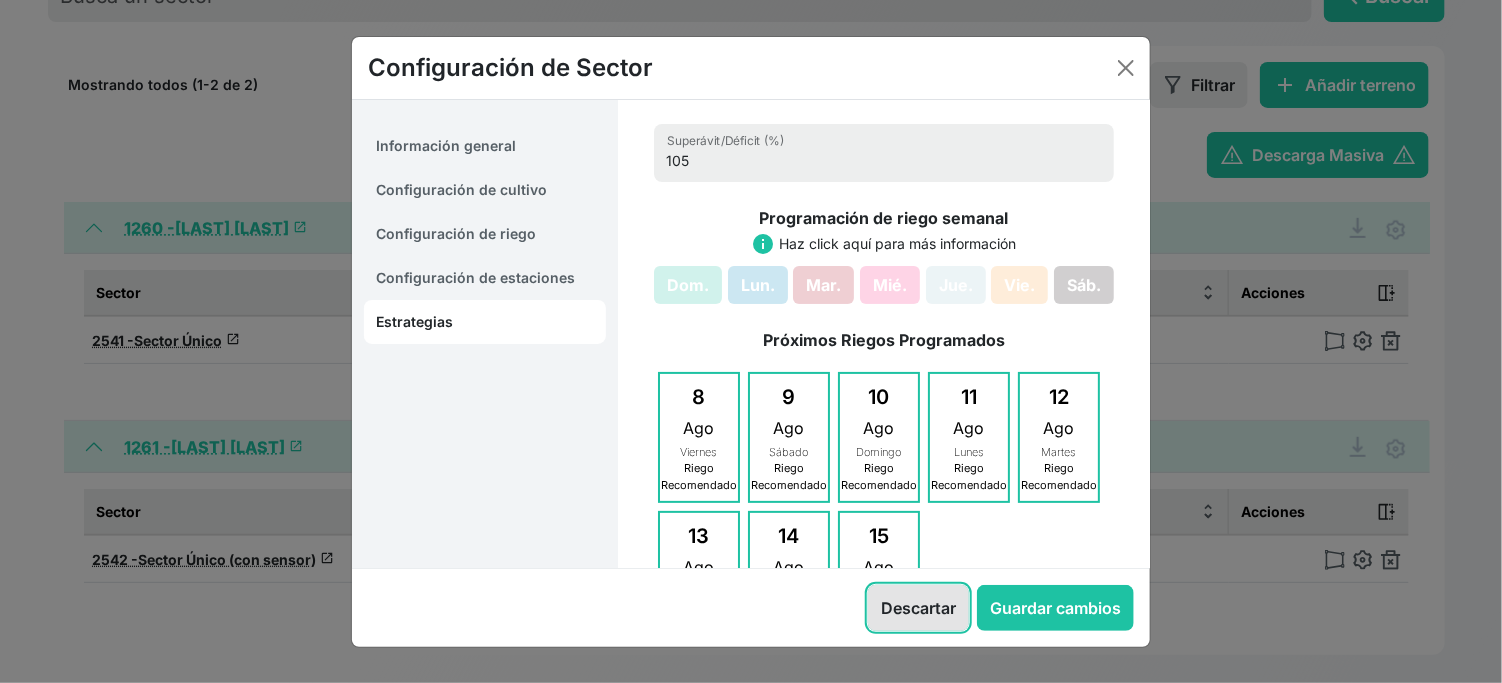 click on "Descartar" at bounding box center (918, 608) 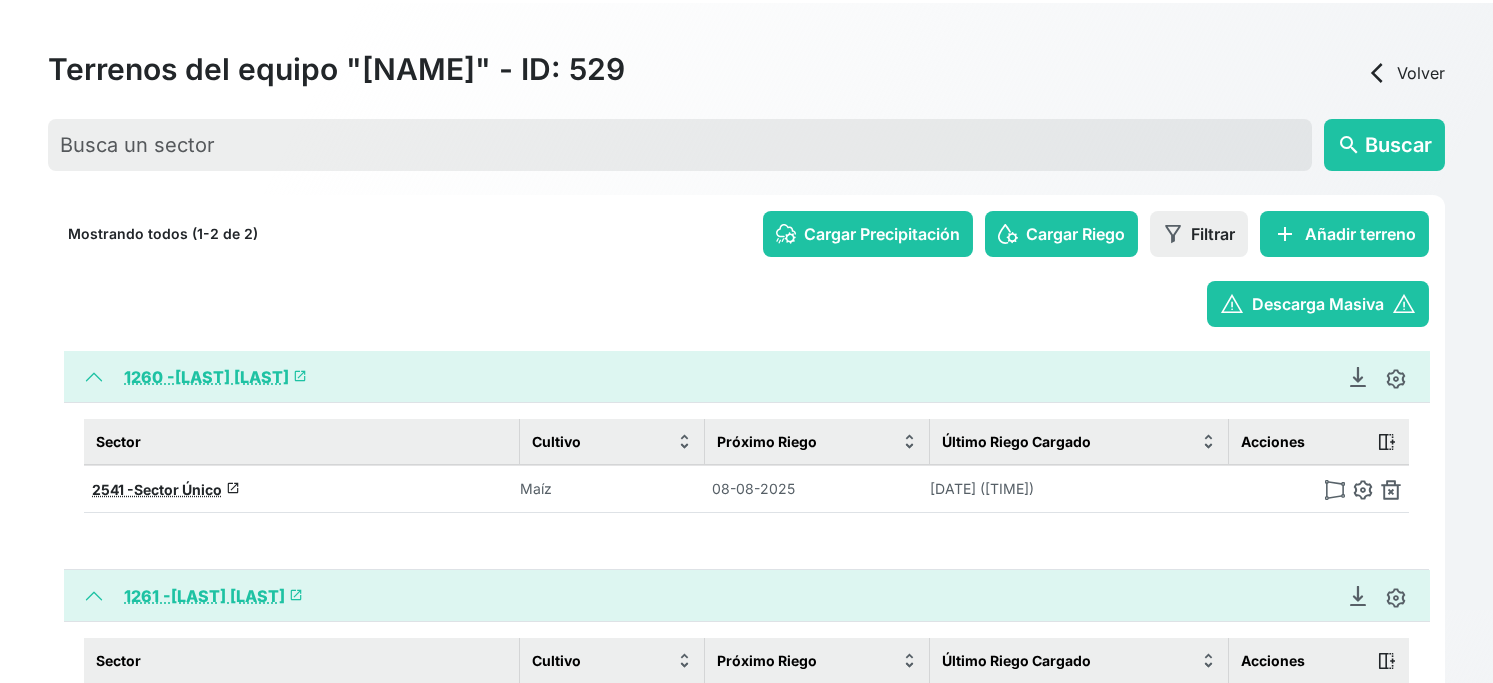 scroll, scrollTop: 0, scrollLeft: 0, axis: both 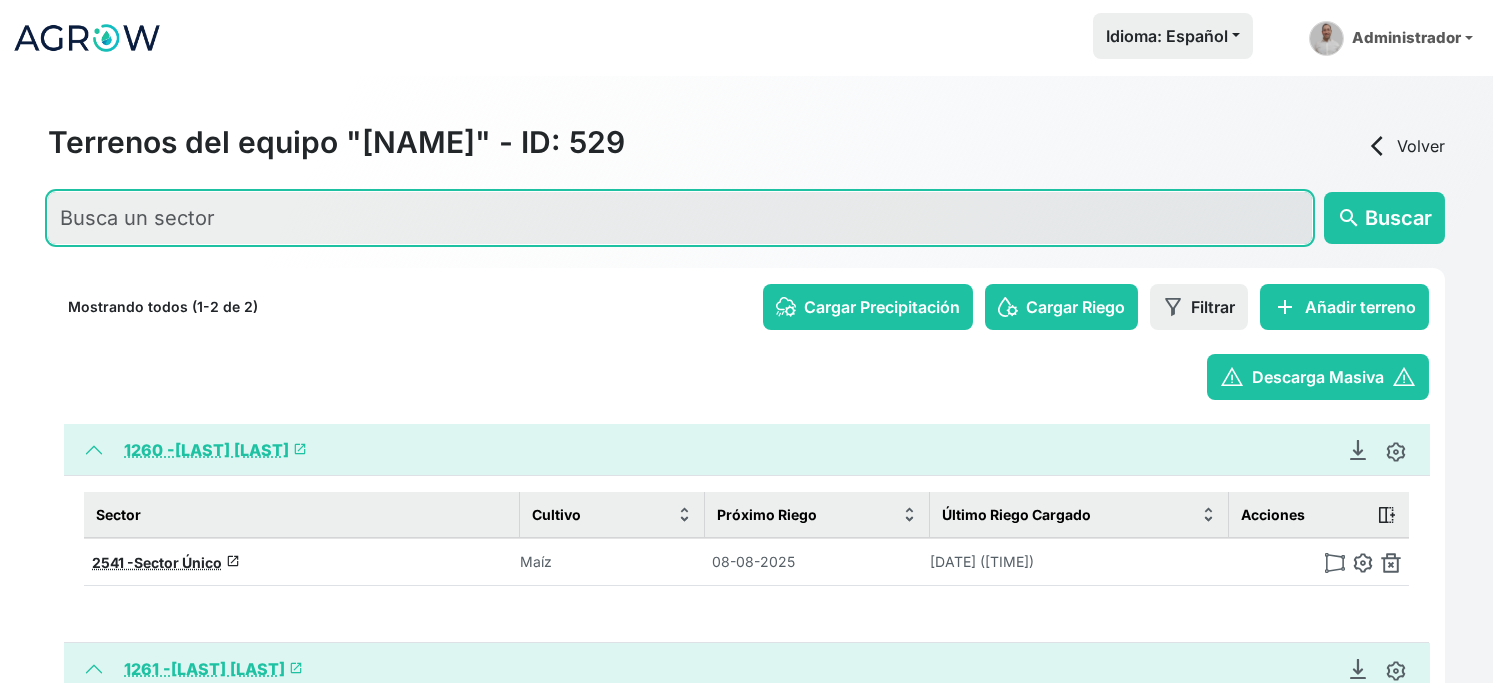 click 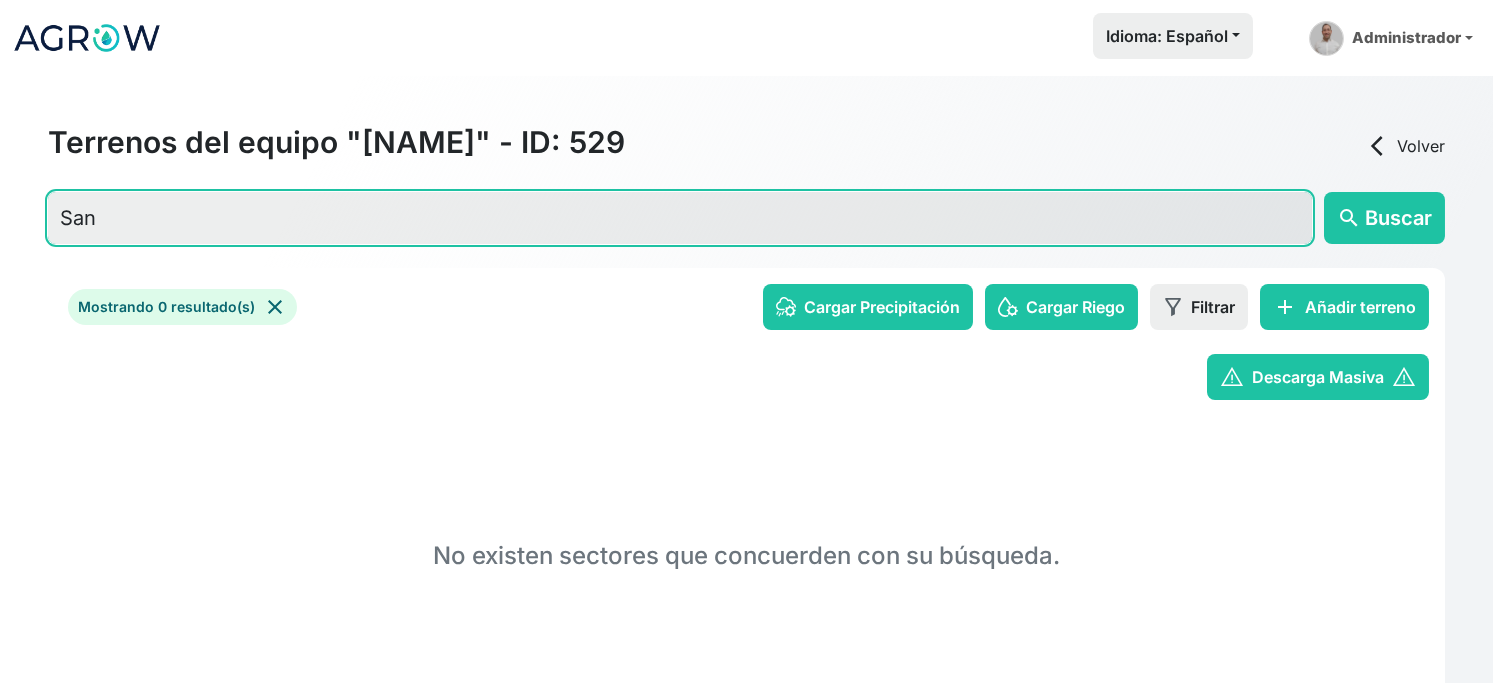 type on "San" 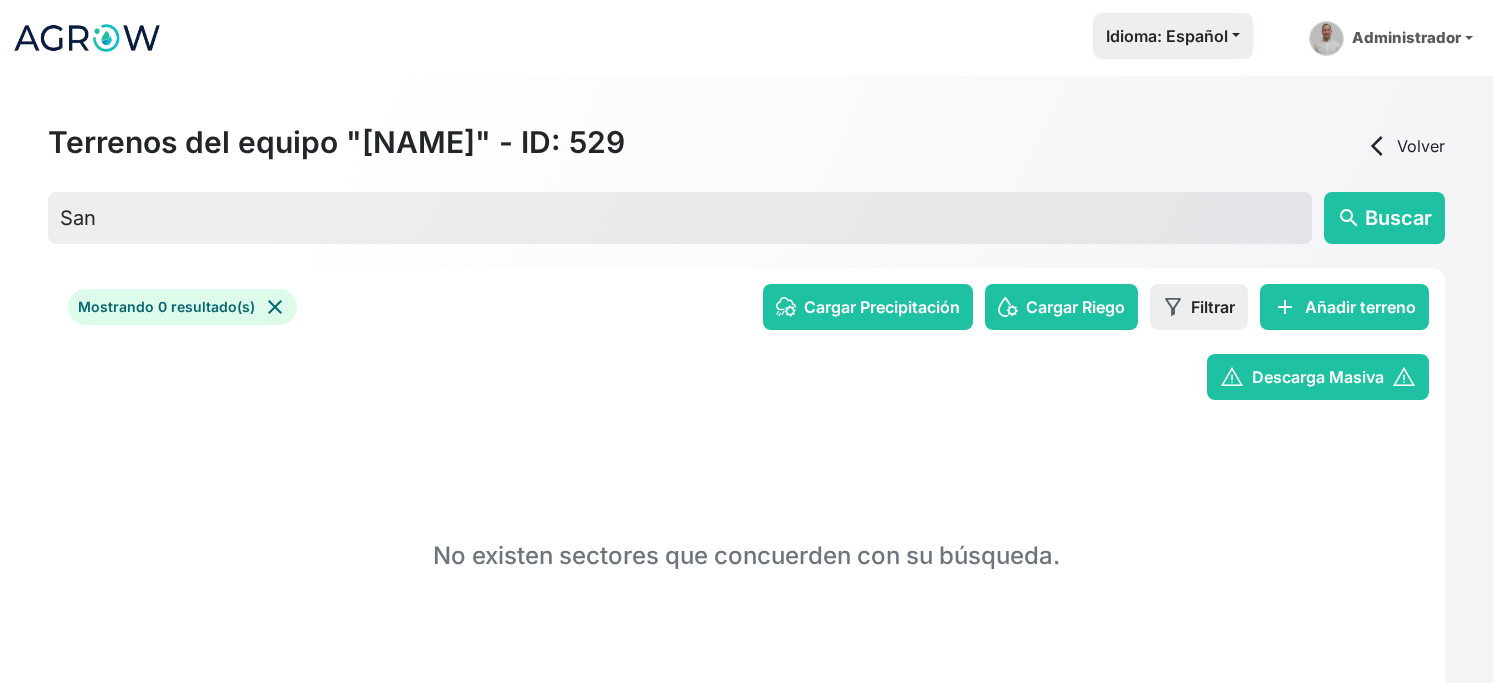 click 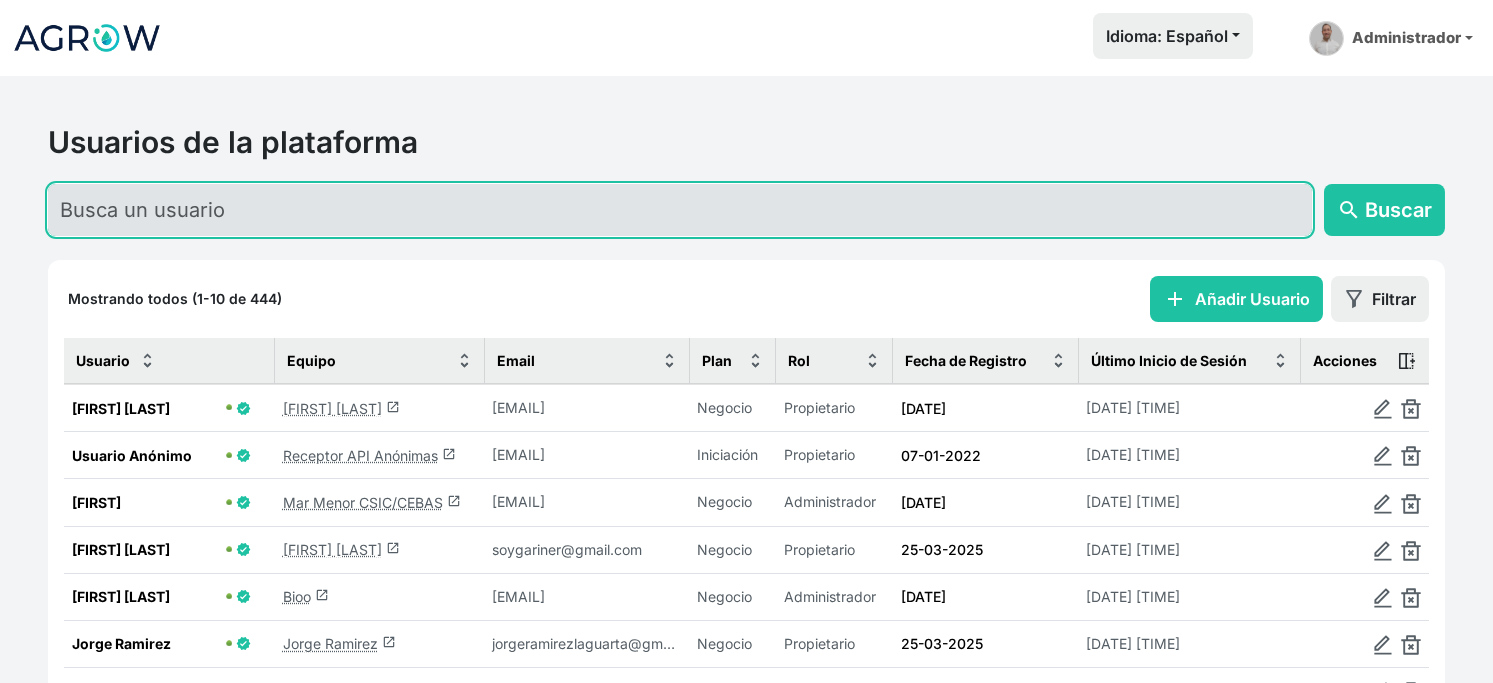 click 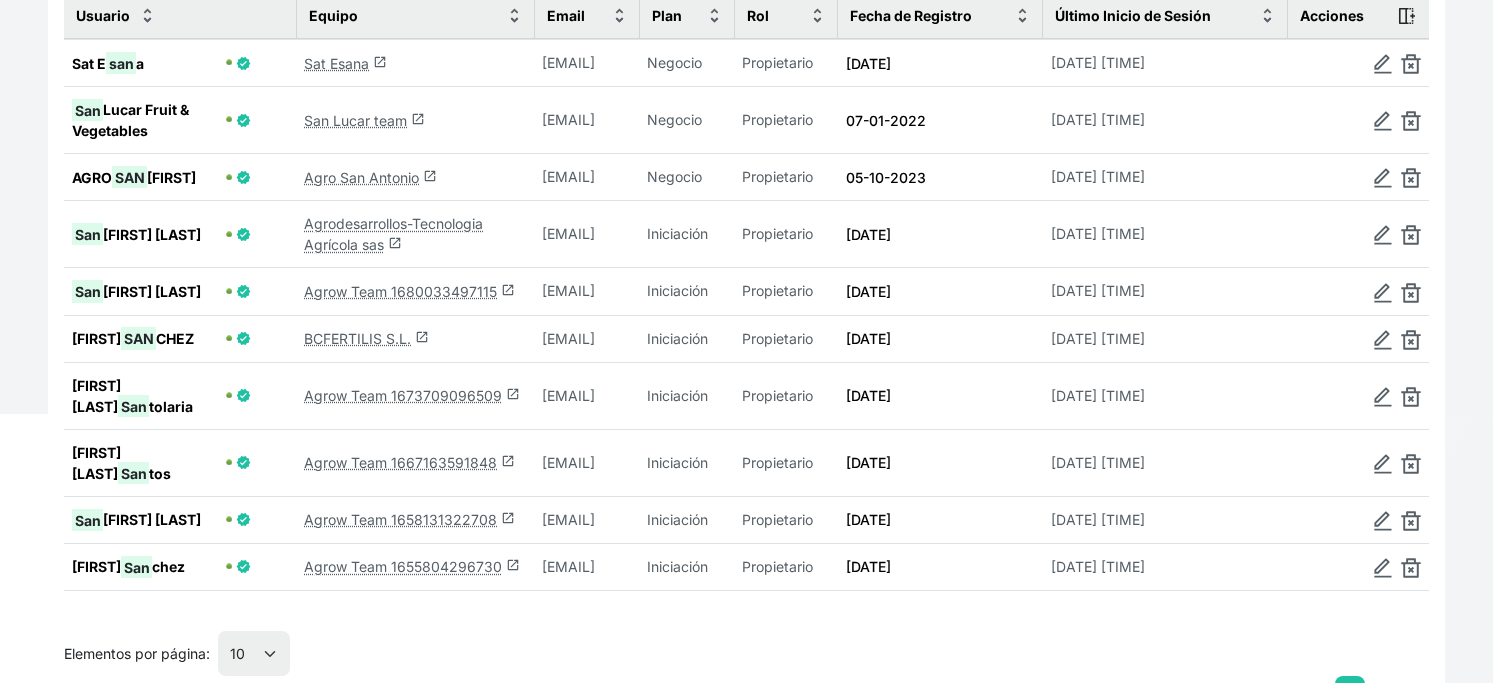scroll, scrollTop: 0, scrollLeft: 0, axis: both 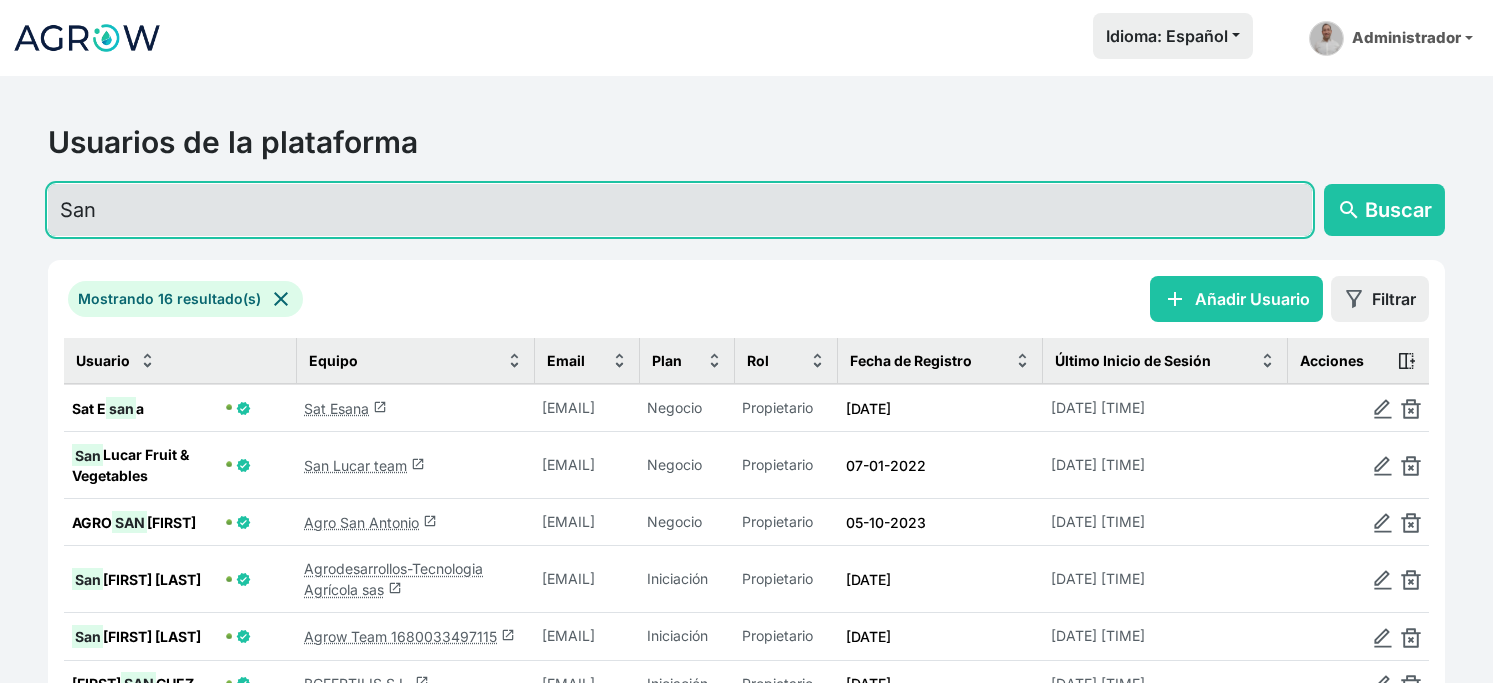 drag, startPoint x: 227, startPoint y: 237, endPoint x: 0, endPoint y: 234, distance: 227.01982 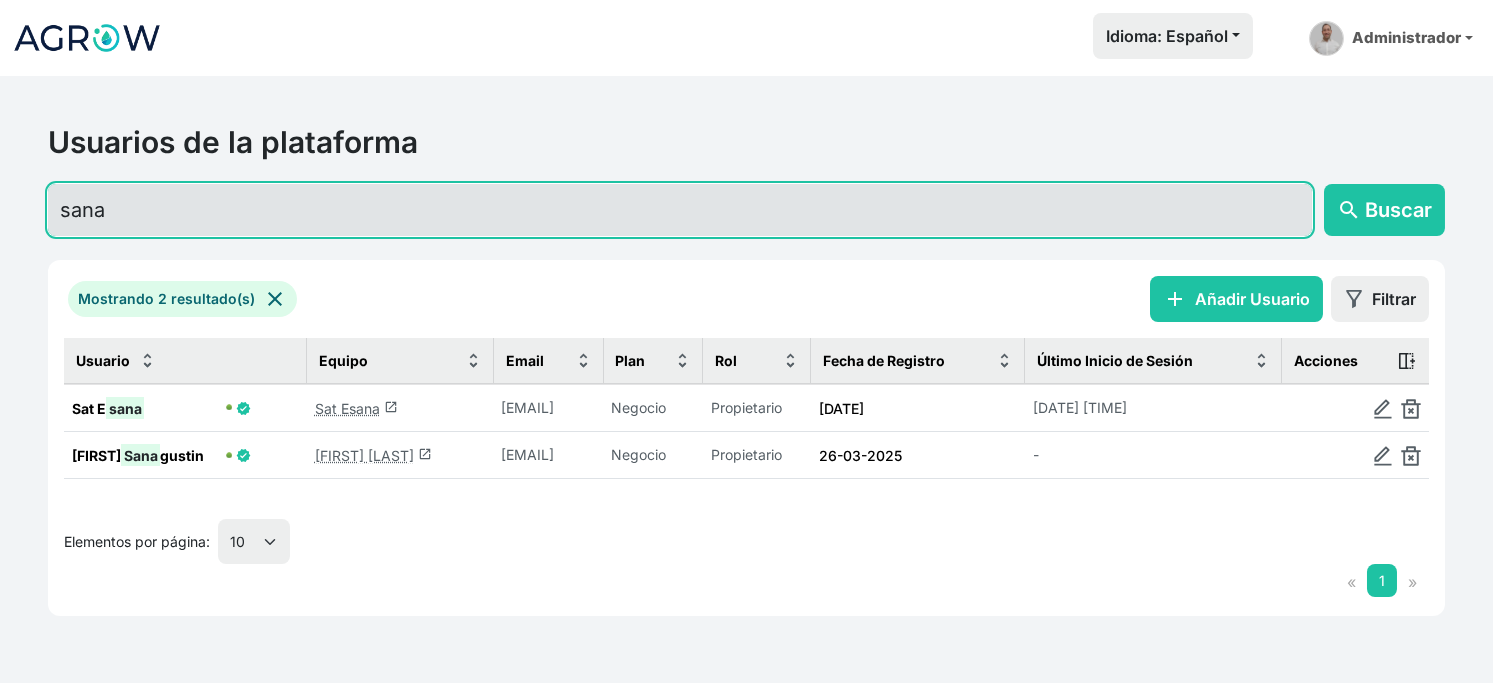 type on "sana" 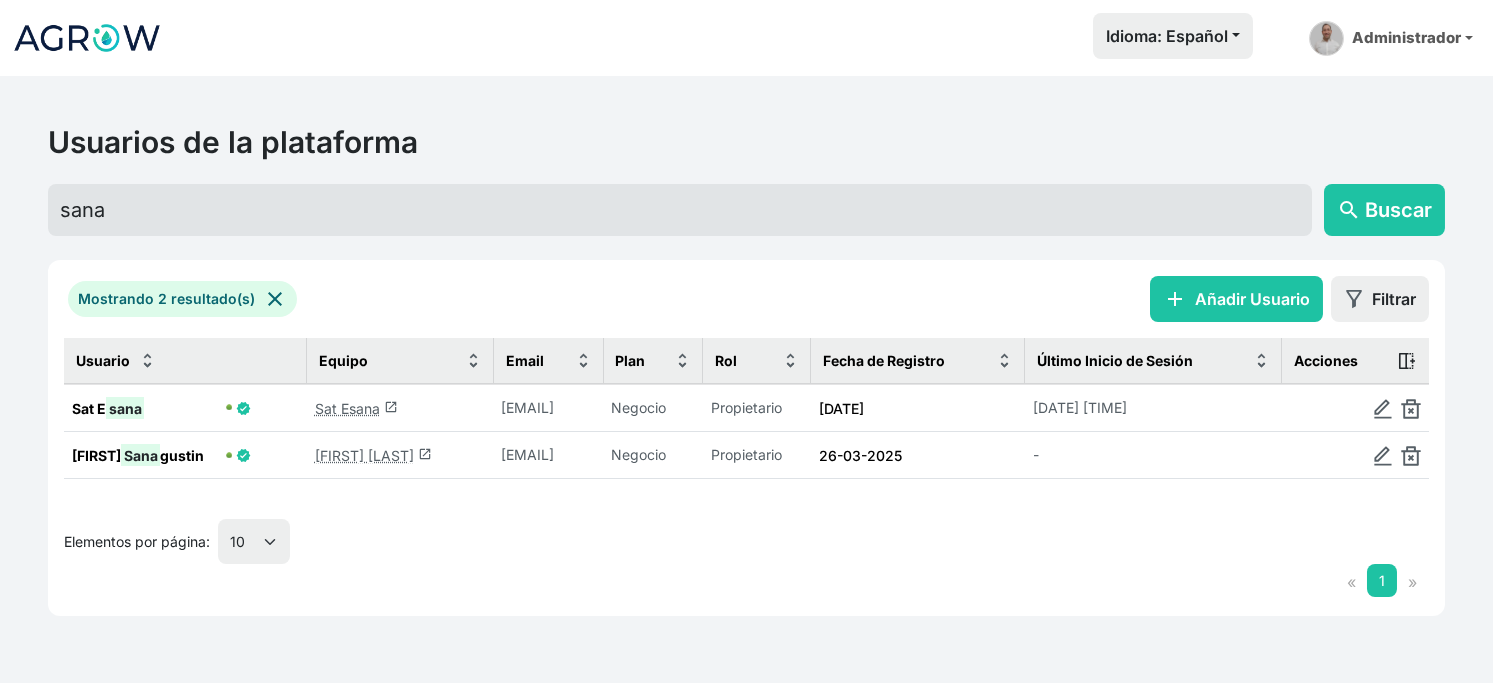 click on "Lorenzo Sanagustin  launch" 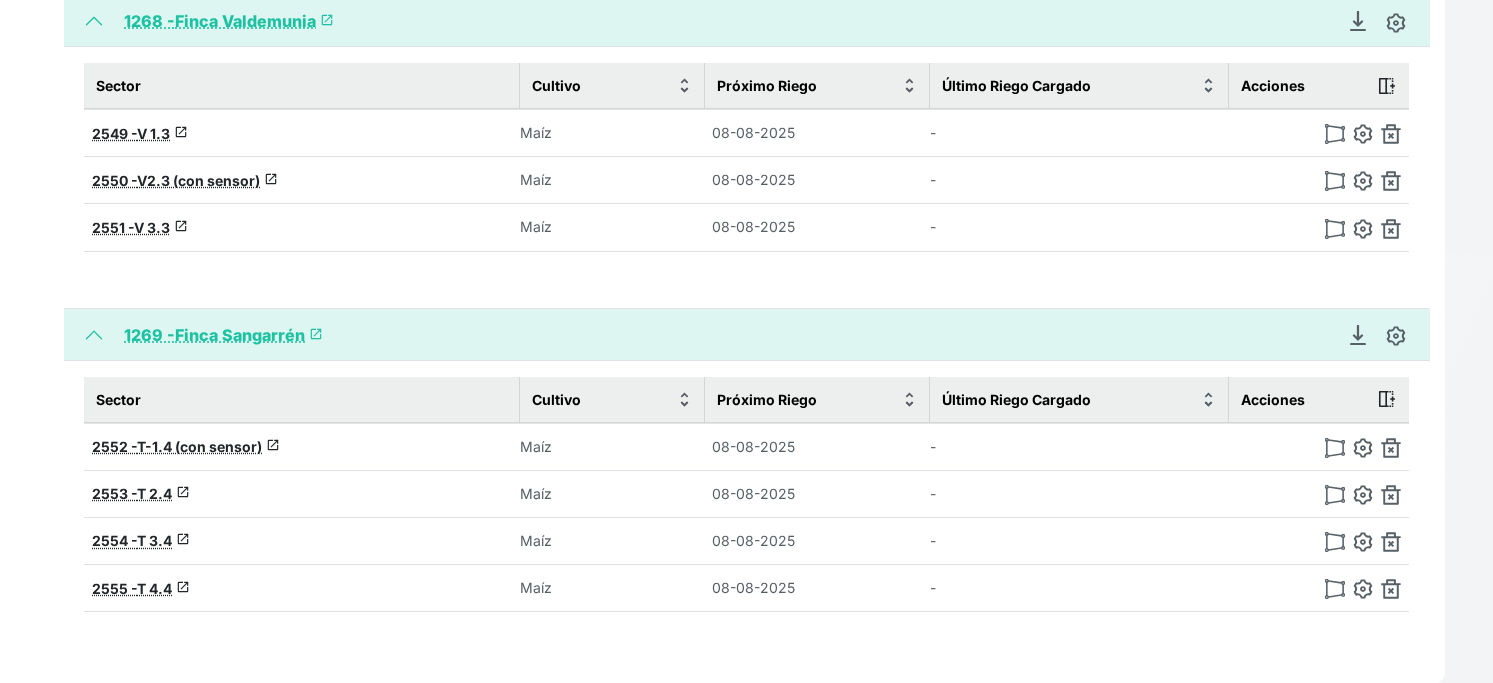 scroll, scrollTop: 555, scrollLeft: 0, axis: vertical 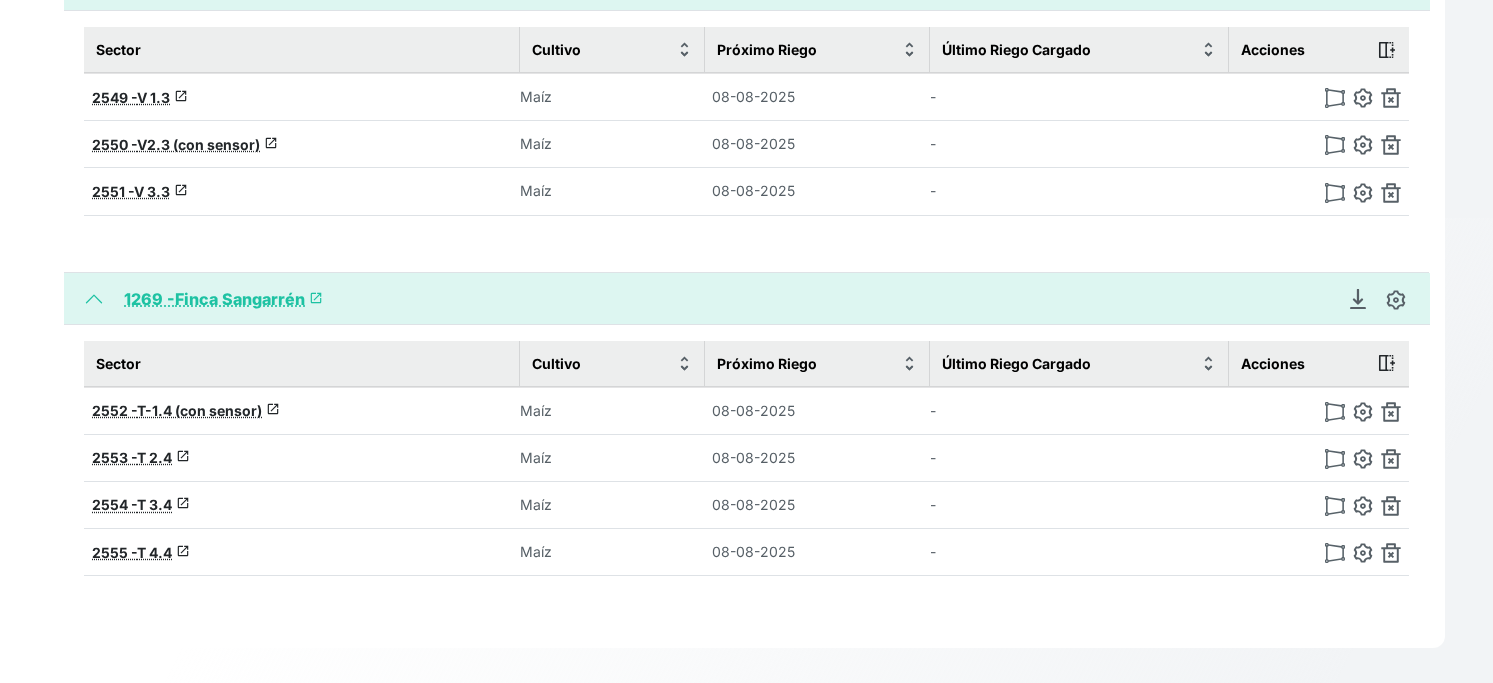 click on "1269 -   Finca Sangarrén   launch   Generar Reporte de Finca   Lorenzo Sanagustin  Seleccionar usuario  PDF   MS Word  Formato  Simple   Avanzado  Tipo de Reporte  Sistema métrico   Sistema imperial  Sistema de Unidades  Incluir recomendación para Grupos de sectores   Incluir calendarios de riego   Incluir imágenes satelitales   Incluir anexos   Cerrar   Descargar PDF  Sector Cultivo Próximo Riego Último Riego Cargado Acciones 2552 -  T-1.4 (con sensor)  launch   Maíz   08-08-2025   -   2553 -  T 2.4  launch   Maíz   08-08-2025   -   2554 -  T 3.4  launch   Maíz   08-08-2025   -   2555 -  T 4.4  launch   Maíz   08-08-2025   -" at bounding box center (746, 453) 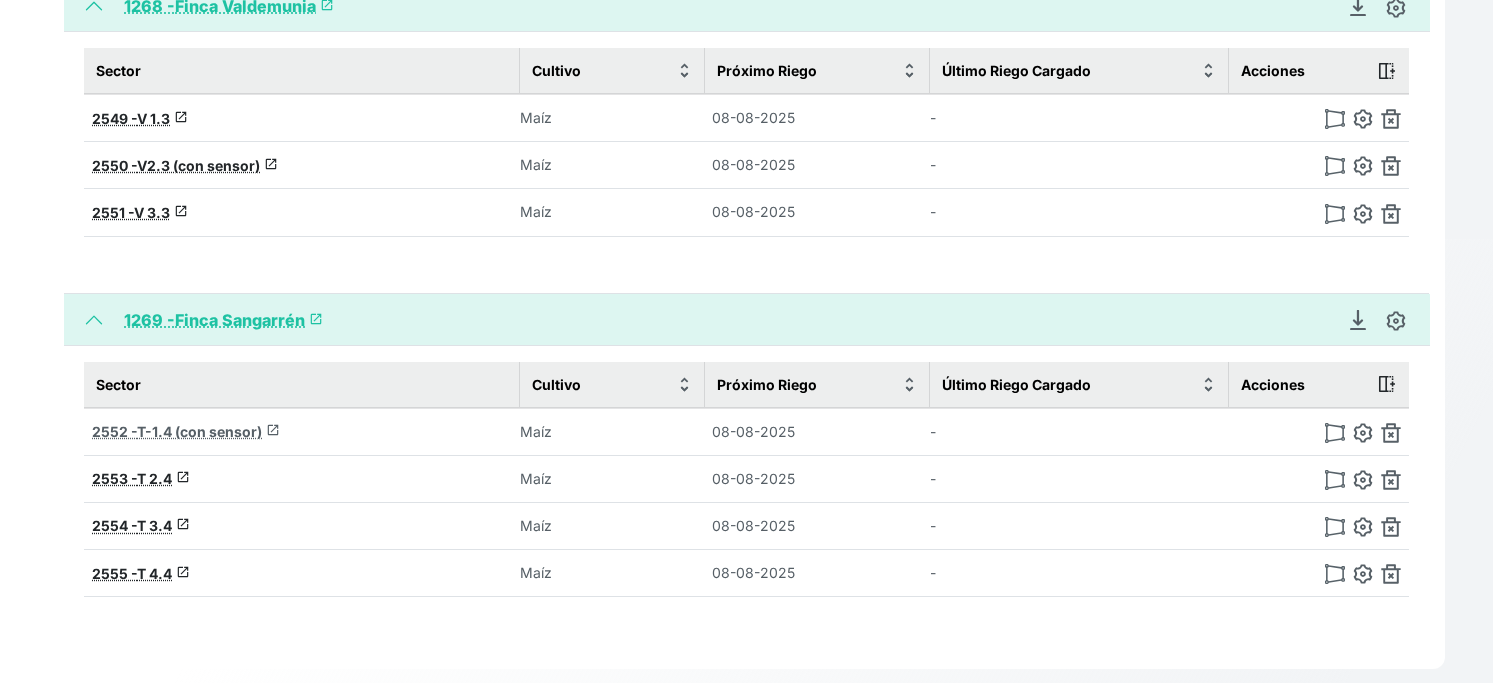 click on "T-1.4 (con sensor)" at bounding box center [199, 431] 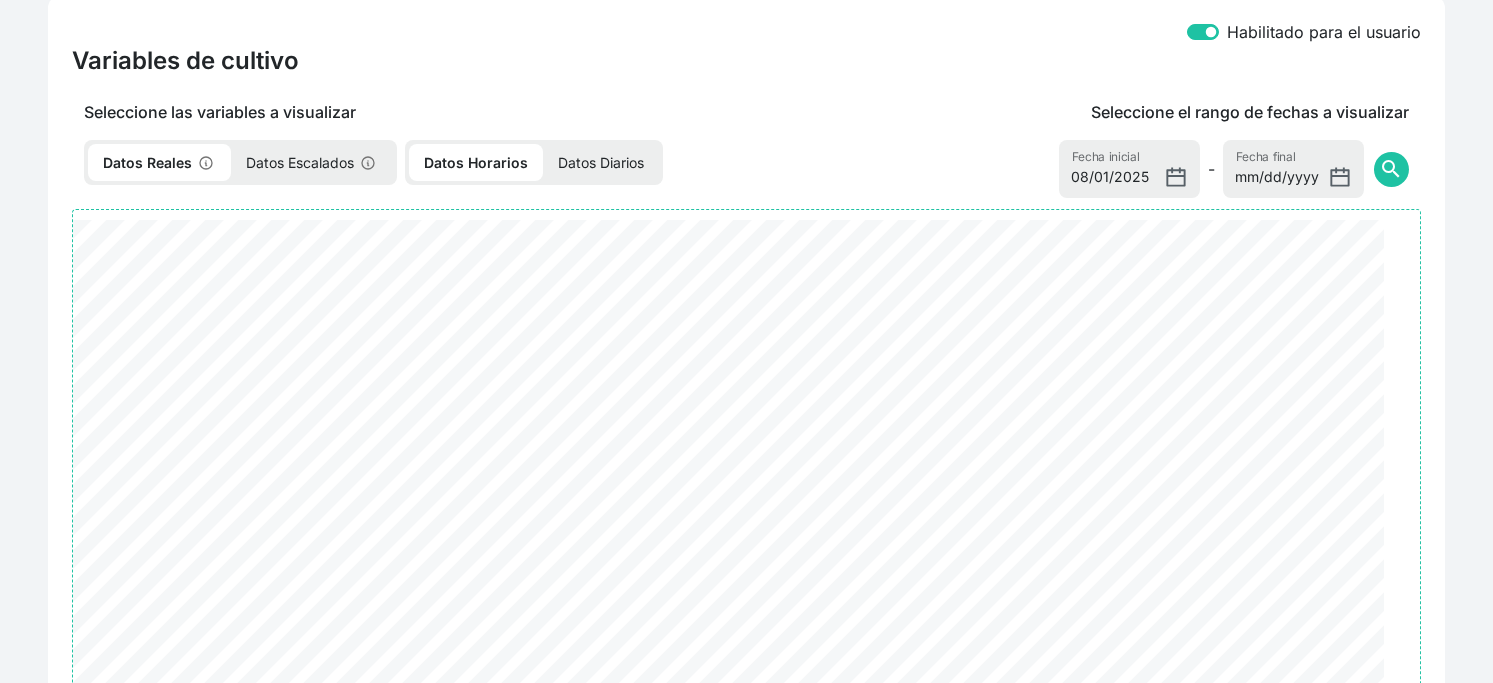 select on "2552" 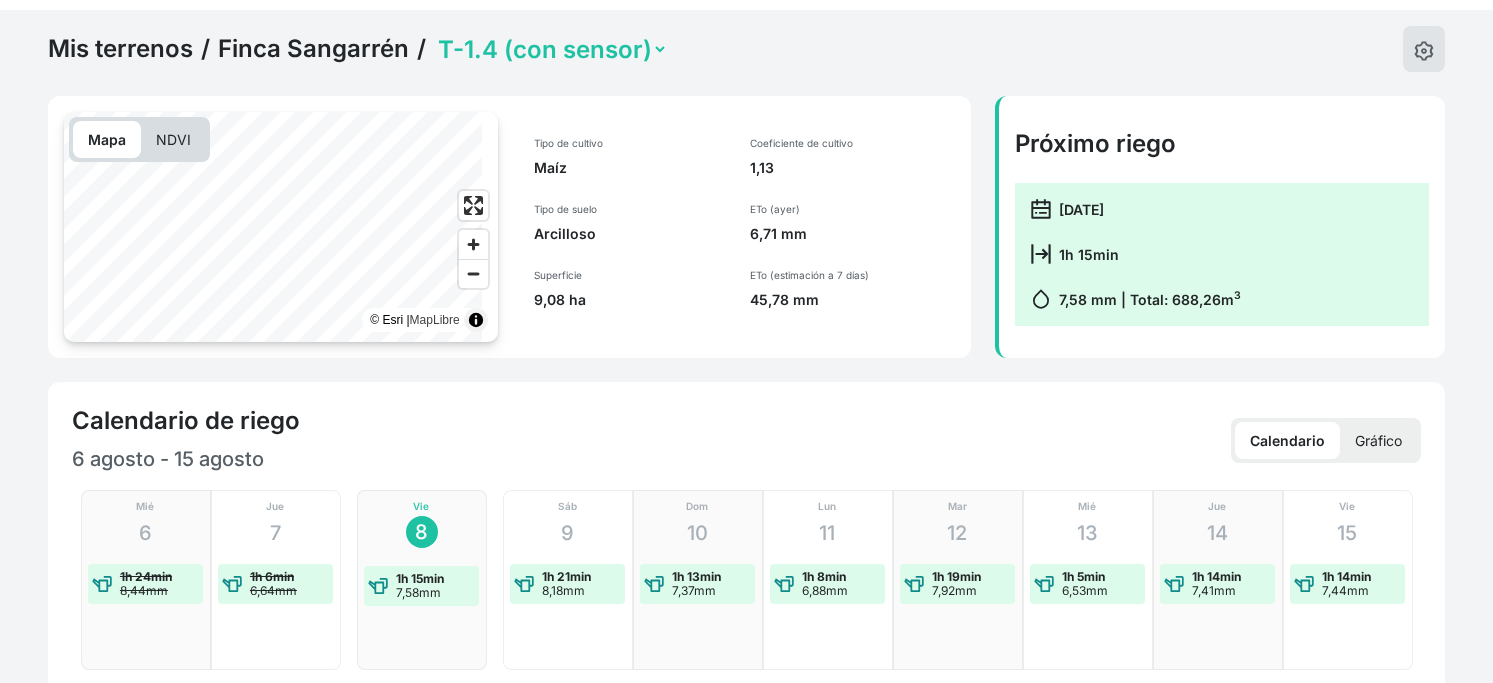scroll, scrollTop: 62, scrollLeft: 0, axis: vertical 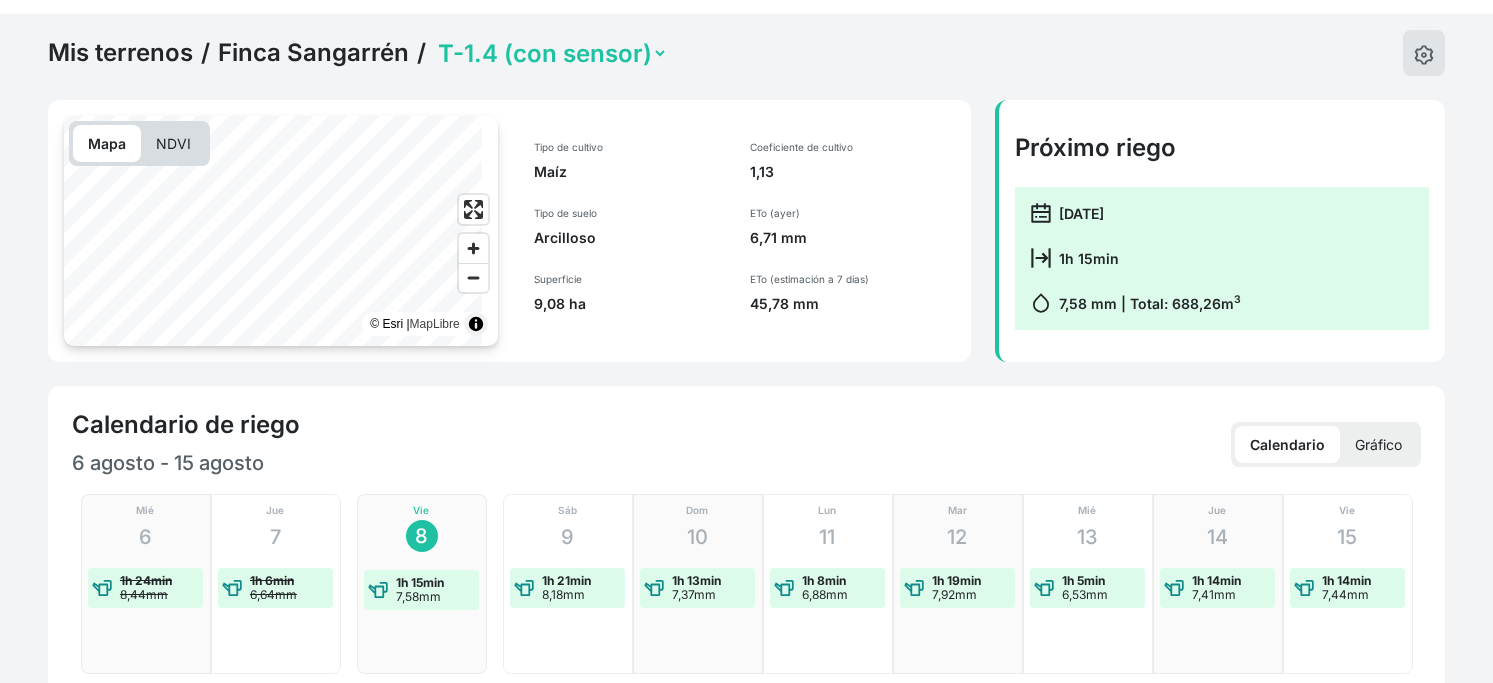 click on "Finca Sangarrén" 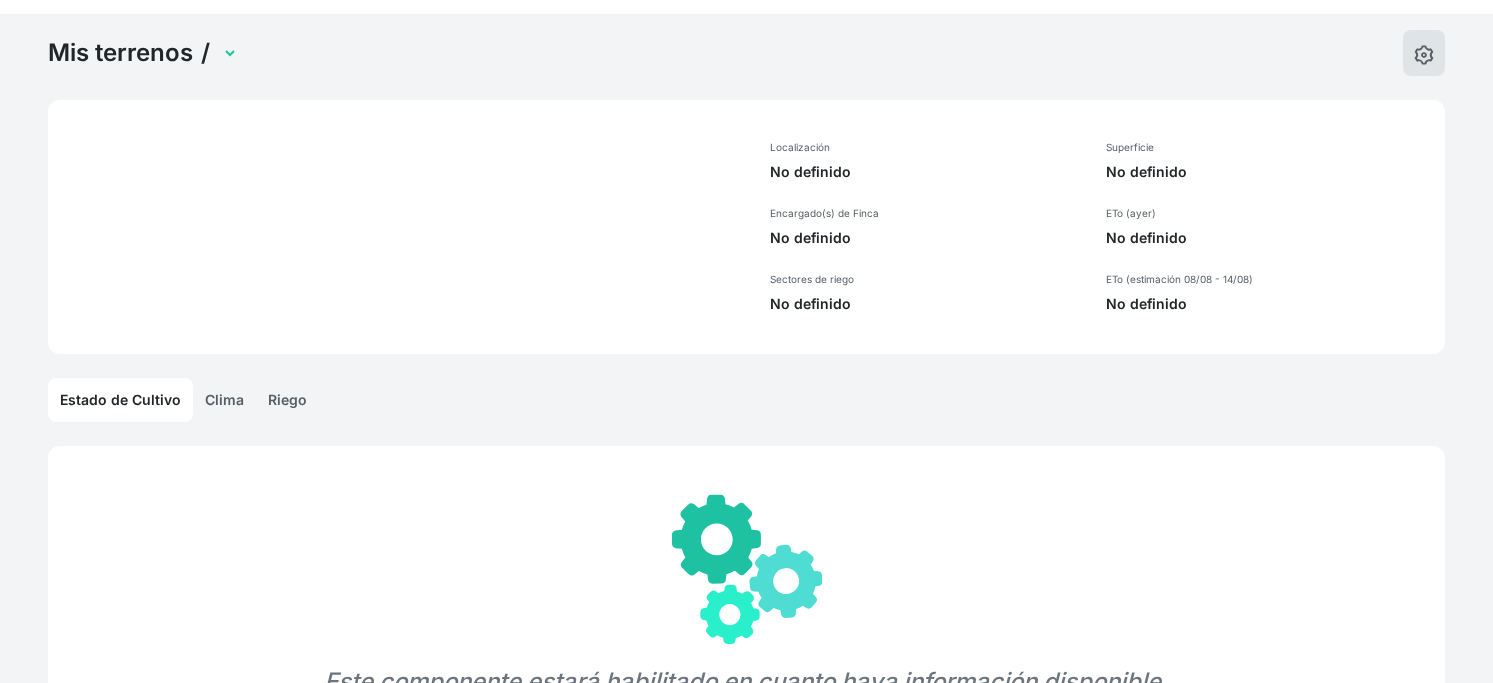 select on "1269" 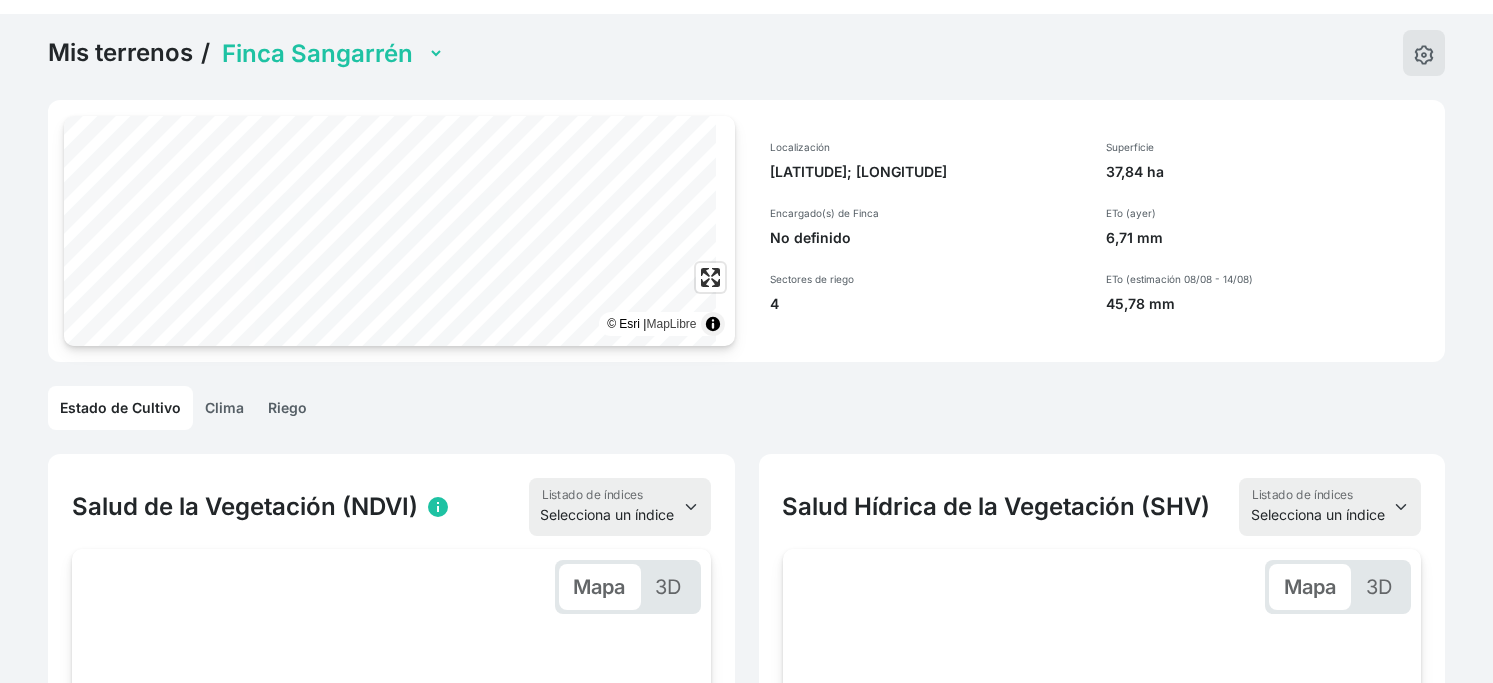 scroll, scrollTop: 0, scrollLeft: 173, axis: horizontal 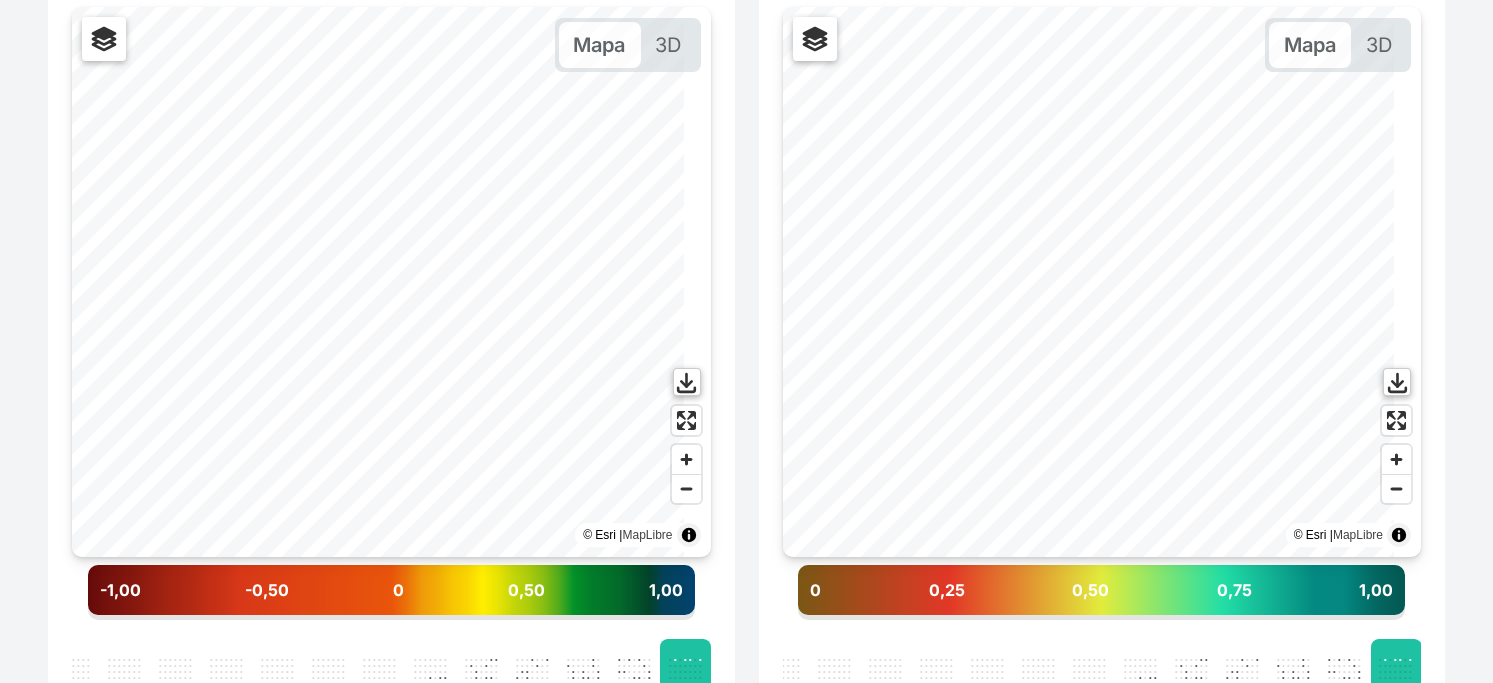 click on "Selecciona un índice   NDVI   NDMI   SAVI   FVC   SHV   Thermal" at bounding box center (1330, -35) 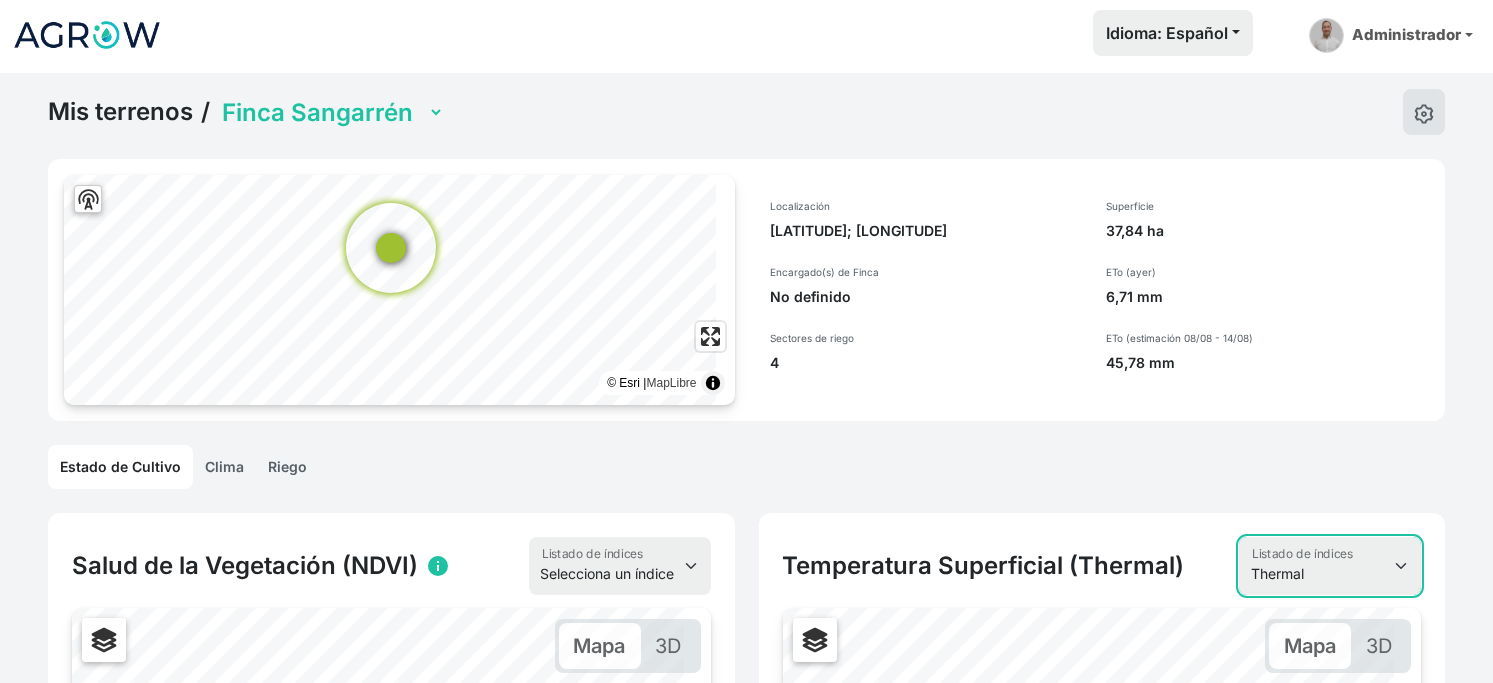 scroll, scrollTop: 0, scrollLeft: 0, axis: both 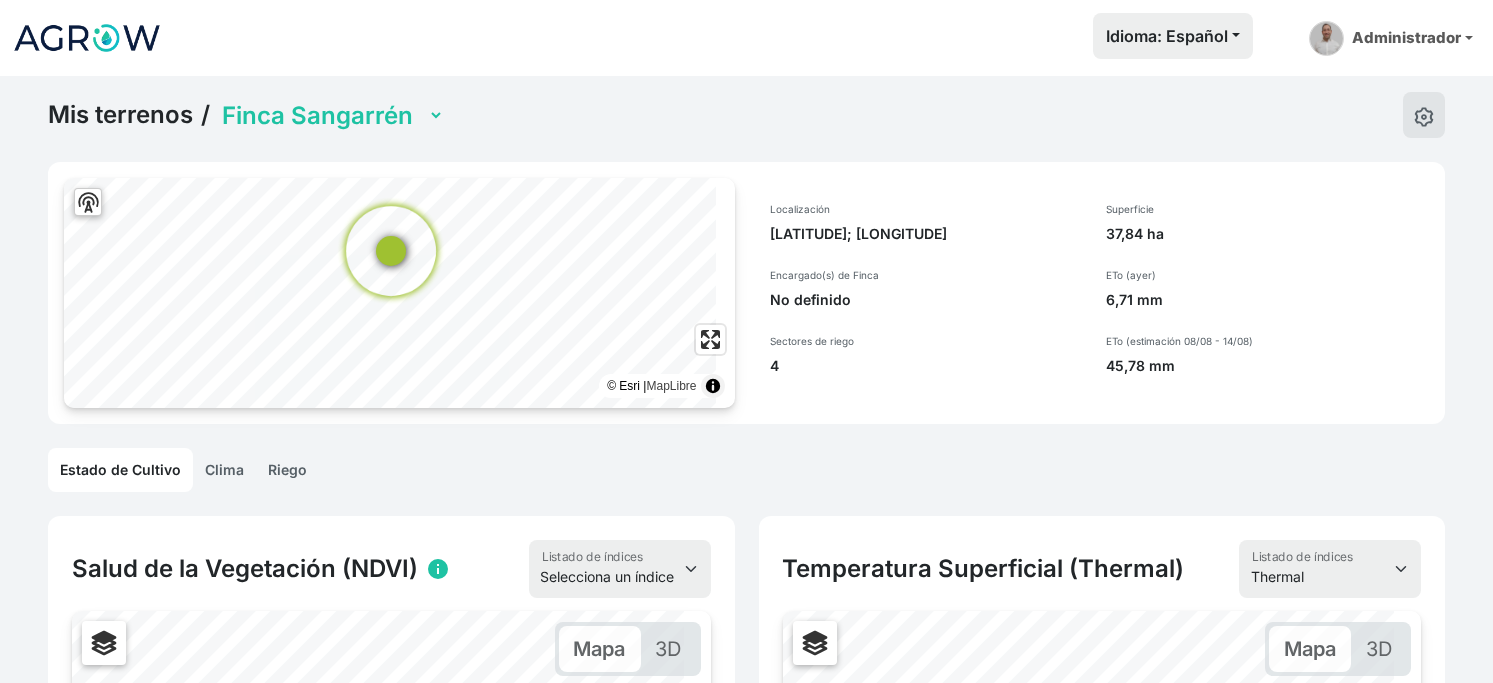 click on "Mis terrenos" 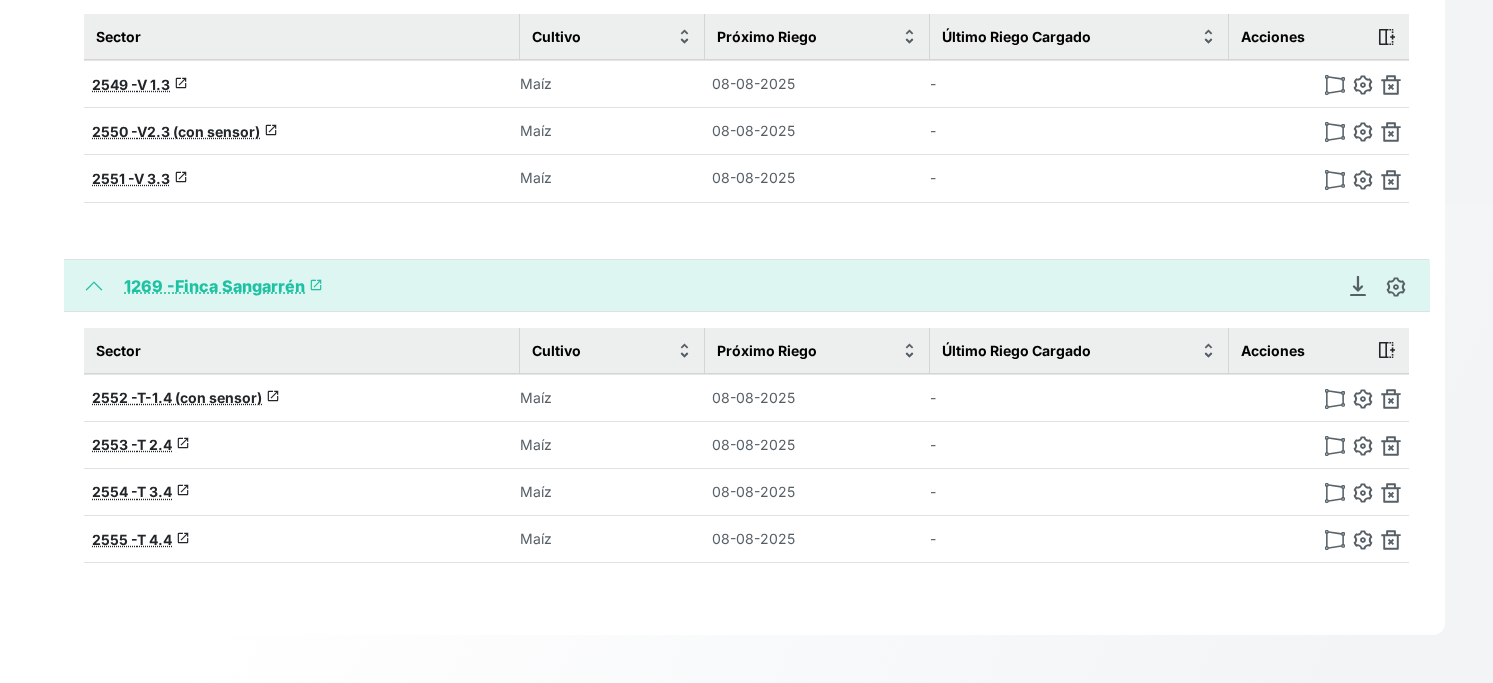 scroll, scrollTop: 555, scrollLeft: 0, axis: vertical 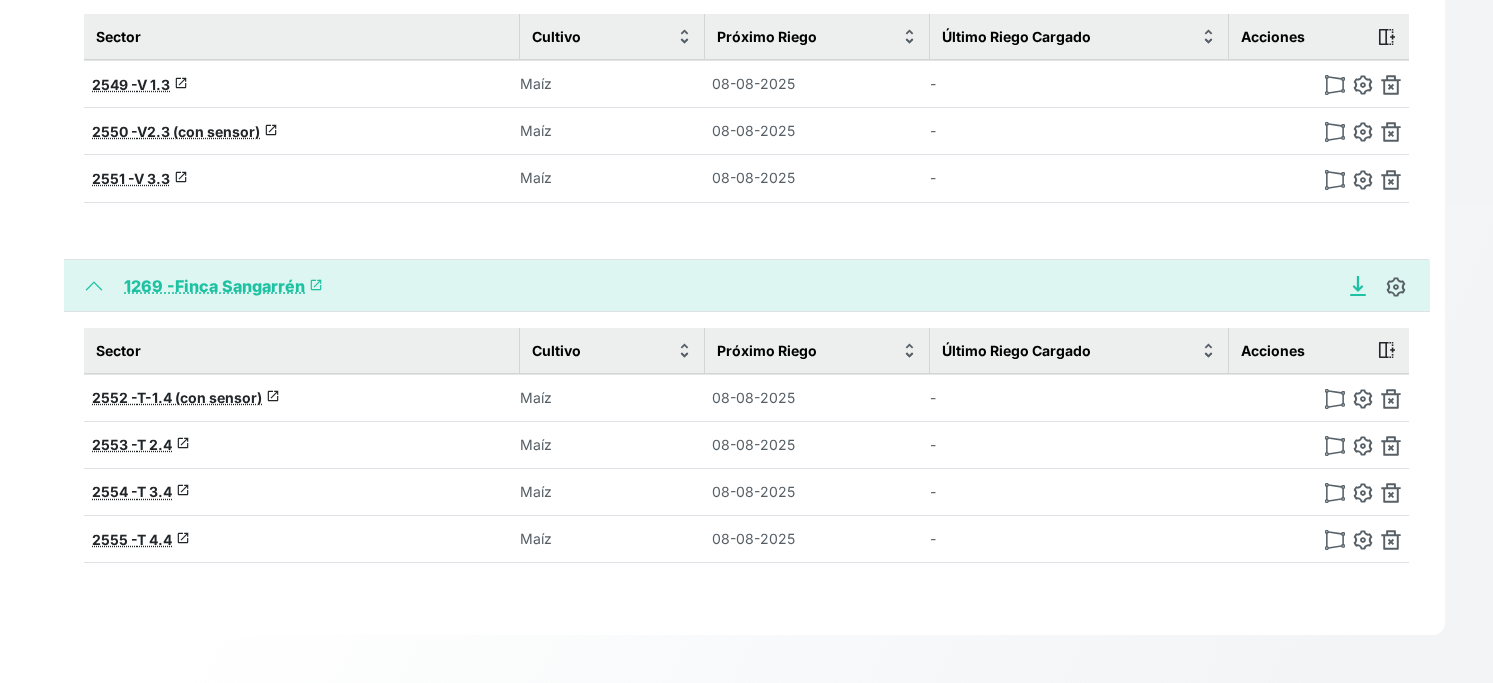 click 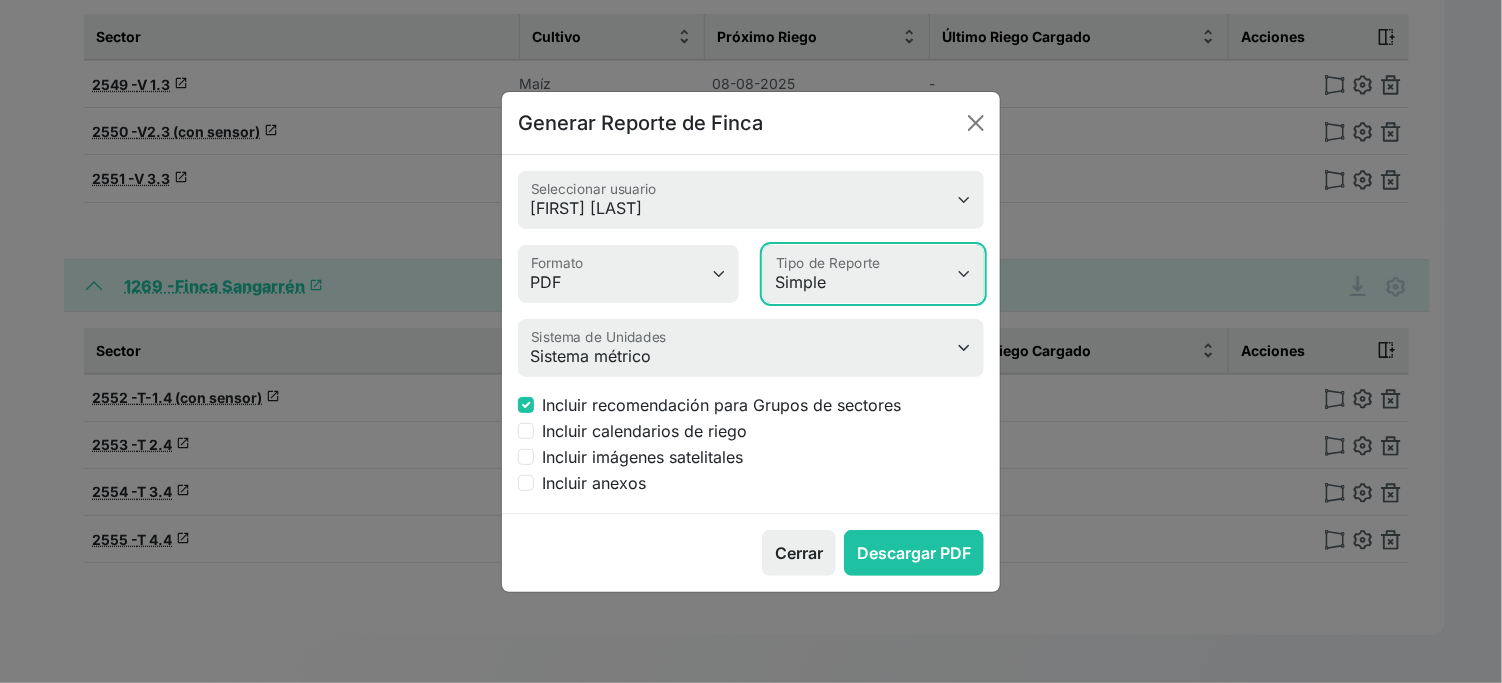 click on "Simple   Avanzado" at bounding box center (873, 274) 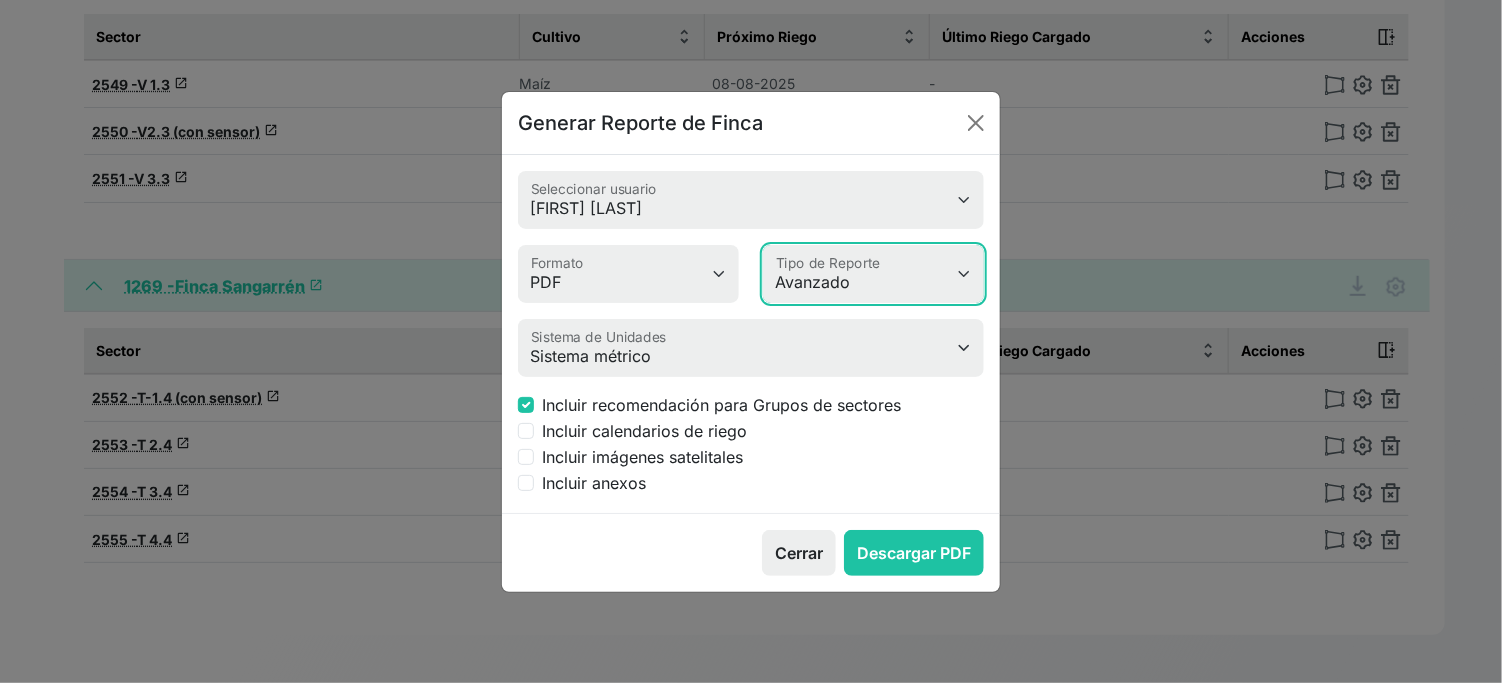 click on "Simple   Avanzado" at bounding box center [873, 274] 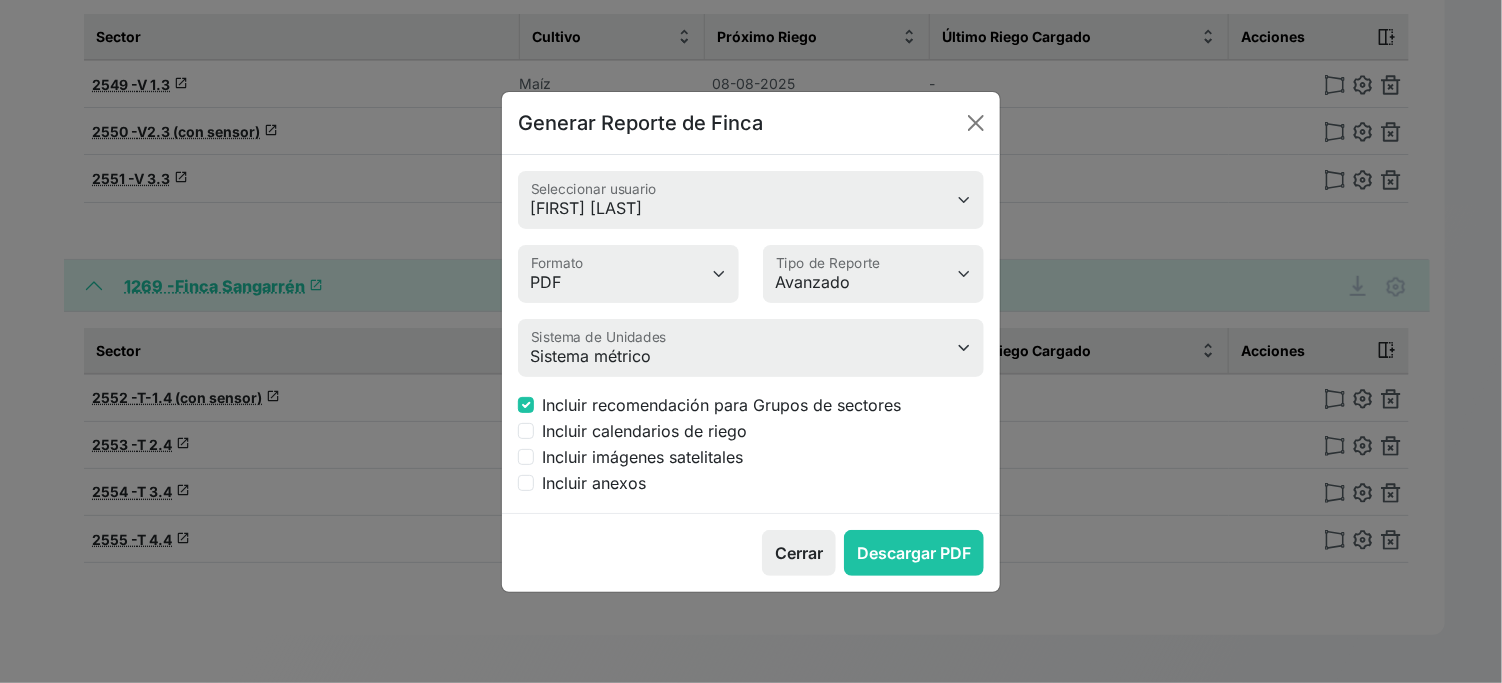 click on "Incluir calendarios de riego" at bounding box center (644, 431) 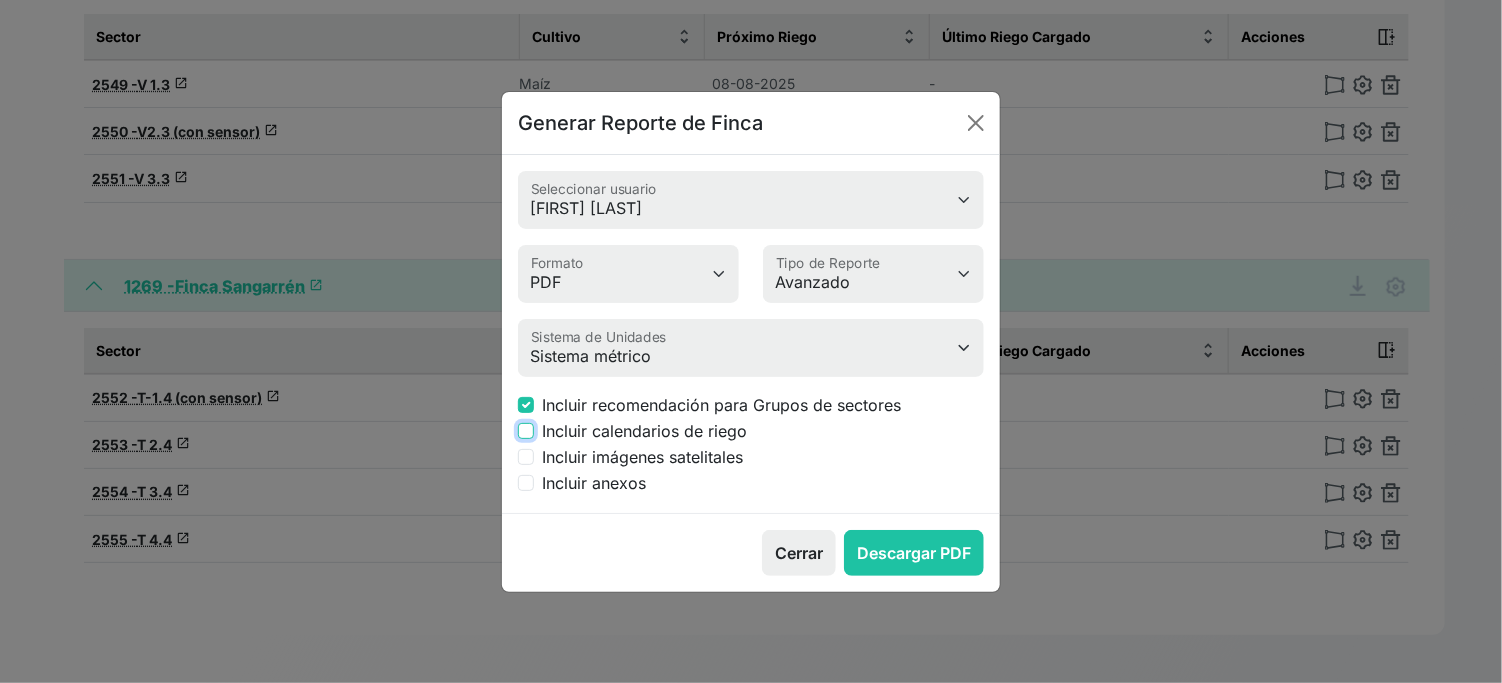 click on "Incluir calendarios de riego" at bounding box center (526, 431) 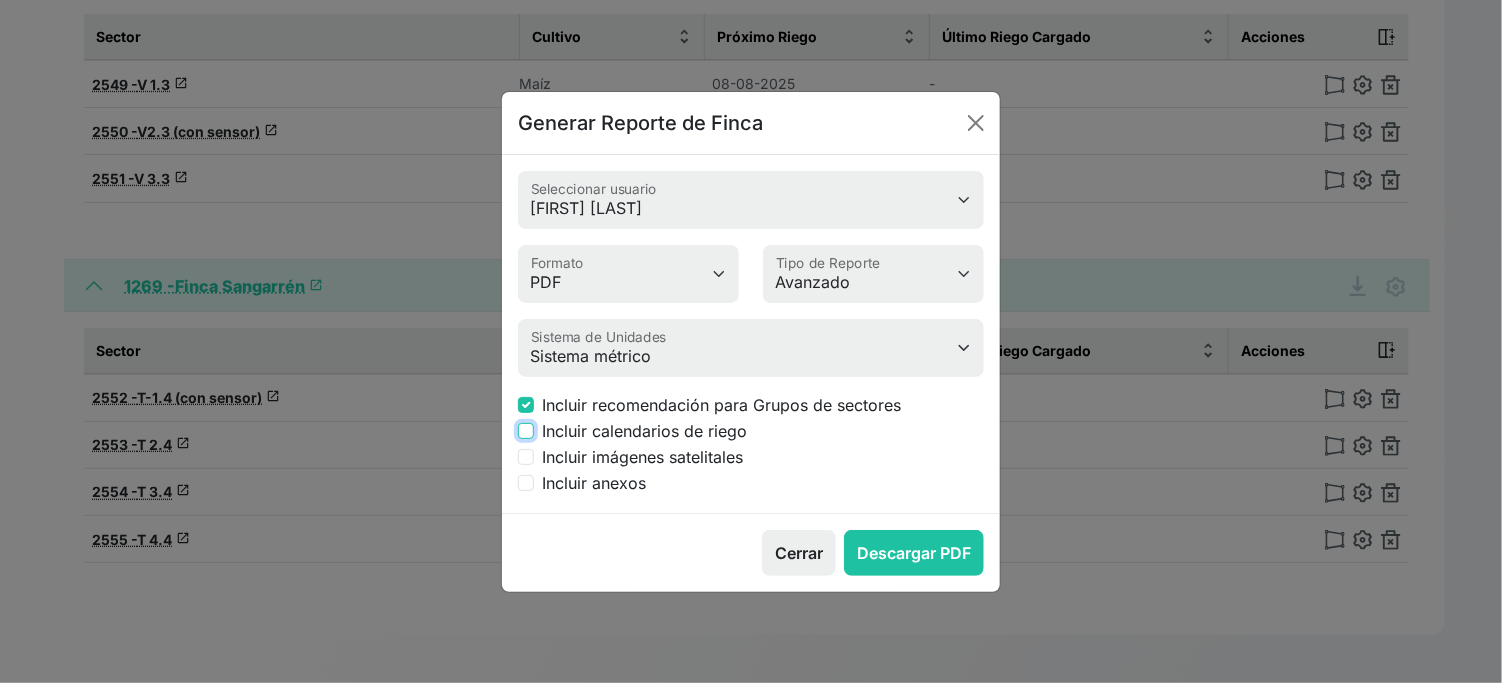 checkbox on "true" 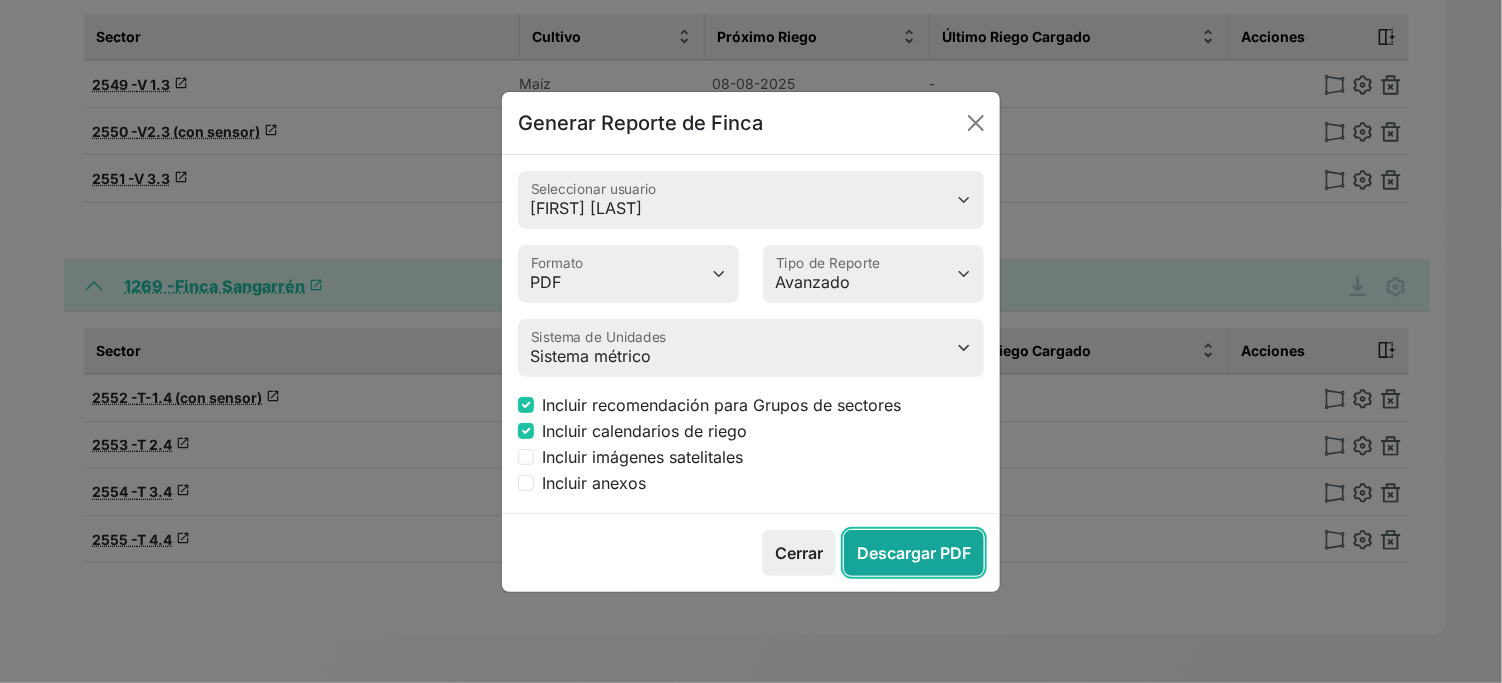 click on "Descargar PDF" at bounding box center [914, 553] 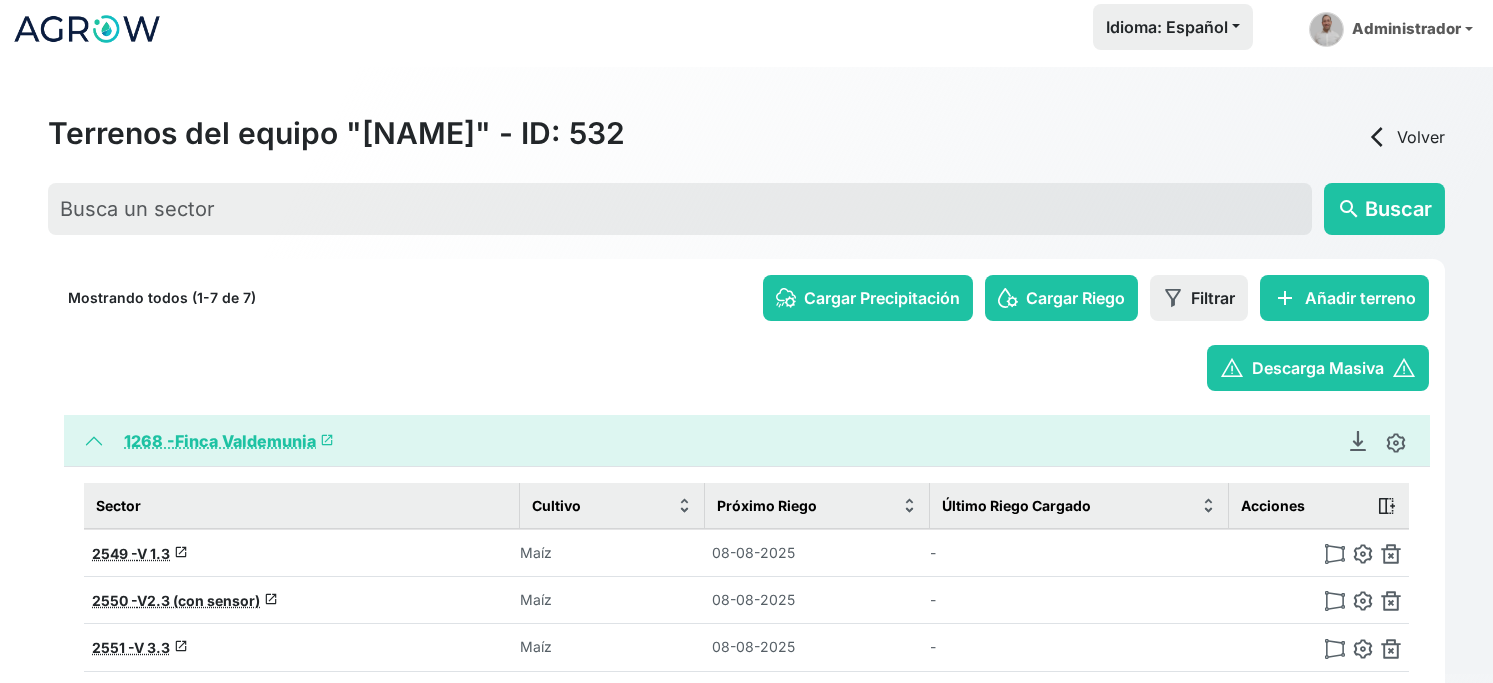 scroll, scrollTop: 0, scrollLeft: 0, axis: both 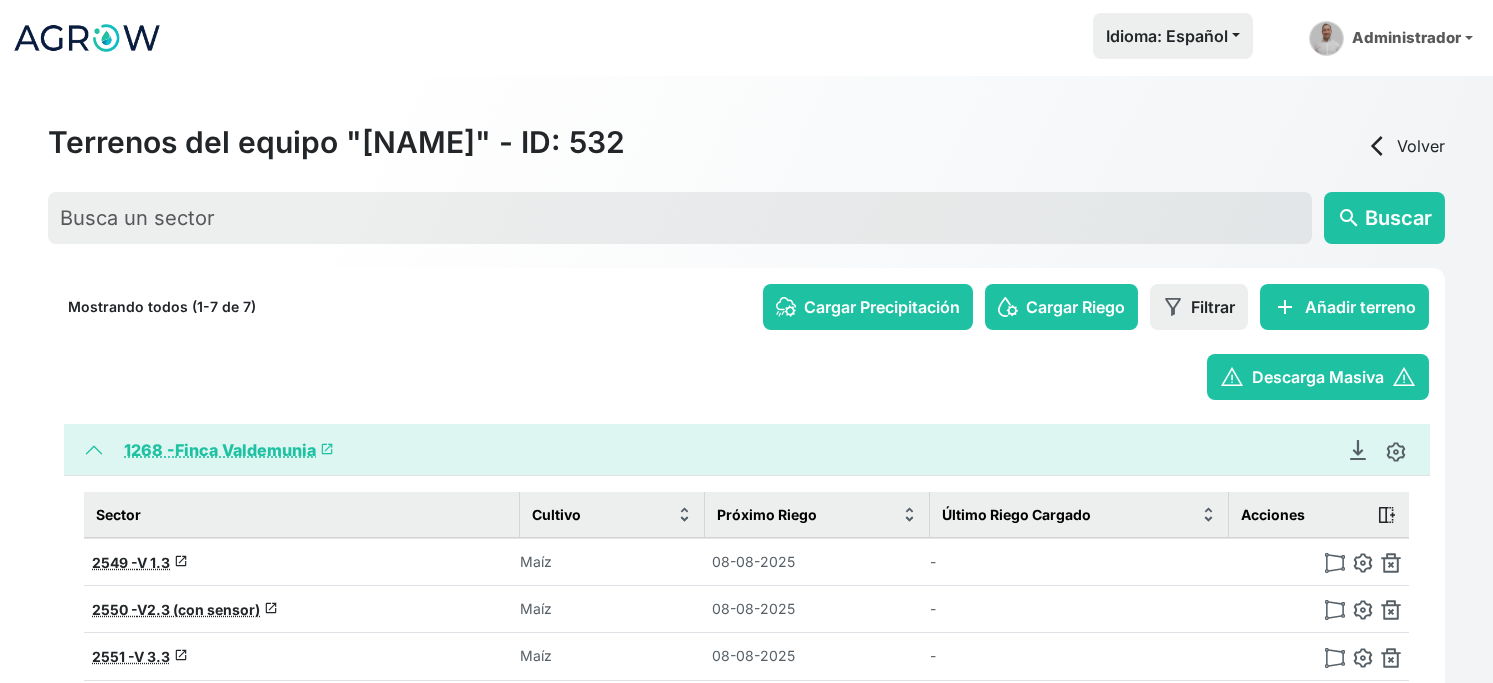 click 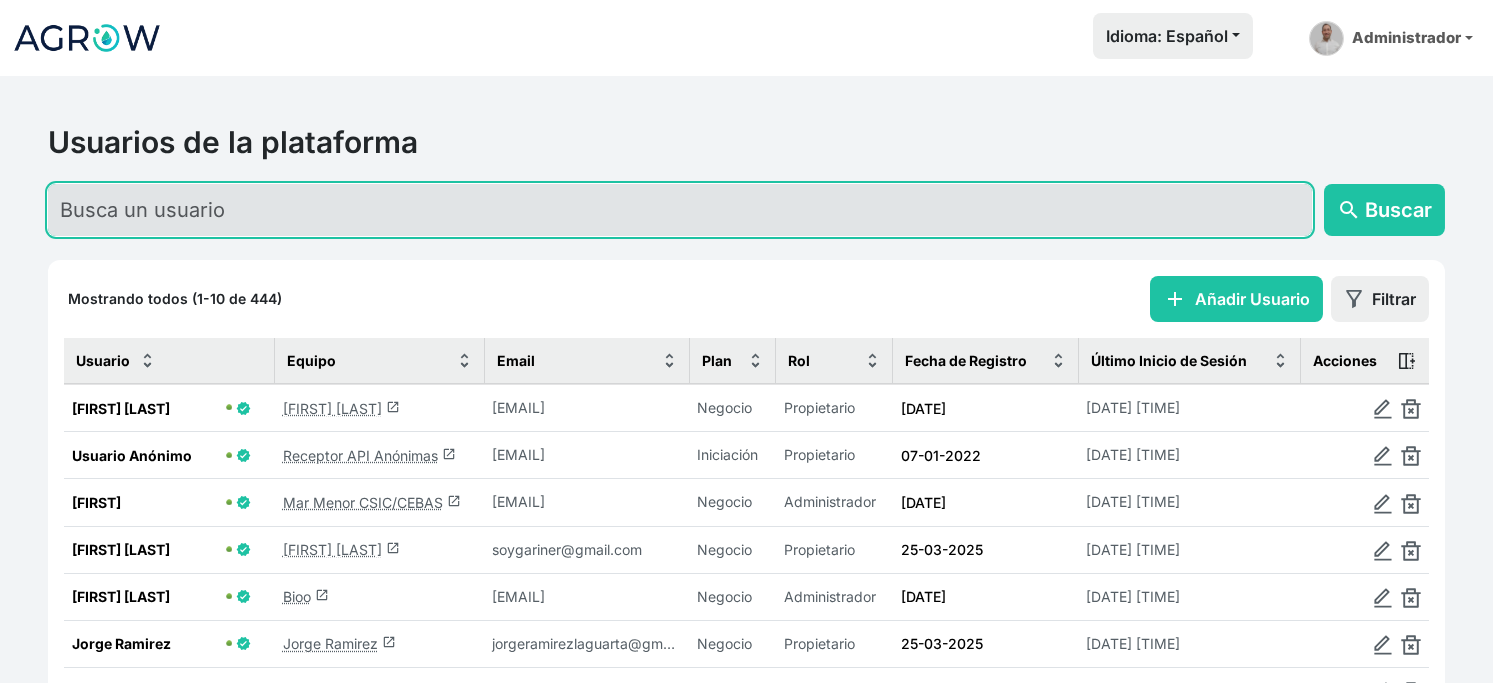 click 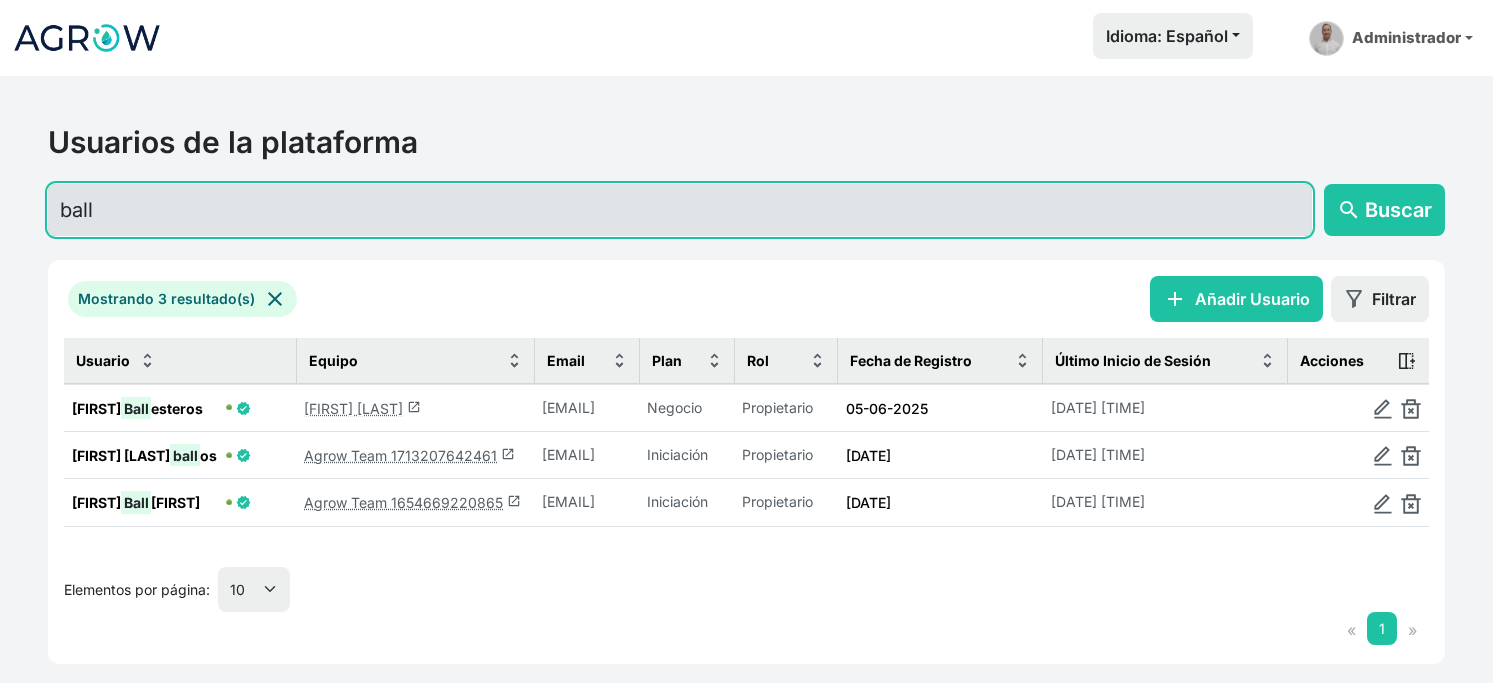 type on "ball" 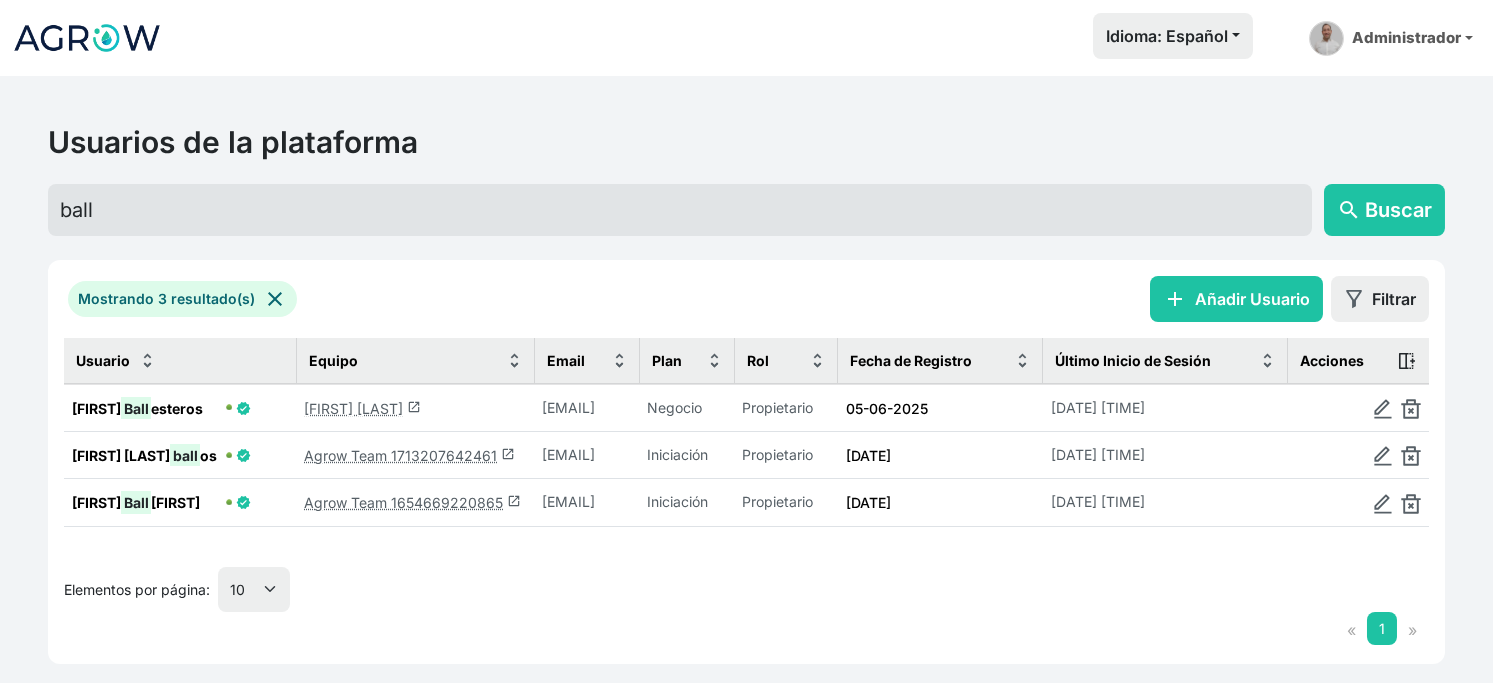 click on "Diego Ballesteros  launch" 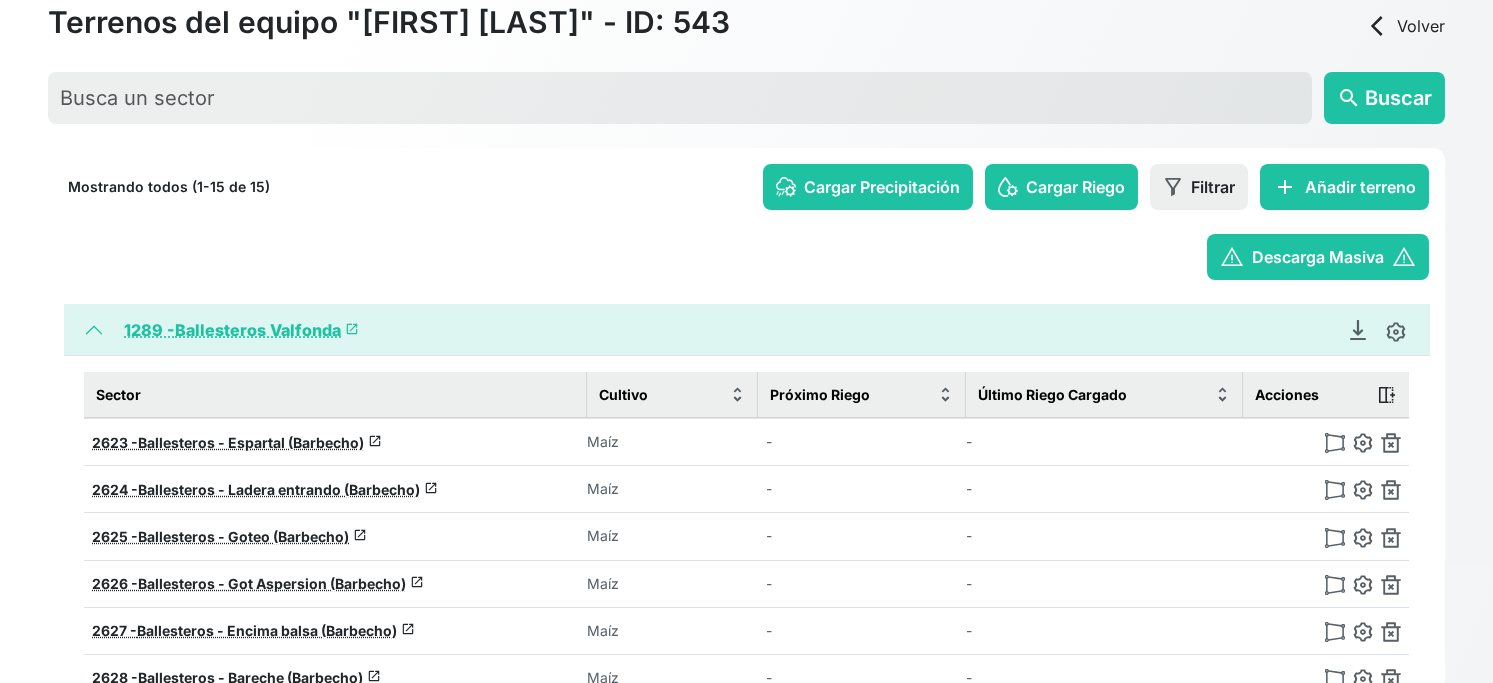 scroll, scrollTop: 333, scrollLeft: 0, axis: vertical 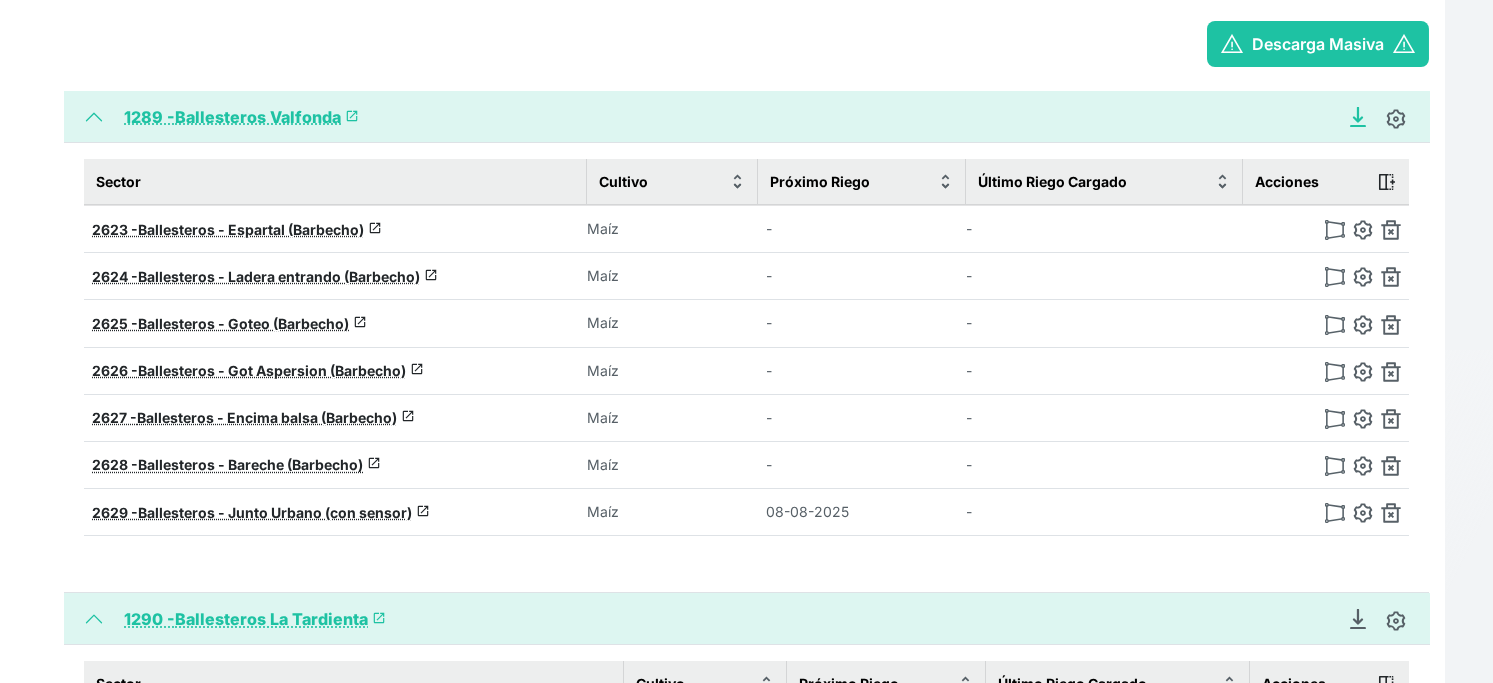 click 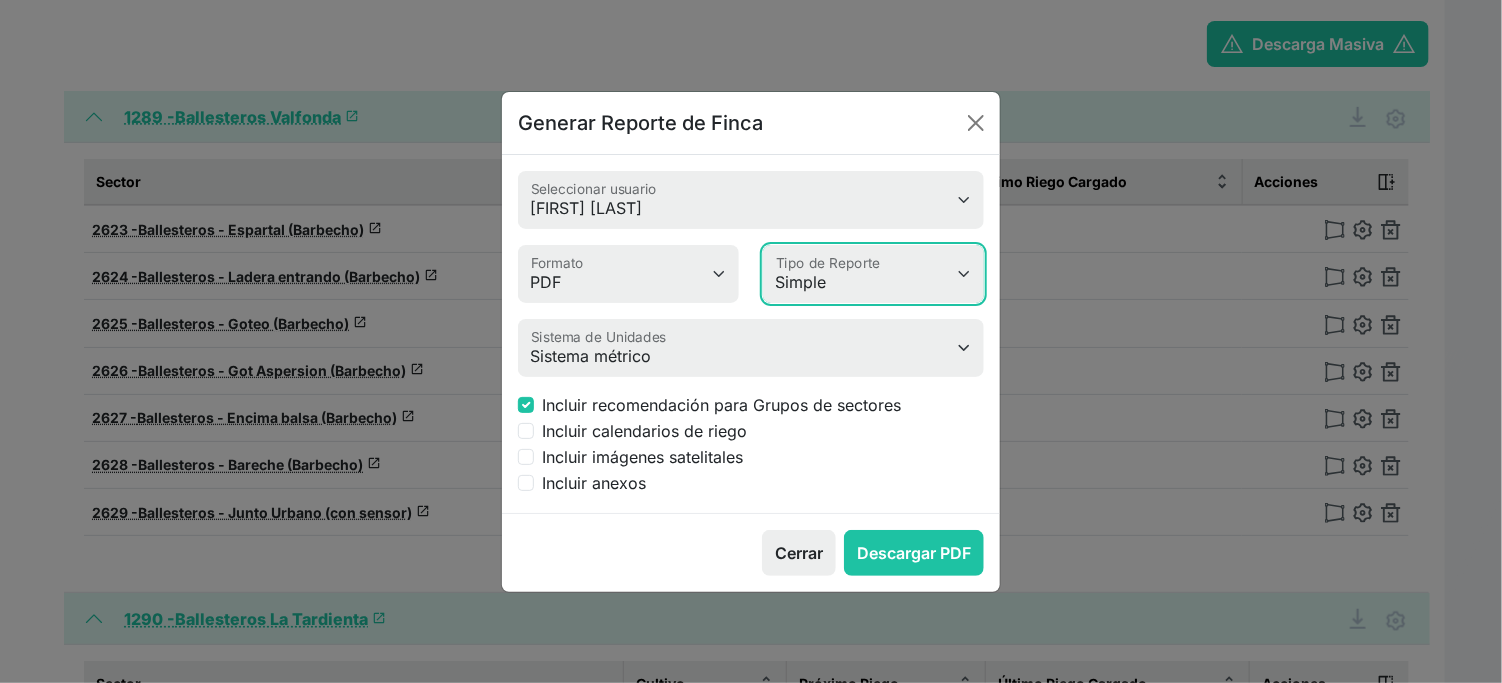 click on "Simple   Avanzado" at bounding box center (873, 274) 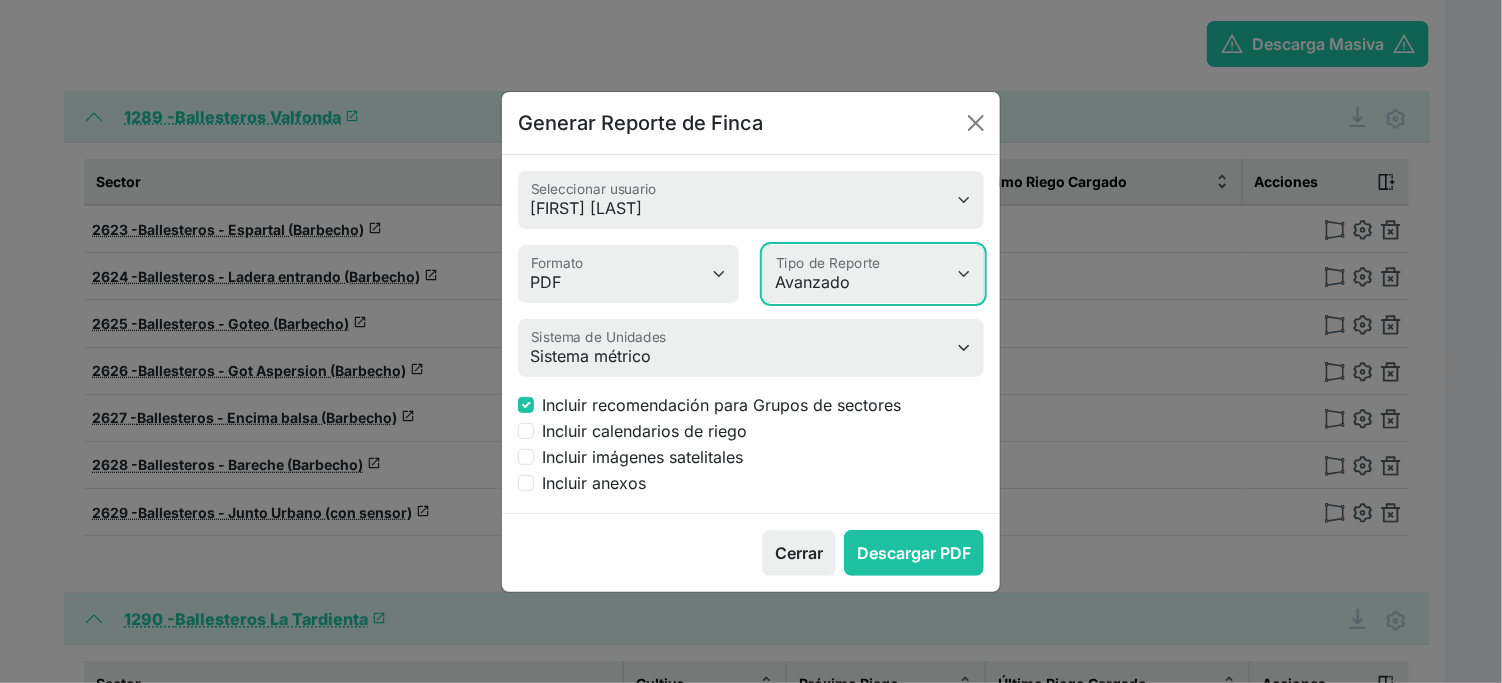 click on "Simple   Avanzado" at bounding box center (873, 274) 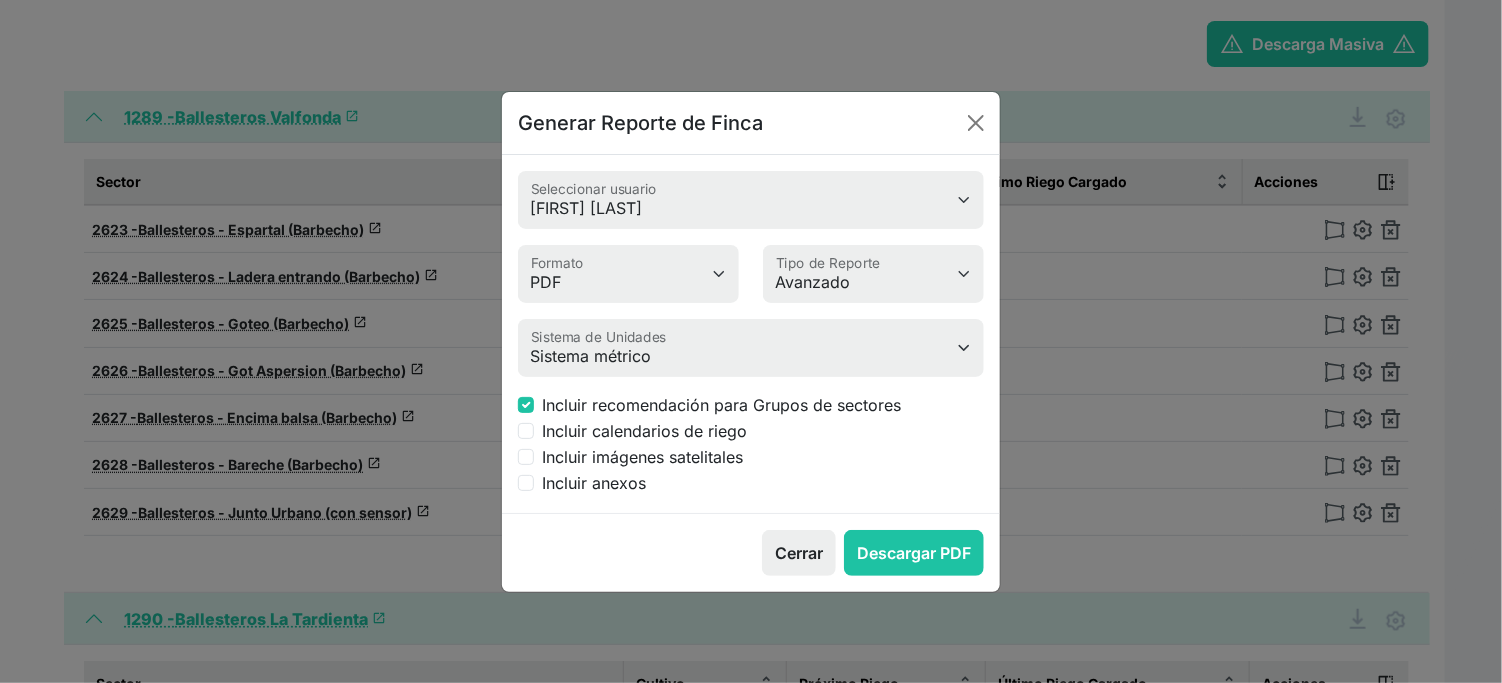 click on "Incluir calendarios de riego" at bounding box center (644, 431) 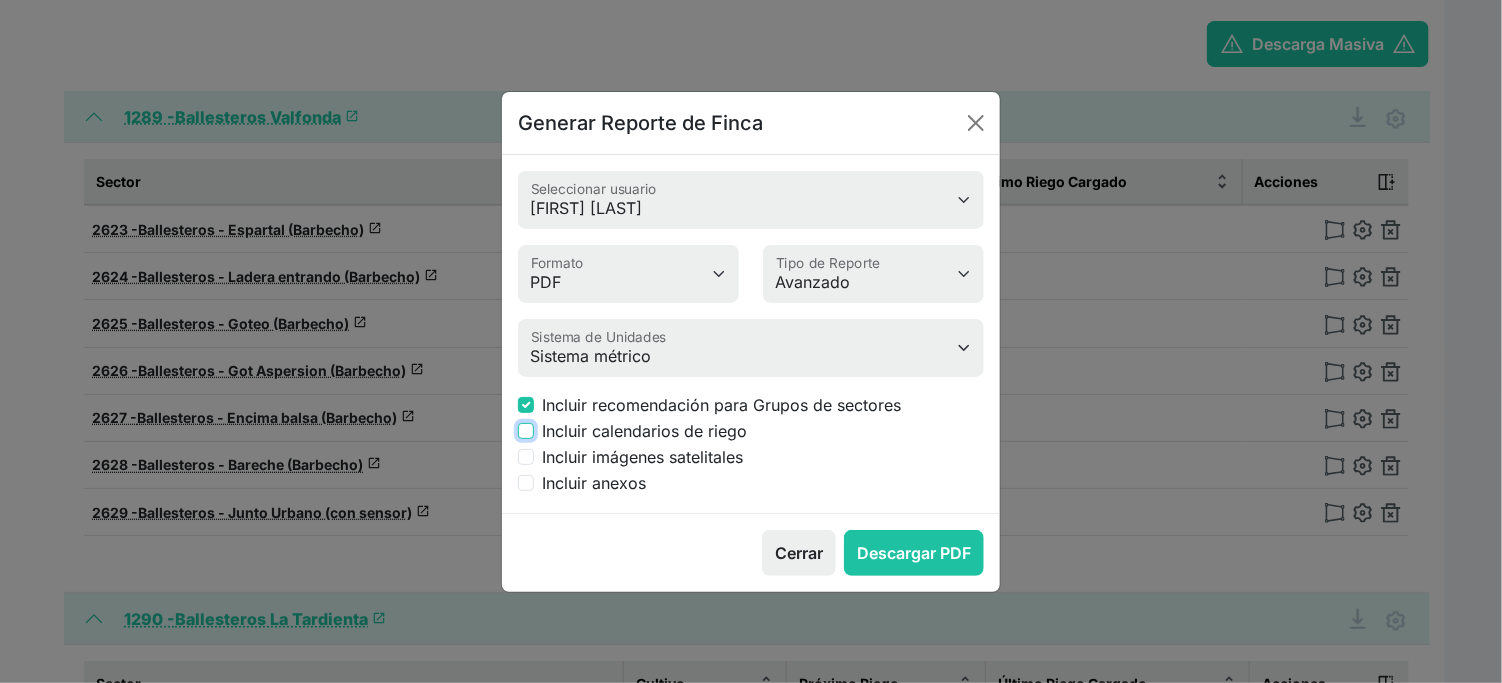 checkbox on "true" 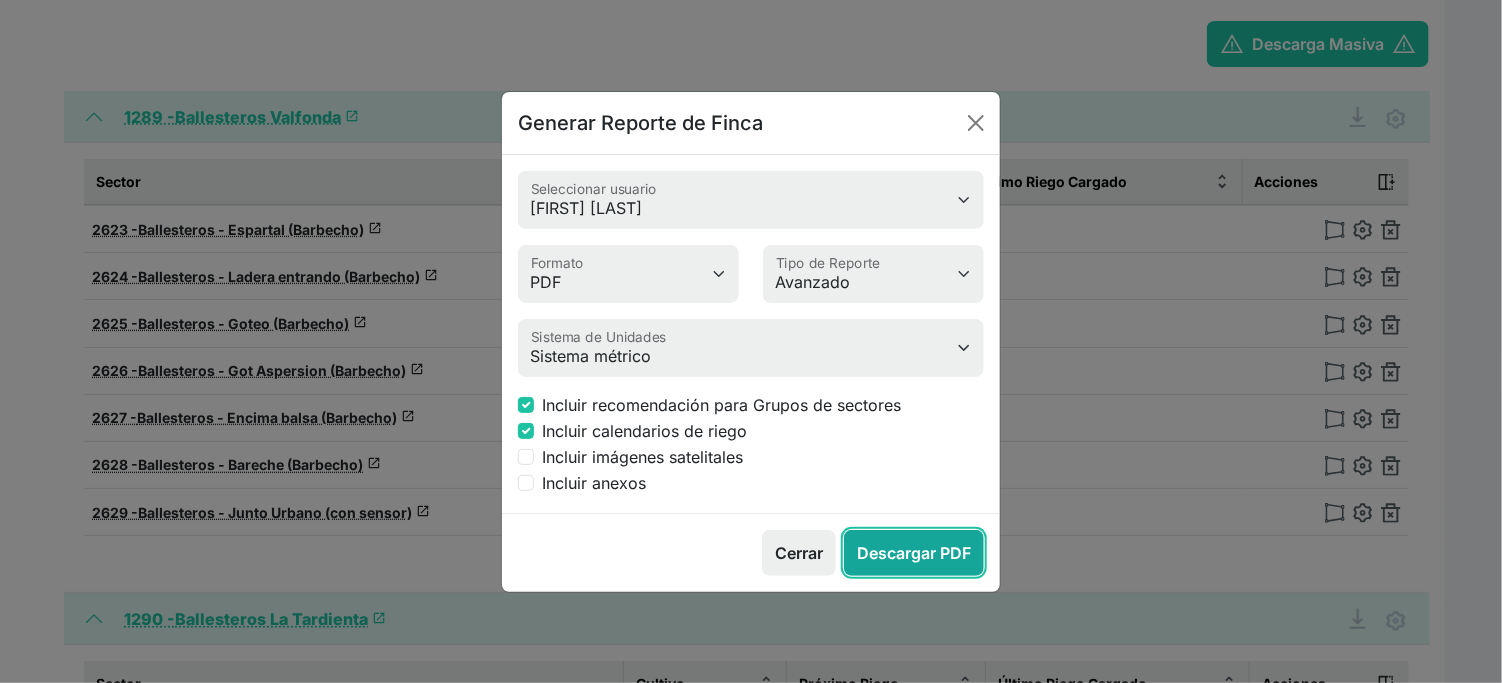 click on "Descargar PDF" at bounding box center [914, 553] 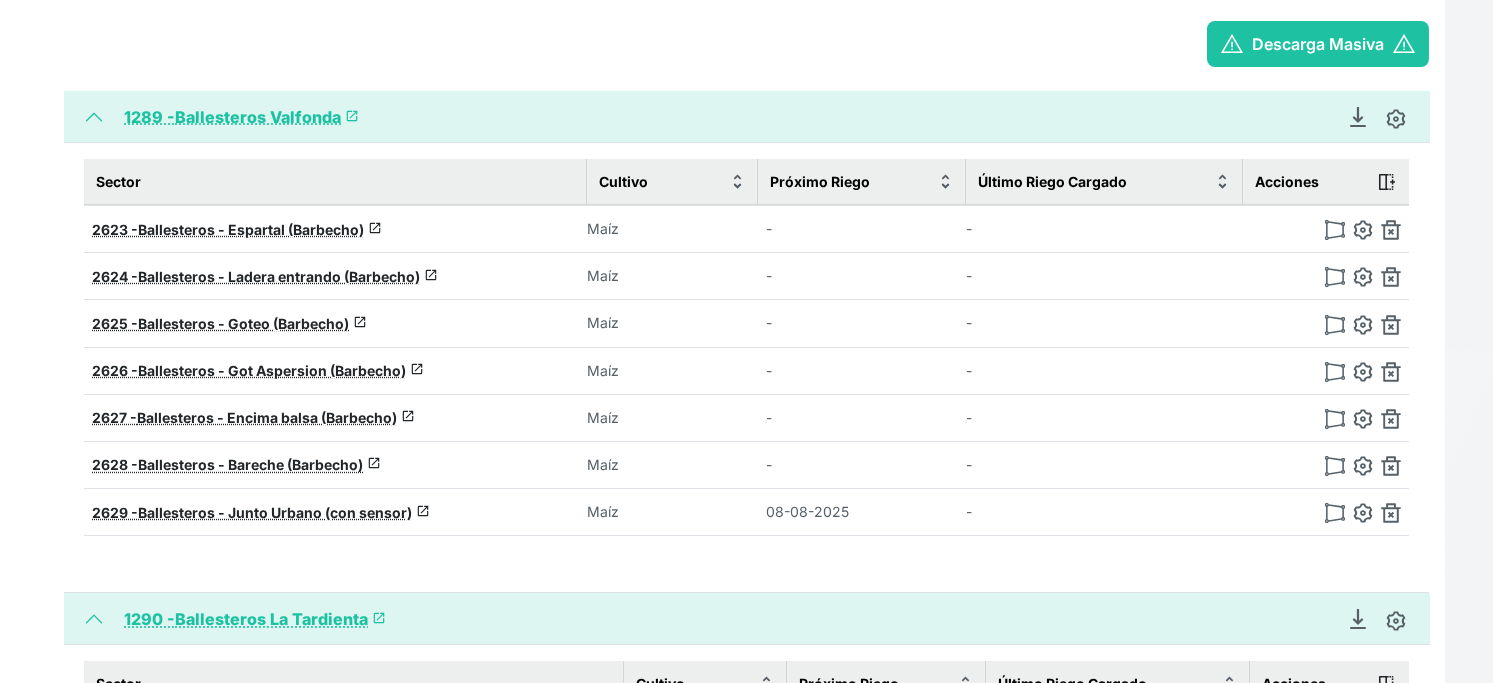 click on "Mostrando todos (1-15 de 15)  Cargar Precipitación Cargar Riego Filtrar   add   Añadir terreno   warning   Descarga Masiva   warning  1289 -   Ballesteros Valfonda   launch   Generar Reporte de Finca   Diego Ballesteros  Seleccionar usuario  PDF   MS Word  Formato  Simple   Avanzado  Tipo de Reporte  Sistema métrico   Sistema imperial  Sistema de Unidades  Incluir recomendación para Grupos de sectores   Incluir calendarios de riego   Incluir imágenes satelitales   Incluir anexos   Cerrar   Descargar PDF  Sector Cultivo Próximo Riego Último Riego Cargado Acciones 2623 -  Ballesteros - Espartal (Barbecho)  launch   Maíz   -   -   2624 -  Ballesteros - Ladera entrando (Barbecho)  launch   Maíz   -   -   2625 -  Ballesteros - Goteo (Barbecho)  launch   Maíz   -   -   2626 -  Ballesteros - Got Aspersion (Barbecho)  launch   Maíz   -   -   2627 -  Ballesteros - Encima balsa (Barbecho)  launch   Maíz   -   -   2628 -  Ballesteros - Bareche (Barbecho)  launch   Maíz   -   -   2629 -   launch   Maíz" 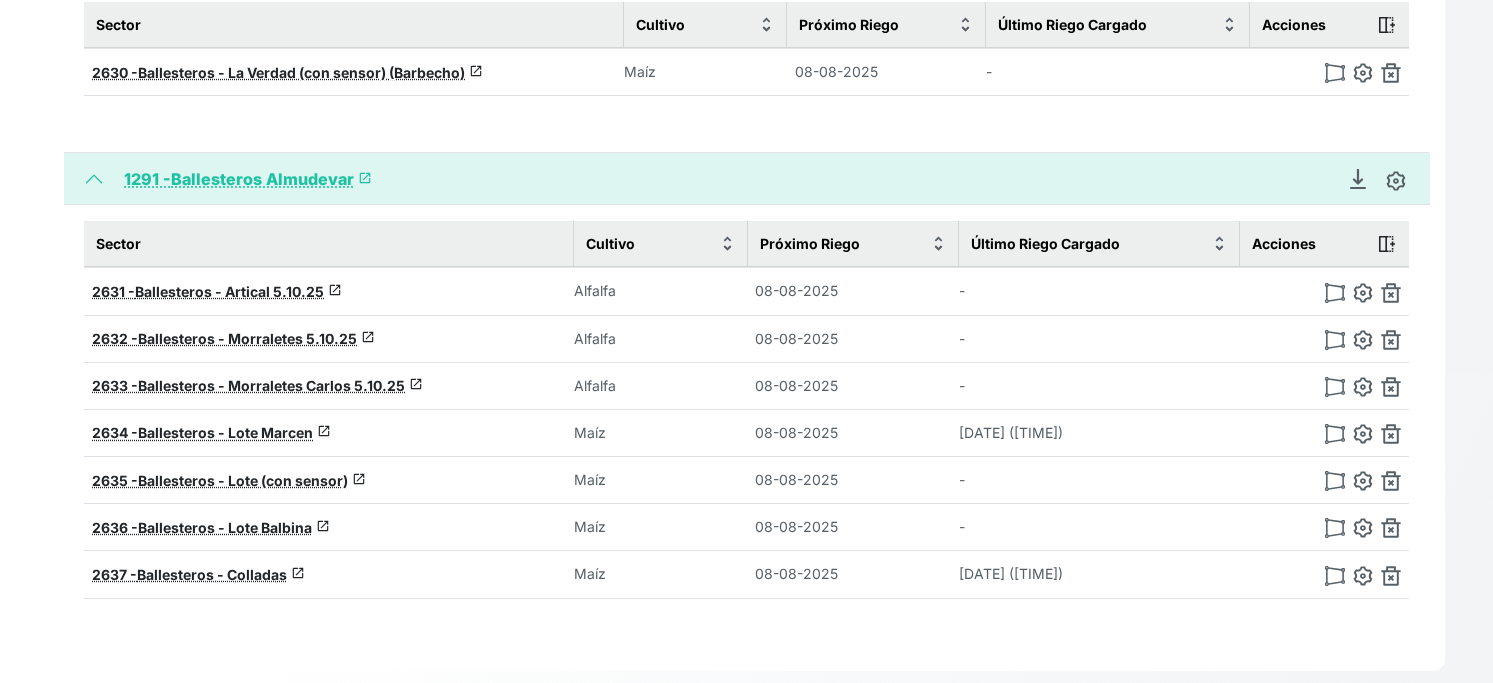 scroll, scrollTop: 999, scrollLeft: 0, axis: vertical 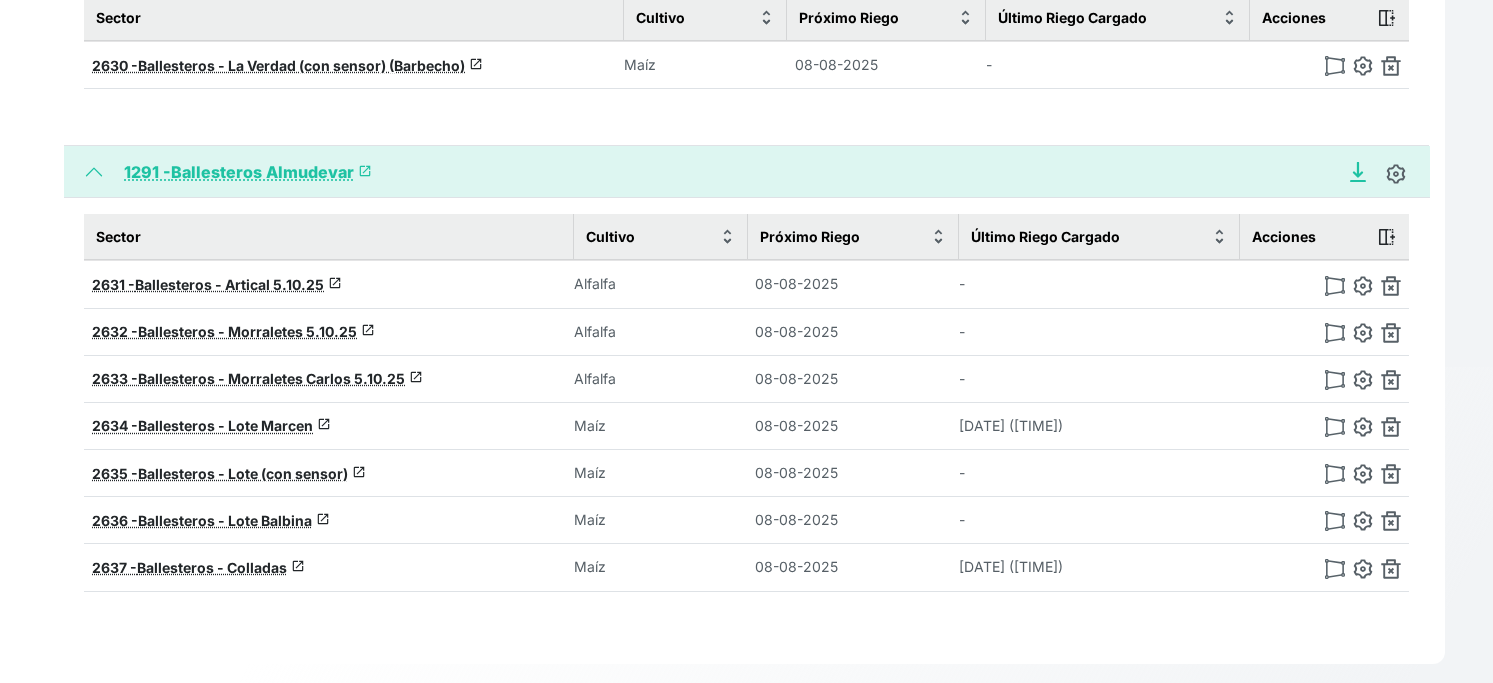 click 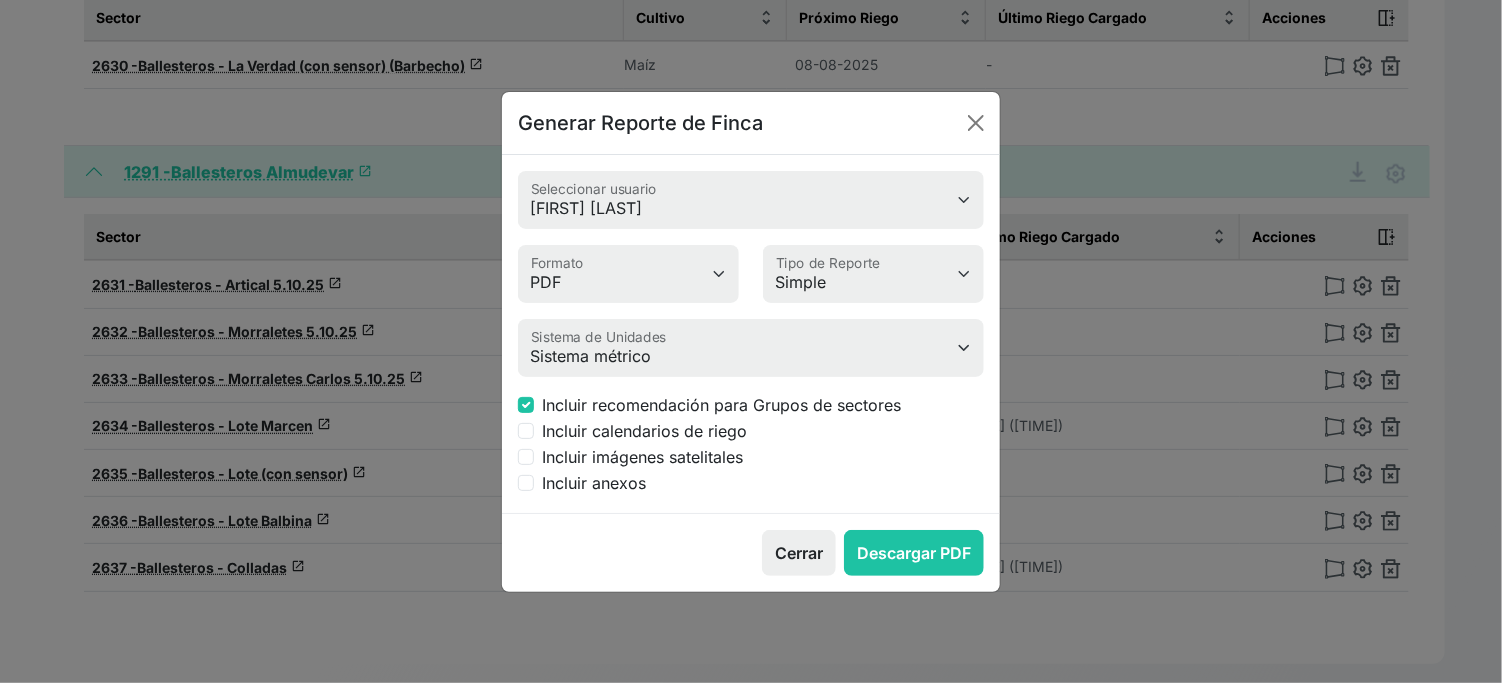 click on "Incluir calendarios de riego" at bounding box center (644, 431) 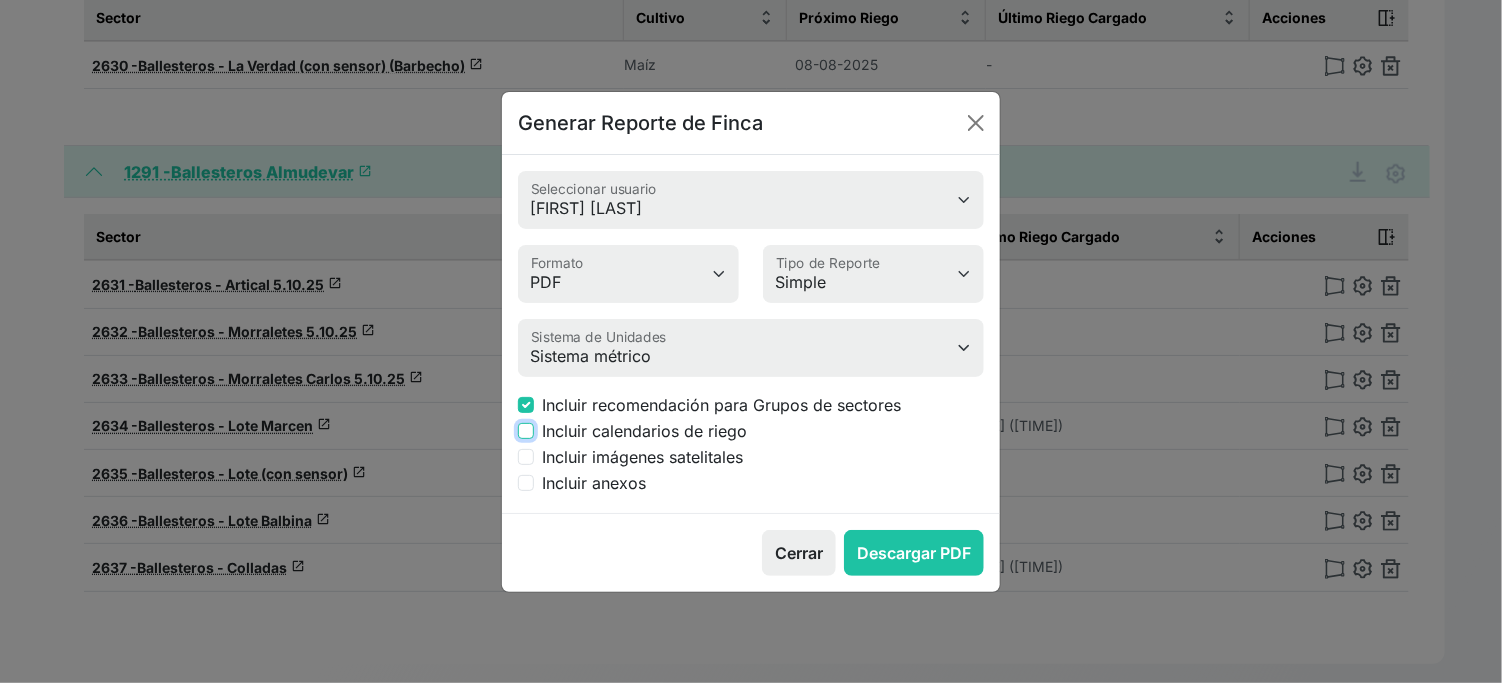 checkbox on "true" 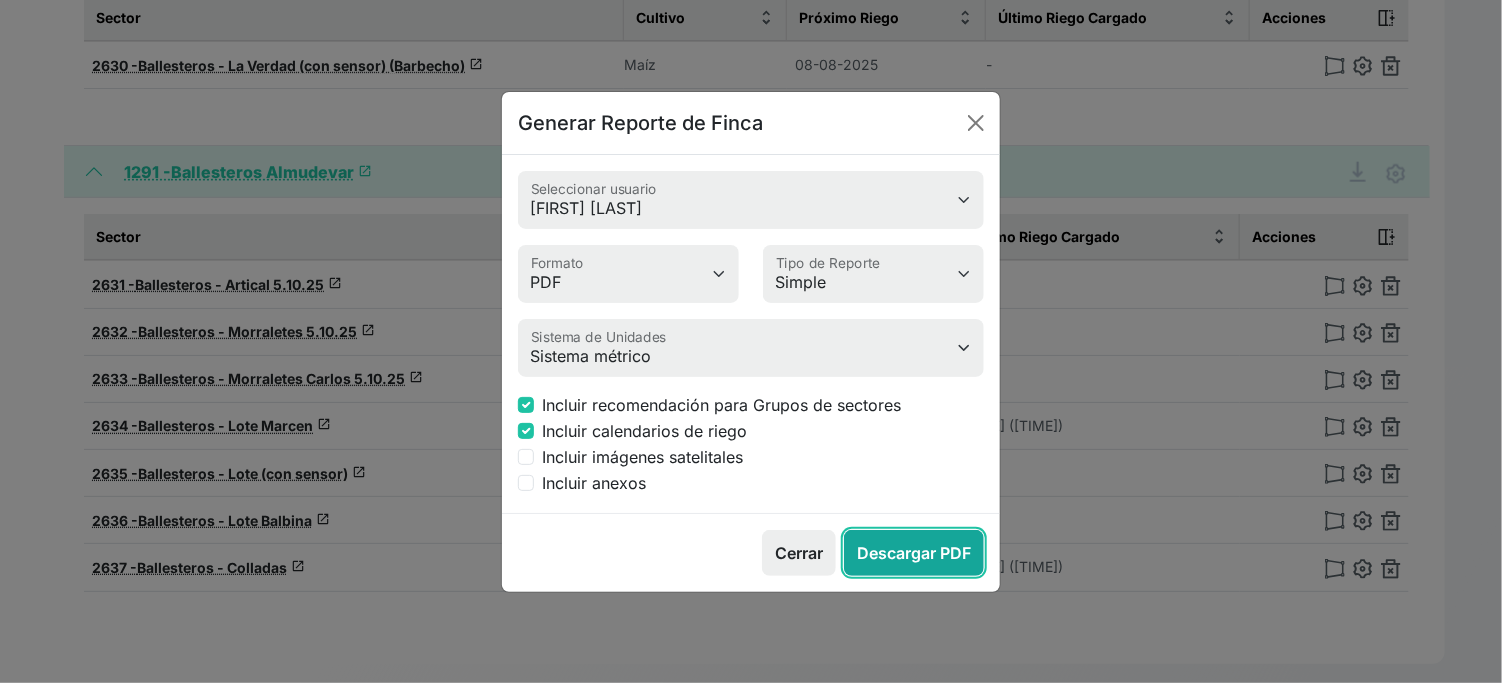 click on "Descargar PDF" at bounding box center (914, 553) 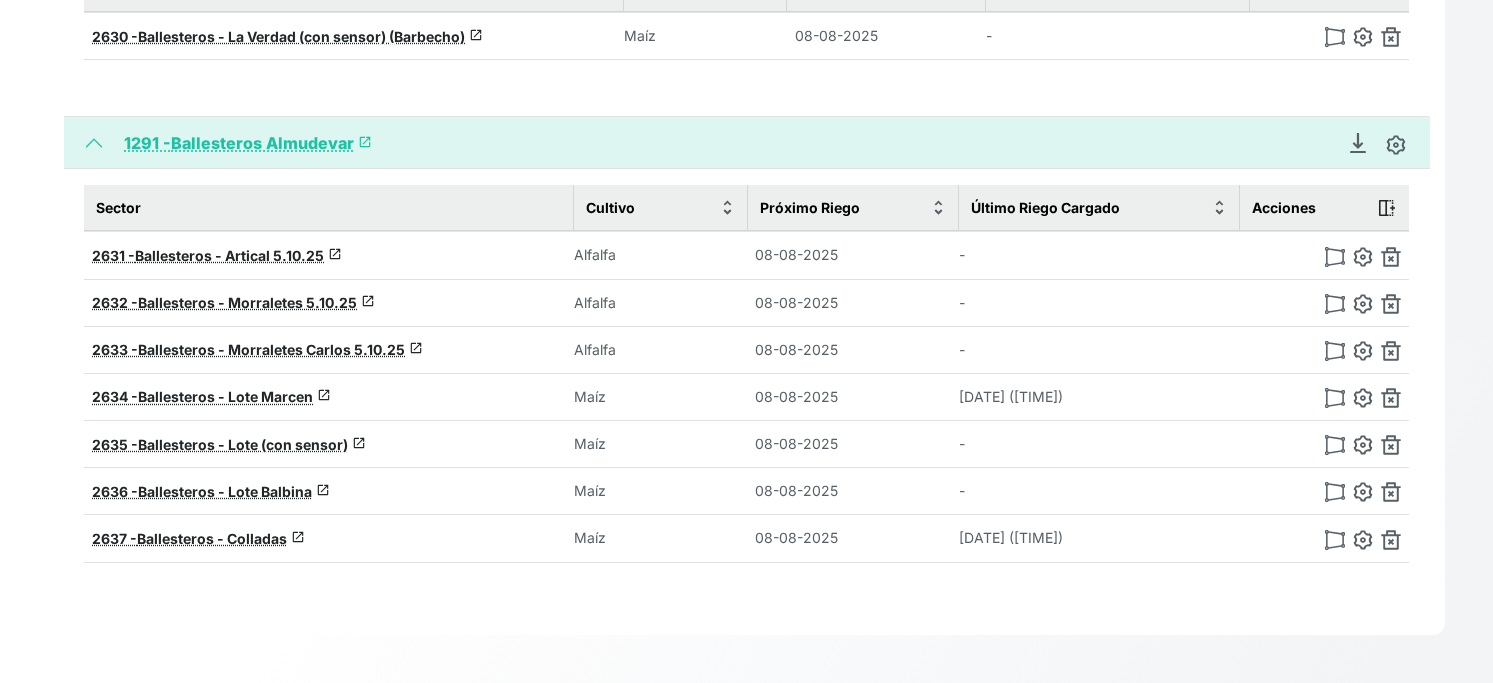scroll, scrollTop: 1144, scrollLeft: 0, axis: vertical 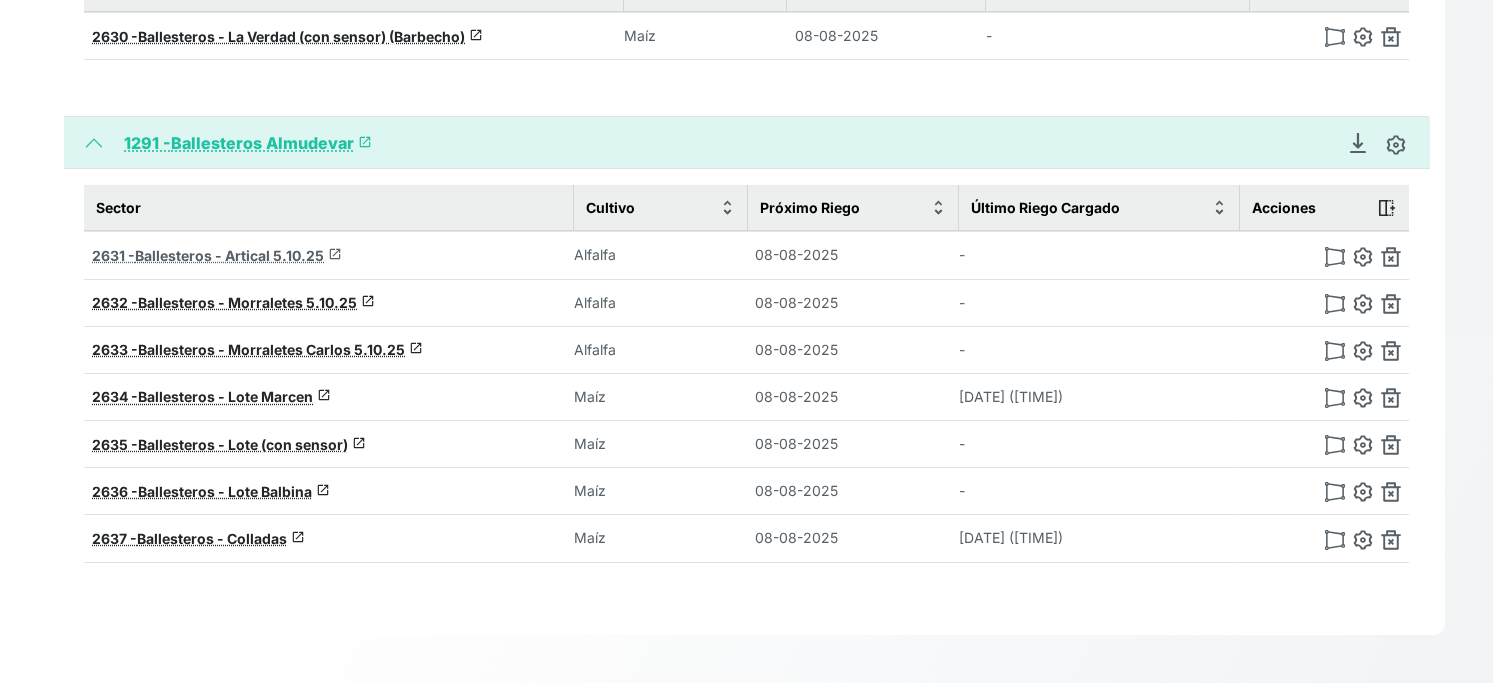 click on "Ballesteros - Artical 5.10.25" at bounding box center (229, 255) 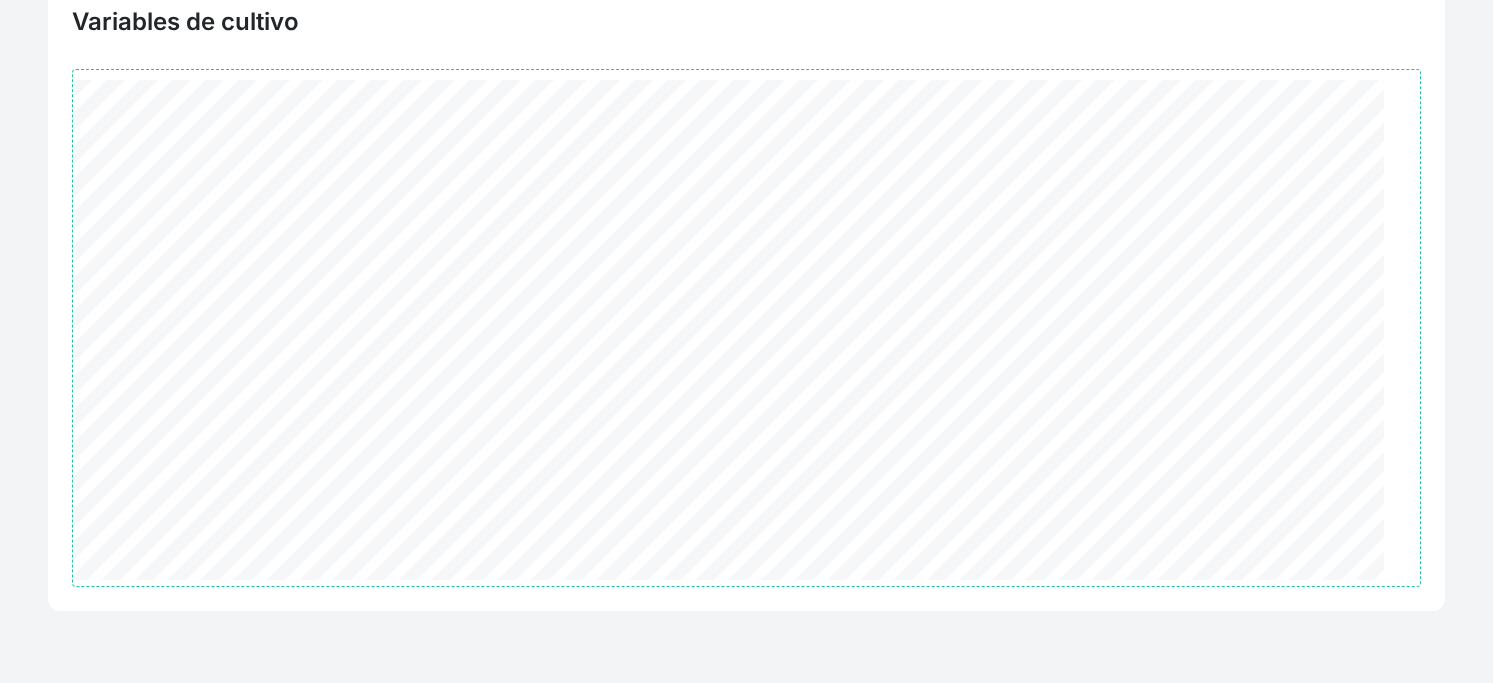 select on "10" 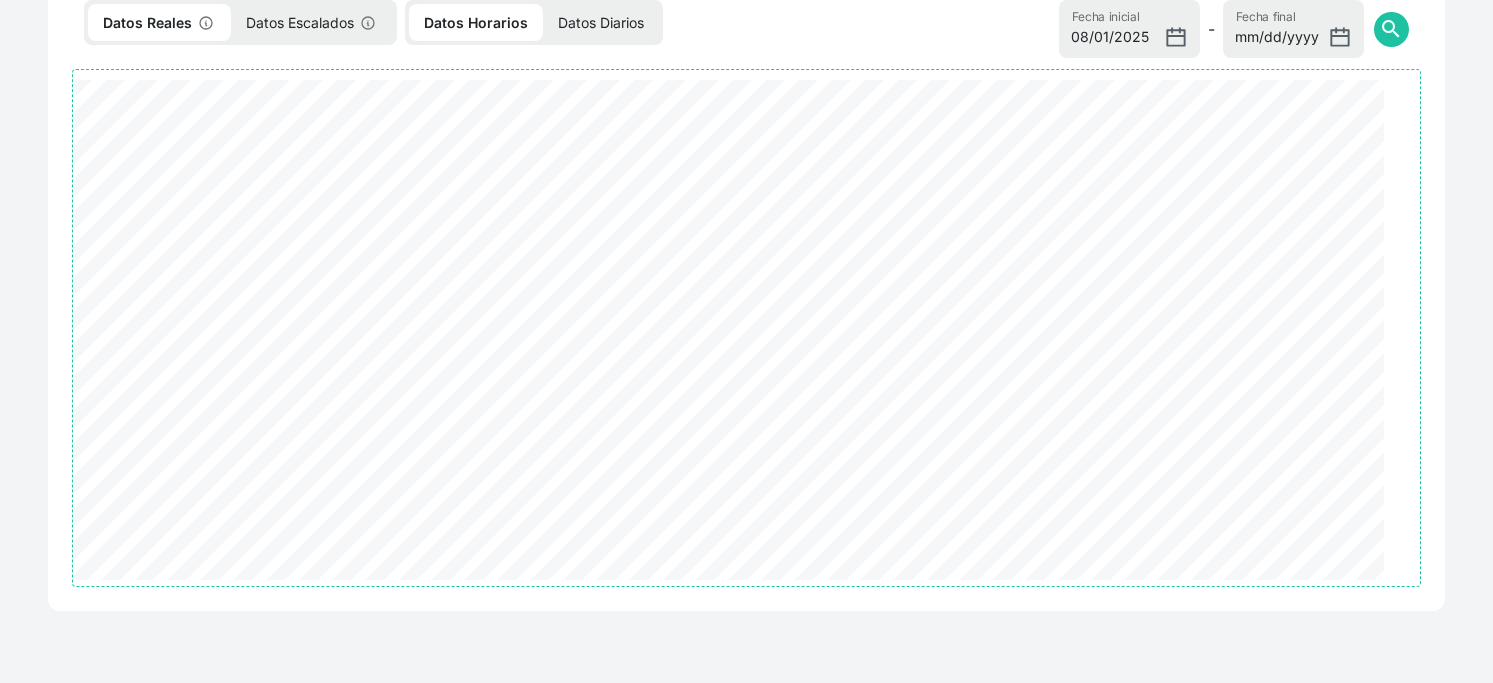 select on "2631" 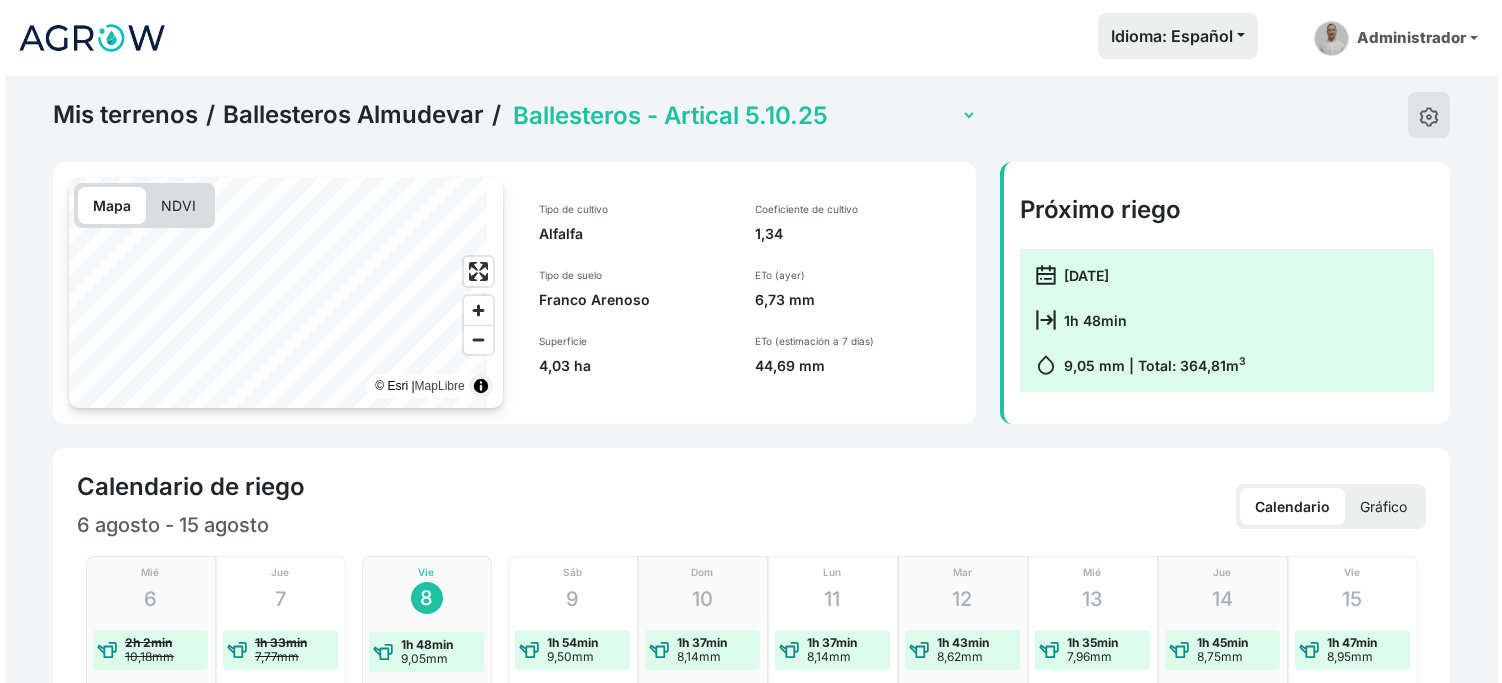 scroll, scrollTop: 0, scrollLeft: 0, axis: both 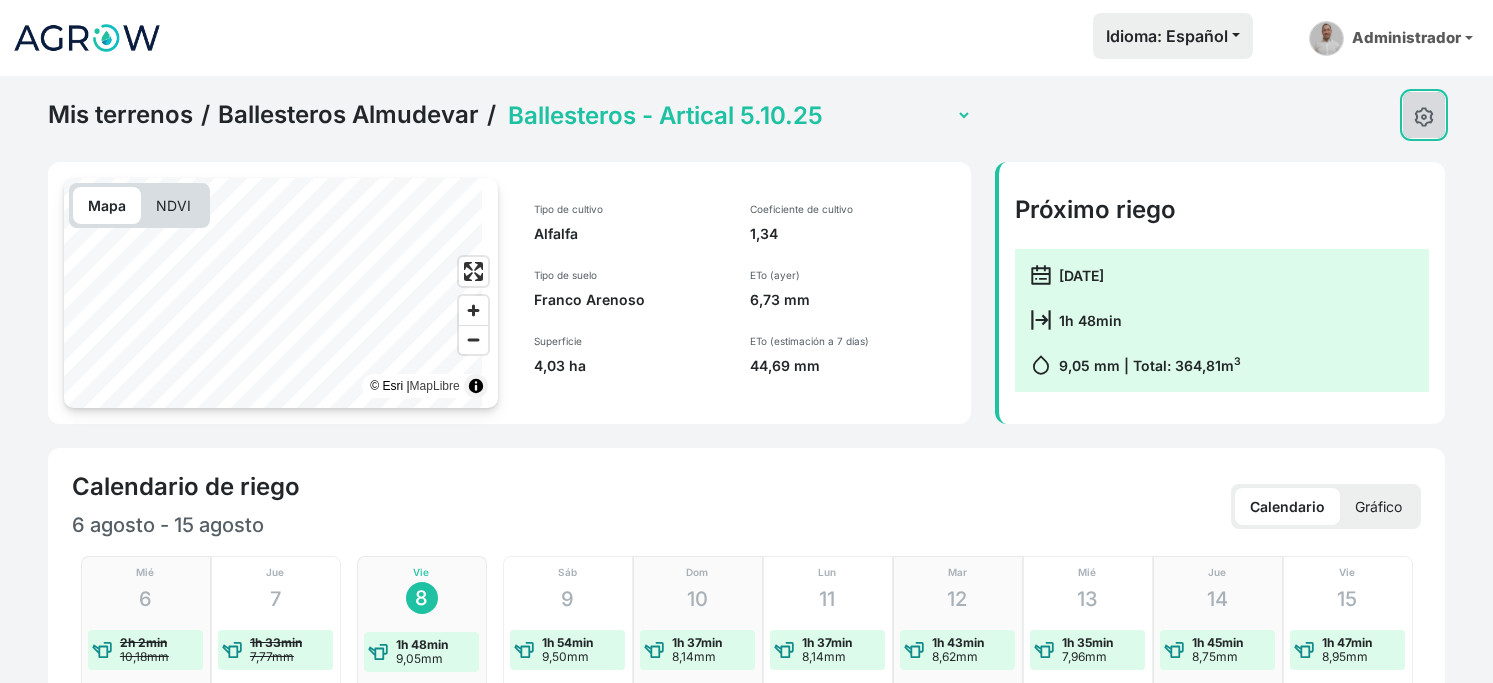 click 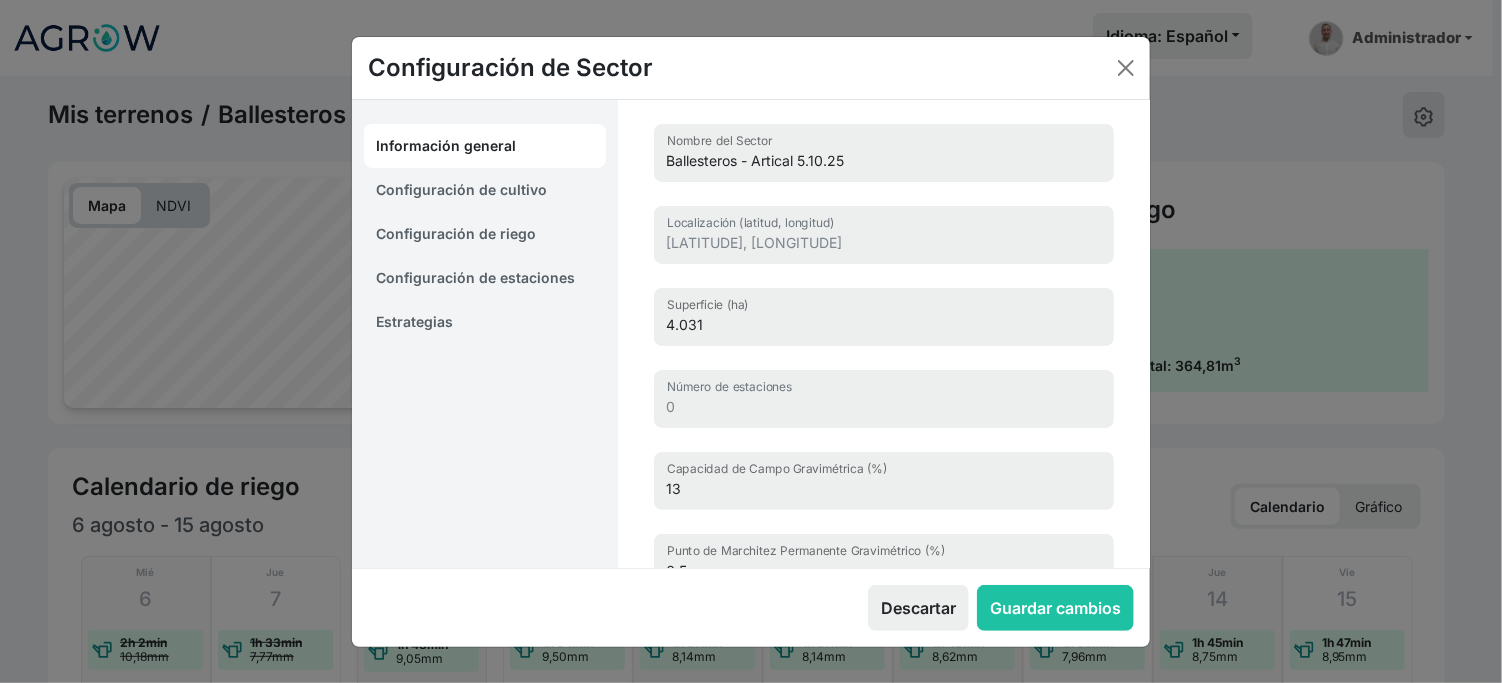 click on "Estrategias" at bounding box center [485, 322] 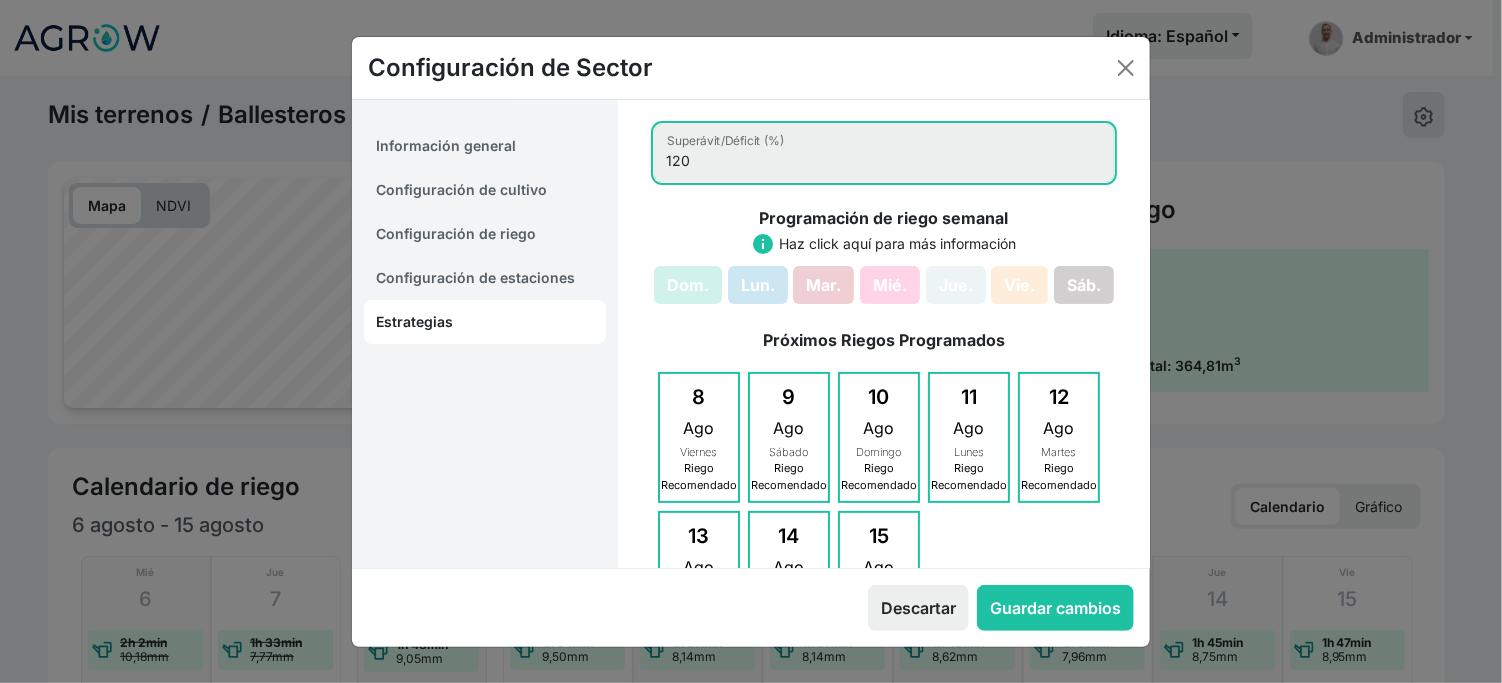 click on "120" at bounding box center (884, 153) 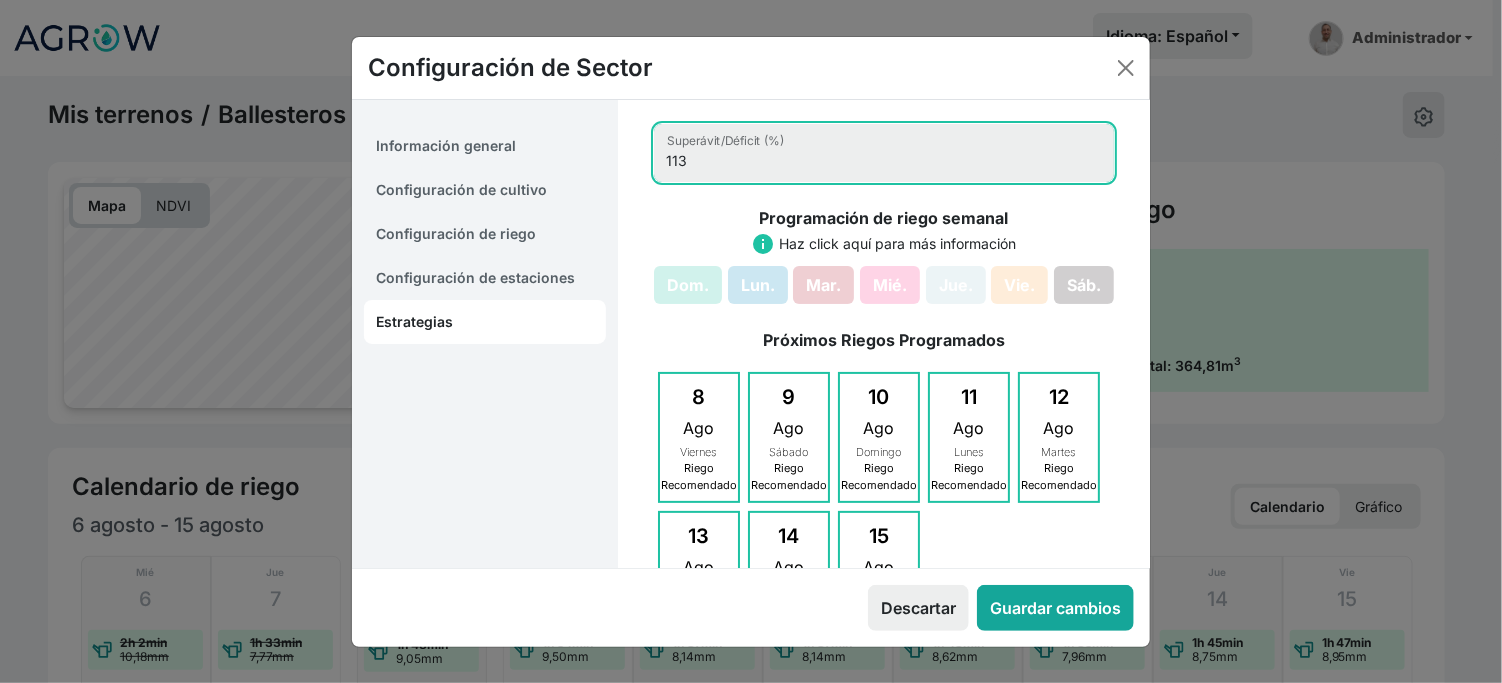 type on "113" 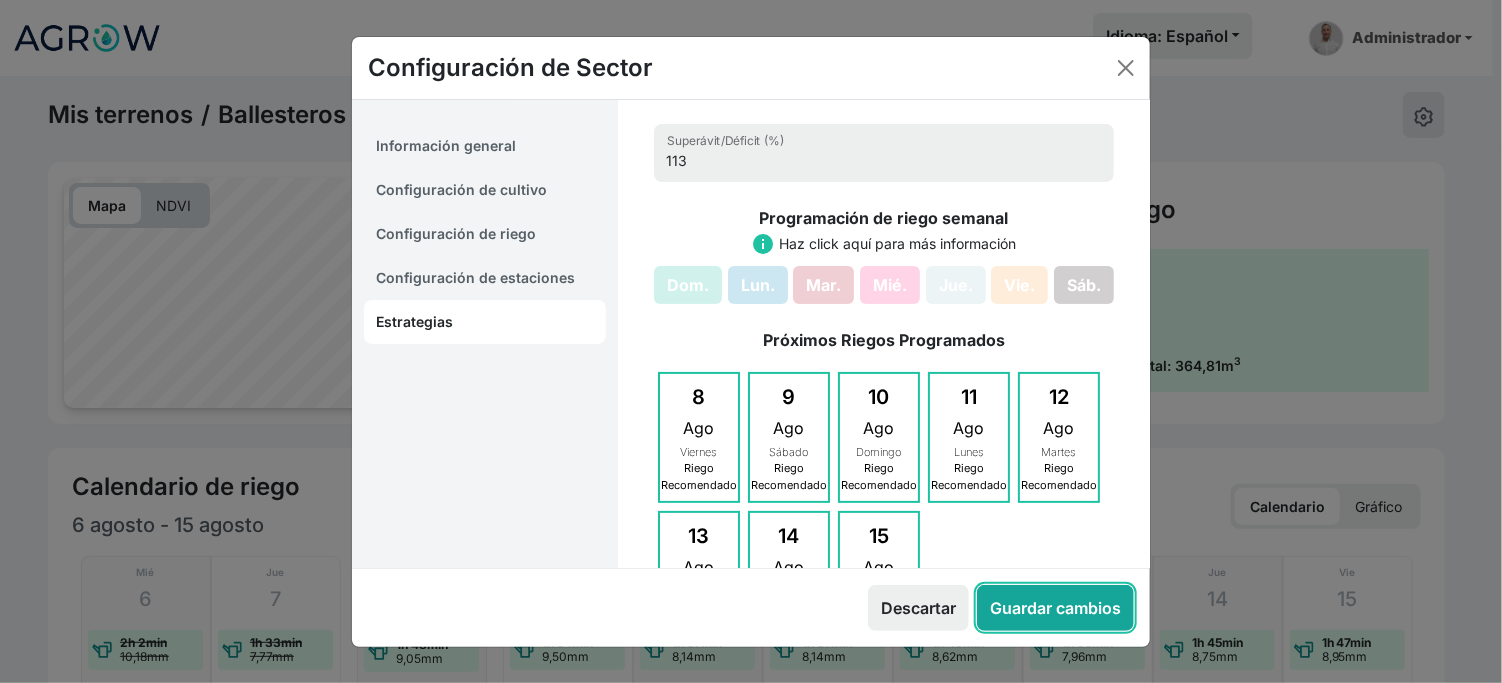 click on "Guardar cambios" at bounding box center [1055, 608] 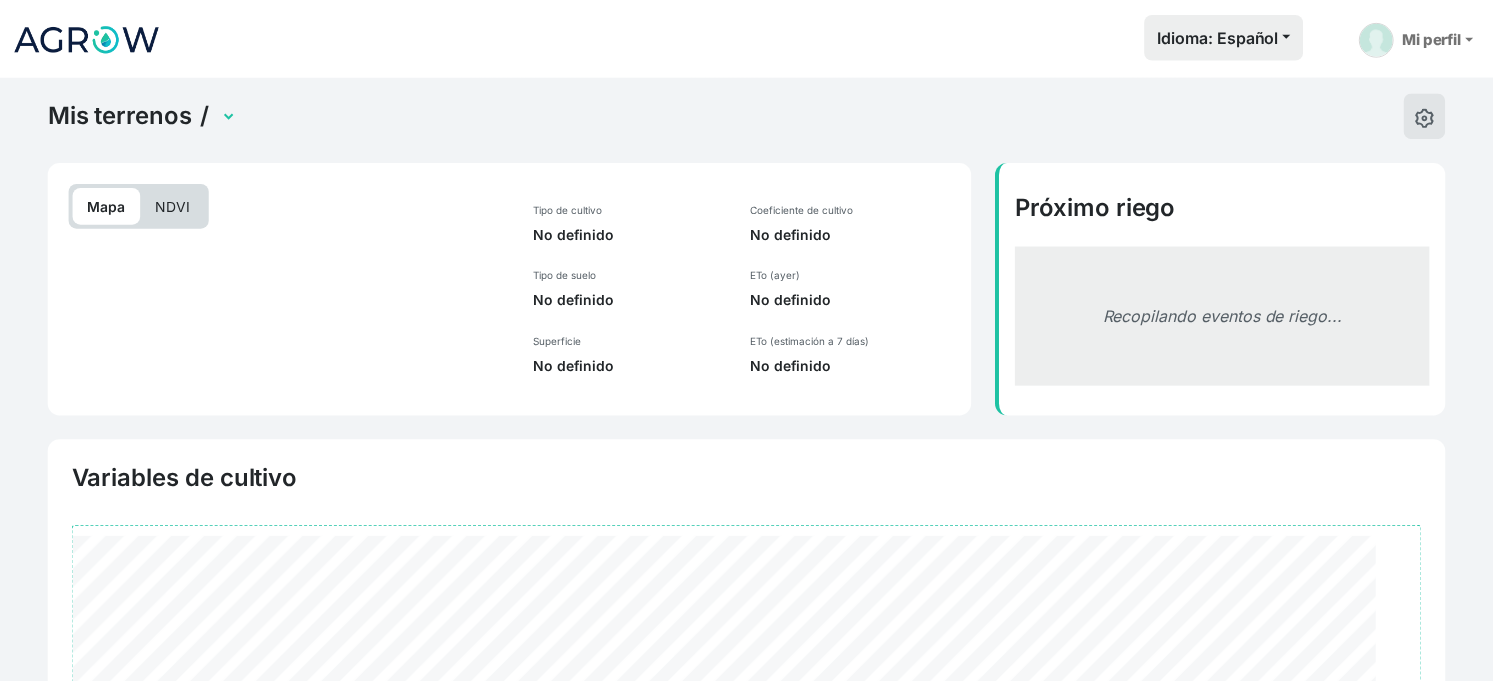 scroll, scrollTop: 0, scrollLeft: 0, axis: both 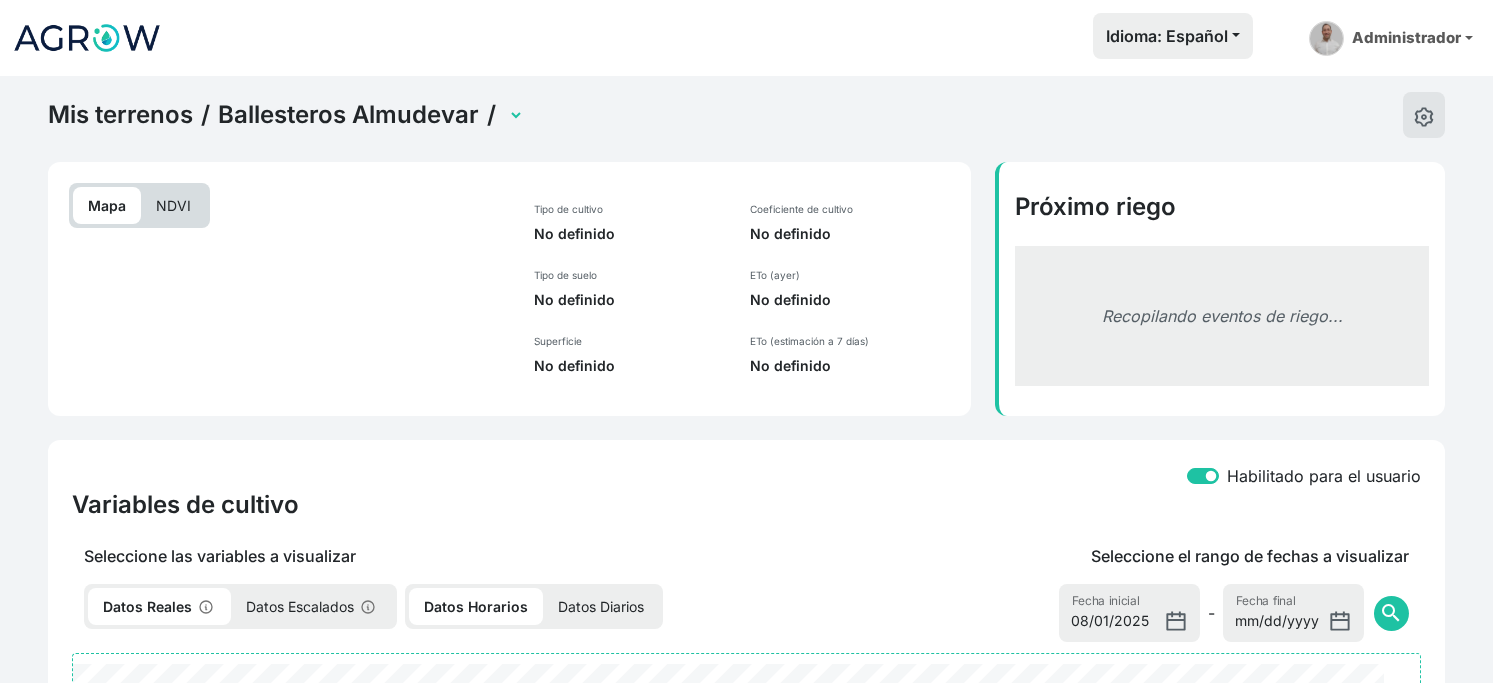 select on "2631" 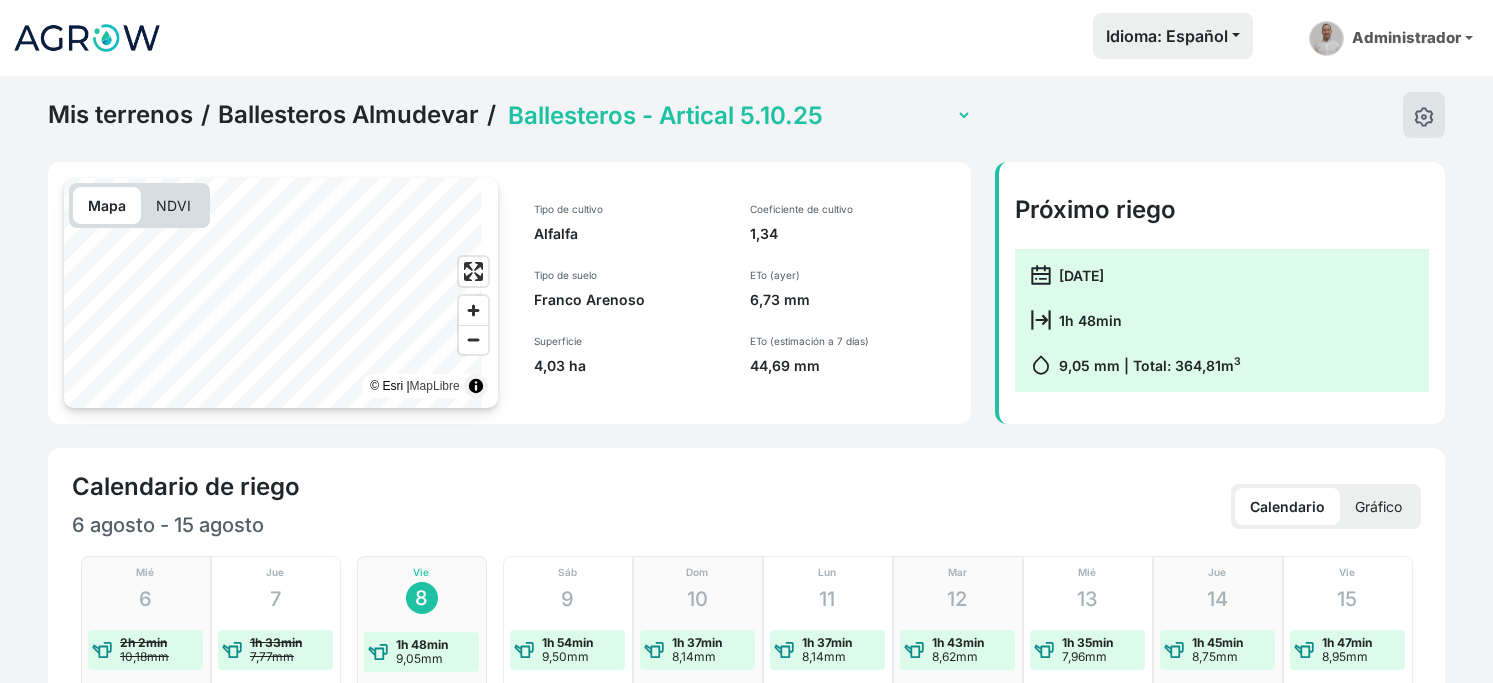 click on "Ballesteros - Artical 5.10.25   Ballesteros - Colladas   Ballesteros - Lote (con sensor)   Ballesteros - Lote Balbina   Ballesteros - Lote Marcen   Ballesteros - Morraletes 5.10.25   Ballesteros - Morraletes Carlos 5.10.25" 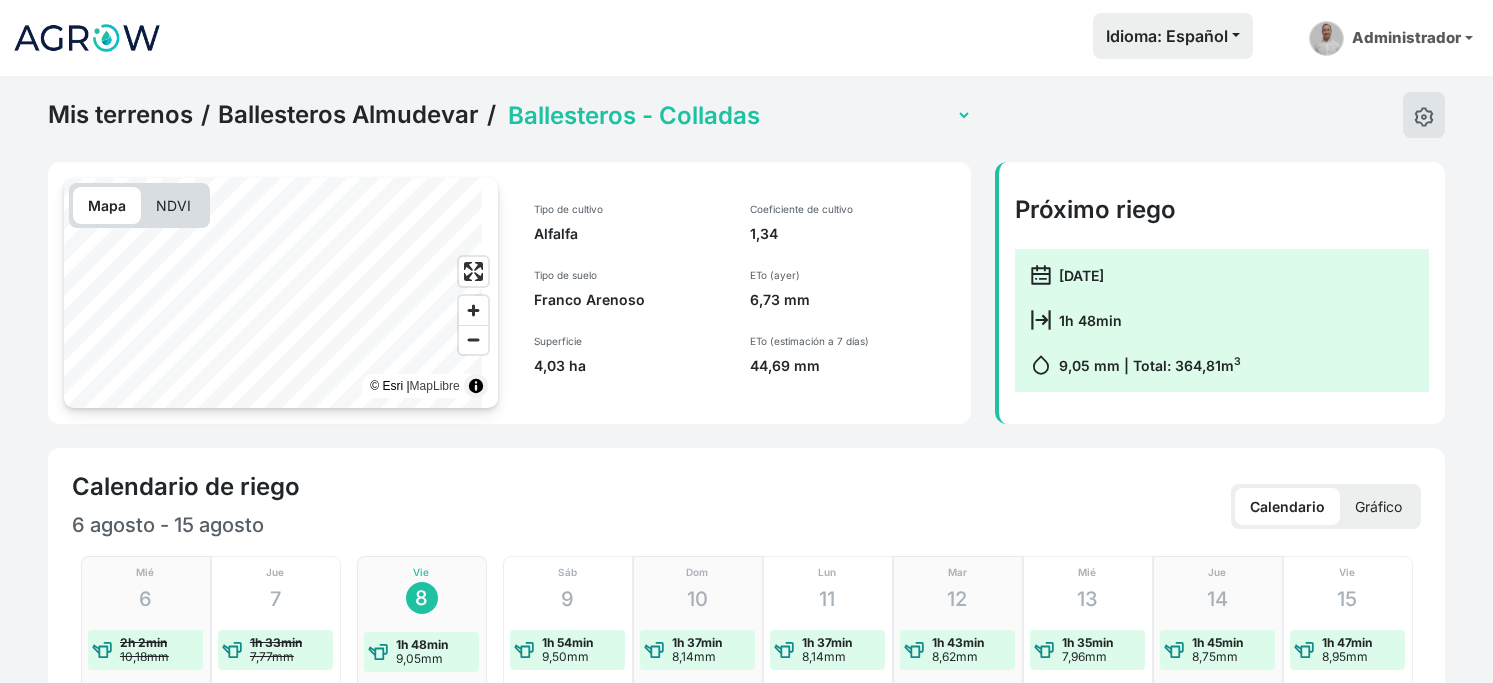 click on "Ballesteros - Artical 5.10.25   Ballesteros - Colladas   Ballesteros - Lote (con sensor)   Ballesteros - Lote Balbina   Ballesteros - Lote Marcen   Ballesteros - Morraletes 5.10.25   Ballesteros - Morraletes Carlos 5.10.25" 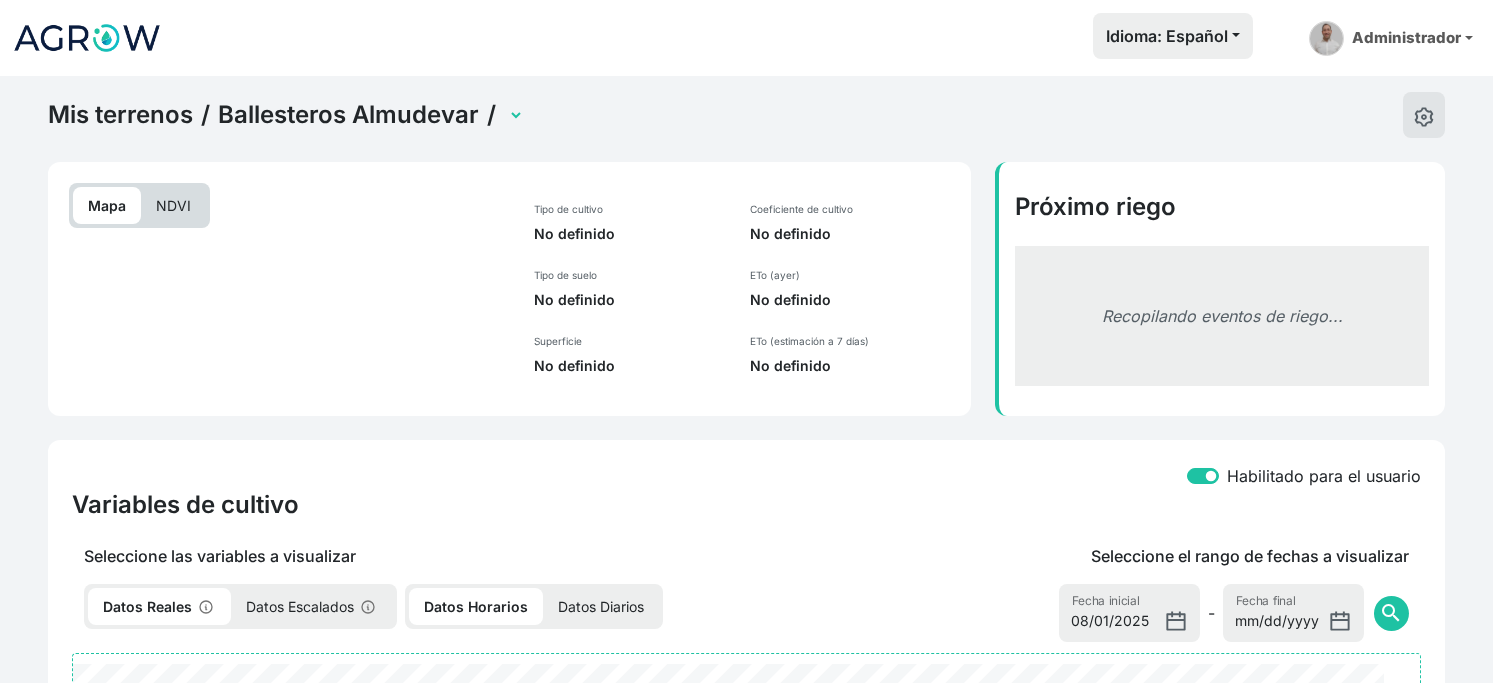 select on "2637" 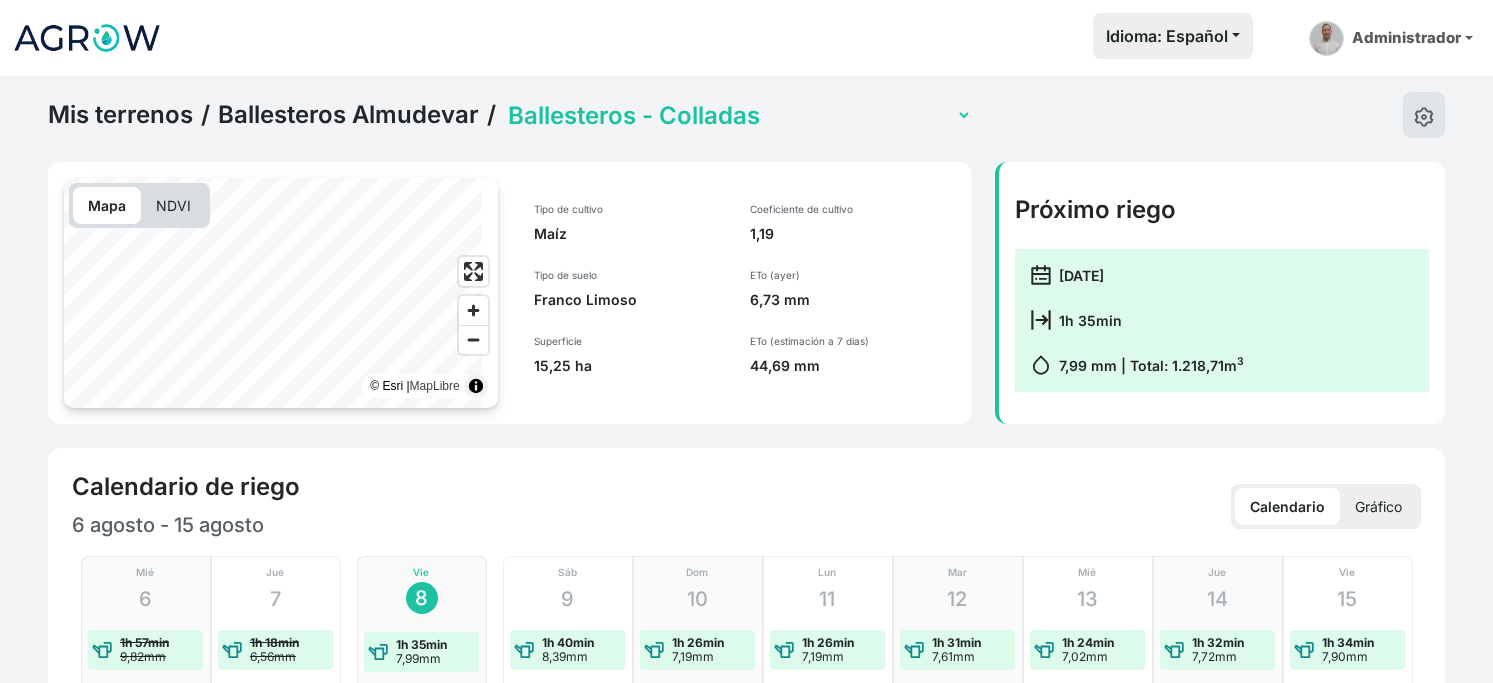 click on "Ballesteros - Artical 5.10.25   Ballesteros - Colladas   Ballesteros - Lote (con sensor)   Ballesteros - Lote Balbina   Ballesteros - Lote Marcen   Ballesteros - Morraletes 5.10.25   Ballesteros - Morraletes Carlos 5.10.25" 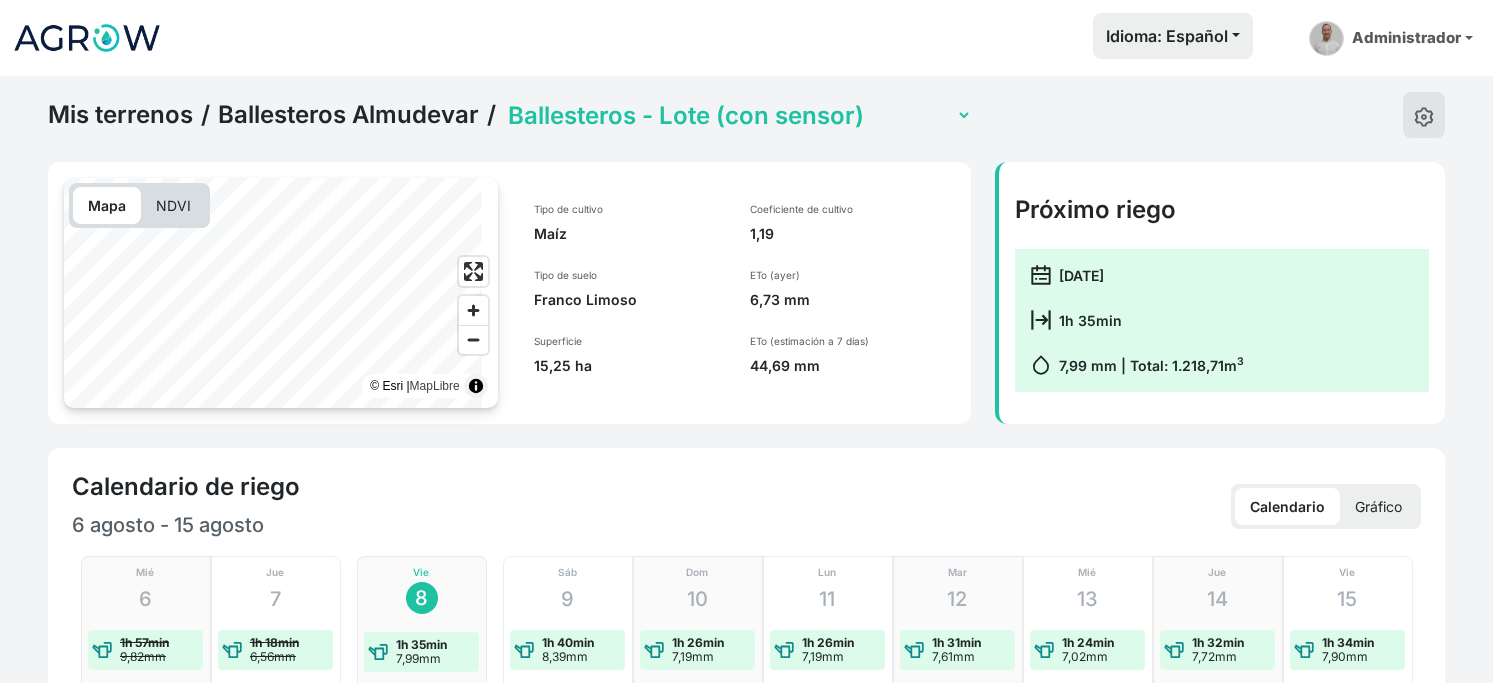 click on "Ballesteros - Artical 5.10.25   Ballesteros - Colladas   Ballesteros - Lote (con sensor)   Ballesteros - Lote Balbina   Ballesteros - Lote Marcen   Ballesteros - Morraletes 5.10.25   Ballesteros - Morraletes Carlos 5.10.25" 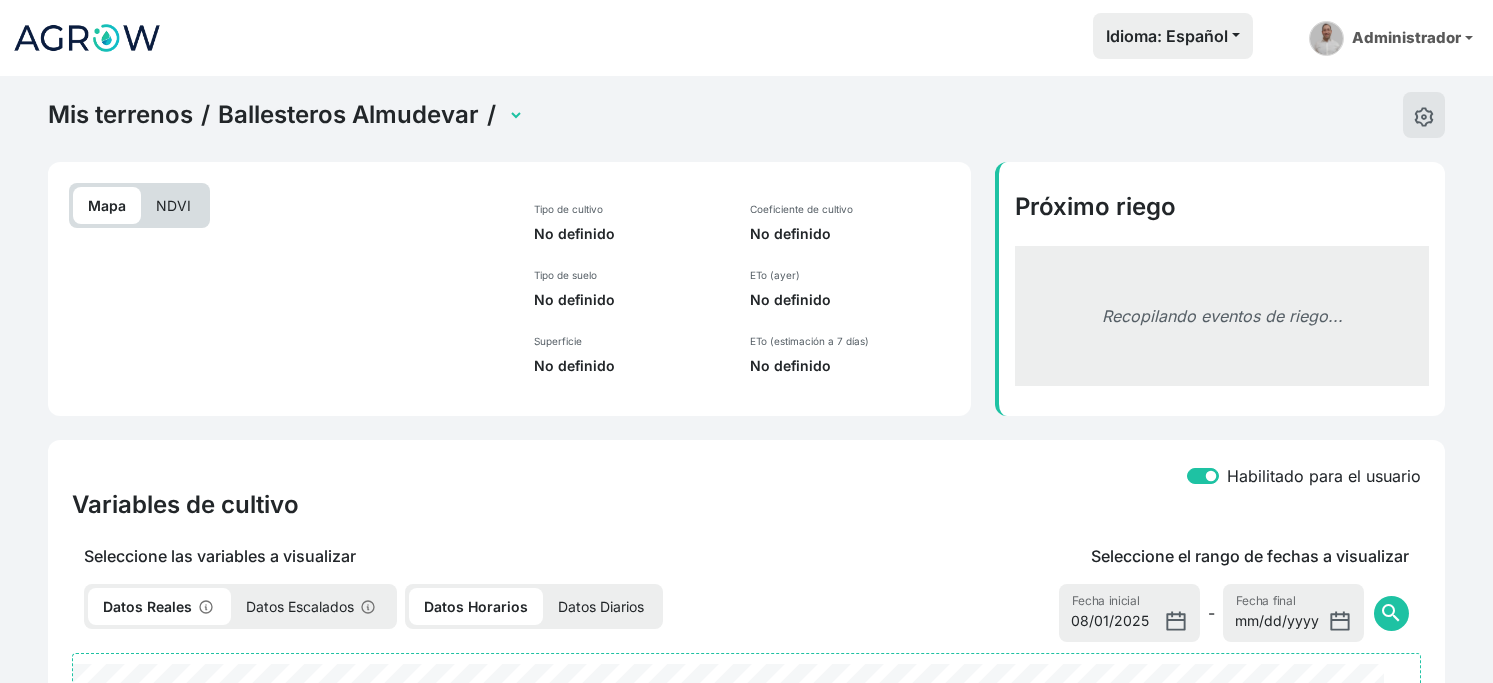 select on "2635" 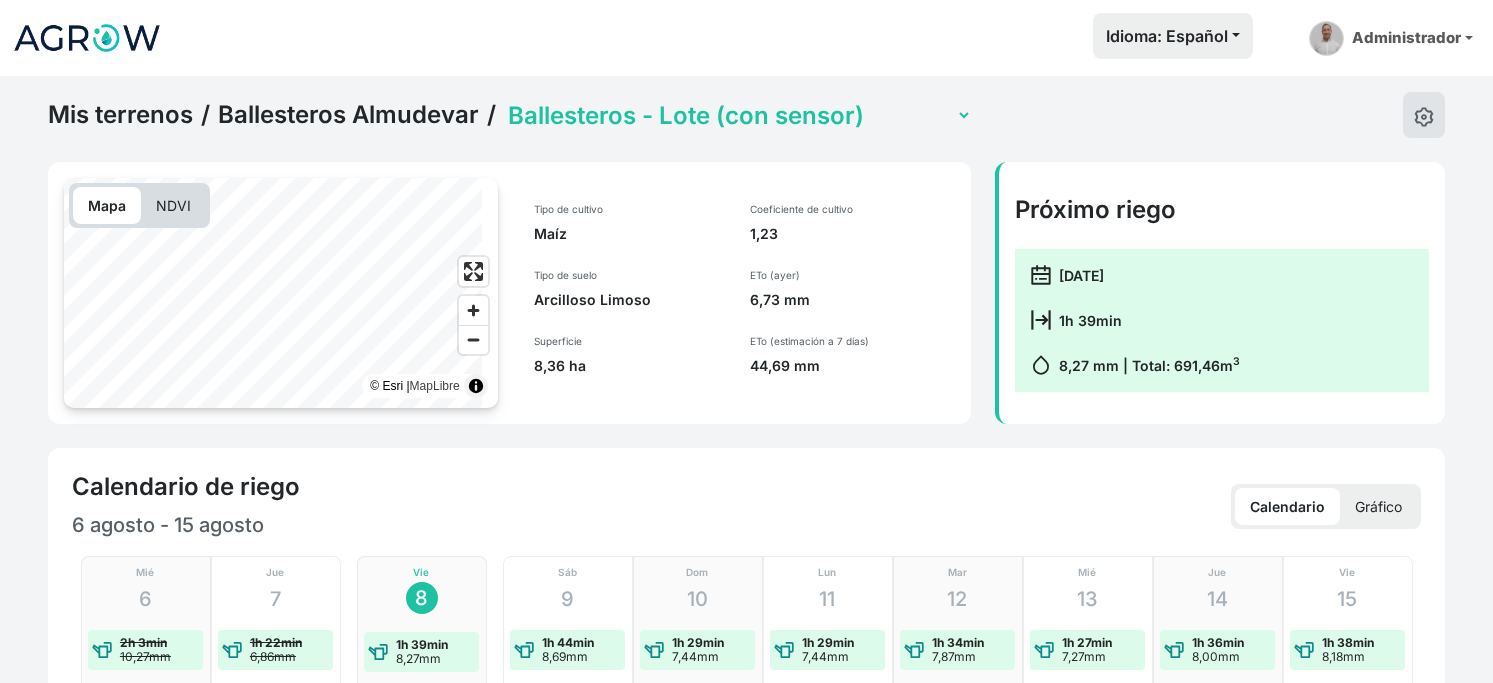 click on "Ballesteros - Artical 5.10.25   Ballesteros - Colladas   Ballesteros - Lote (con sensor)   Ballesteros - Lote Balbina   Ballesteros - Lote Marcen   Ballesteros - Morraletes 5.10.25   Ballesteros - Morraletes Carlos 5.10.25" 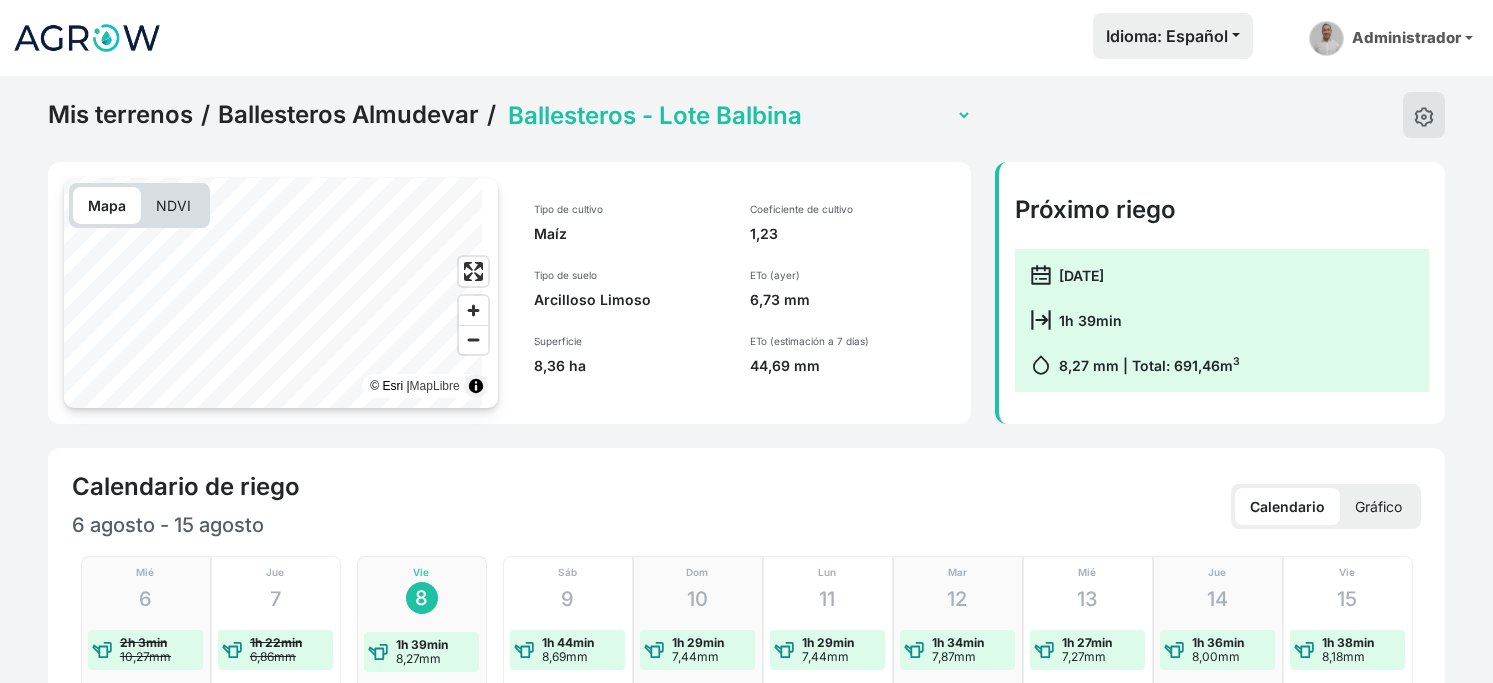 click on "Ballesteros - Artical 5.10.25   Ballesteros - Colladas   Ballesteros - Lote (con sensor)   Ballesteros - Lote Balbina   Ballesteros - Lote Marcen   Ballesteros - Morraletes 5.10.25   Ballesteros - Morraletes Carlos 5.10.25" 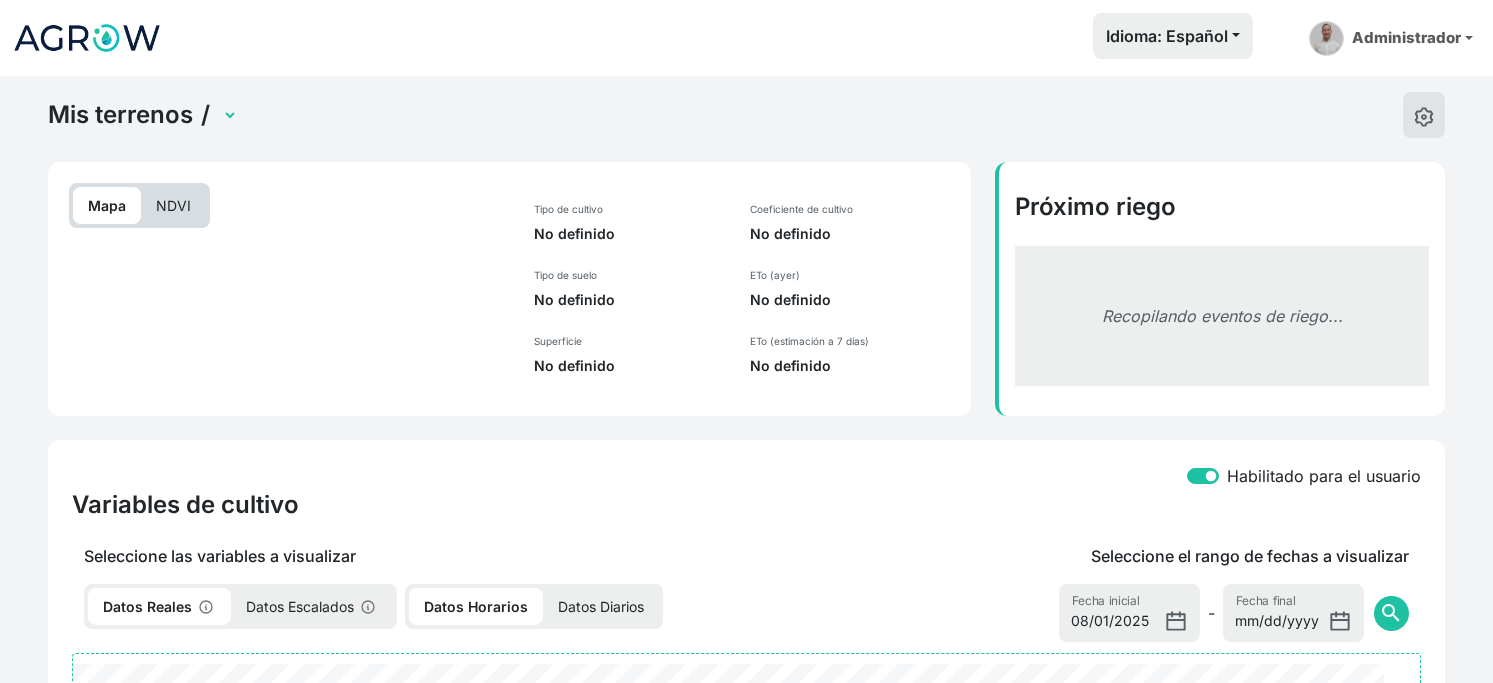 select on "2636" 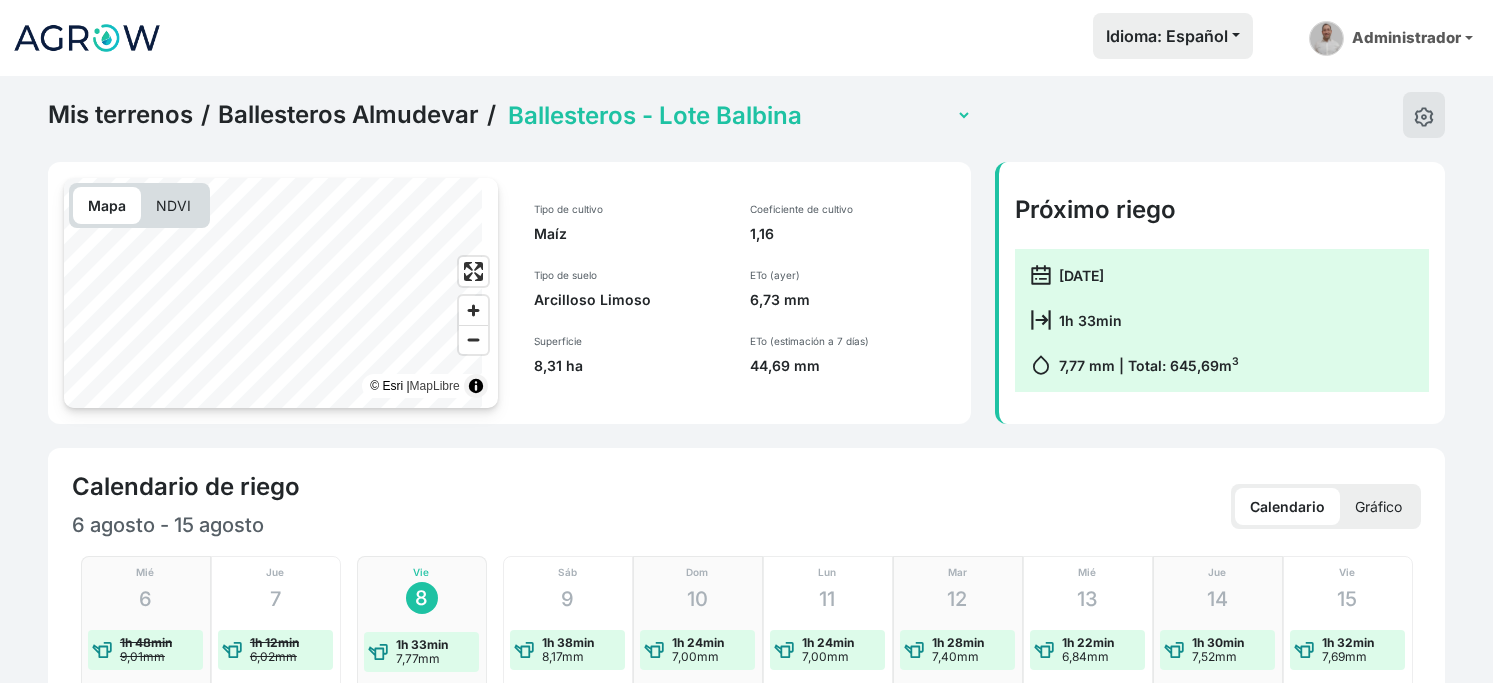 click on "Ballesteros - Artical 5.10.25   Ballesteros - Colladas   Ballesteros - Lote (con sensor)   Ballesteros - Lote Balbina   Ballesteros - Lote Marcen   Ballesteros - Morraletes 5.10.25   Ballesteros - Morraletes Carlos 5.10.25" 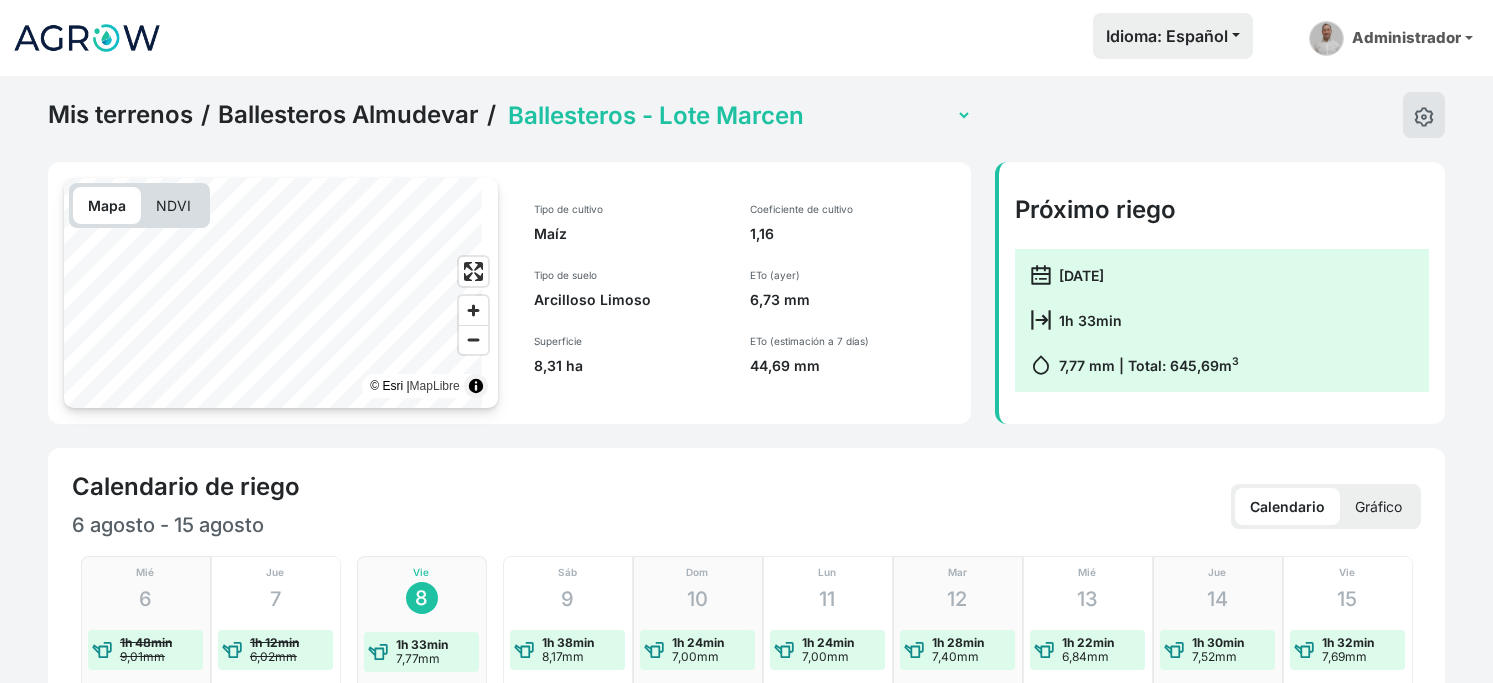click on "Ballesteros - Artical 5.10.25   Ballesteros - Colladas   Ballesteros - Lote (con sensor)   Ballesteros - Lote Balbina   Ballesteros - Lote Marcen   Ballesteros - Morraletes 5.10.25   Ballesteros - Morraletes Carlos 5.10.25" 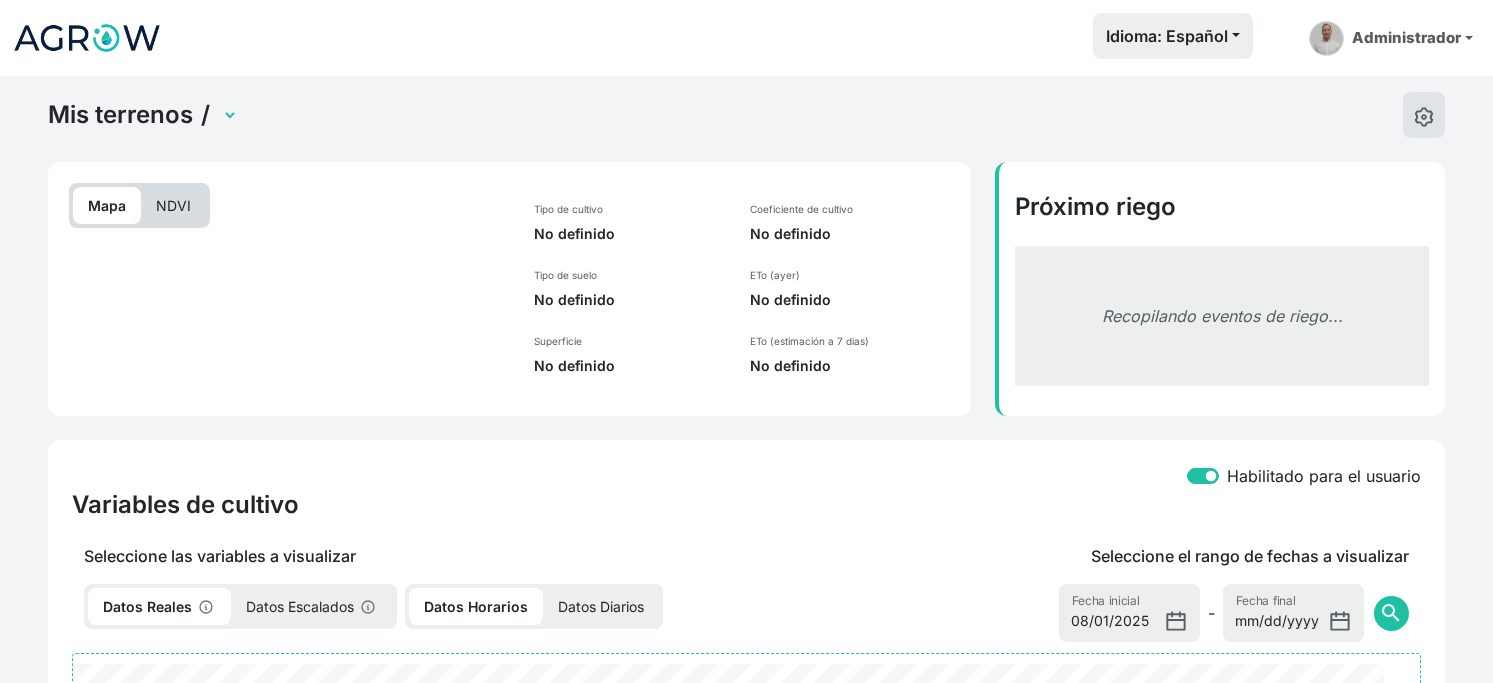 select on "2634" 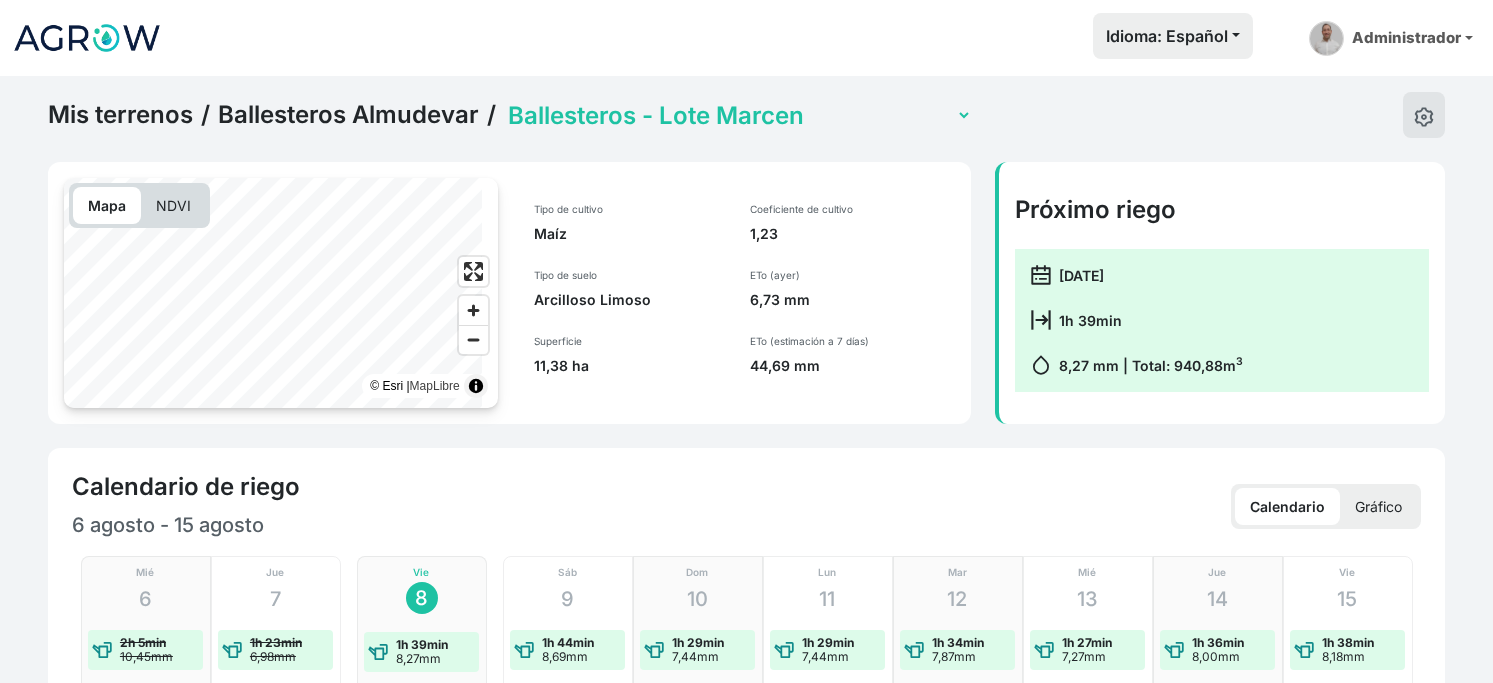 click on "Ballesteros - Artical 5.10.25   Ballesteros - Colladas   Ballesteros - Lote (con sensor)   Ballesteros - Lote Balbina   Ballesteros - Lote Marcen   Ballesteros - Morraletes 5.10.25   Ballesteros - Morraletes Carlos 5.10.25" 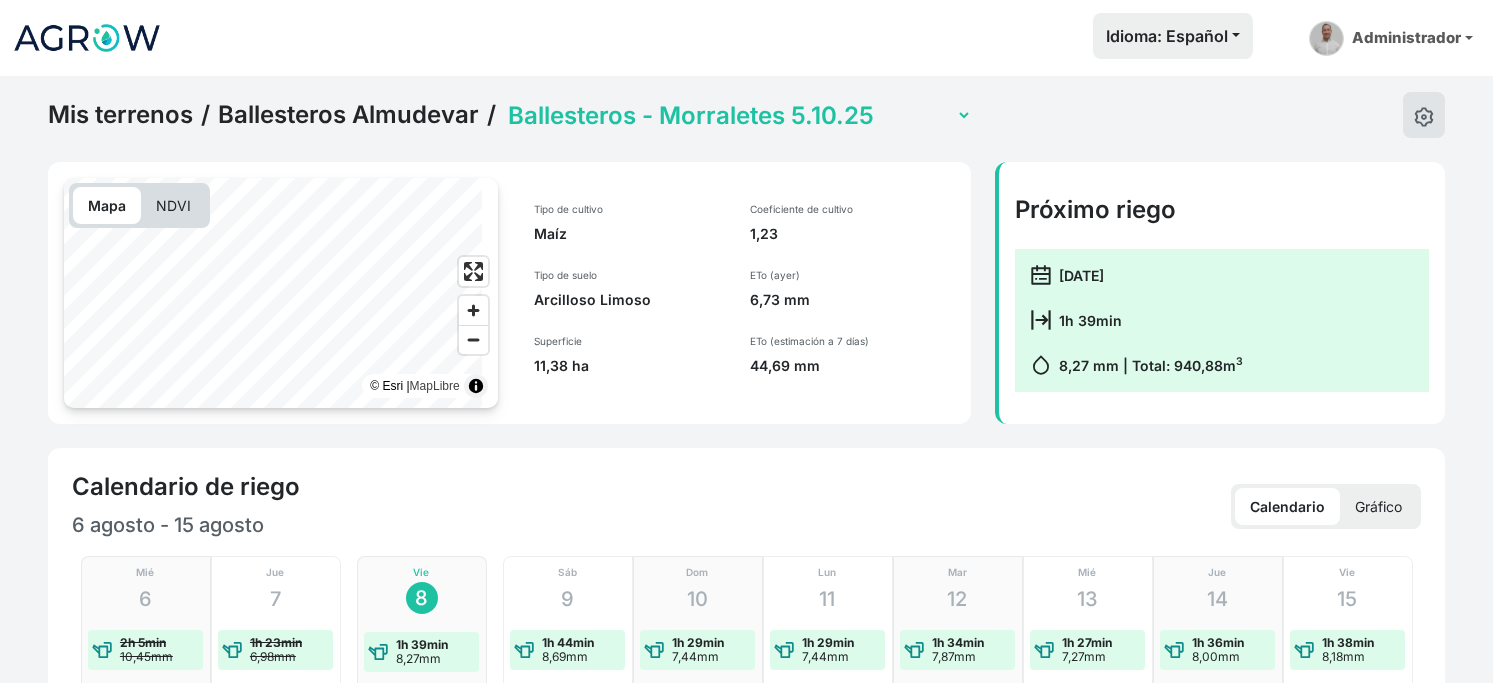 click on "Ballesteros - Artical 5.10.25   Ballesteros - Colladas   Ballesteros - Lote (con sensor)   Ballesteros - Lote Balbina   Ballesteros - Lote Marcen   Ballesteros - Morraletes 5.10.25   Ballesteros - Morraletes Carlos 5.10.25" 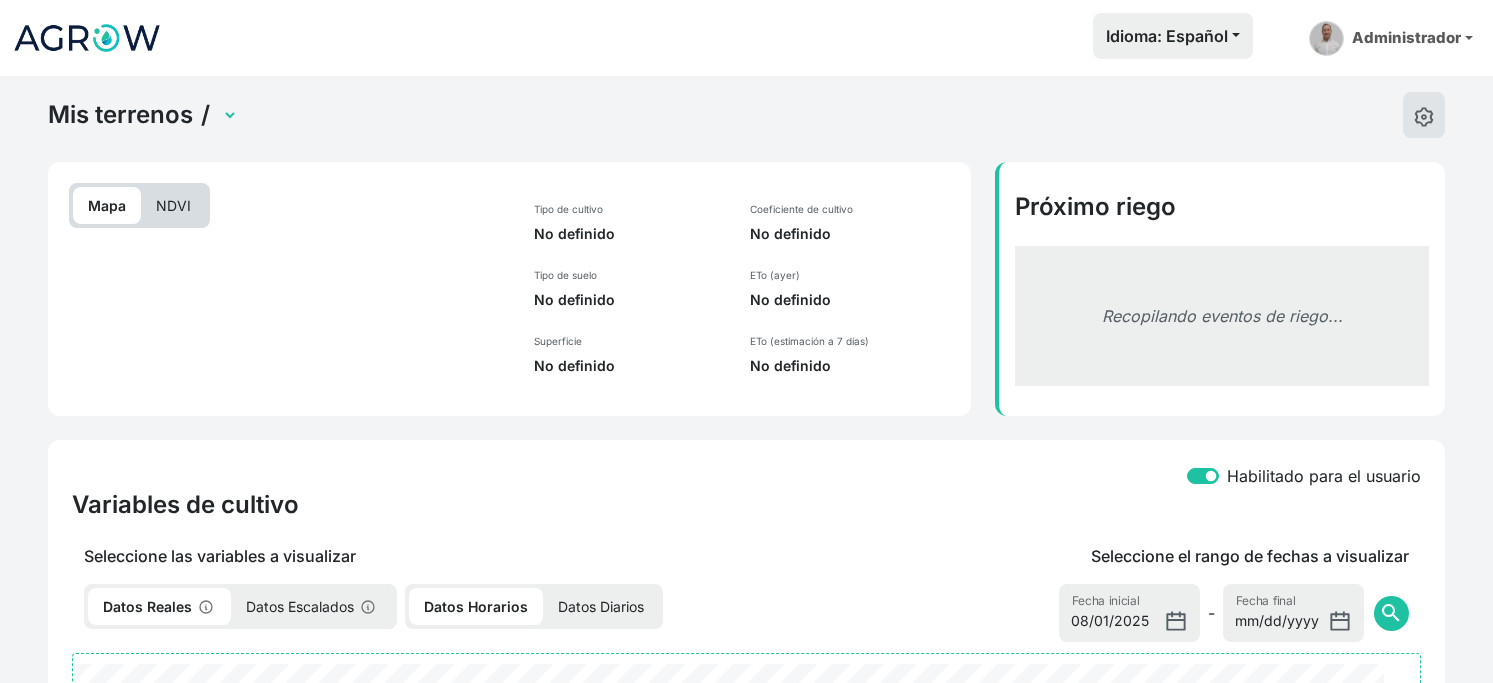 select on "2632" 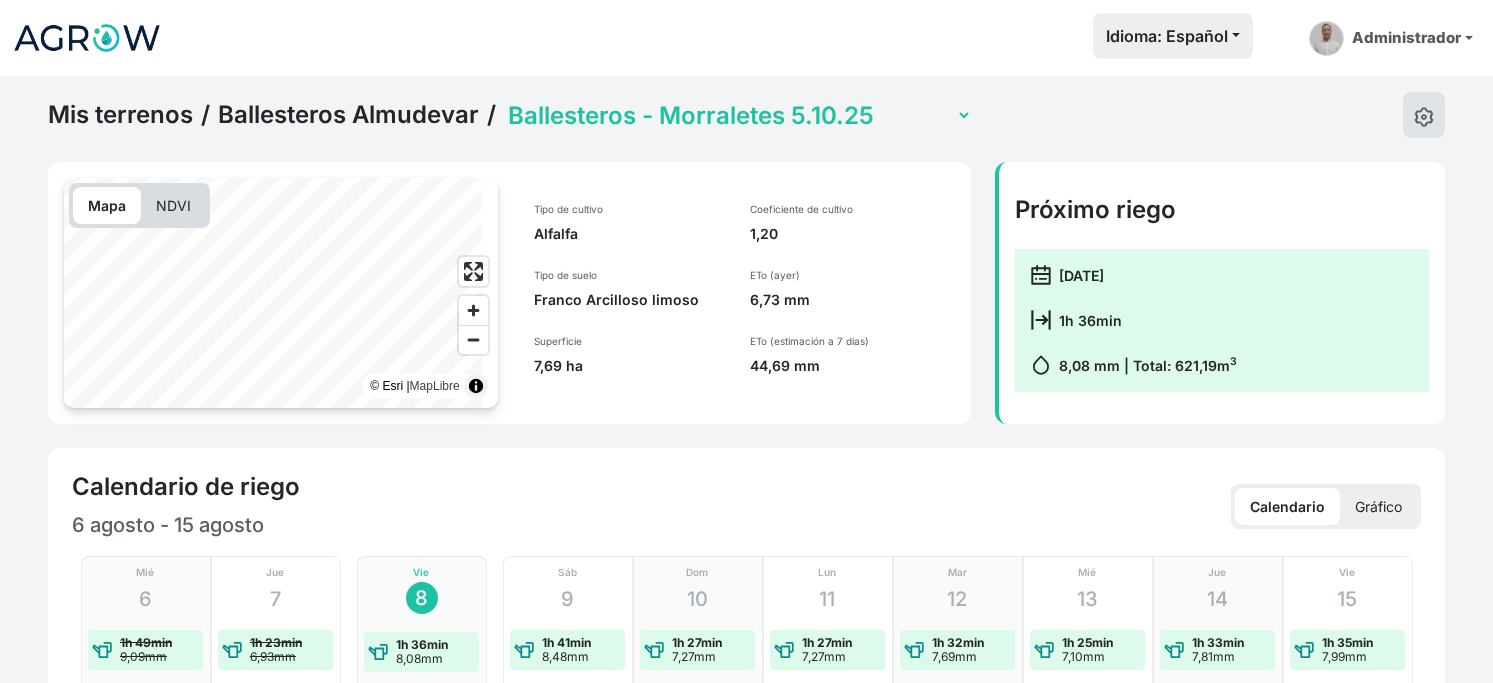 click on "Ballesteros - Artical 5.10.25   Ballesteros - Colladas   Ballesteros - Lote (con sensor)   Ballesteros - Lote Balbina   Ballesteros - Lote Marcen   Ballesteros - Morraletes 5.10.25   Ballesteros - Morraletes Carlos 5.10.25" 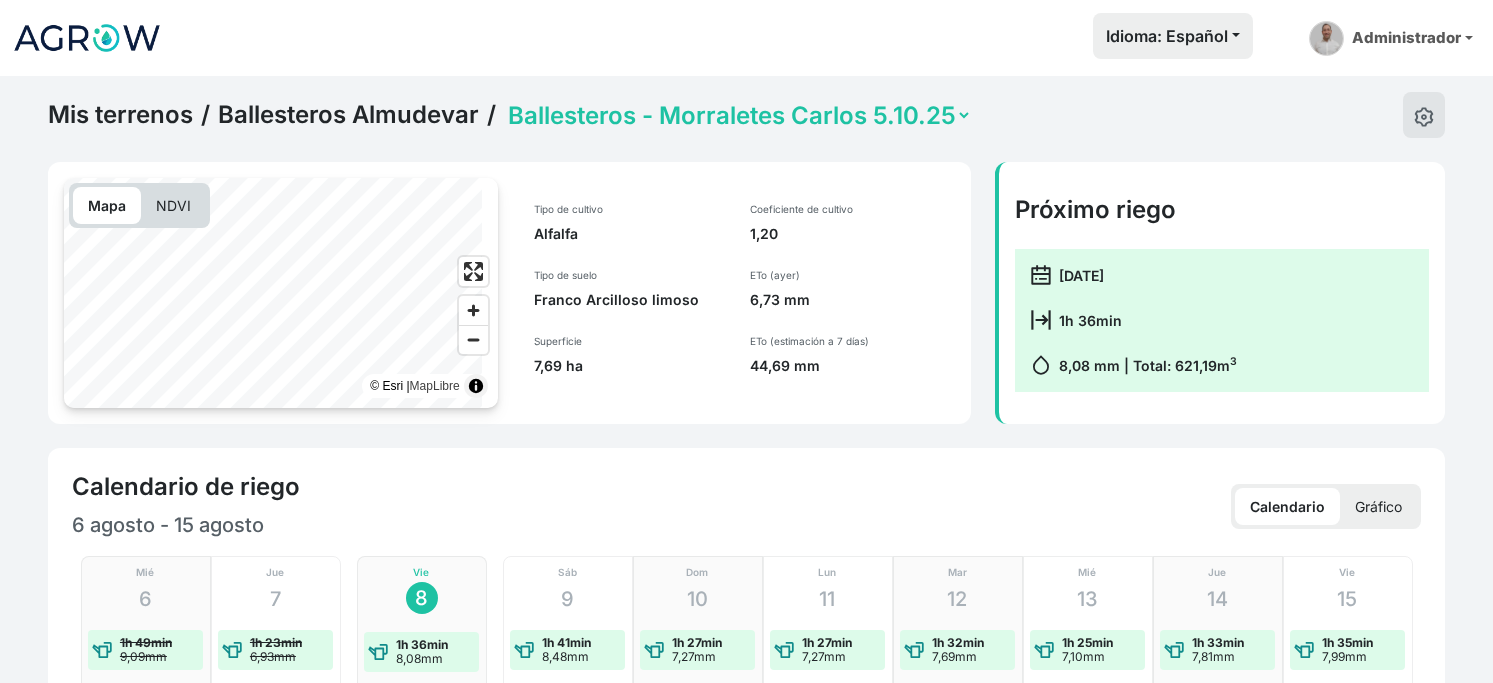 click on "Ballesteros - Artical 5.10.25   Ballesteros - Colladas   Ballesteros - Lote (con sensor)   Ballesteros - Lote Balbina   Ballesteros - Lote Marcen   Ballesteros - Morraletes 5.10.25   Ballesteros - Morraletes Carlos 5.10.25" 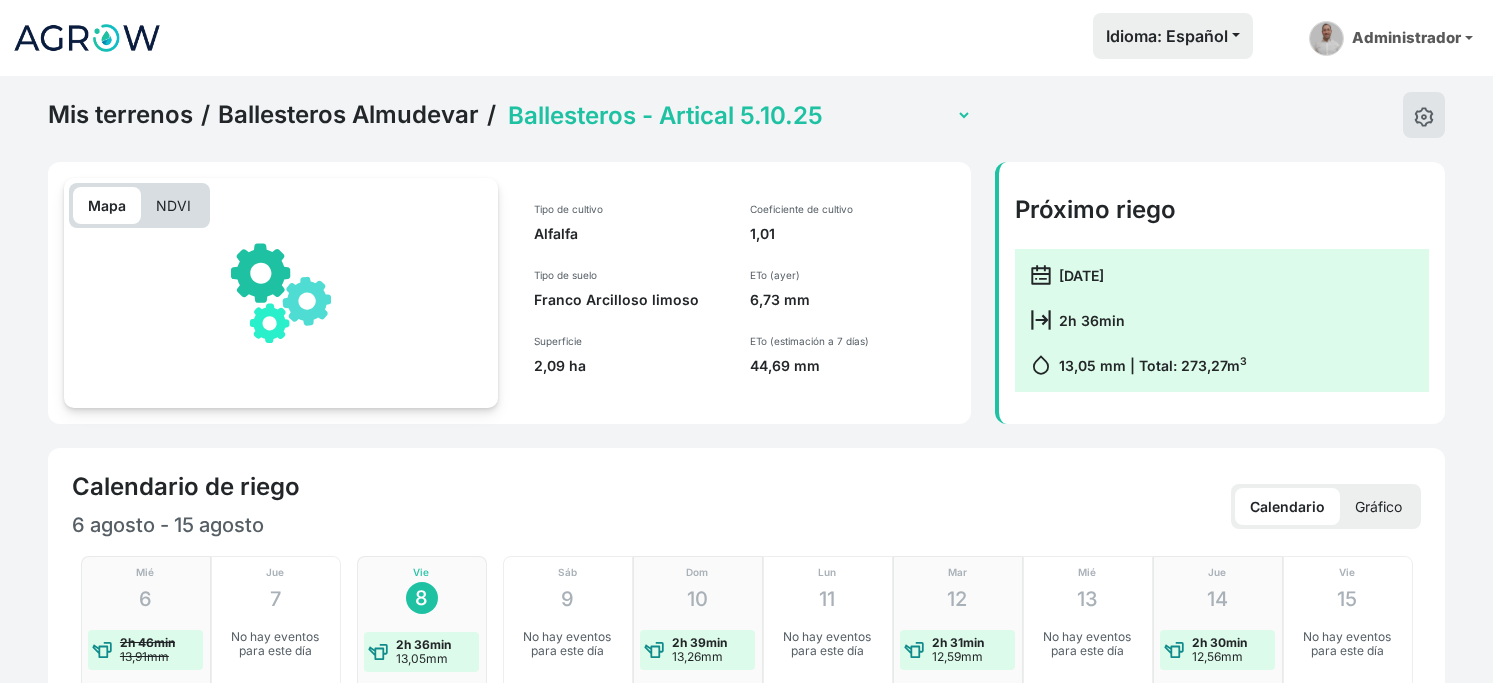 select on "2633" 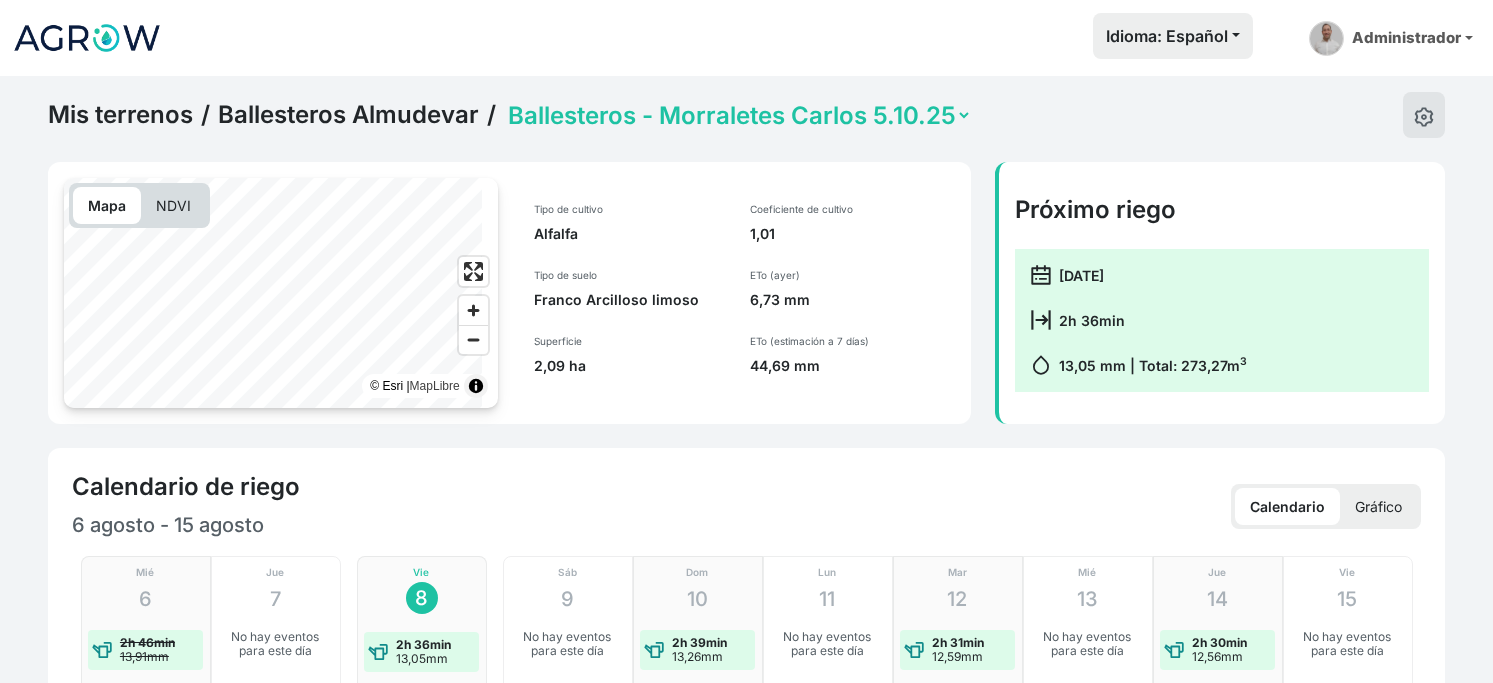 click on "Mis terrenos / Ballesteros Almudevar /  Ballesteros - Artical 5.10.25   Ballesteros - Colladas   Ballesteros - Lote (con sensor)   Ballesteros - Lote Balbina   Ballesteros - Lote Marcen   Ballesteros - Morraletes 5.10.25   Ballesteros - Morraletes Carlos 5.10.25" 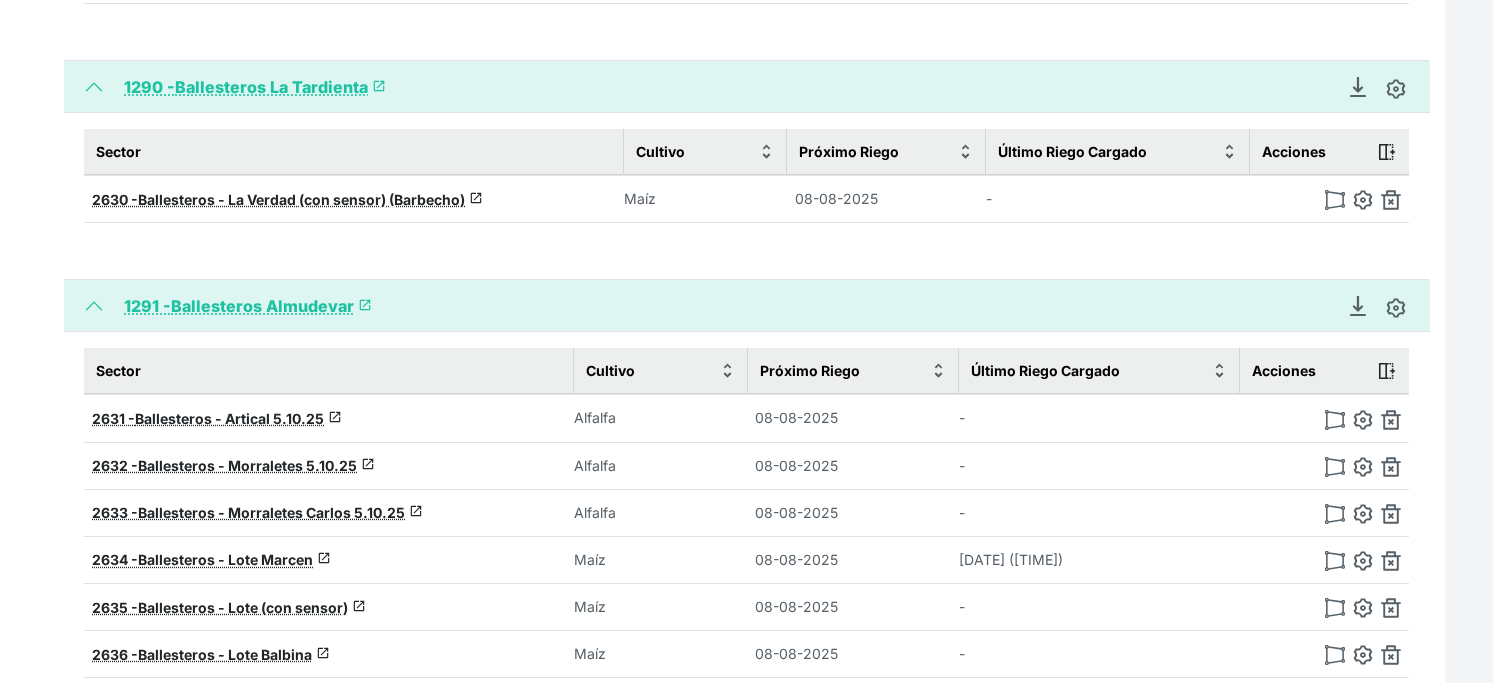 scroll, scrollTop: 1111, scrollLeft: 0, axis: vertical 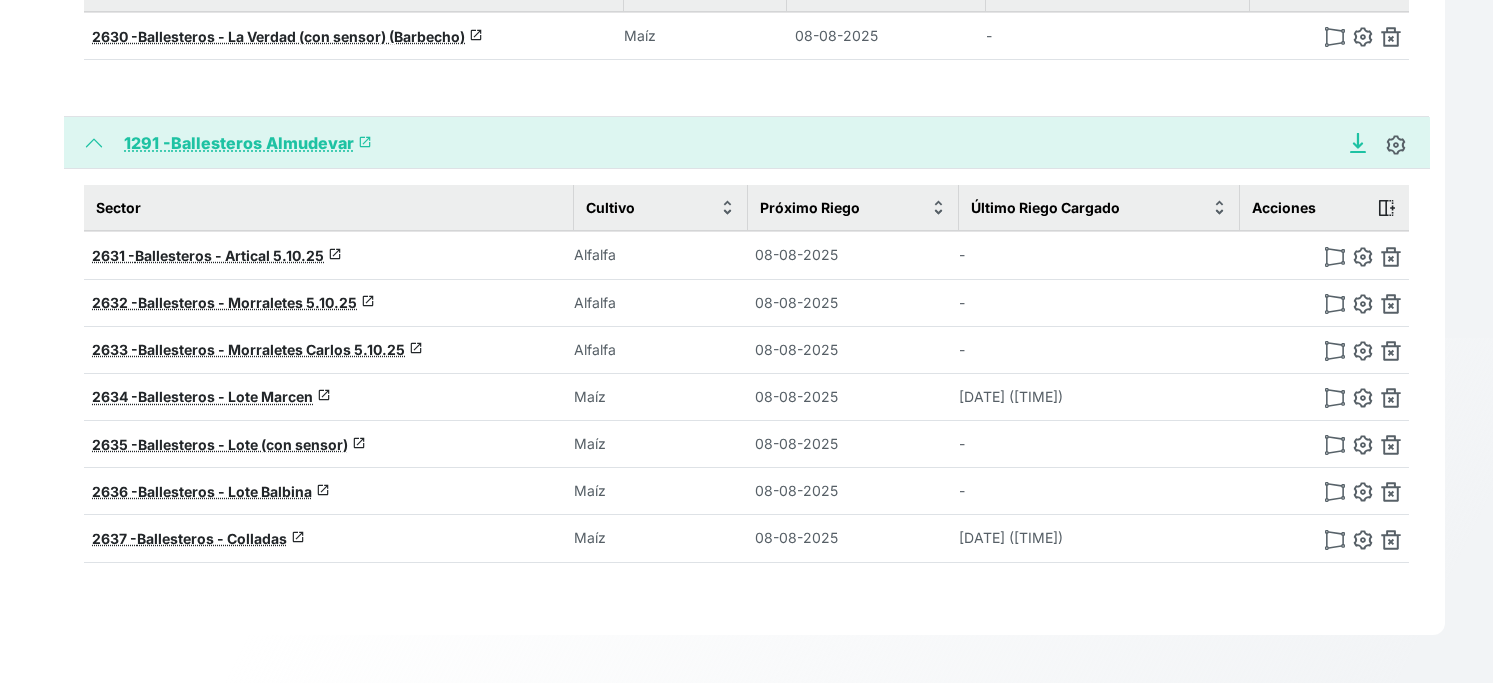 click 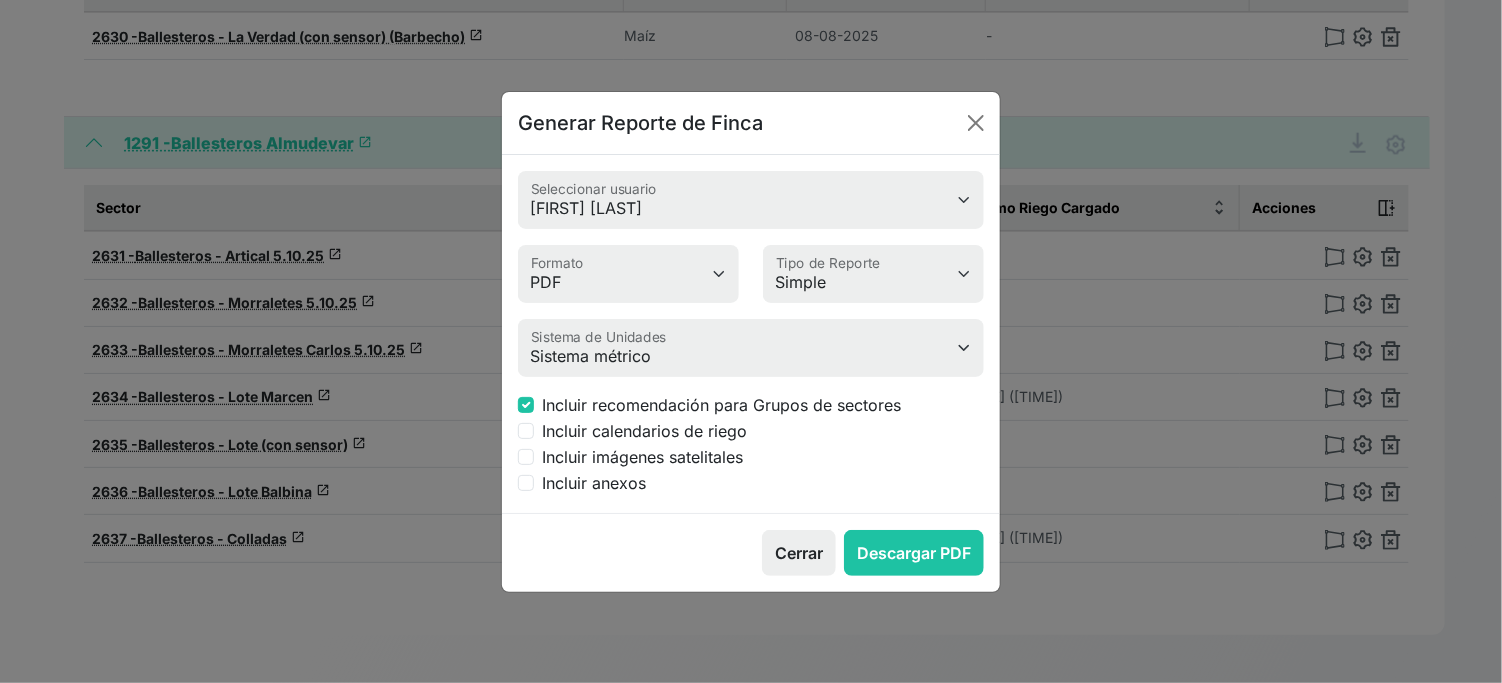 click on "Incluir calendarios de riego" at bounding box center [644, 431] 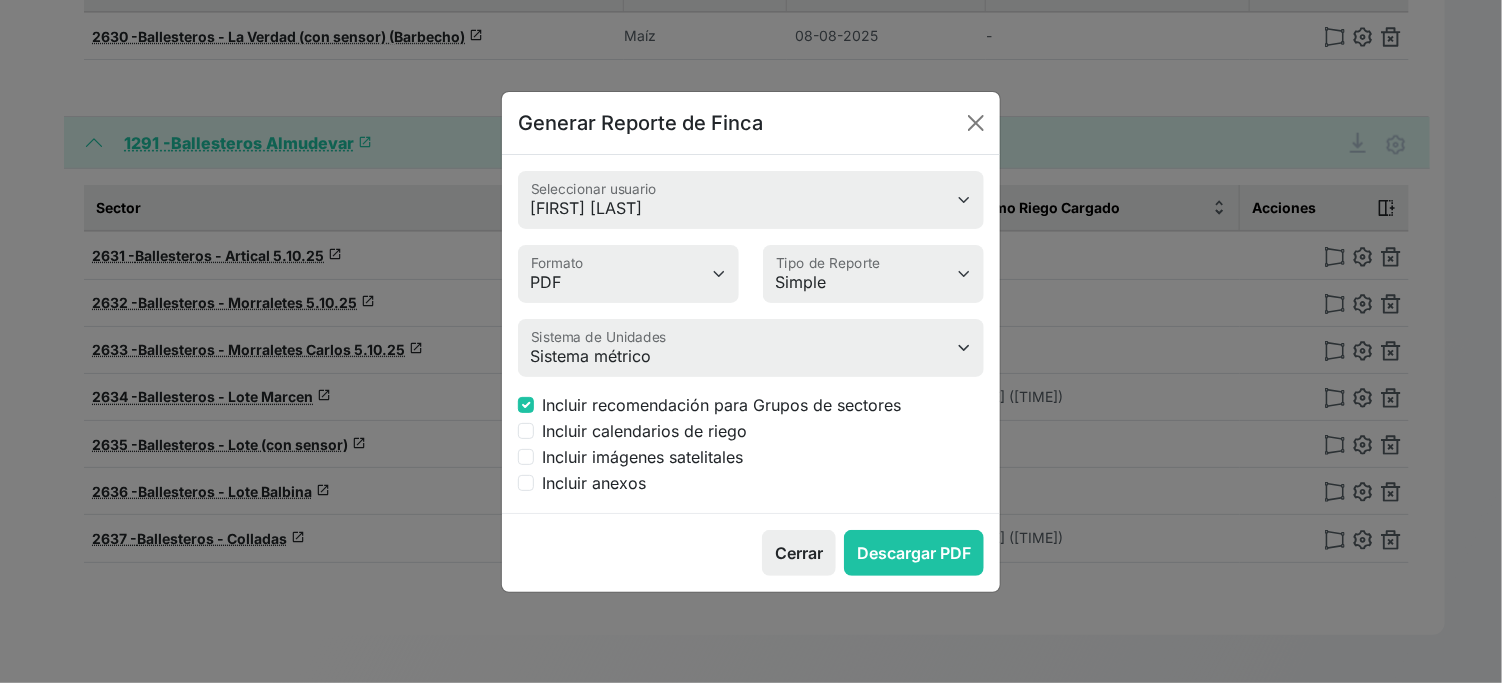 click on "Incluir calendarios de riego" at bounding box center (526, 431) 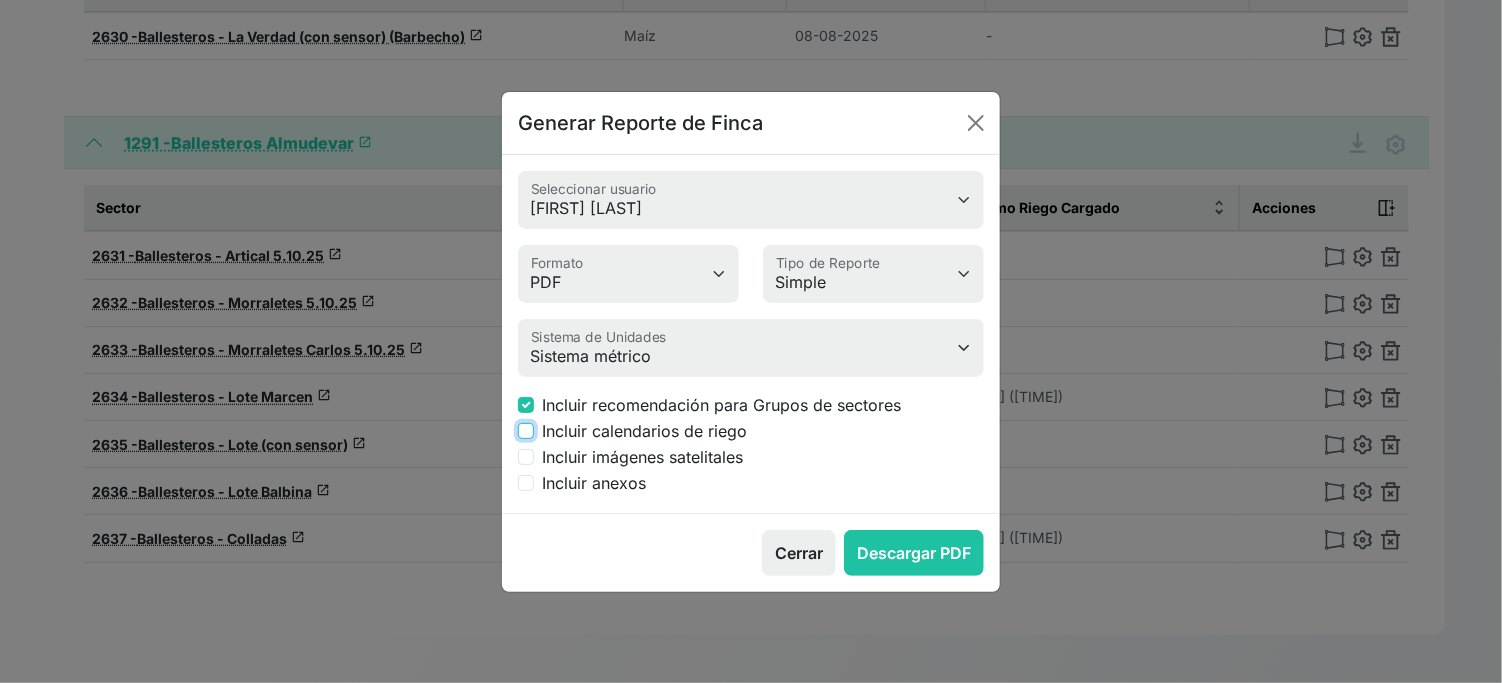 checkbox on "true" 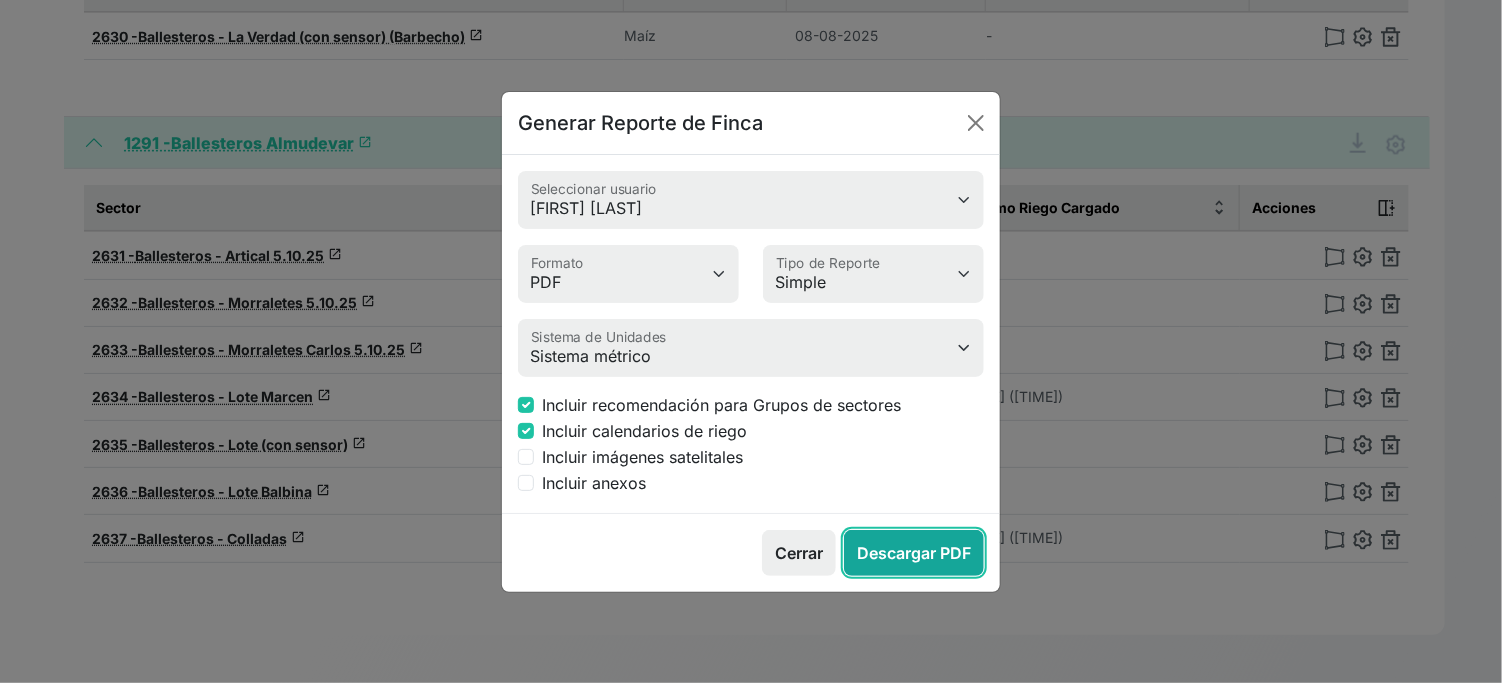 click on "Descargar PDF" at bounding box center [914, 553] 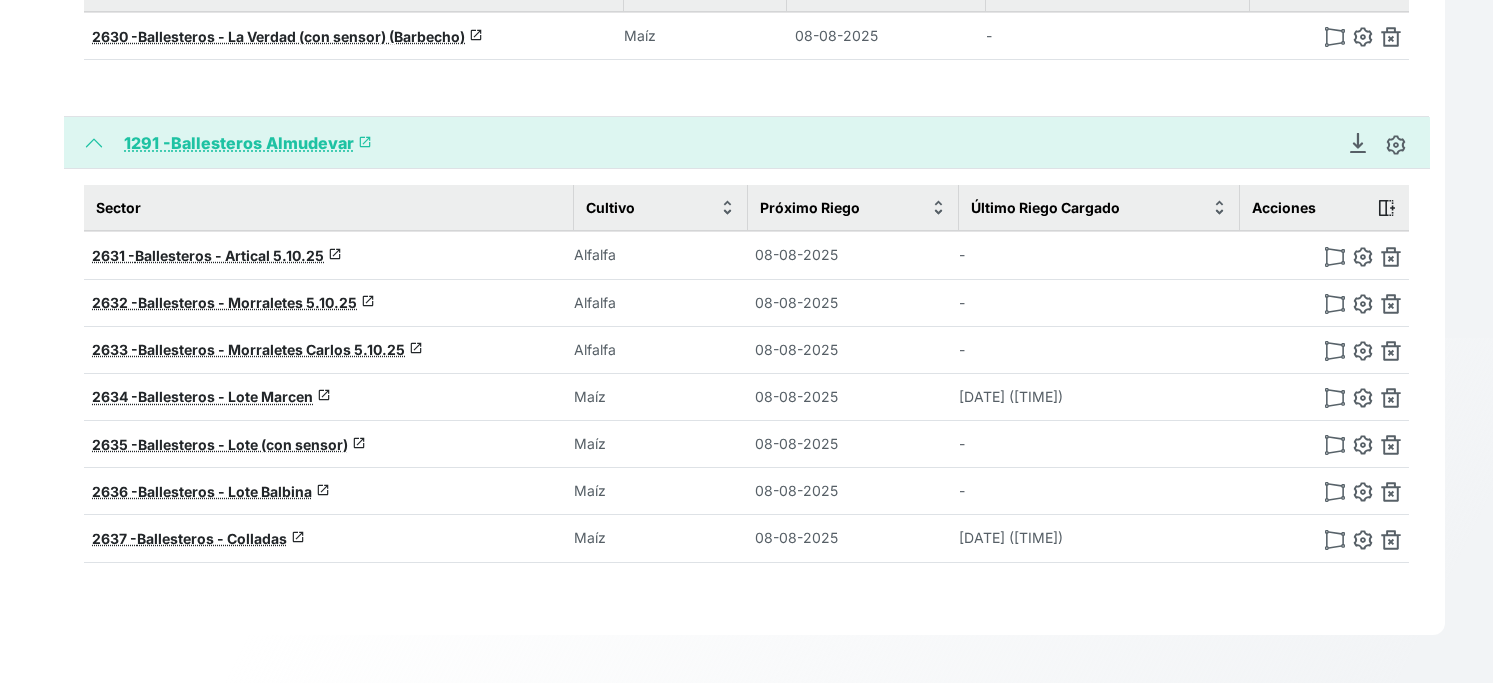 click on "Sector Cultivo Próximo Riego Último Riego Cargado Acciones 2630 -  Ballesteros - La Verdad (con sensor) (Barbecho)  launch   Maíz   08-08-2025   -" at bounding box center (746, 33) 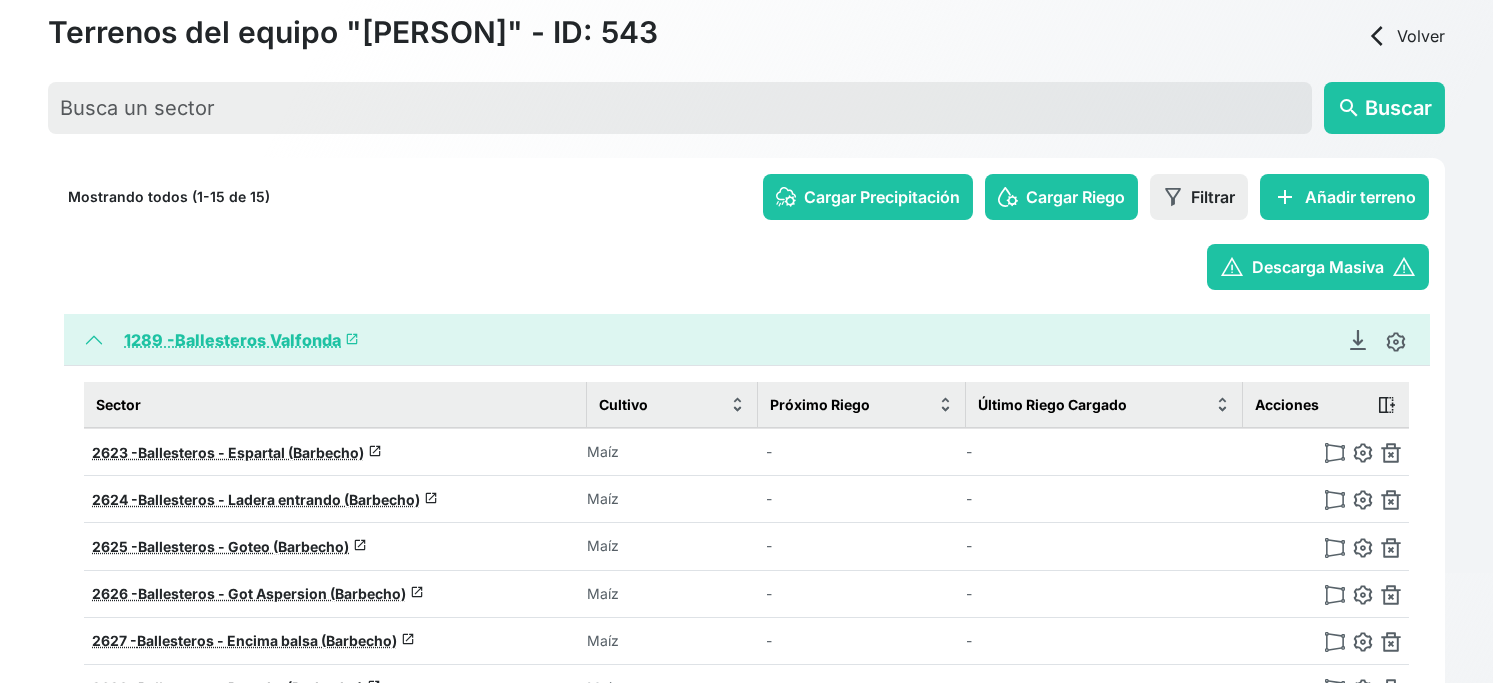 scroll, scrollTop: 0, scrollLeft: 0, axis: both 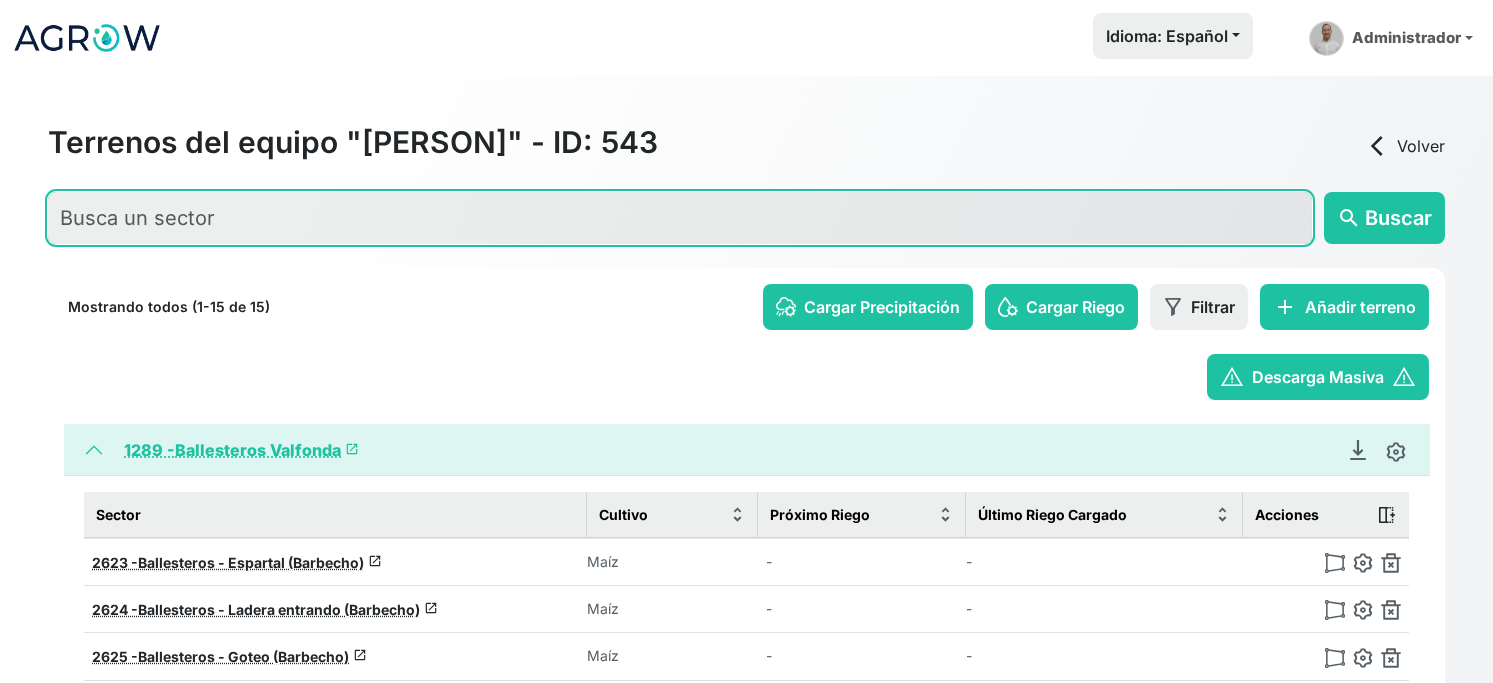 click 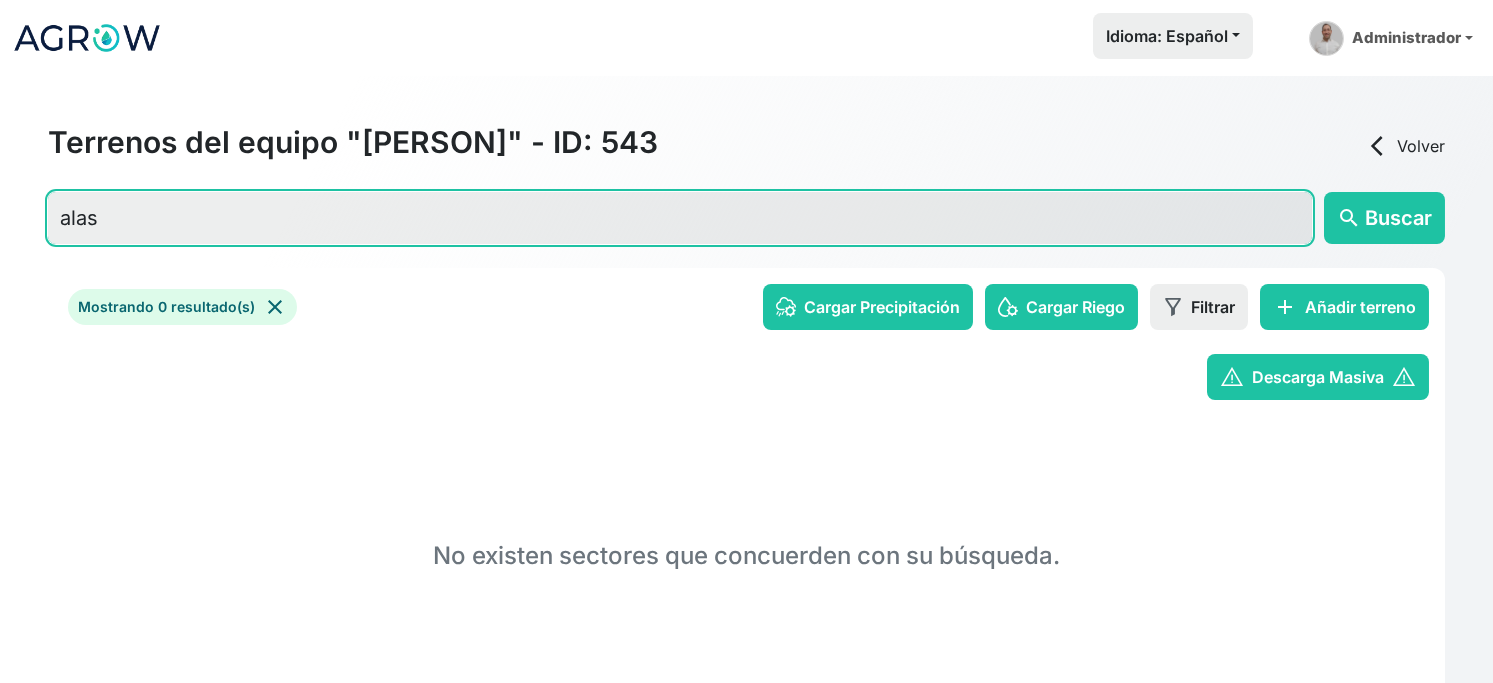 type on "alas" 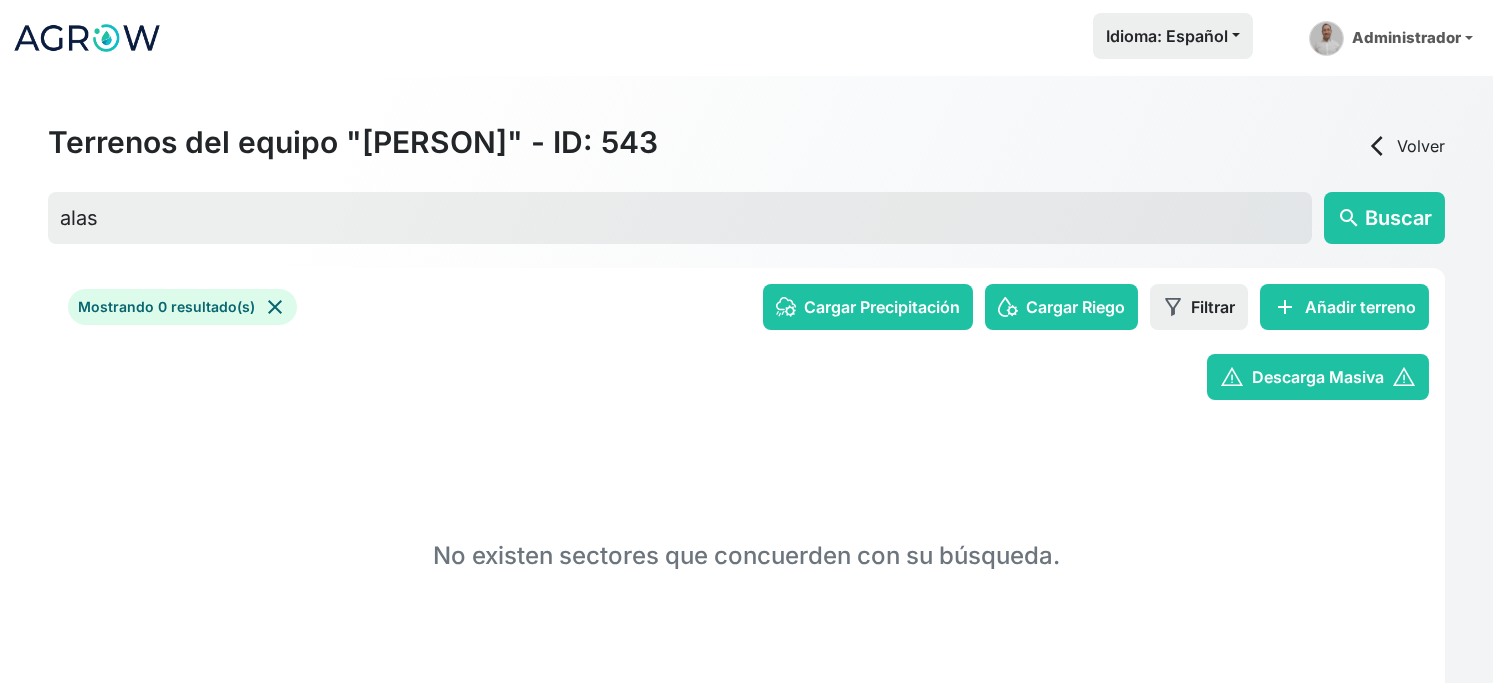 click 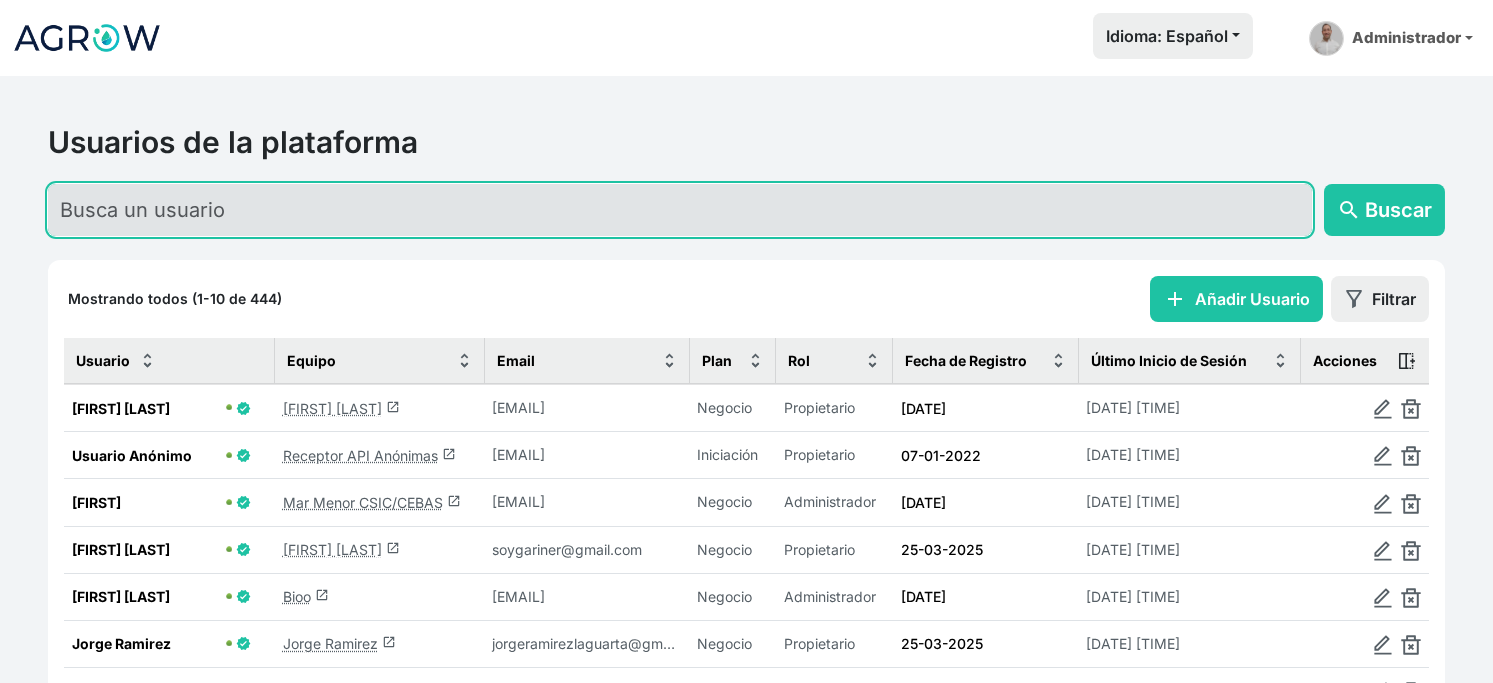 click 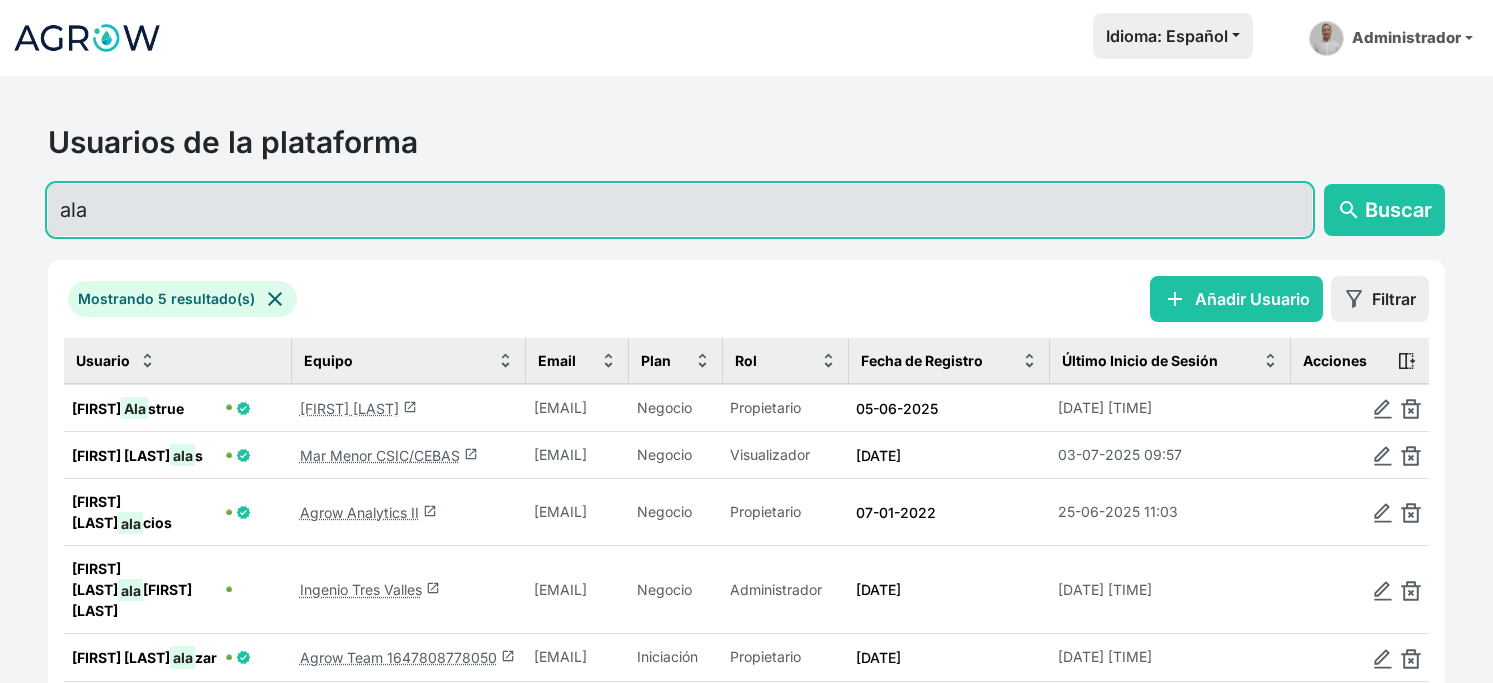 type on "ala" 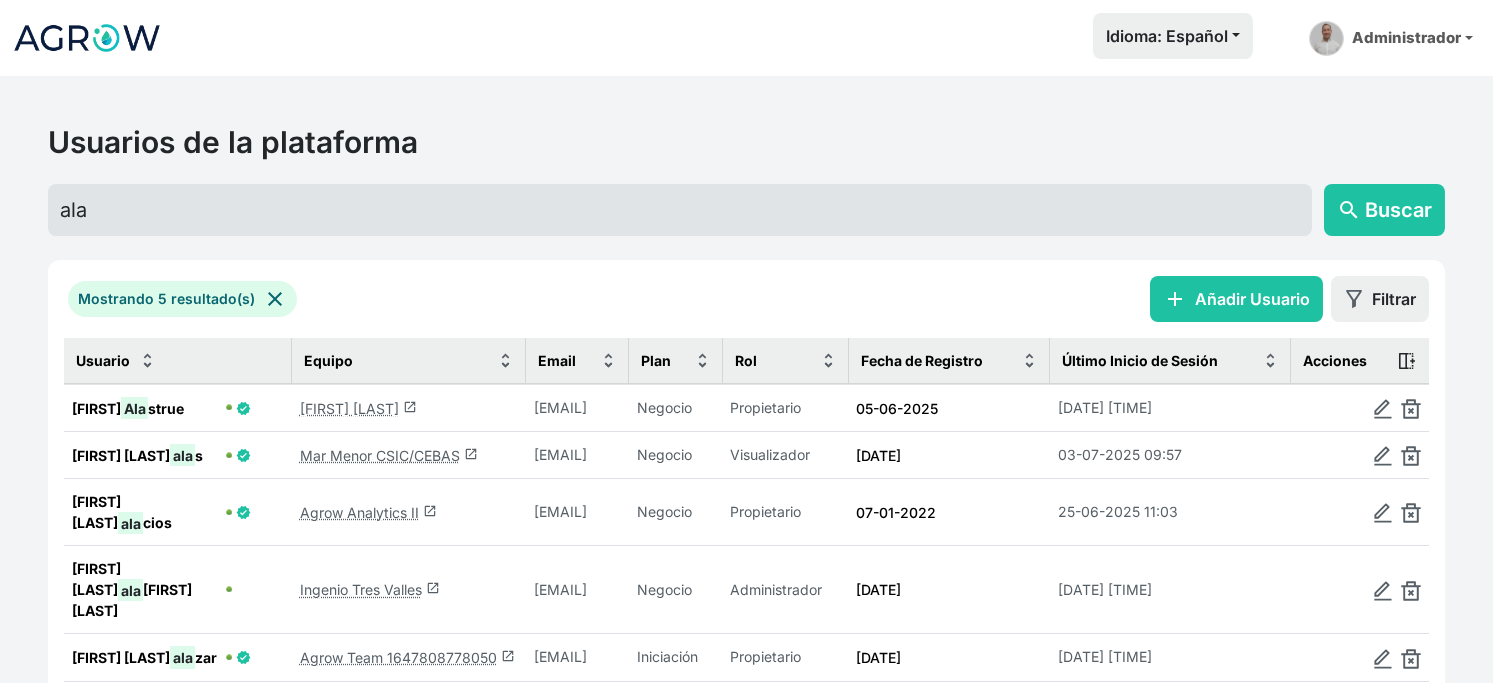 click on "Jorge Alastrue  launch" 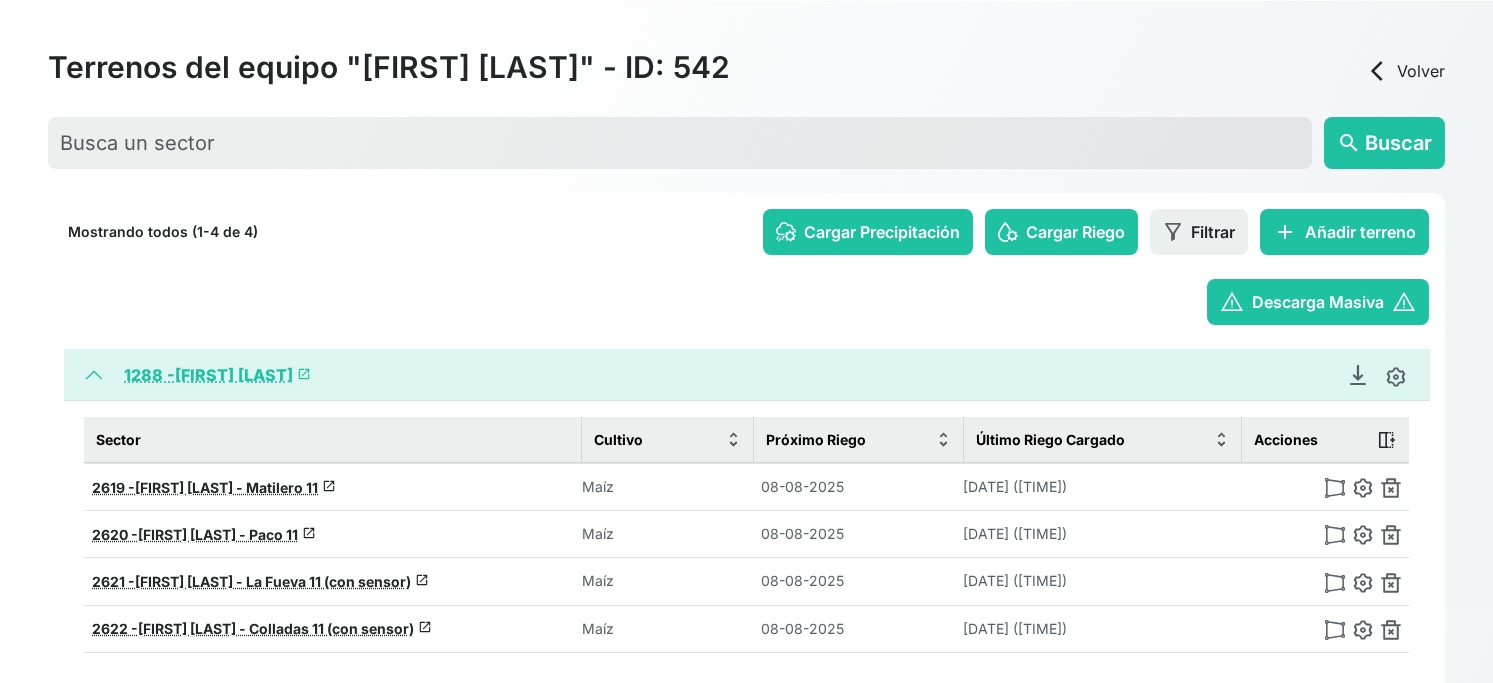 scroll, scrollTop: 110, scrollLeft: 0, axis: vertical 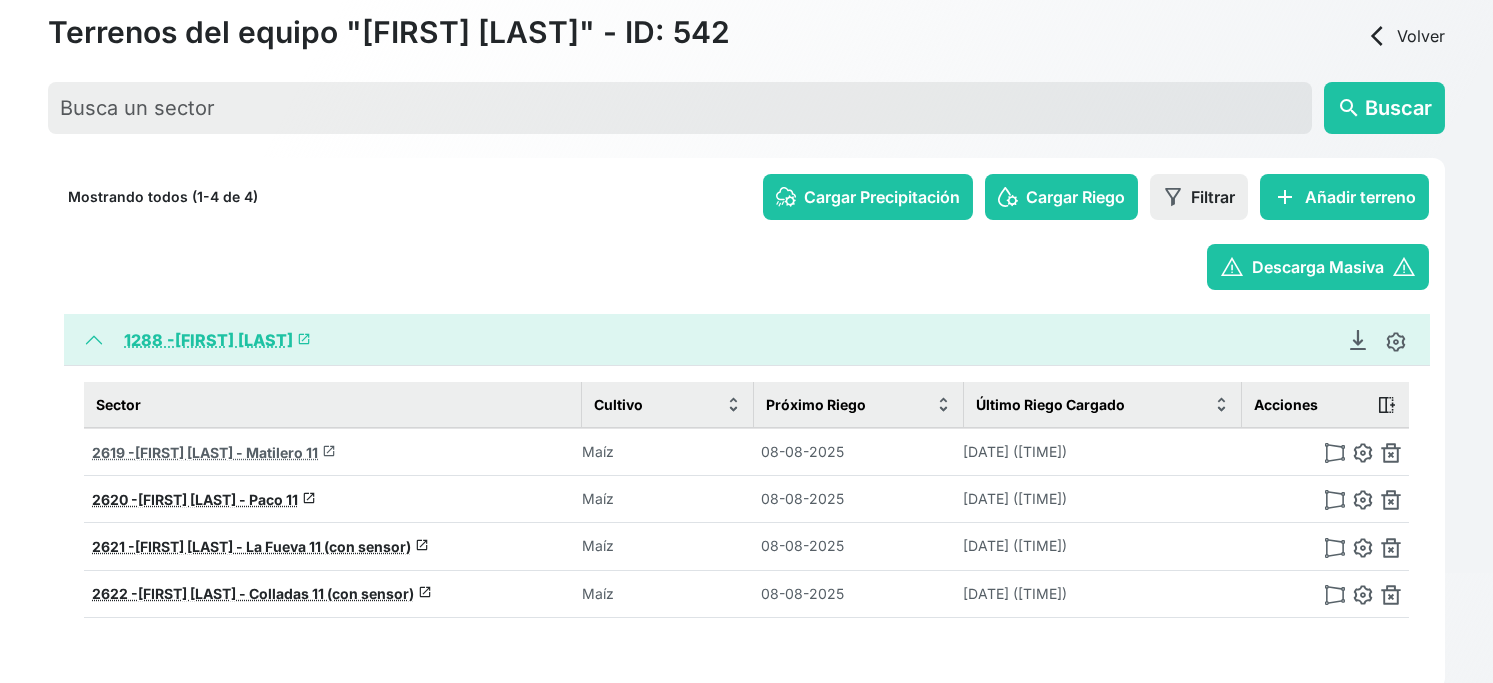 click on "Jorge Alastrue - Matilero 11" at bounding box center [226, 452] 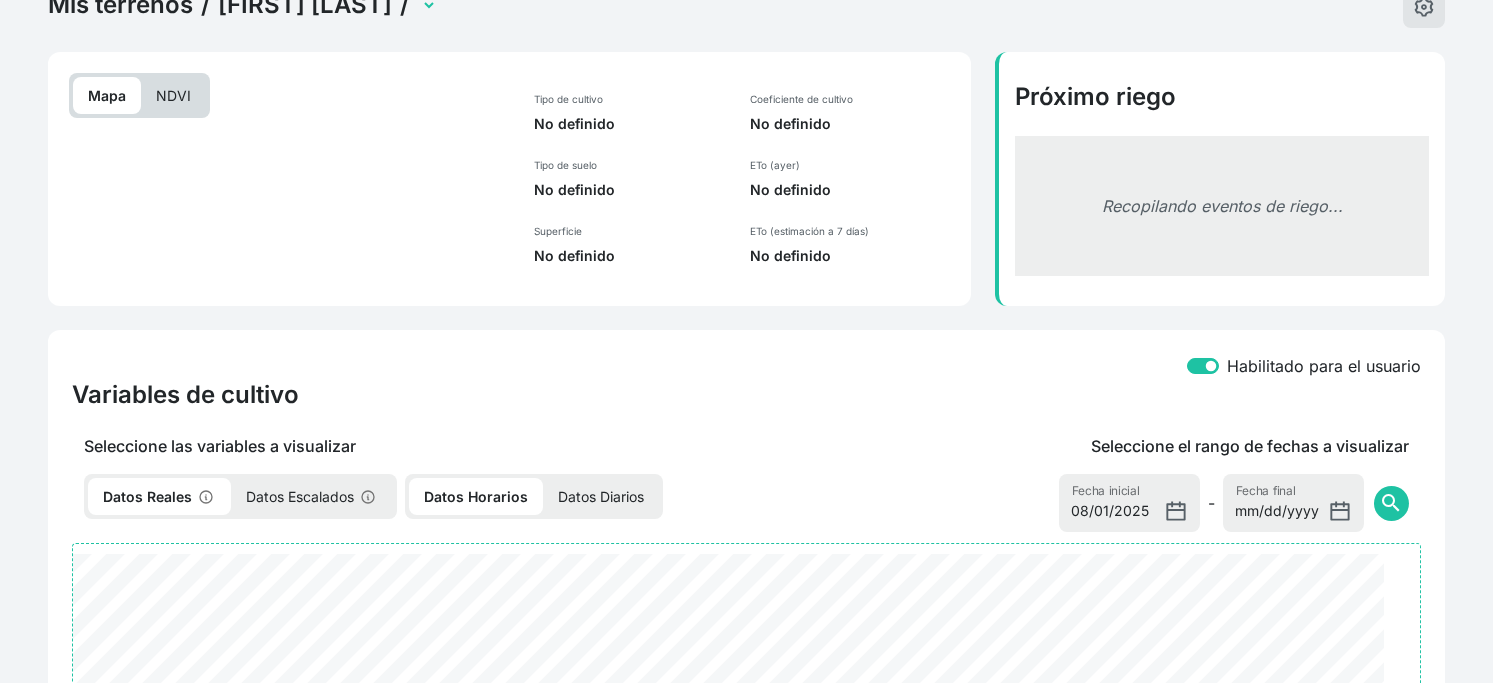 select on "2619" 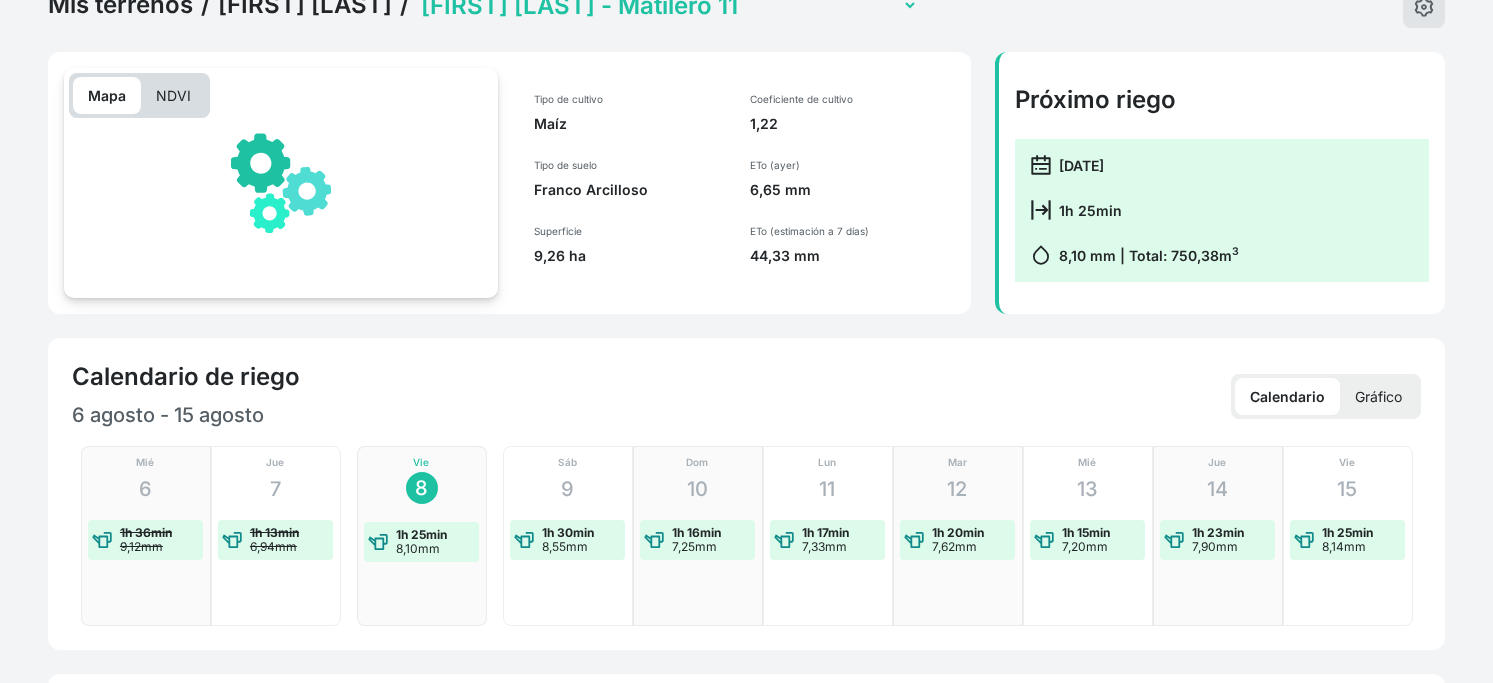 scroll, scrollTop: 0, scrollLeft: 0, axis: both 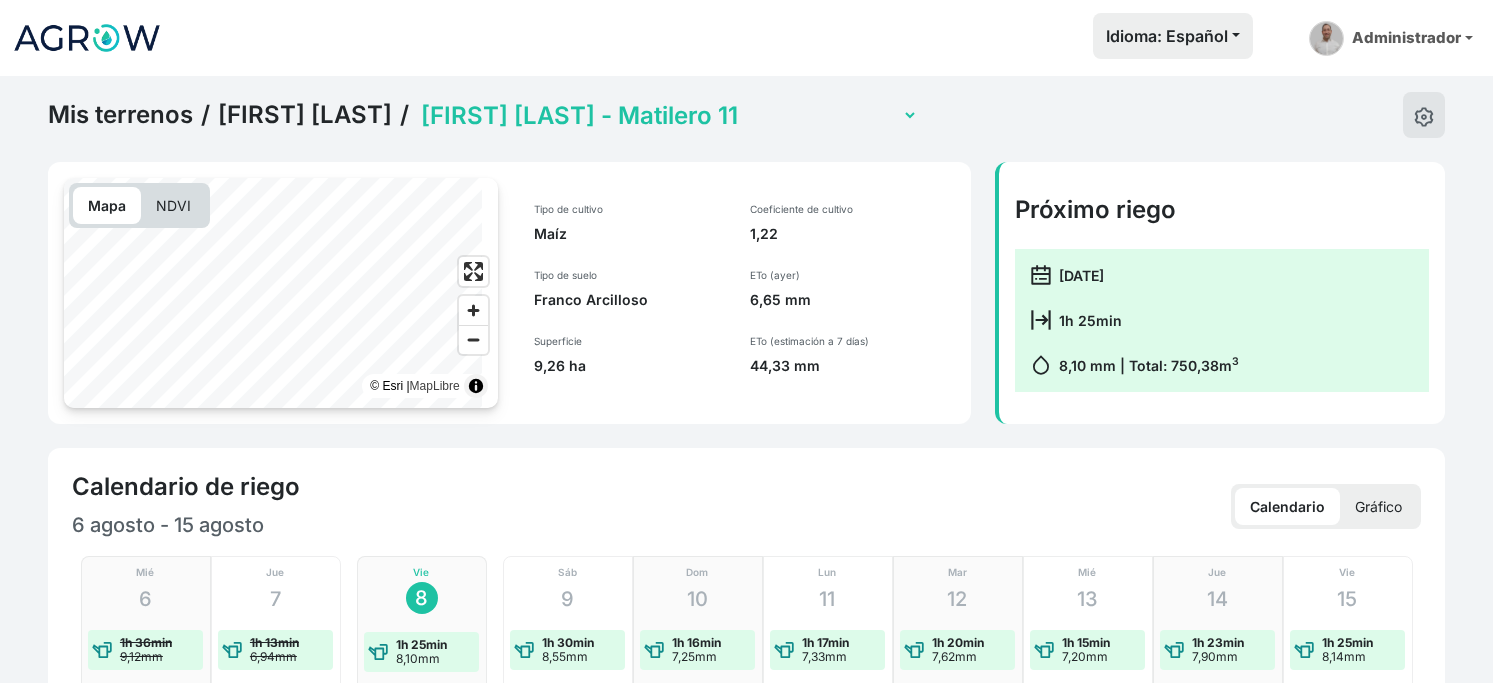 click on "Jorge Alastrue - Colladas 11 (con sensor)   Jorge Alastrue - La Fueva 11 (con sensor)   Jorge Alastrue - Matilero 11   Jorge Alastrue - Paco 11" 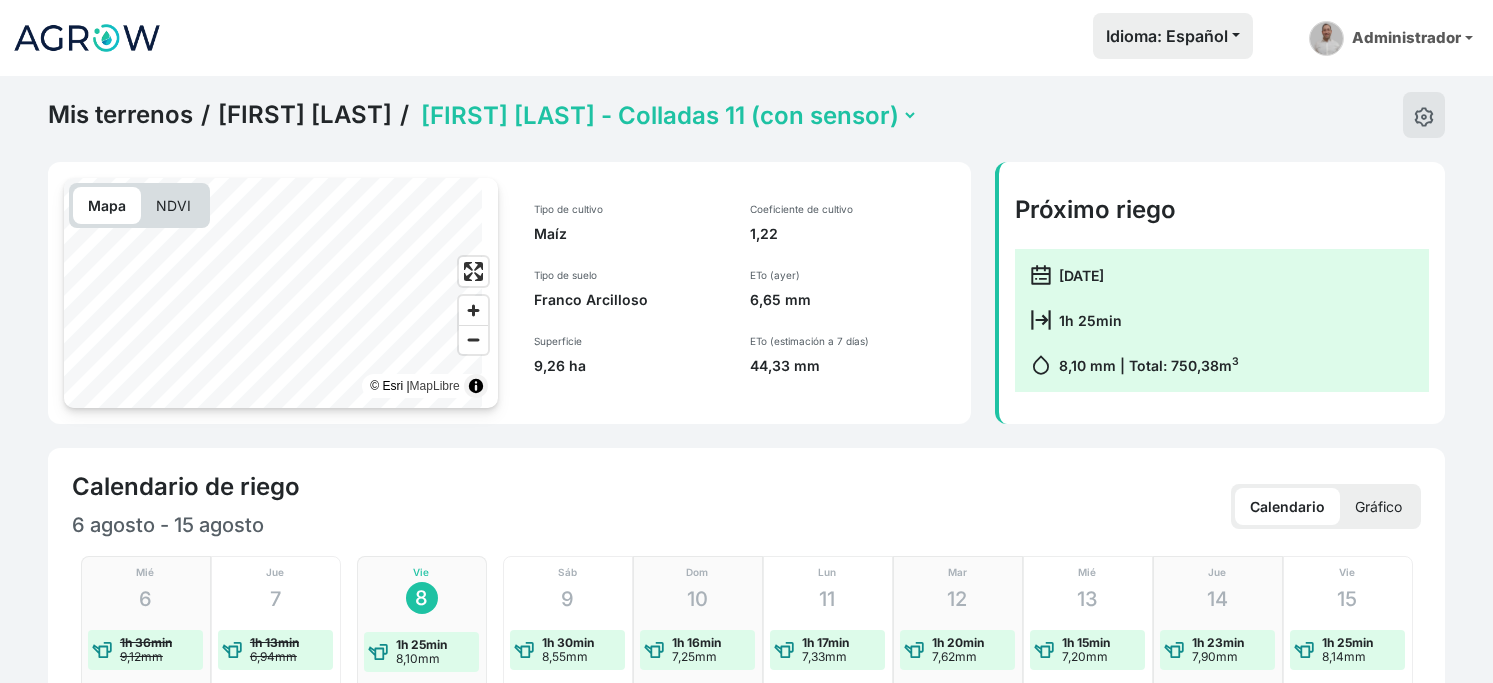 click on "Jorge Alastrue - Colladas 11 (con sensor)   Jorge Alastrue - La Fueva 11 (con sensor)   Jorge Alastrue - Matilero 11   Jorge Alastrue - Paco 11" 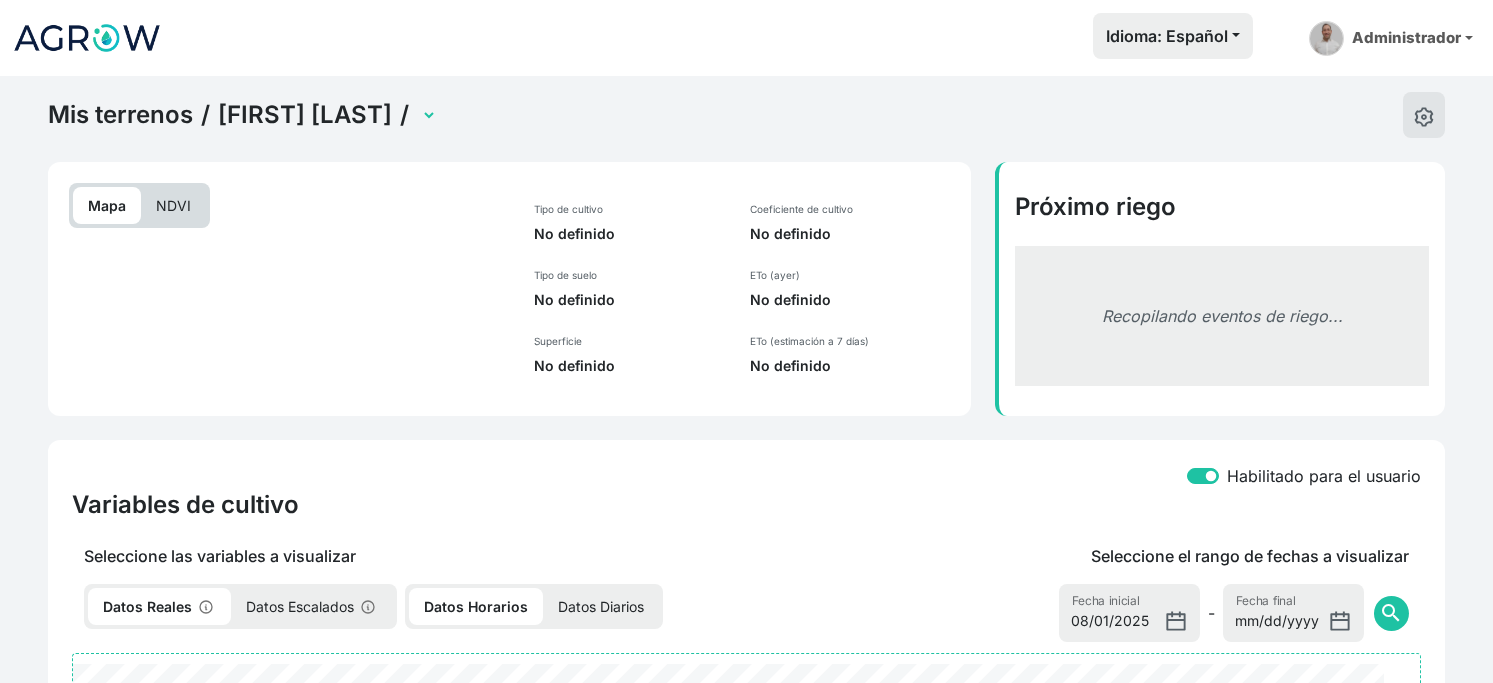 select on "2622" 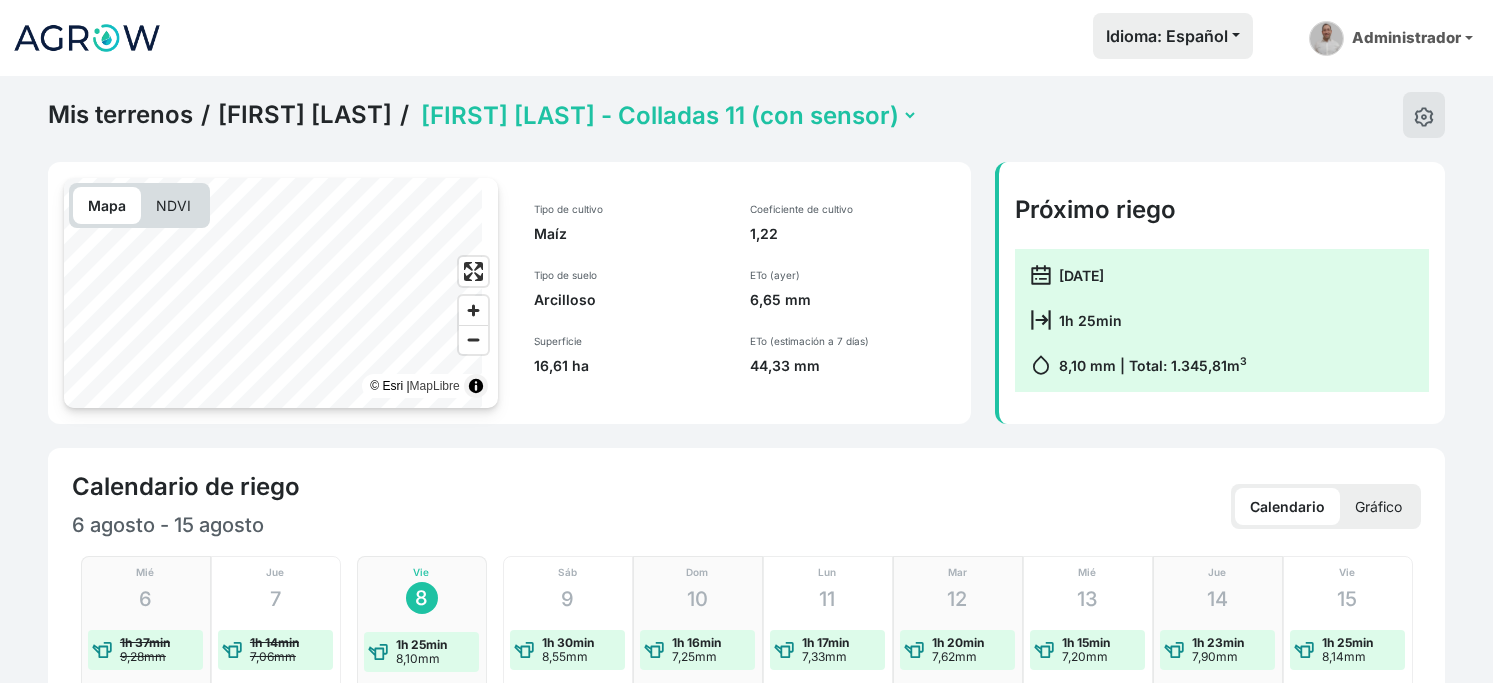 click on "Jorge Alastrue - Colladas 11 (con sensor)   Jorge Alastrue - La Fueva 11 (con sensor)   Jorge Alastrue - Matilero 11   Jorge Alastrue - Paco 11" 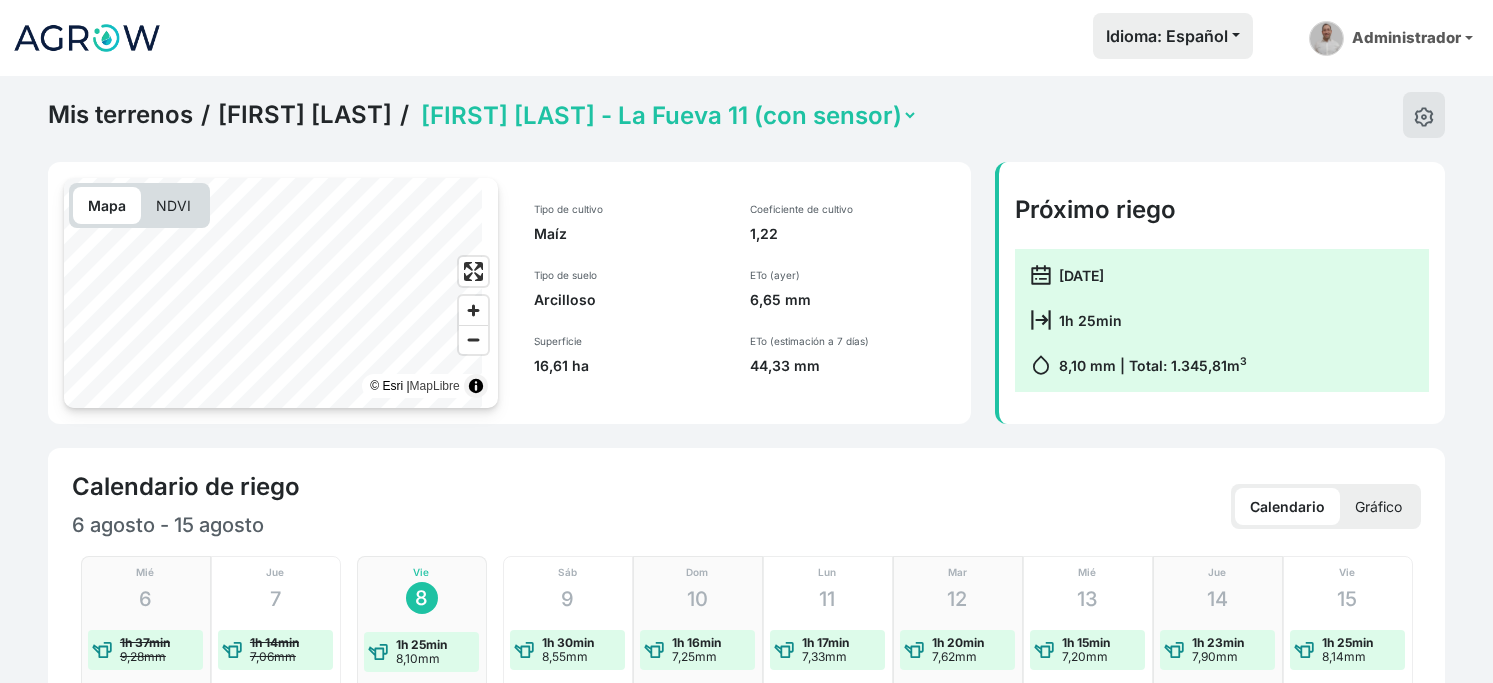 click on "Jorge Alastrue - Colladas 11 (con sensor)   Jorge Alastrue - La Fueva 11 (con sensor)   Jorge Alastrue - Matilero 11   Jorge Alastrue - Paco 11" 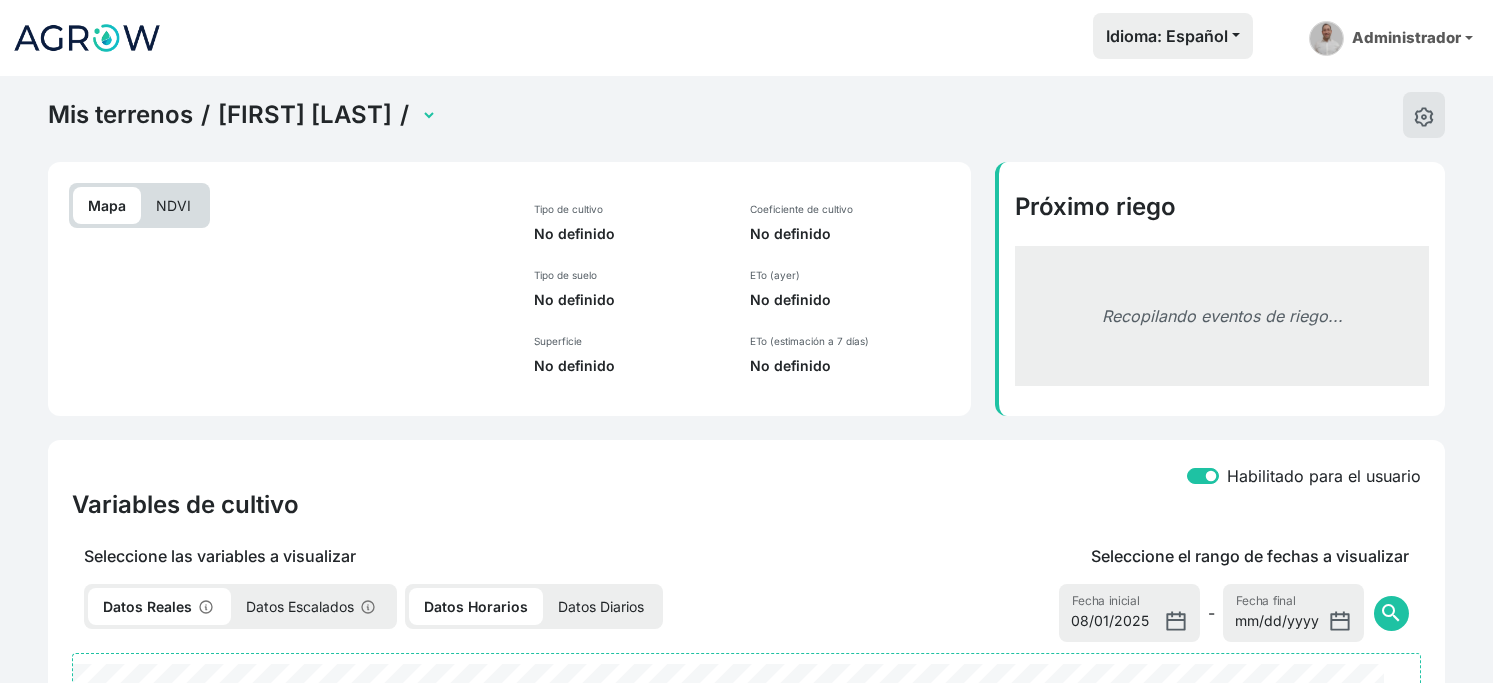 select on "2621" 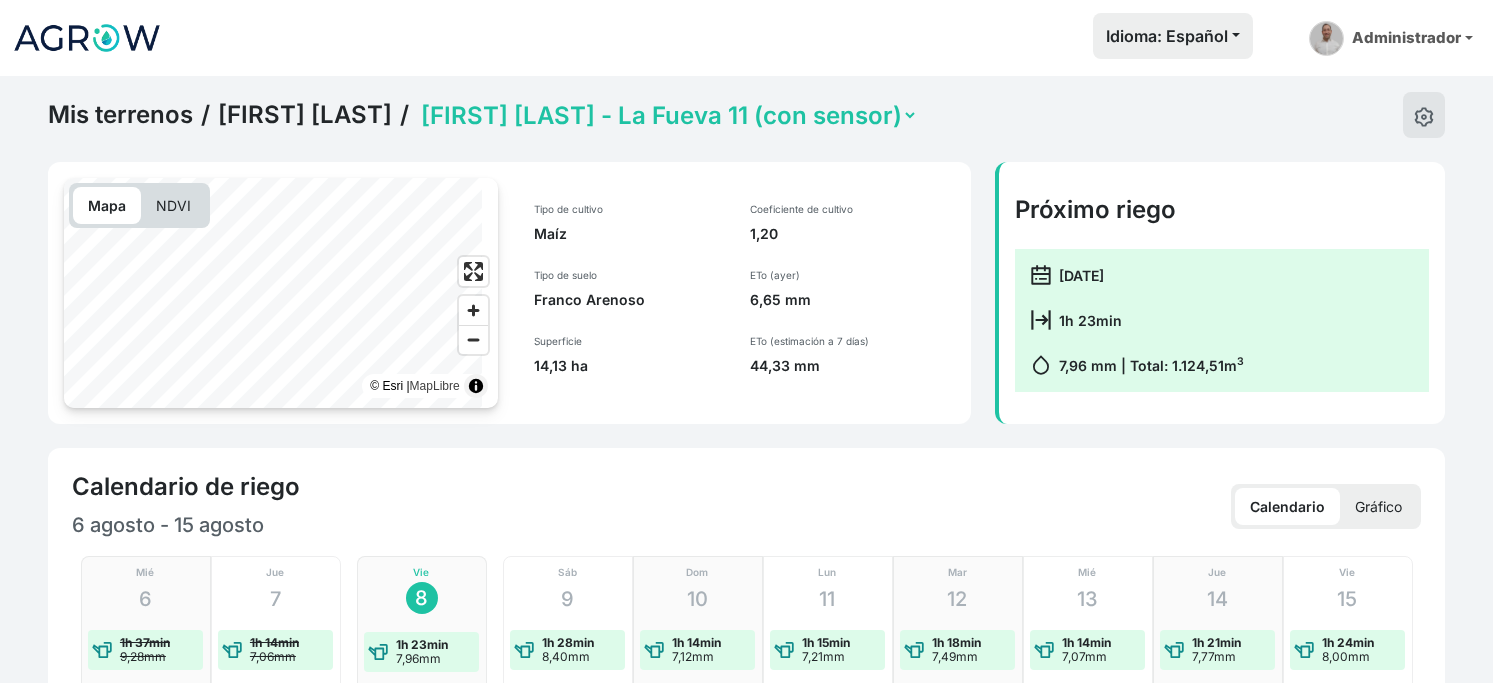 click on "Jorge Alastrue - Colladas 11 (con sensor)   Jorge Alastrue - La Fueva 11 (con sensor)   Jorge Alastrue - Matilero 11   Jorge Alastrue - Paco 11" 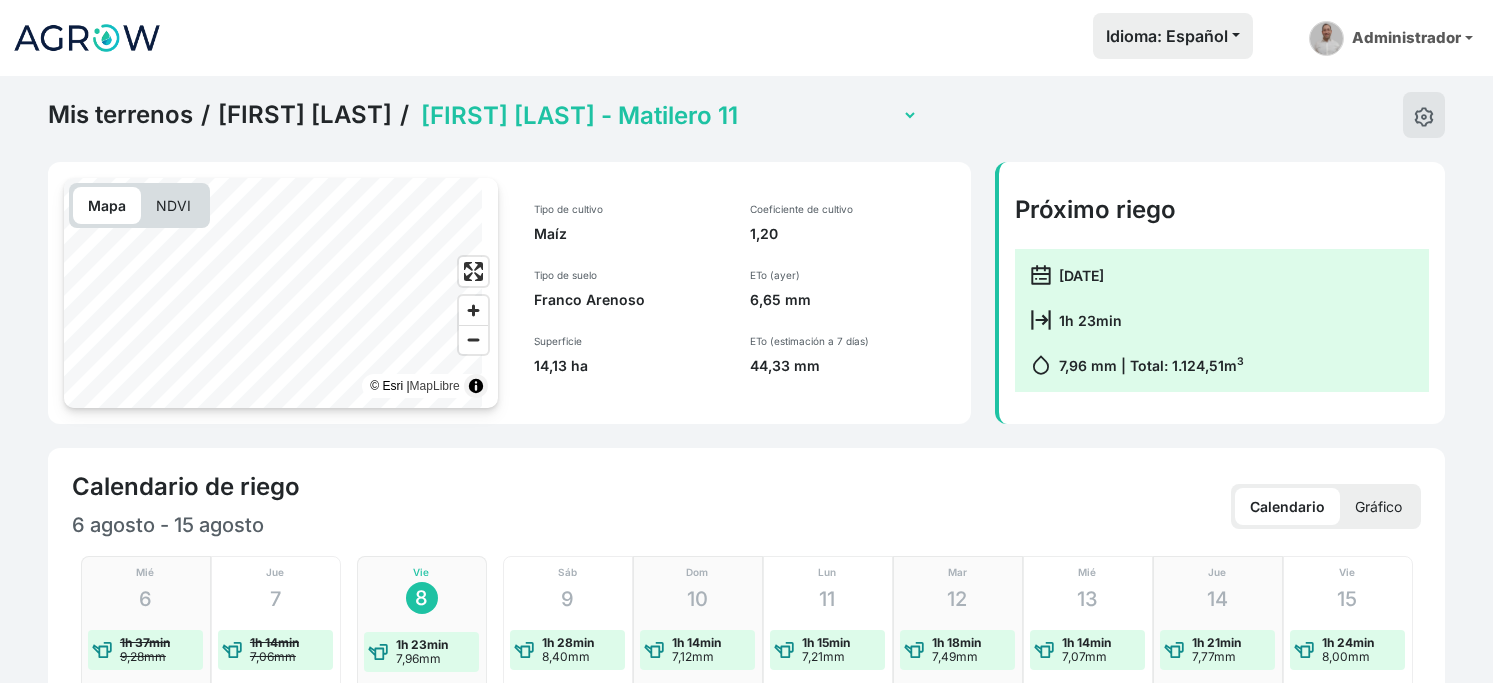 click on "Jorge Alastrue - Colladas 11 (con sensor)   Jorge Alastrue - La Fueva 11 (con sensor)   Jorge Alastrue - Matilero 11   Jorge Alastrue - Paco 11" 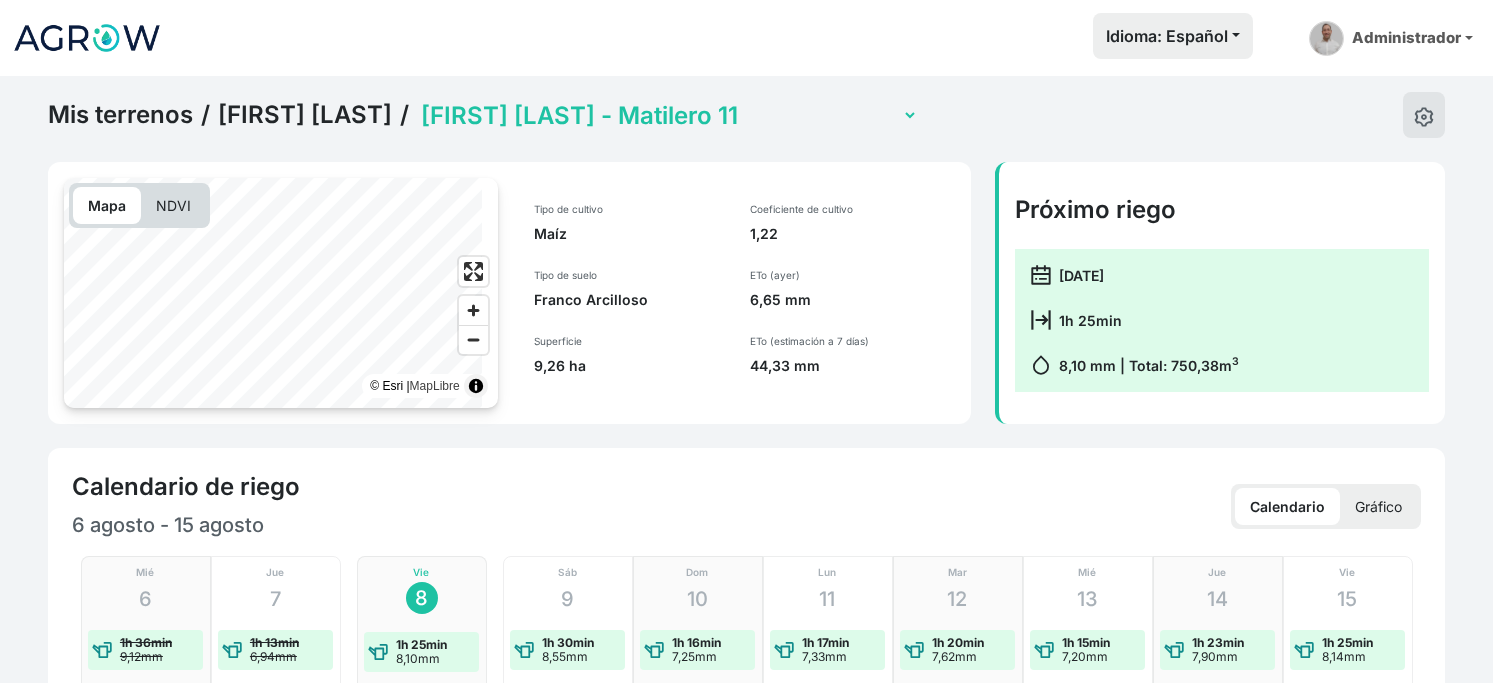 click on "Mis terrenos / Jorge Alastrue /  Jorge Alastrue - Colladas 11 (con sensor)   Jorge Alastrue - La Fueva 11 (con sensor)   Jorge Alastrue - Matilero 11   Jorge Alastrue - Paco 11" 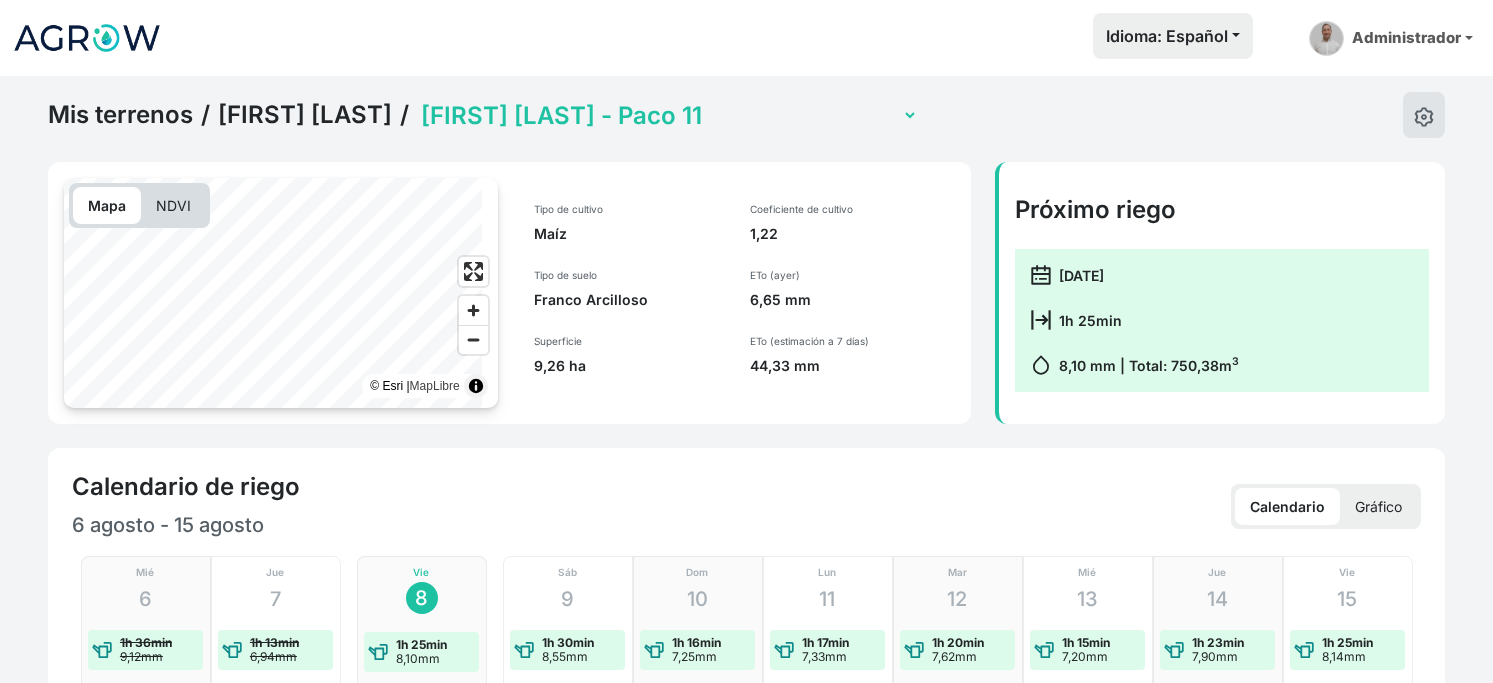 click on "Jorge Alastrue - Colladas 11 (con sensor)   Jorge Alastrue - La Fueva 11 (con sensor)   Jorge Alastrue - Matilero 11   Jorge Alastrue - Paco 11" 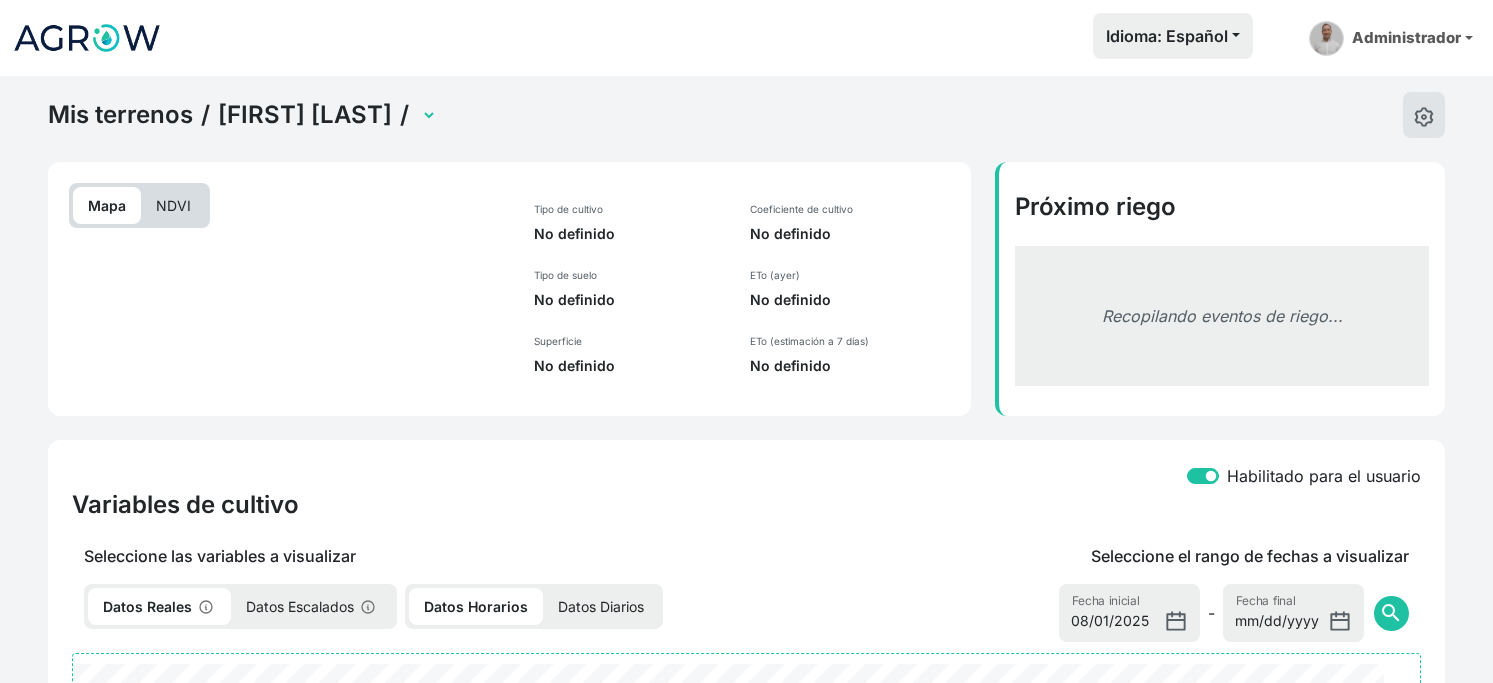select on "2620" 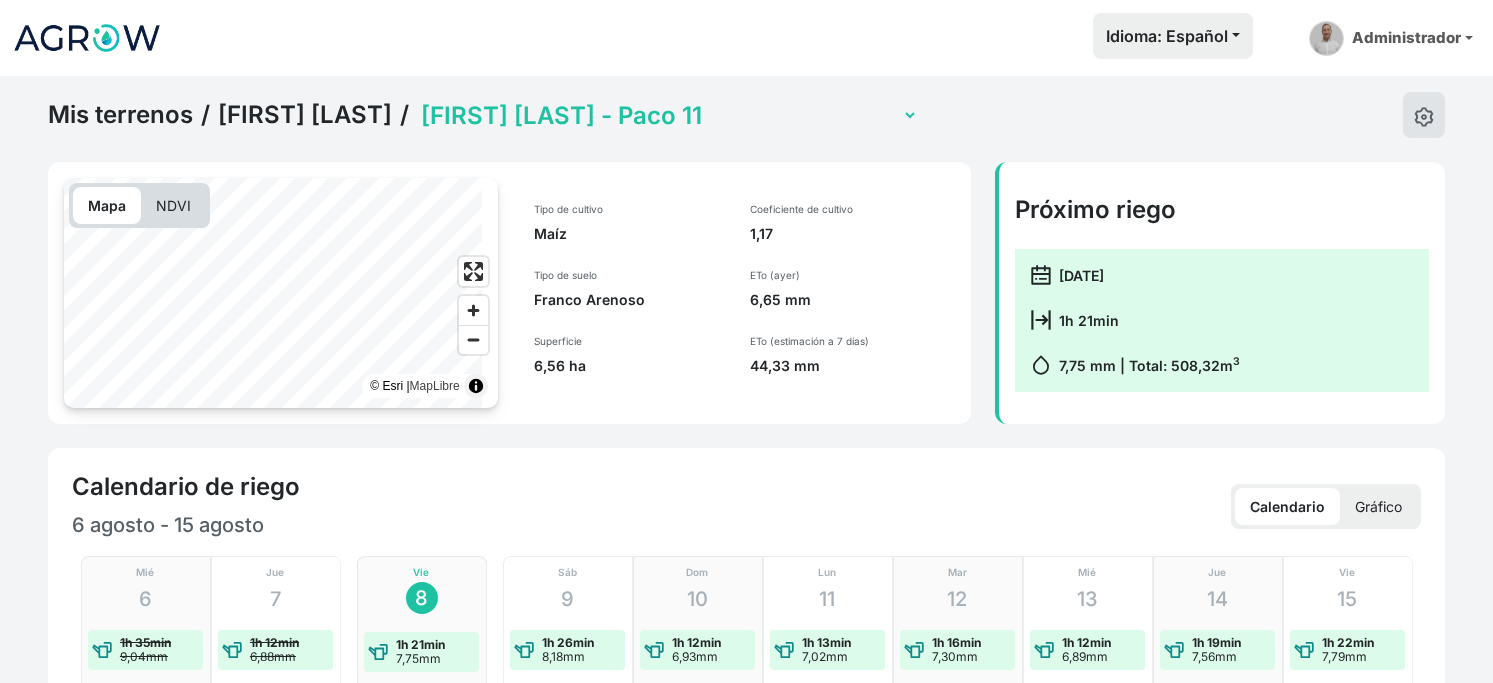 click on "Jorge Alastrue - Colladas 11 (con sensor)   Jorge Alastrue - La Fueva 11 (con sensor)   Jorge Alastrue - Matilero 11   Jorge Alastrue - Paco 11" 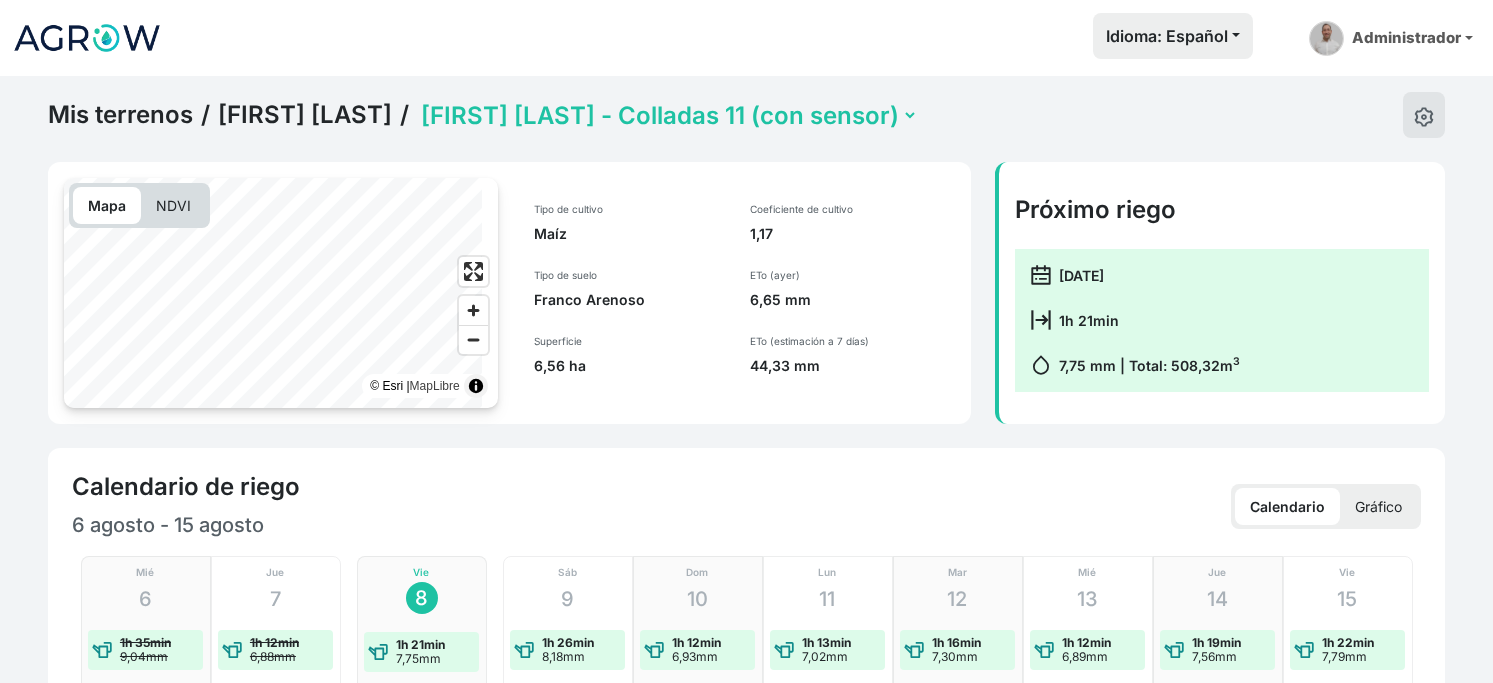 click on "Jorge Alastrue - Colladas 11 (con sensor)   Jorge Alastrue - La Fueva 11 (con sensor)   Jorge Alastrue - Matilero 11   Jorge Alastrue - Paco 11" 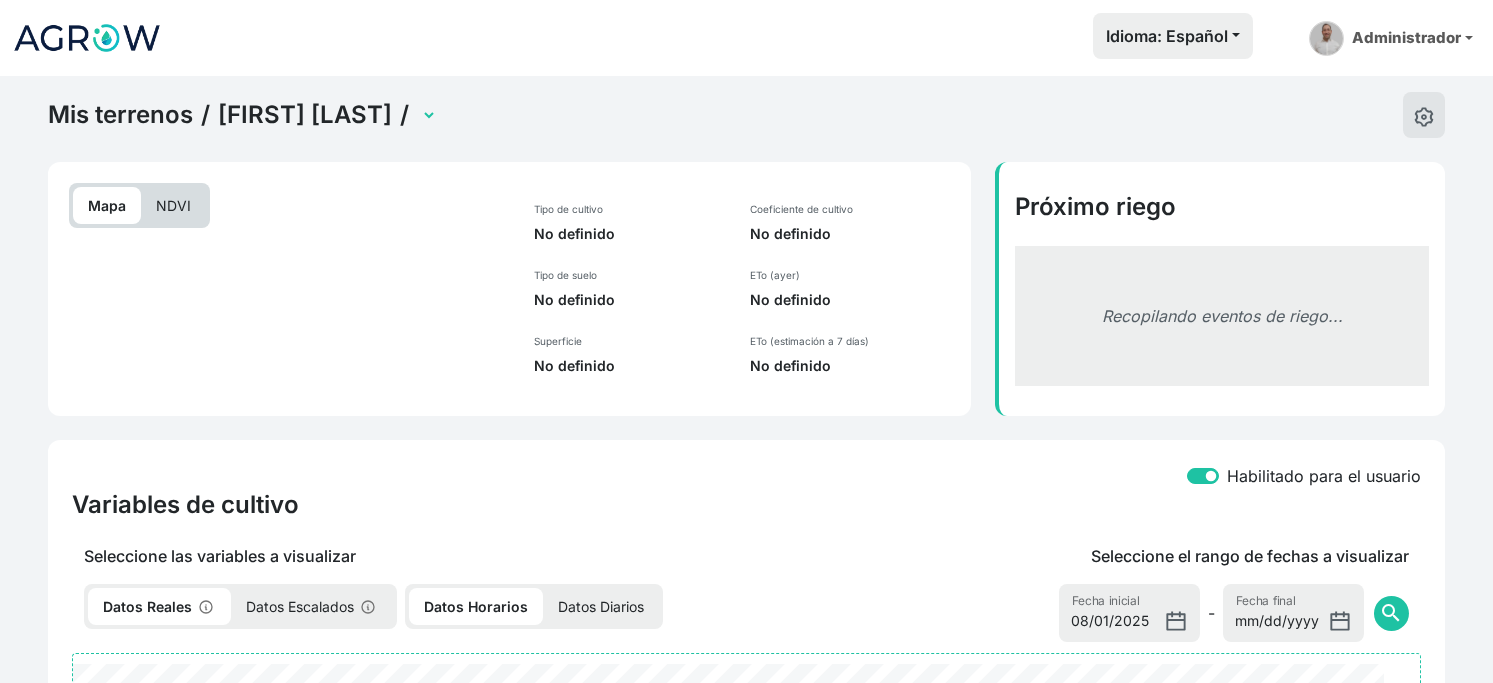select on "2622" 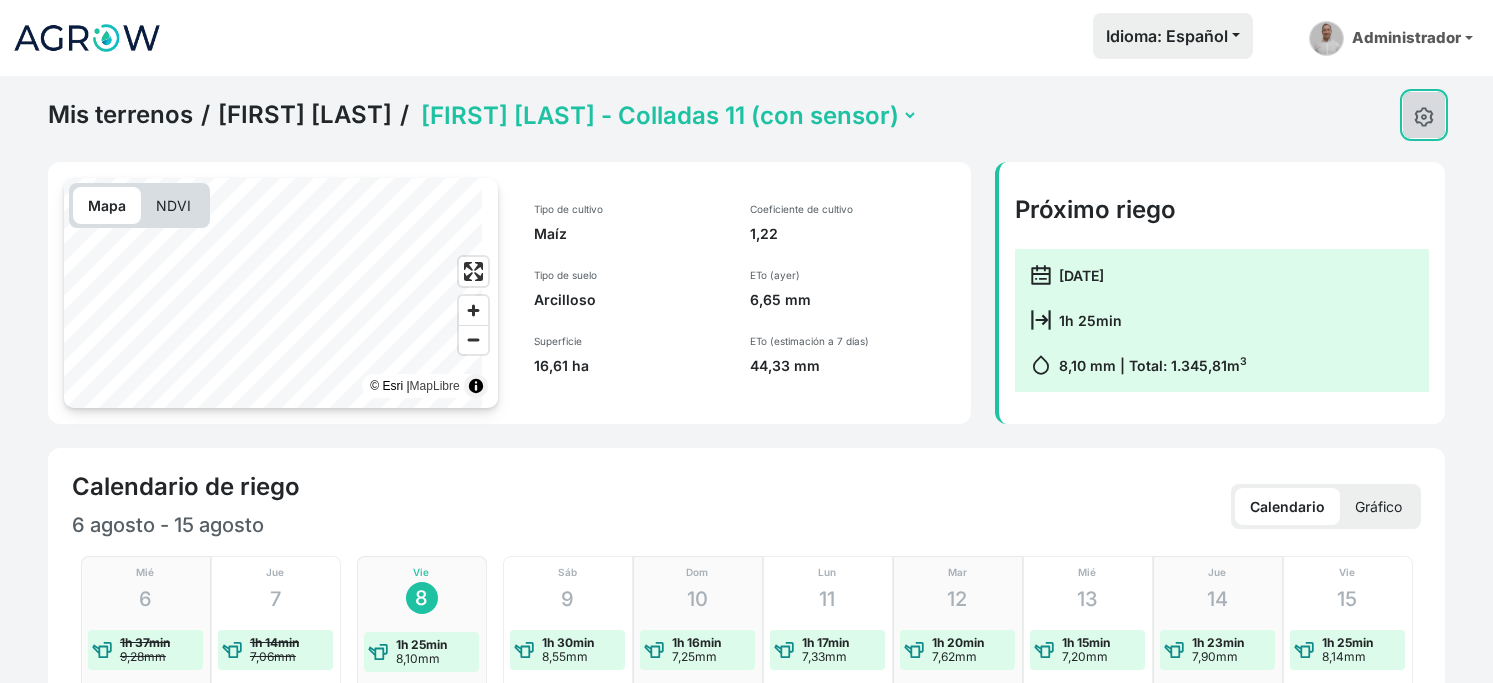 click 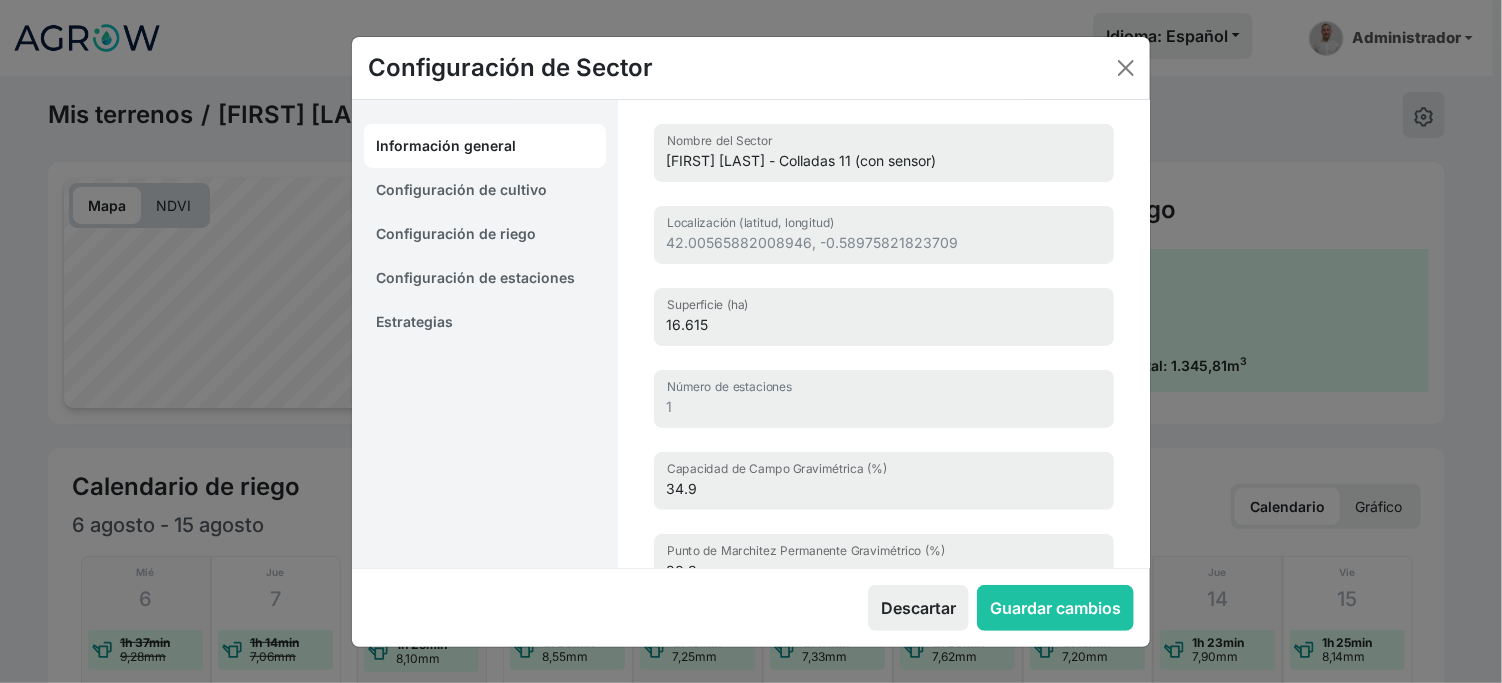 click on "Estrategias" at bounding box center (485, 322) 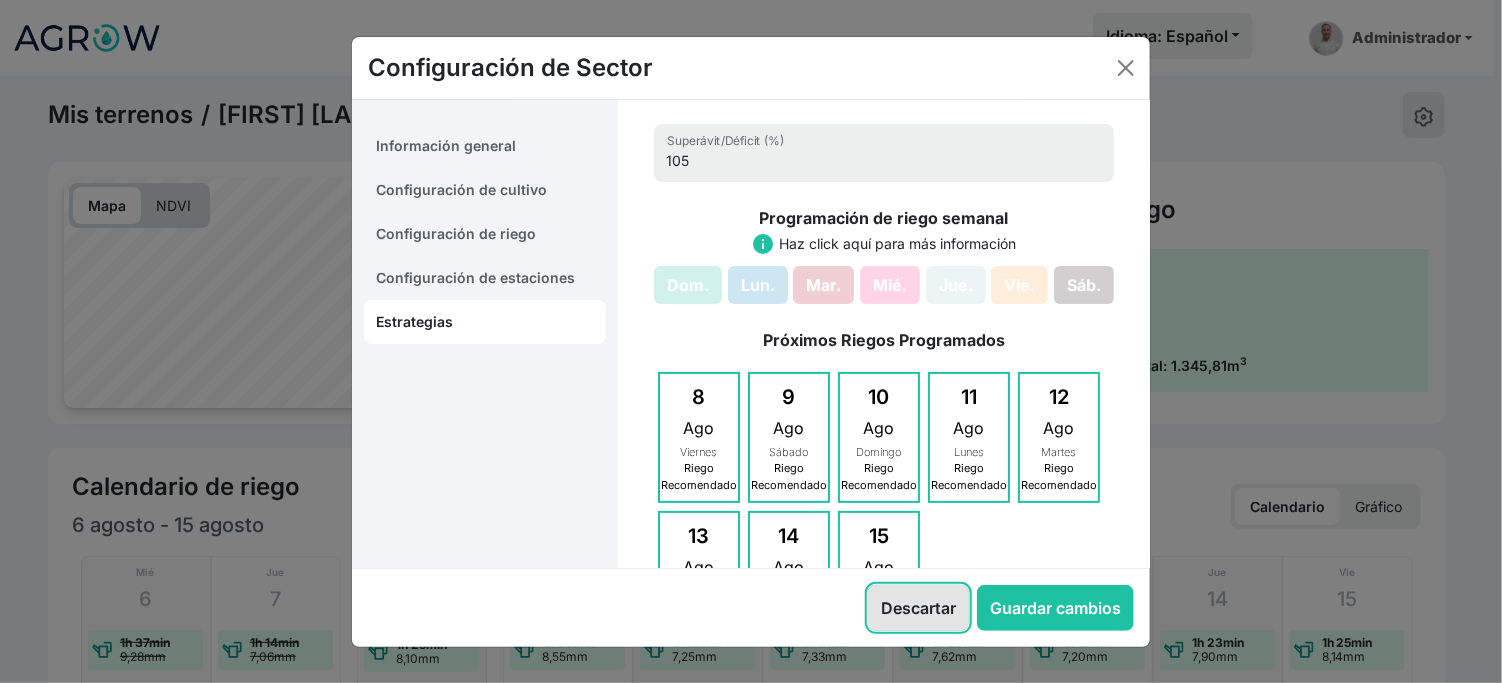 click on "Descartar" at bounding box center [918, 608] 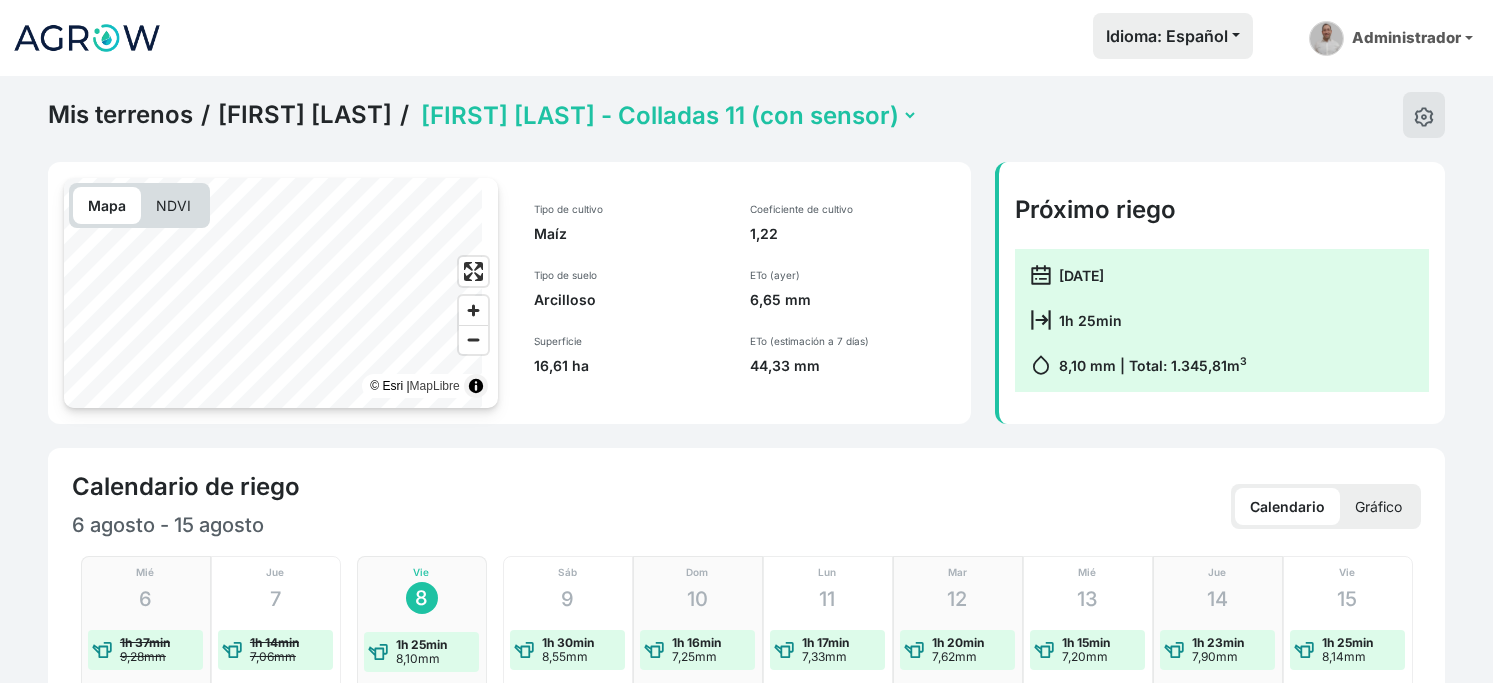 click on "Jorge Alastrue - Colladas 11 (con sensor)   Jorge Alastrue - La Fueva 11 (con sensor)   Jorge Alastrue - Matilero 11   Jorge Alastrue - Paco 11" 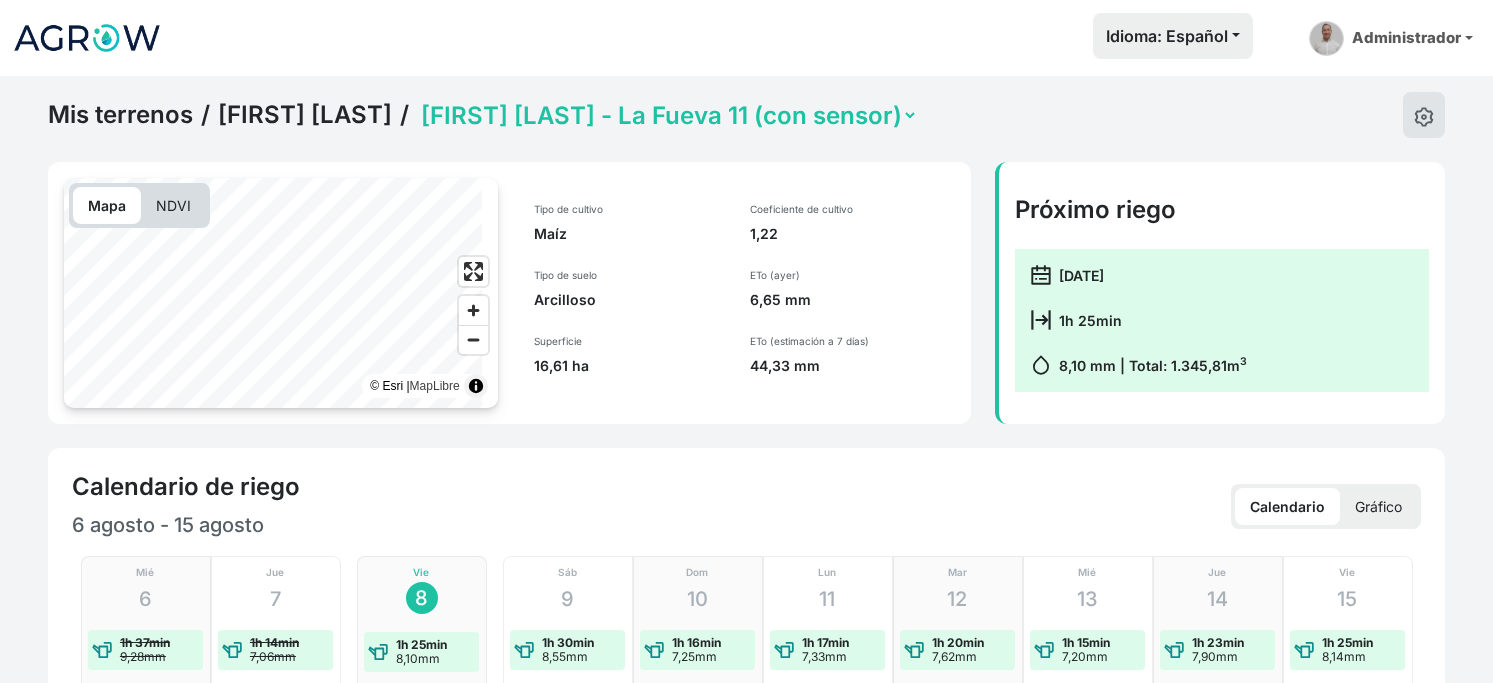 click on "Jorge Alastrue - Colladas 11 (con sensor)   Jorge Alastrue - La Fueva 11 (con sensor)   Jorge Alastrue - Matilero 11   Jorge Alastrue - Paco 11" 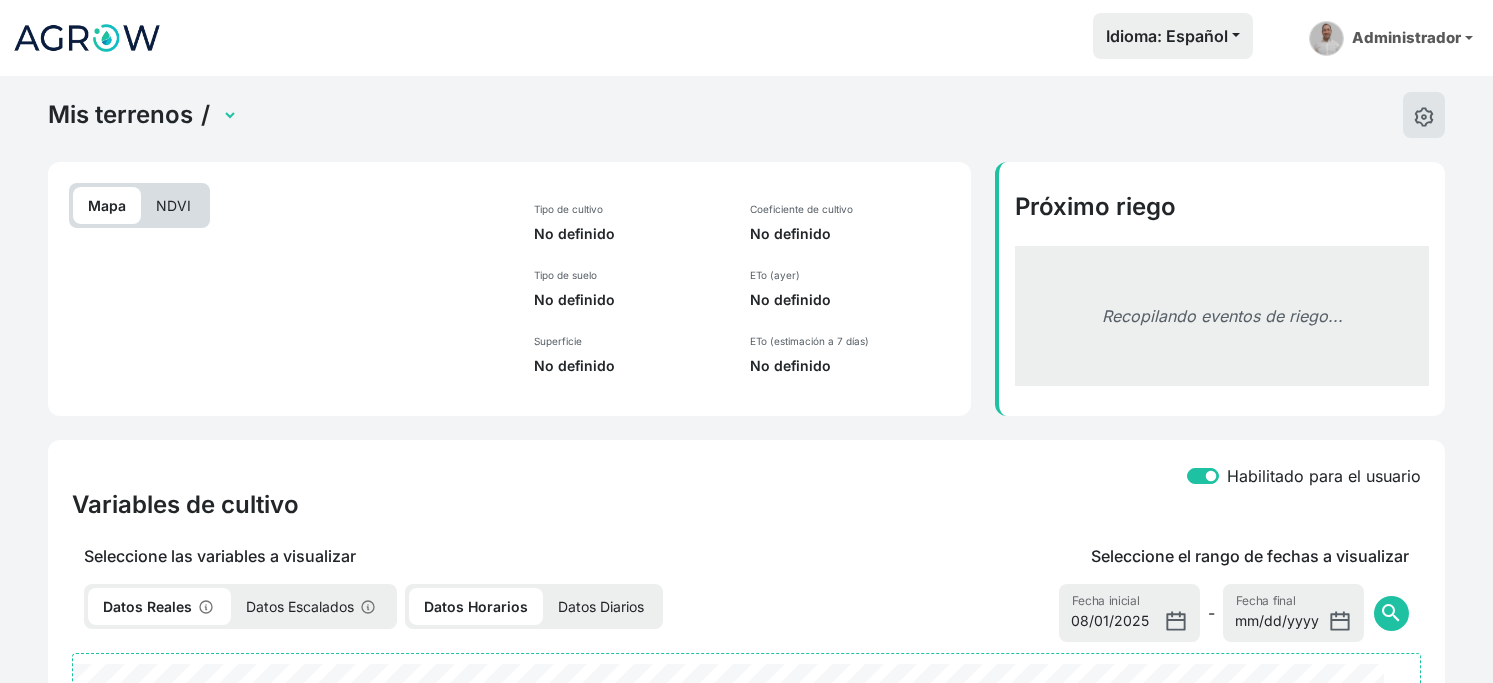 select on "2621" 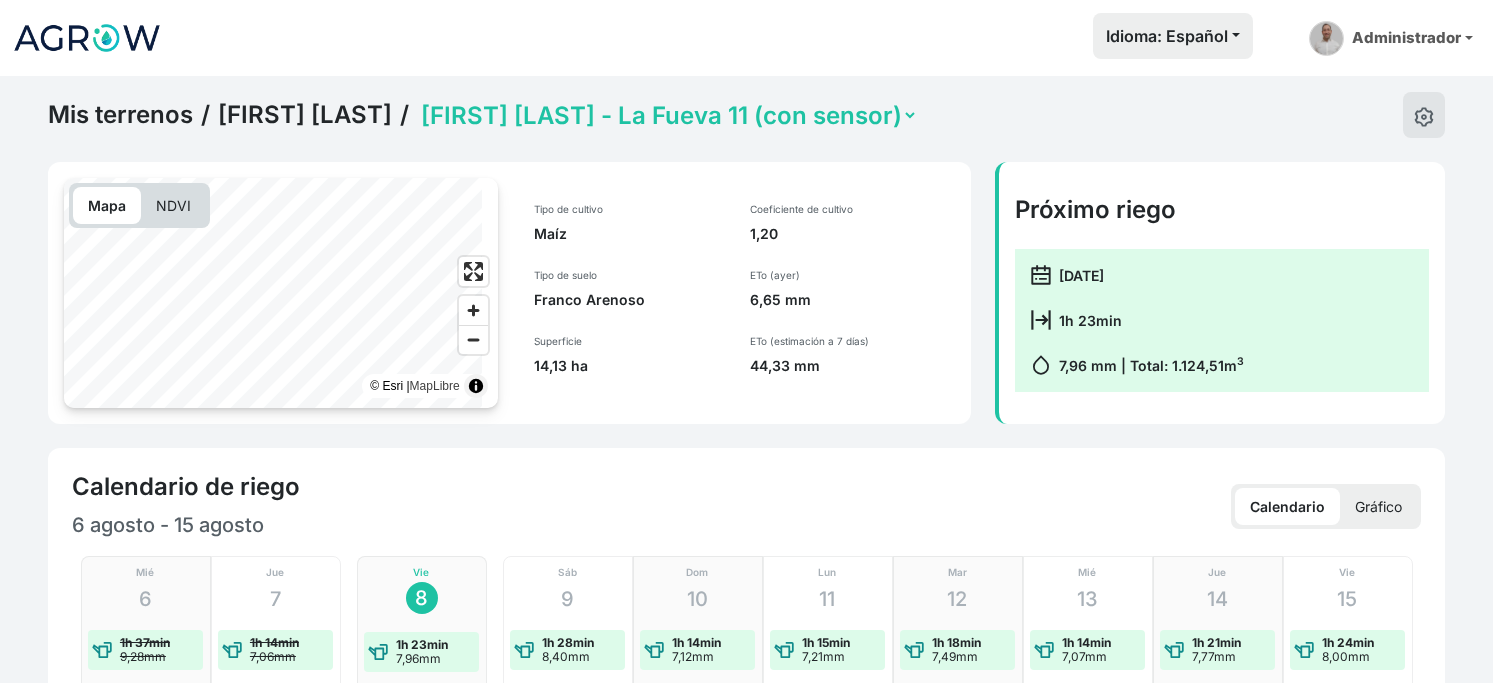 click on "Jorge Alastrue - Colladas 11 (con sensor)   Jorge Alastrue - La Fueva 11 (con sensor)   Jorge Alastrue - Matilero 11   Jorge Alastrue - Paco 11" 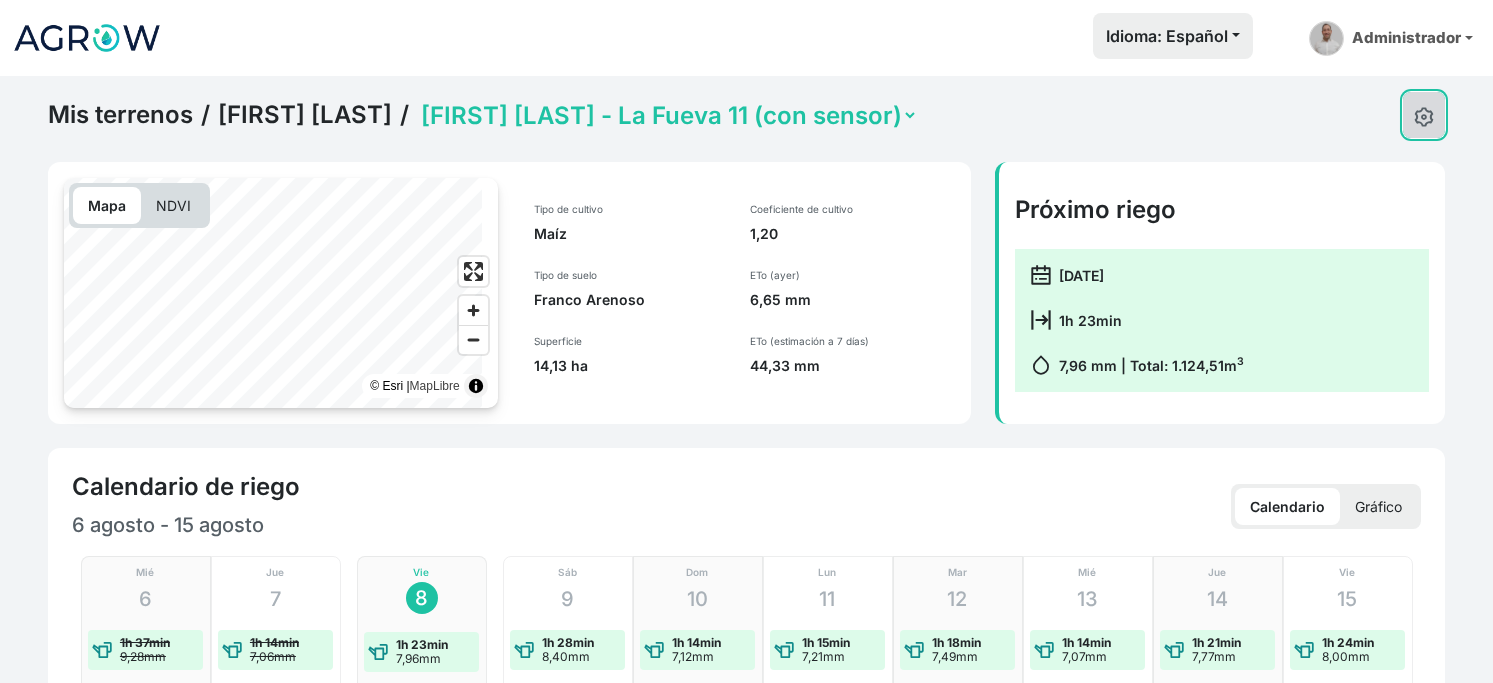 click 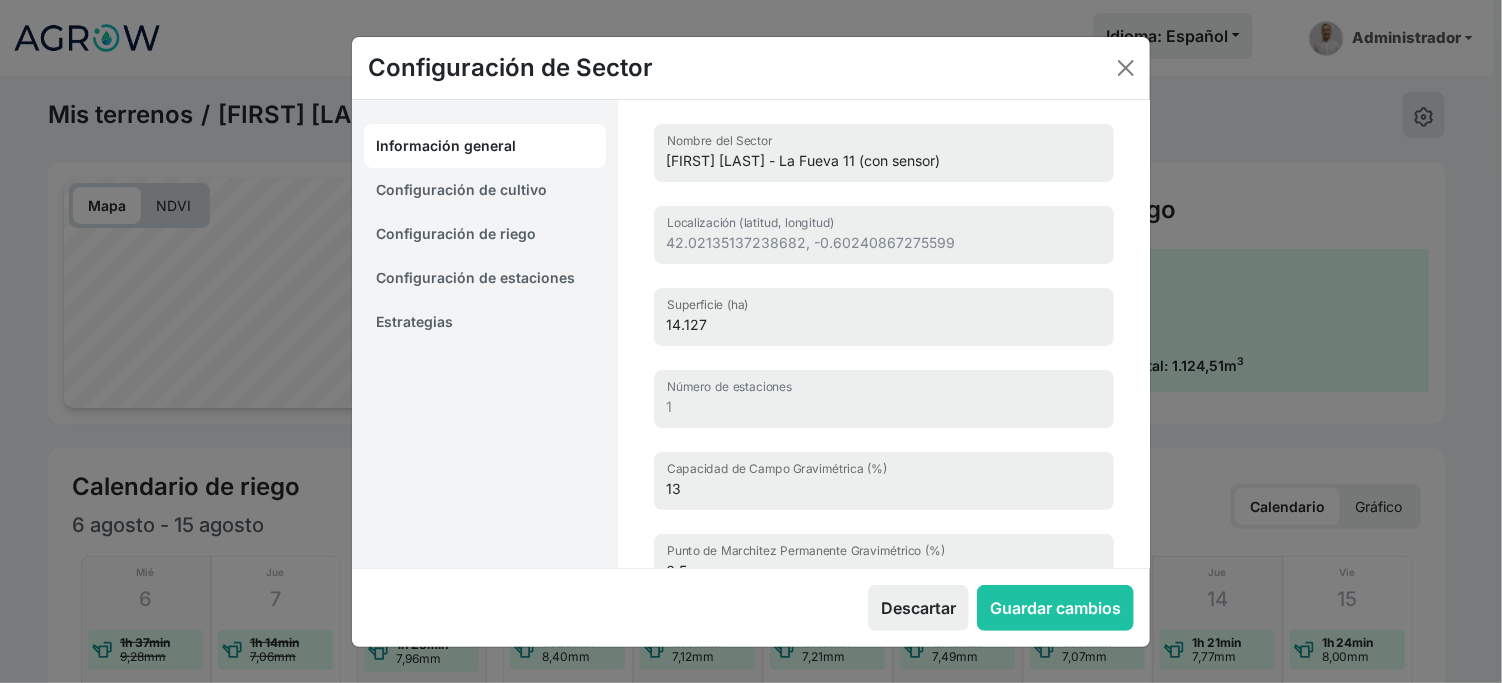 click on "Estrategias" at bounding box center (485, 322) 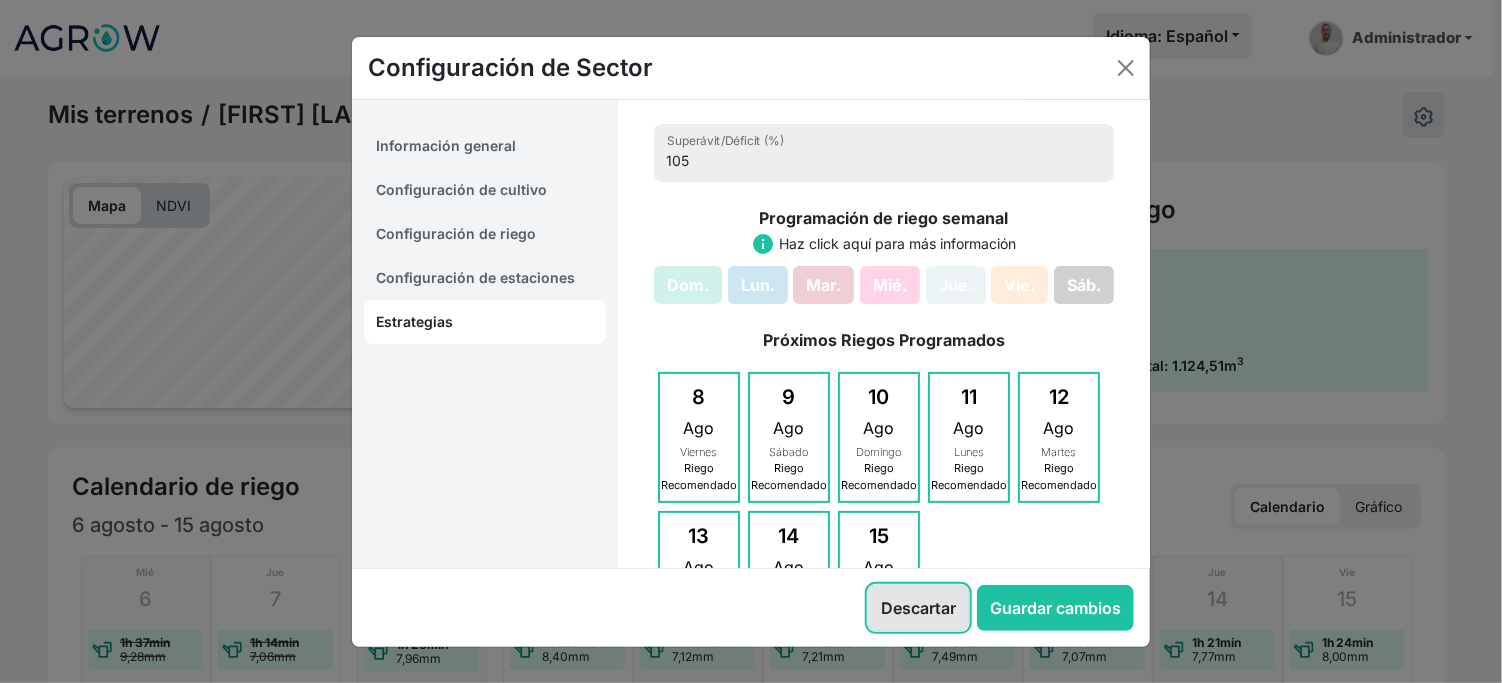 click on "Descartar" at bounding box center (918, 608) 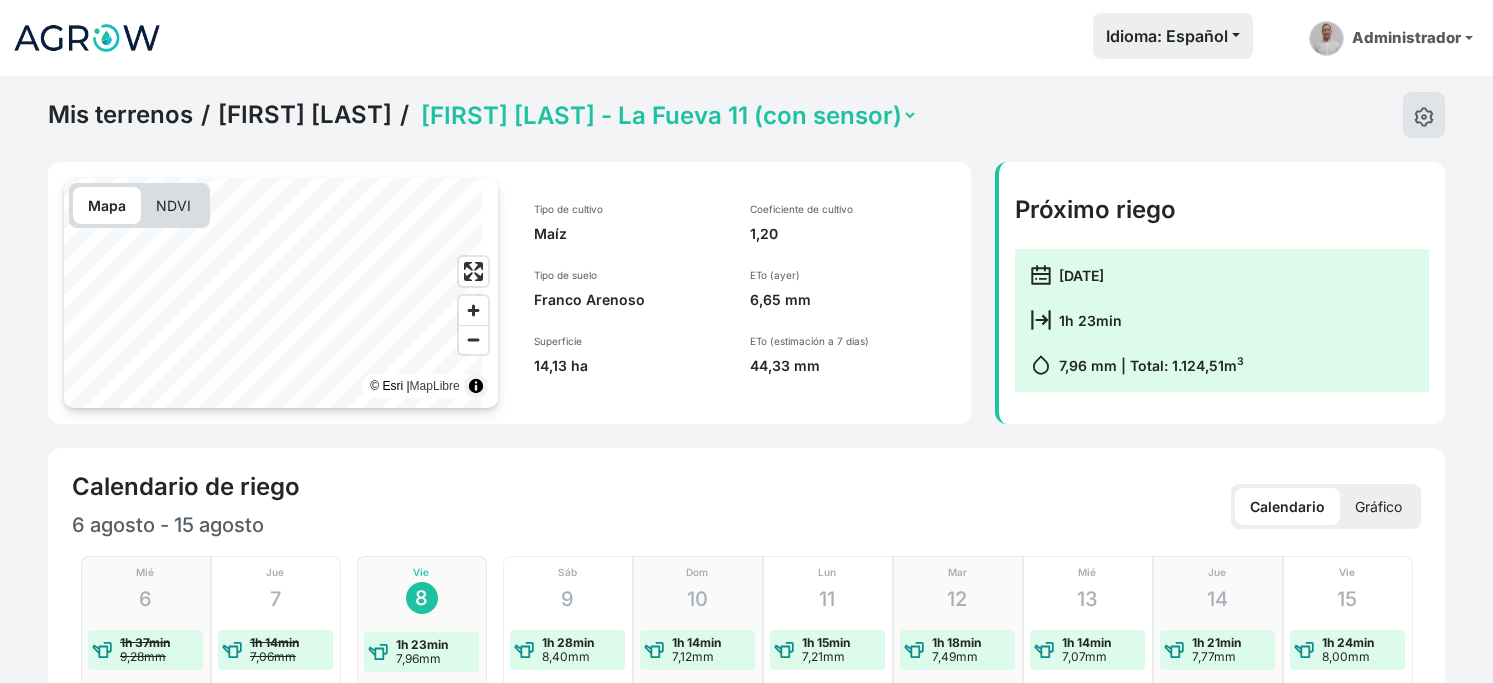 click on "Jorge Alastrue - Colladas 11 (con sensor)   Jorge Alastrue - La Fueva 11 (con sensor)   Jorge Alastrue - Matilero 11   Jorge Alastrue - Paco 11" 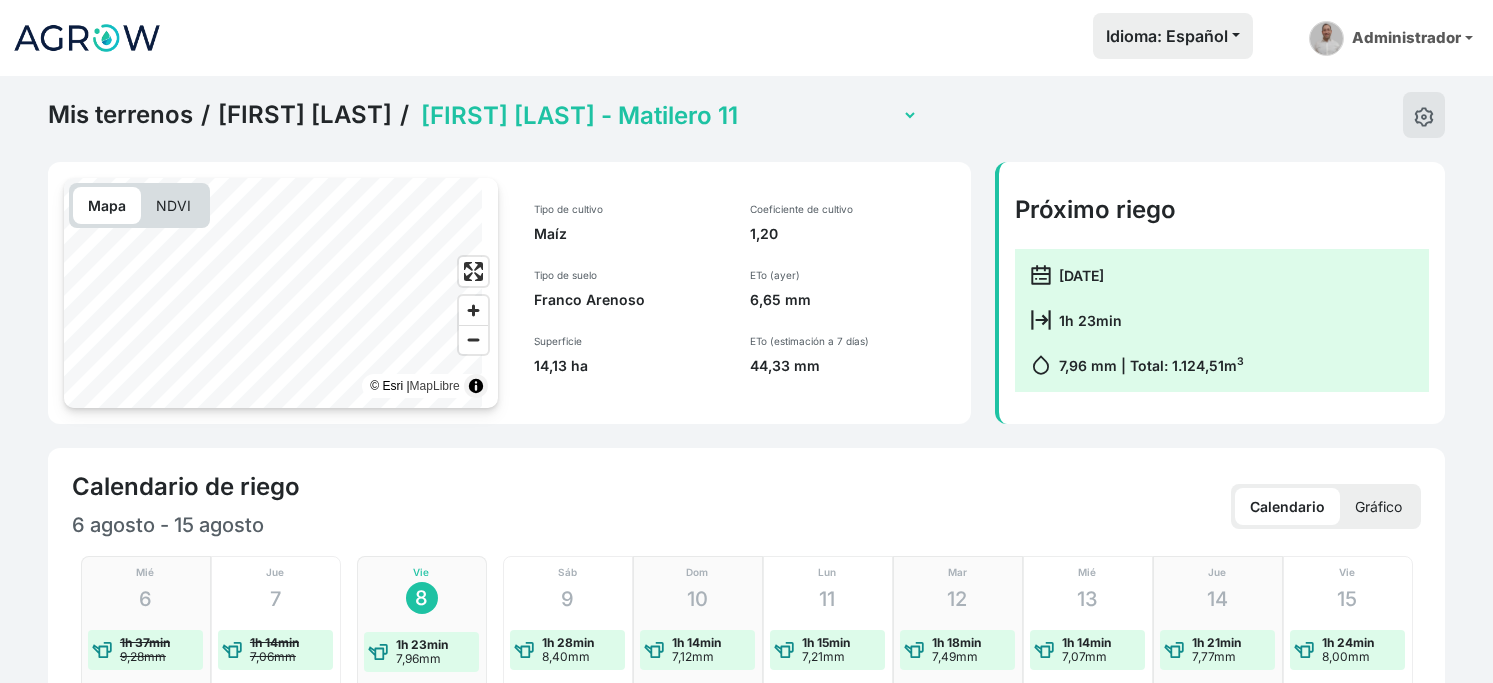 click on "Jorge Alastrue - Colladas 11 (con sensor)   Jorge Alastrue - La Fueva 11 (con sensor)   Jorge Alastrue - Matilero 11   Jorge Alastrue - Paco 11" 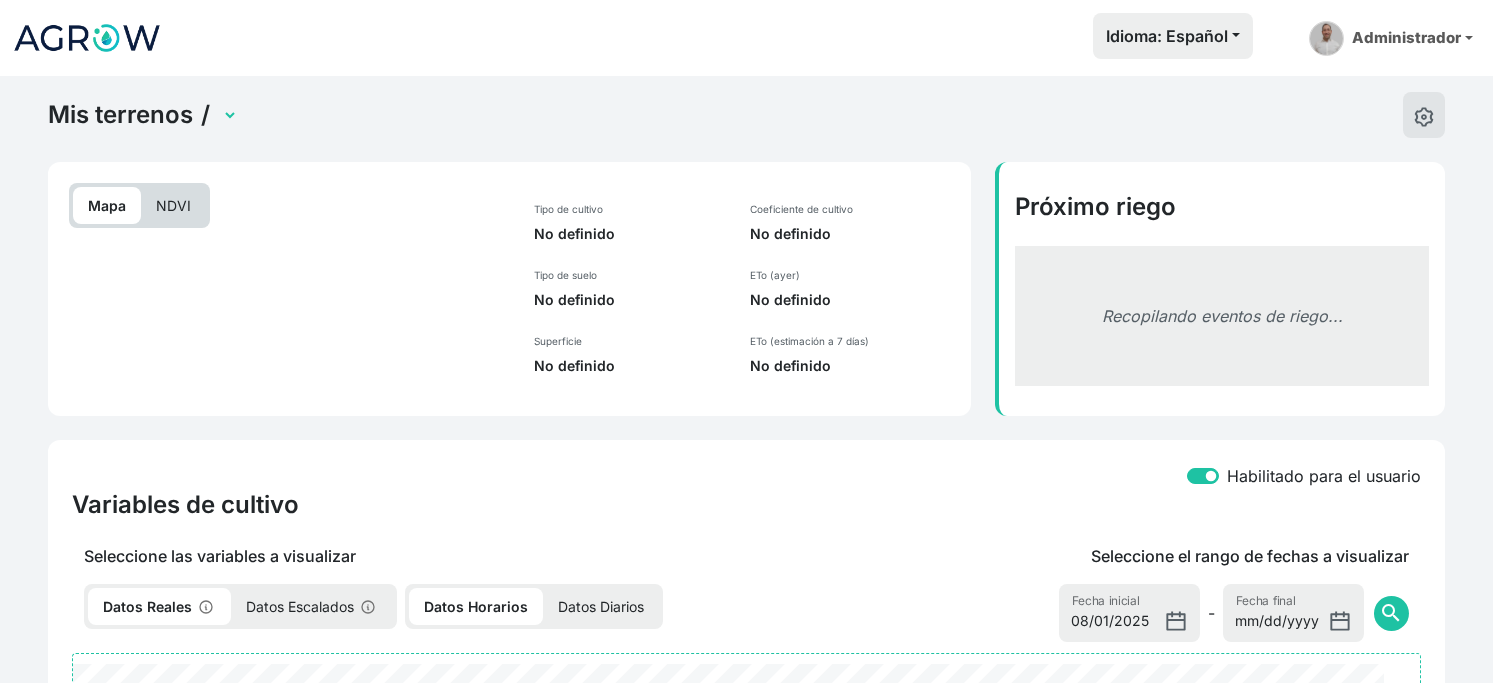 select on "2619" 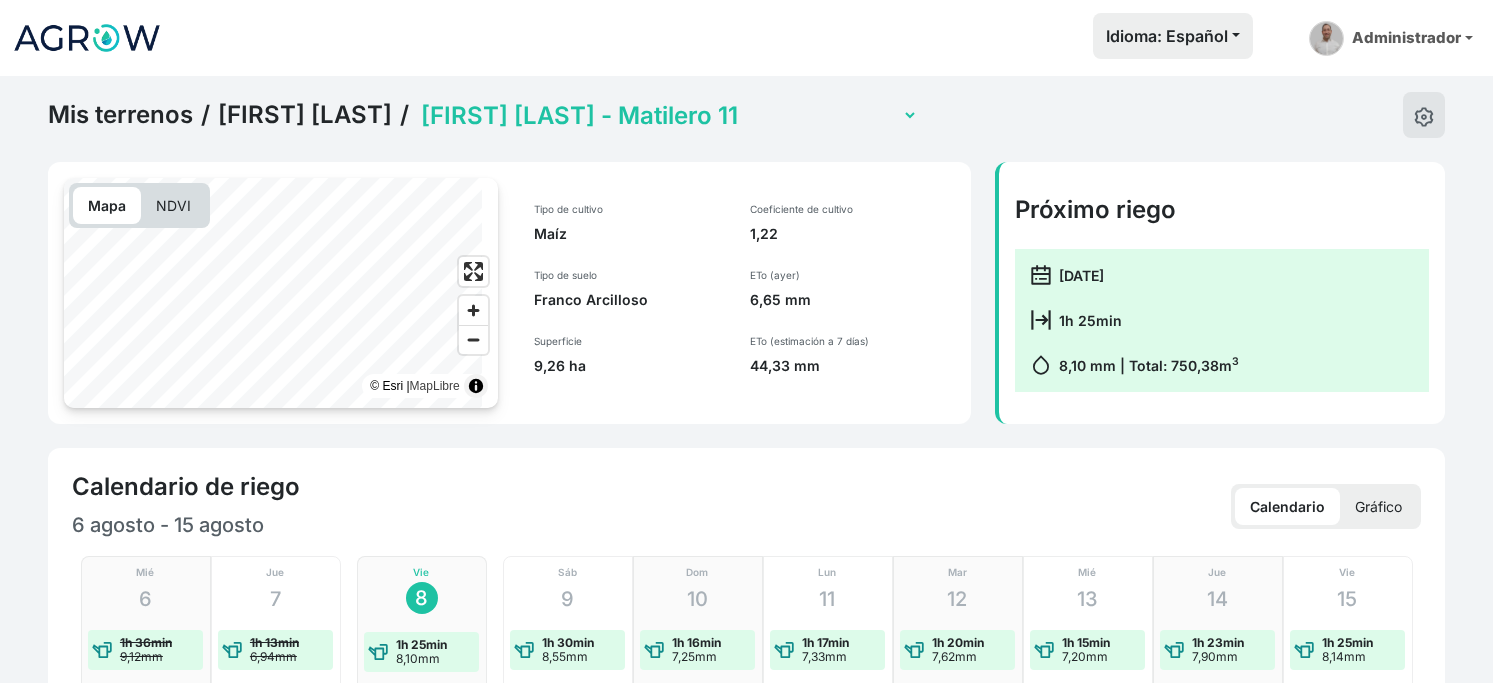 click on "Jorge Alastrue - Colladas 11 (con sensor)   Jorge Alastrue - La Fueva 11 (con sensor)   Jorge Alastrue - Matilero 11   Jorge Alastrue - Paco 11" 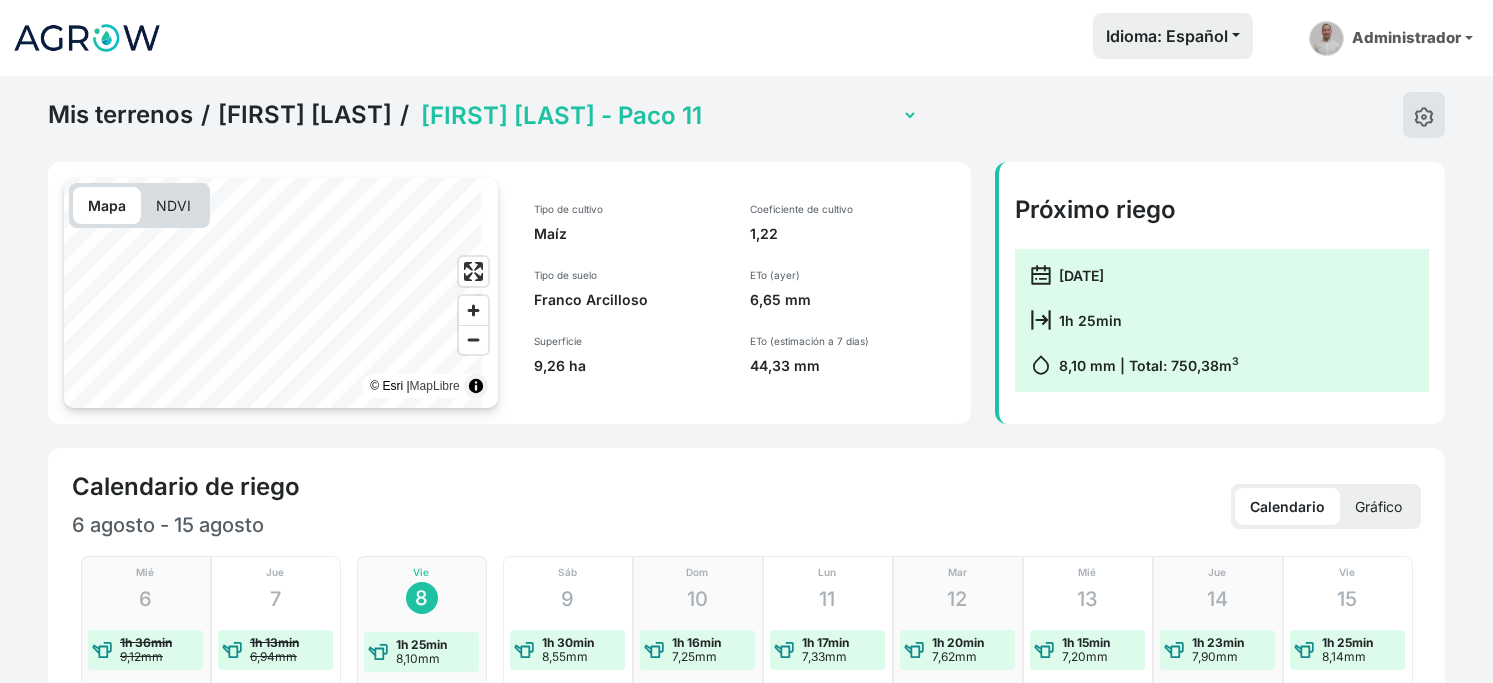 click on "Jorge Alastrue - Colladas 11 (con sensor)   Jorge Alastrue - La Fueva 11 (con sensor)   Jorge Alastrue - Matilero 11   Jorge Alastrue - Paco 11" 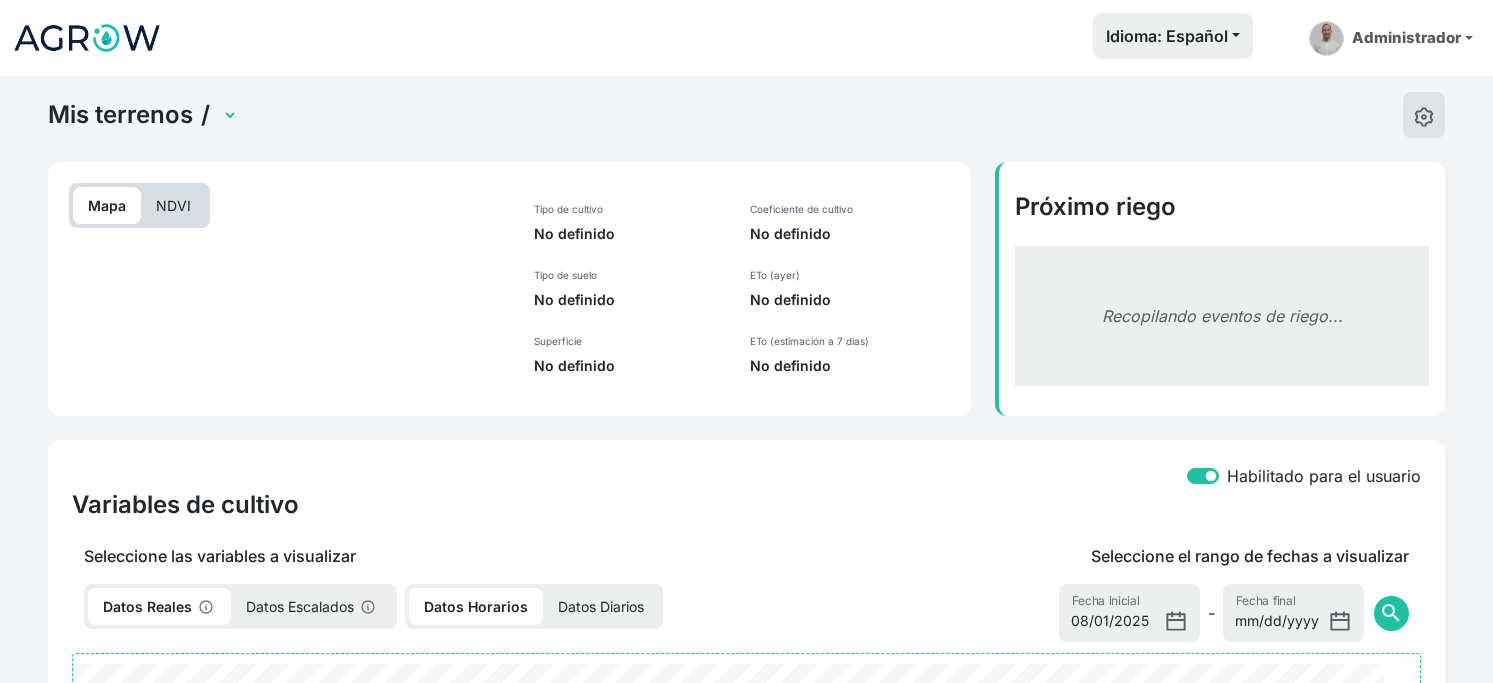 select on "2620" 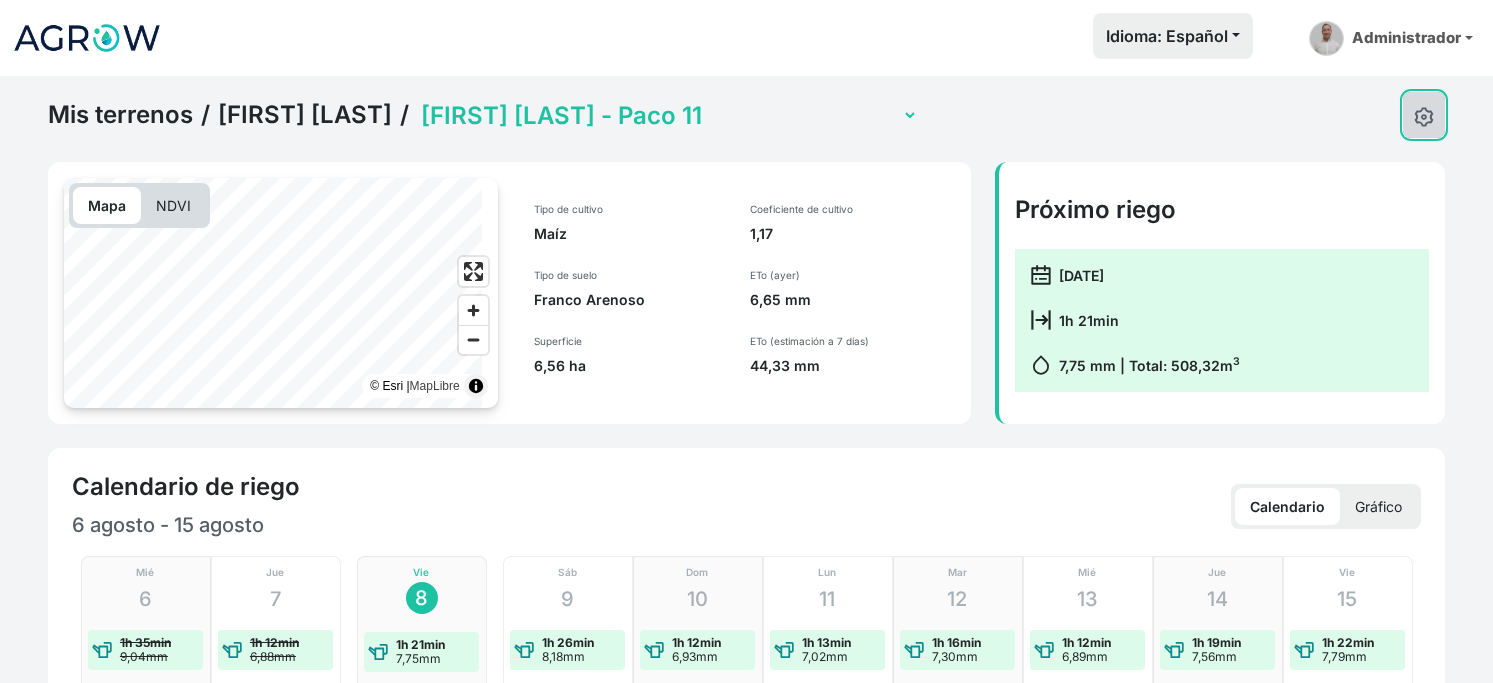 click 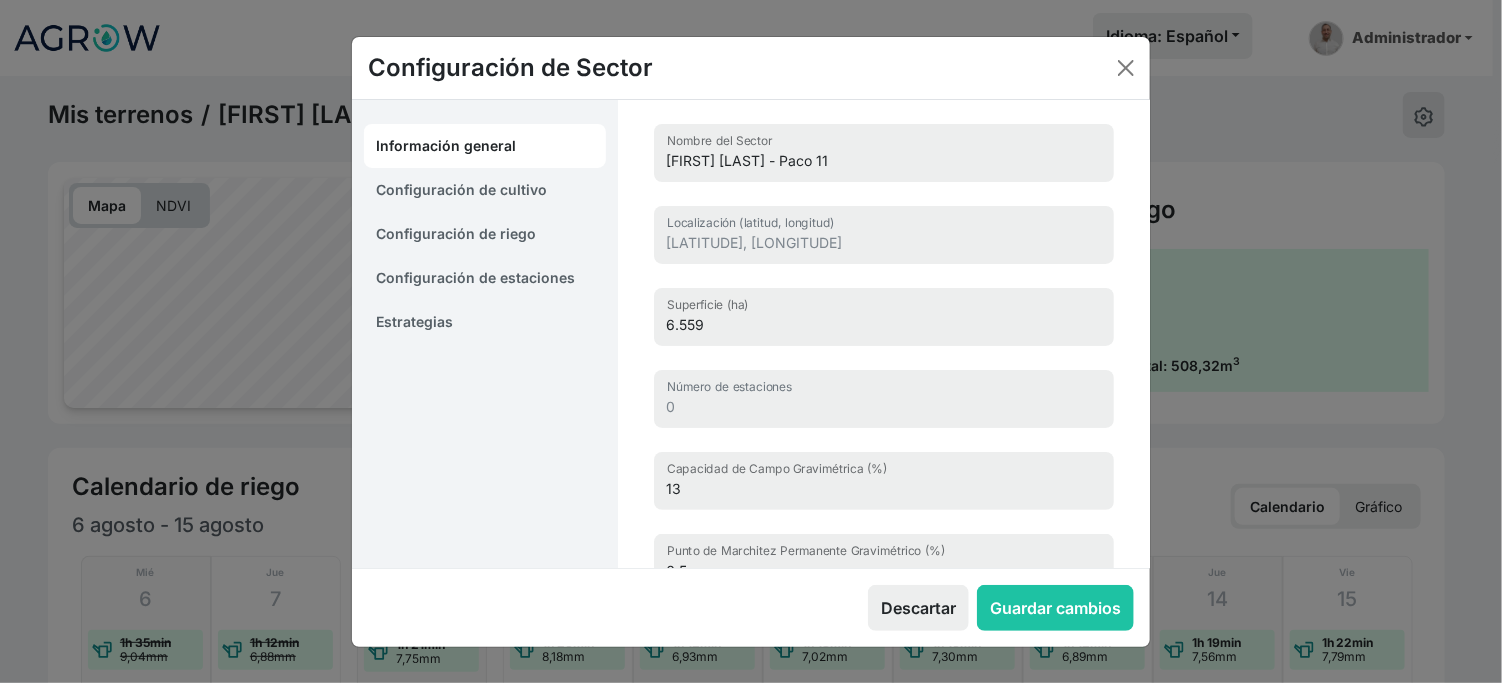 click on "Estrategias" at bounding box center [485, 322] 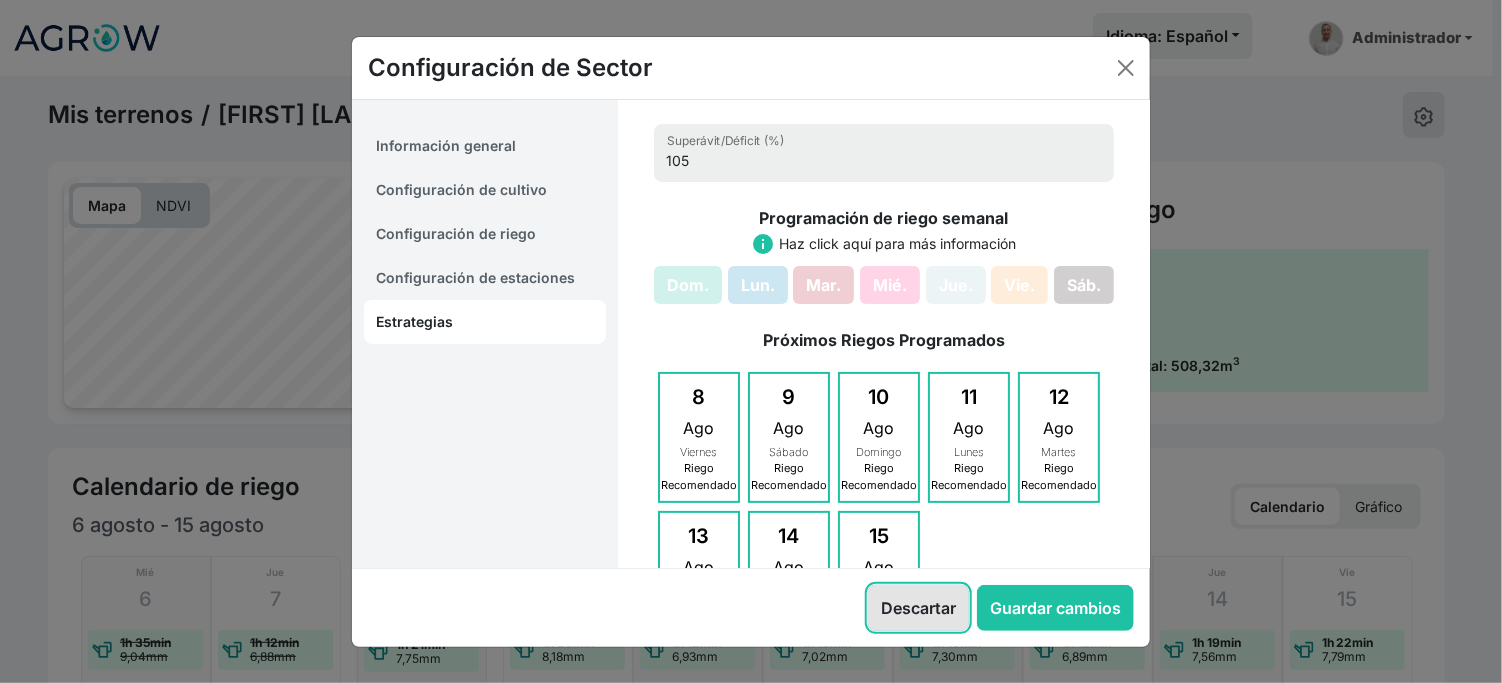 click on "Descartar" at bounding box center [918, 608] 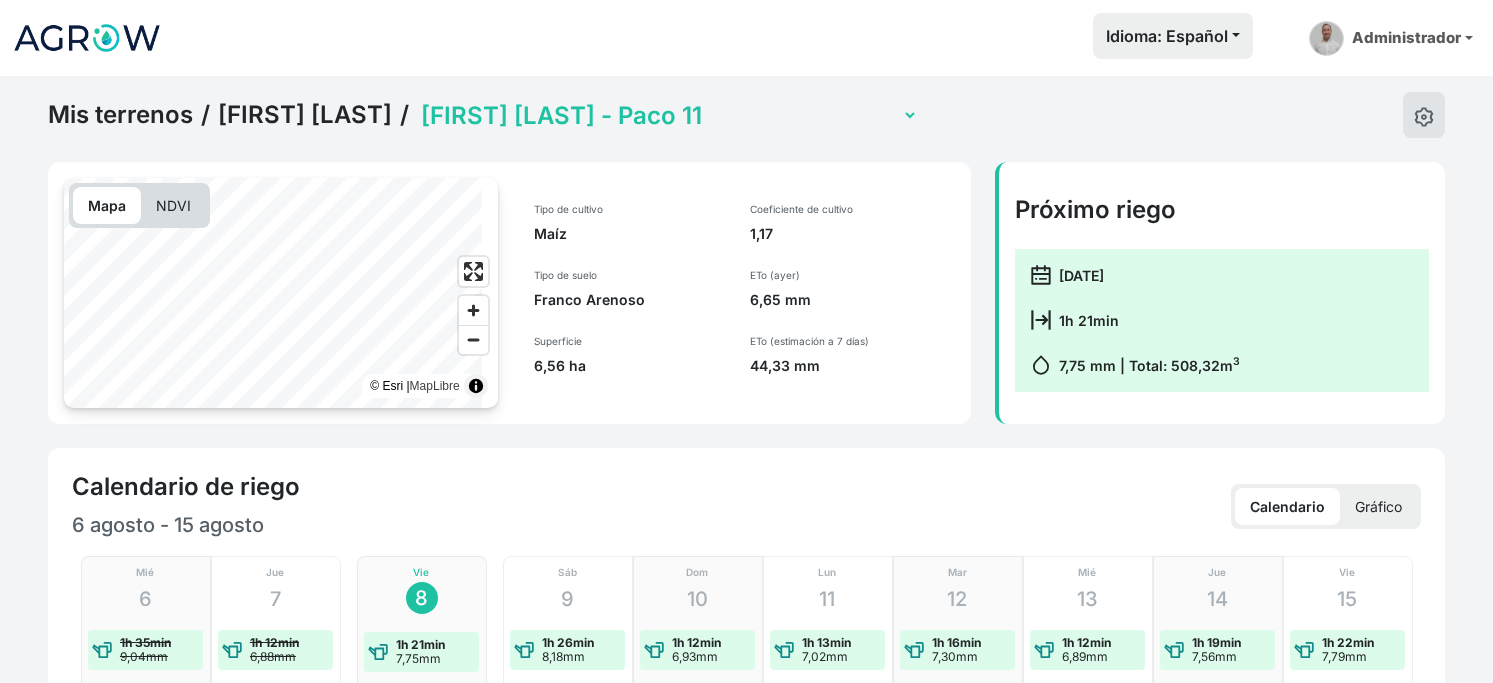 click on "Mis terrenos" 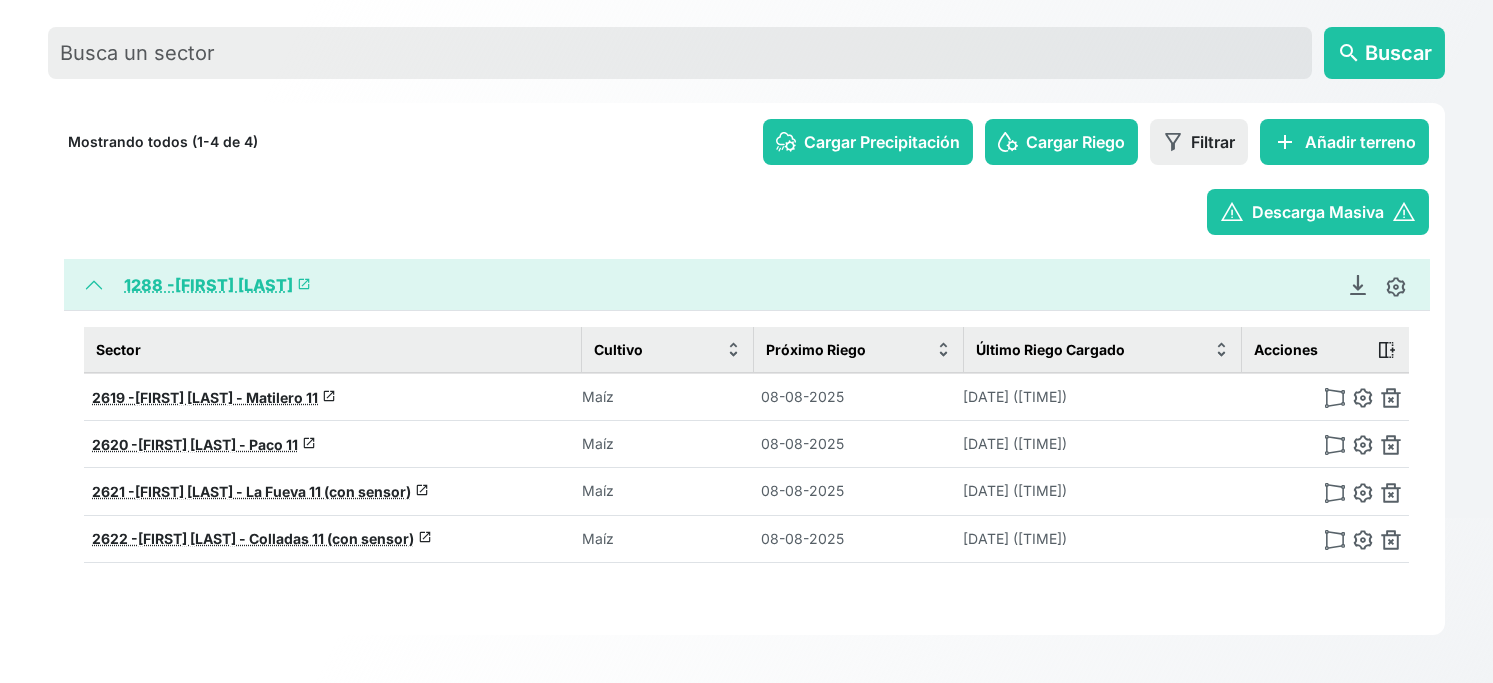 scroll, scrollTop: 222, scrollLeft: 0, axis: vertical 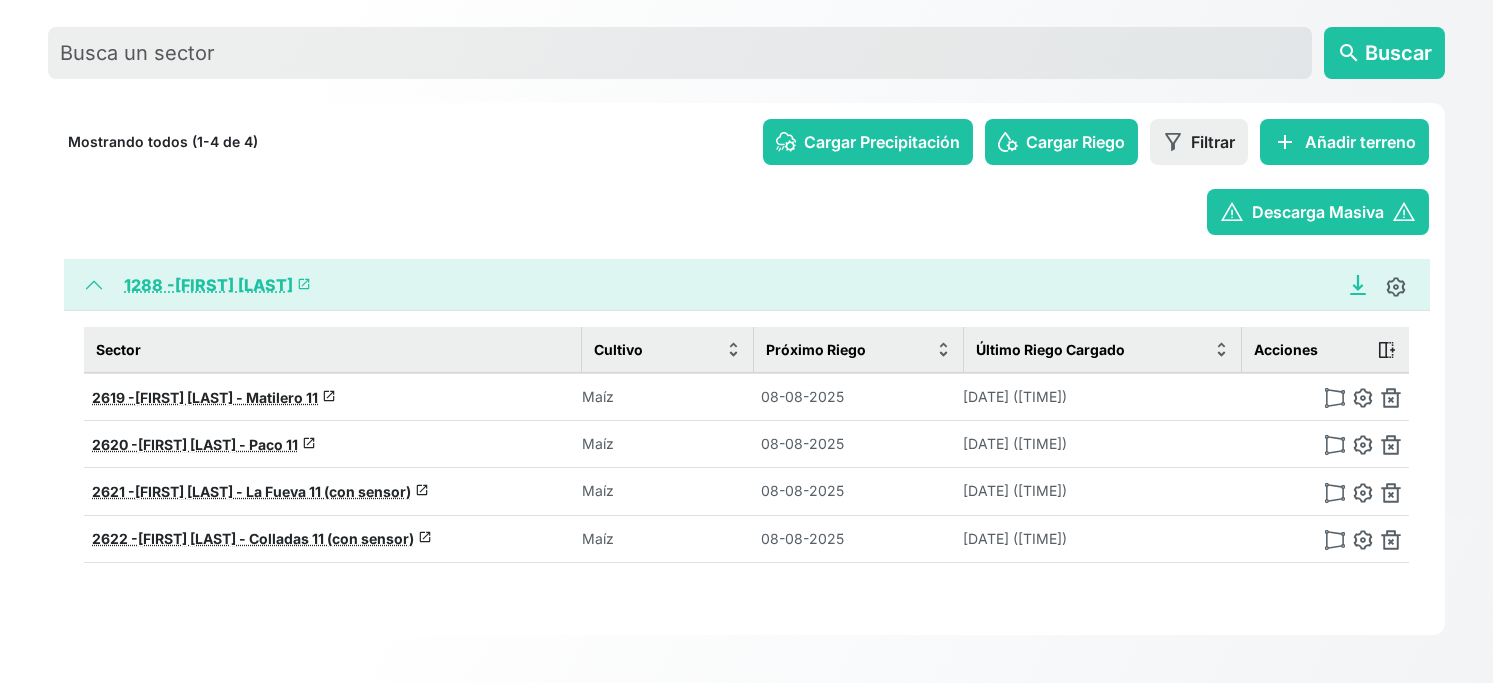 click 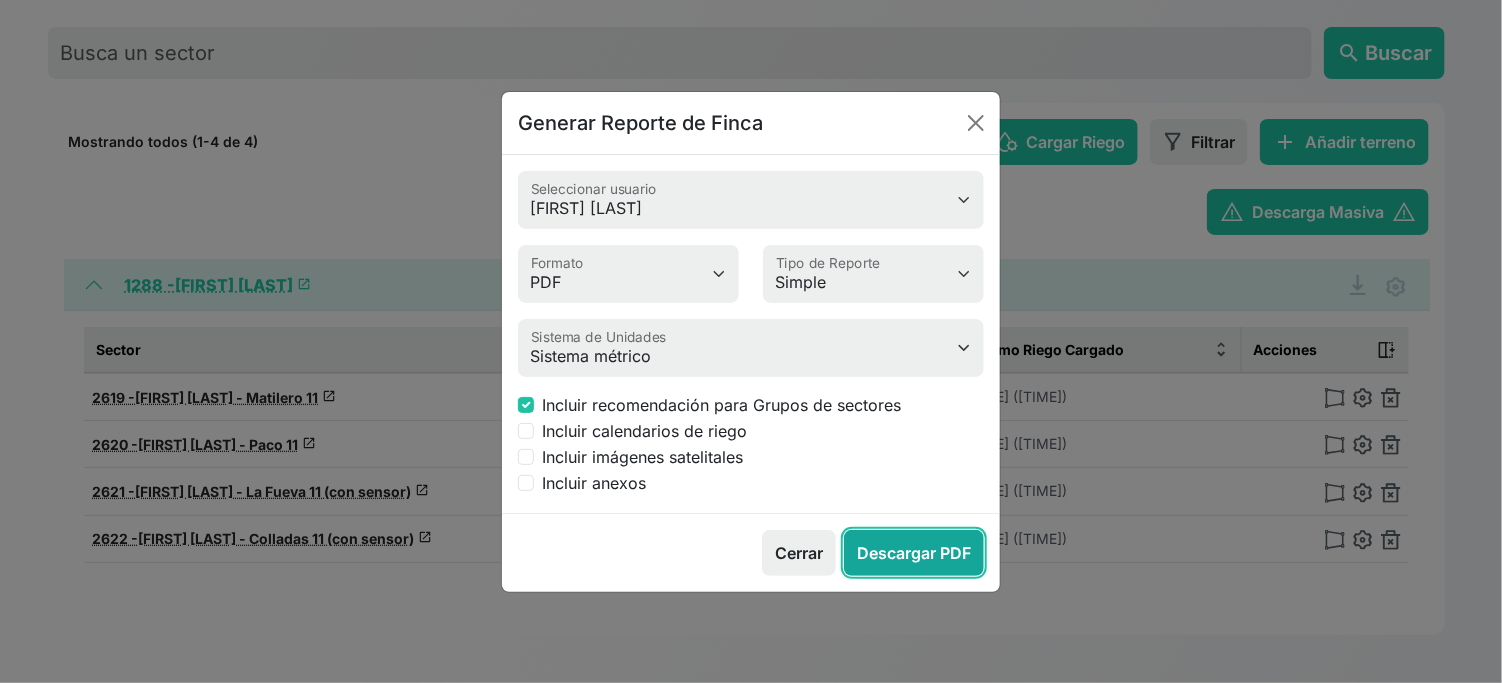 click on "Descargar PDF" at bounding box center [914, 553] 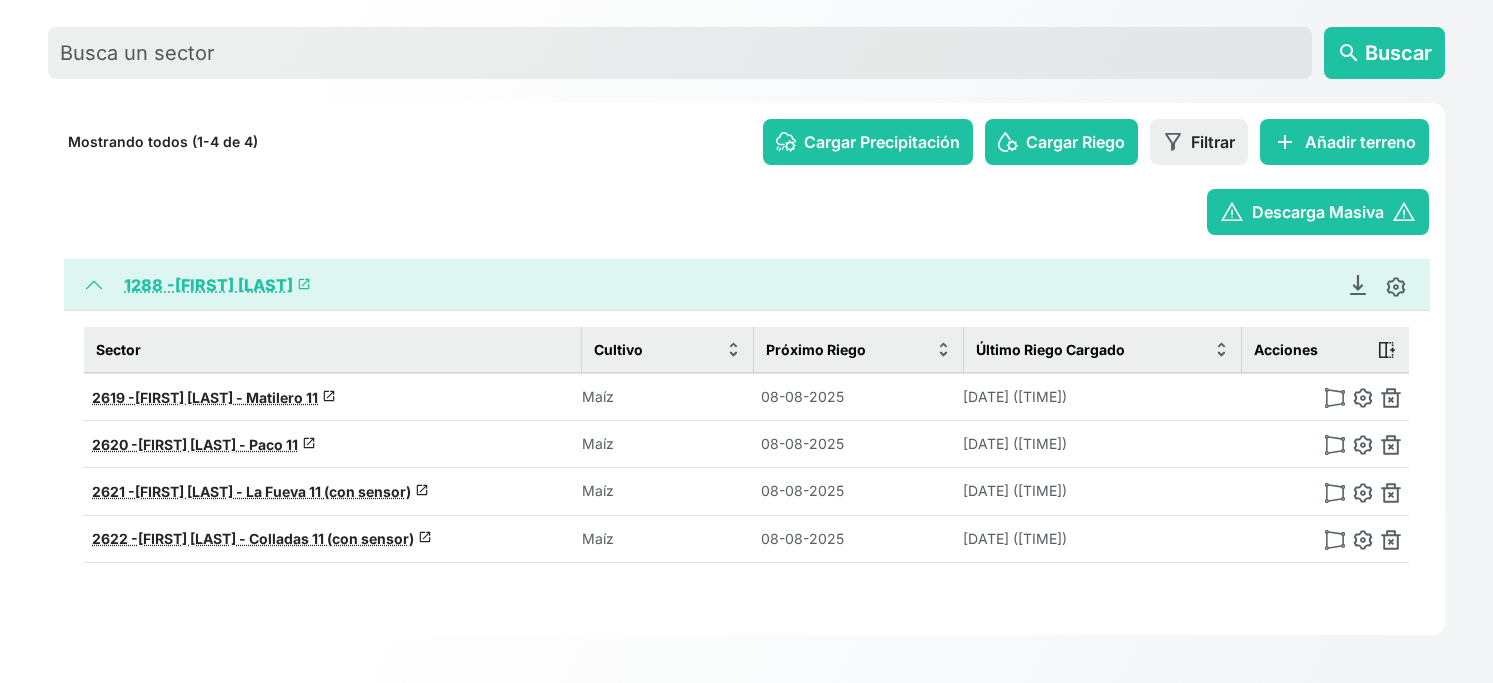 click on "Terrenos del equipo "Jorge Alastrue" - ID: 542
arrow_back_ios  Volver  search  Buscar  Mostrando todos (1-4 de 4)  Cargar Precipitación Cargar Riego Filtrar   add   Añadir terreno   warning   Descarga Masiva   warning  1288 -   Jorge Alastrue   launch   Generar Reporte de Finca   Jorge Alastrue  Seleccionar usuario  PDF   MS Word  Formato  Simple   Avanzado  Tipo de Reporte  Sistema métrico   Sistema imperial  Sistema de Unidades  Incluir recomendación para Grupos de sectores   Incluir calendarios de riego   Incluir imágenes satelitales   Incluir anexos   Cerrar   Descargar PDF  Sector Cultivo Próximo Riego Último Riego Cargado Acciones 2619 -  Jorge Alastrue - Matilero 11  launch   Maíz   08-08-2025   17-07-2025 (01h 47m)  2620 -  Jorge Alastrue - Paco 11  launch   Maíz   08-08-2025   06-07-2025 (00h 46m)  2621 -  Jorge Alastrue - La Fueva 11 (con sensor)  launch   Maíz   08-08-2025   06-07-2025 (00h 46m)  2622 -  Jorge Alastrue - Colladas 11 (con sensor)  launch   Maíz   08-08-2025" 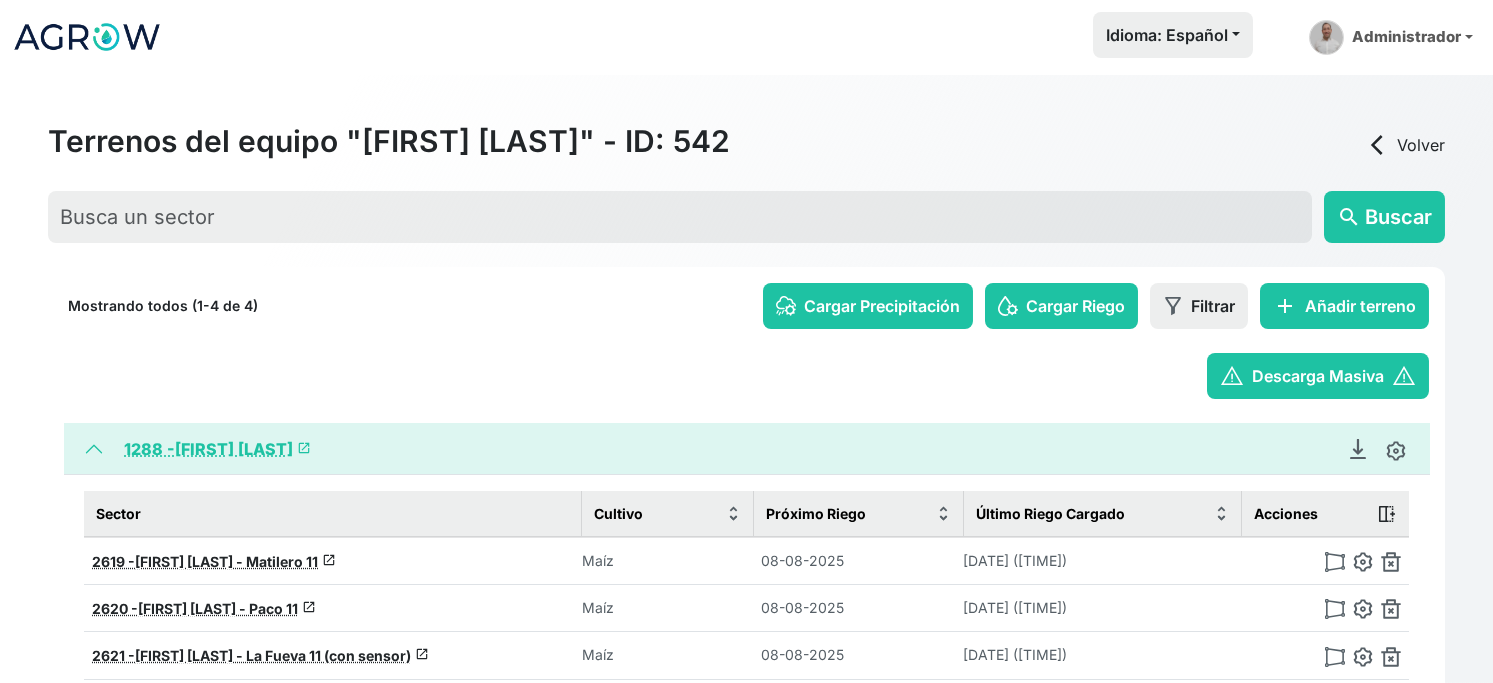 scroll, scrollTop: 0, scrollLeft: 0, axis: both 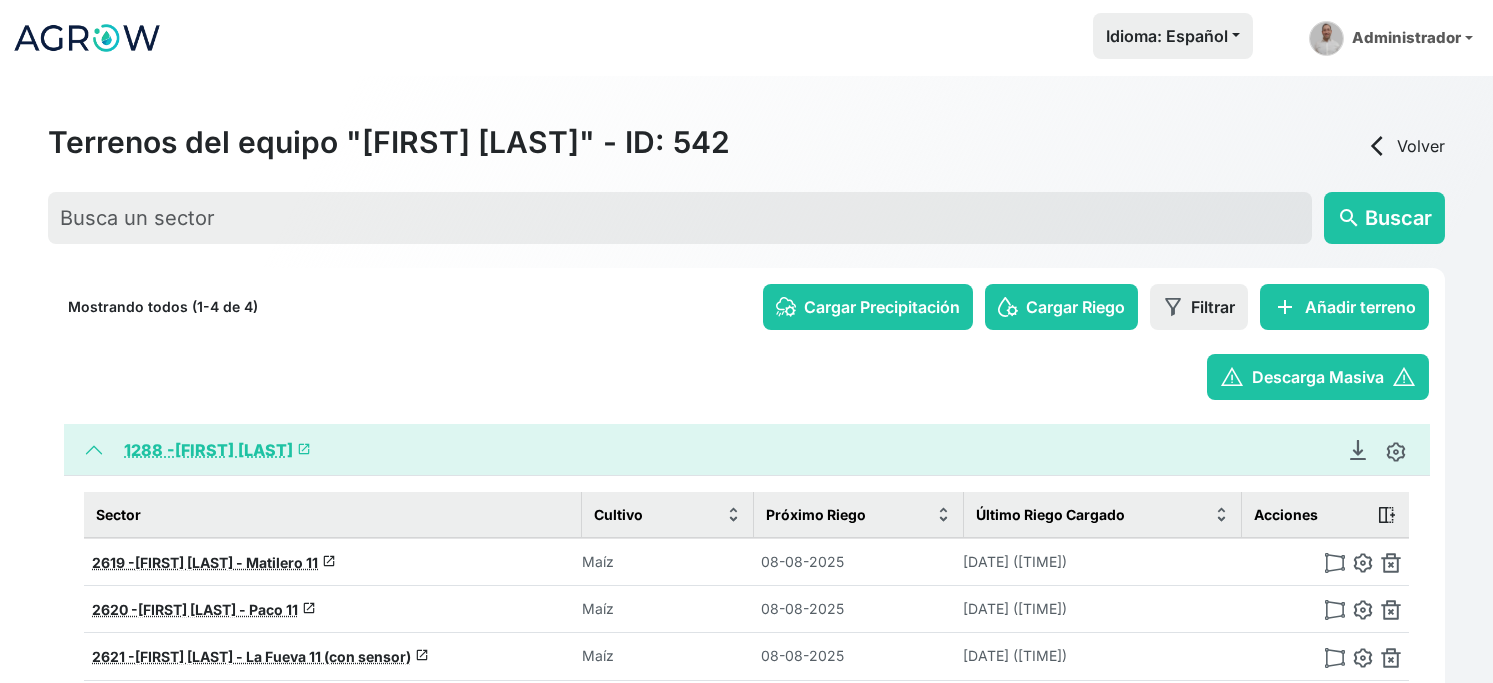 click 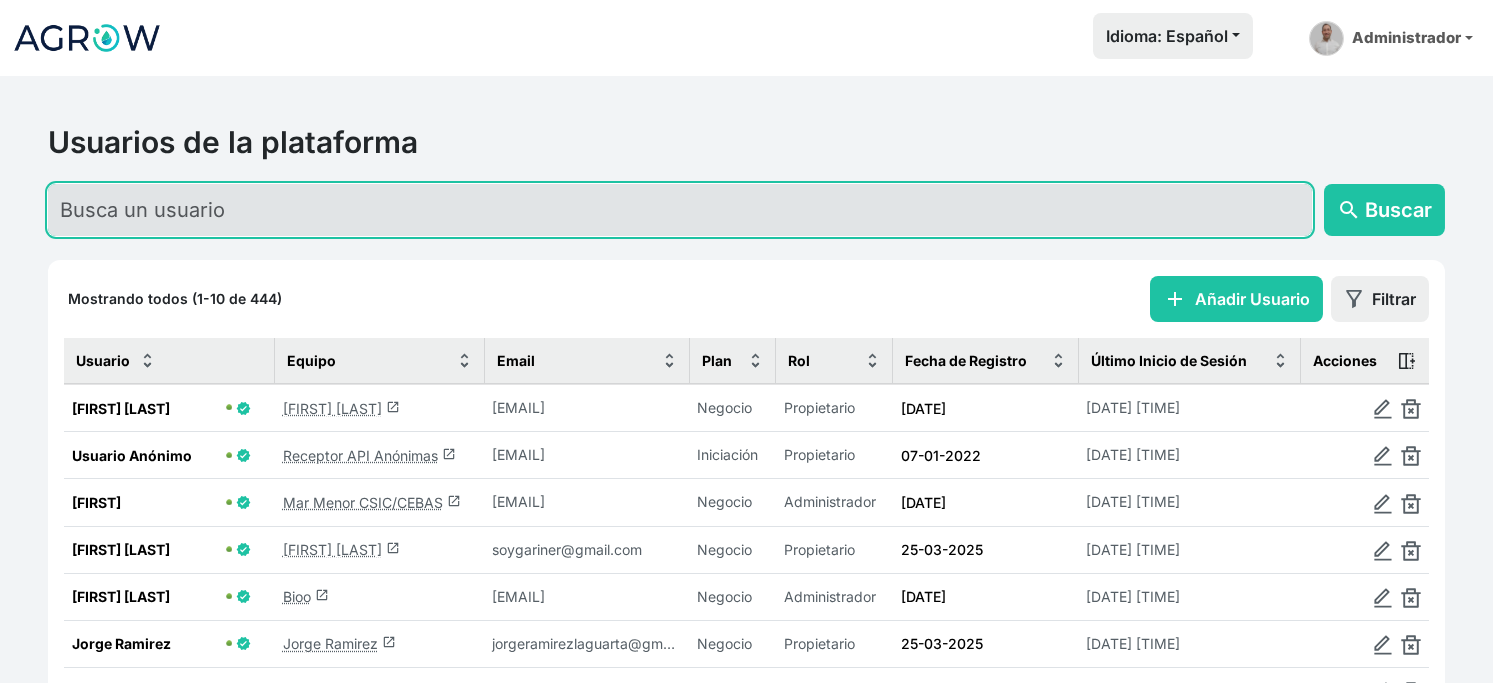 click 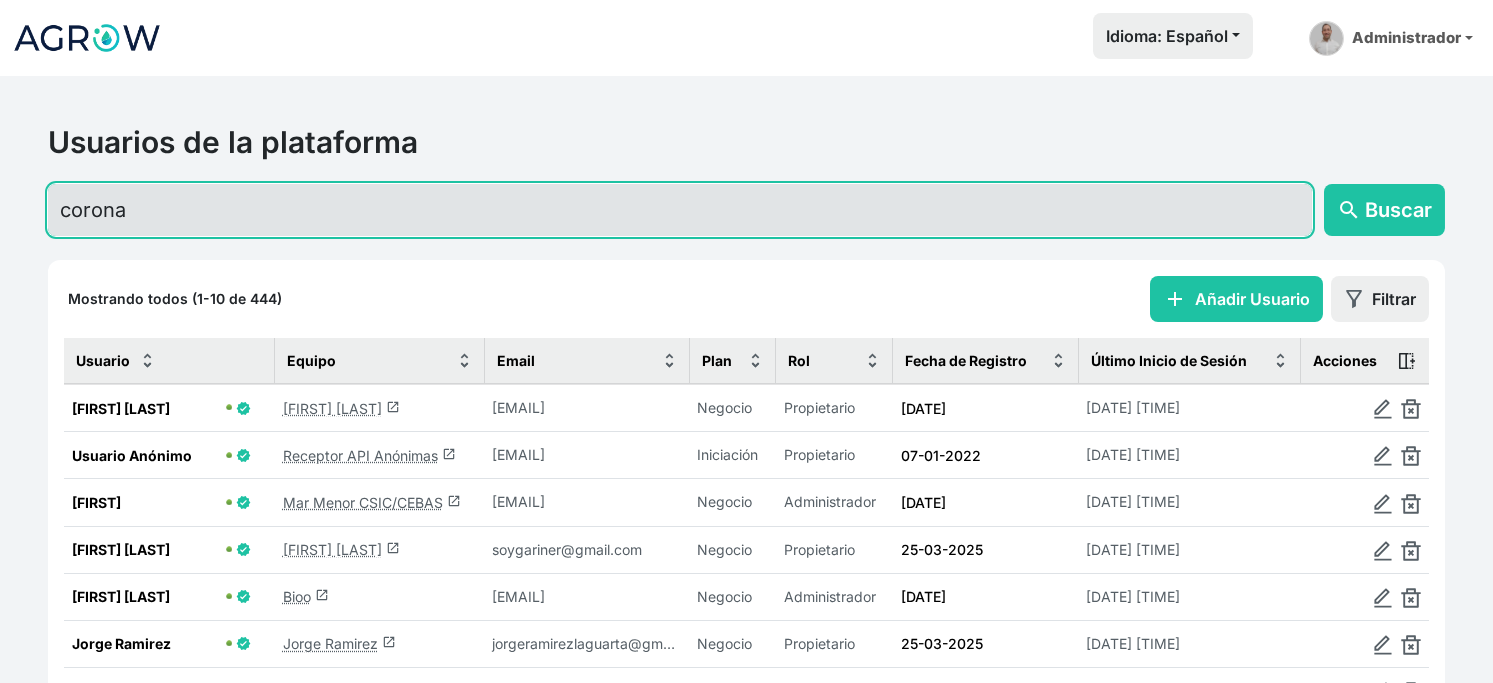 drag, startPoint x: 1191, startPoint y: 235, endPoint x: -5, endPoint y: 253, distance: 1196.1355 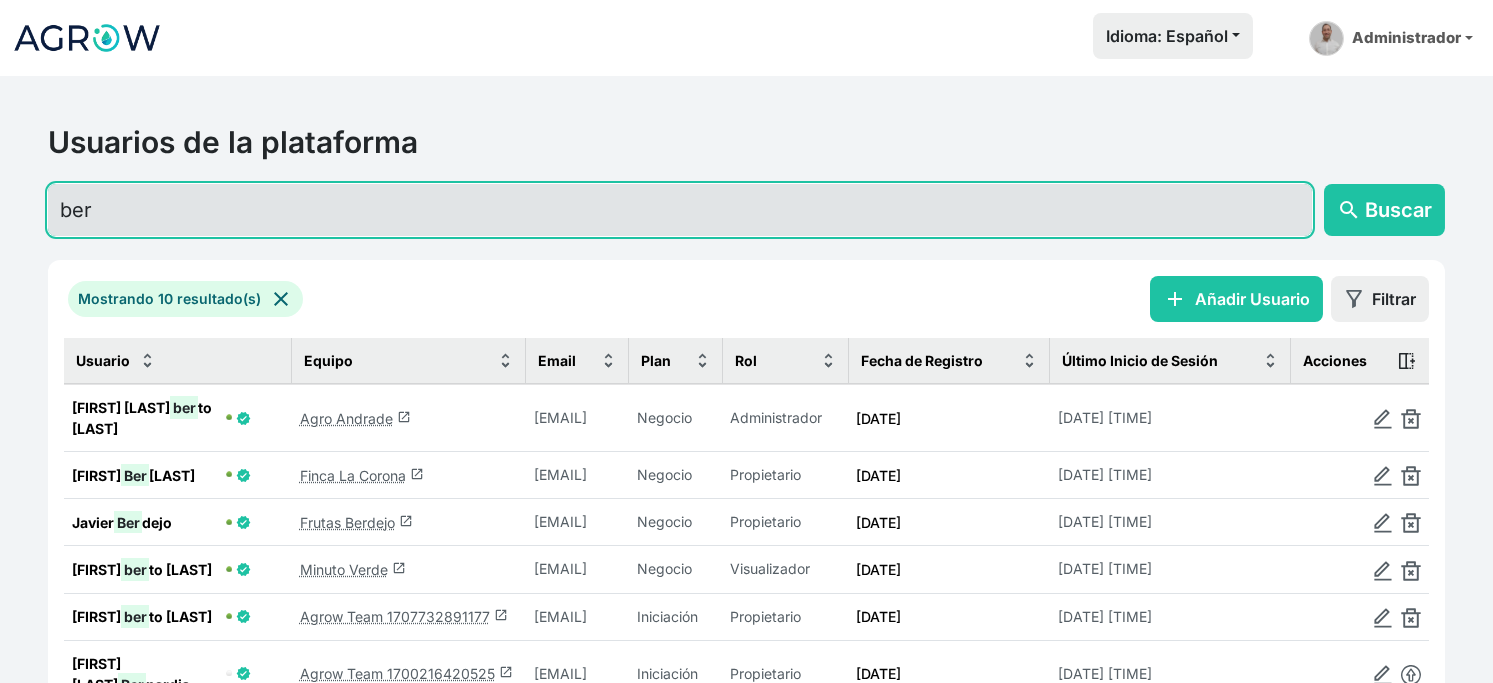 drag, startPoint x: 246, startPoint y: 221, endPoint x: 0, endPoint y: 182, distance: 249.07228 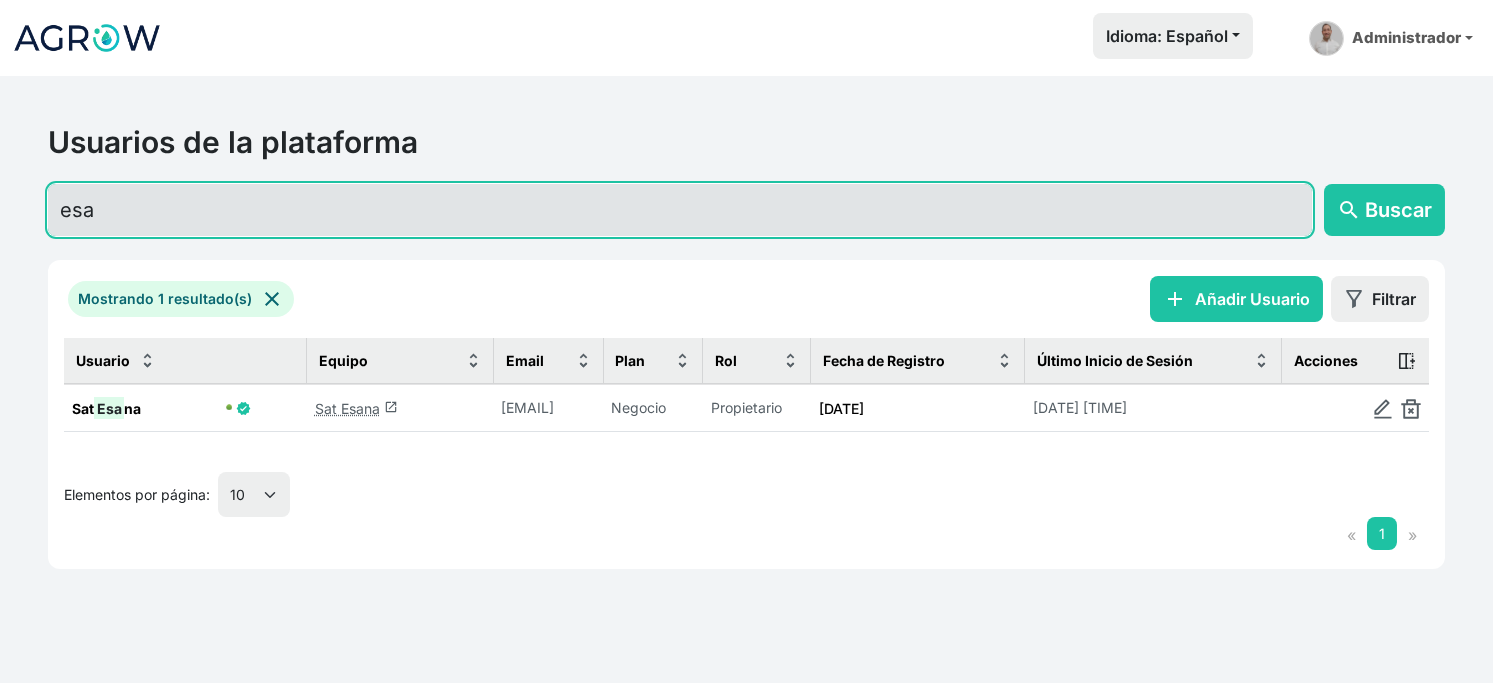 drag, startPoint x: 168, startPoint y: 233, endPoint x: -5, endPoint y: 169, distance: 184.45866 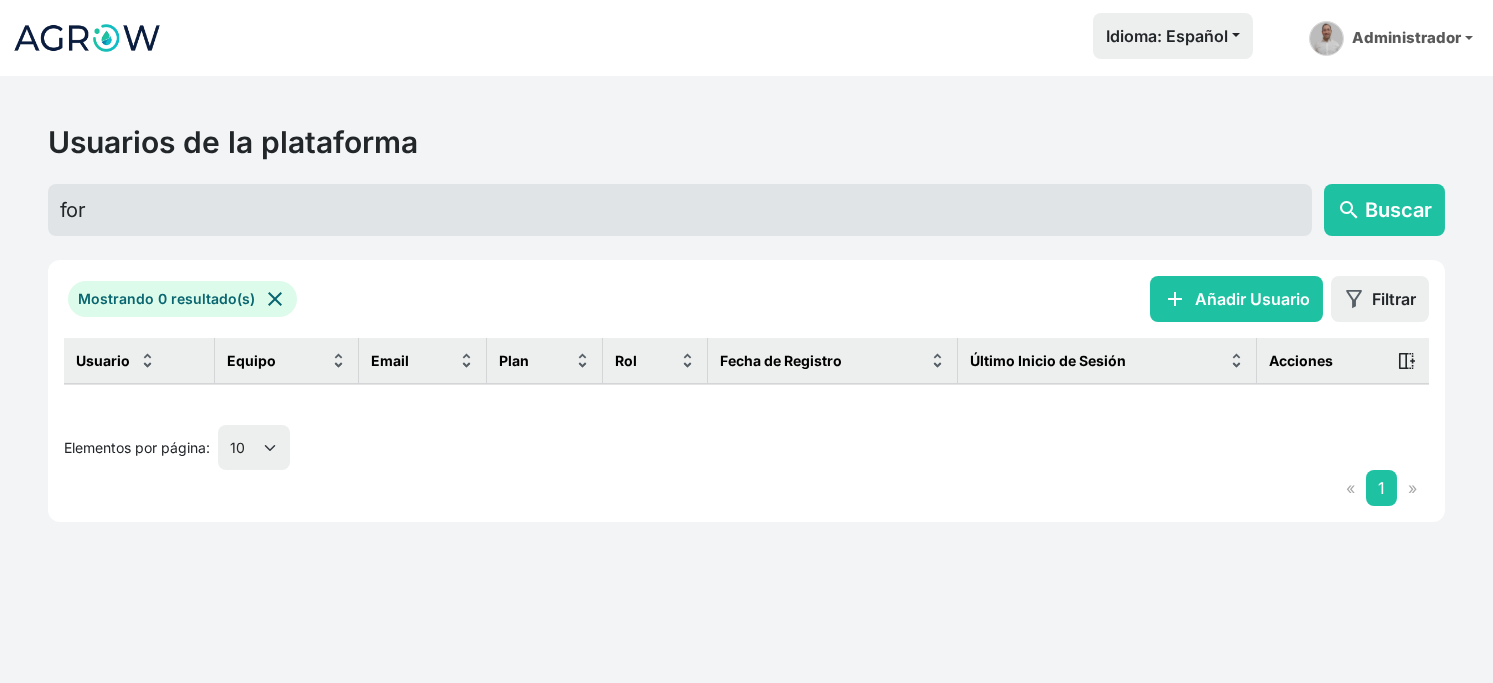 click 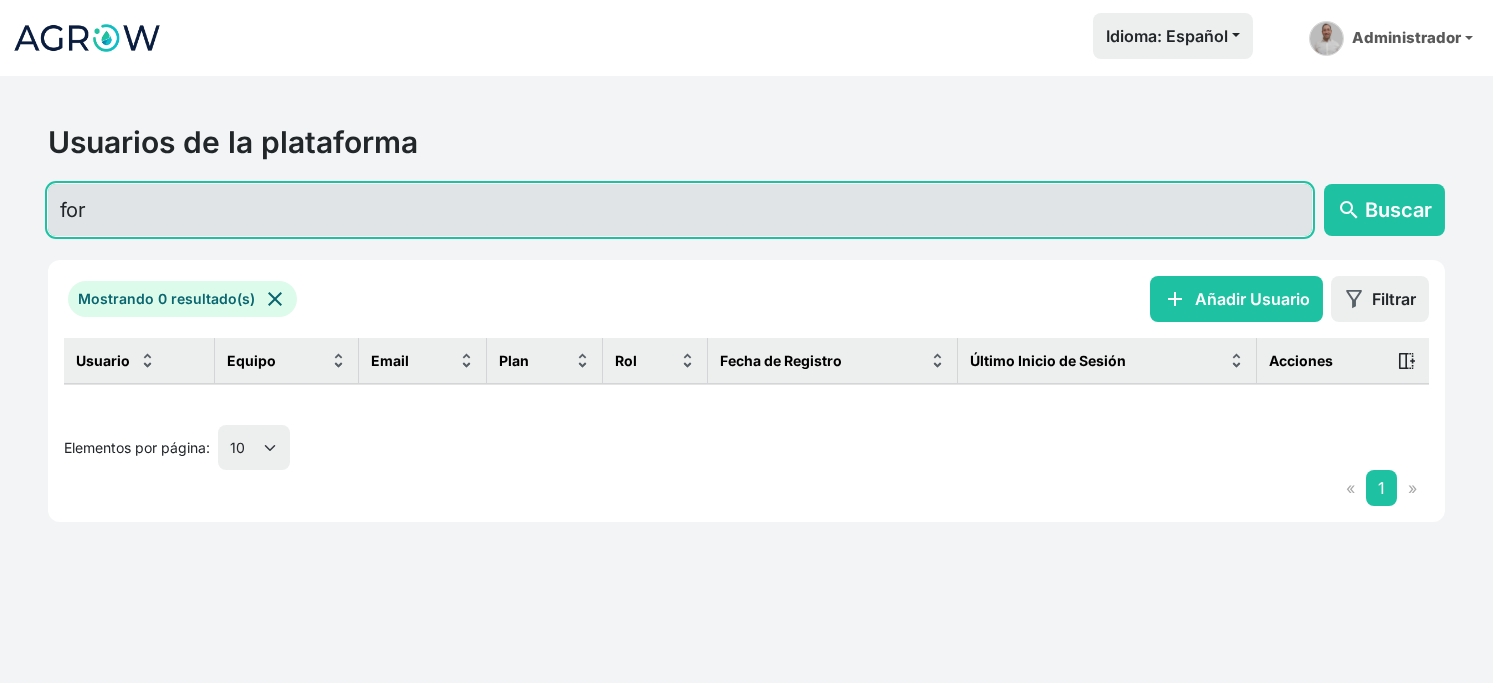 drag, startPoint x: 148, startPoint y: 228, endPoint x: -5, endPoint y: 222, distance: 153.1176 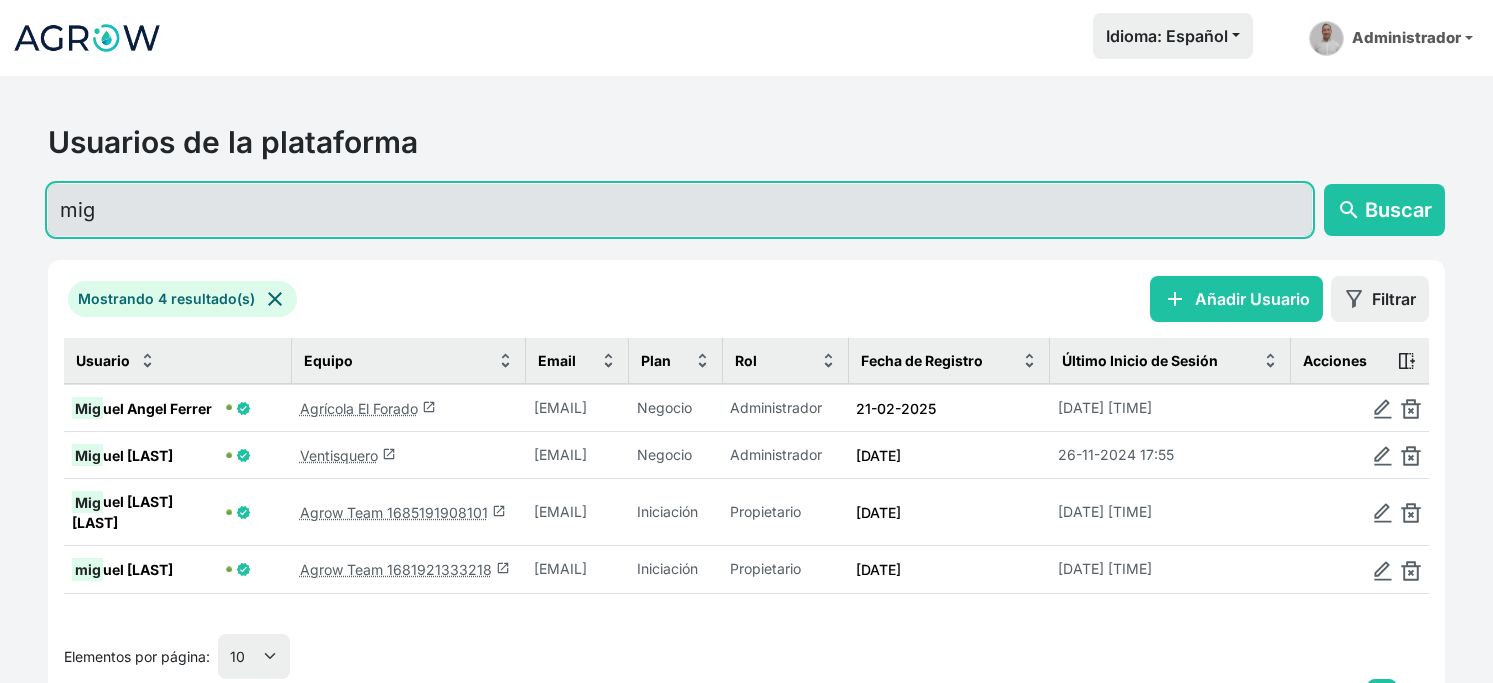 drag, startPoint x: 147, startPoint y: 237, endPoint x: 0, endPoint y: 231, distance: 147.12239 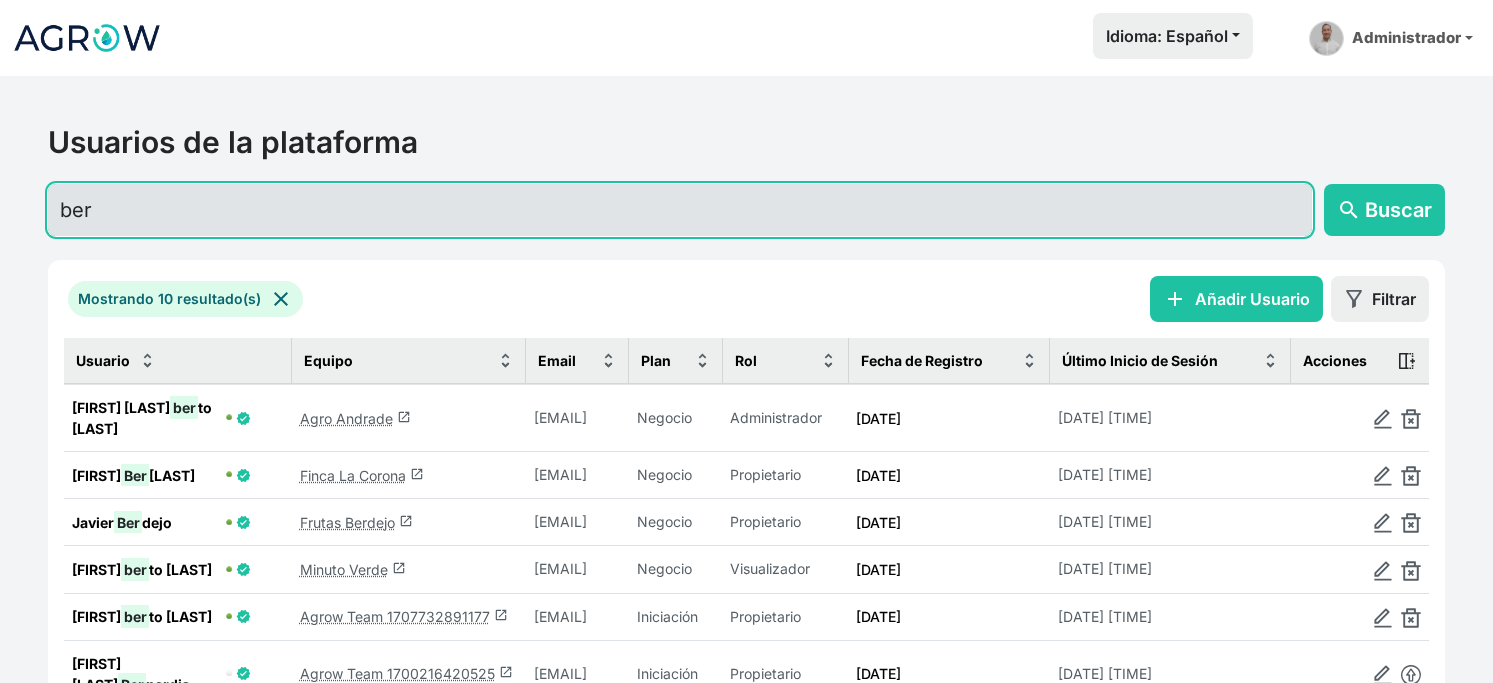 type on "ber" 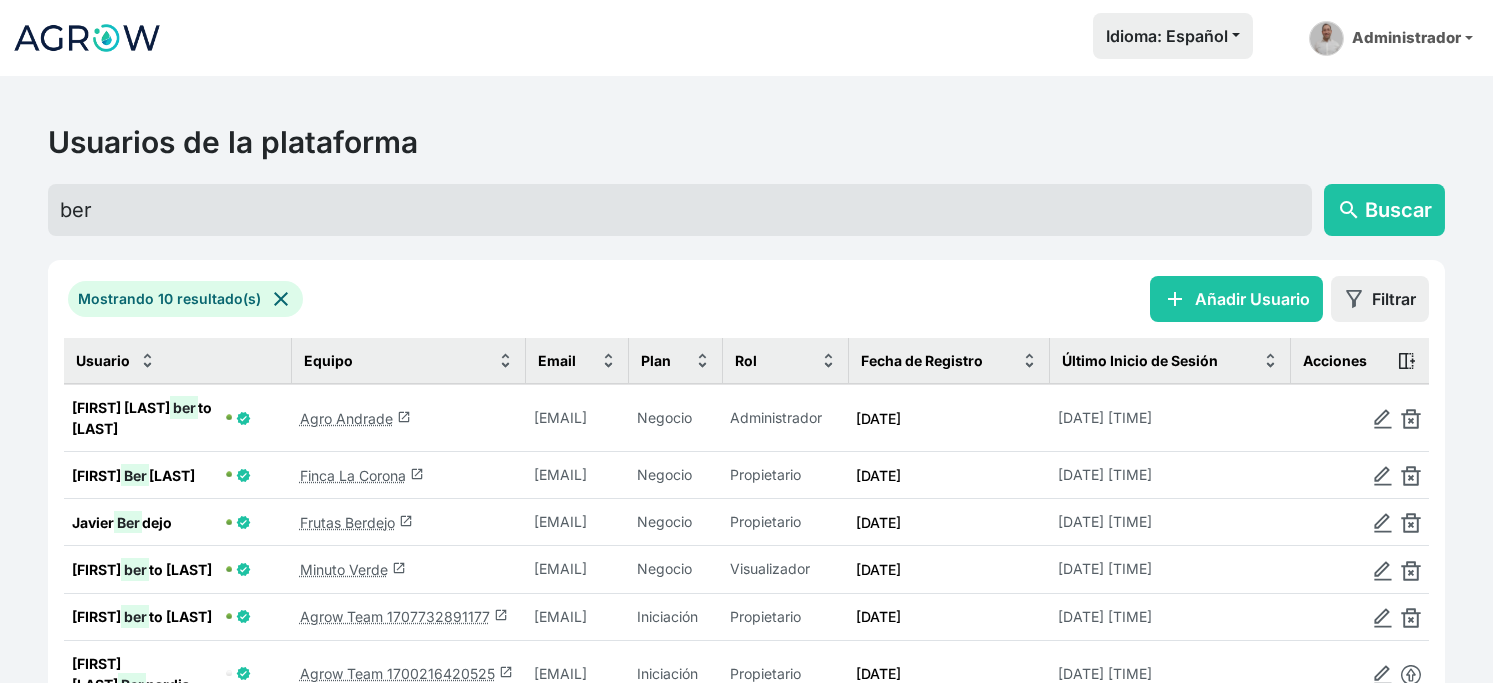 click on "Frutas Berdejo  launch" 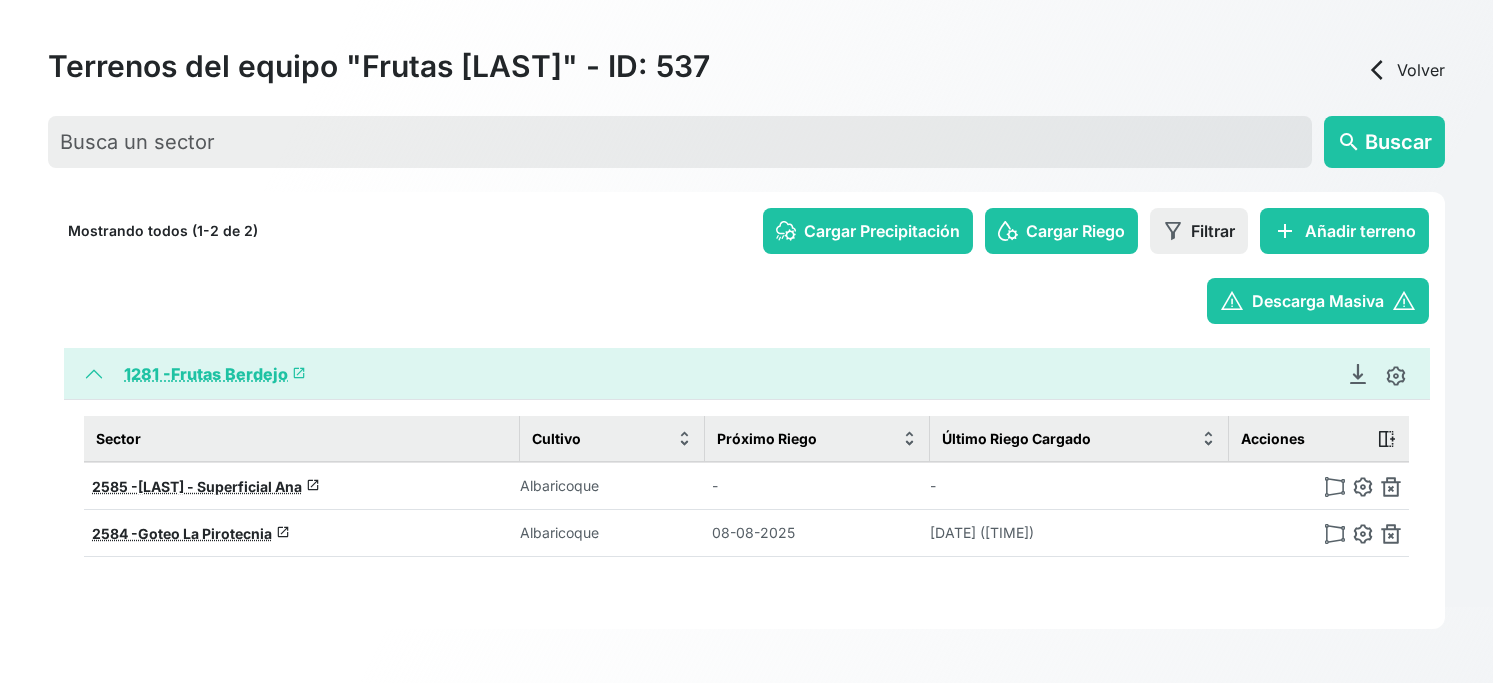 scroll, scrollTop: 154, scrollLeft: 0, axis: vertical 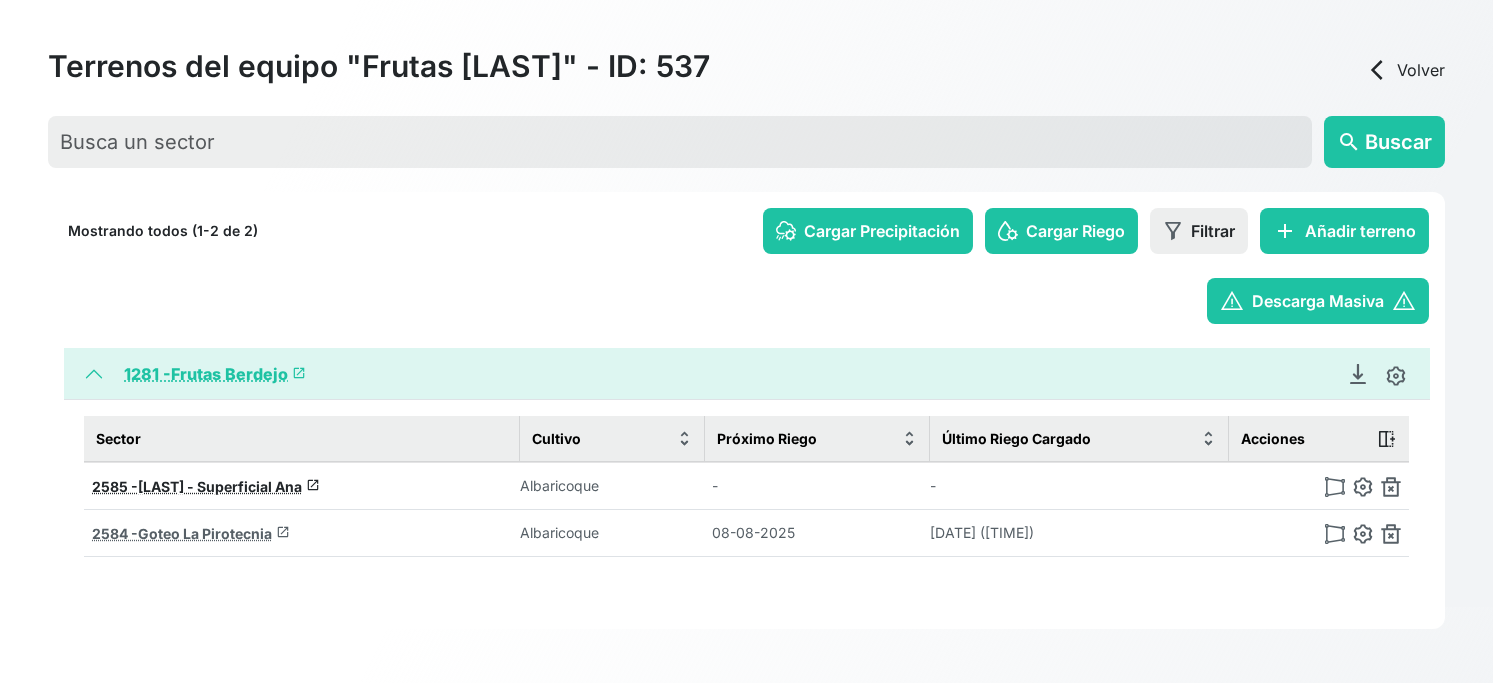 click on "Goteo La Pirotecnia" at bounding box center (205, 533) 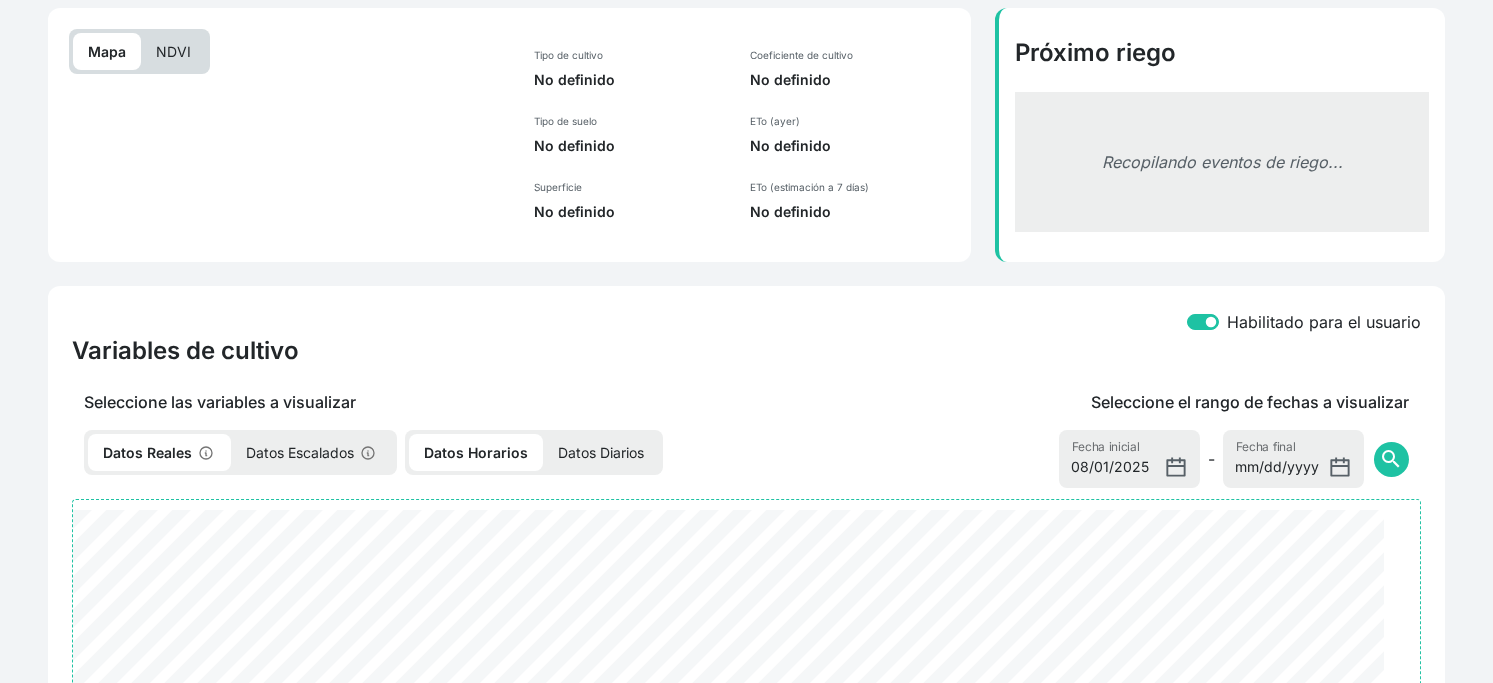 select on "2584" 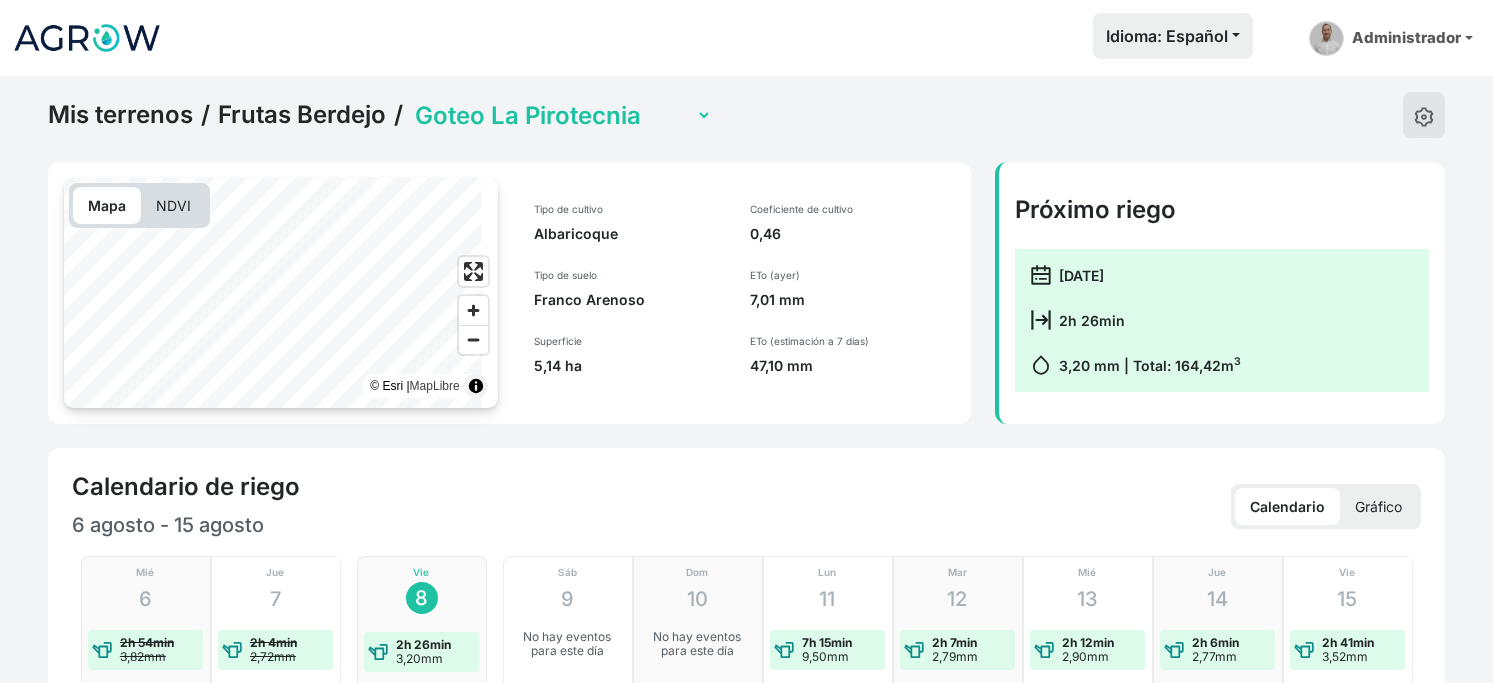 scroll, scrollTop: 0, scrollLeft: 0, axis: both 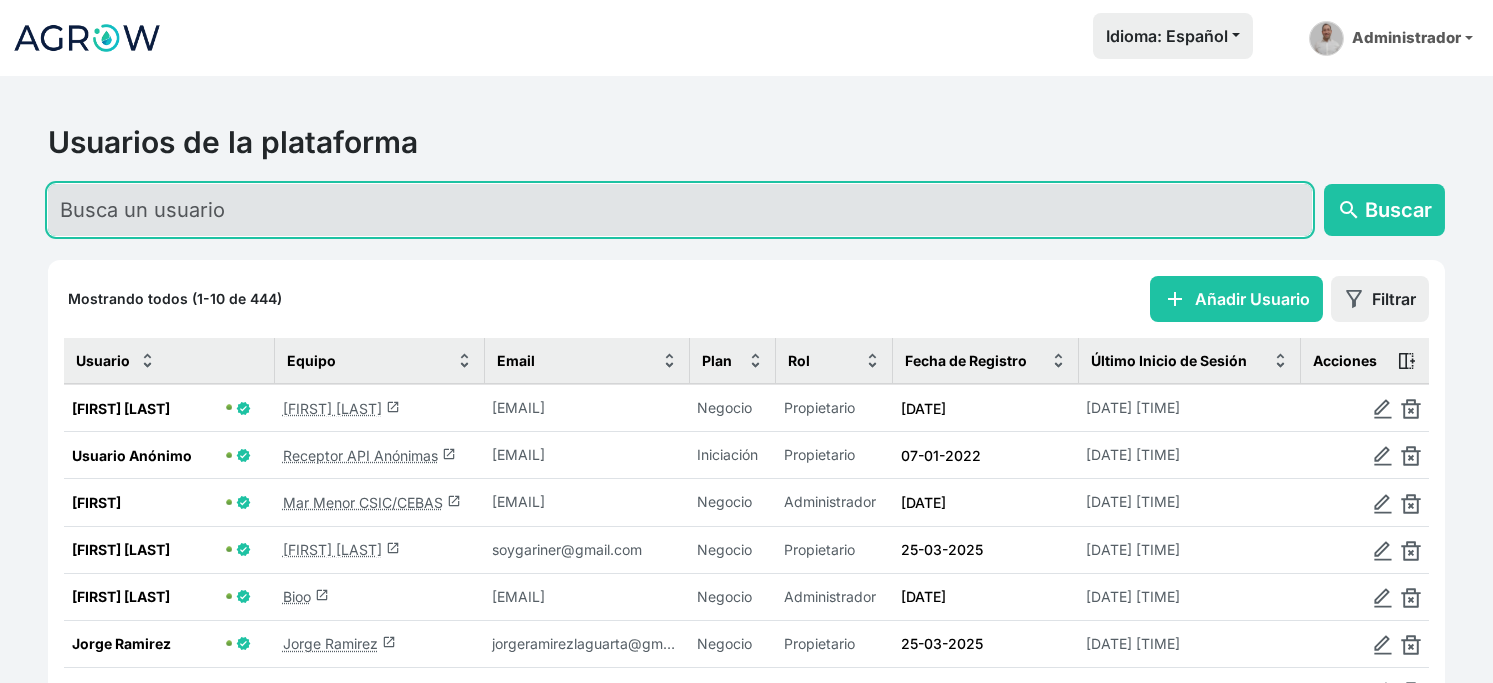 click 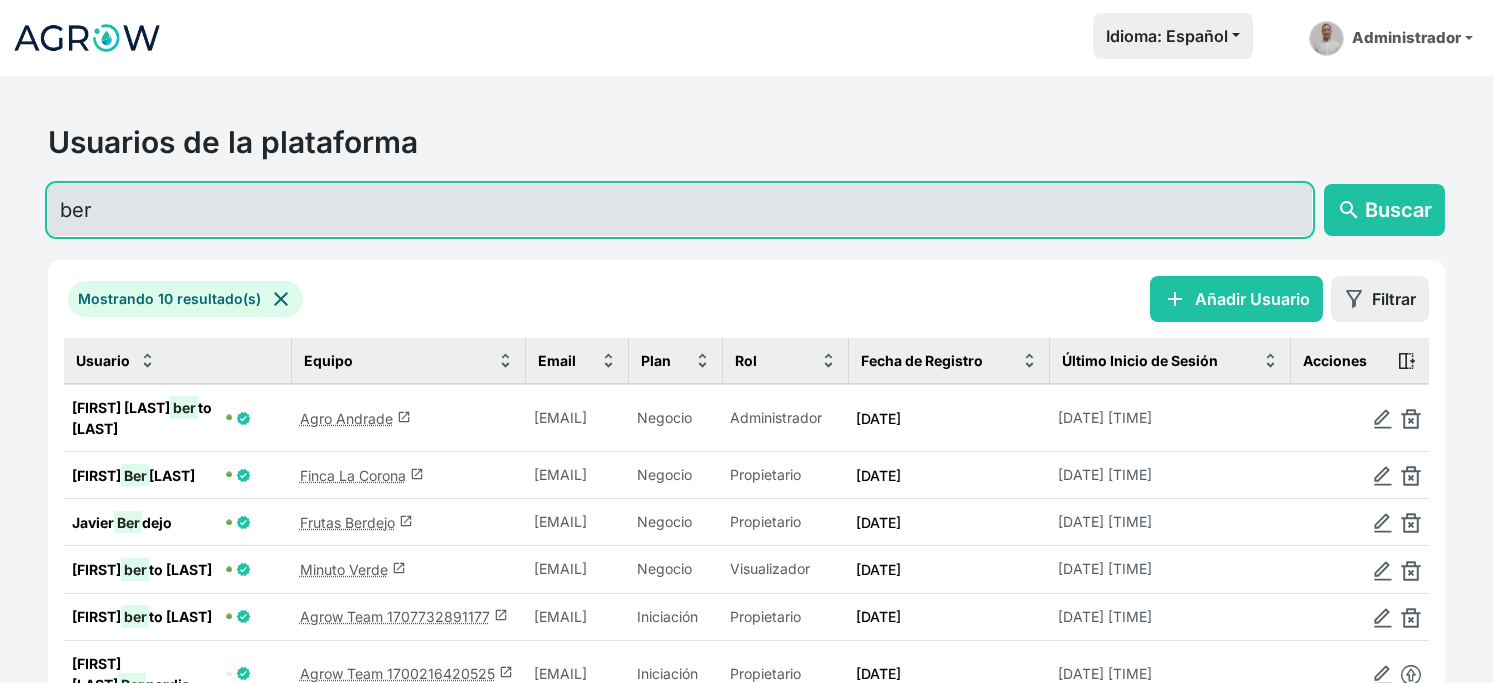 type on "ber" 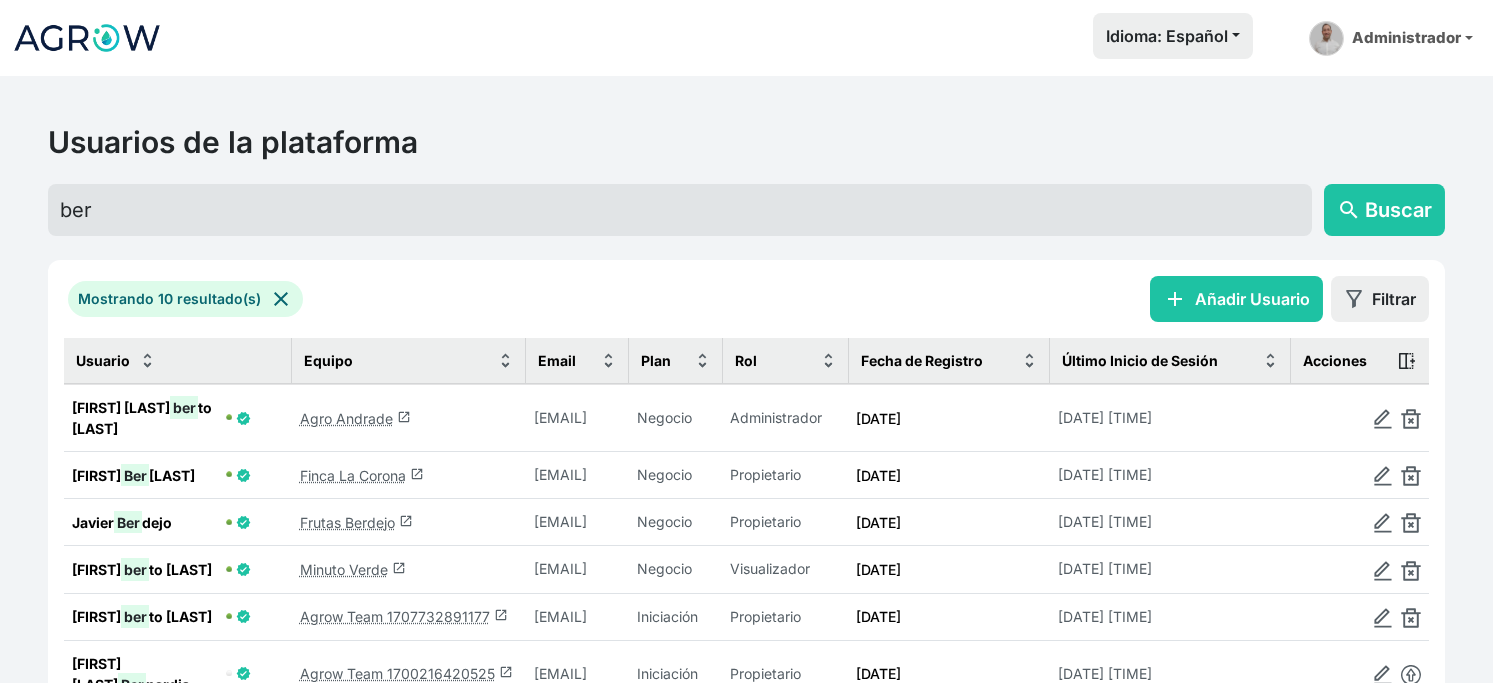 click on "Frutas Berdejo  launch" 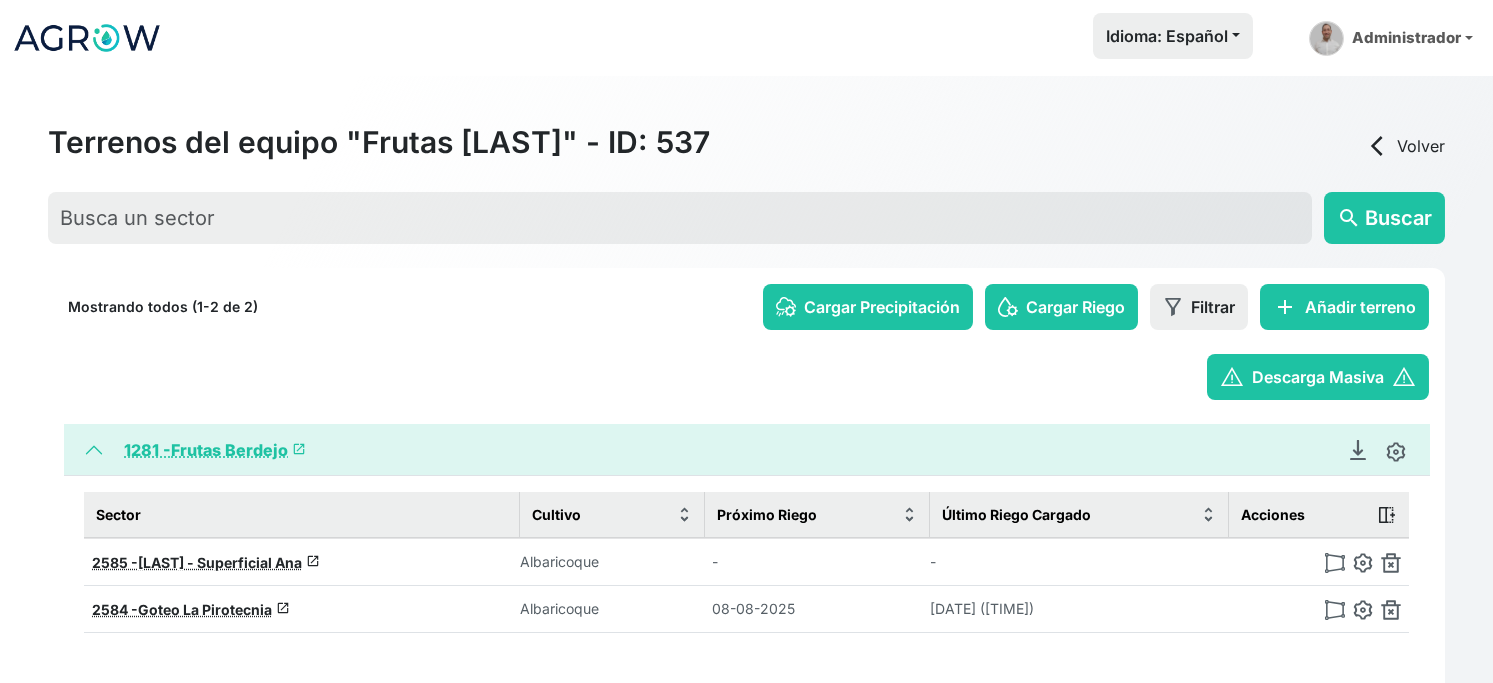 click on "warning   Descarga Masiva   warning" 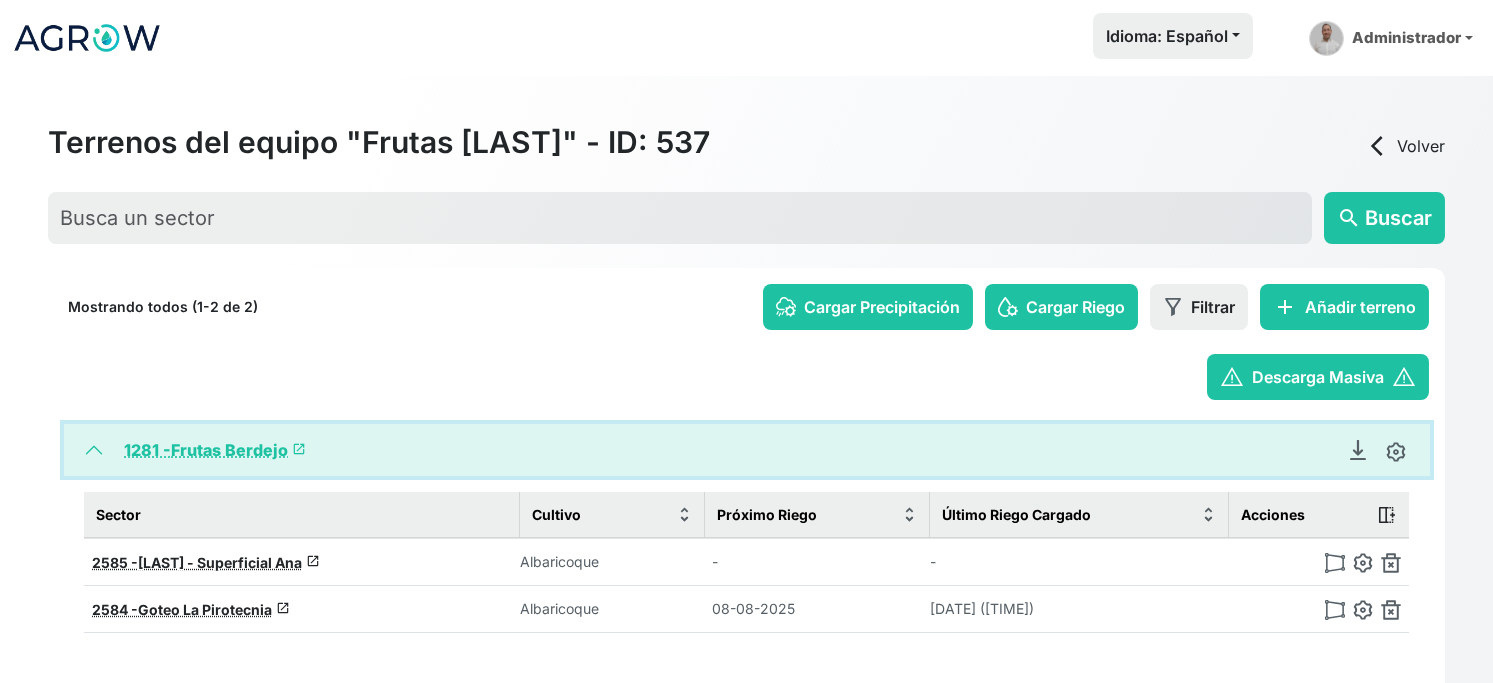 click on "1281 -   Frutas Berdejo   launch" at bounding box center (747, 450) 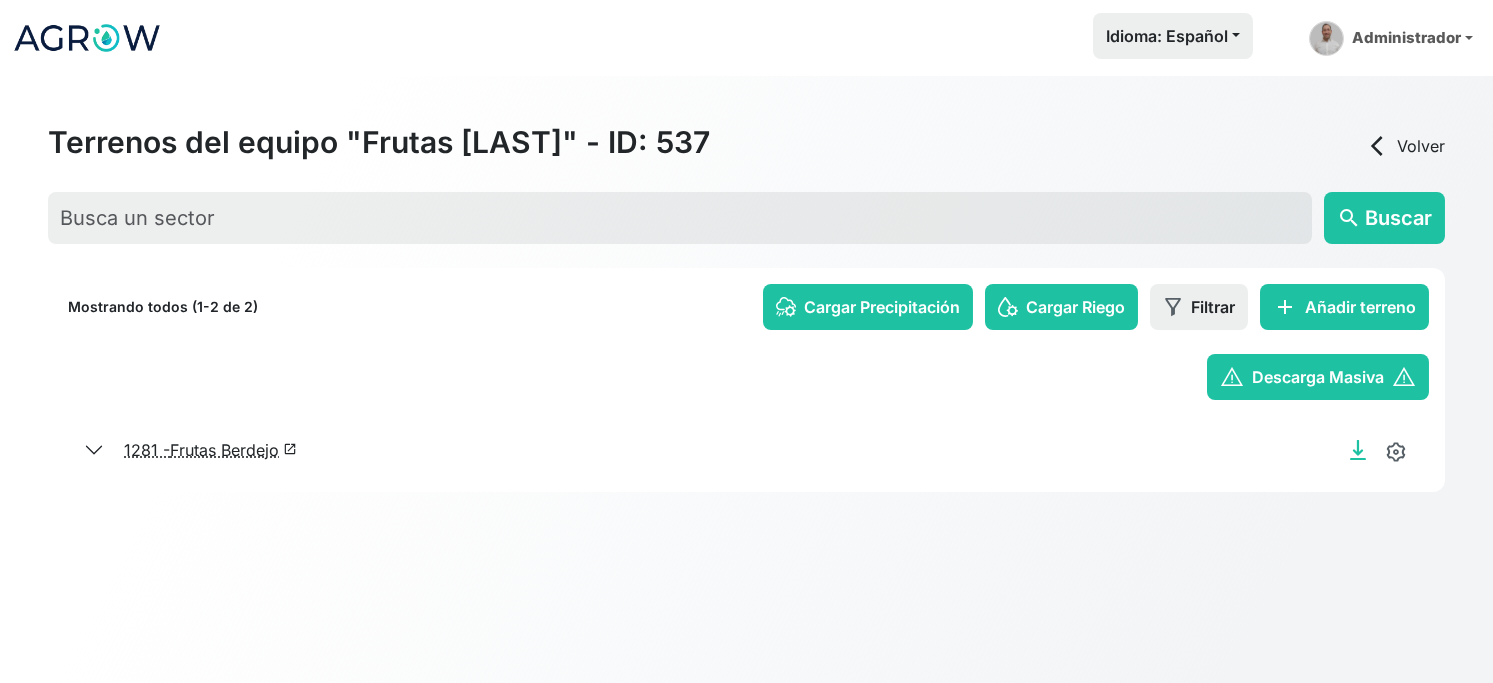 click 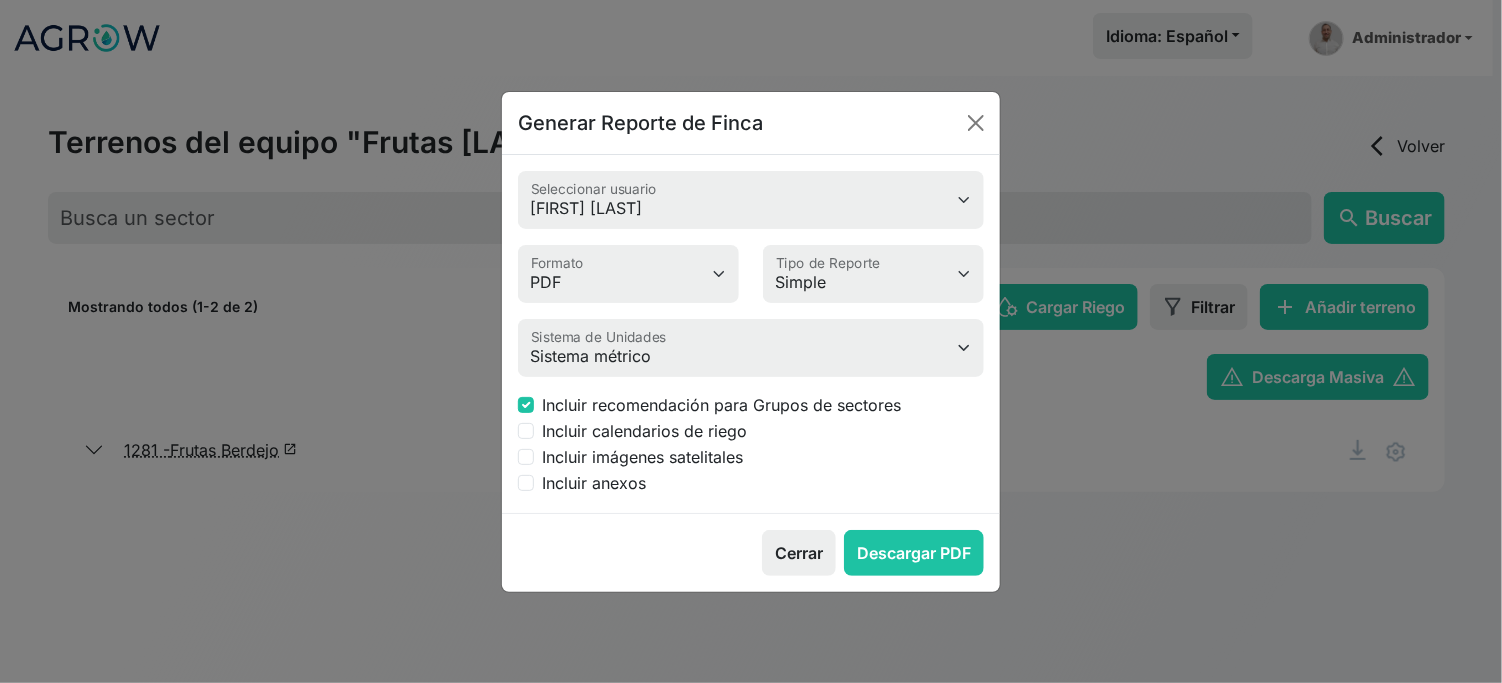 click on "Incluir calendarios de riego" at bounding box center (644, 431) 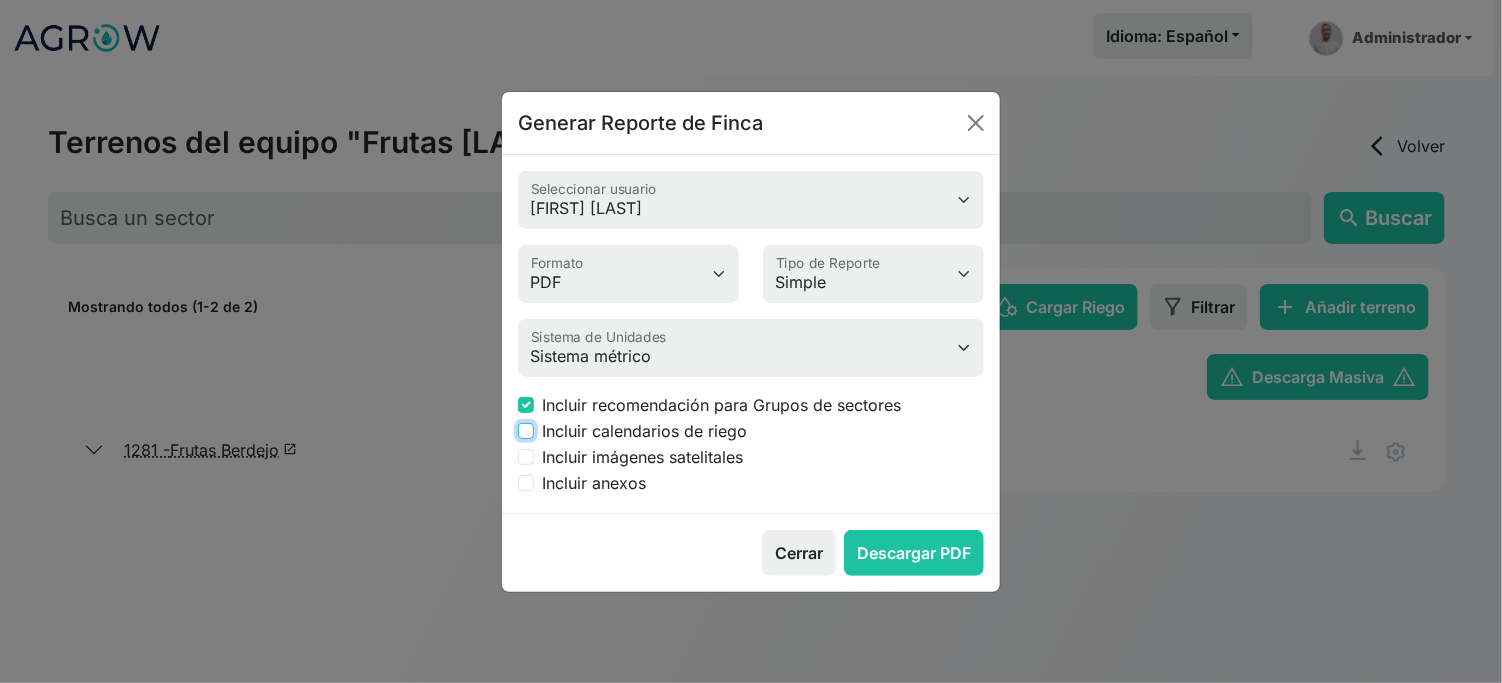 checkbox on "true" 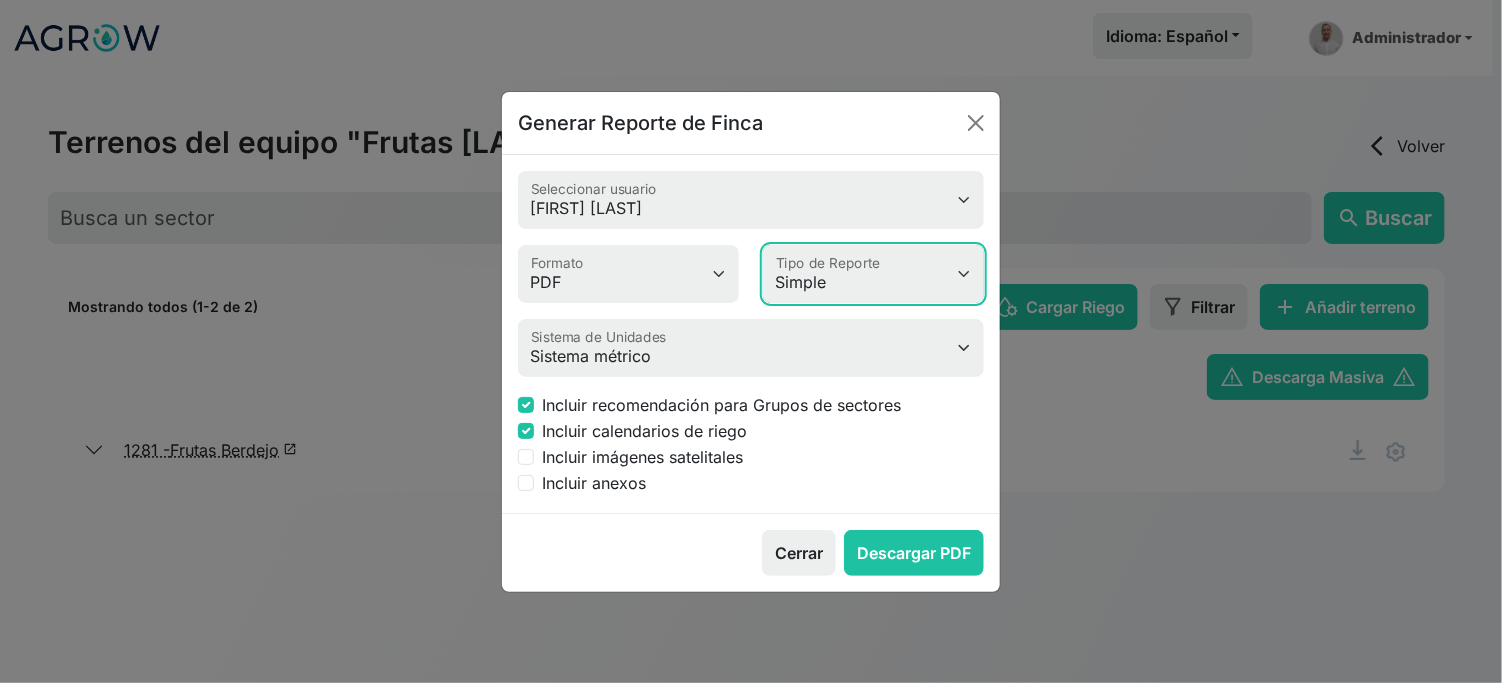 click on "Simple   Avanzado" at bounding box center (873, 274) 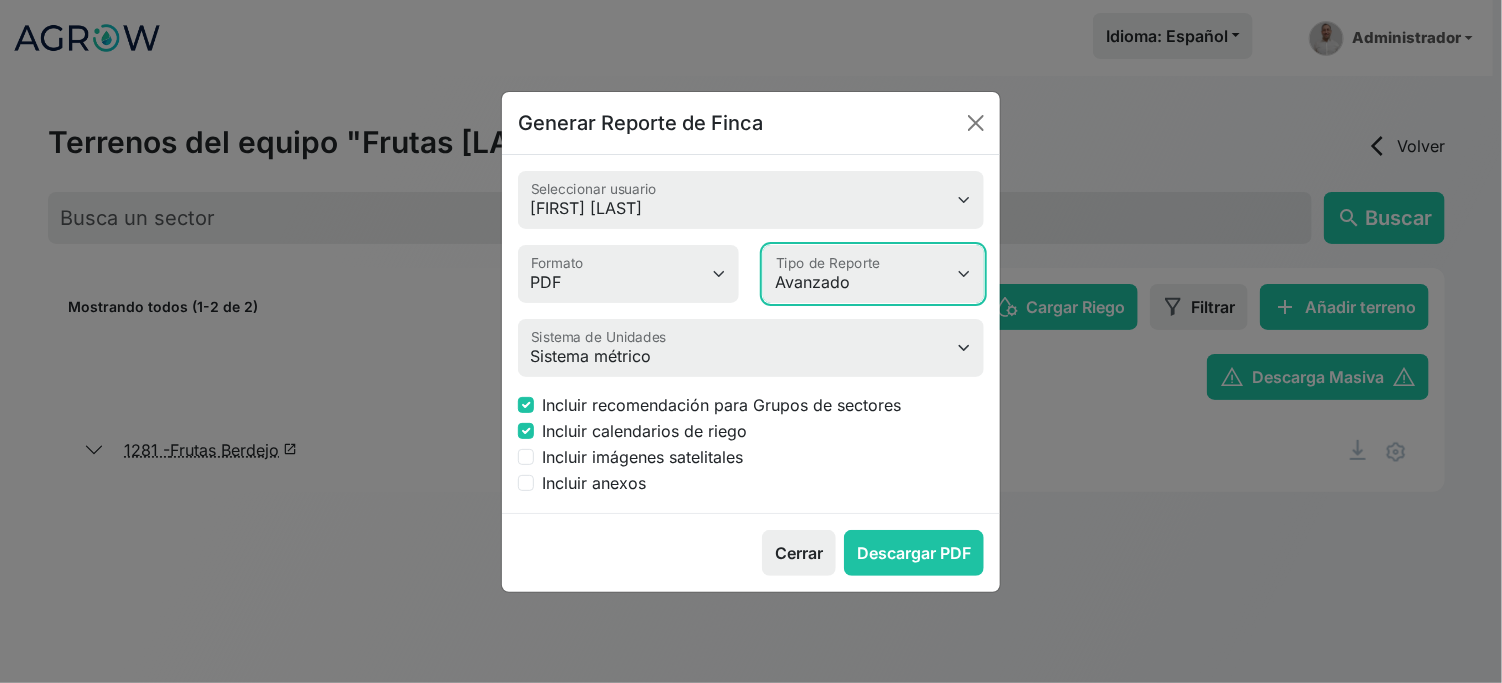 click on "Simple   Avanzado" at bounding box center [873, 274] 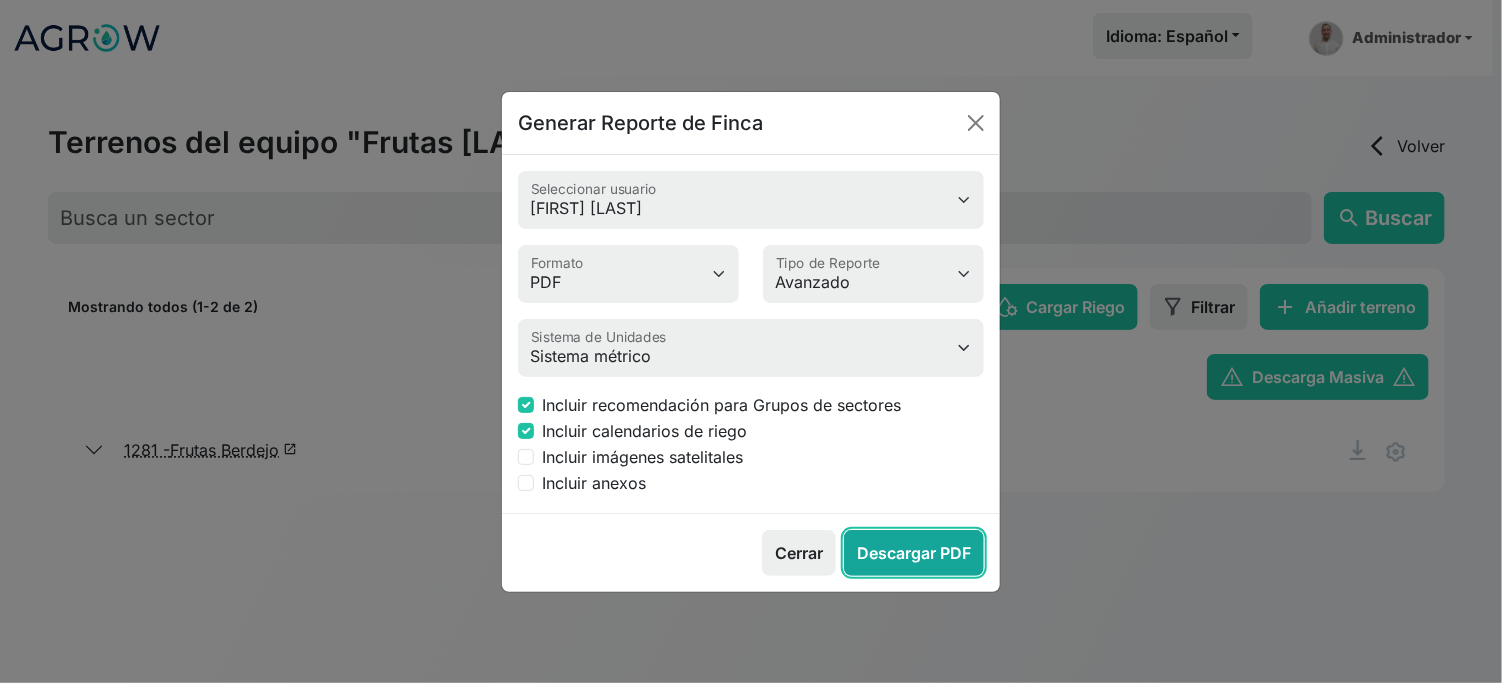 click on "Descargar PDF" at bounding box center [914, 553] 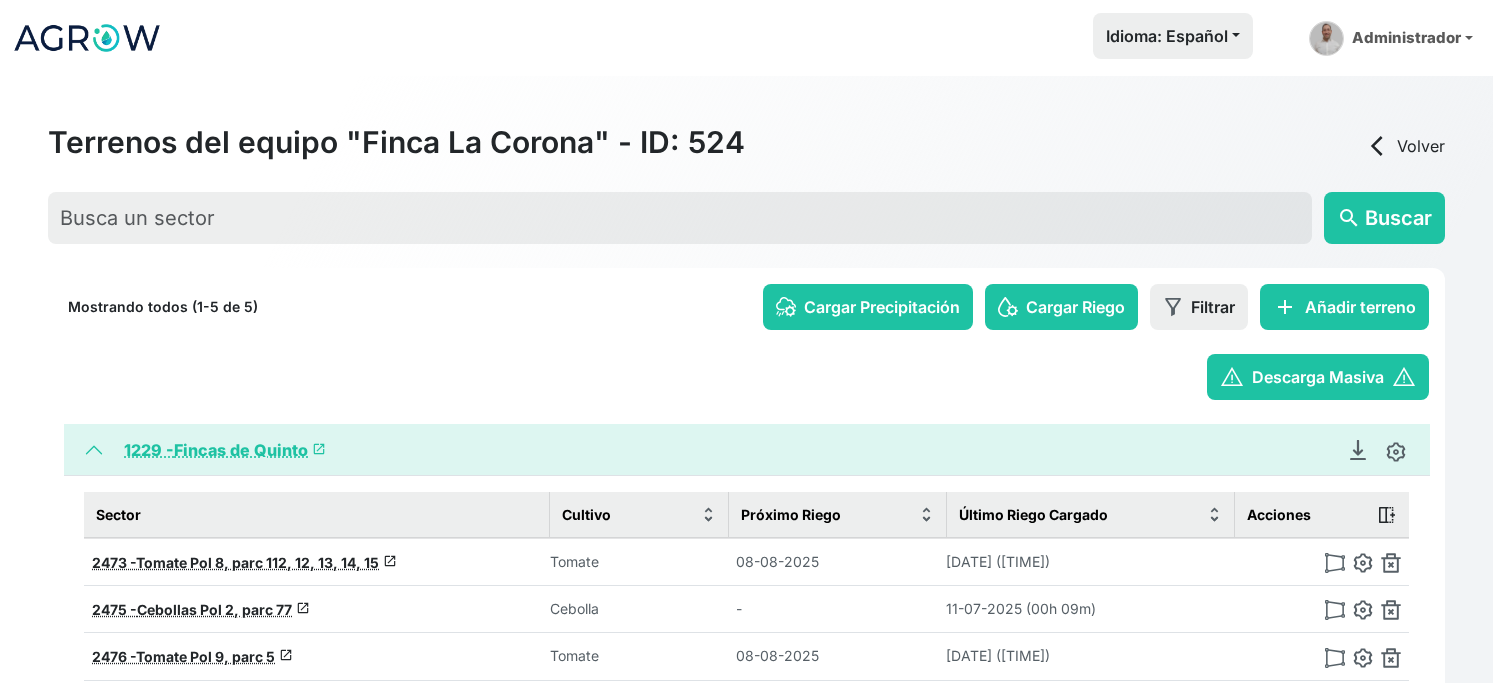 scroll, scrollTop: 0, scrollLeft: 0, axis: both 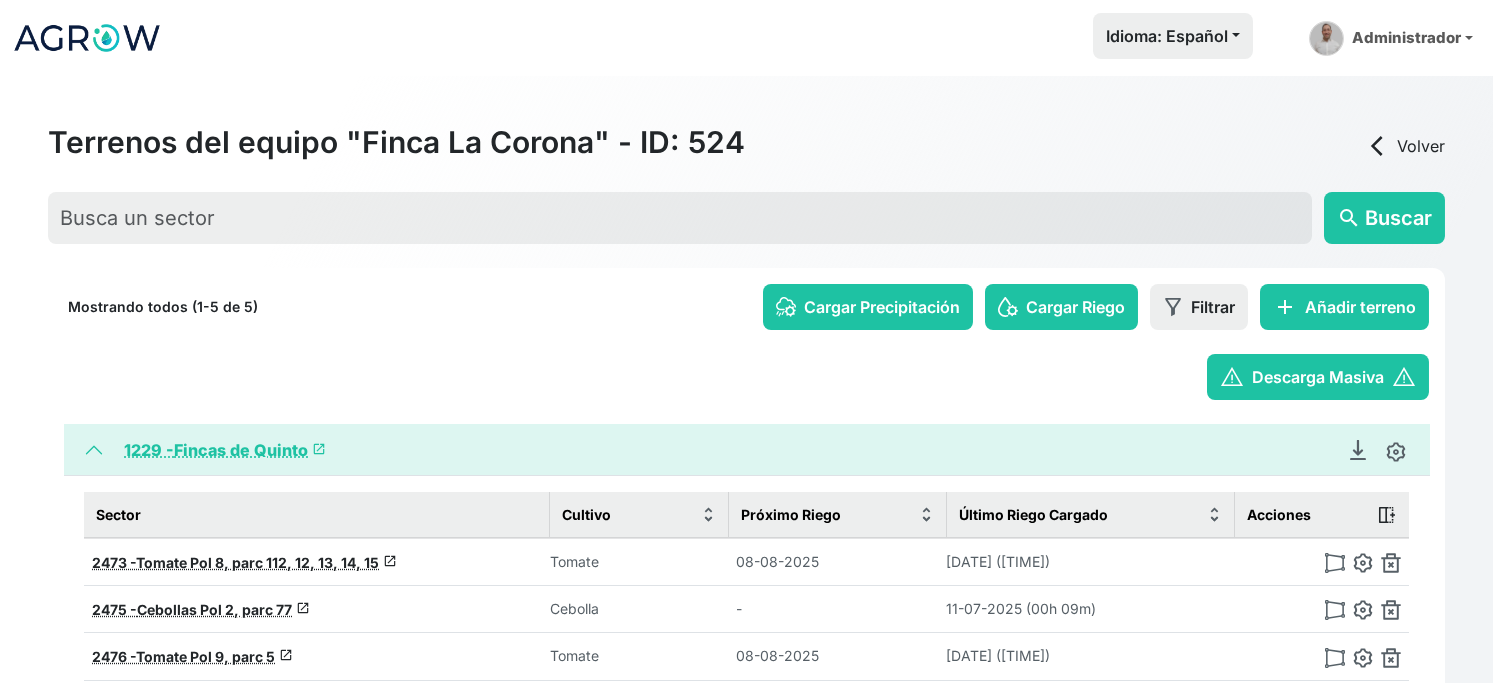 click on "warning   Descarga Masiva   warning" 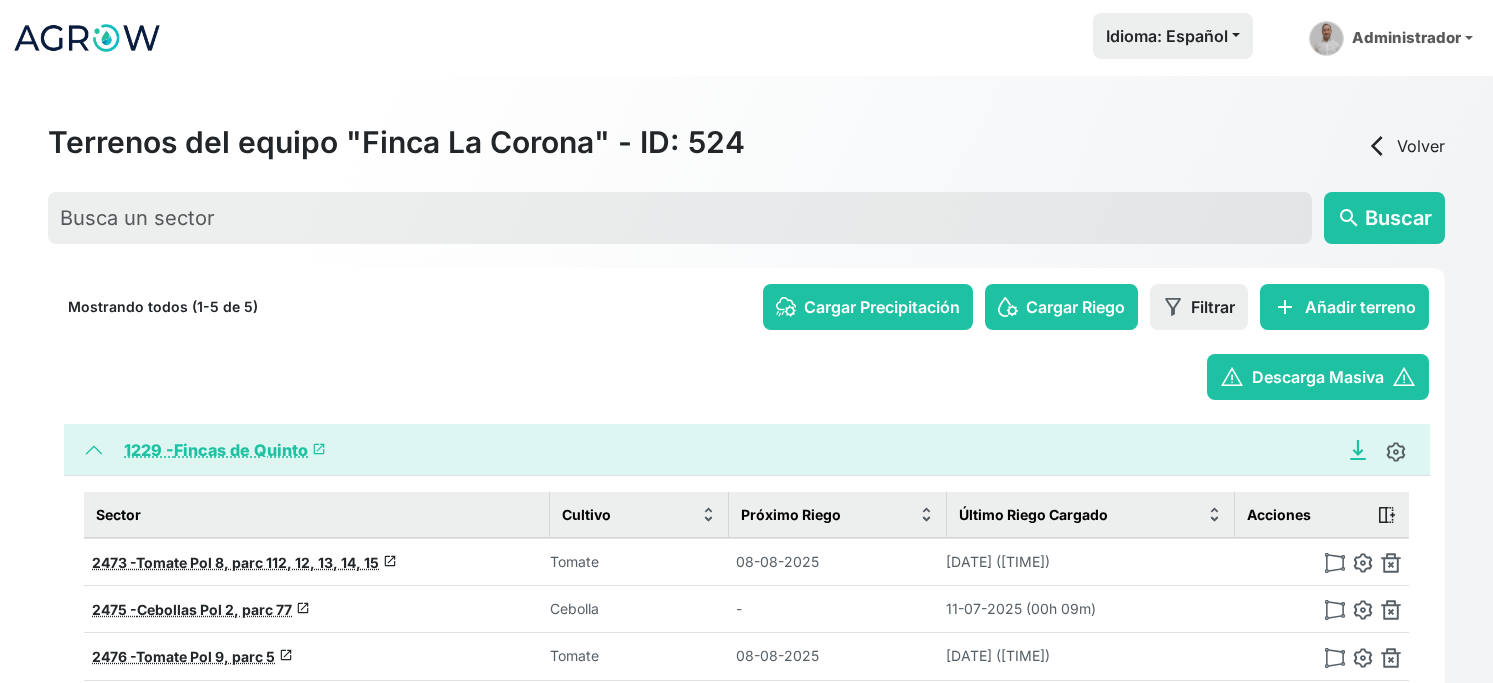 click at bounding box center [1358, 450] 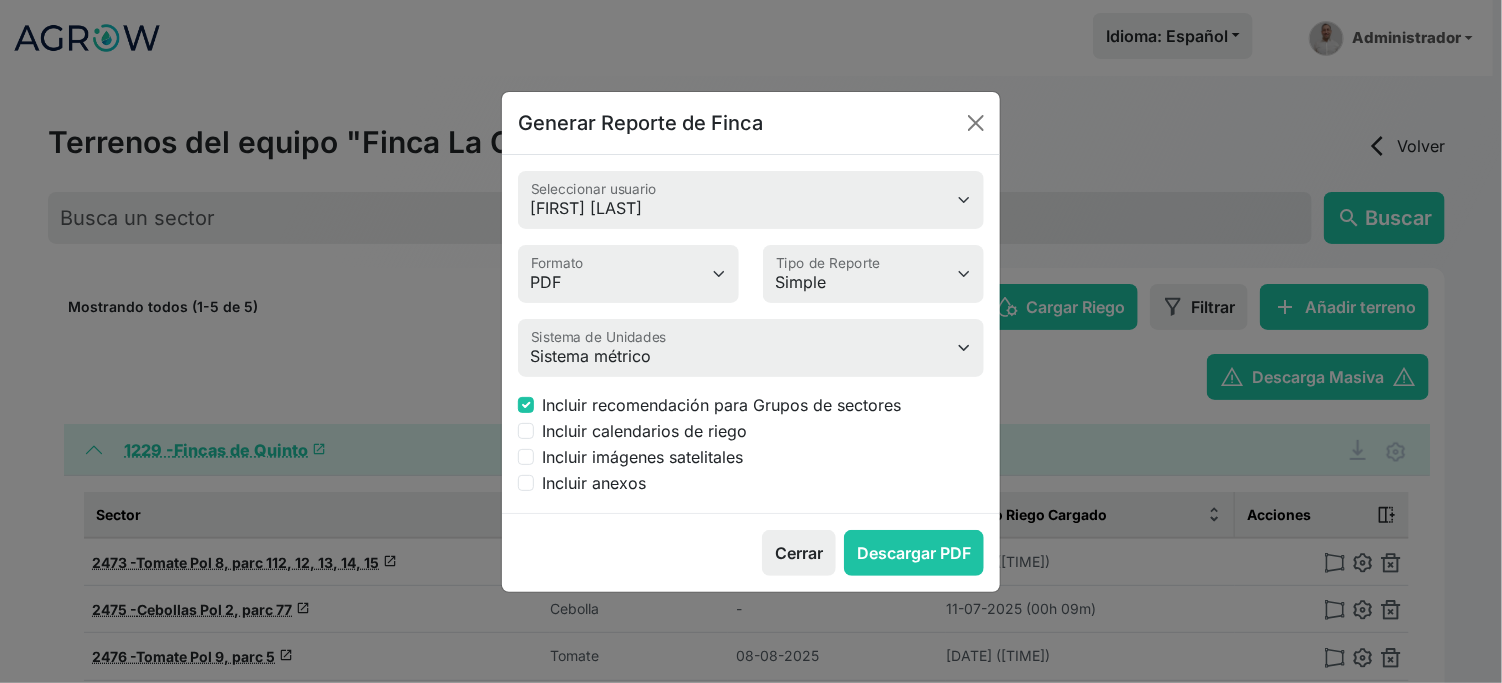 click on "Incluir imágenes satelitales" at bounding box center (642, 457) 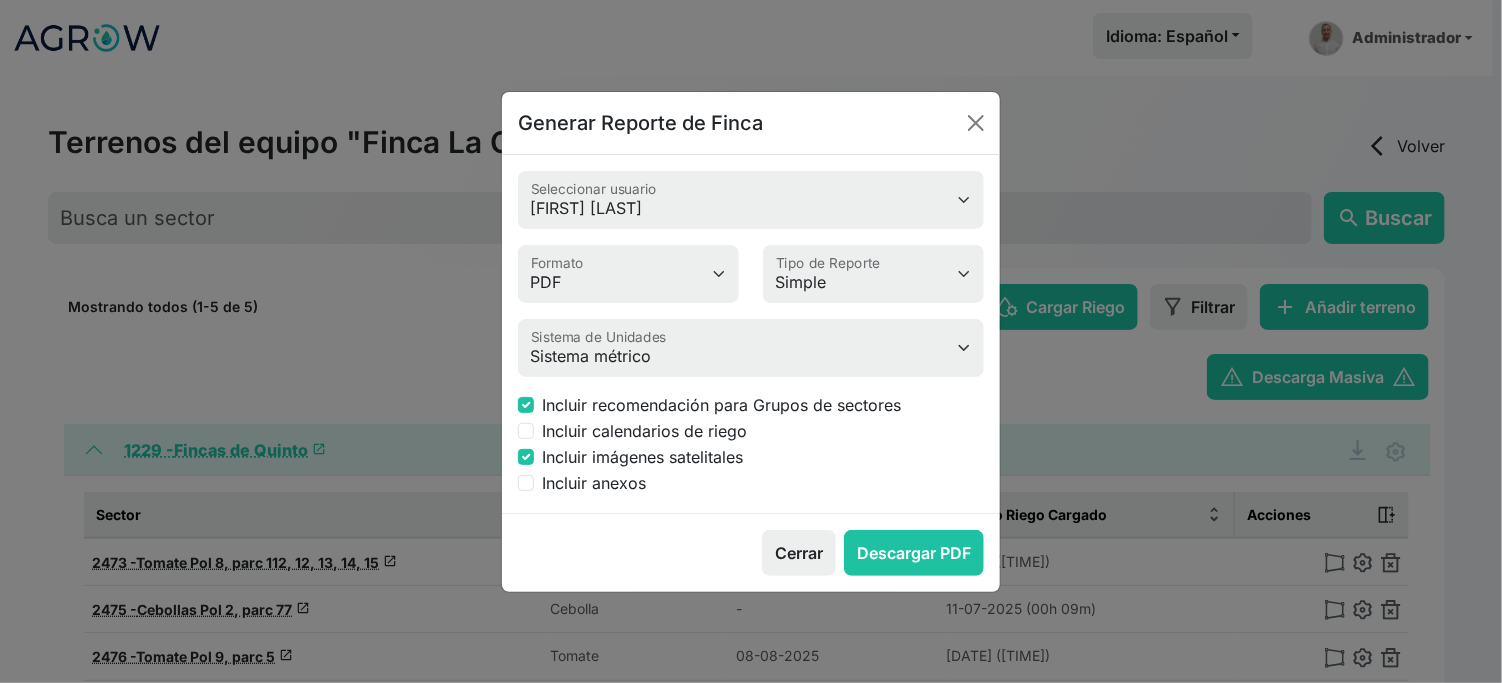 click on "Incluir imágenes satelitales" at bounding box center [642, 457] 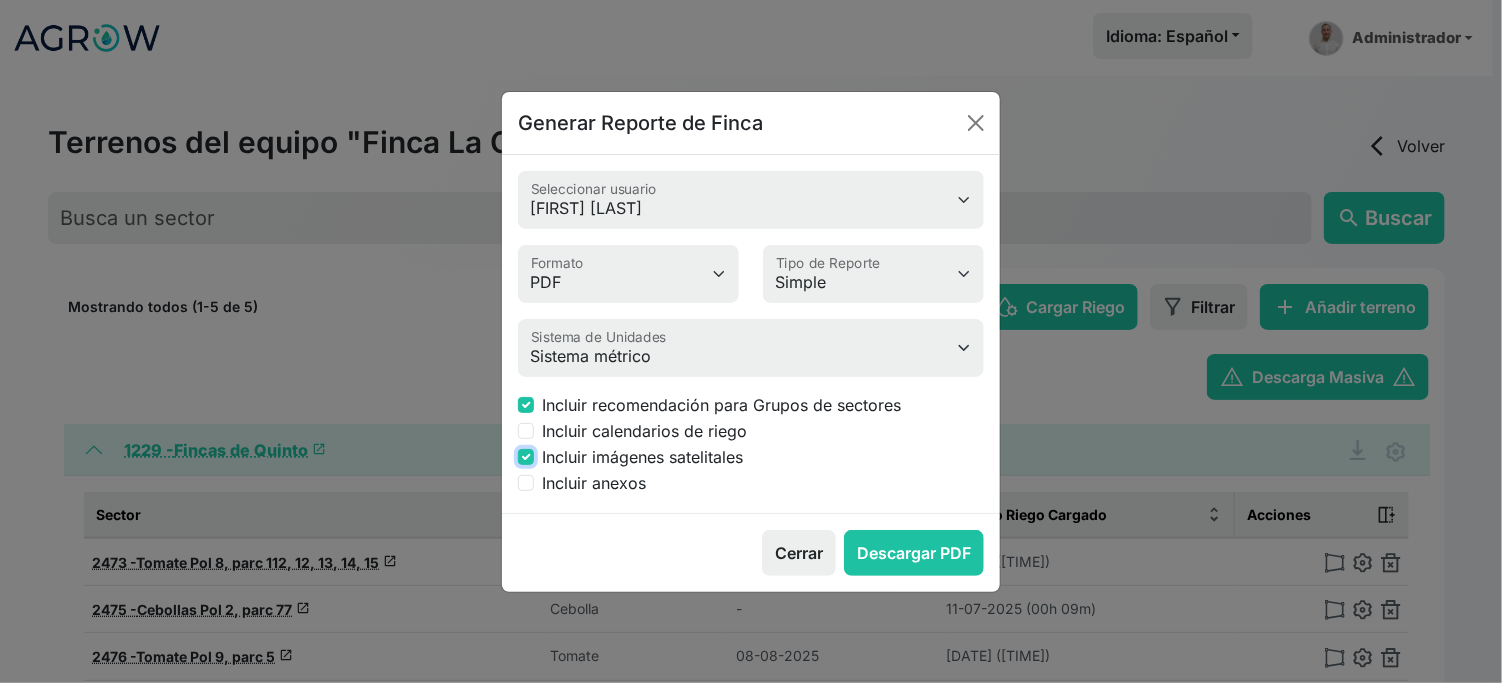 click on "Incluir imágenes satelitales" at bounding box center [526, 457] 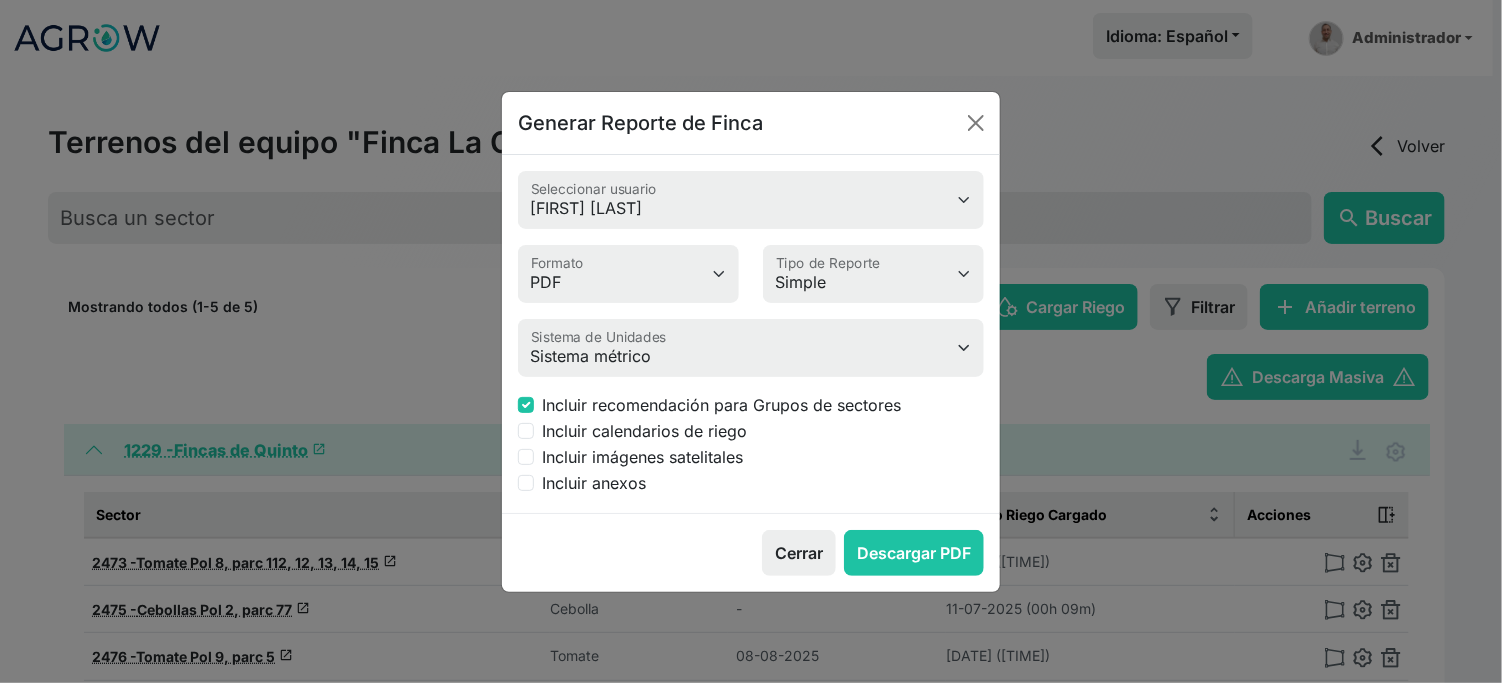 click on "Incluir calendarios de riego" at bounding box center (644, 431) 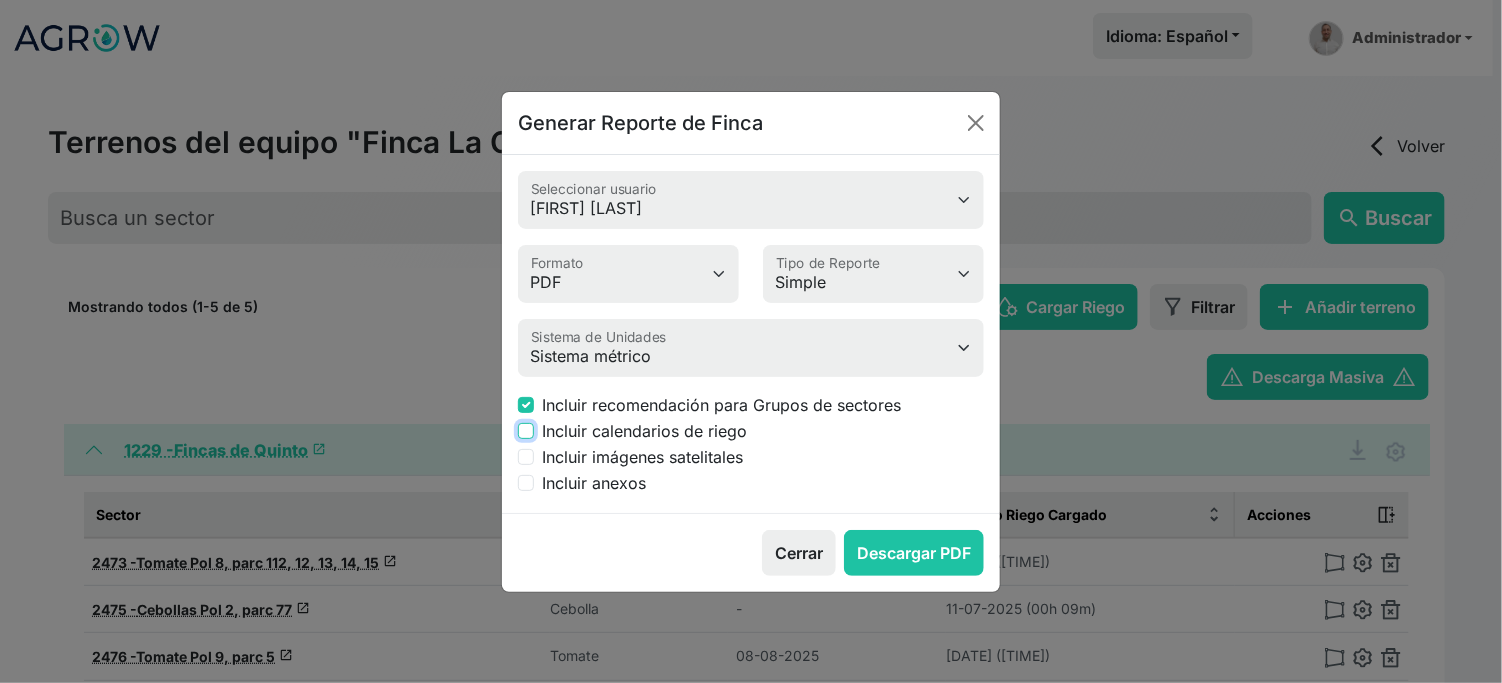 checkbox on "true" 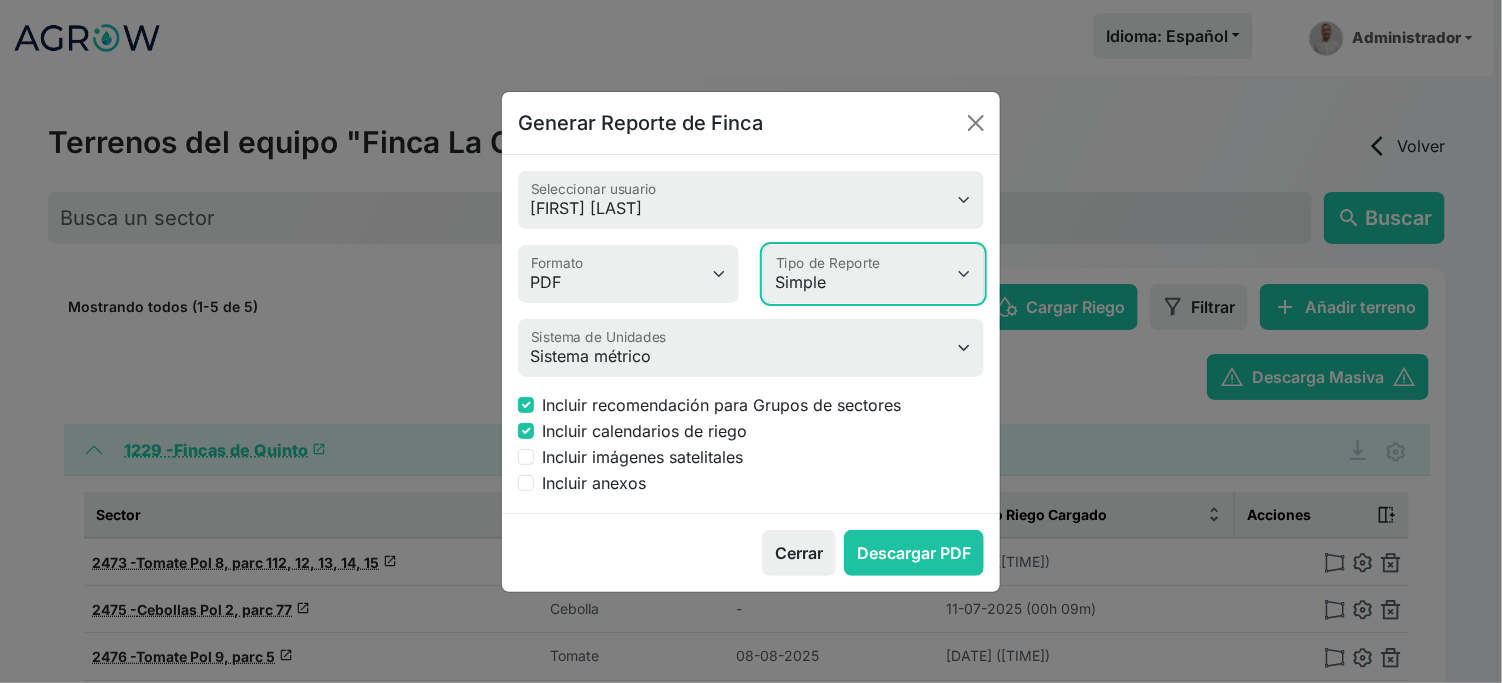 click on "Simple   Avanzado" at bounding box center (873, 274) 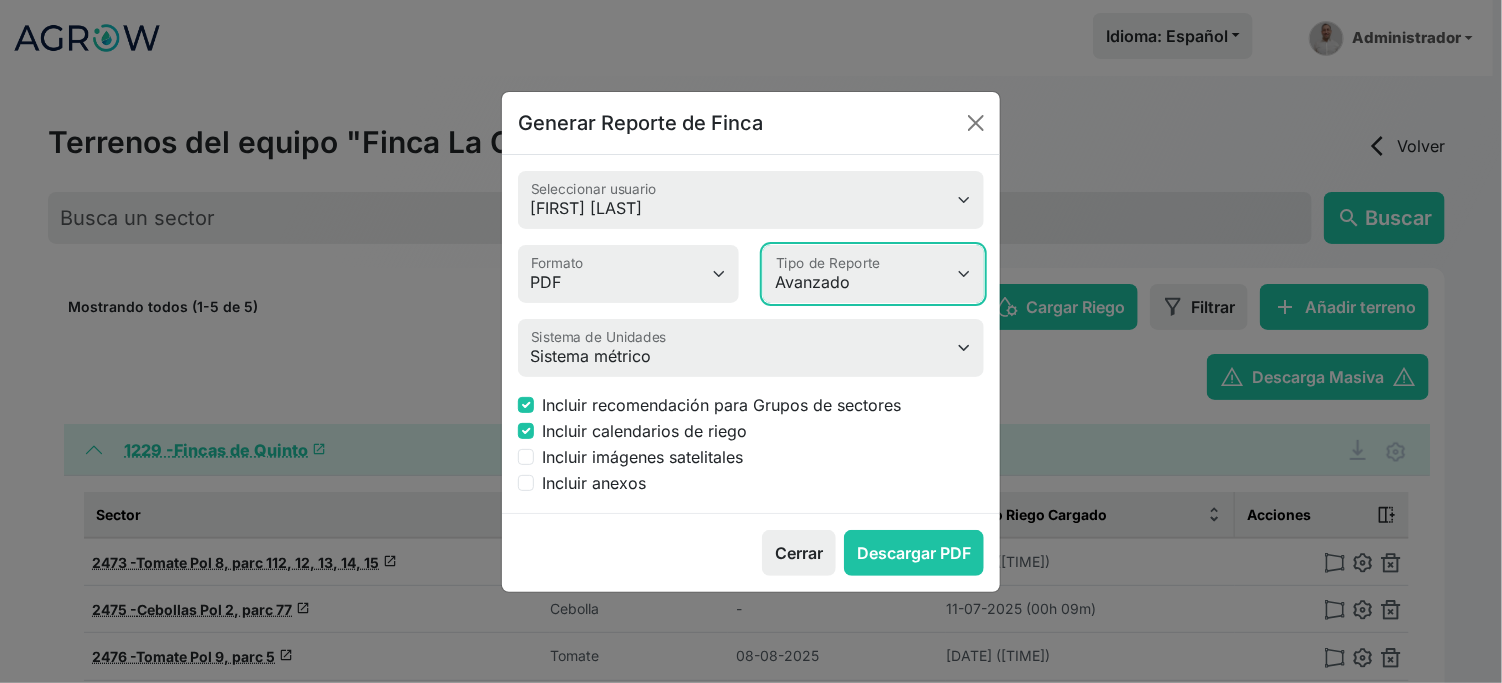 click on "Simple   Avanzado" at bounding box center [873, 274] 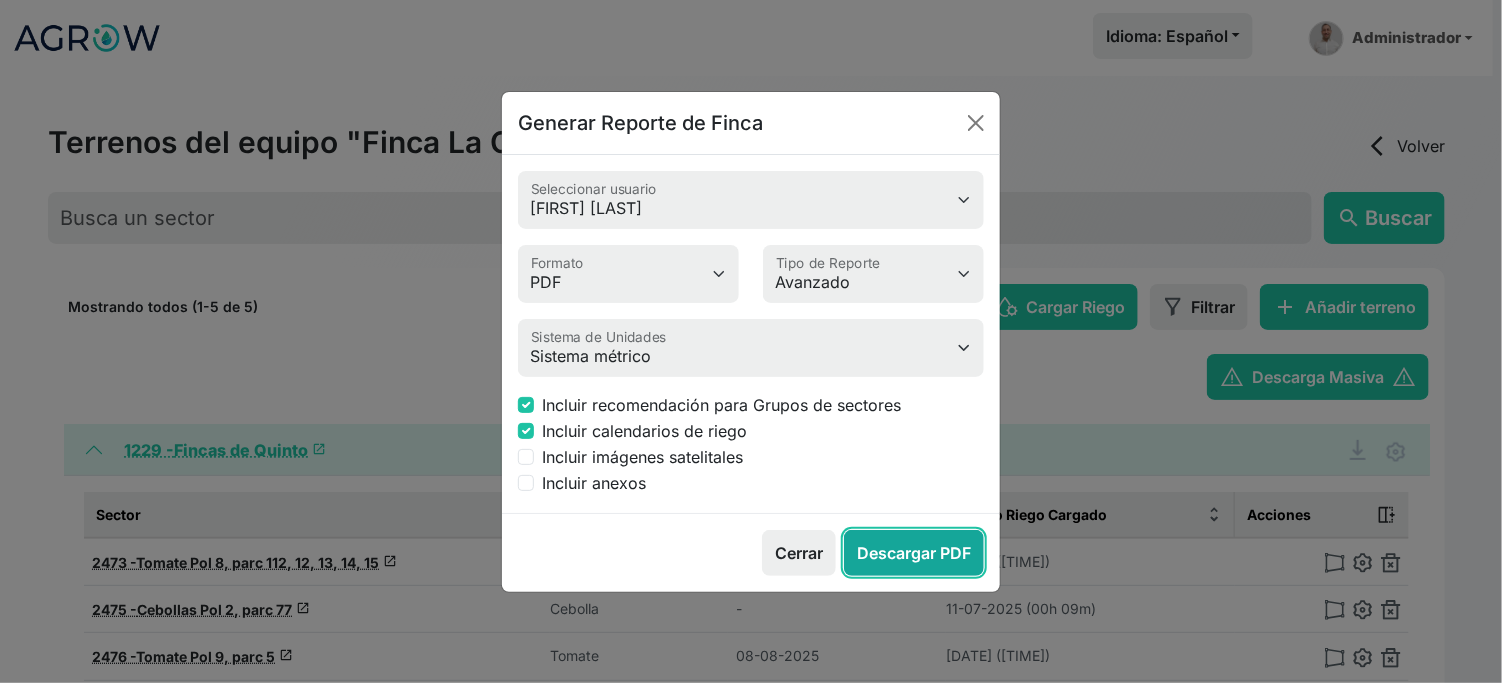 click on "Descargar PDF" at bounding box center (914, 553) 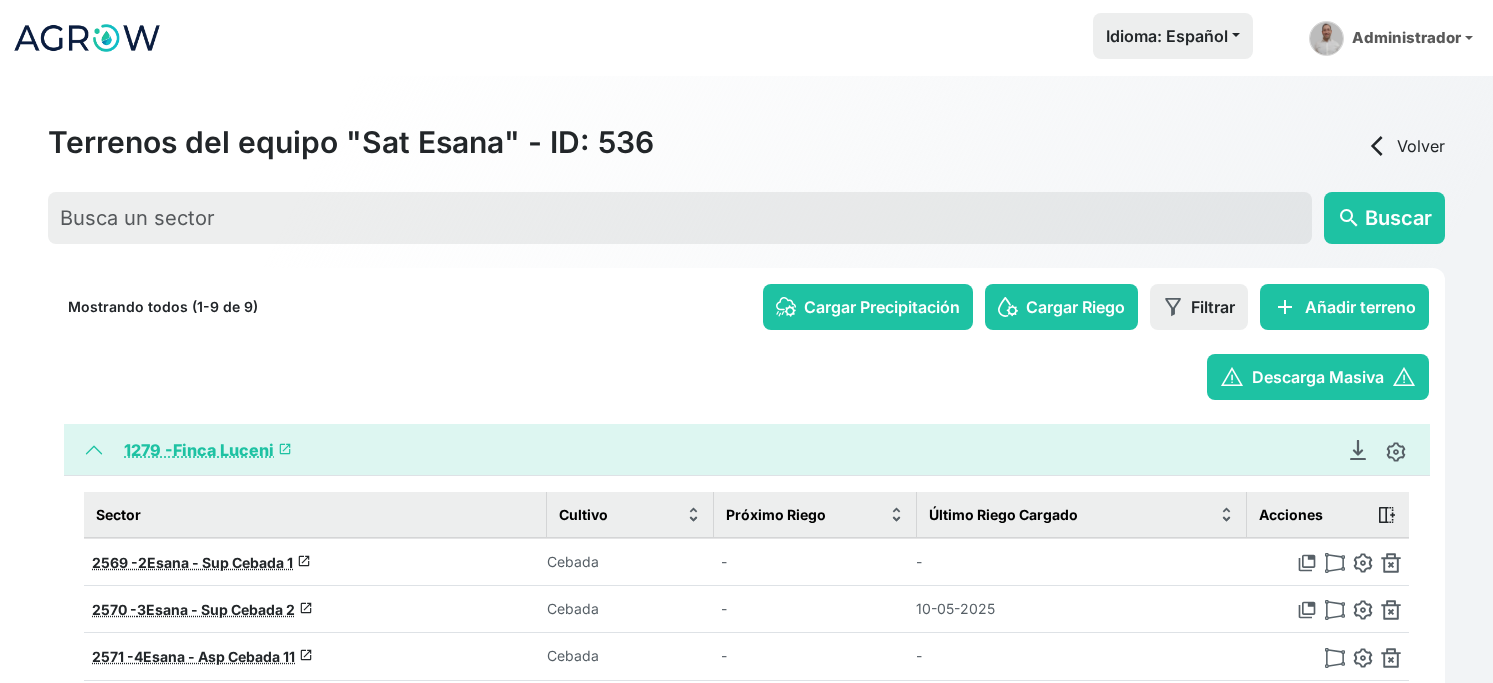 scroll, scrollTop: 0, scrollLeft: 0, axis: both 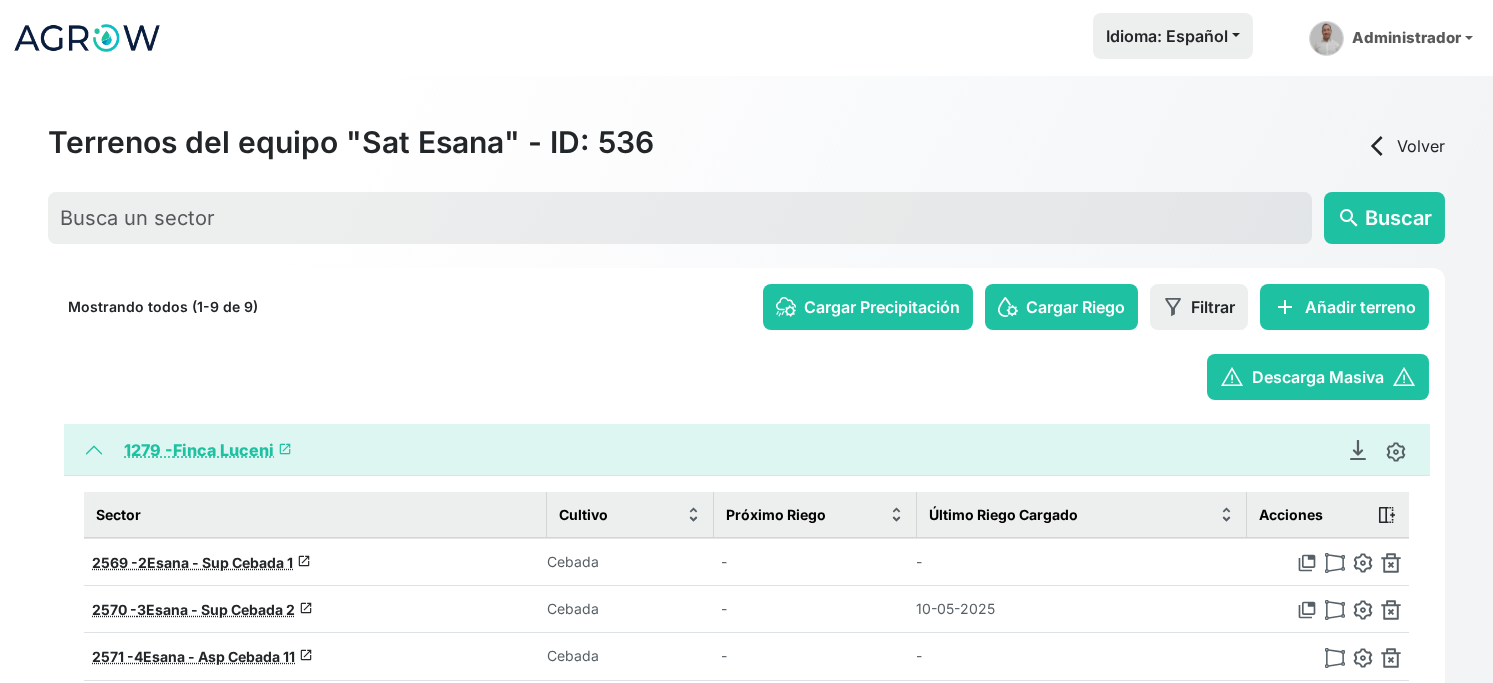 click on "warning   Descarga Masiva   warning" 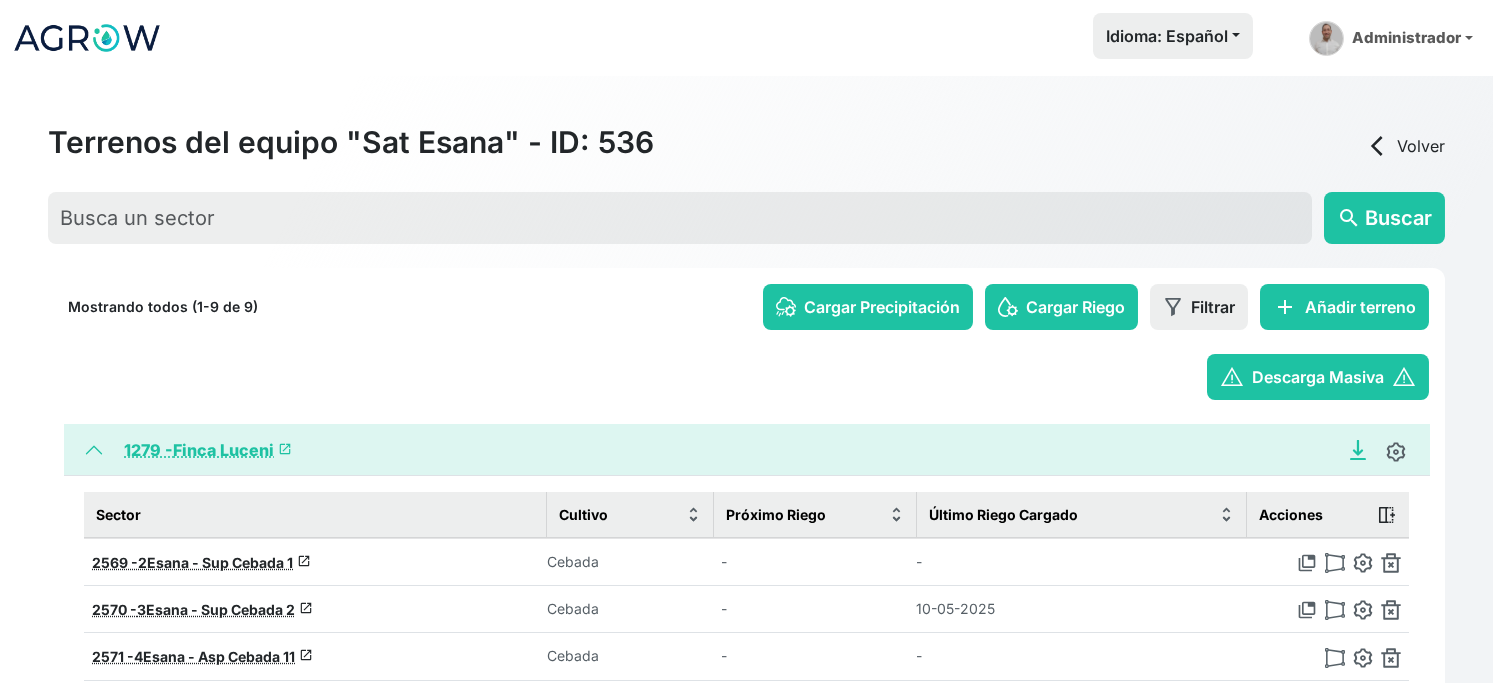 click 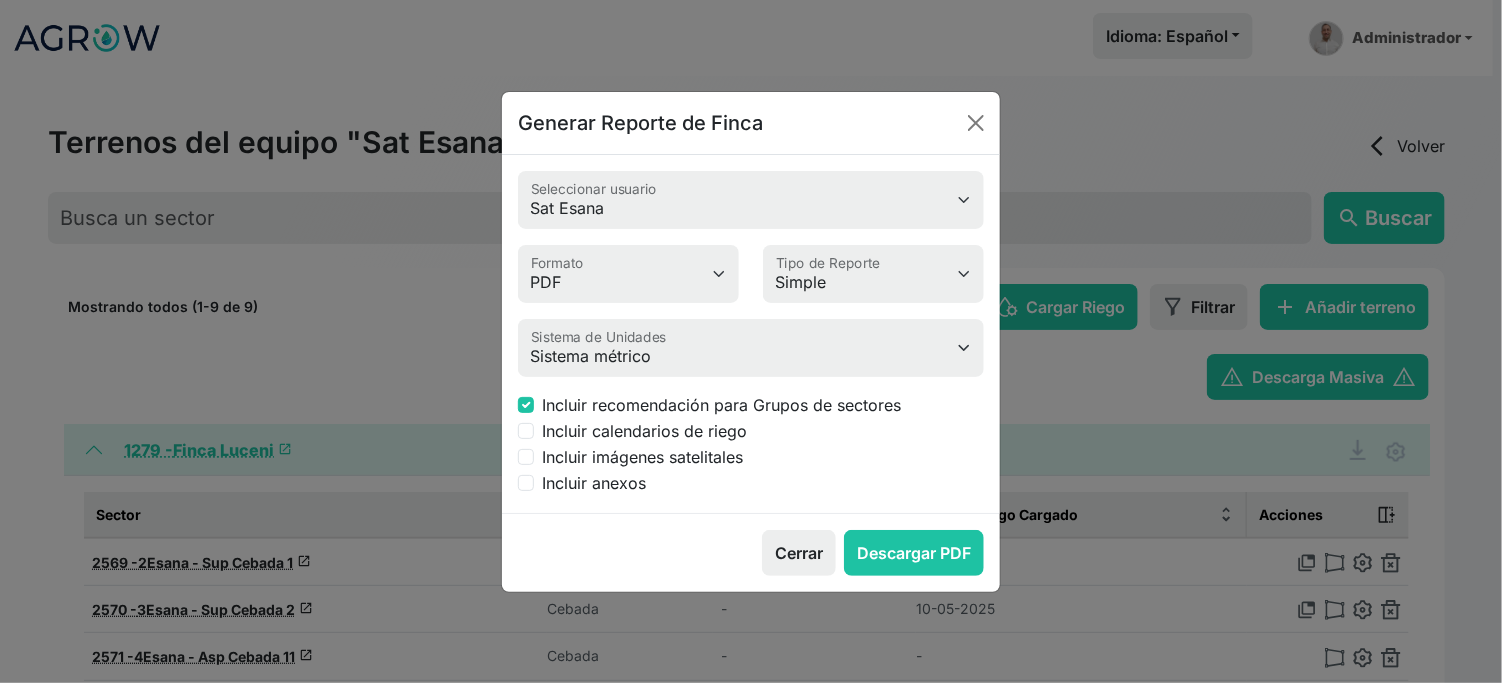 click on "Generar Reporte de Finca   Sat Esana  Seleccionar usuario  PDF   MS Word  Formato  Simple   Avanzado  Tipo de Reporte  Sistema métrico   Sistema imperial  Sistema de Unidades  Incluir recomendación para Grupos de sectores   Incluir calendarios de riego   Incluir imágenes satelitales   Incluir anexos   Cerrar   Descargar PDF" at bounding box center (751, 341) 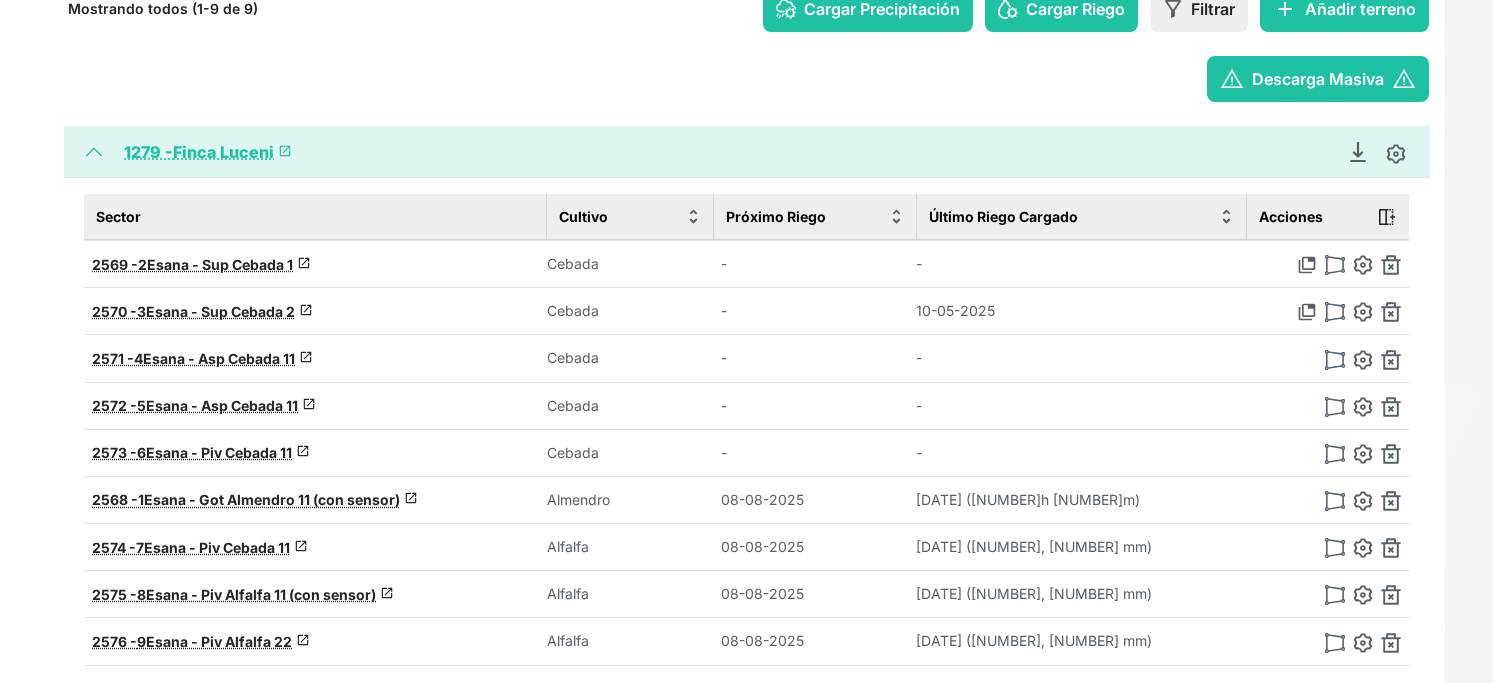 scroll, scrollTop: 333, scrollLeft: 0, axis: vertical 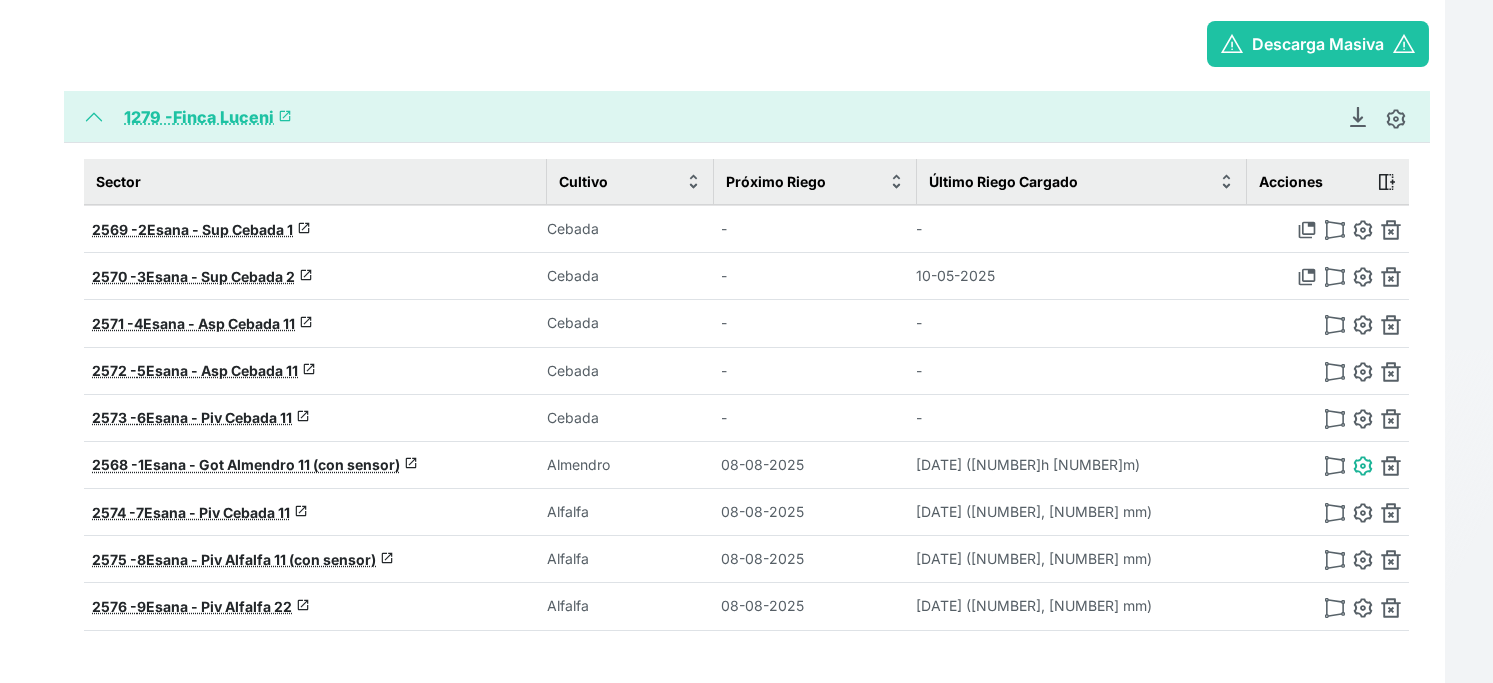 click at bounding box center (1363, 466) 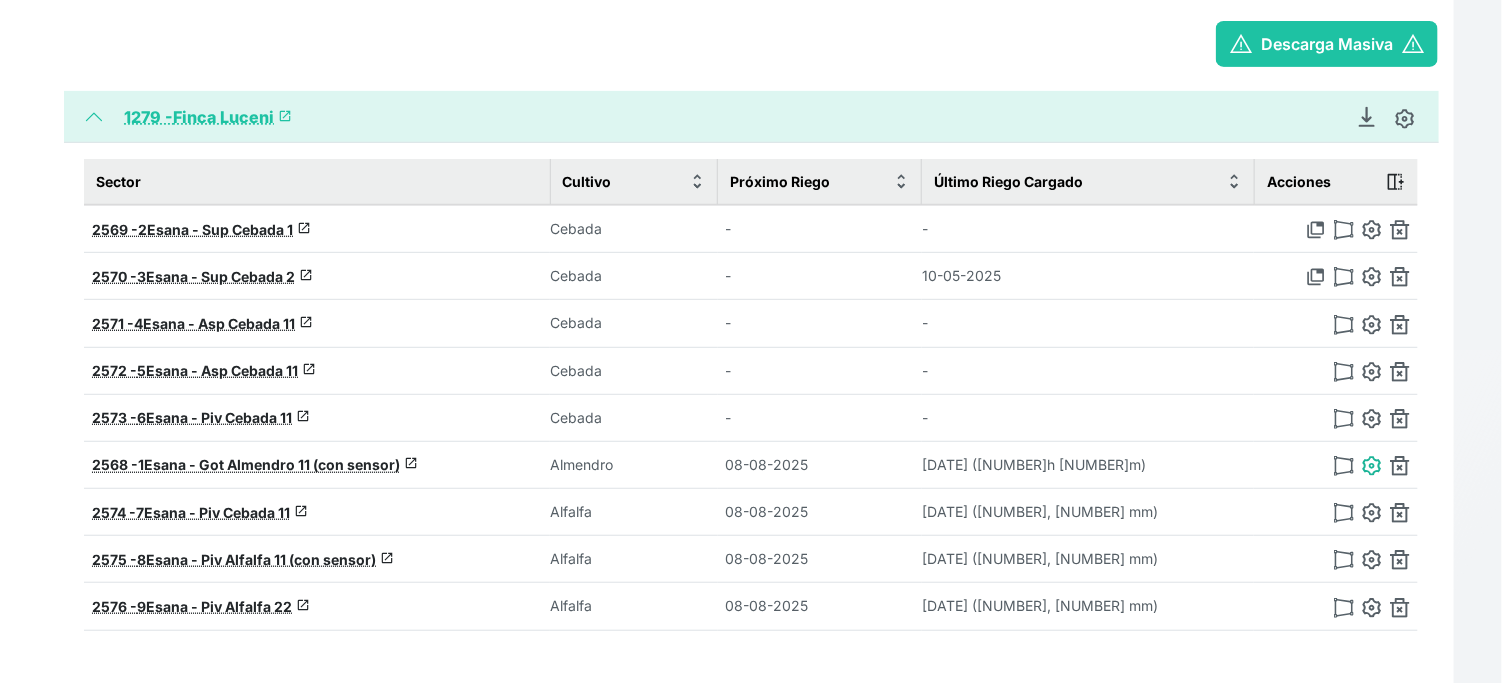 type on "1Esana - Got Almendro 11 (con sensor)" 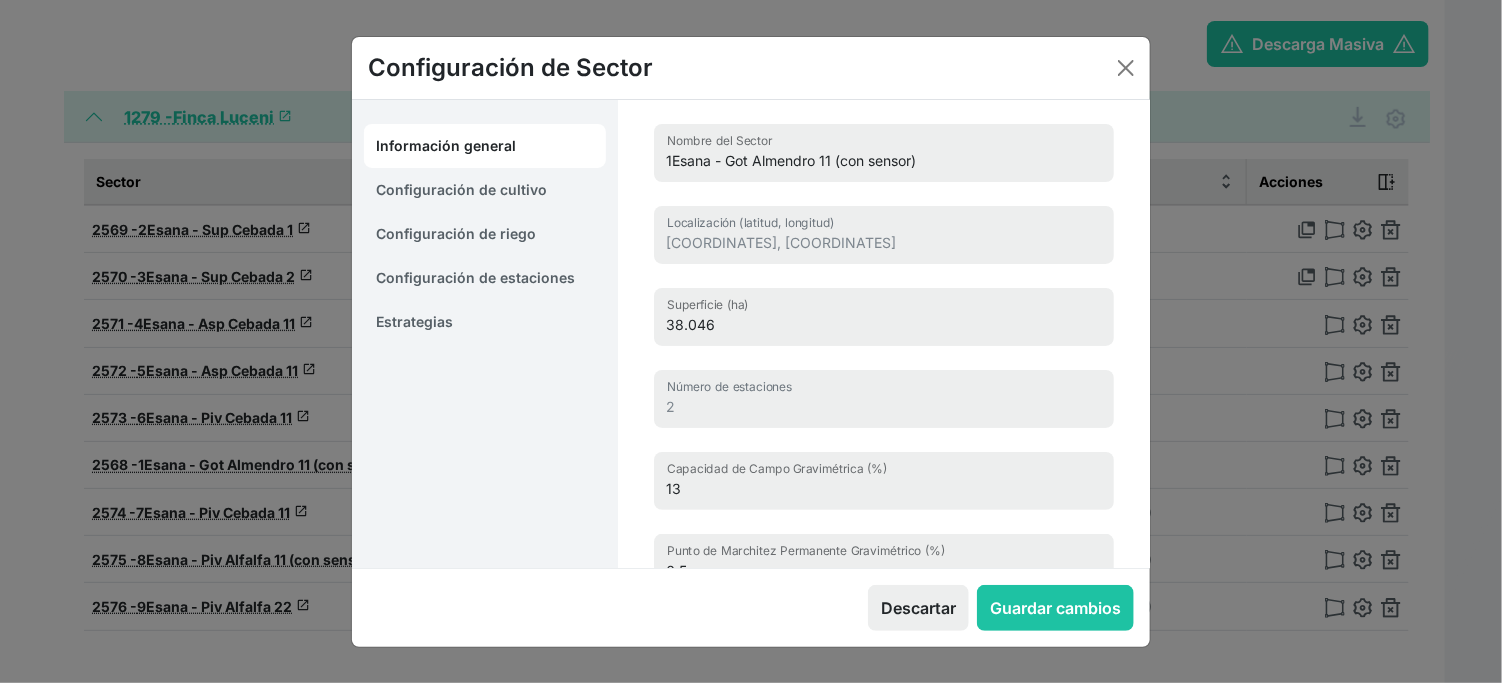 click on "Estrategias" at bounding box center [485, 322] 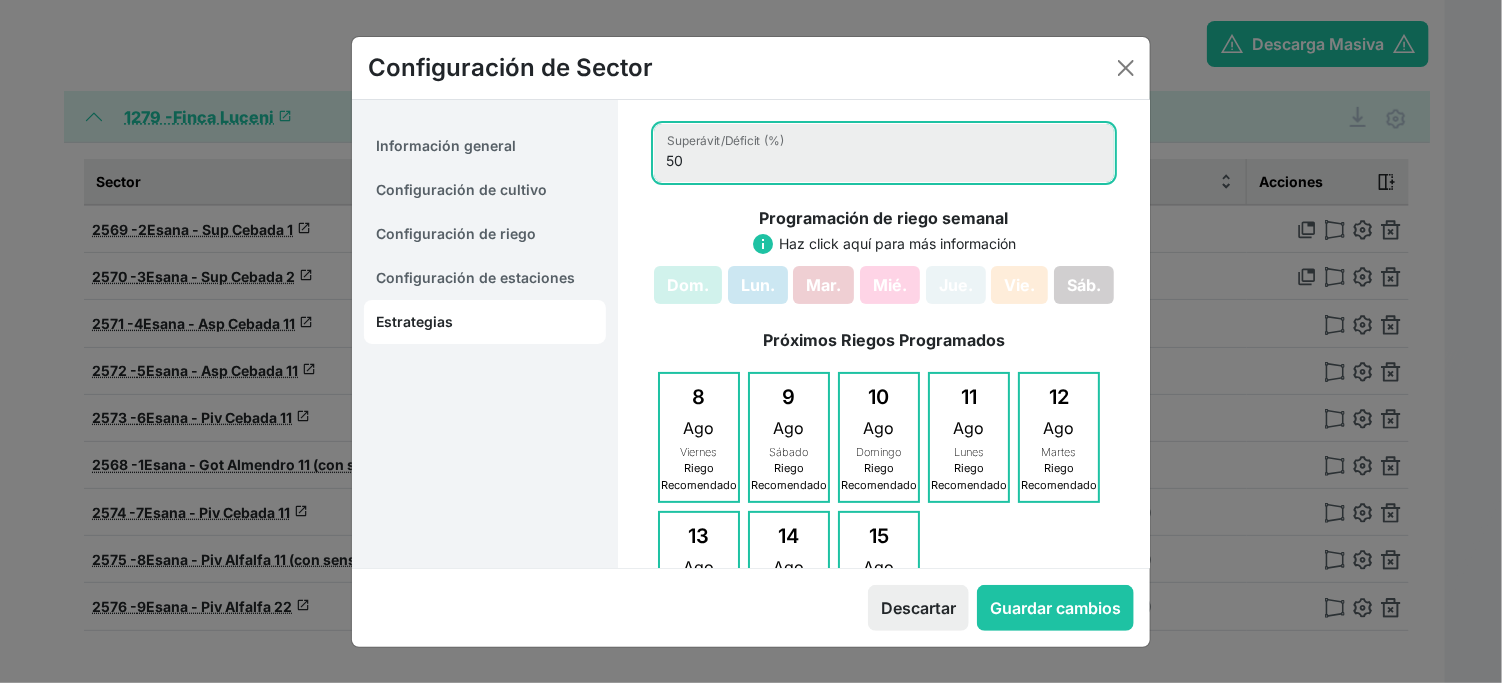 drag, startPoint x: 730, startPoint y: 192, endPoint x: 530, endPoint y: 178, distance: 200.4894 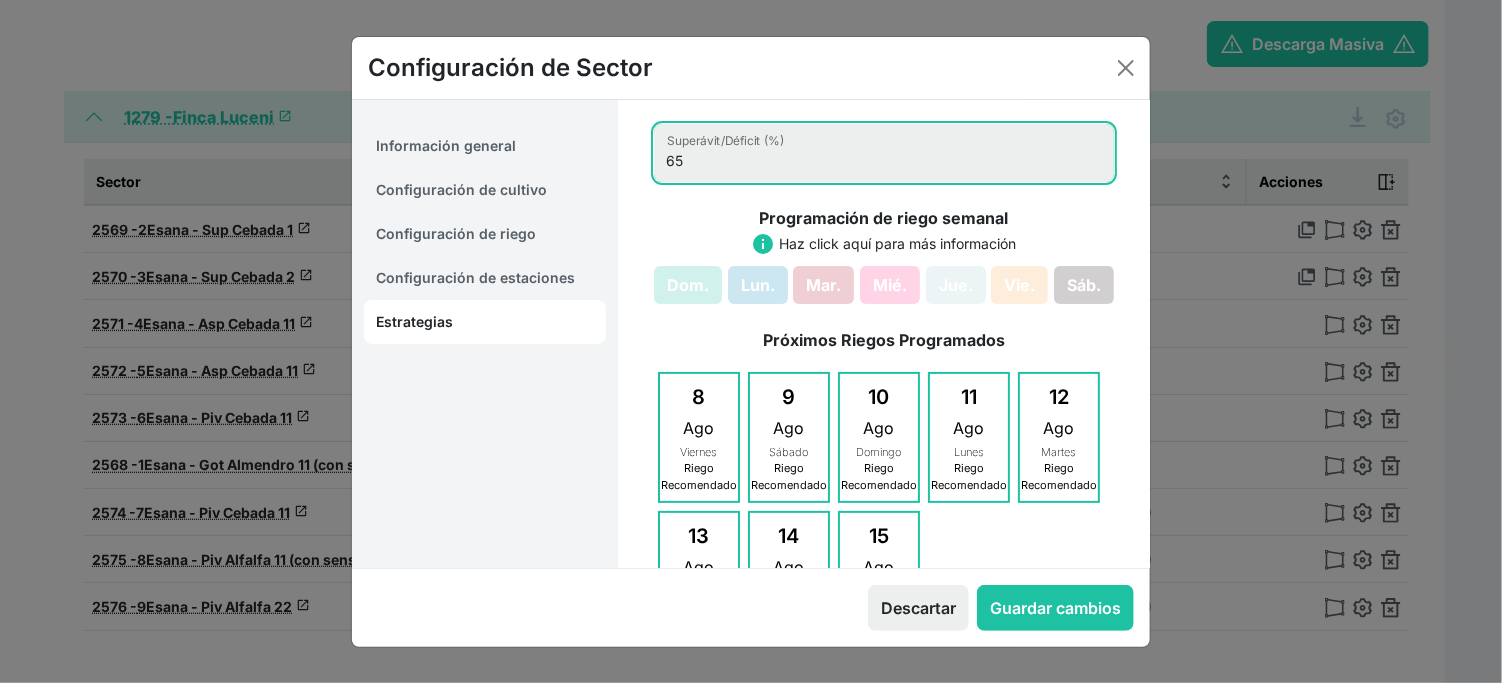 type on "65" 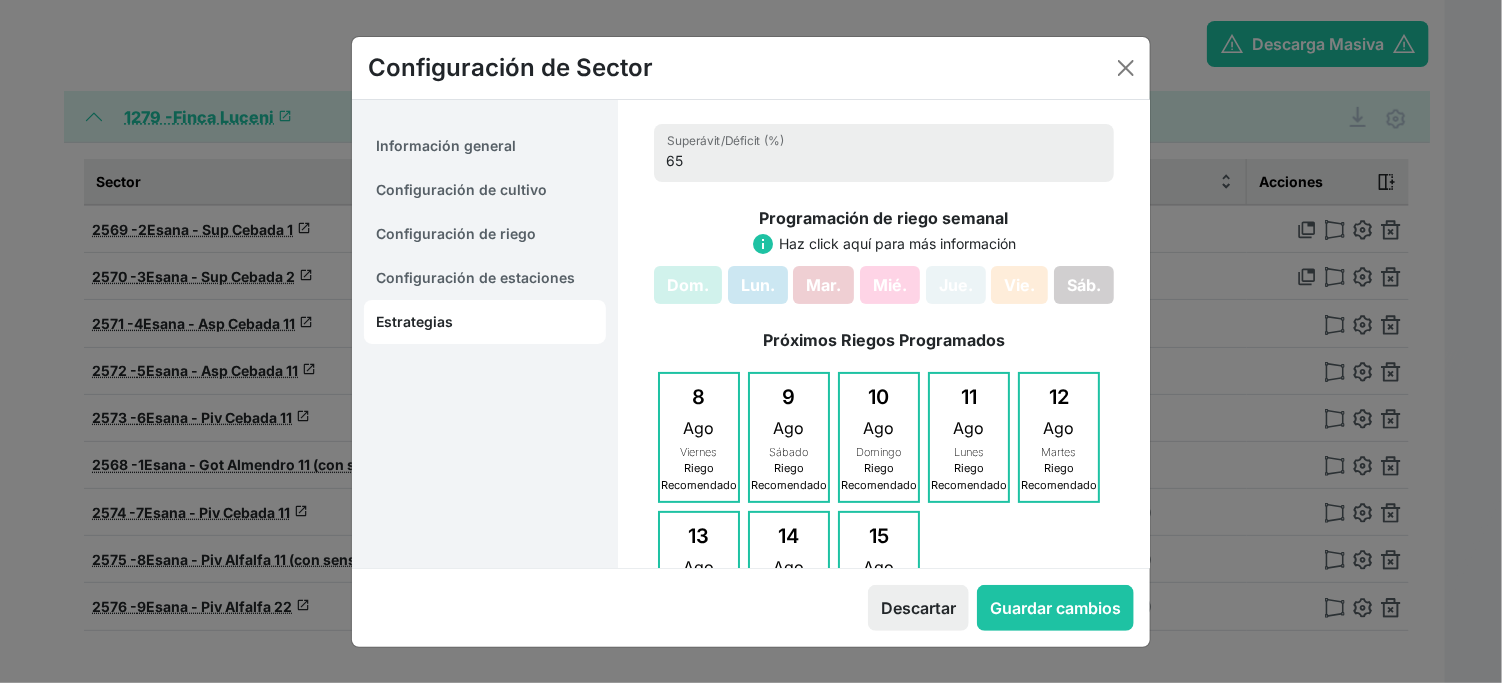 click on "Configuración de riego" at bounding box center (485, 234) 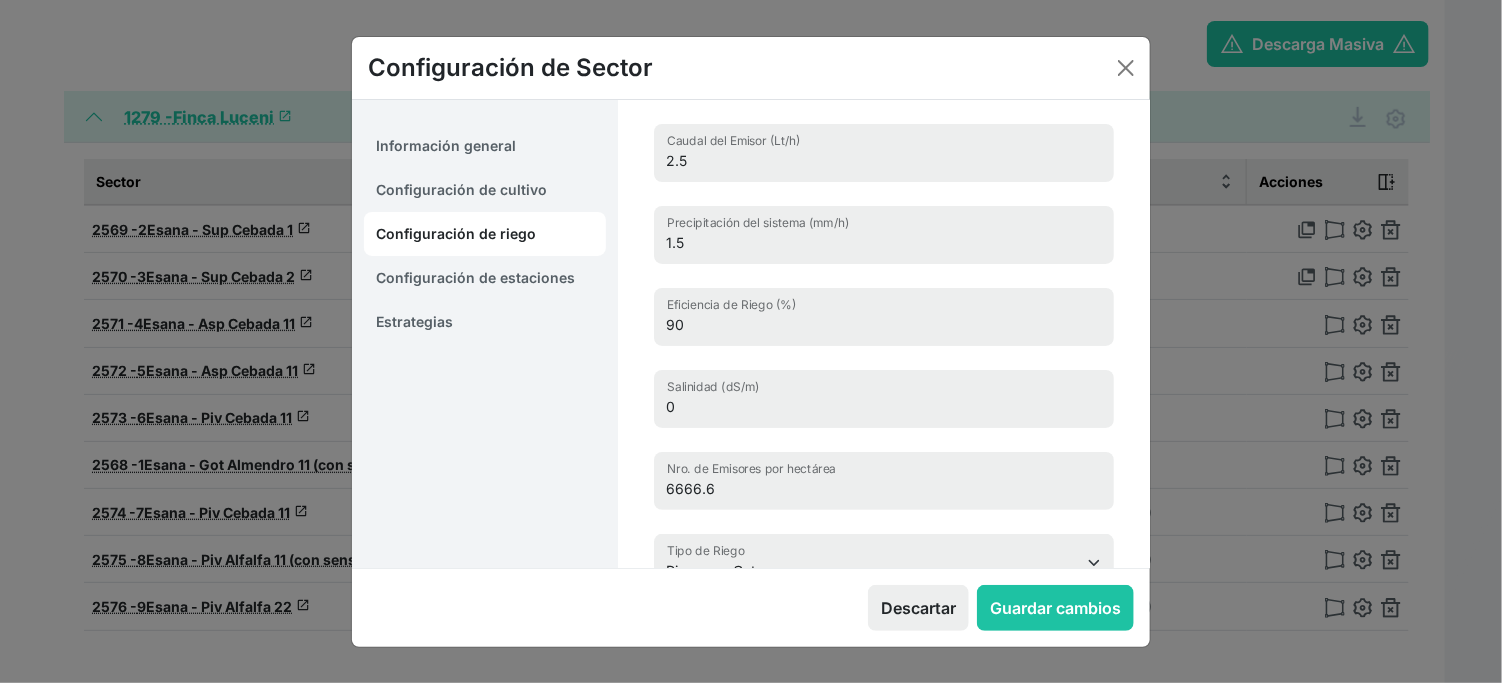 click on "Configuración de cultivo" at bounding box center [485, 190] 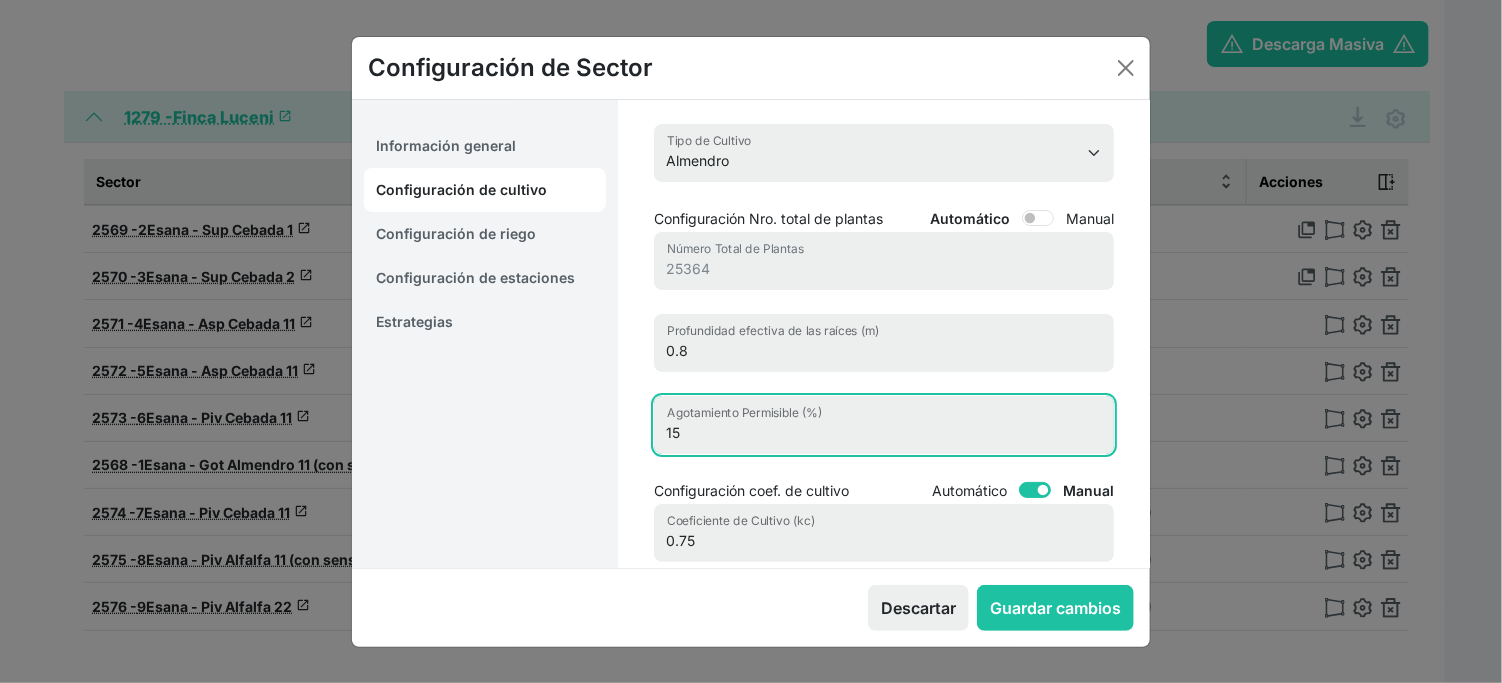 drag, startPoint x: 726, startPoint y: 529, endPoint x: 679, endPoint y: 518, distance: 48.270073 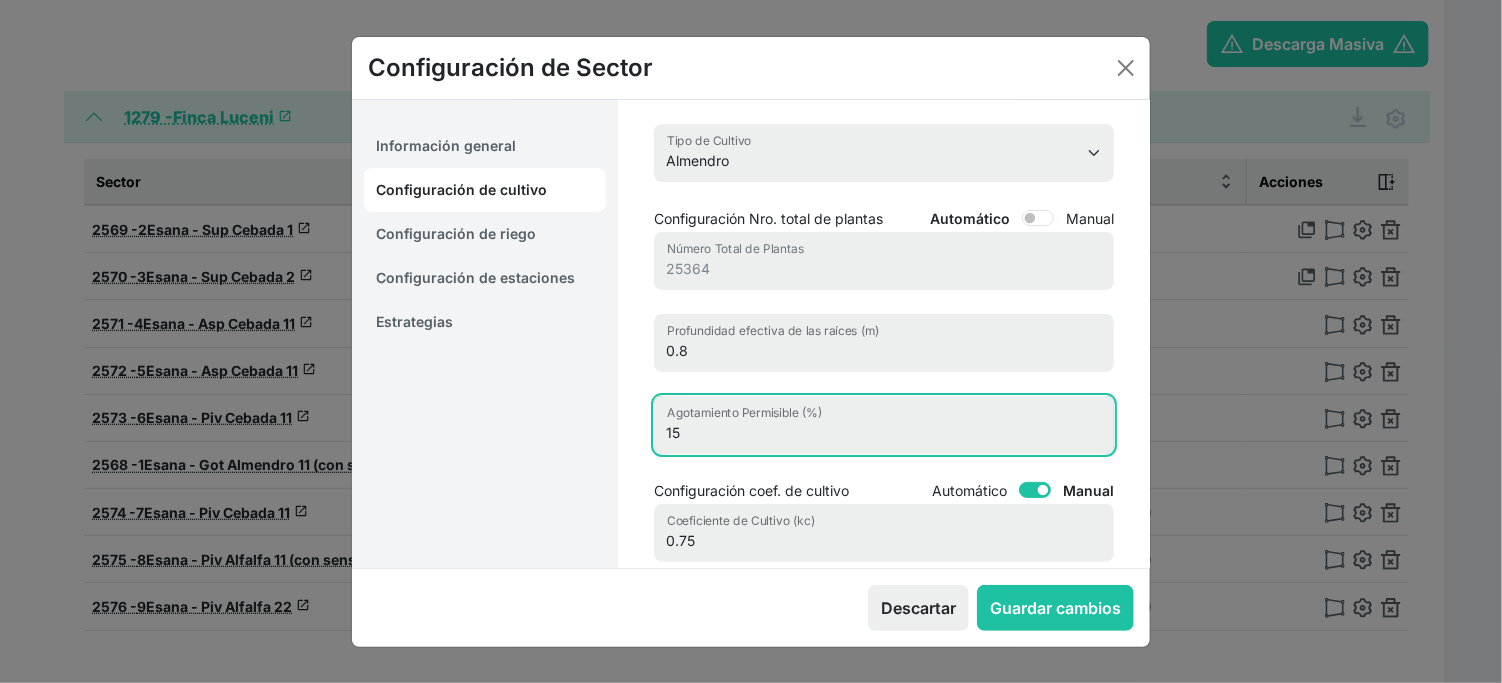 click on "15" at bounding box center [884, 425] 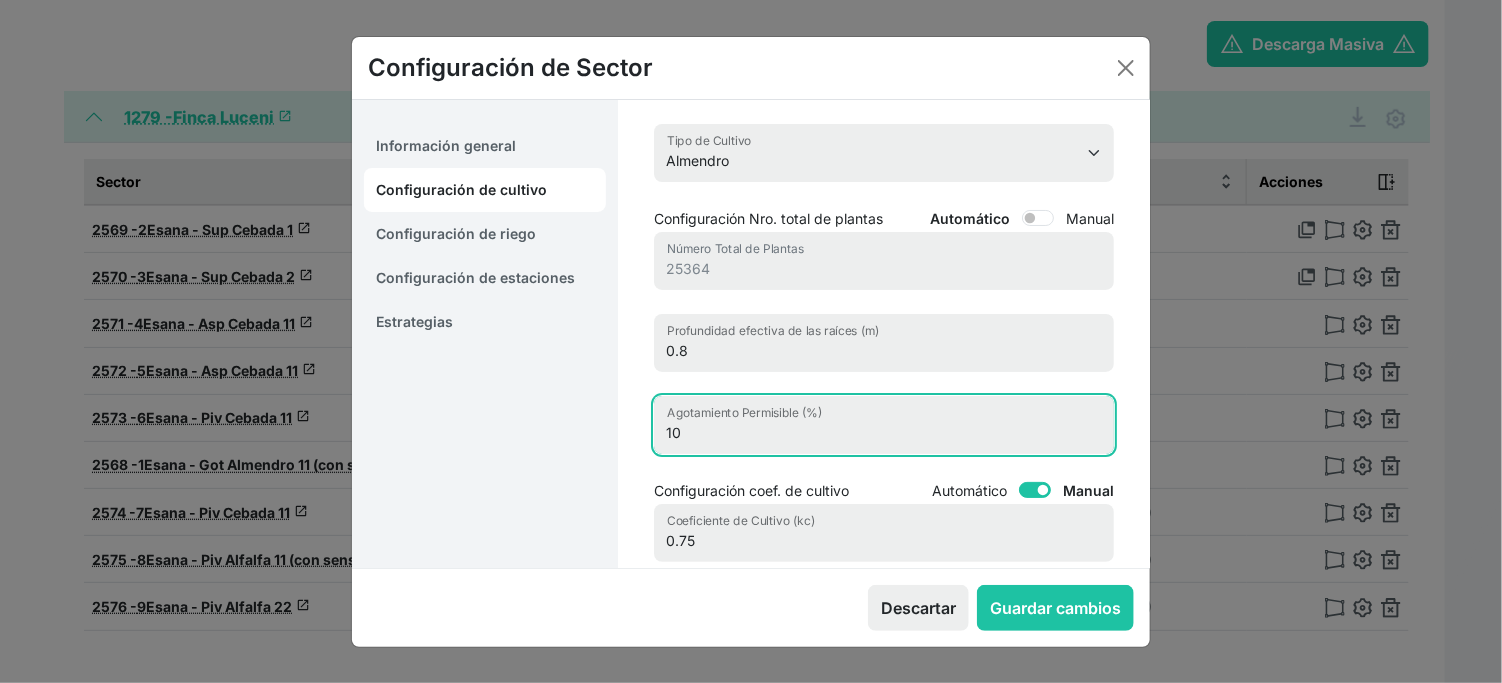 type on "10" 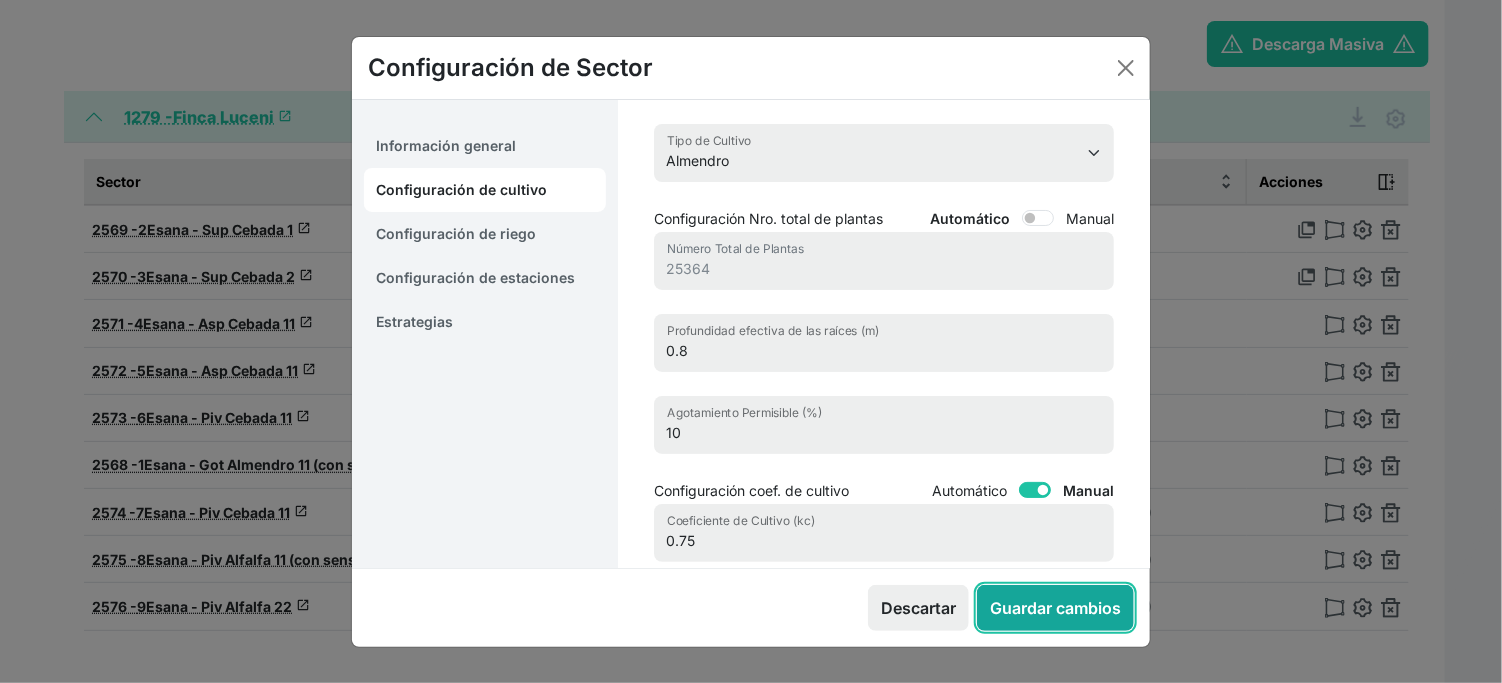 click on "Guardar cambios" at bounding box center [1055, 608] 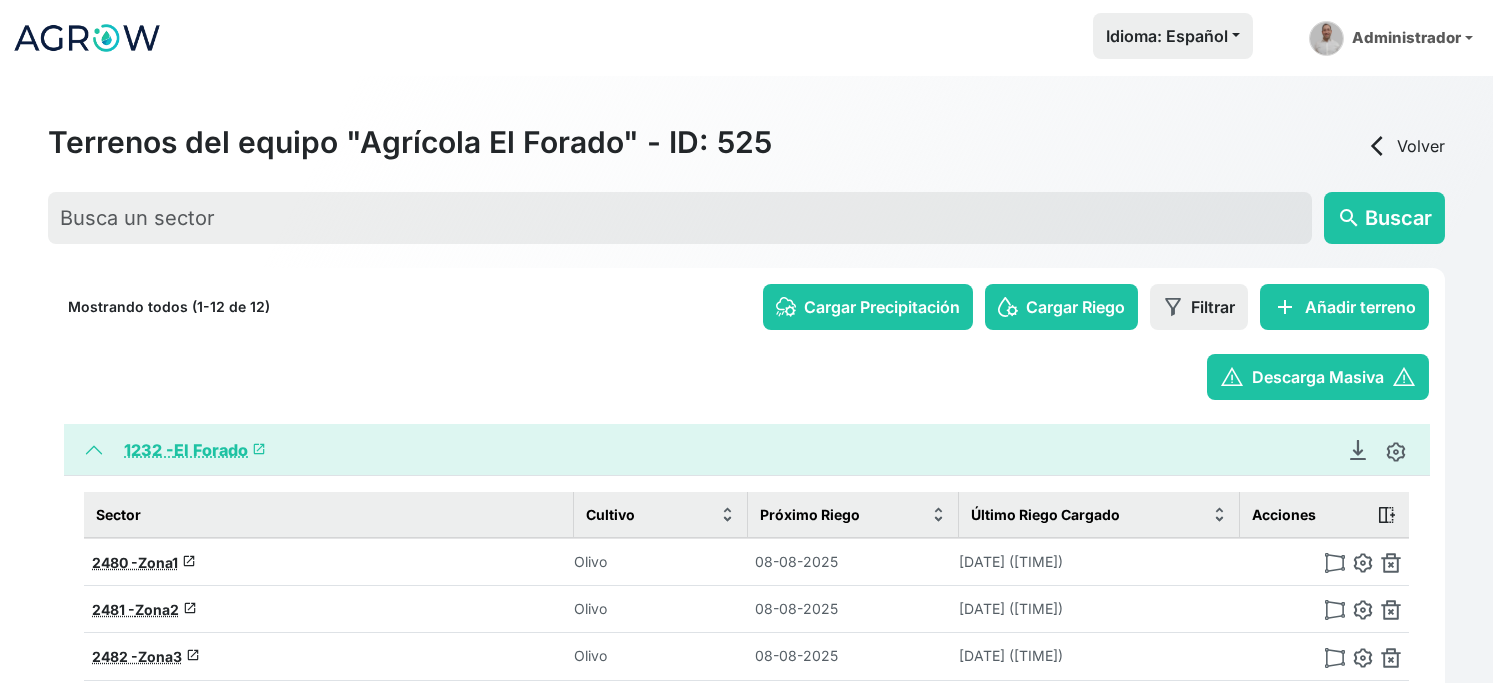 scroll, scrollTop: 0, scrollLeft: 0, axis: both 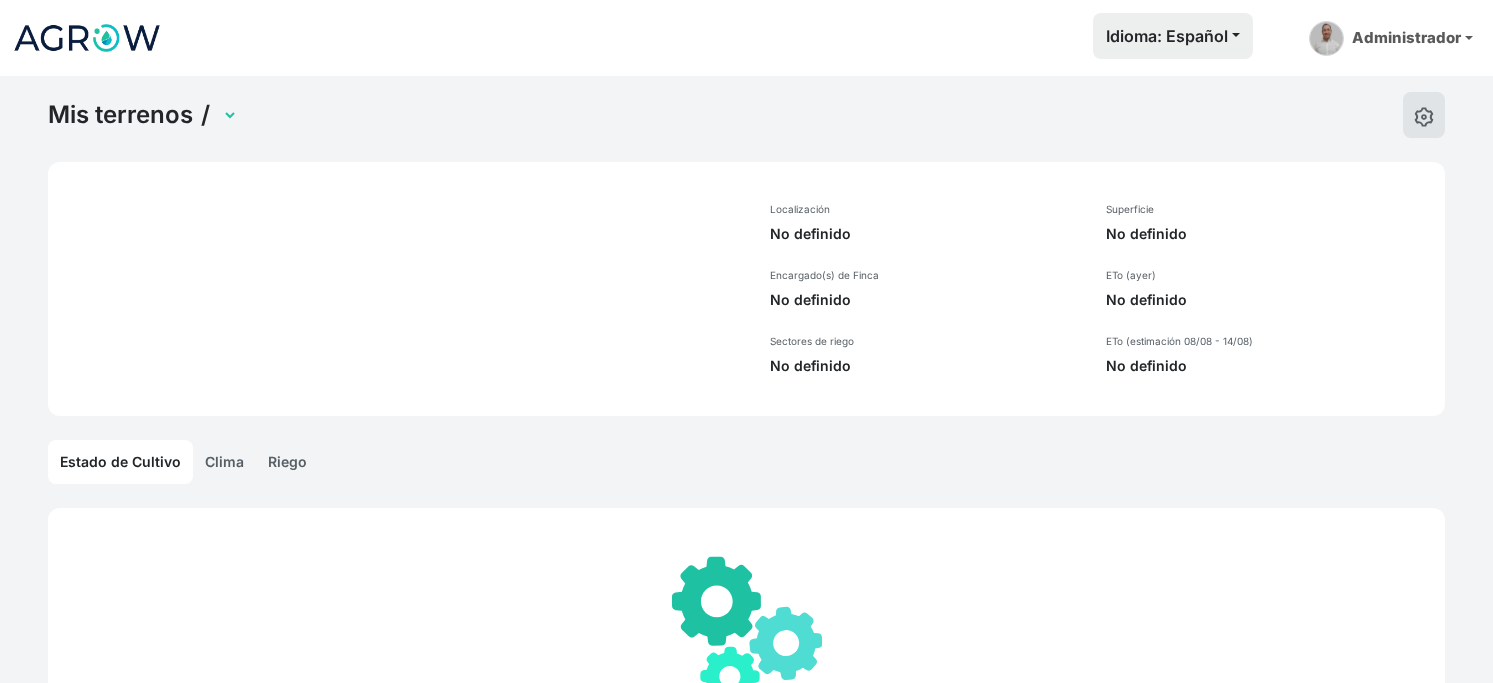 select on "1232" 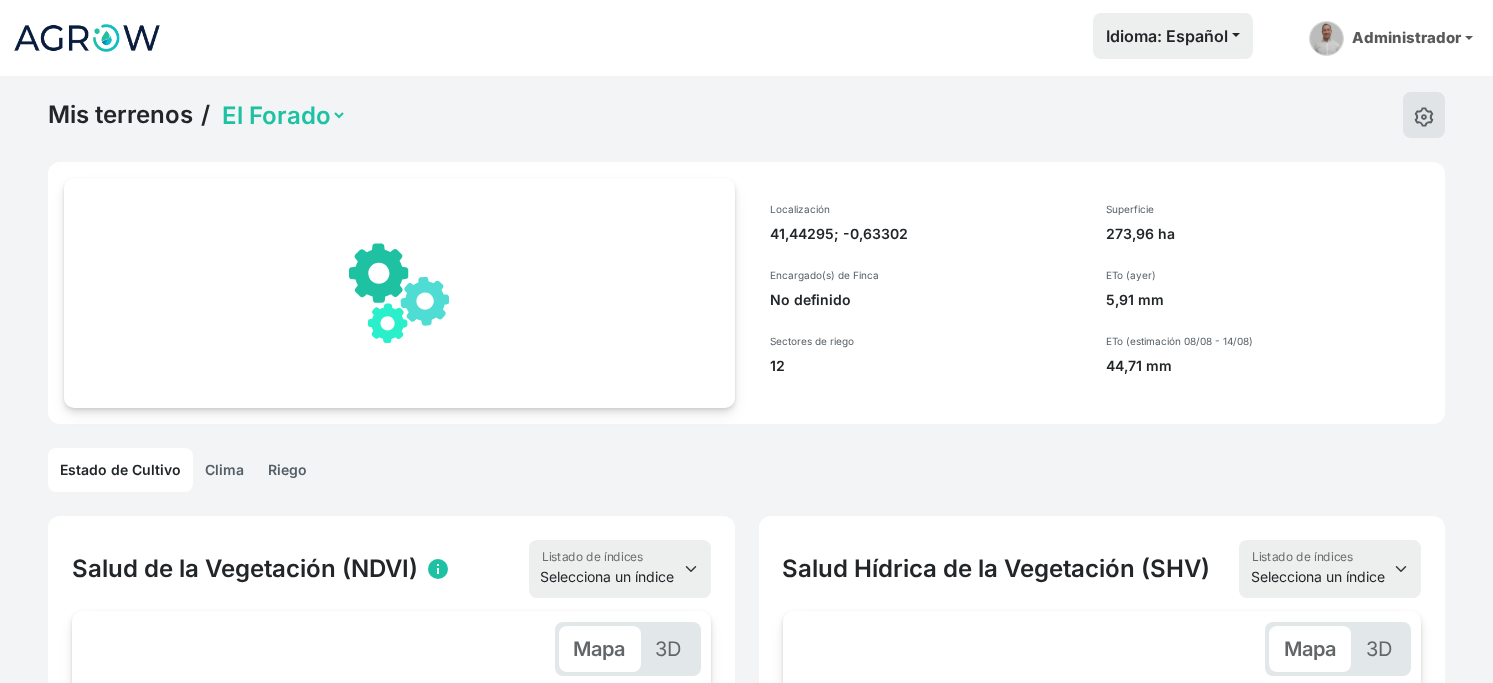 scroll, scrollTop: 0, scrollLeft: 173, axis: horizontal 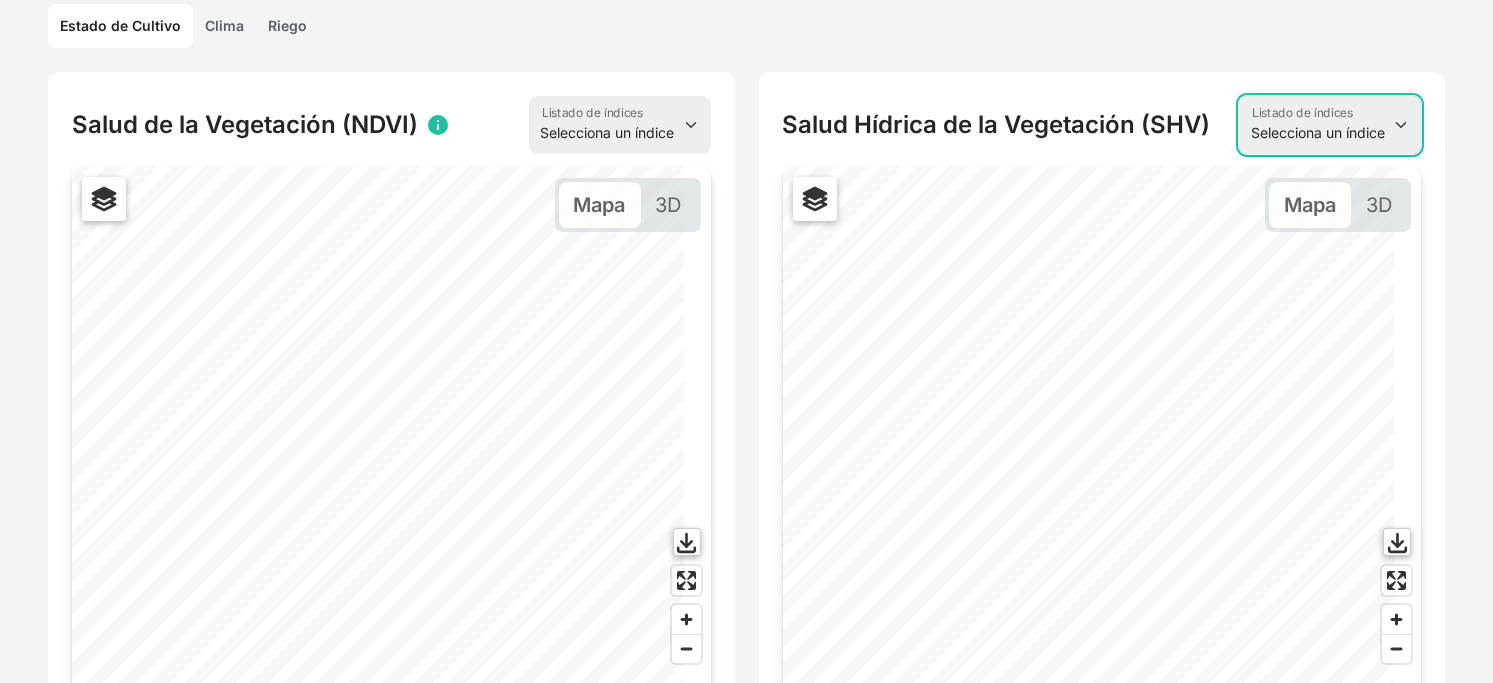 click on "Selecciona un índice   NDVI   NDMI   SAVI   FVC   SHV   Thermal" at bounding box center [1330, 125] 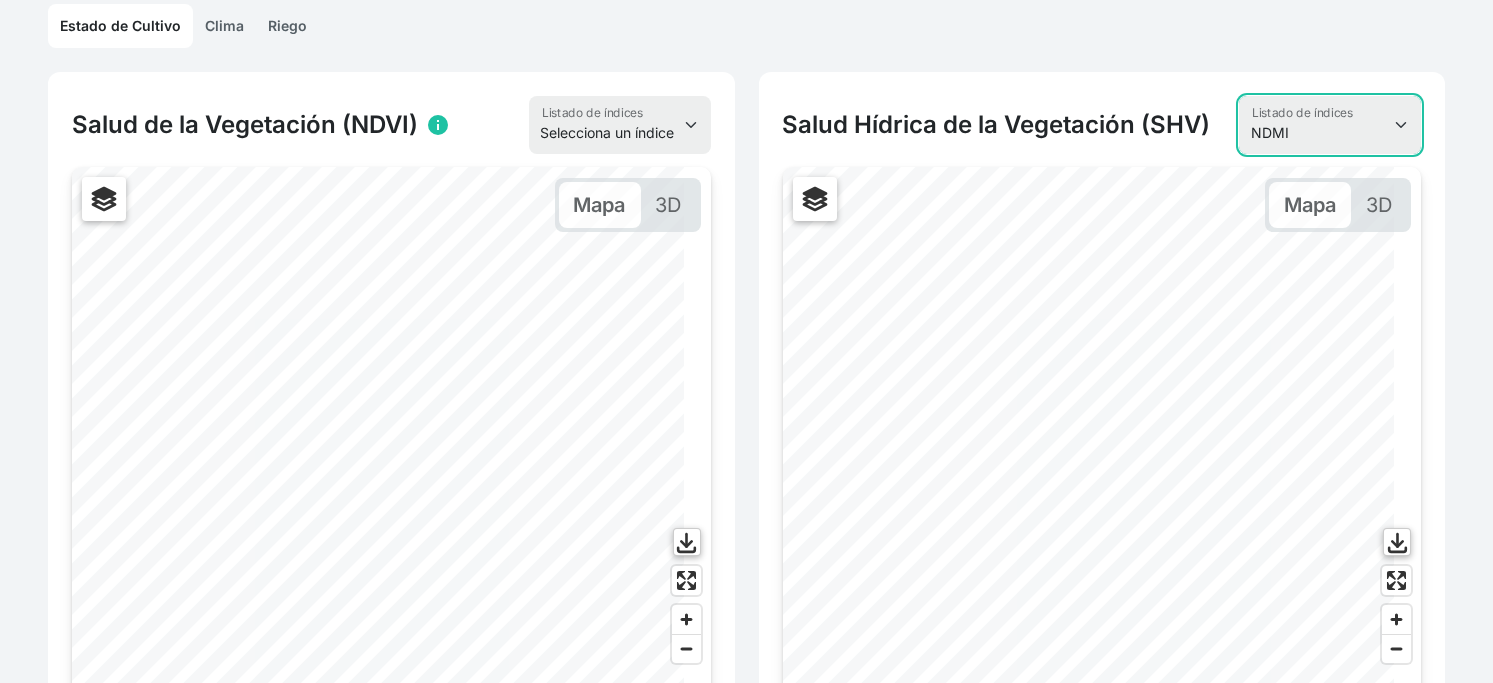 click on "Selecciona un índice   NDVI   NDMI   SAVI   FVC   SHV   Thermal" at bounding box center [1330, 125] 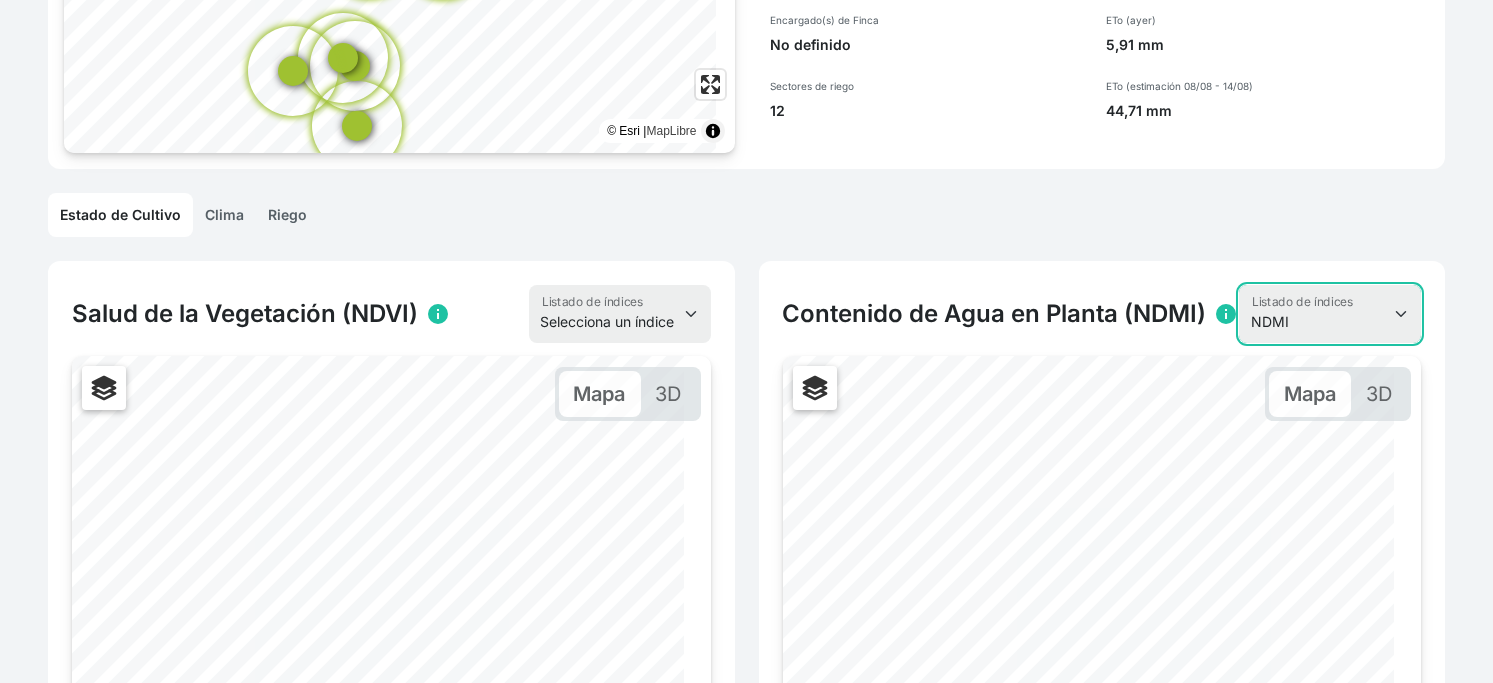 scroll, scrollTop: 0, scrollLeft: 0, axis: both 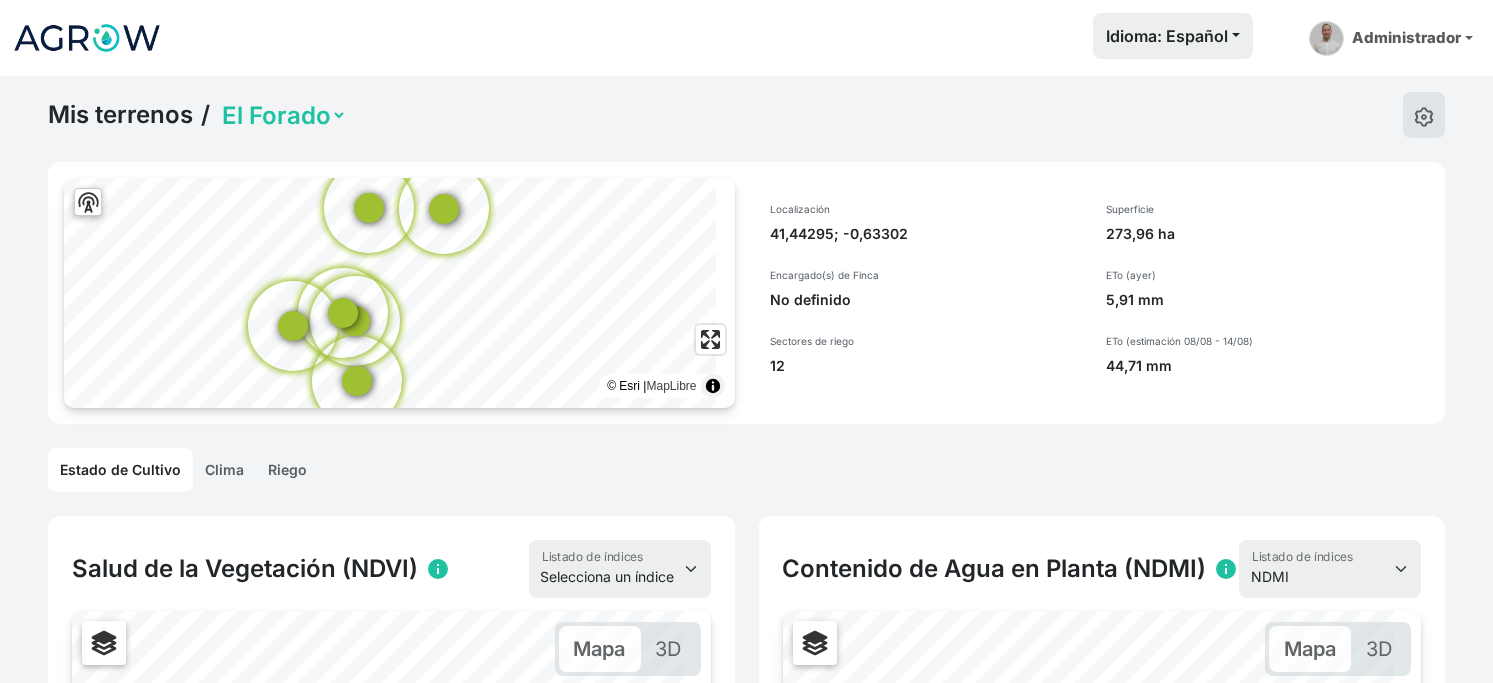 click on "Mis terrenos" 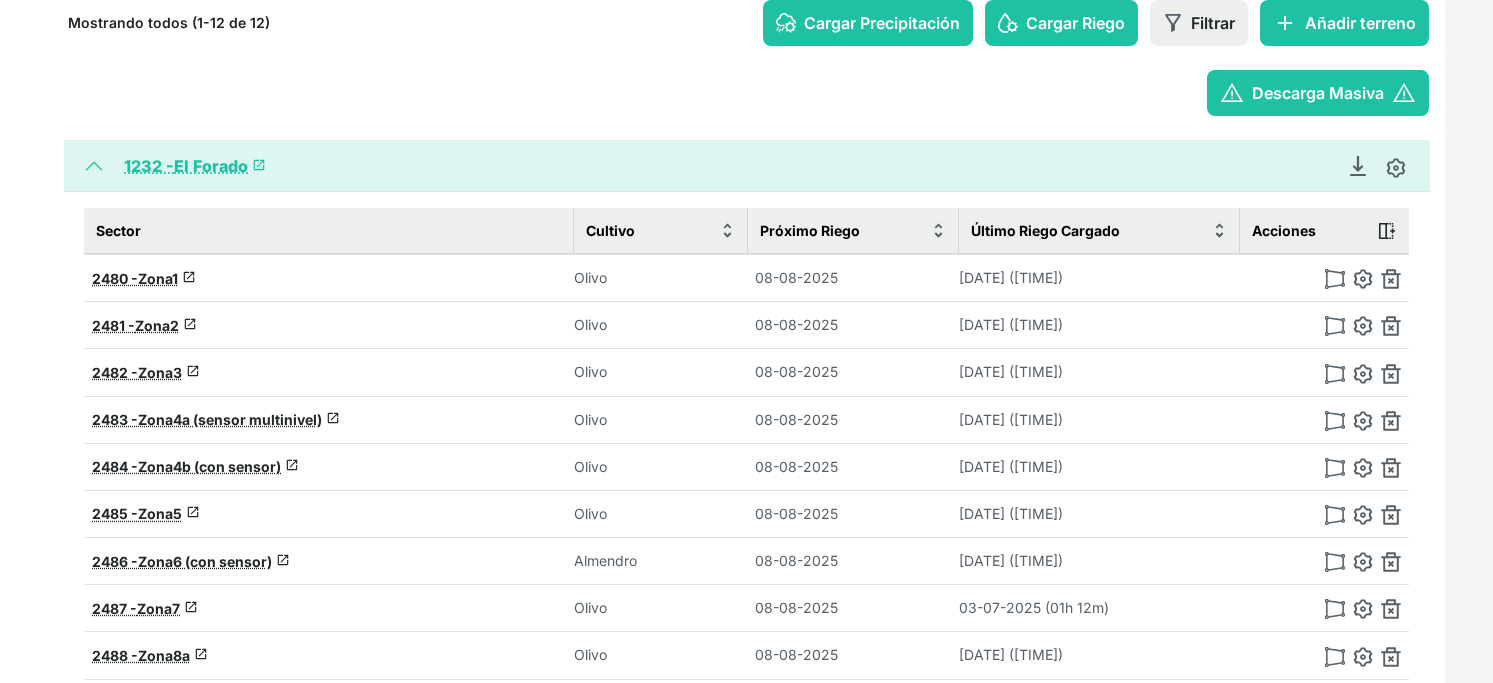 scroll, scrollTop: 333, scrollLeft: 0, axis: vertical 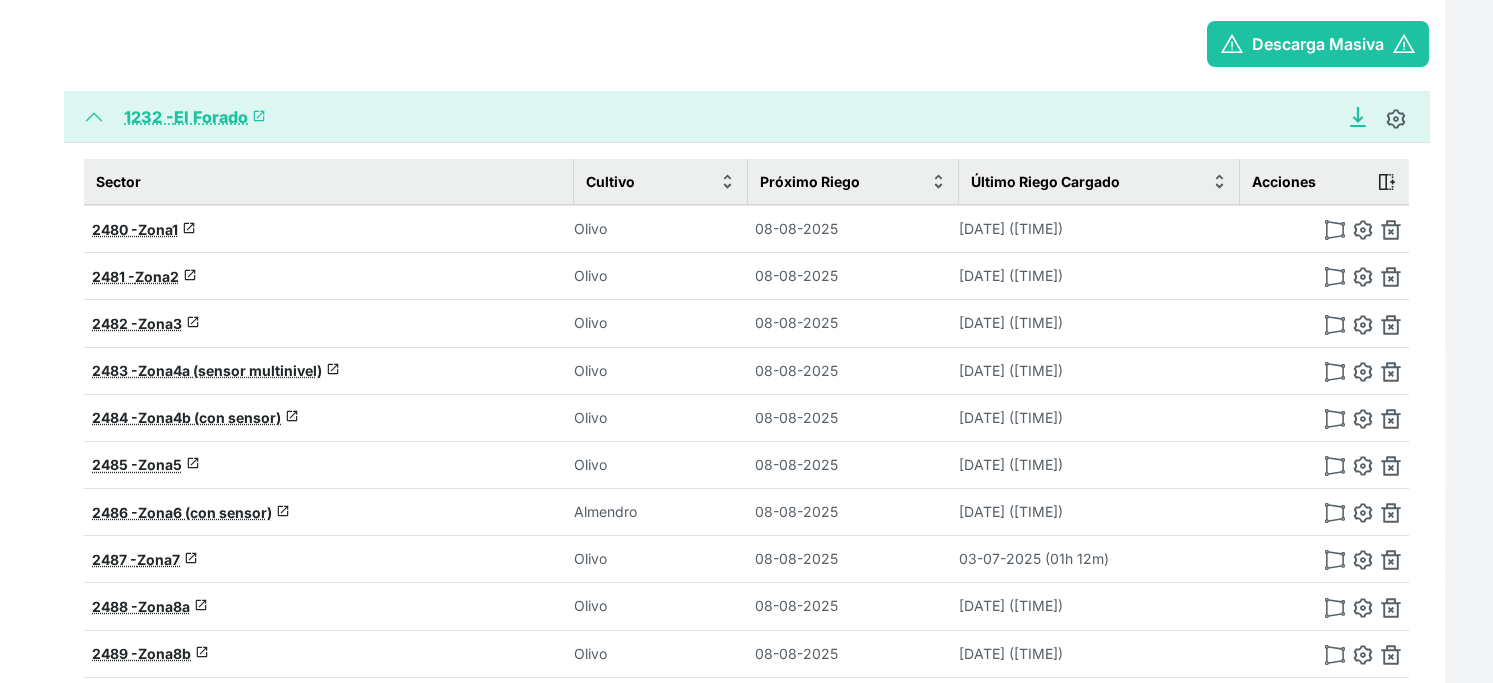 click 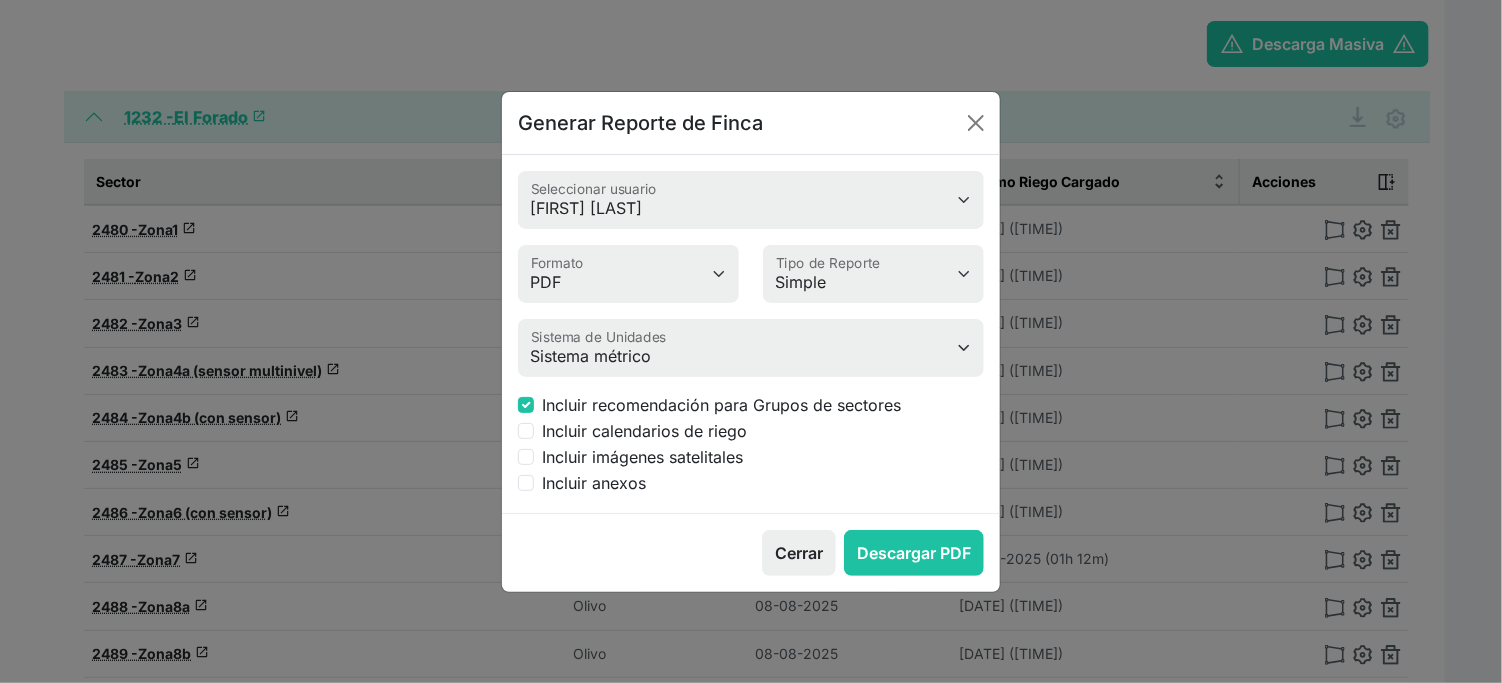 click on "Incluir calendarios de riego" at bounding box center [644, 431] 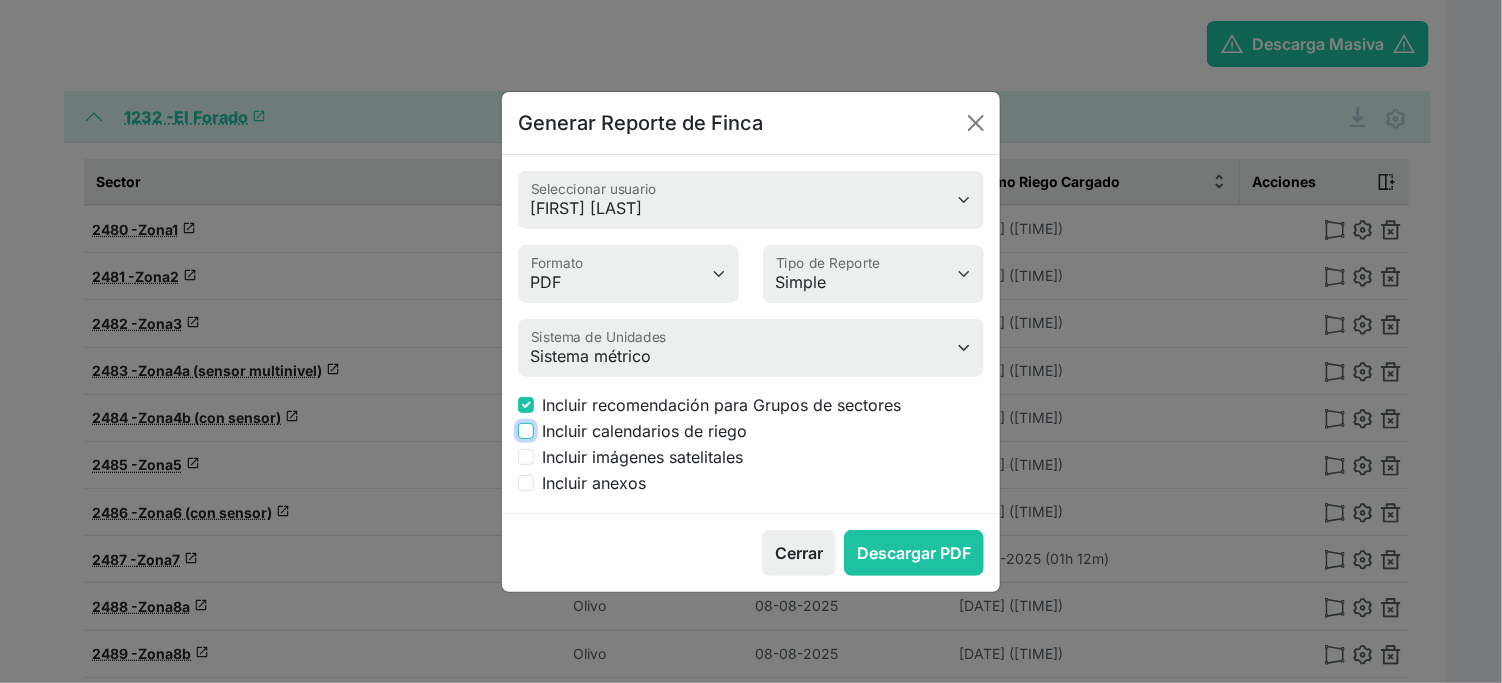 checkbox on "true" 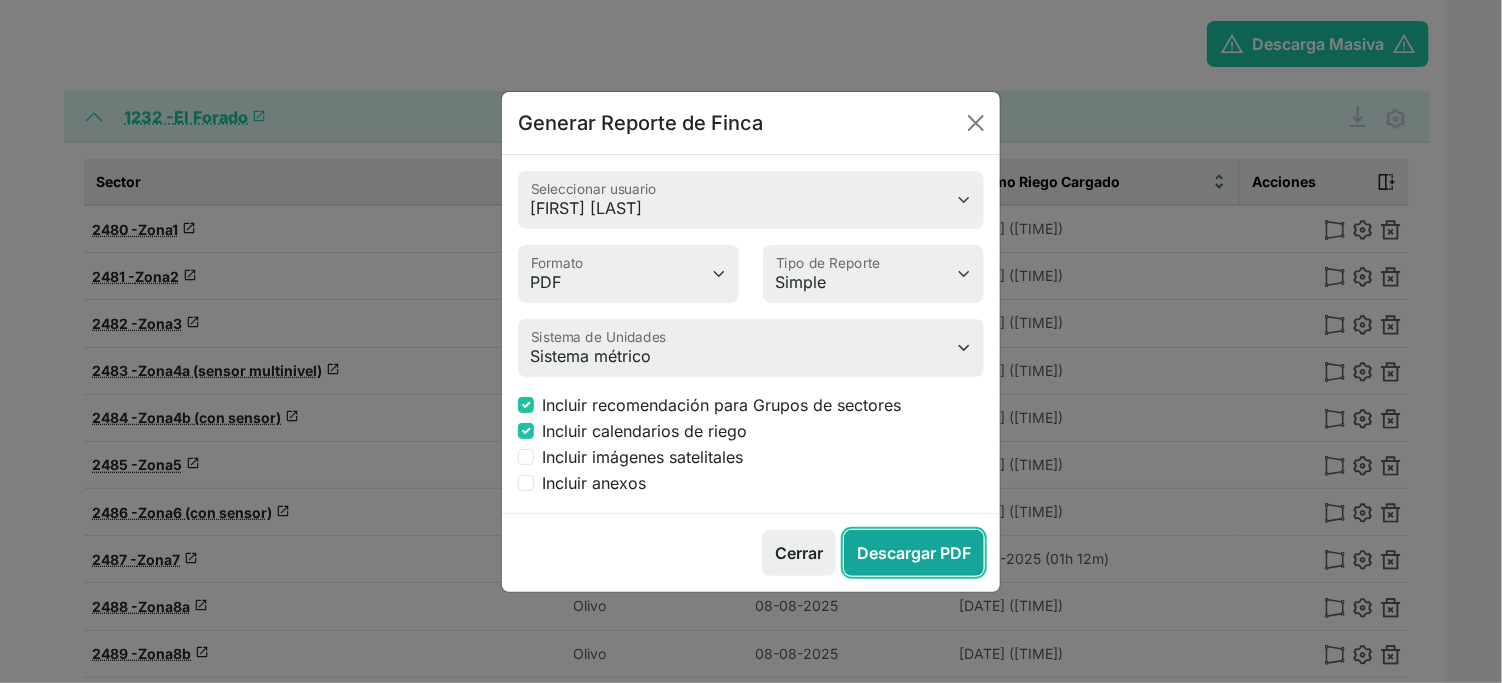 click on "Descargar PDF" at bounding box center (914, 553) 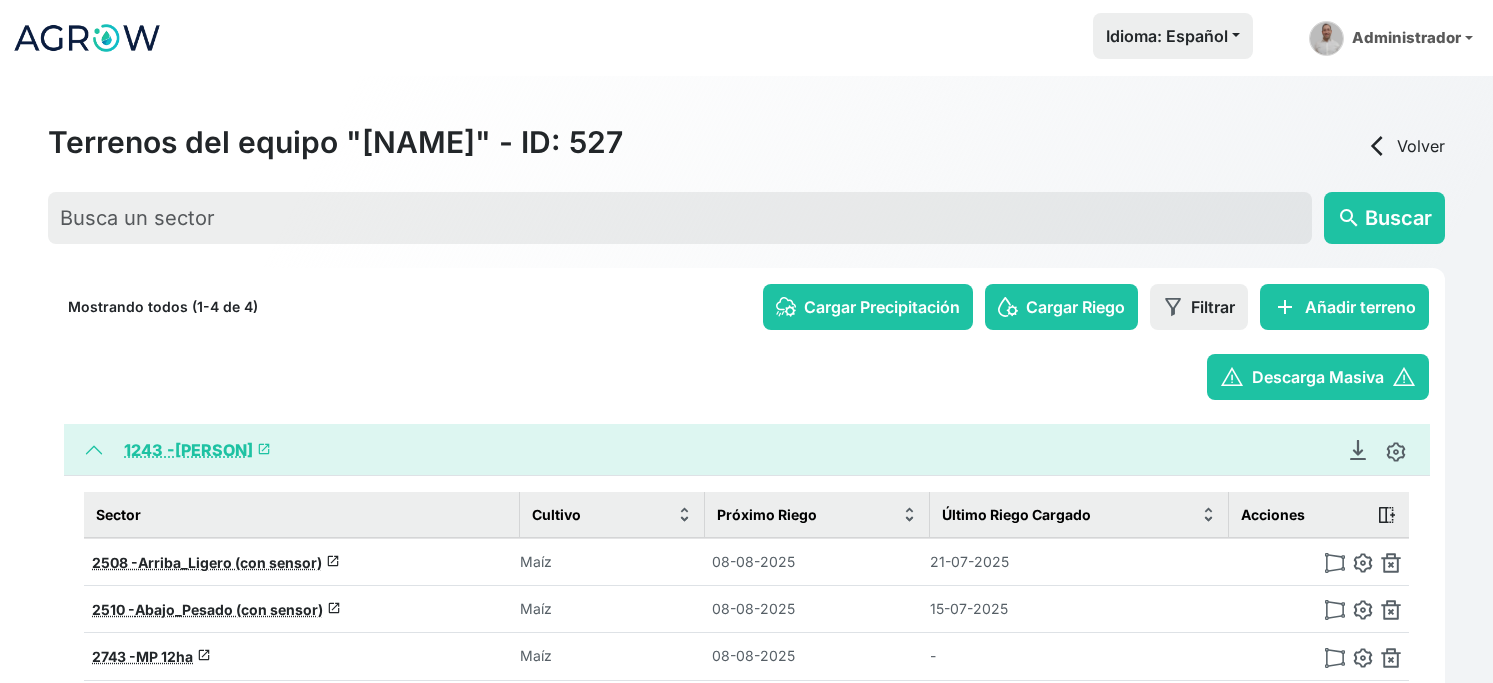 scroll, scrollTop: 247, scrollLeft: 0, axis: vertical 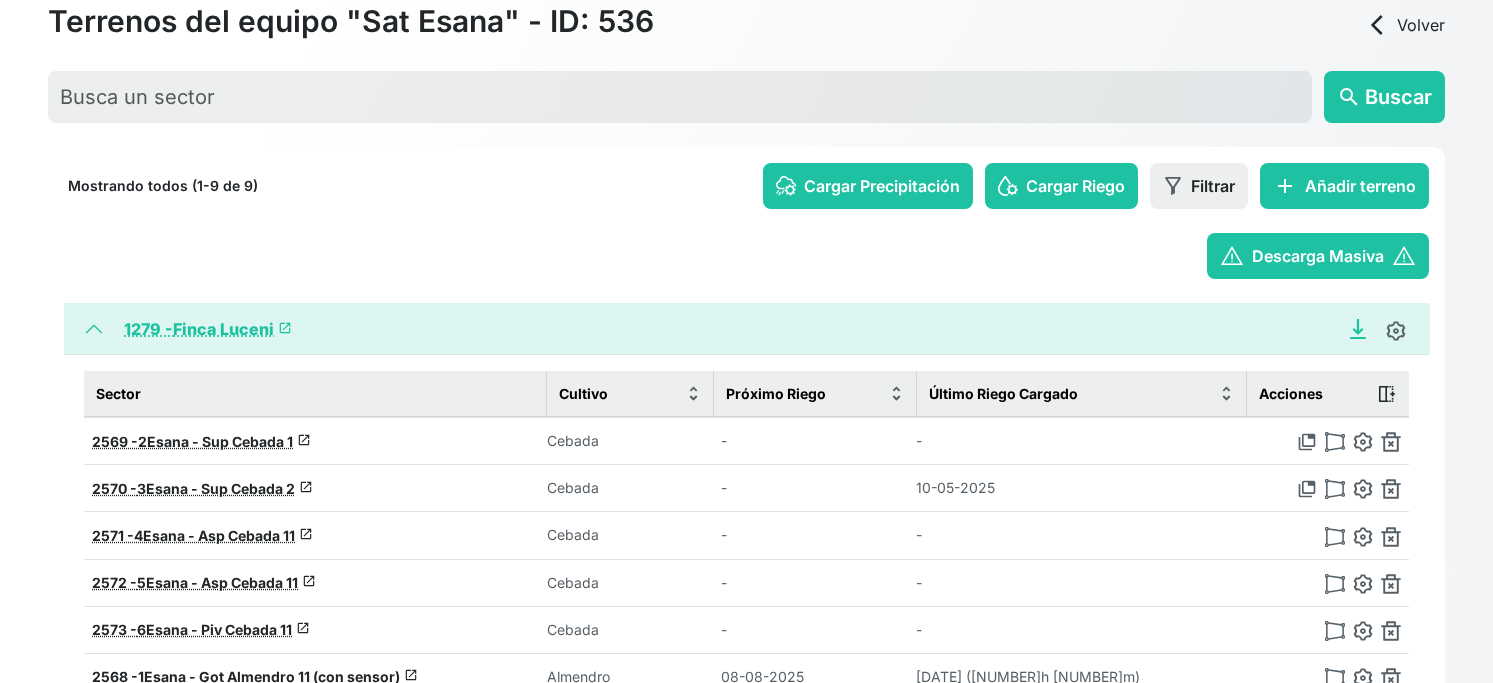 click 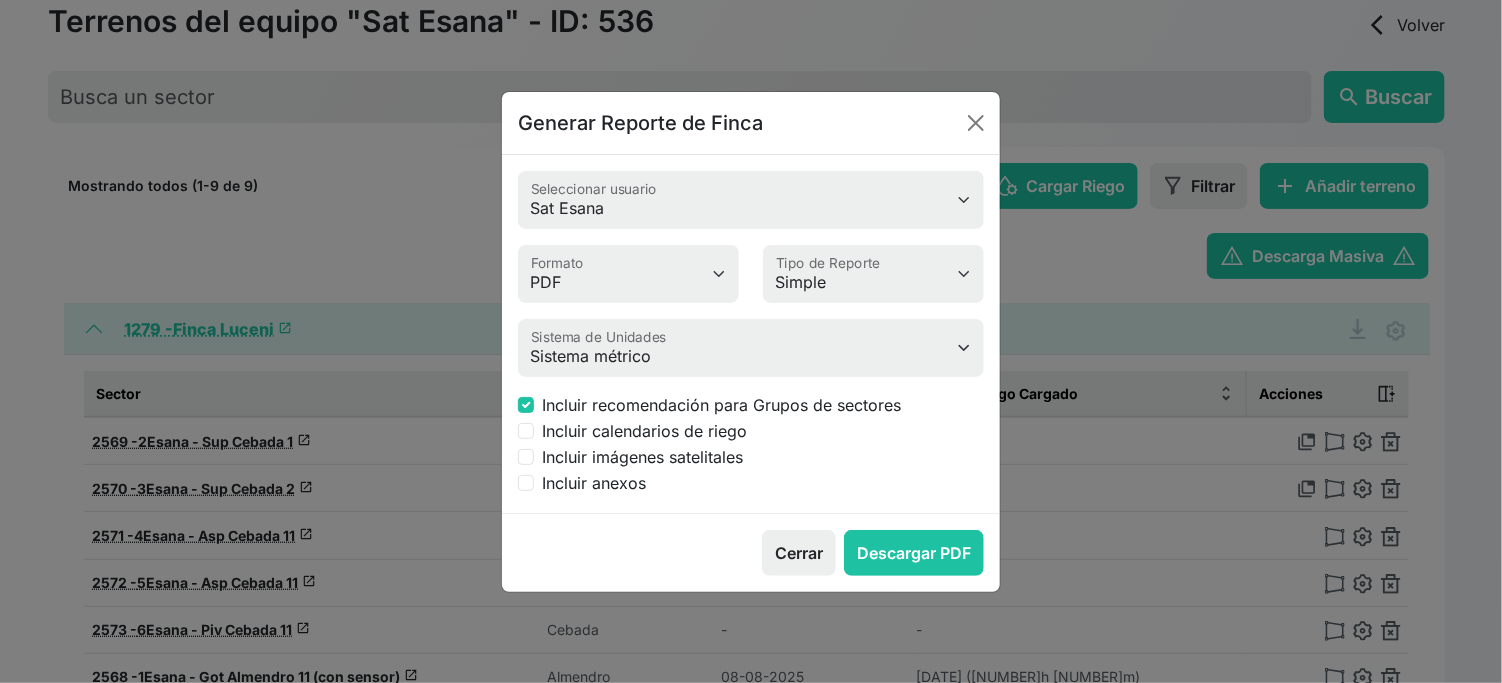 click on "Incluir calendarios de riego" at bounding box center [644, 431] 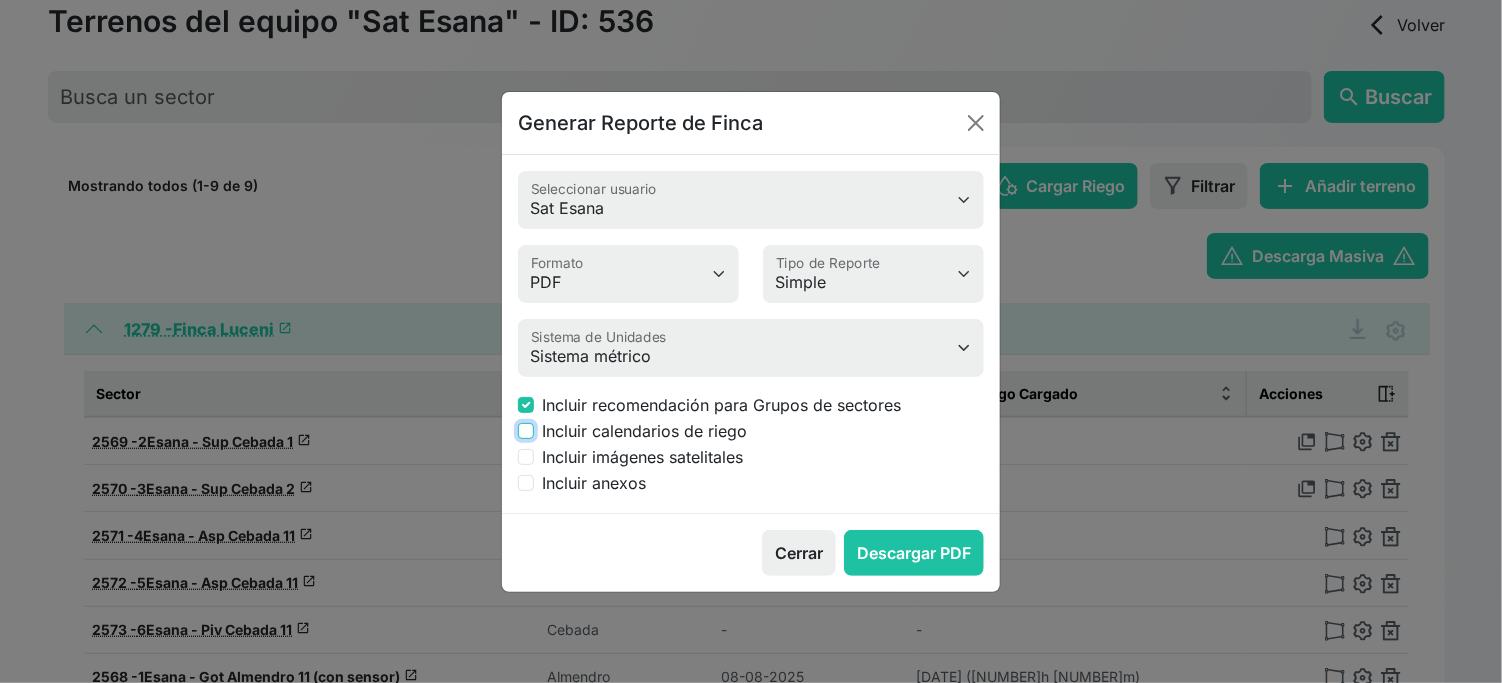 click on "Incluir calendarios de riego" at bounding box center (526, 431) 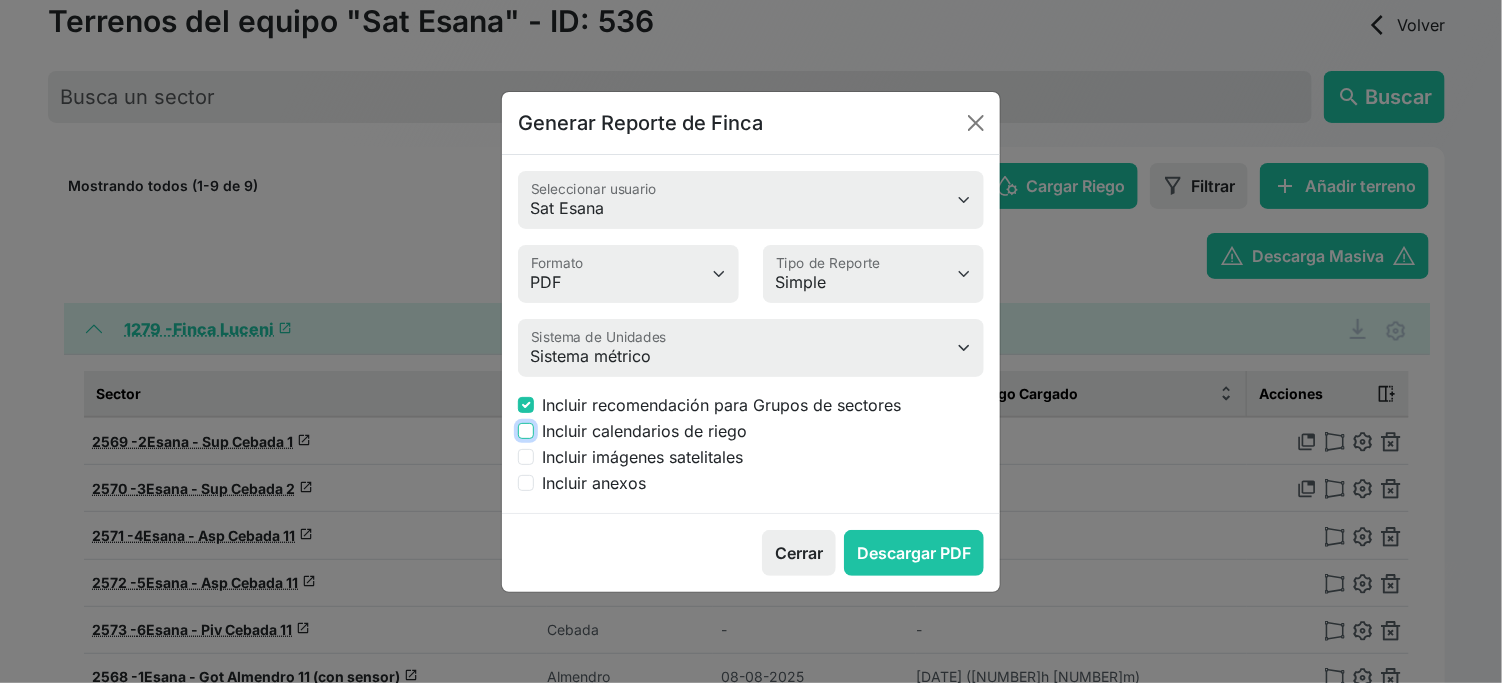 checkbox on "true" 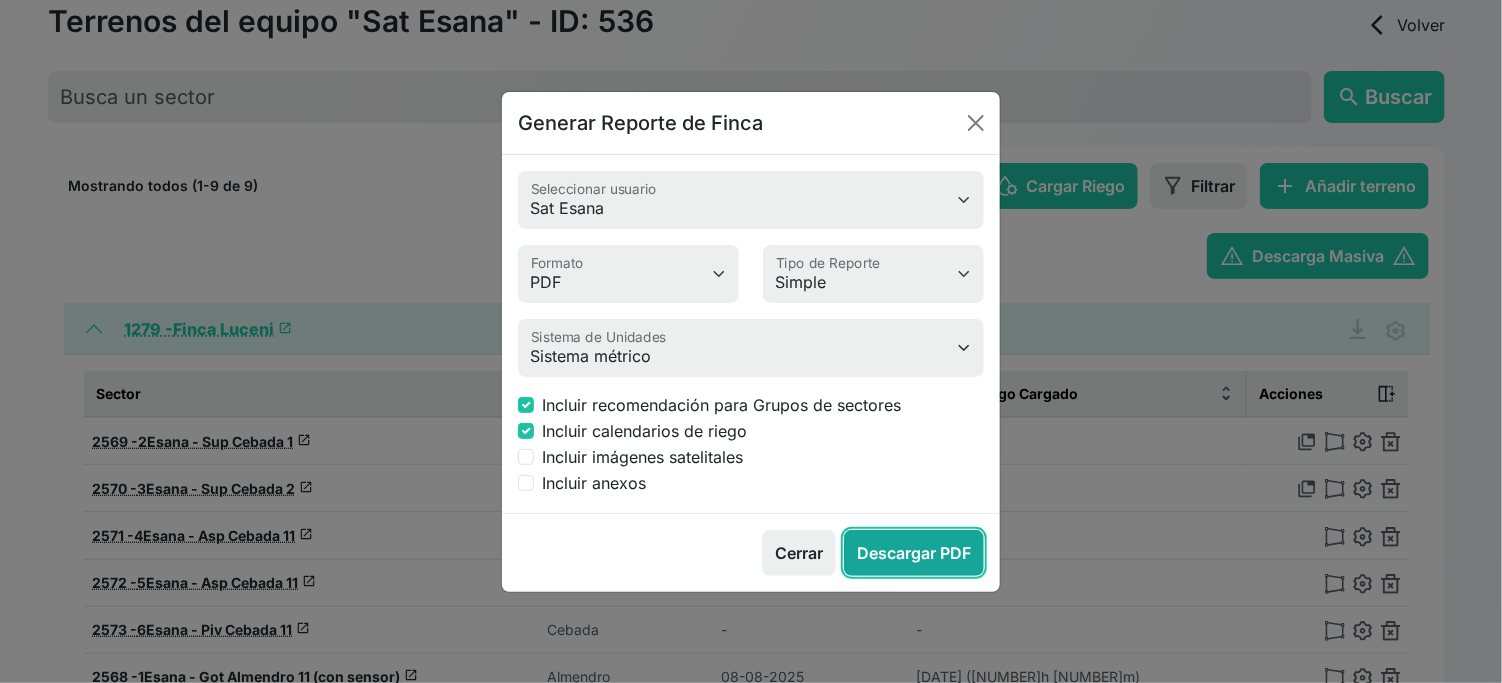 click on "Descargar PDF" at bounding box center (914, 553) 